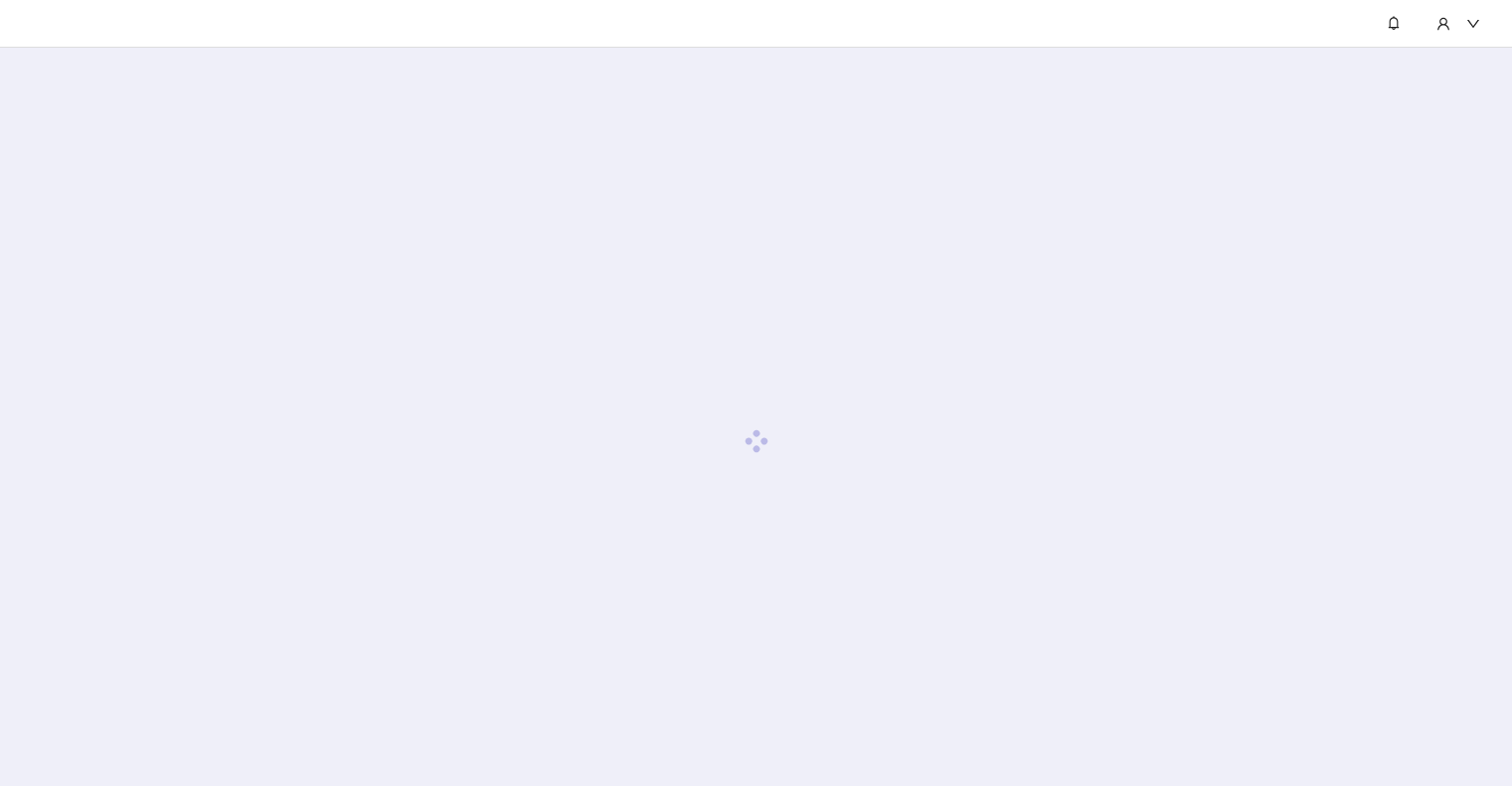 scroll, scrollTop: 0, scrollLeft: 0, axis: both 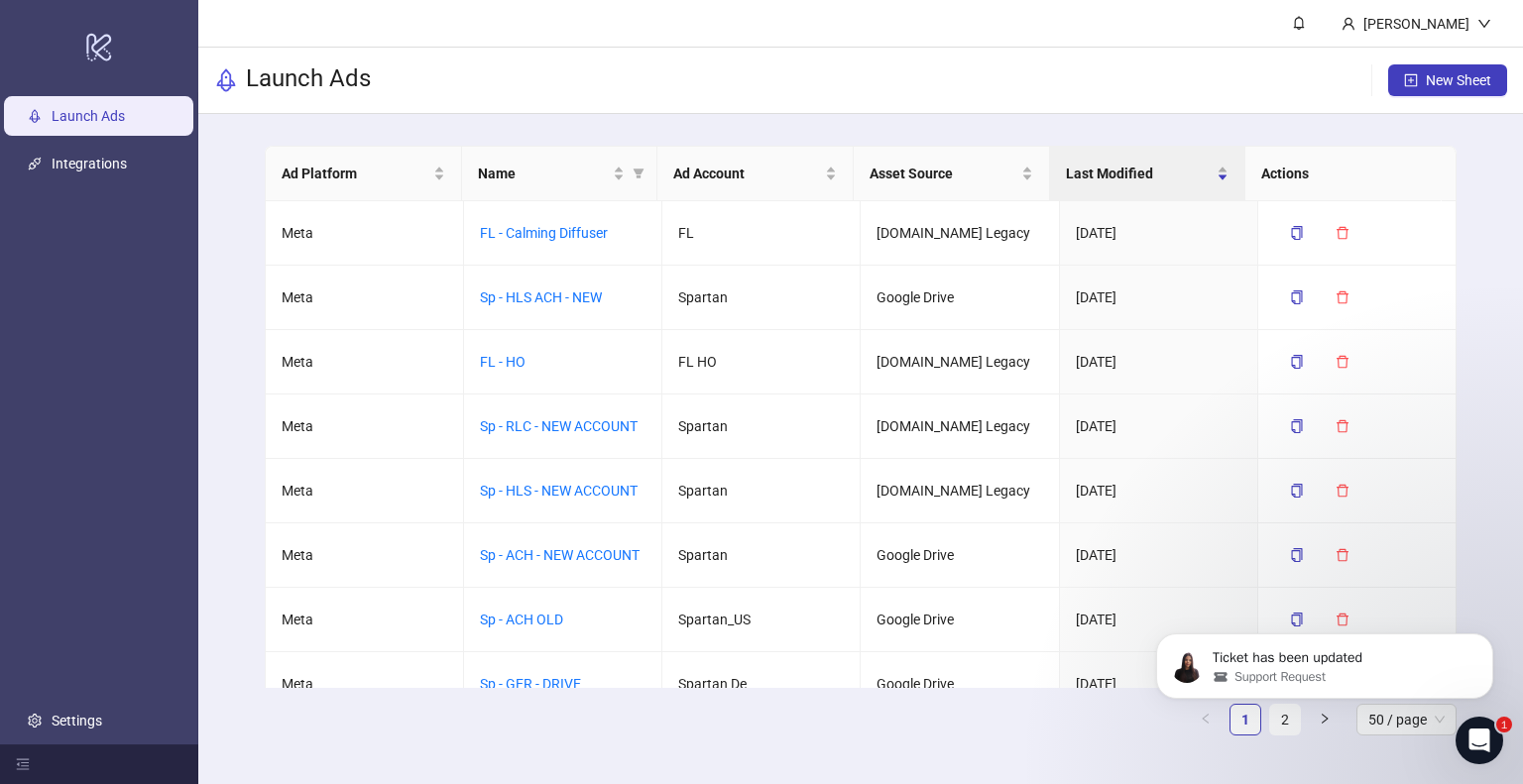 click 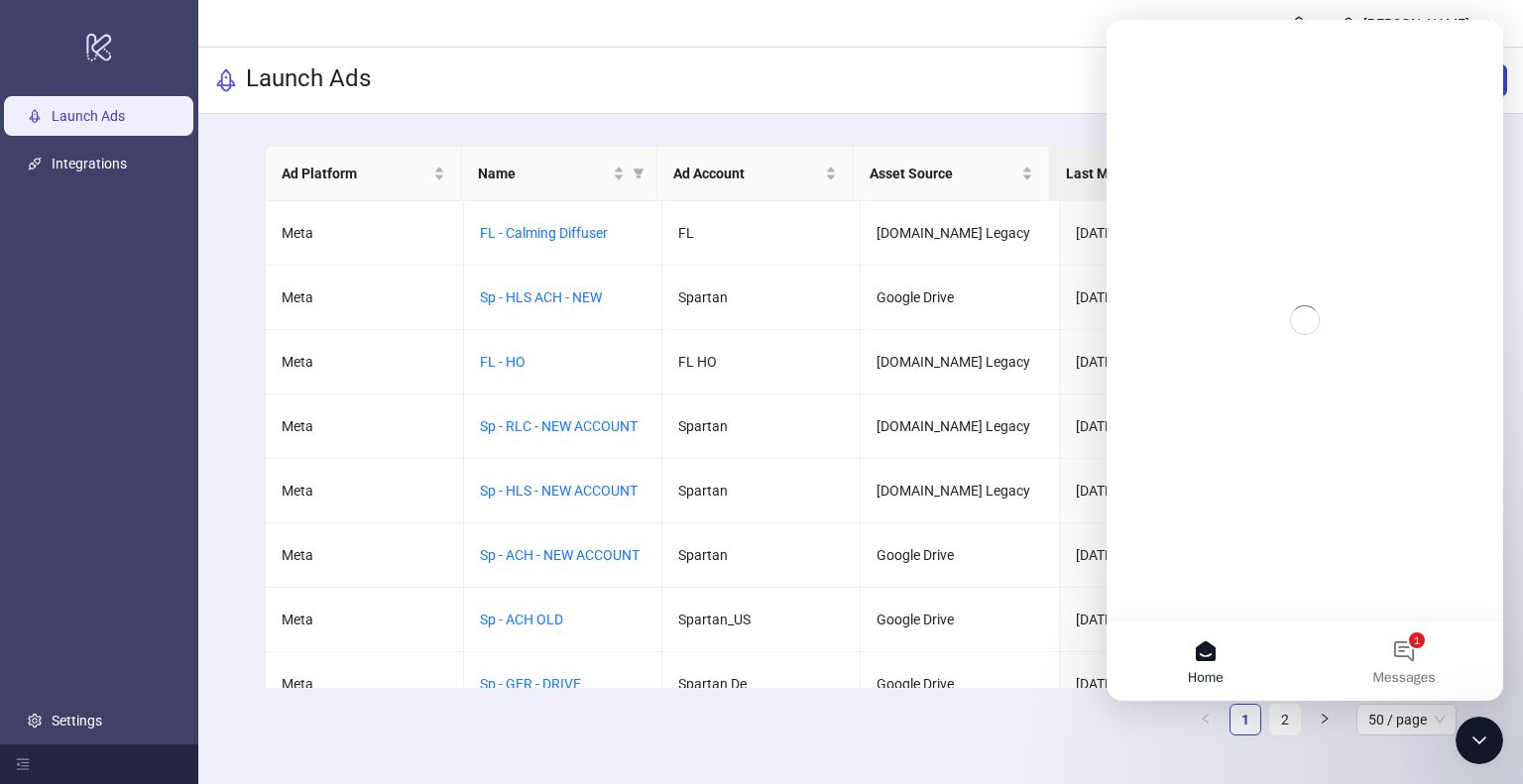 scroll, scrollTop: 0, scrollLeft: 0, axis: both 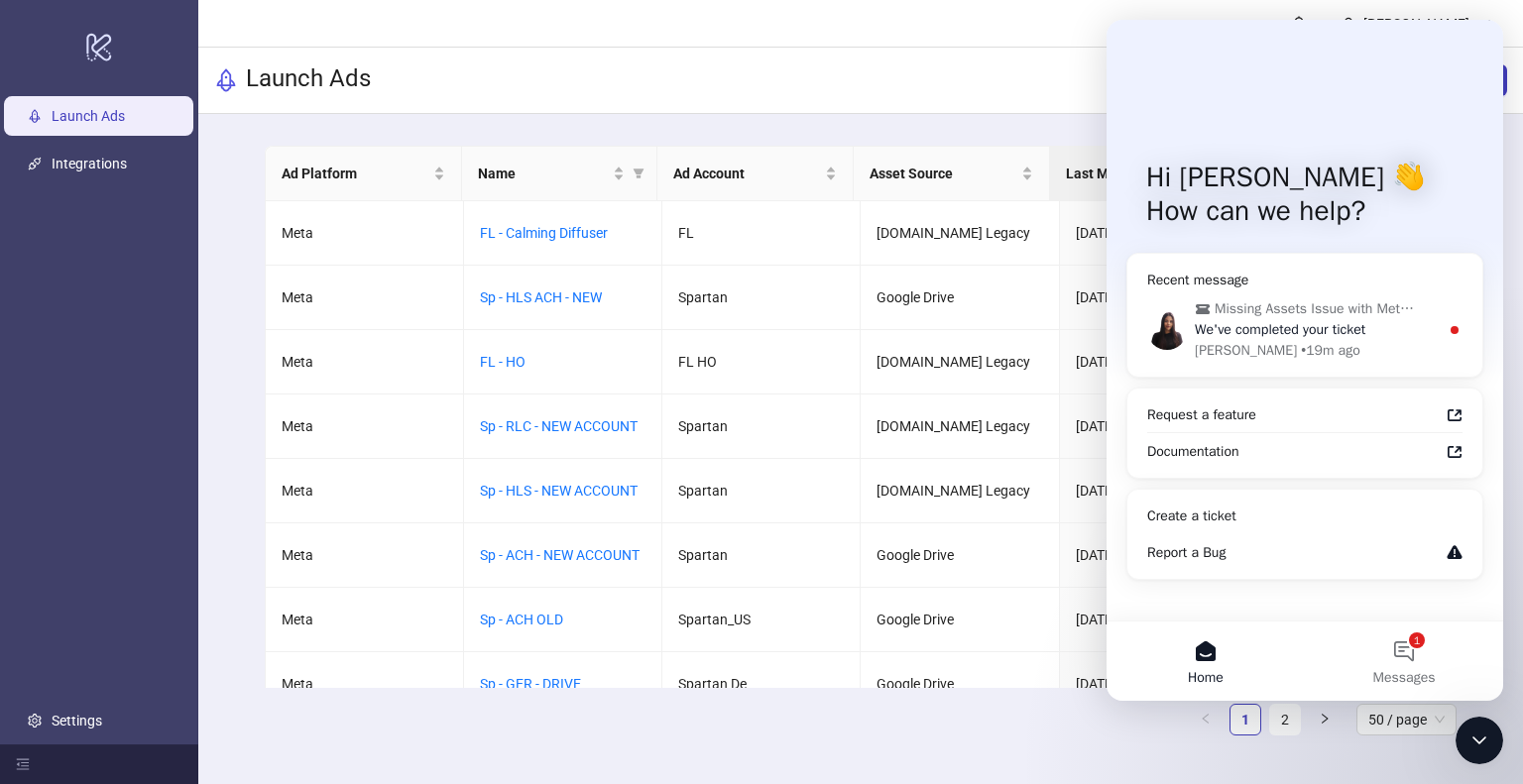 click on "[PERSON_NAME] •  19m ago" at bounding box center [1317, 350] 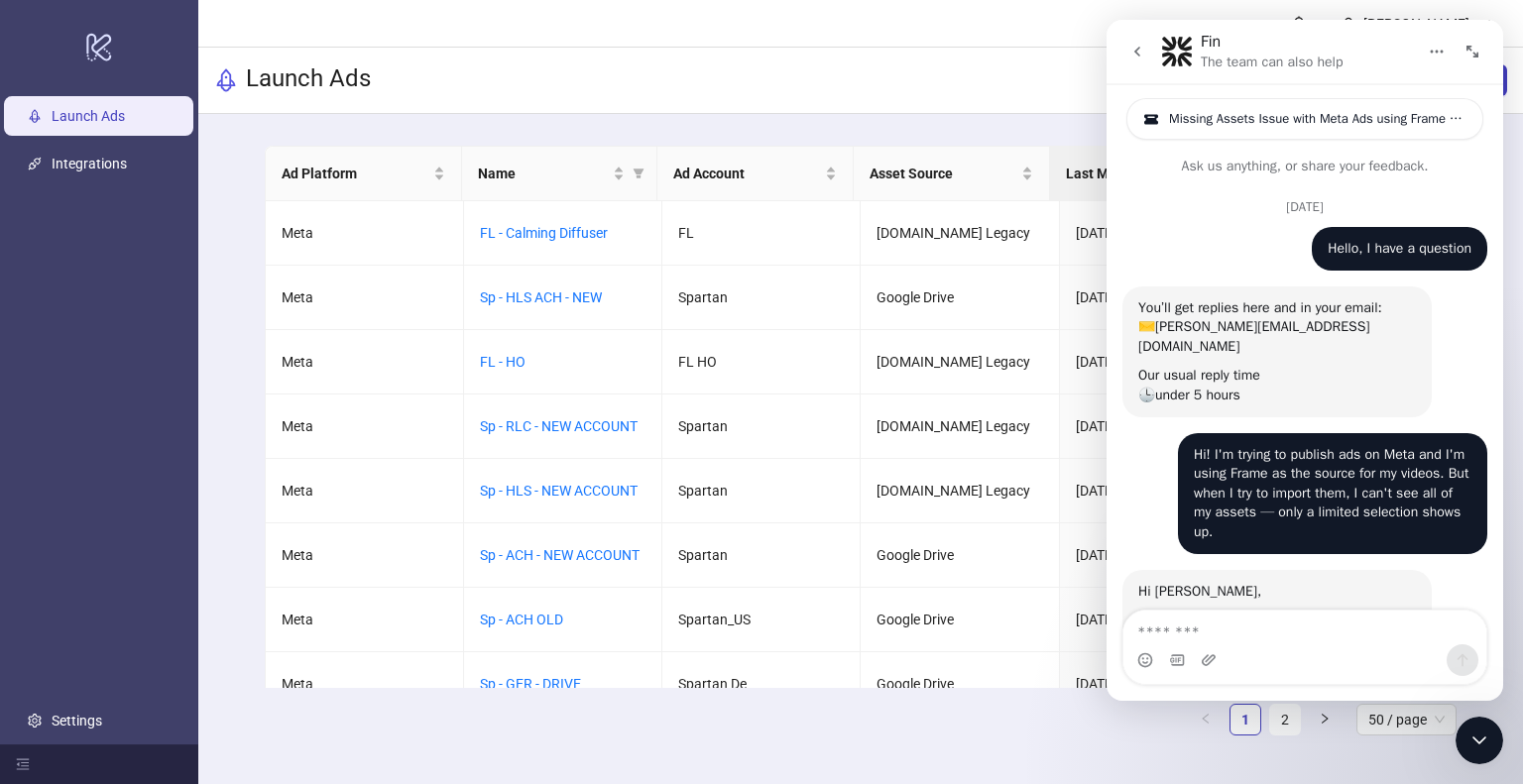 scroll, scrollTop: 3, scrollLeft: 0, axis: vertical 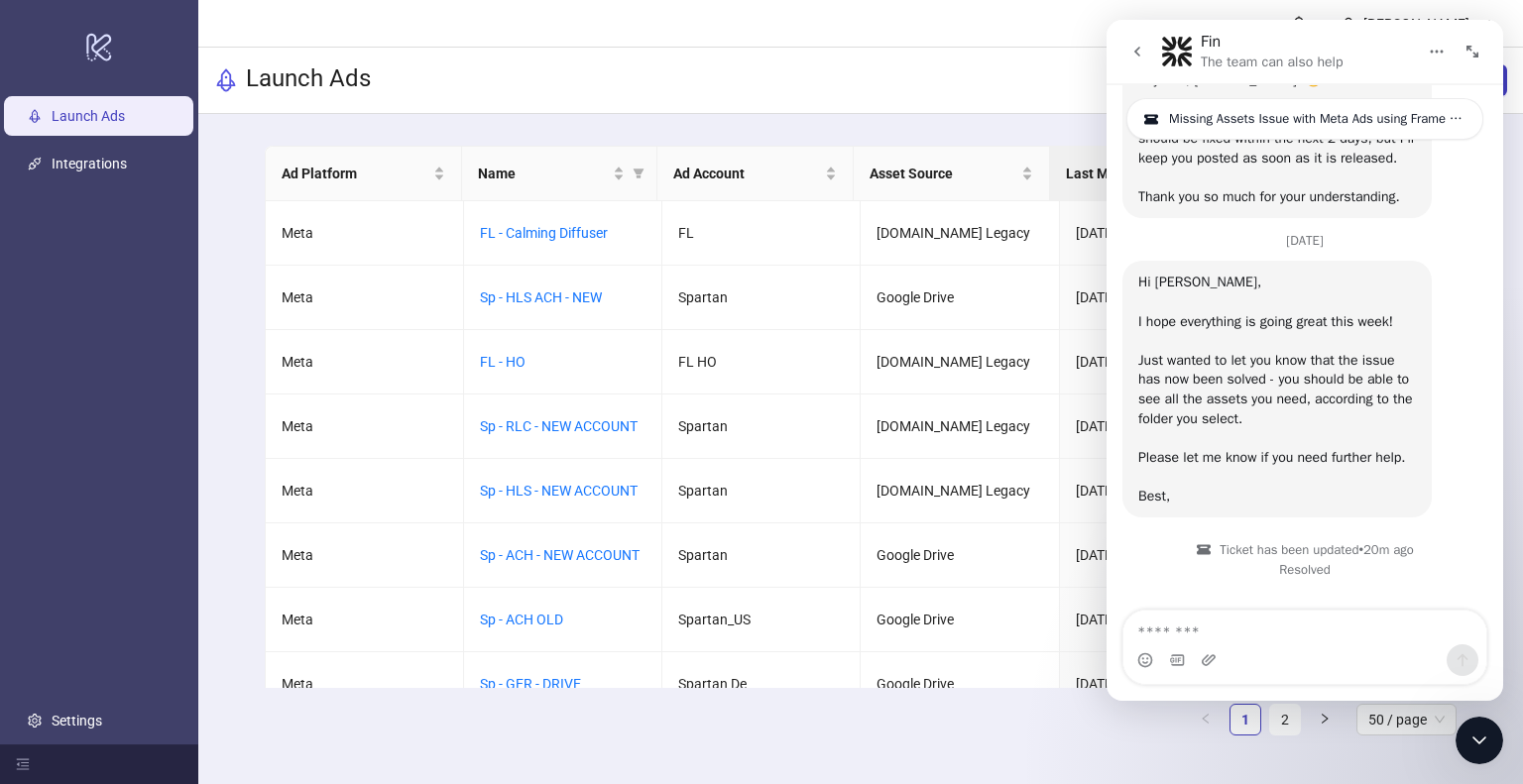 click on "Launch Ads New Sheet" at bounding box center [861, 80] 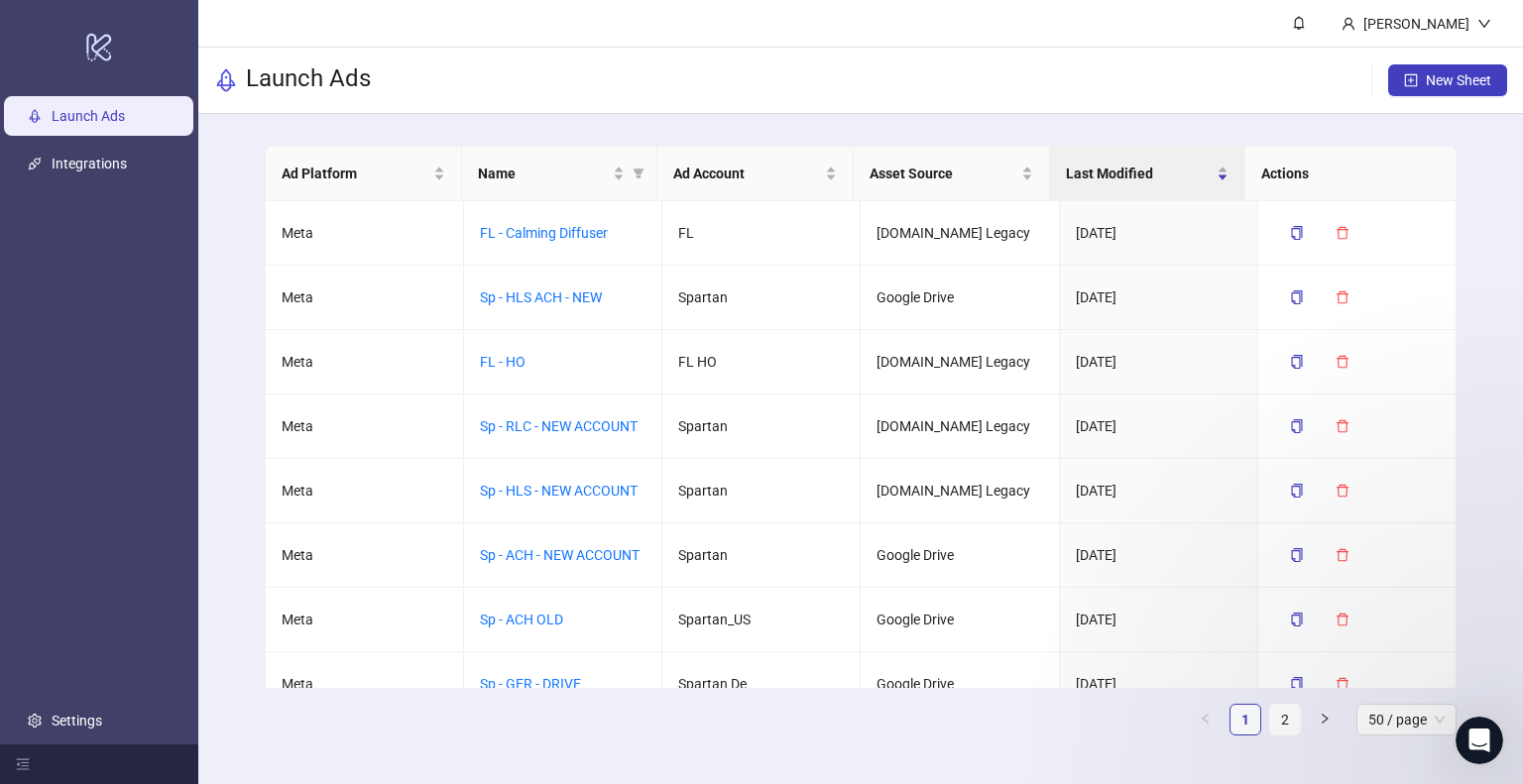 scroll, scrollTop: 0, scrollLeft: 0, axis: both 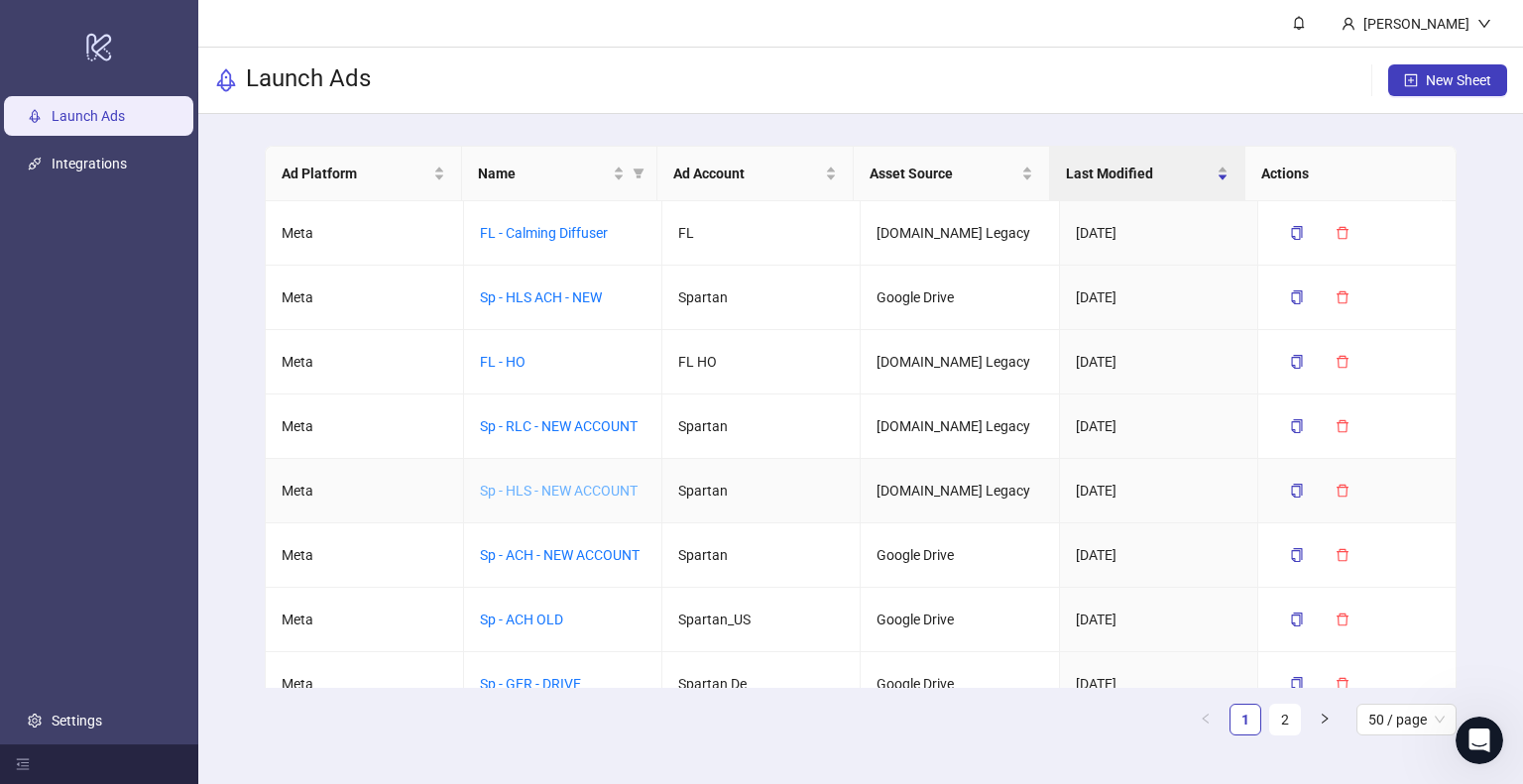 click on "Sp - HLS - NEW ACCOUNT" at bounding box center (558, 491) 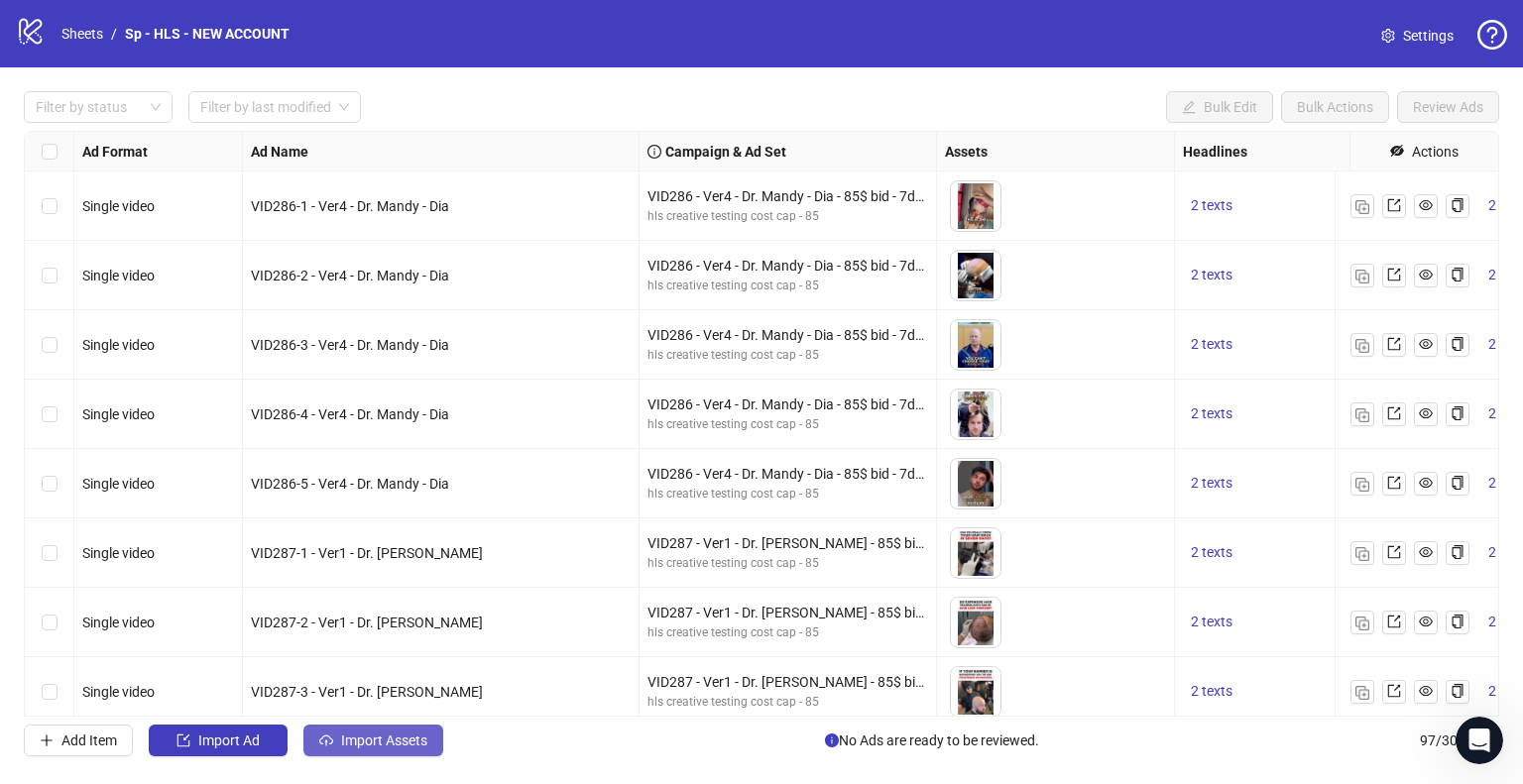 click on "Import Assets" at bounding box center (373, 740) 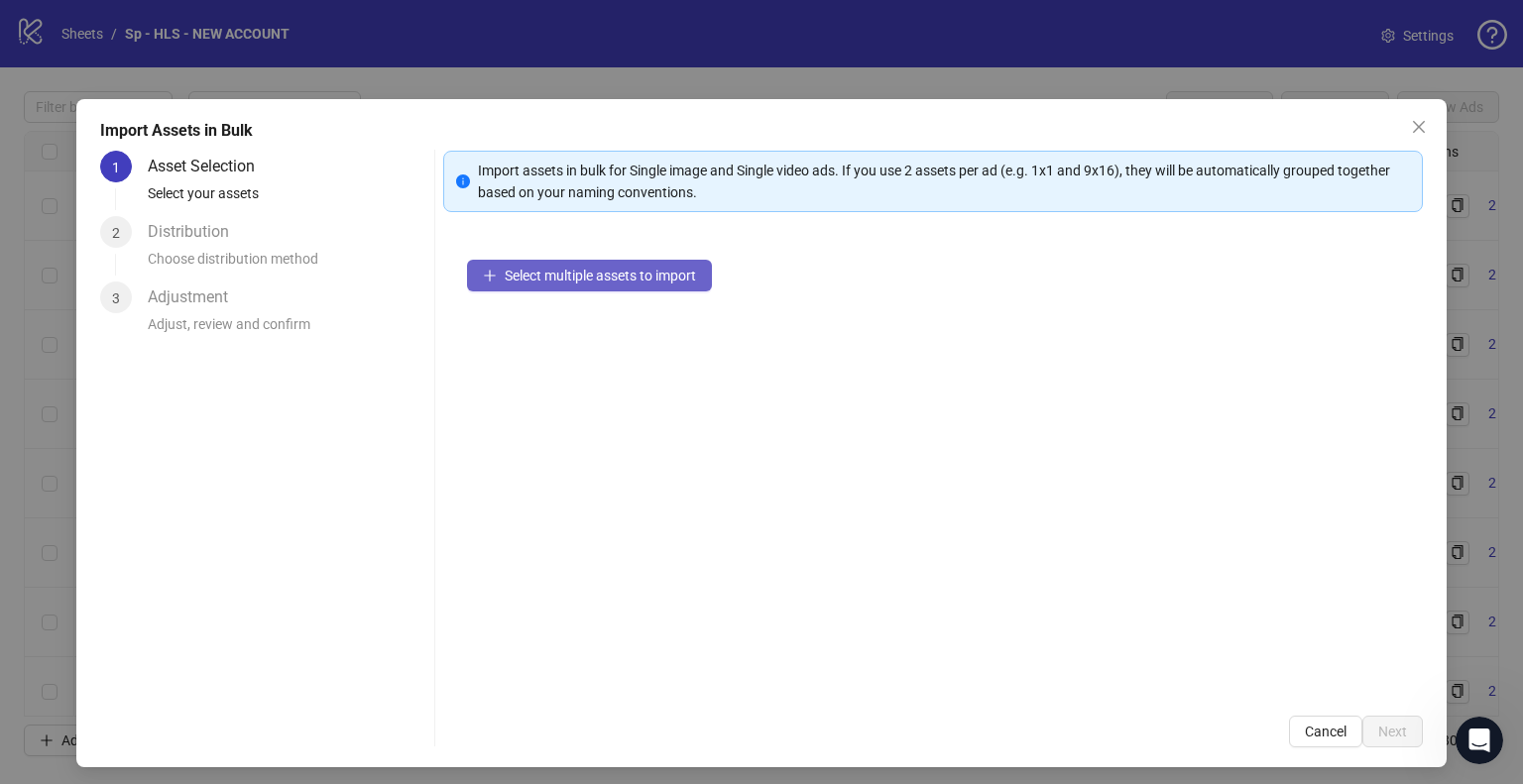 click on "Select multiple assets to import" at bounding box center [589, 276] 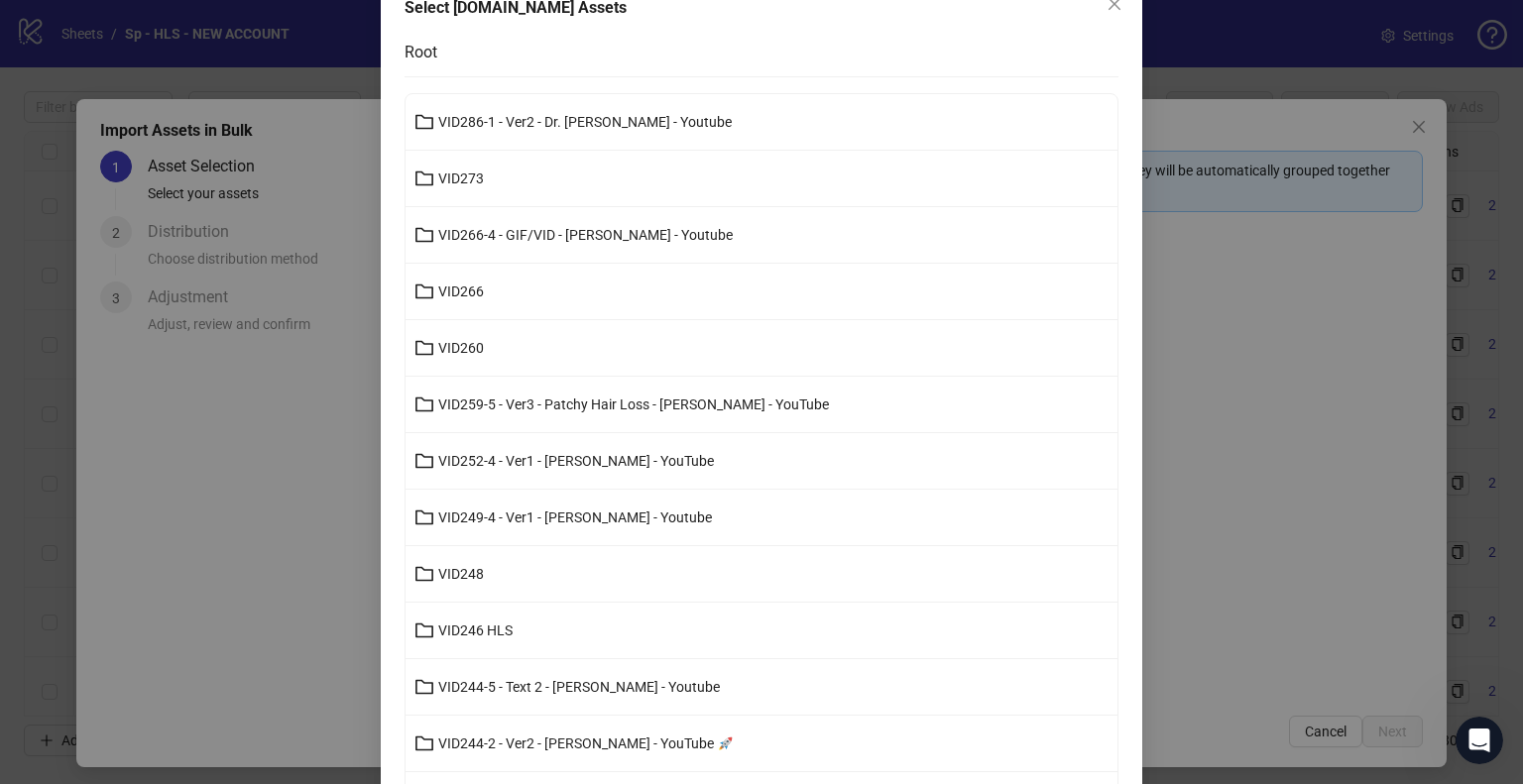 scroll, scrollTop: 0, scrollLeft: 0, axis: both 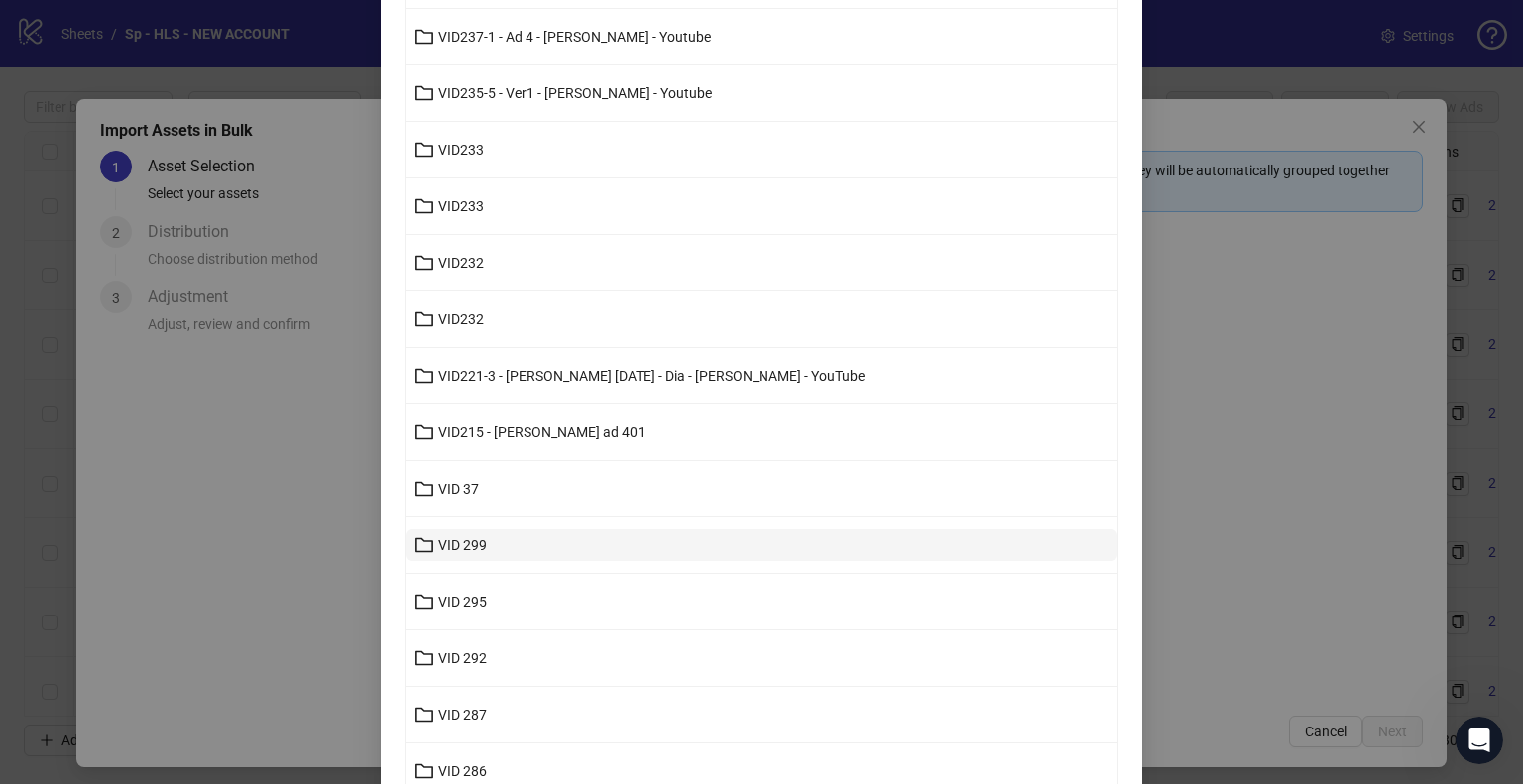 click on "VID 299" at bounding box center (762, 545) 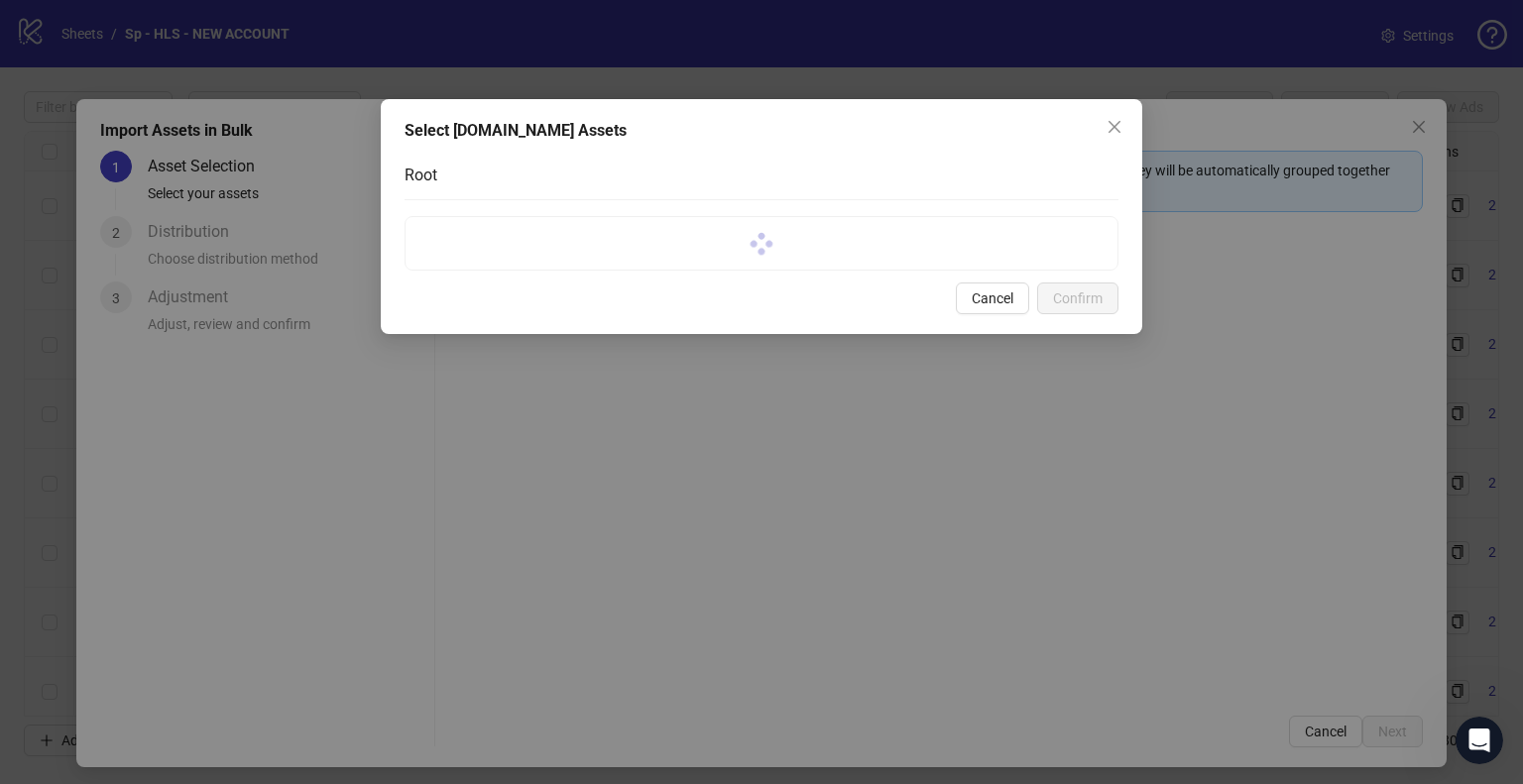 scroll, scrollTop: 0, scrollLeft: 0, axis: both 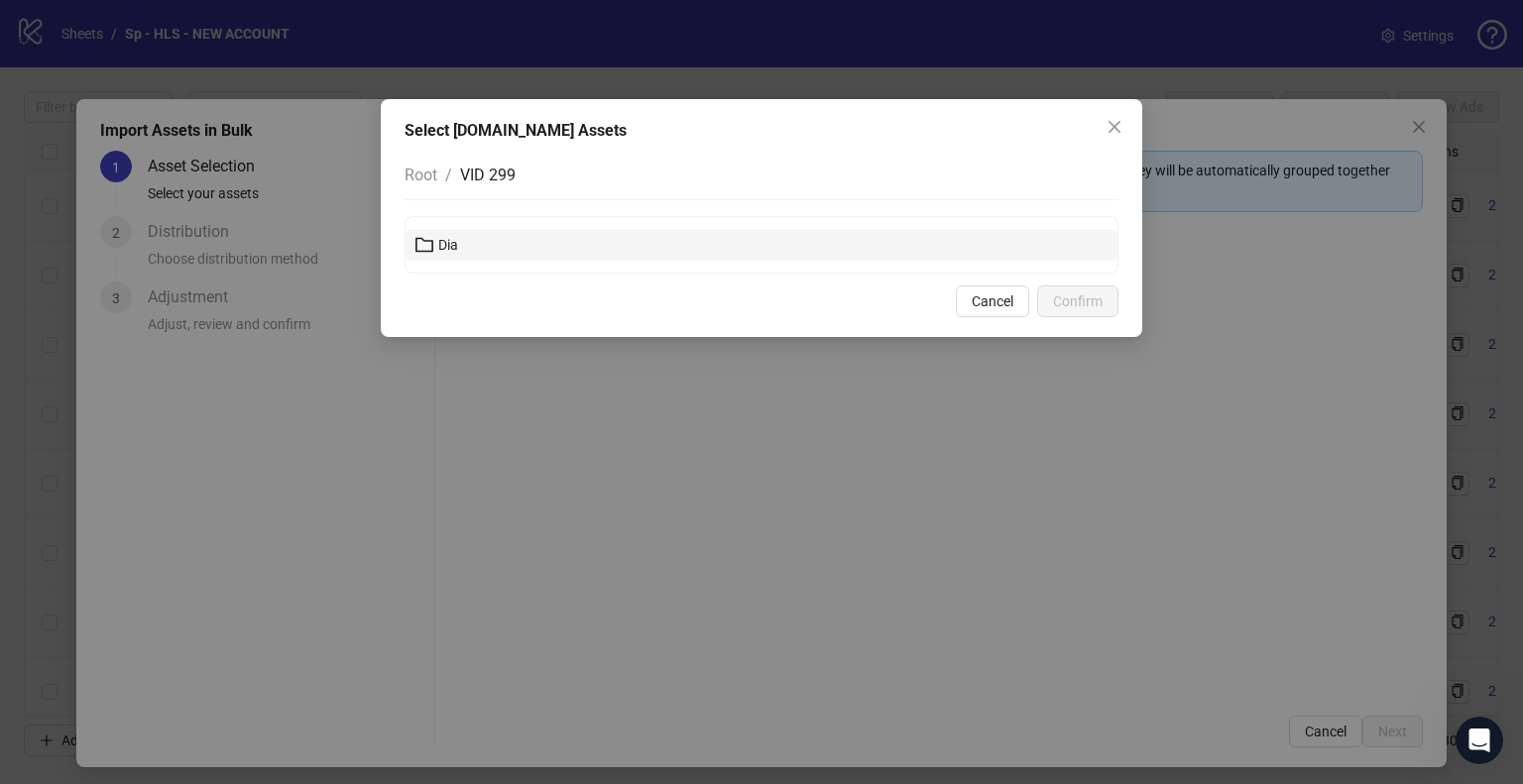 click on "Dia" at bounding box center (762, 245) 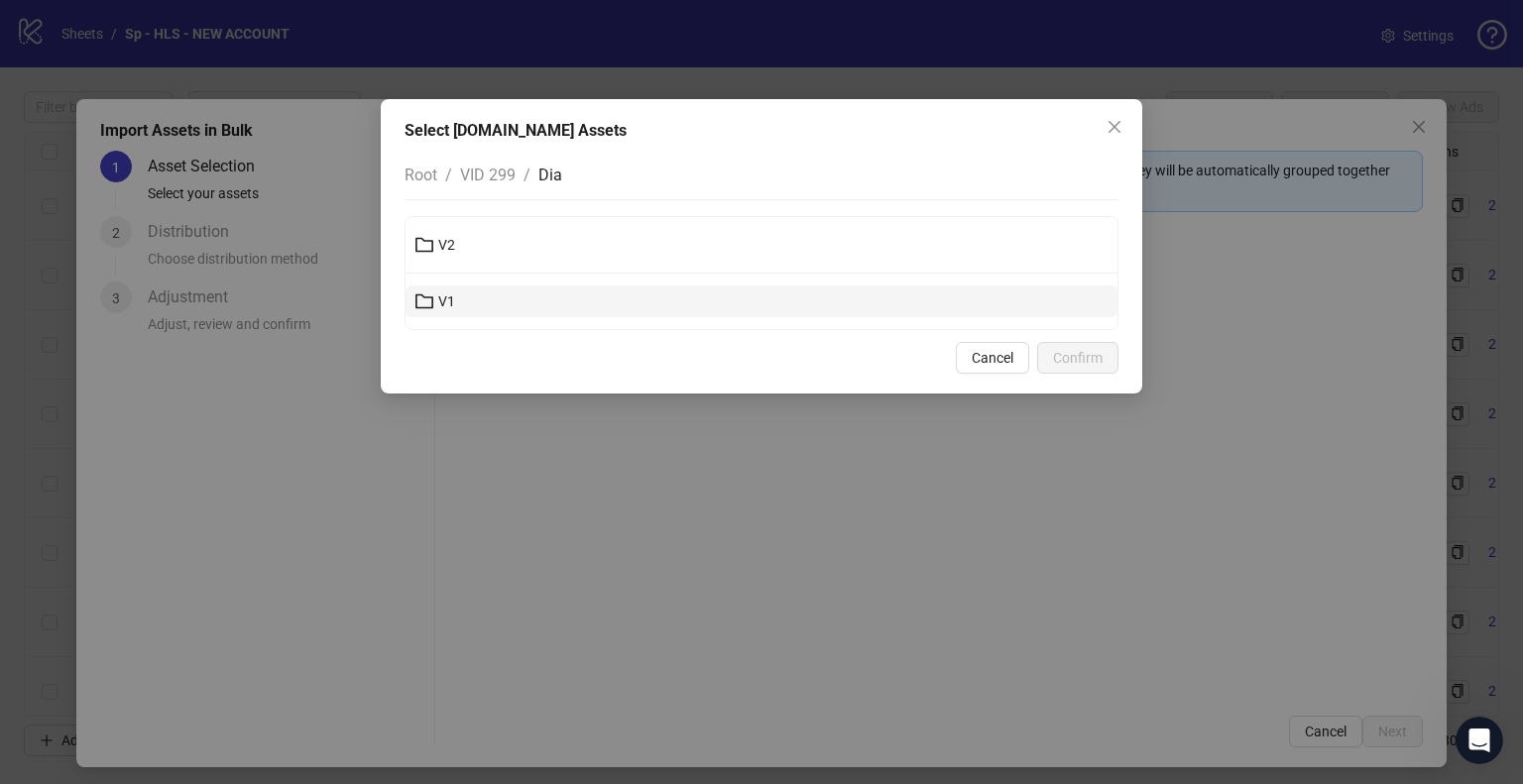 click on "V1" at bounding box center [762, 301] 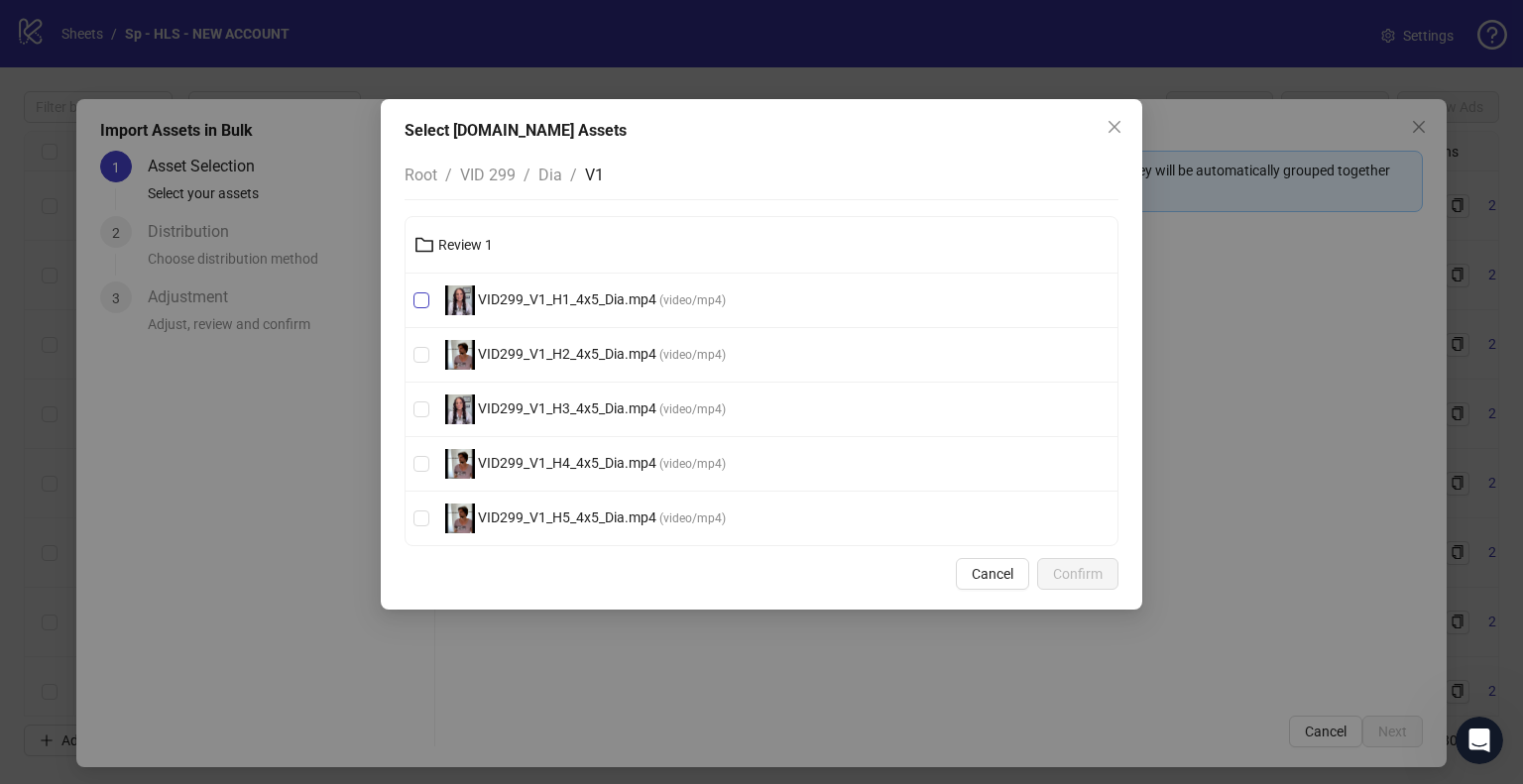 click on "VID299_V1_H1_4x5_Dia.mp4" at bounding box center (567, 299) 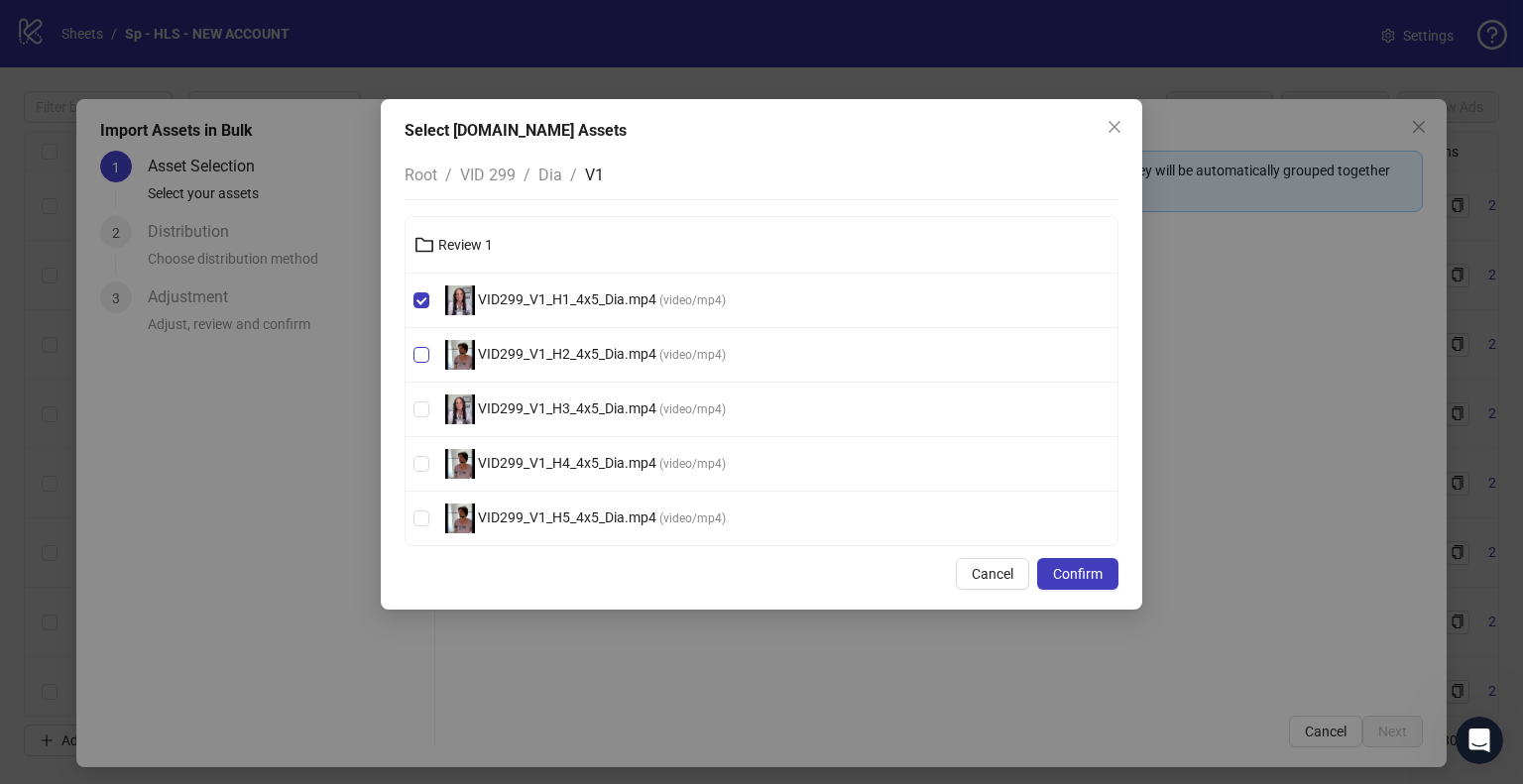 click on "VID299_V1_H2_4x5_Dia.mp4" at bounding box center [567, 354] 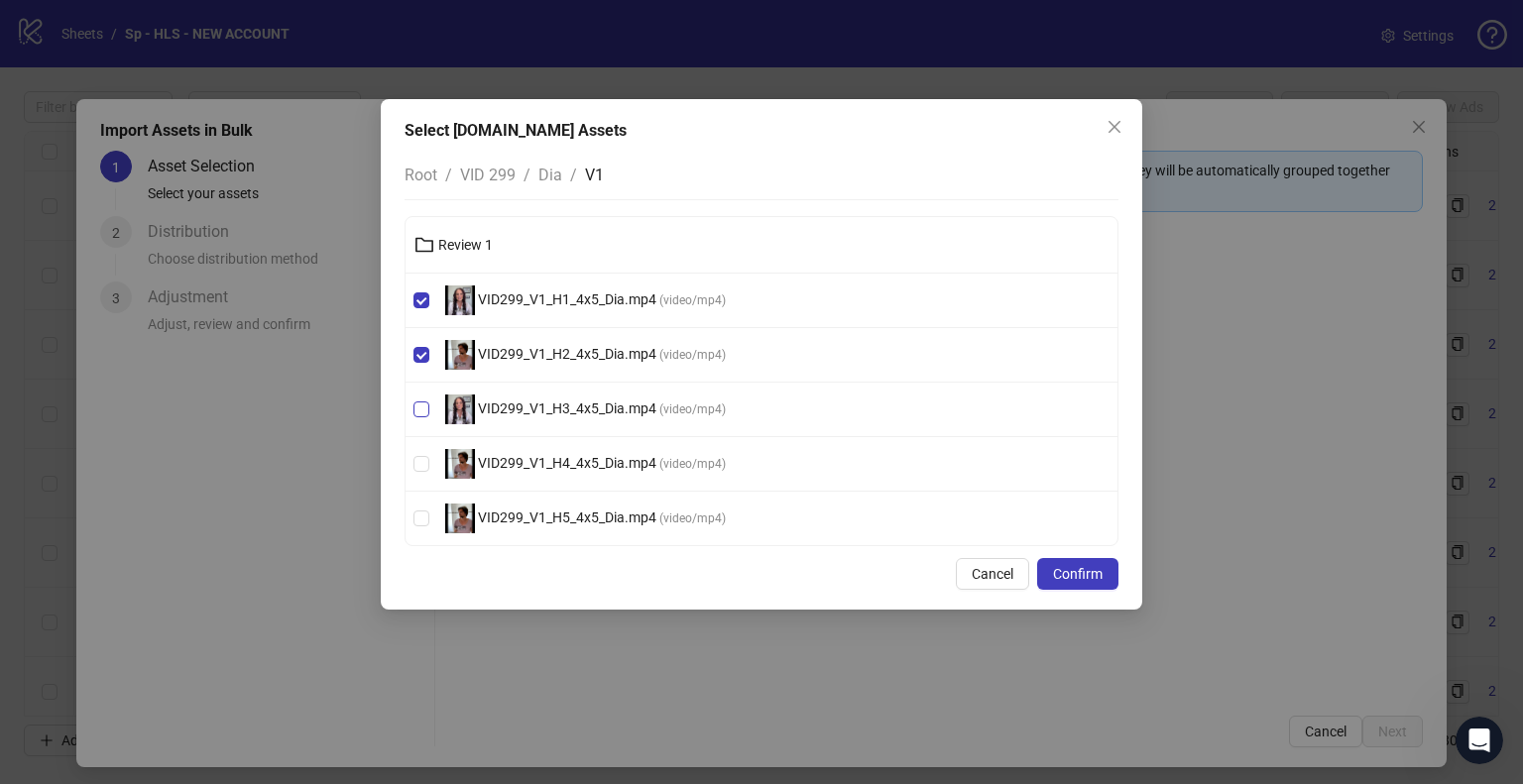 click on "VID299_V1_H3_4x5_Dia.mp4   ( video/mp4 )" at bounding box center (585, 409) 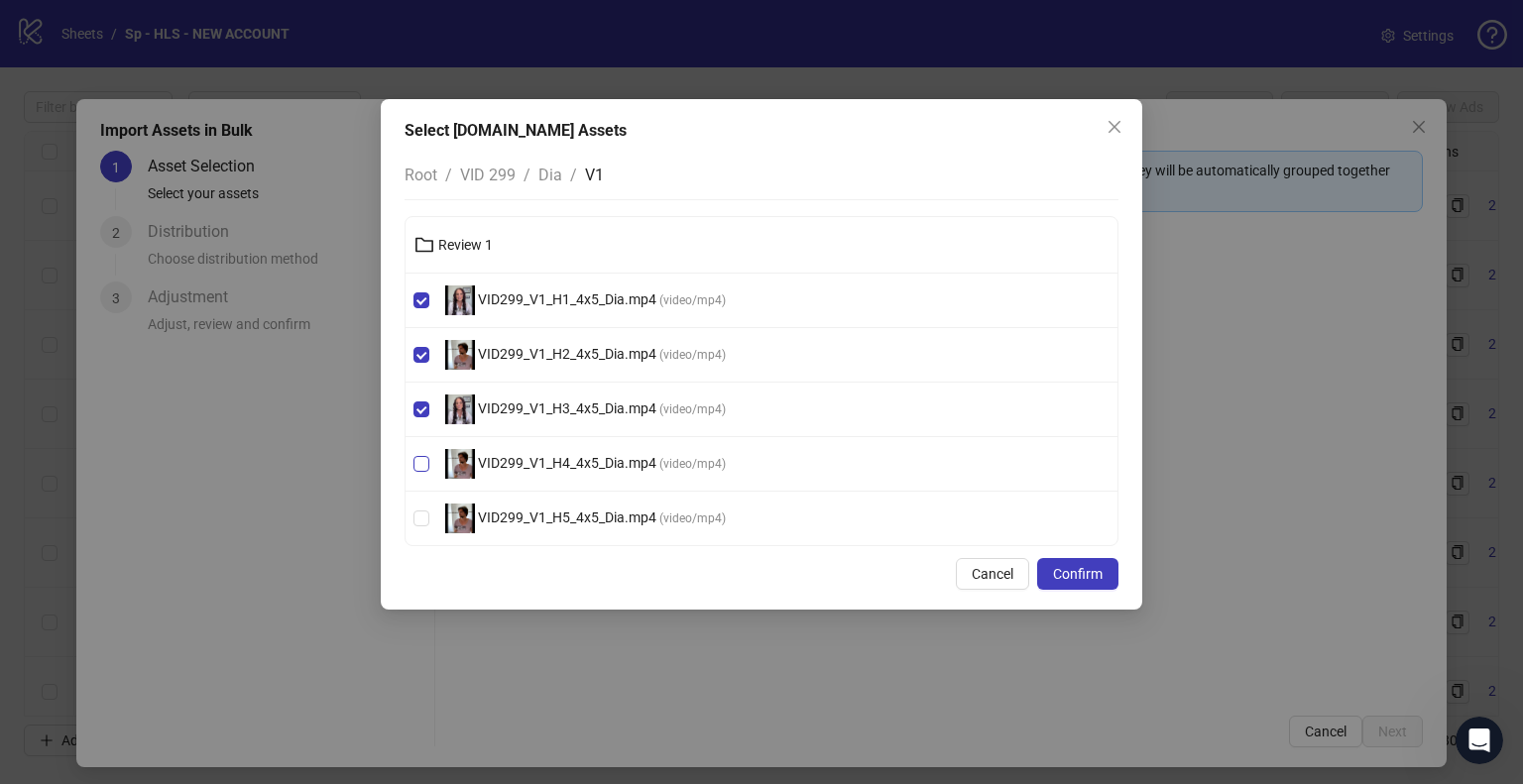 click on "VID299_V1_H4_4x5_Dia.mp4" at bounding box center (567, 463) 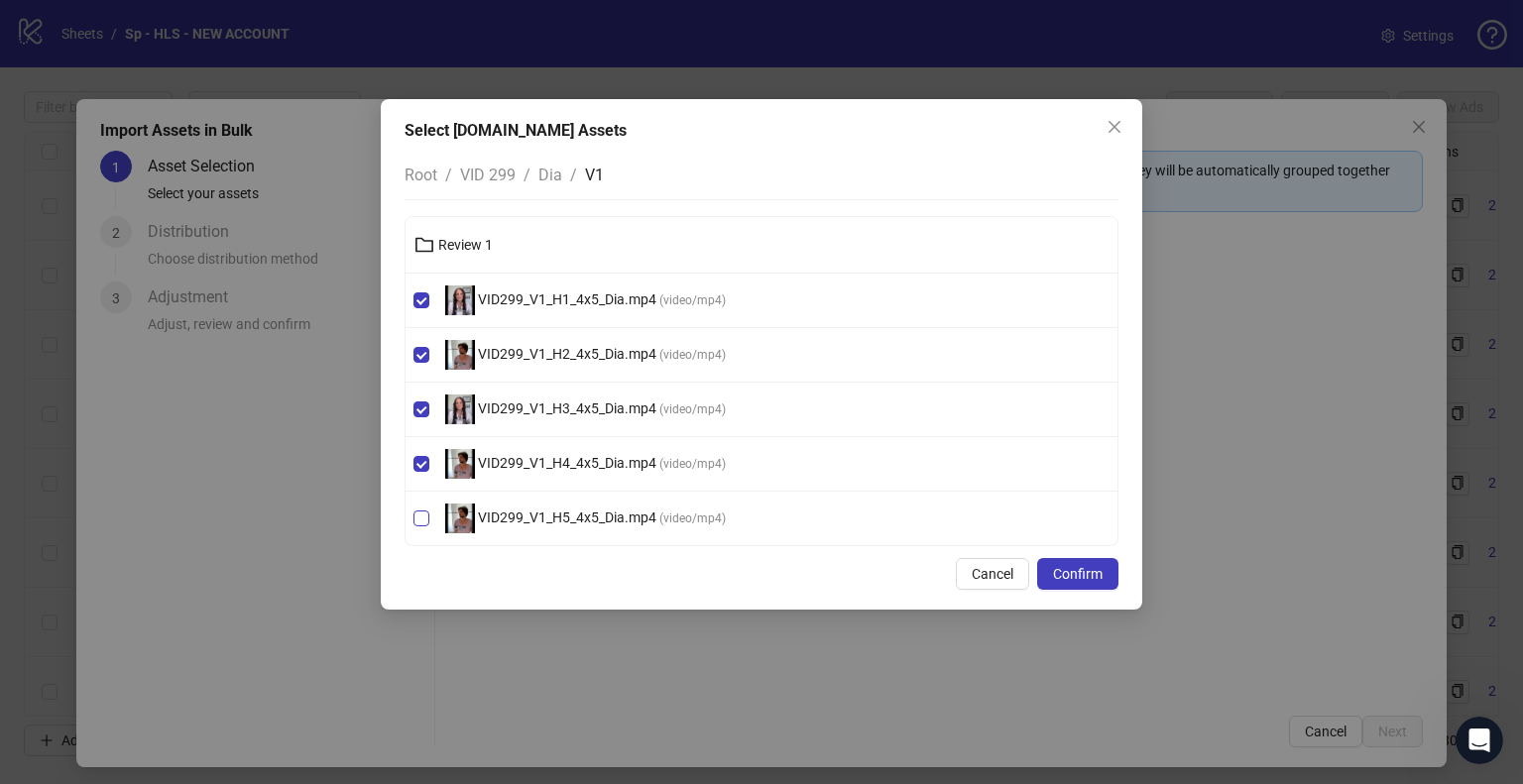 click on "VID299_V1_H5_4x5_Dia.mp4" at bounding box center [567, 517] 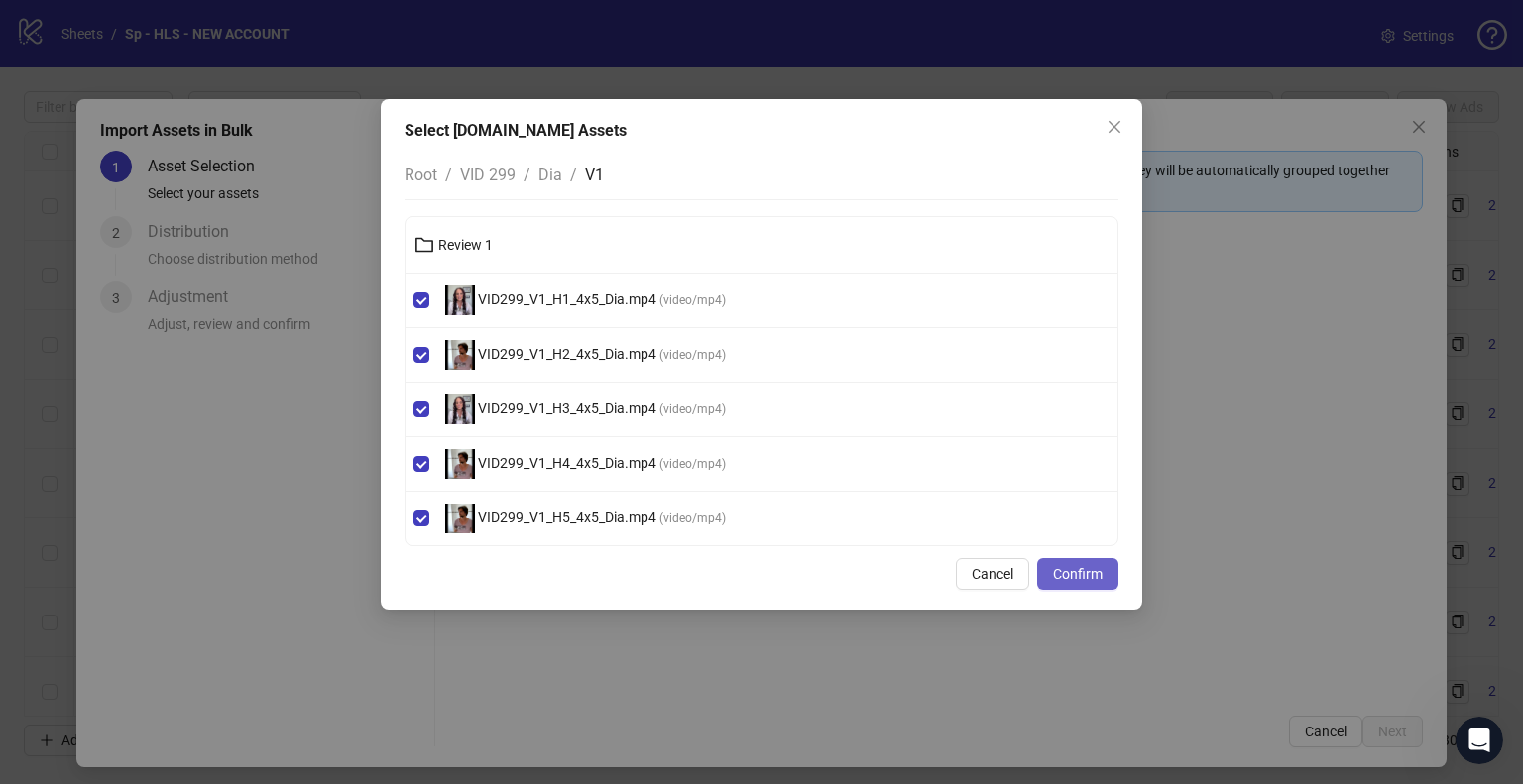 click on "Confirm" at bounding box center (1078, 574) 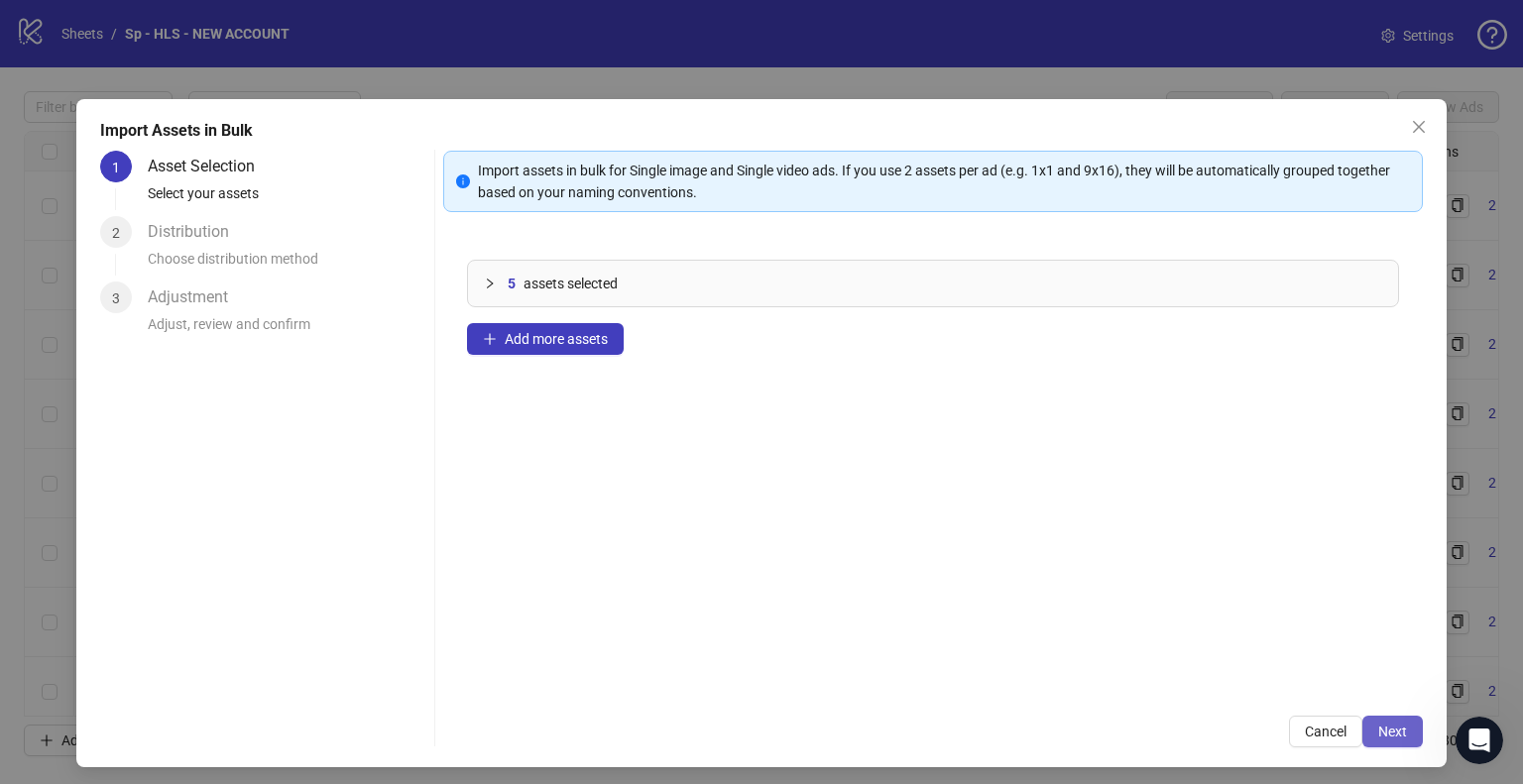 click on "Next" at bounding box center (1392, 731) 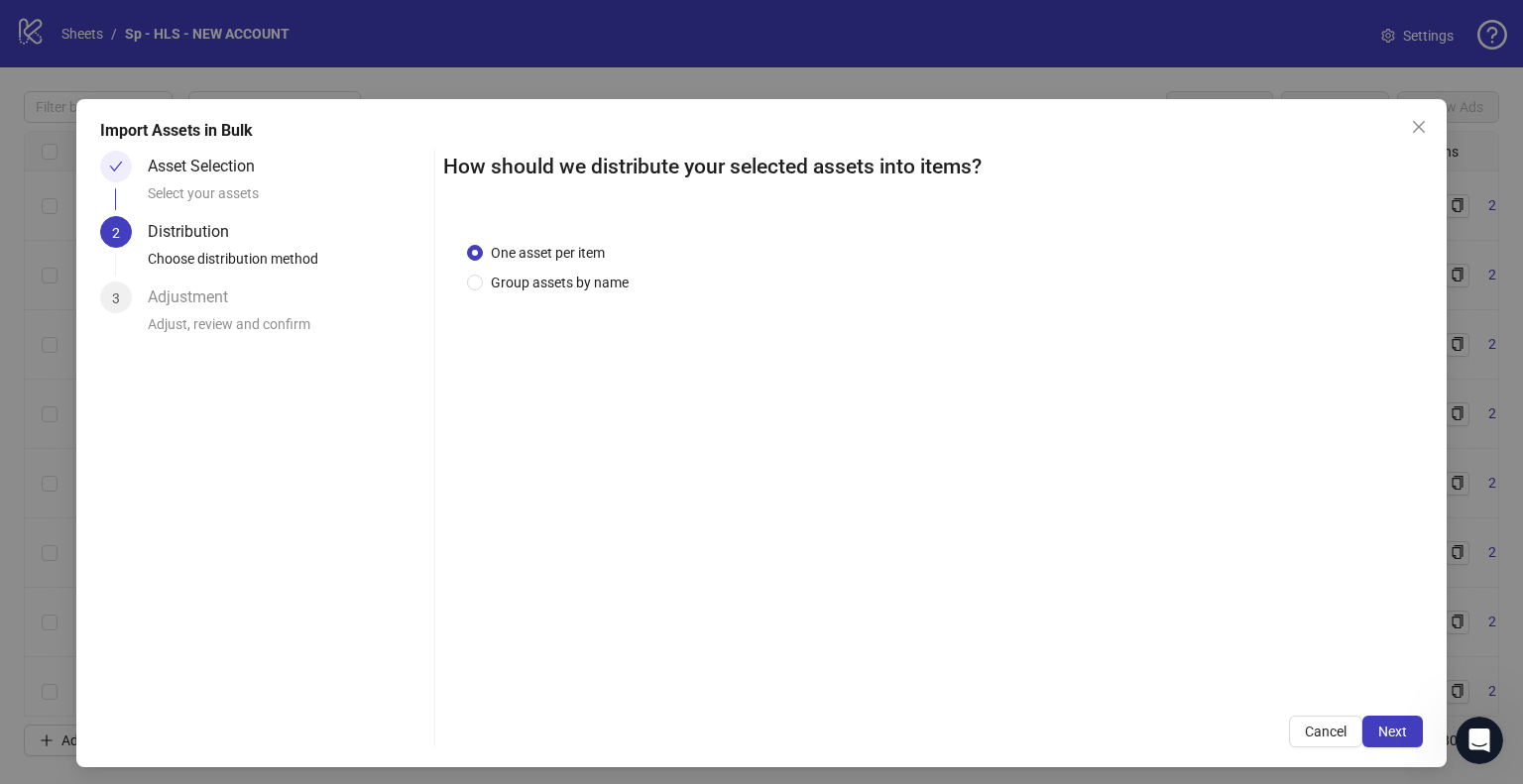 click on "Next" at bounding box center (1392, 731) 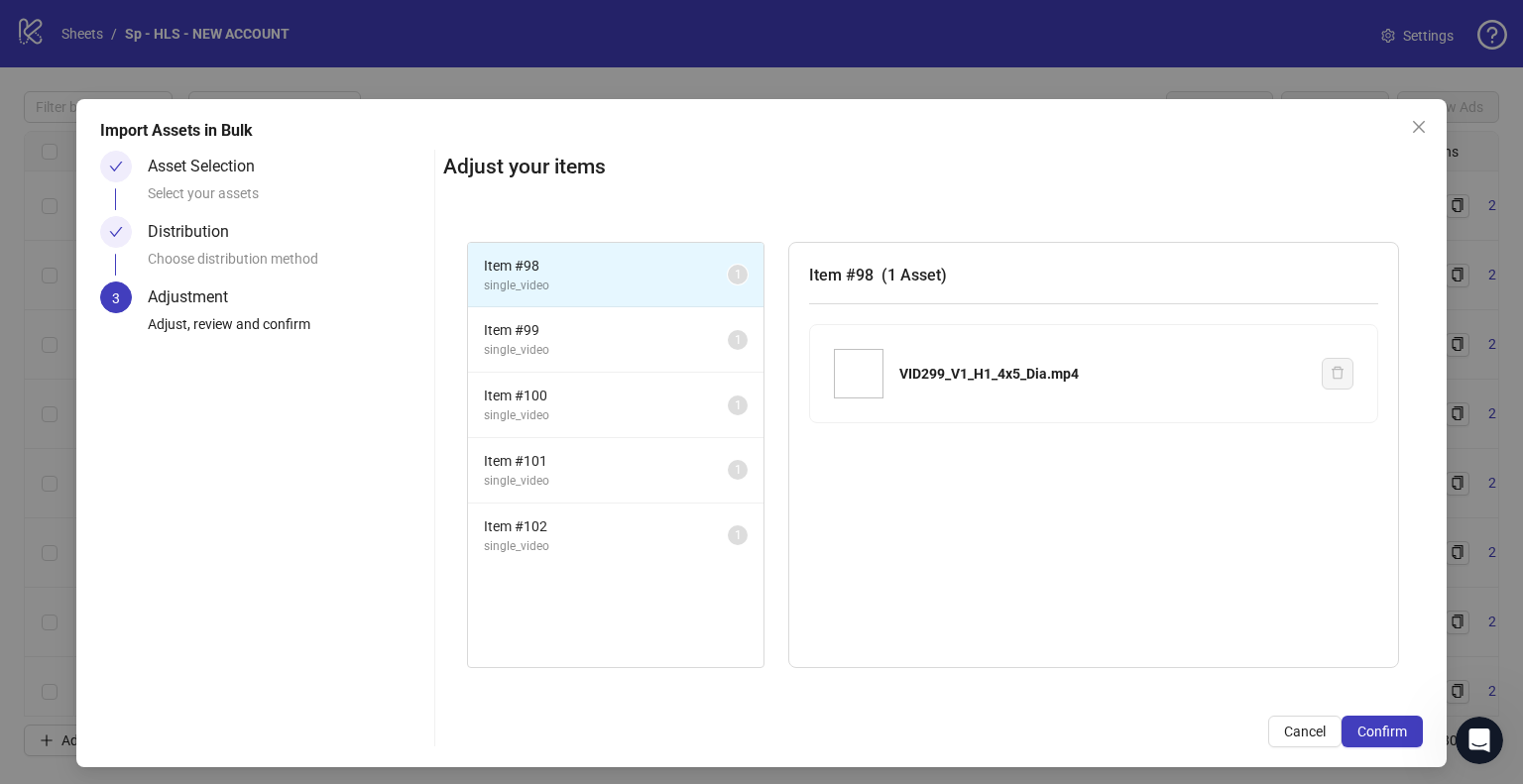 click on "Confirm" at bounding box center (1382, 731) 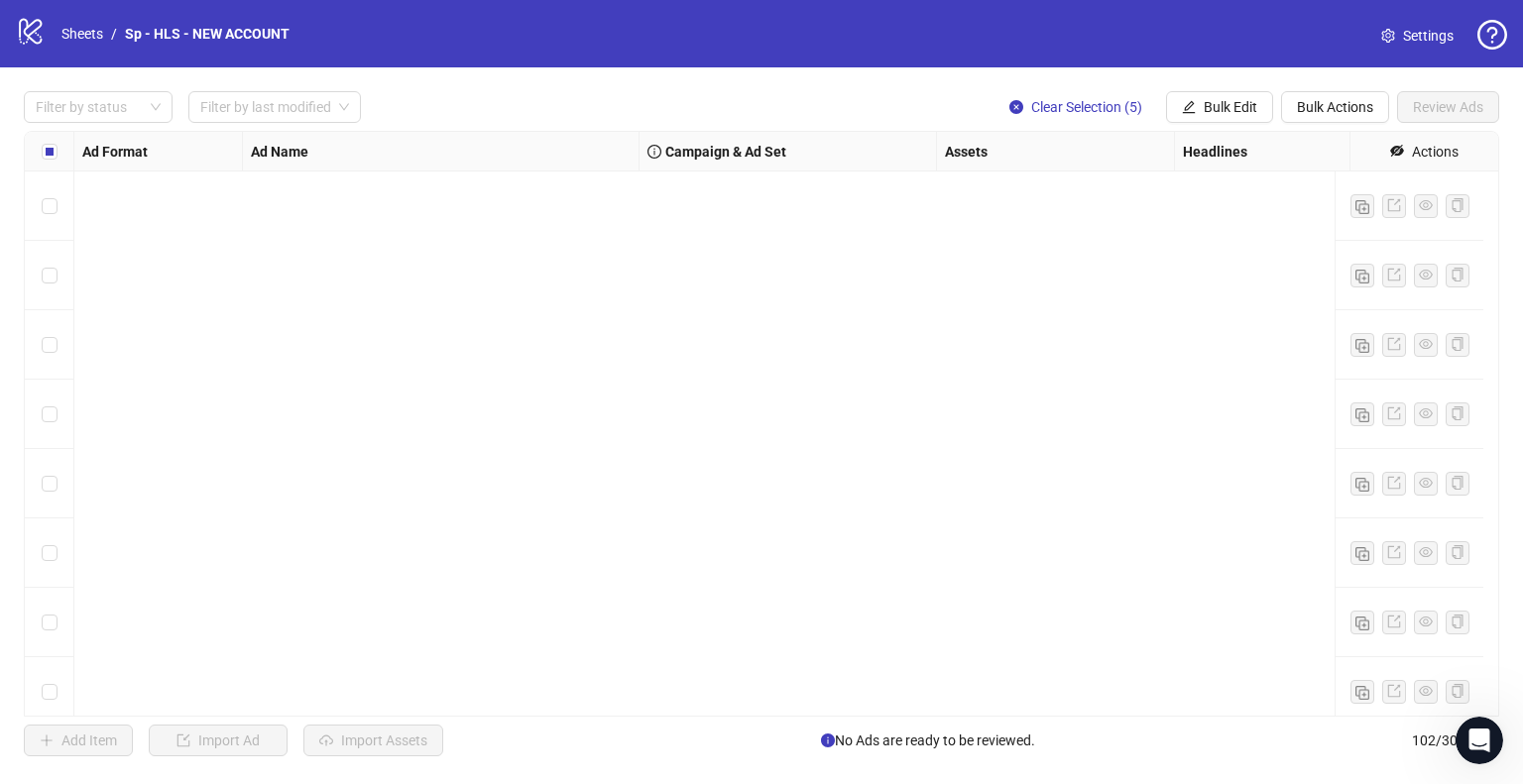 scroll, scrollTop: 6547, scrollLeft: 0, axis: vertical 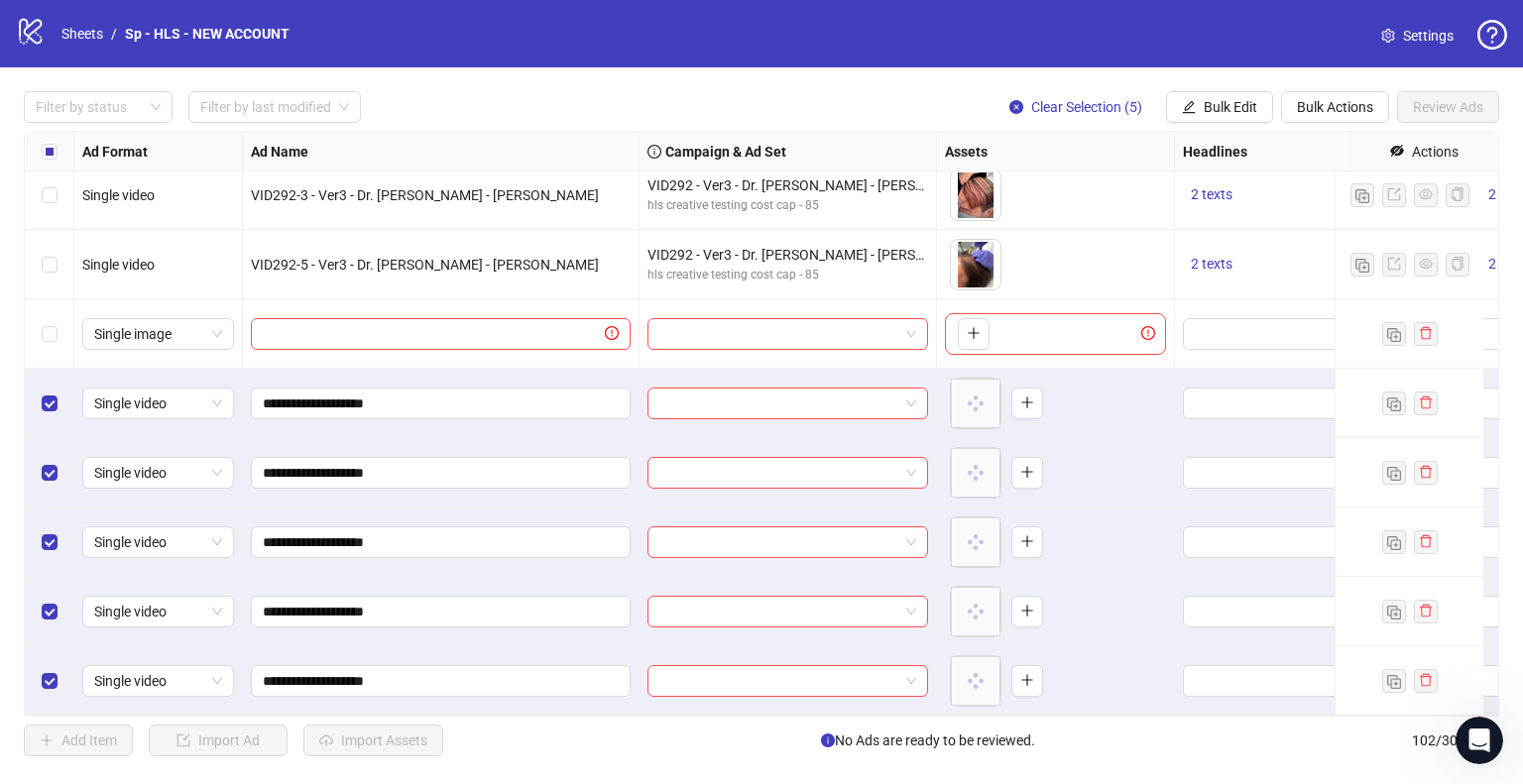 click 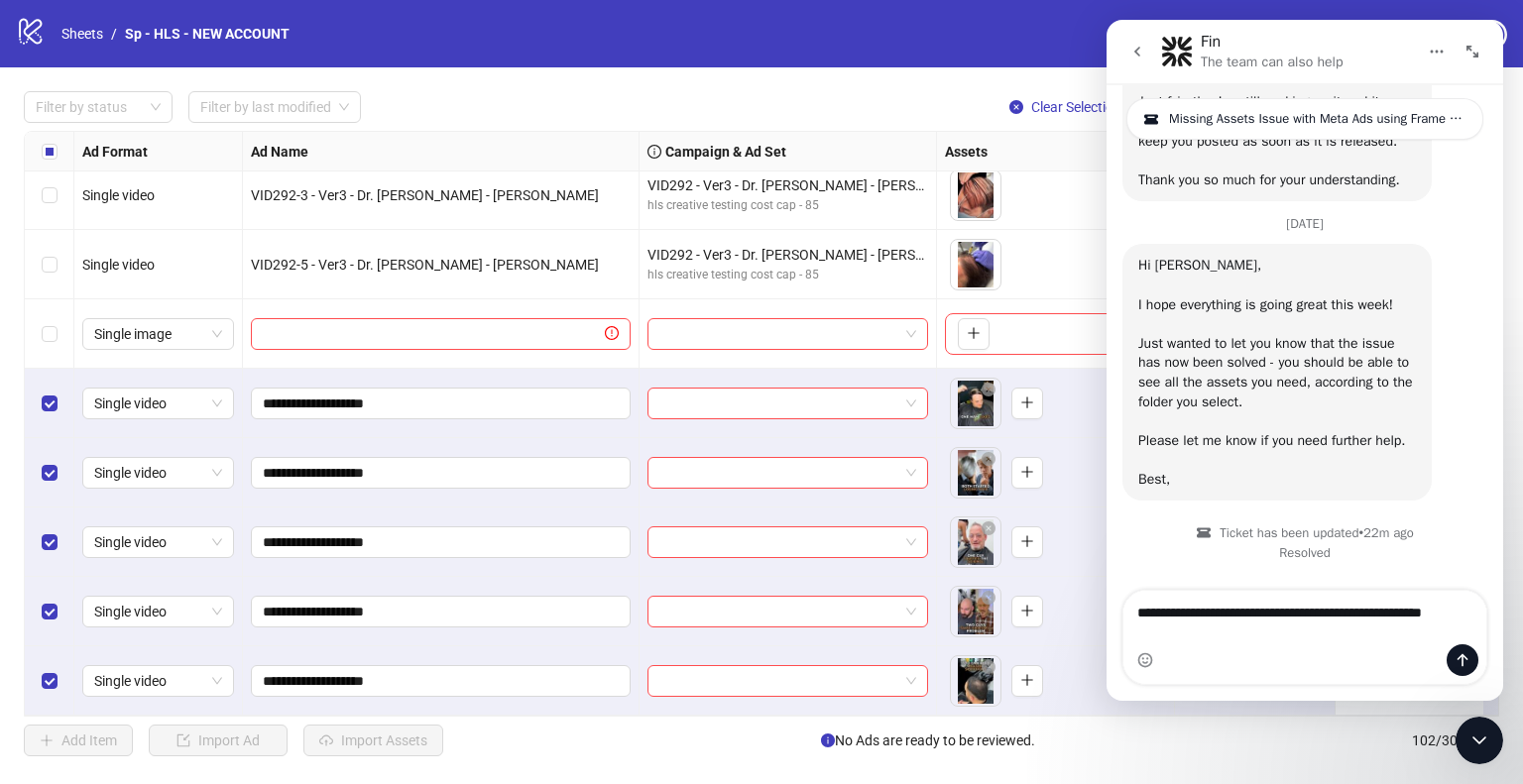 scroll, scrollTop: 4360, scrollLeft: 0, axis: vertical 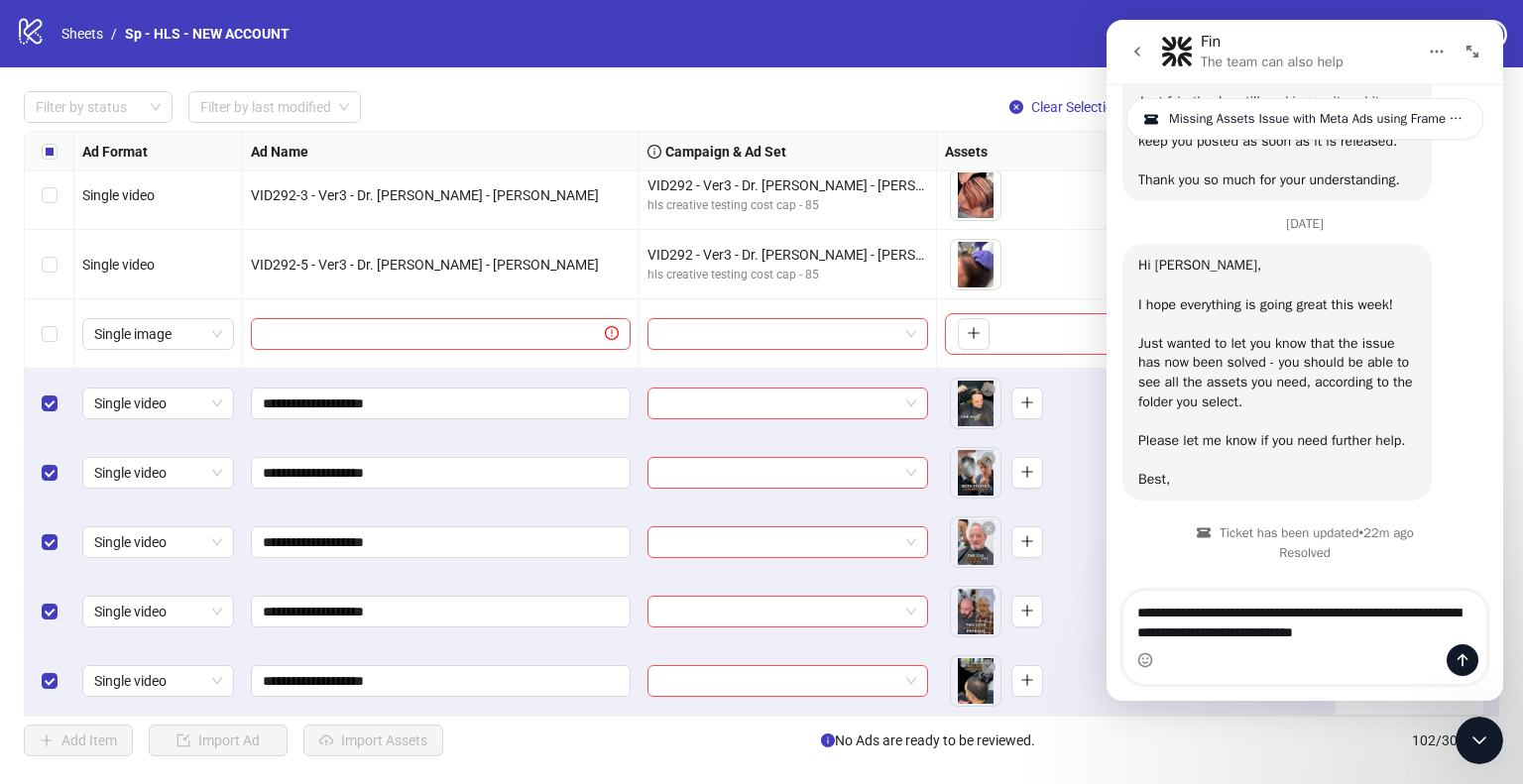 type on "**********" 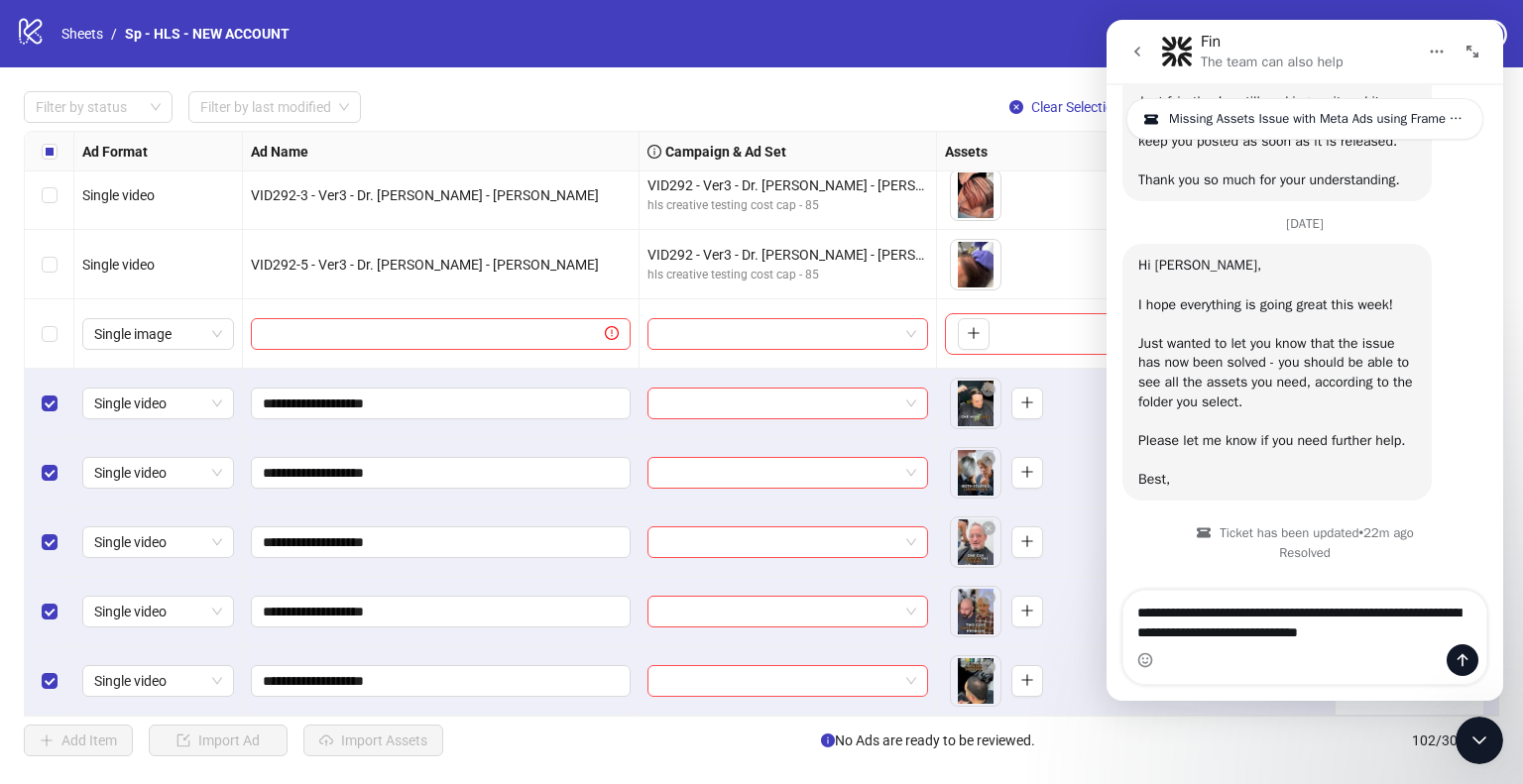type 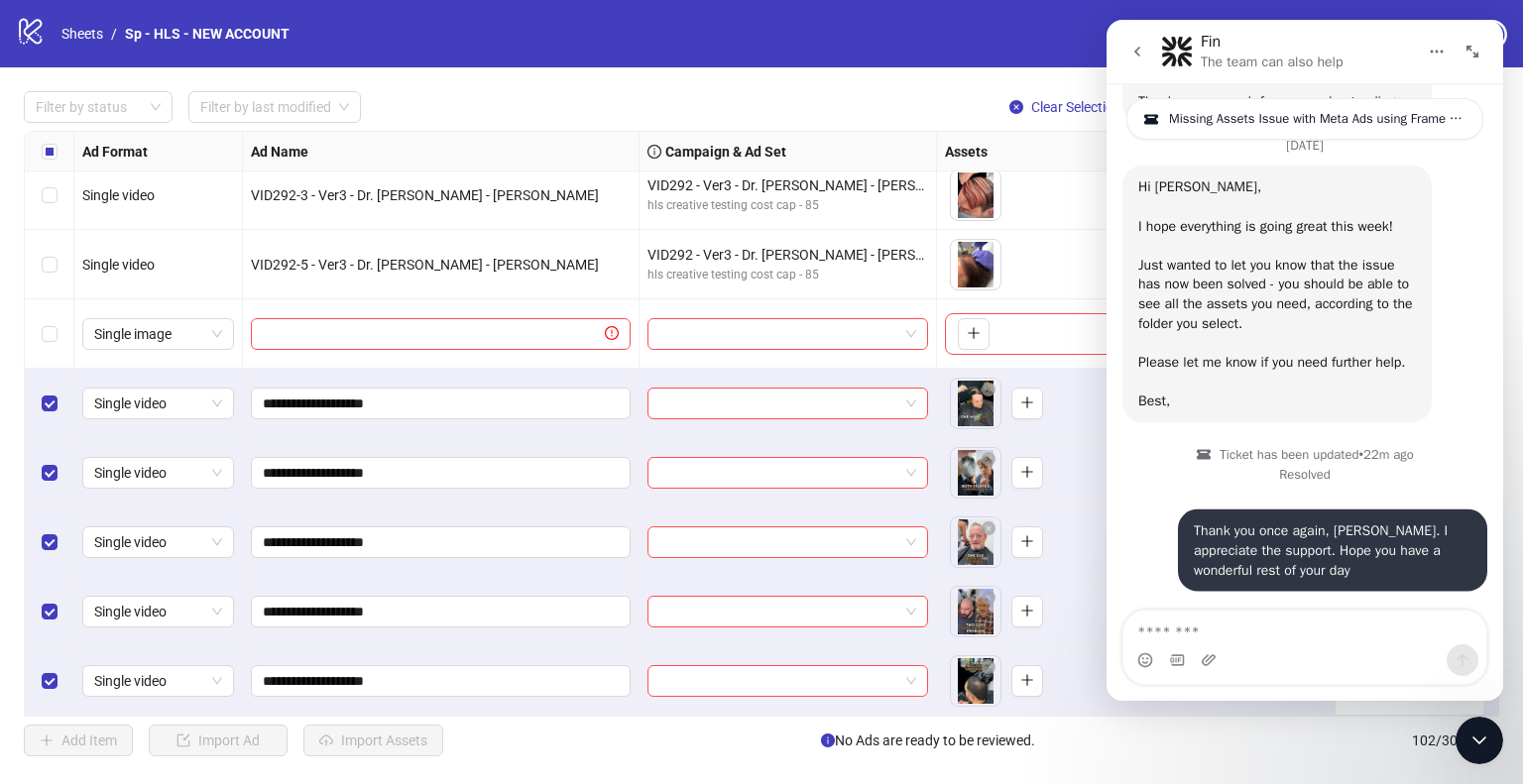 scroll, scrollTop: 4437, scrollLeft: 0, axis: vertical 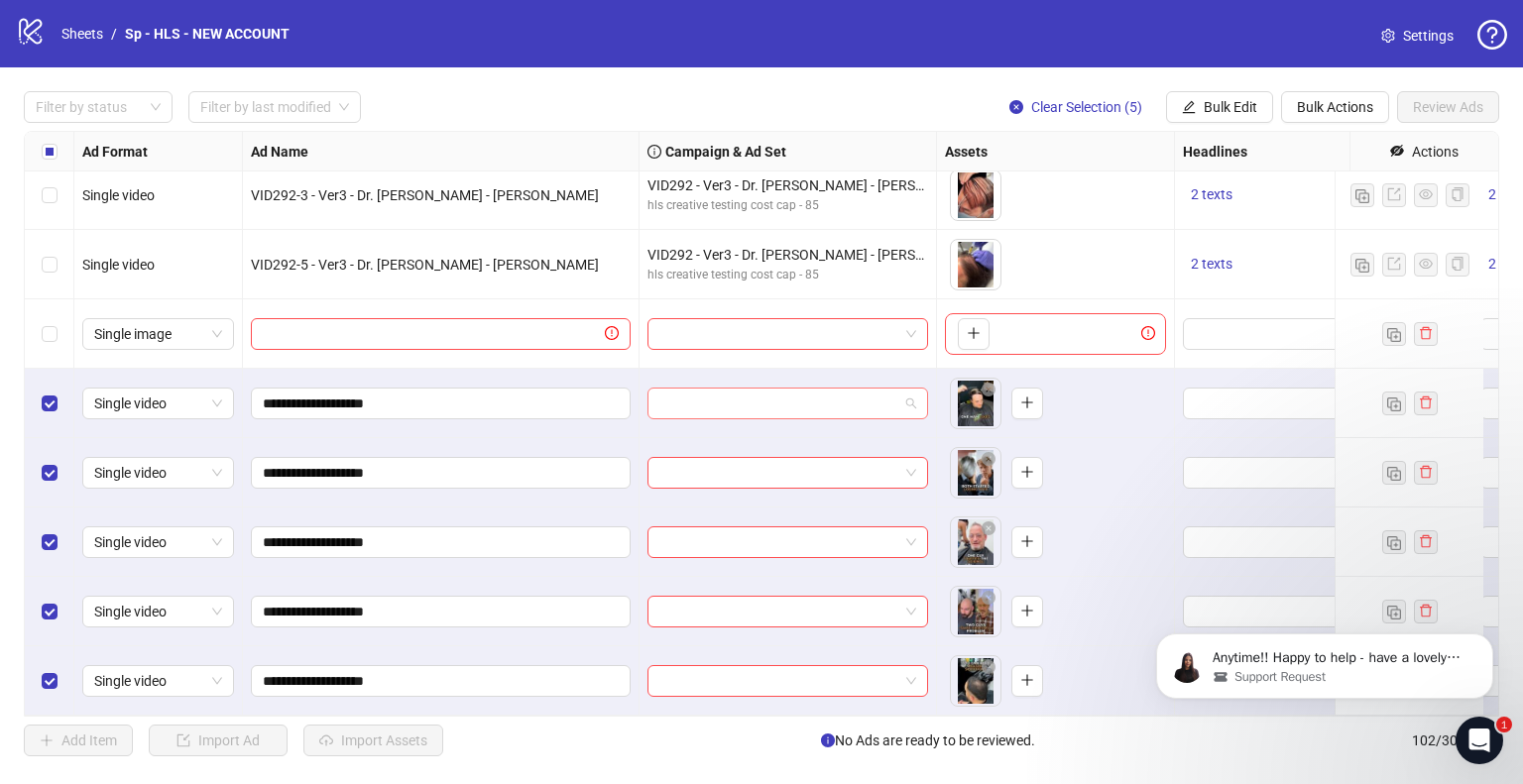 click at bounding box center (787, 403) 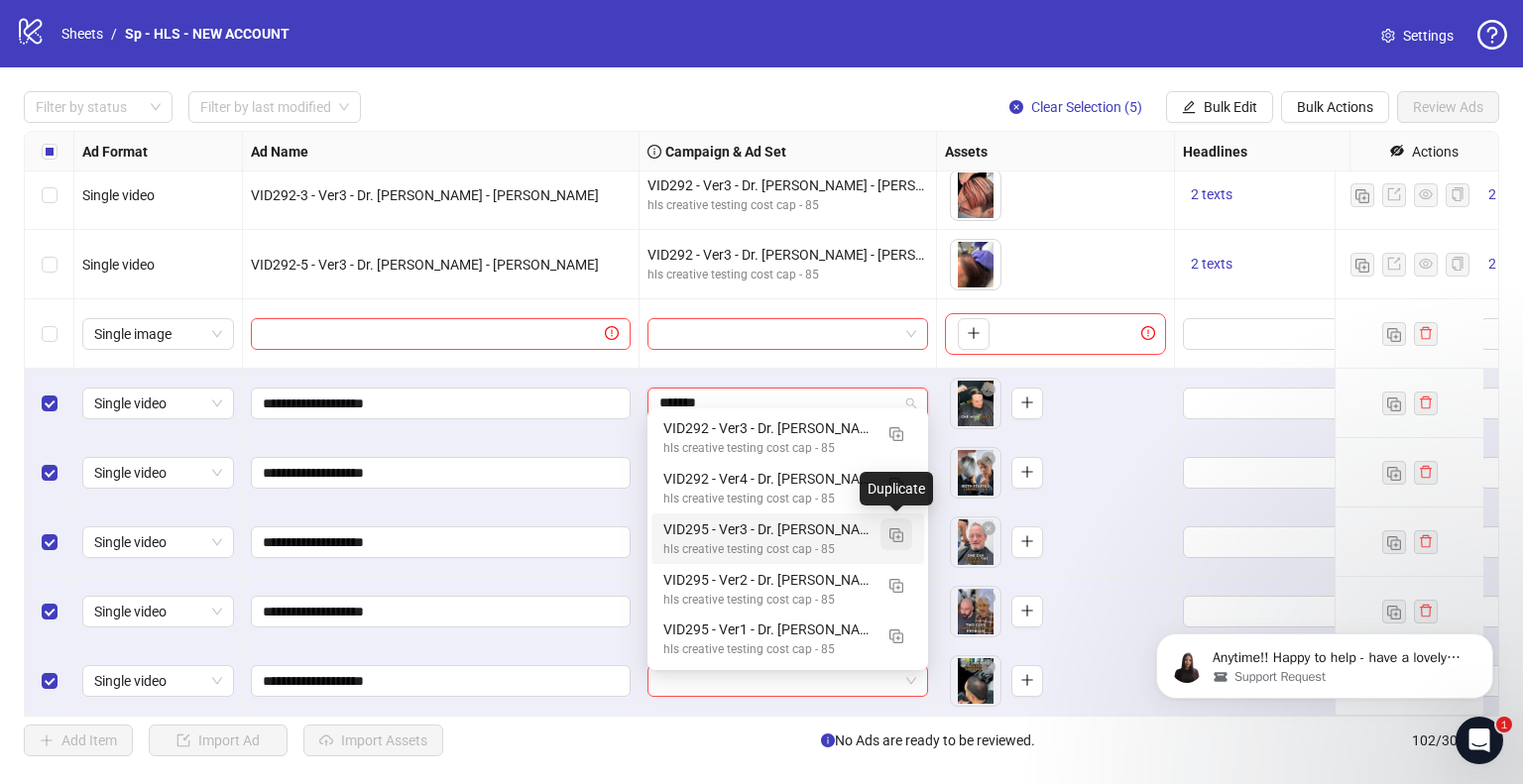 click at bounding box center (896, 534) 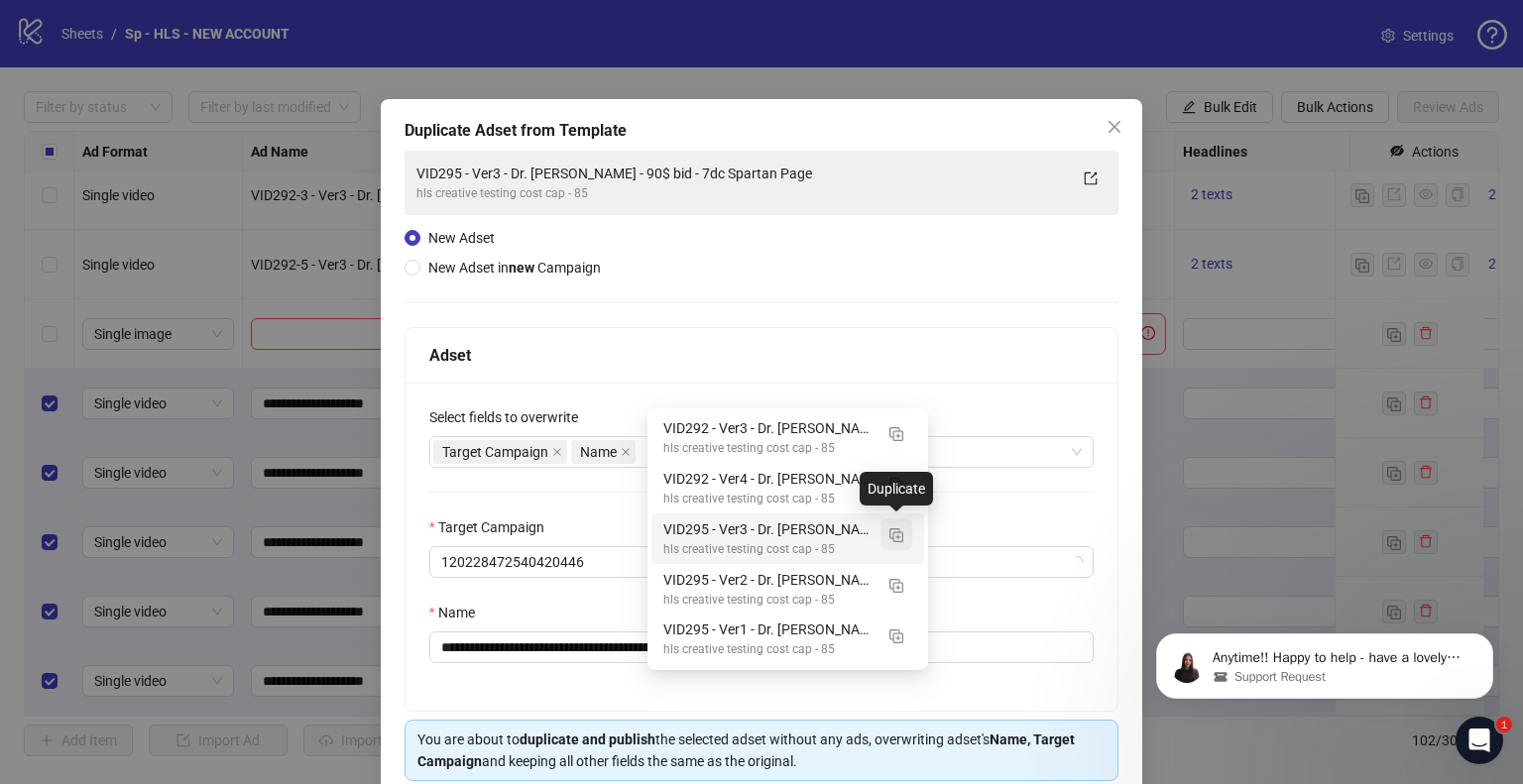 type on "*******" 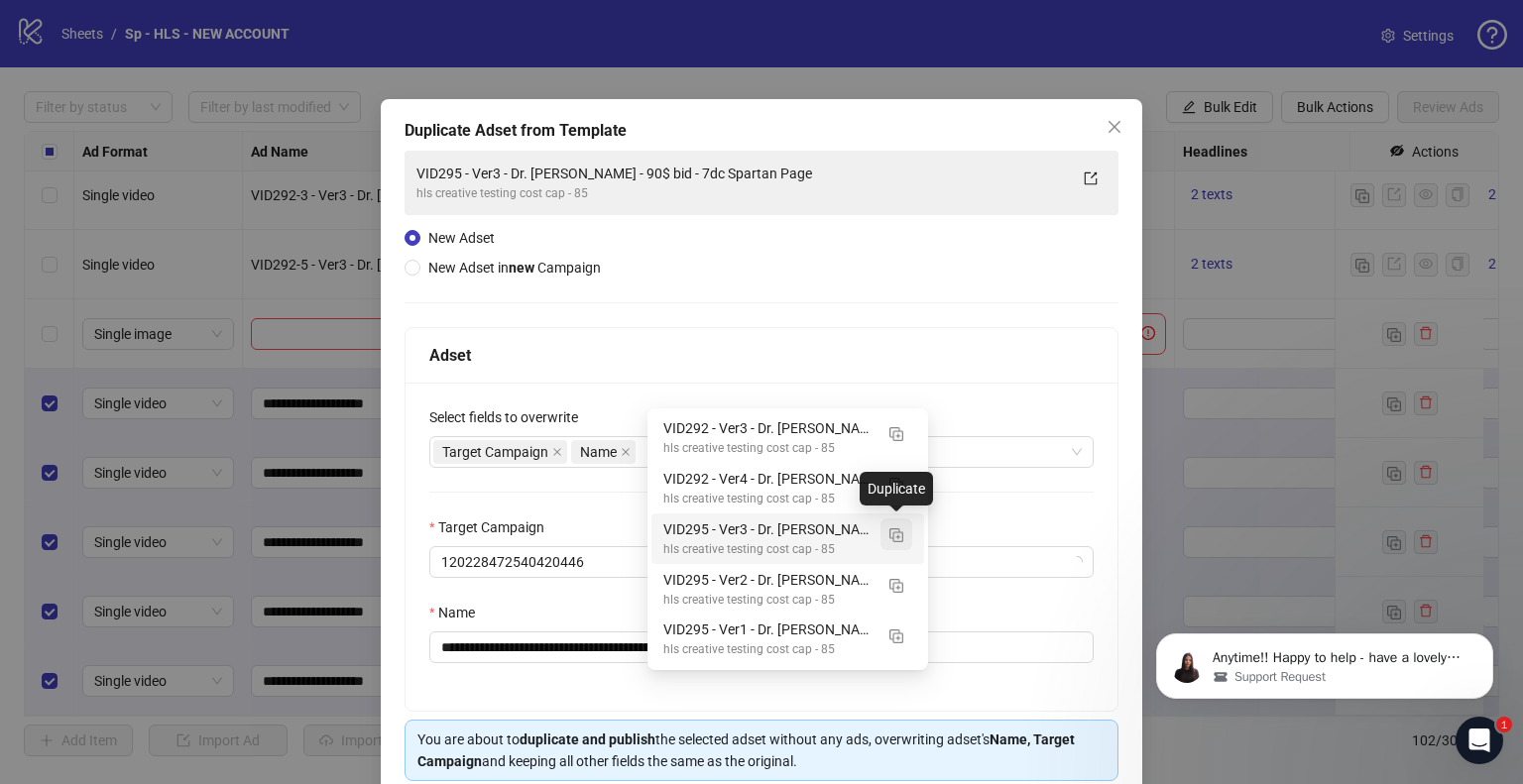 type 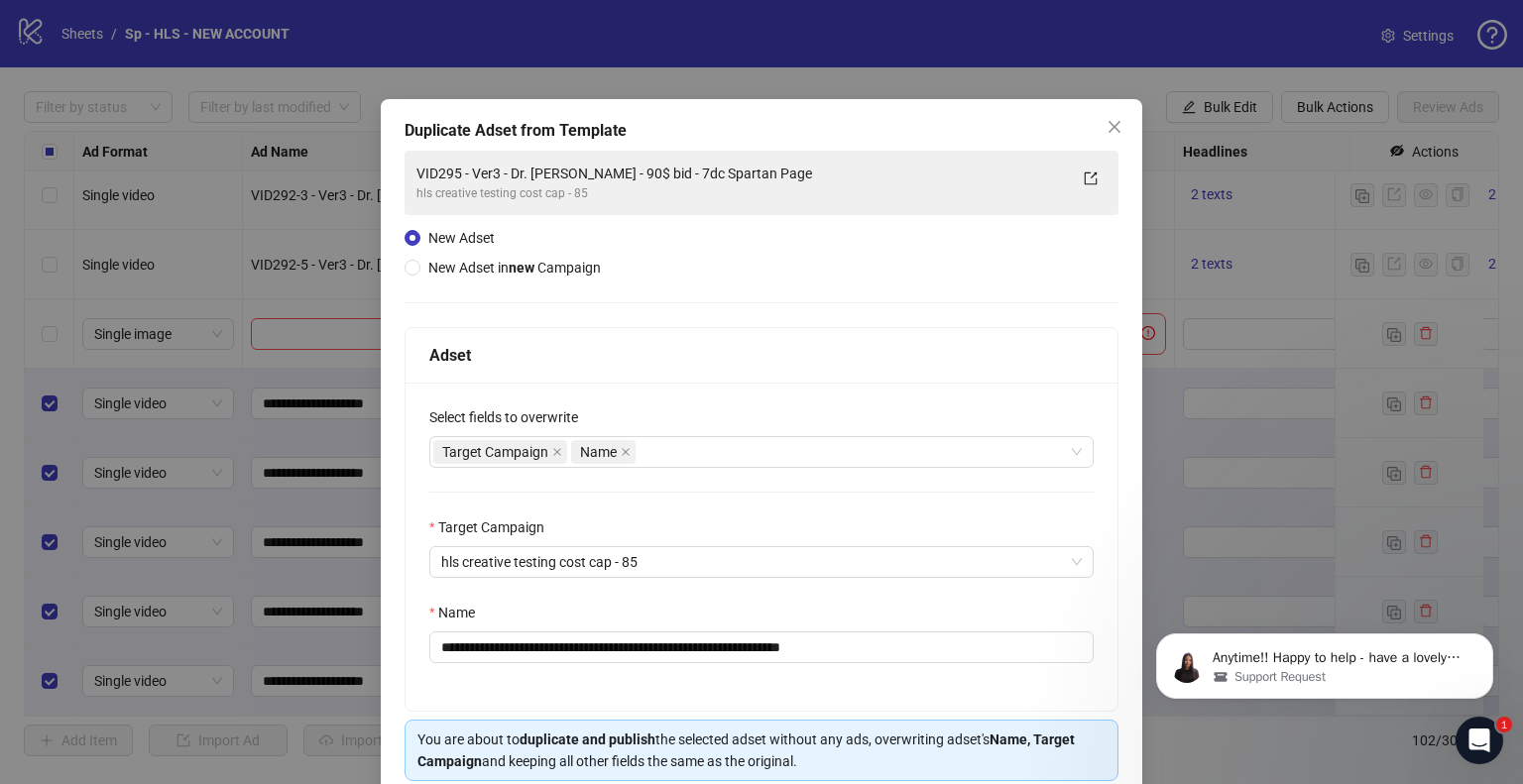 scroll, scrollTop: 83, scrollLeft: 0, axis: vertical 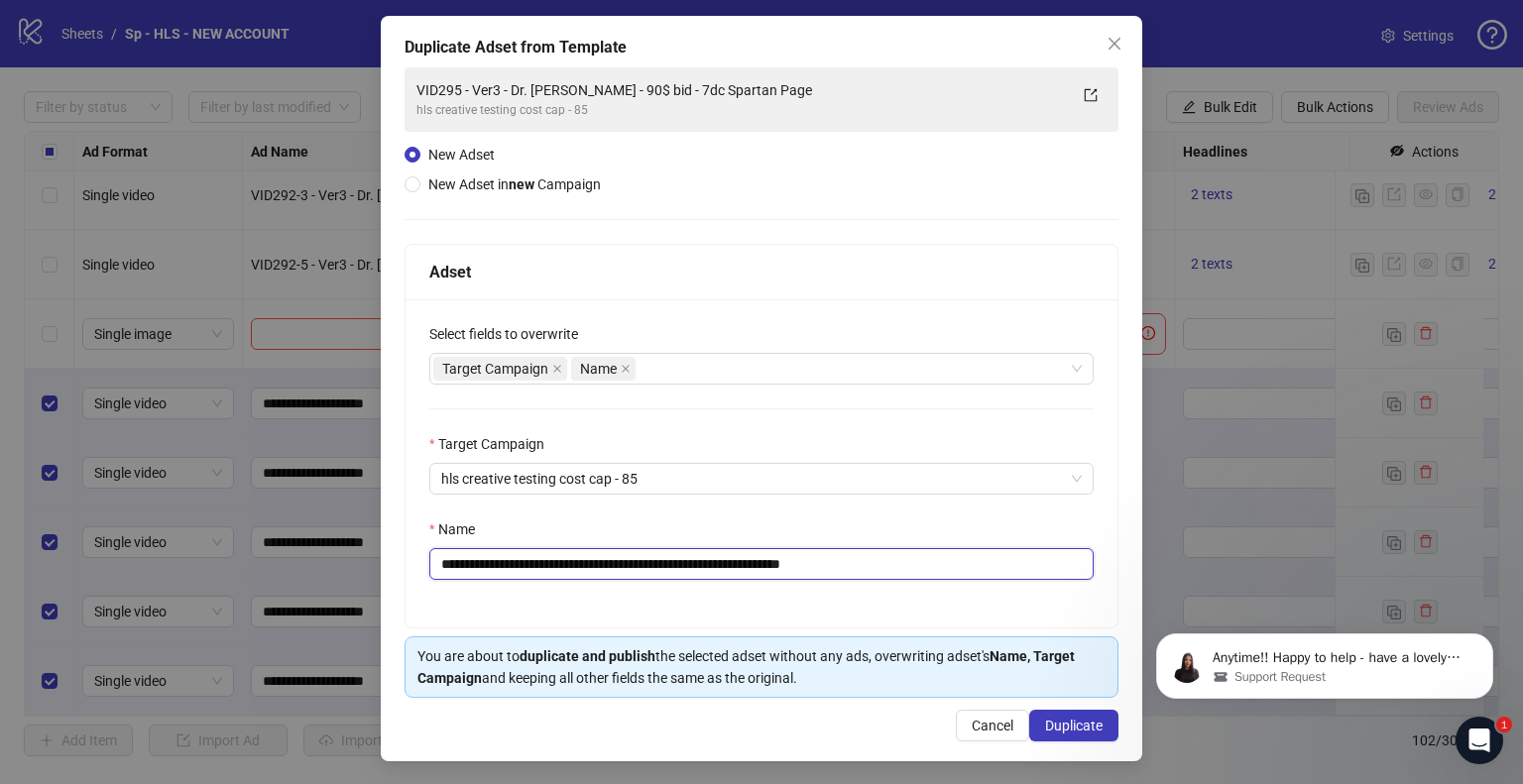 click on "**********" at bounding box center (762, 564) 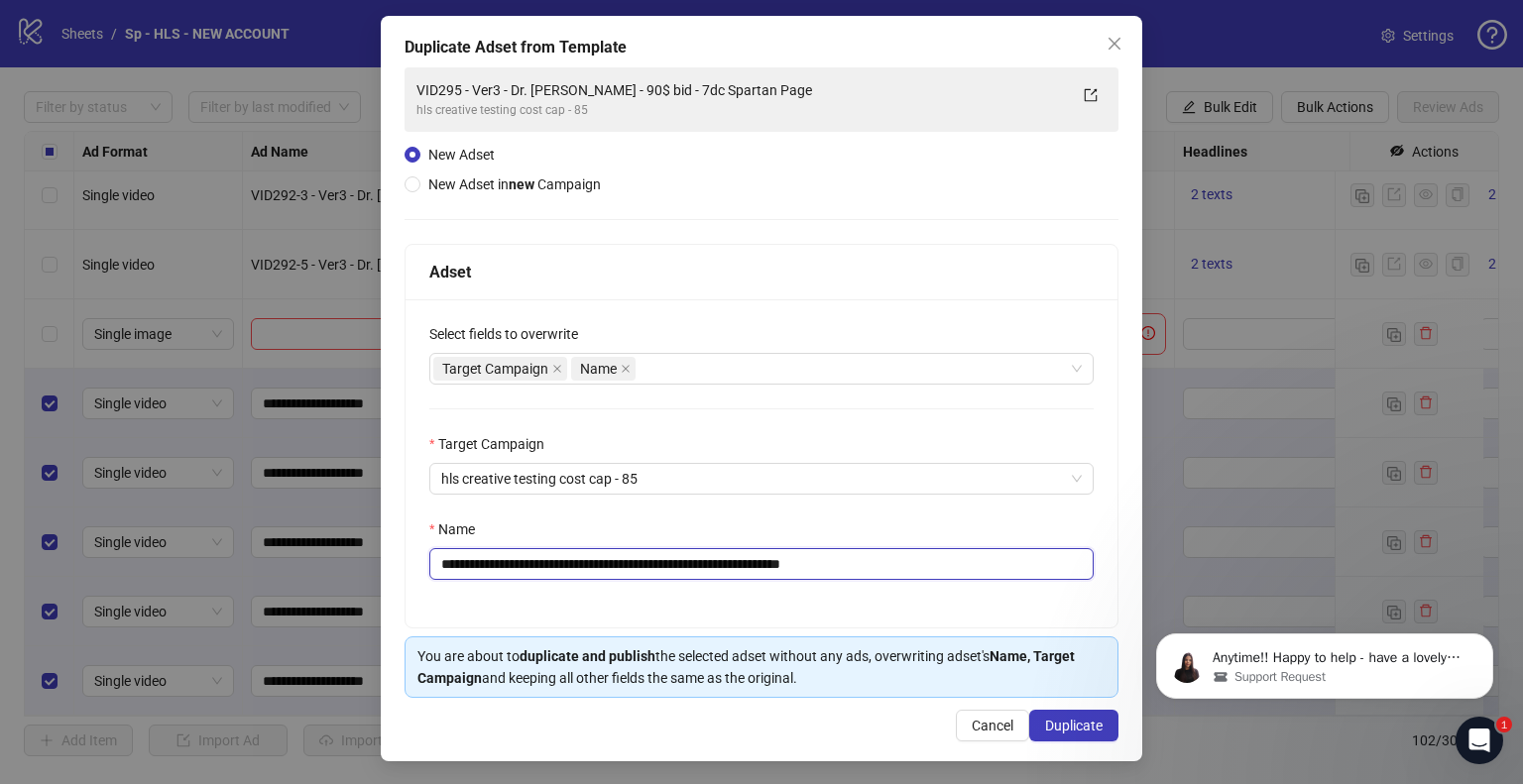 click on "**********" at bounding box center [762, 564] 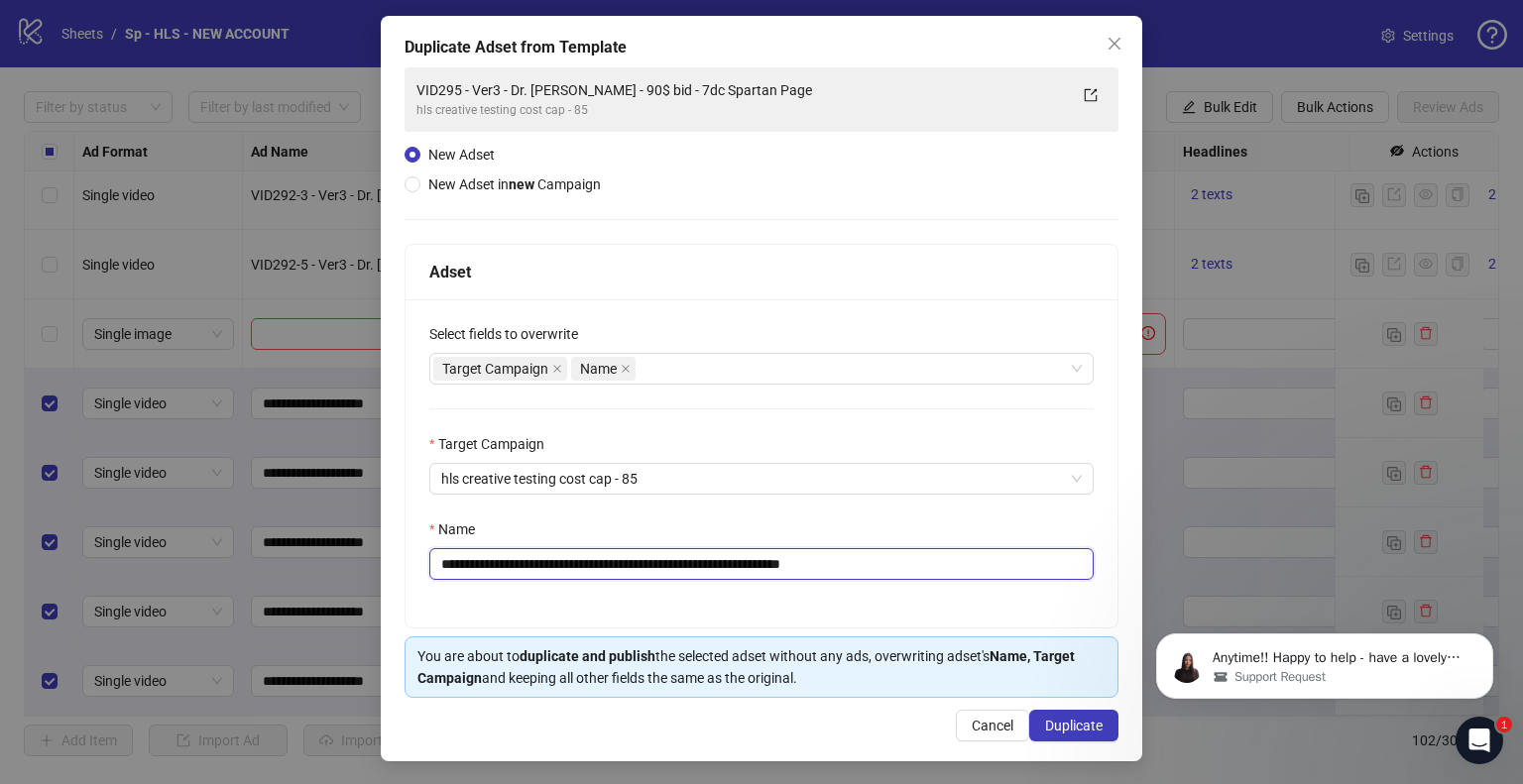 click on "**********" at bounding box center (762, 564) 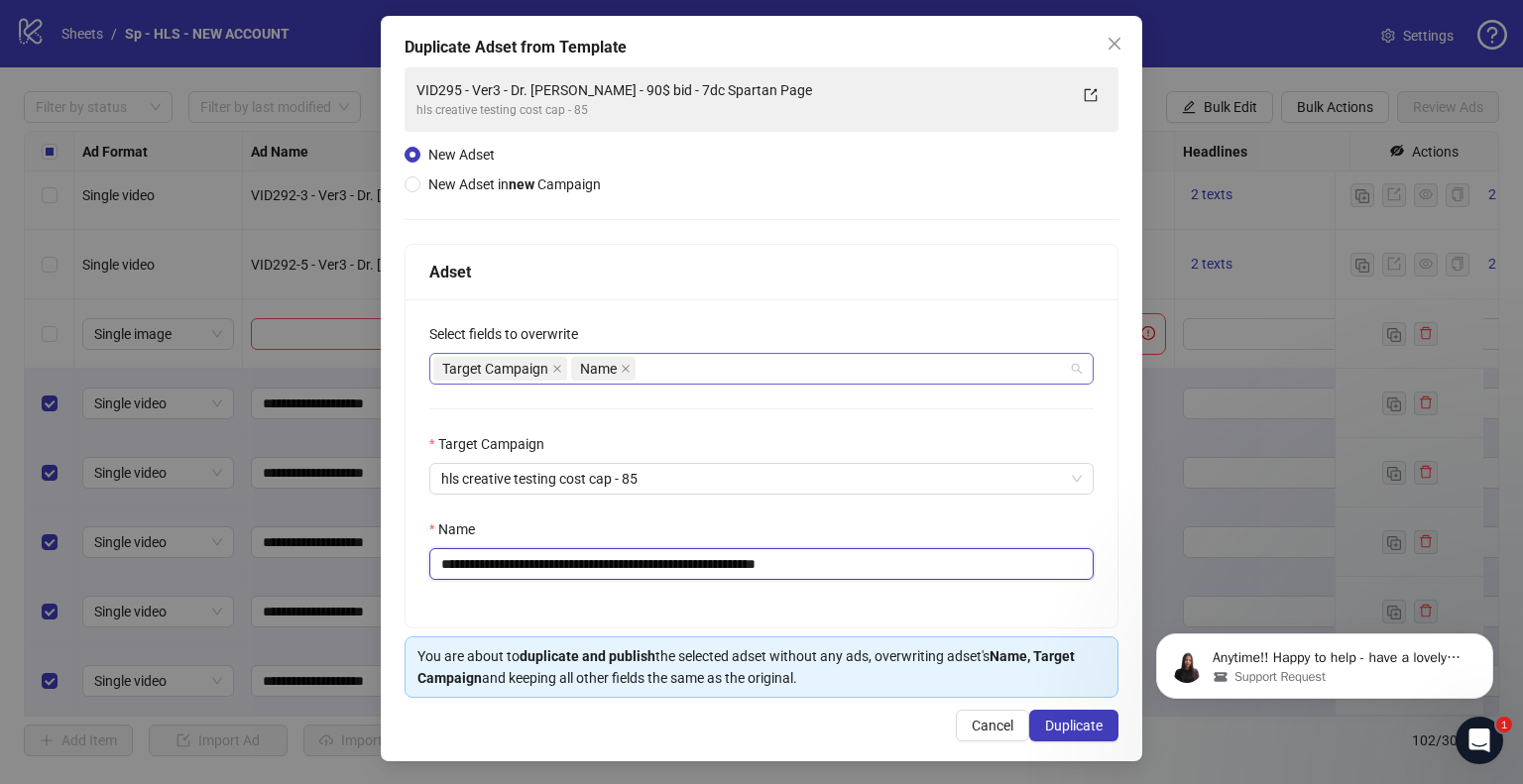 click on "Target Campaign Name" at bounding box center (751, 369) 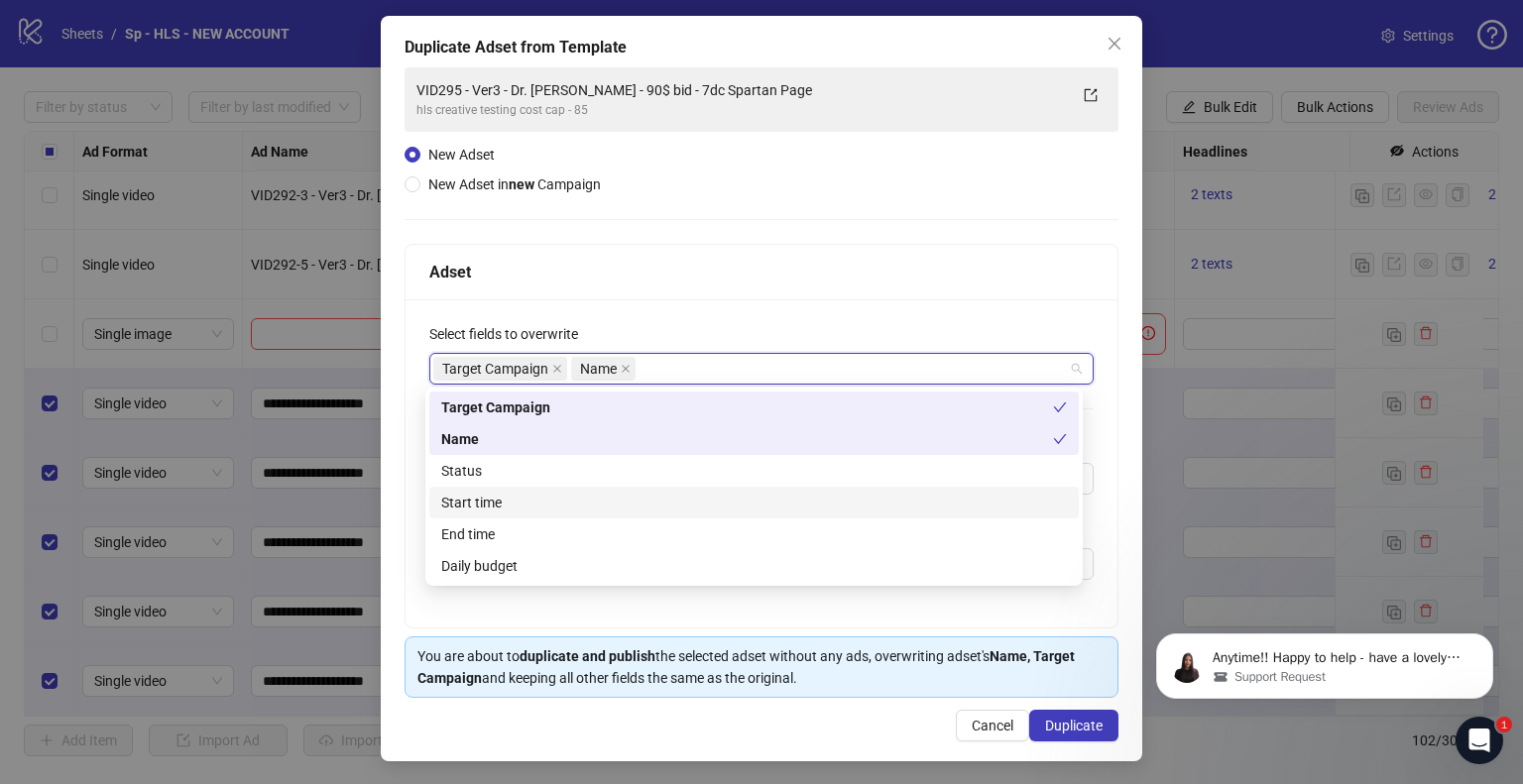 click on "Start time" at bounding box center (754, 503) 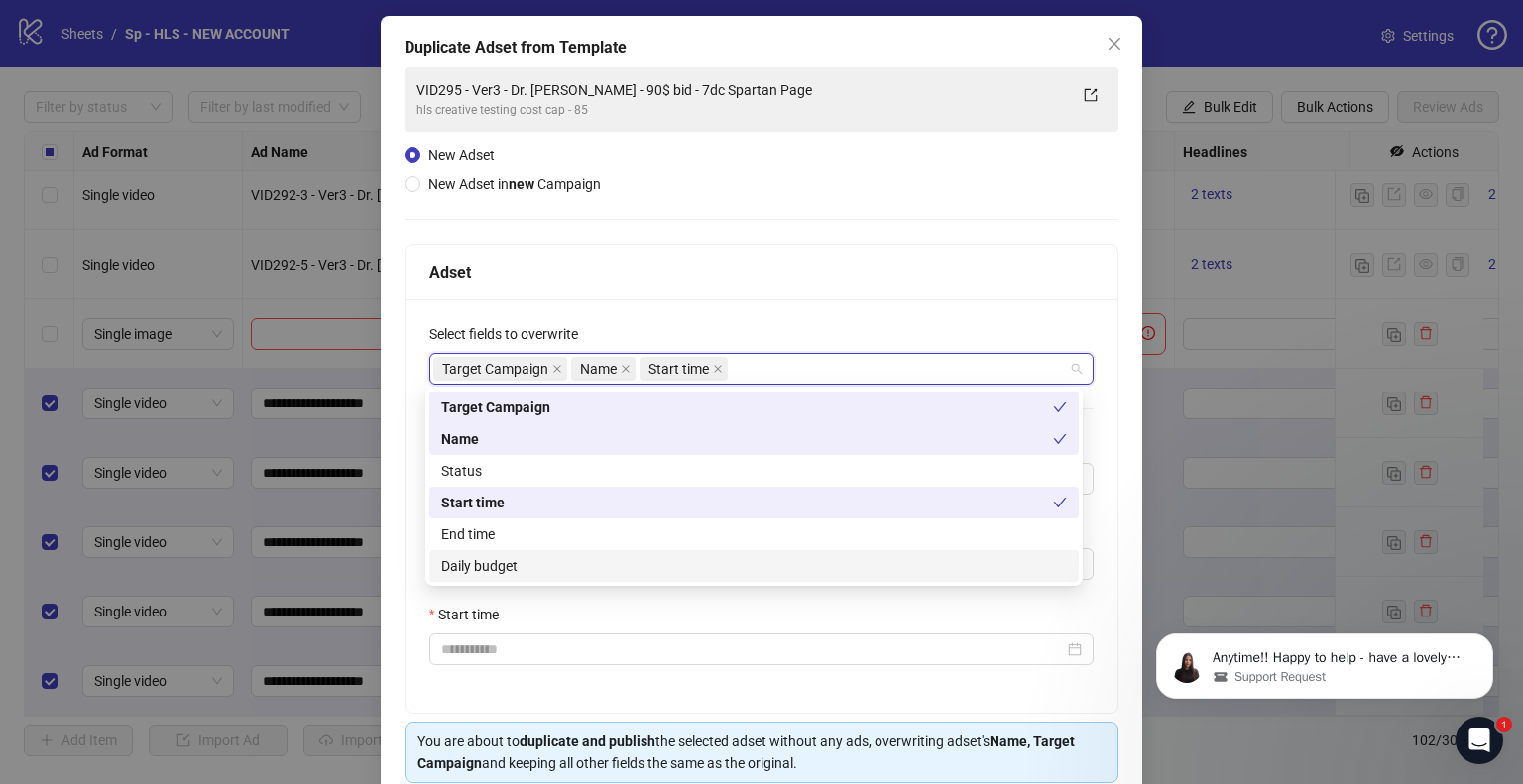 click on "Daily budget" at bounding box center [754, 566] 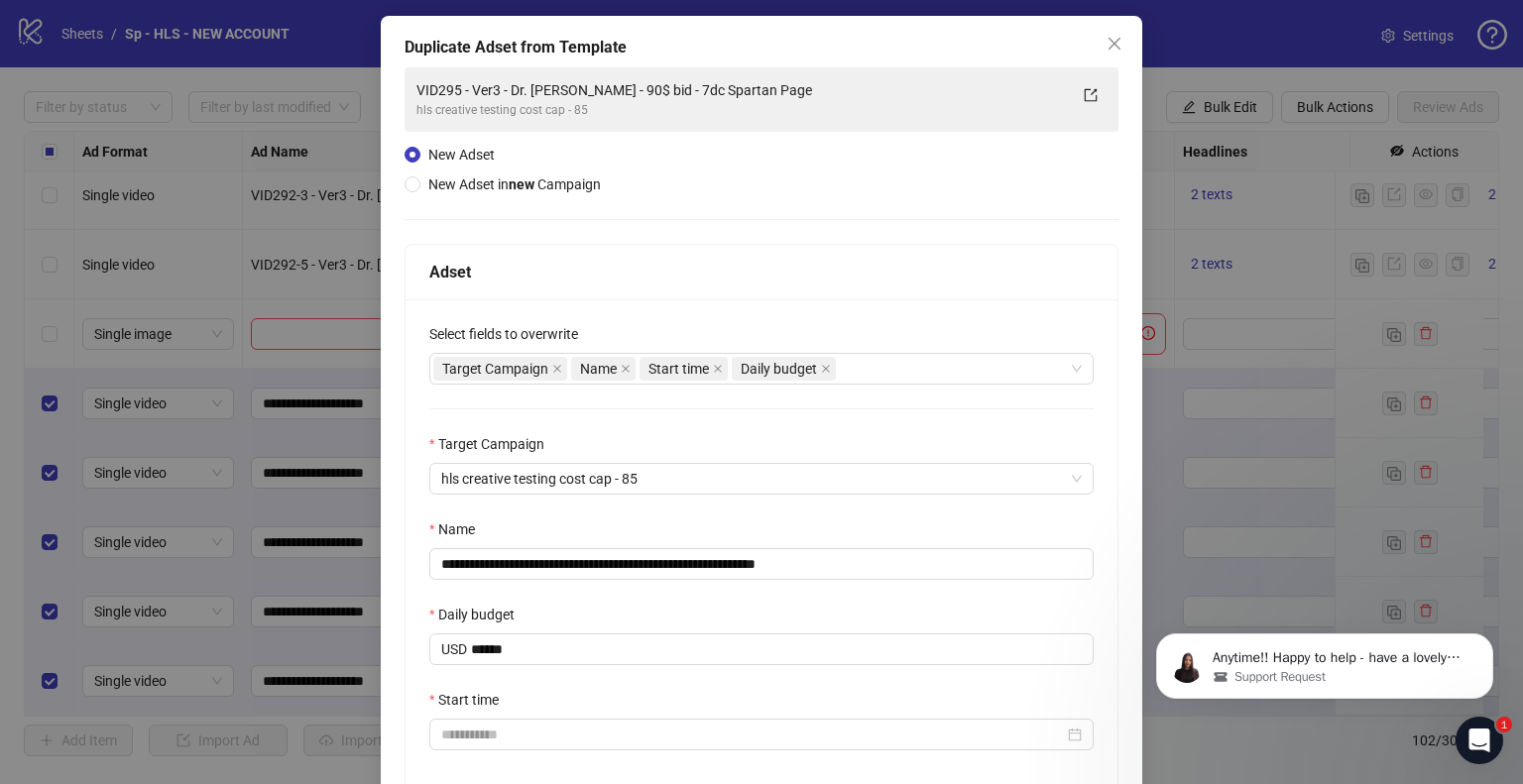 click on "**********" at bounding box center (762, 474) 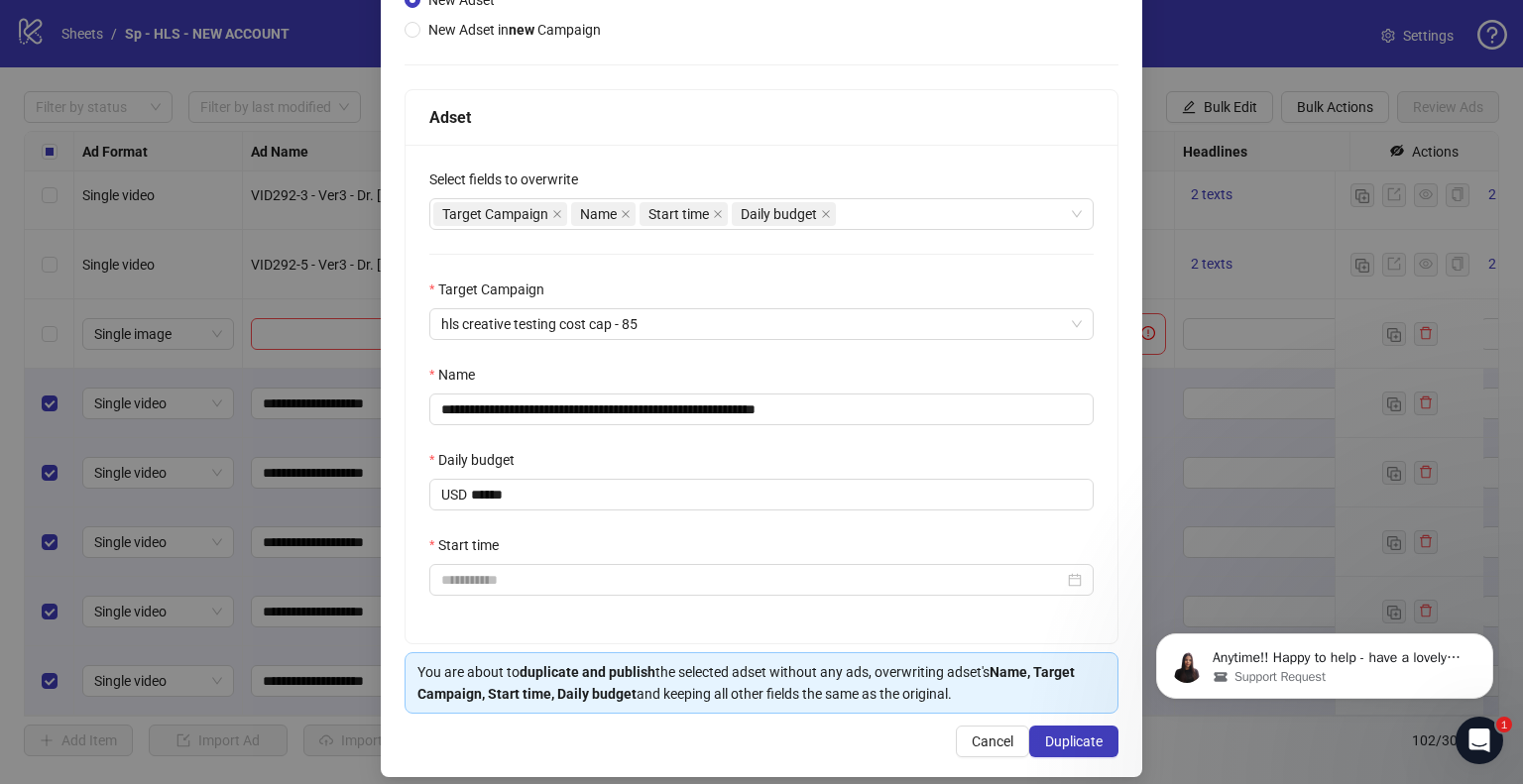 scroll, scrollTop: 246, scrollLeft: 0, axis: vertical 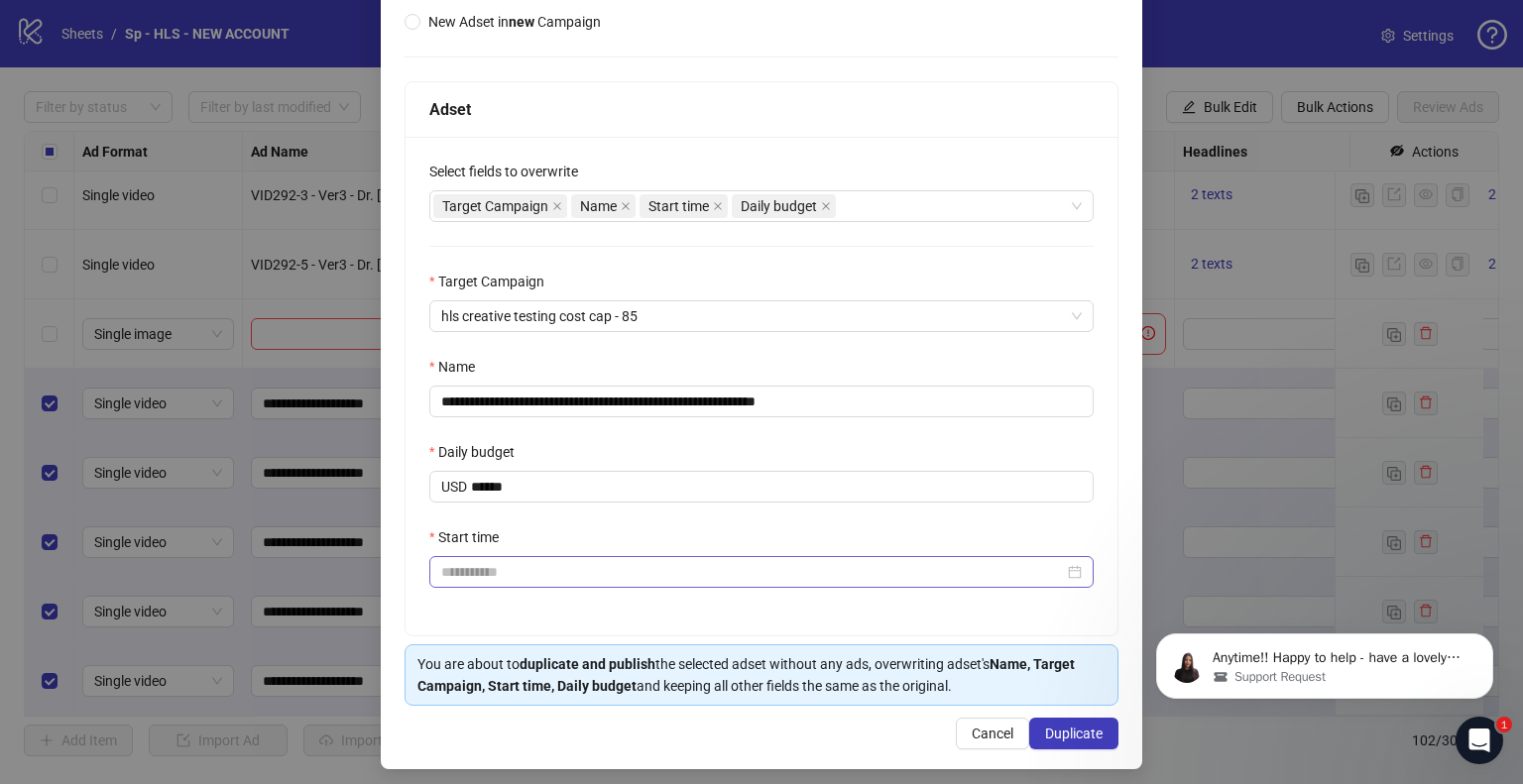 click at bounding box center [762, 572] 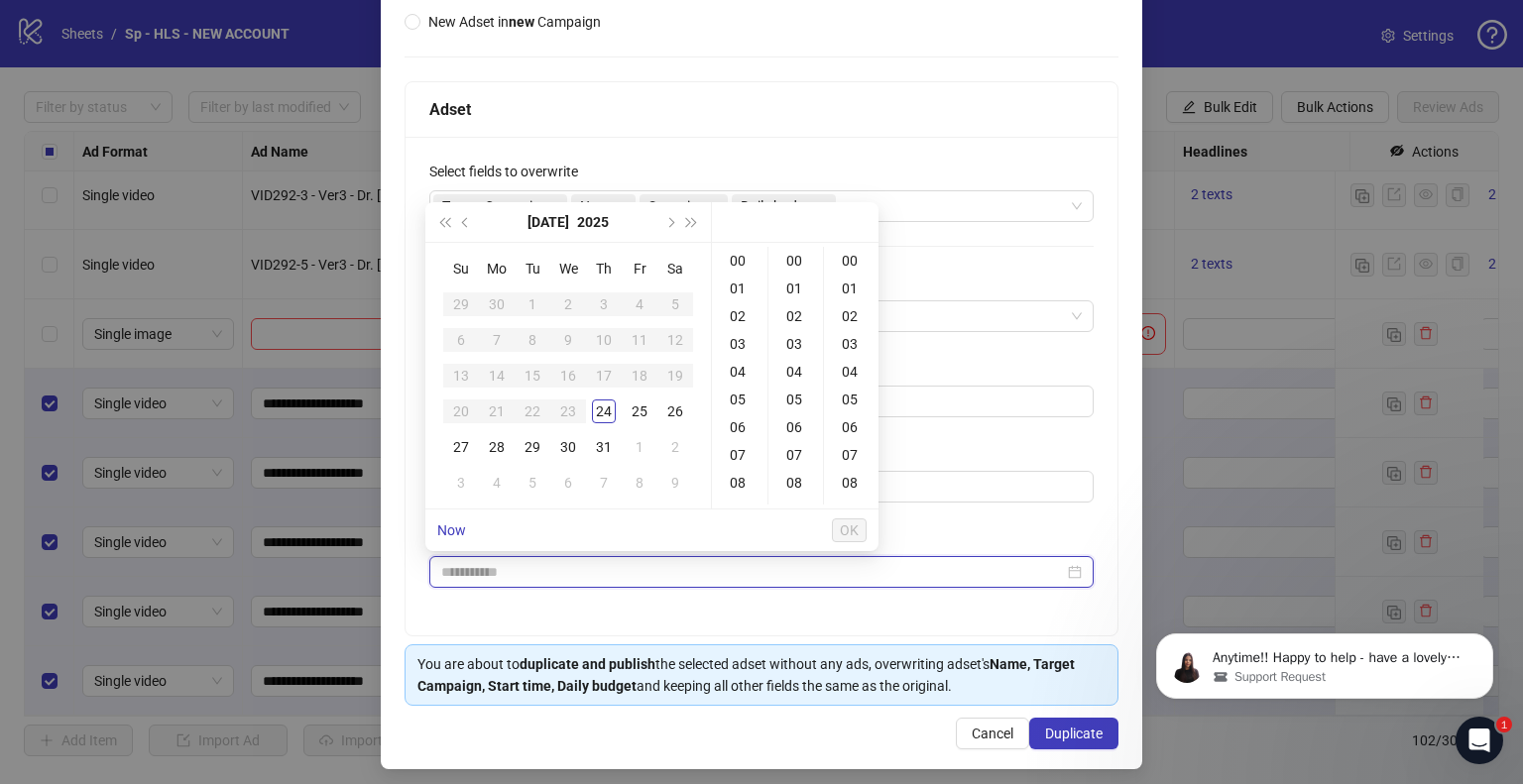 click on "Start time" at bounding box center (753, 572) 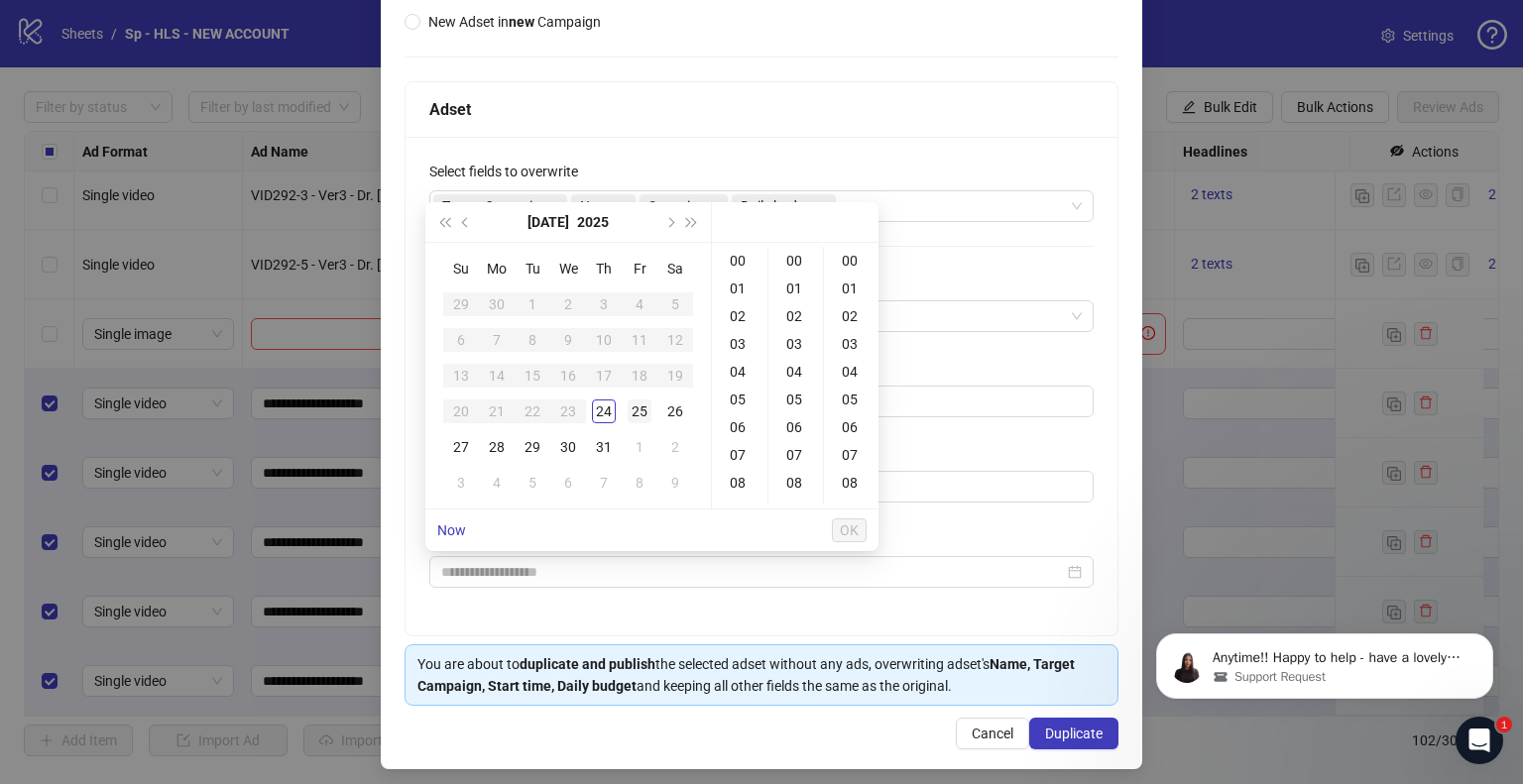click on "25" at bounding box center [640, 411] 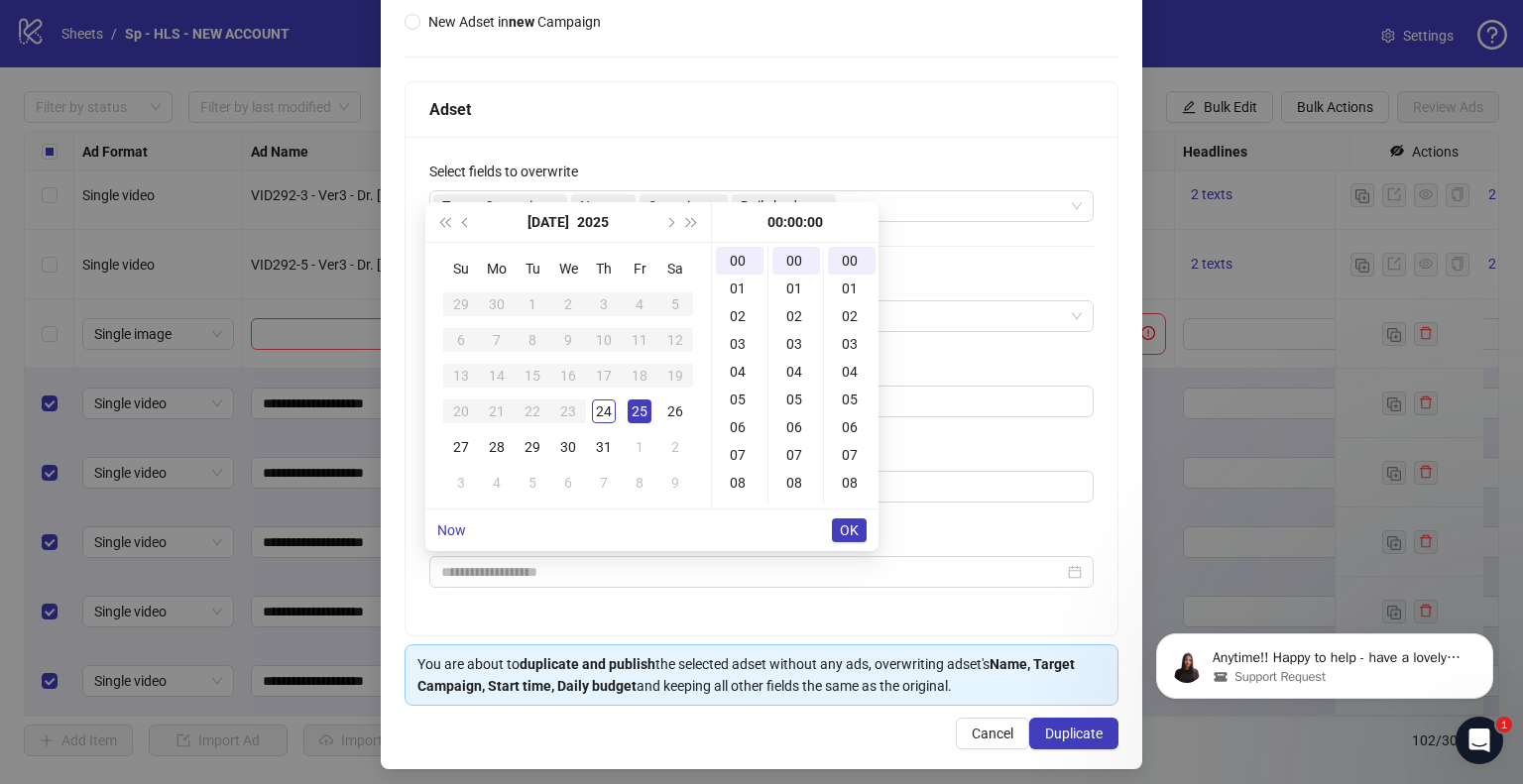 type on "**********" 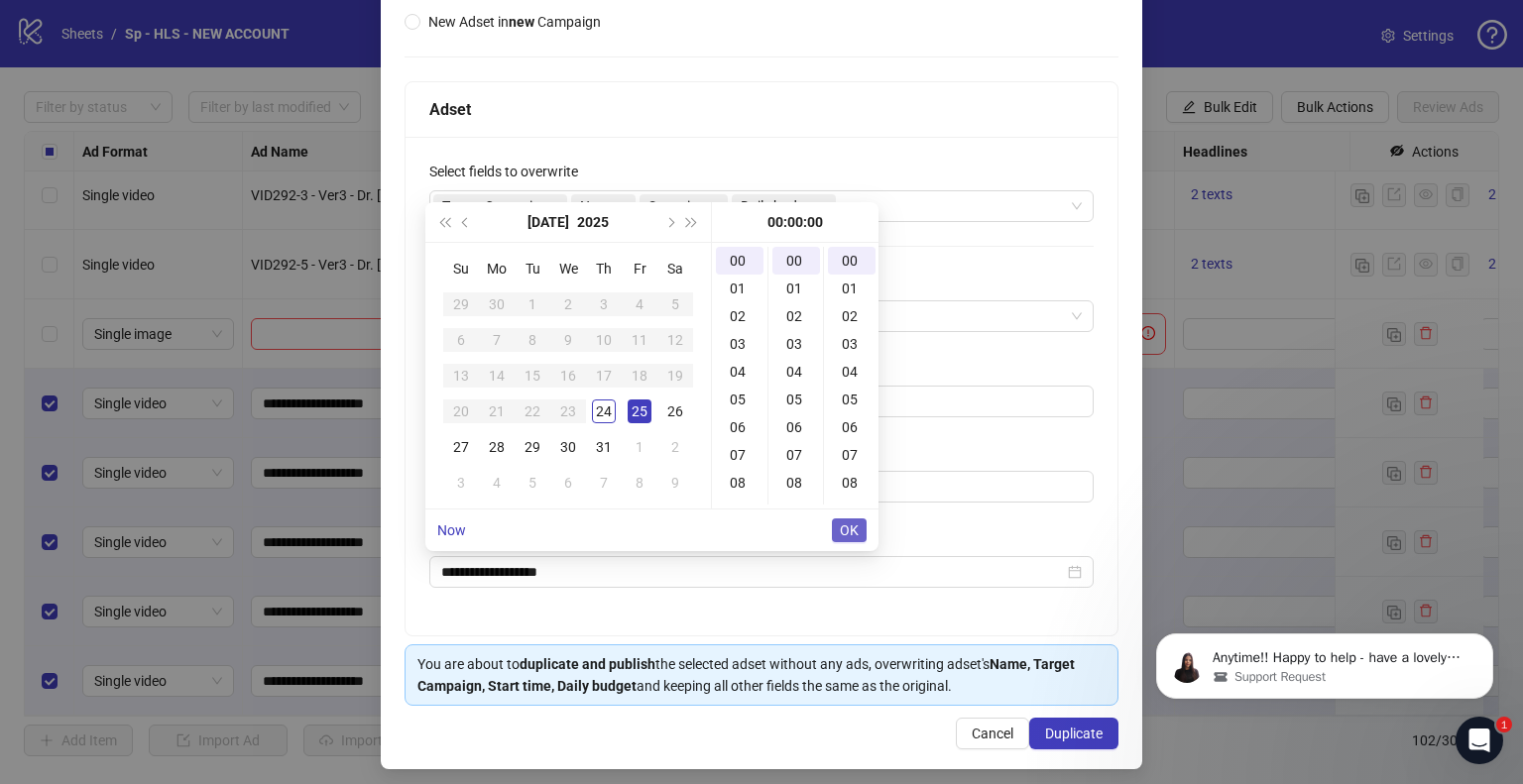 click on "OK" at bounding box center [849, 530] 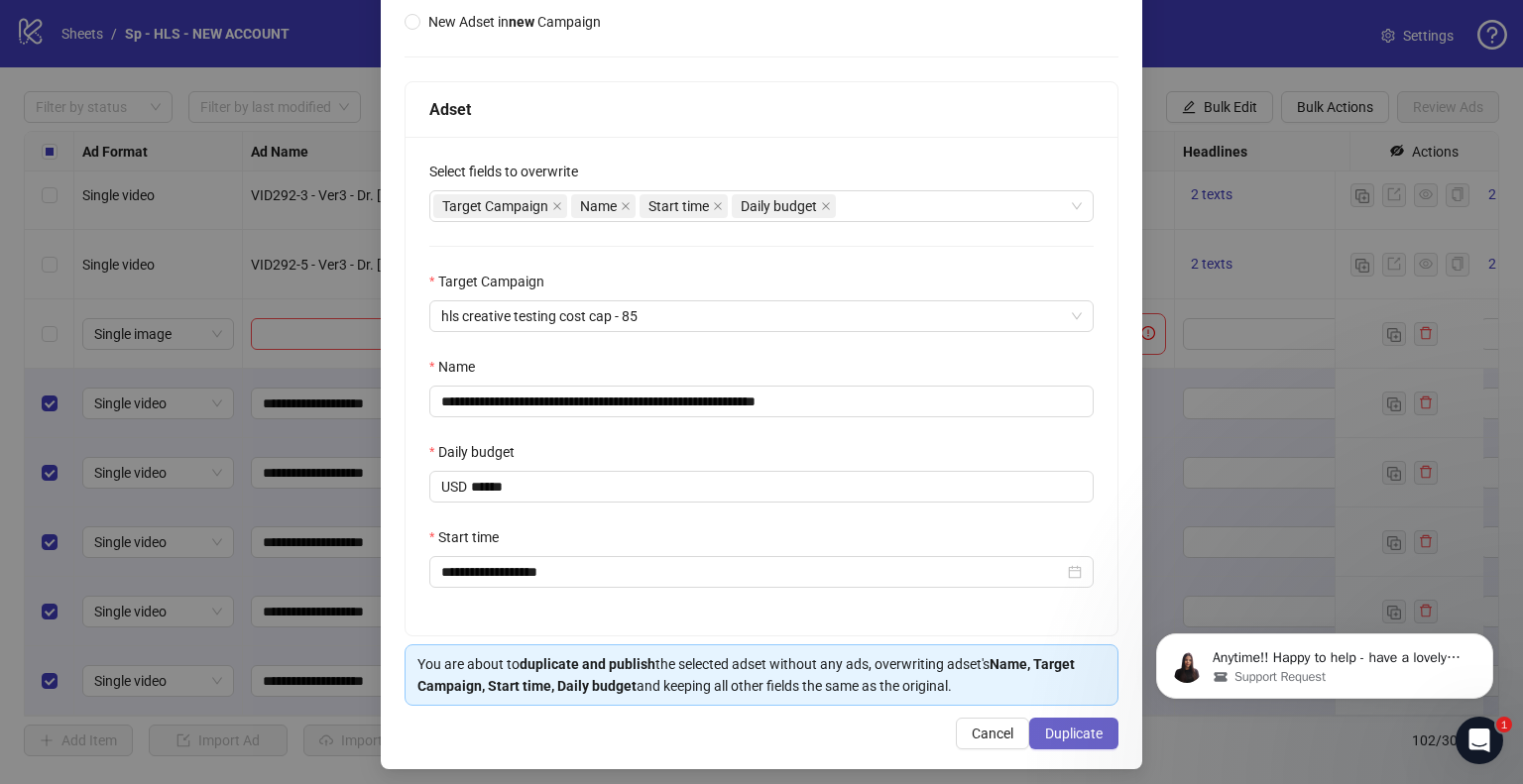 click on "Duplicate" at bounding box center (1074, 733) 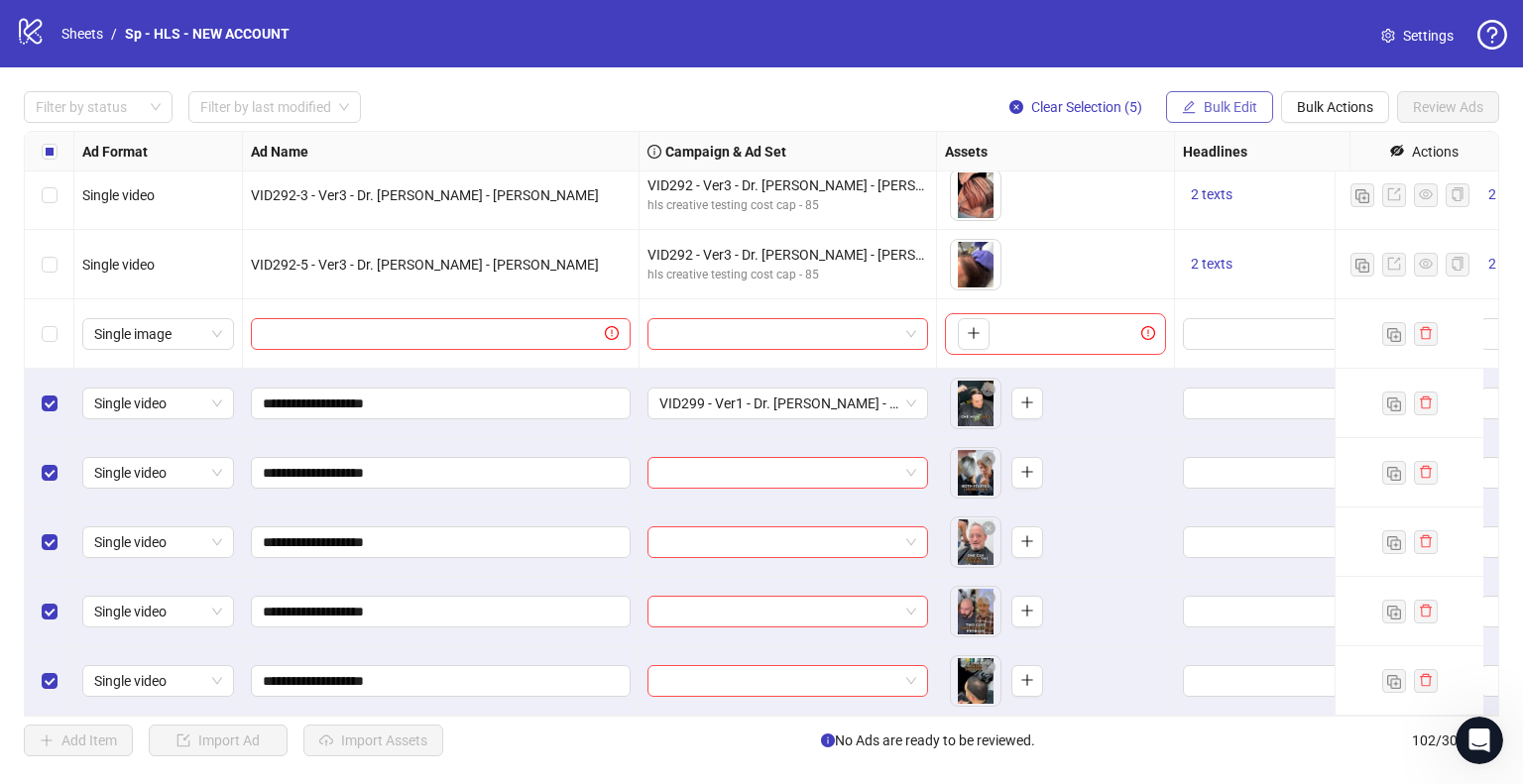 click on "Bulk Edit" at bounding box center [1220, 107] 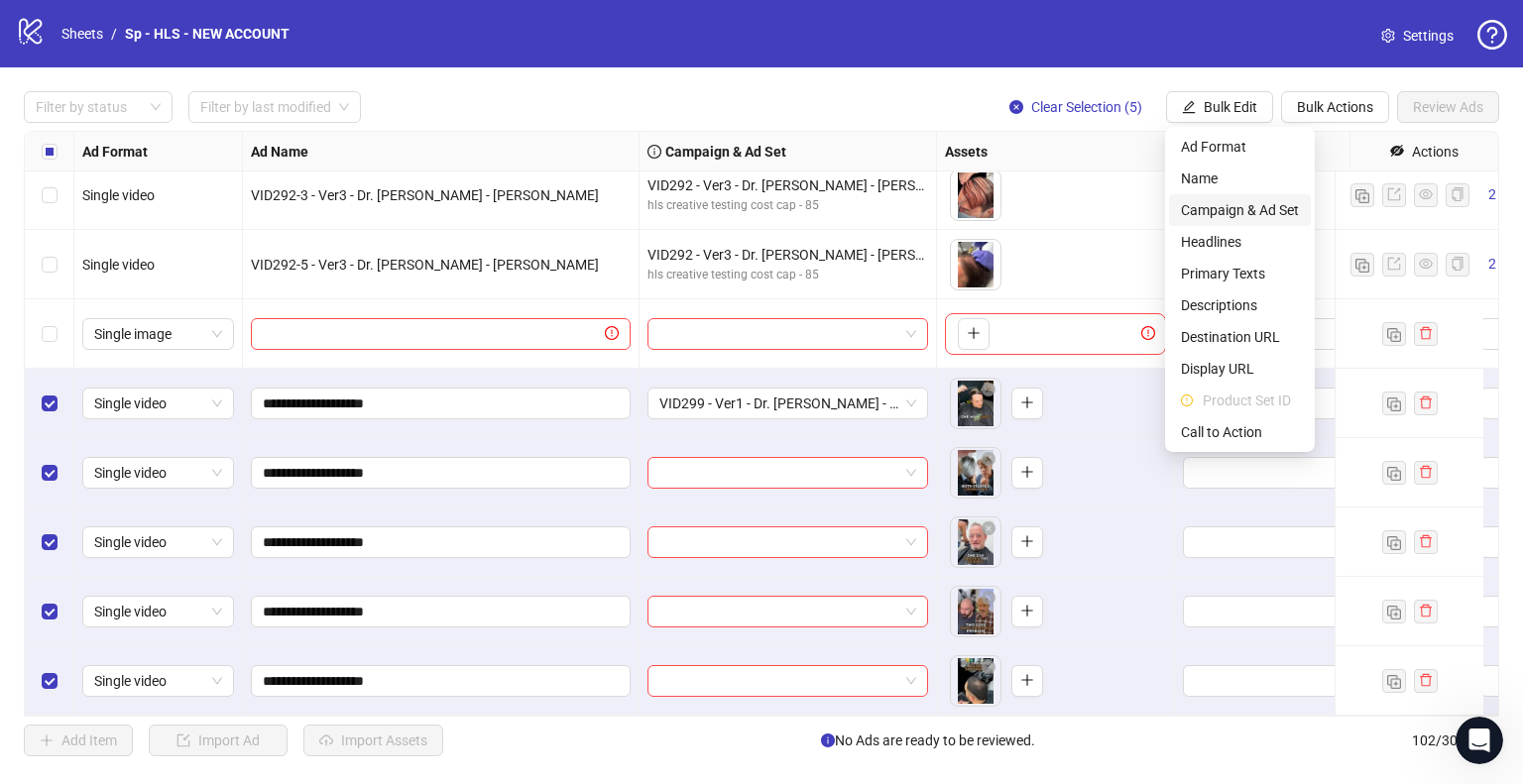 click on "Campaign & Ad Set" at bounding box center [1239, 210] 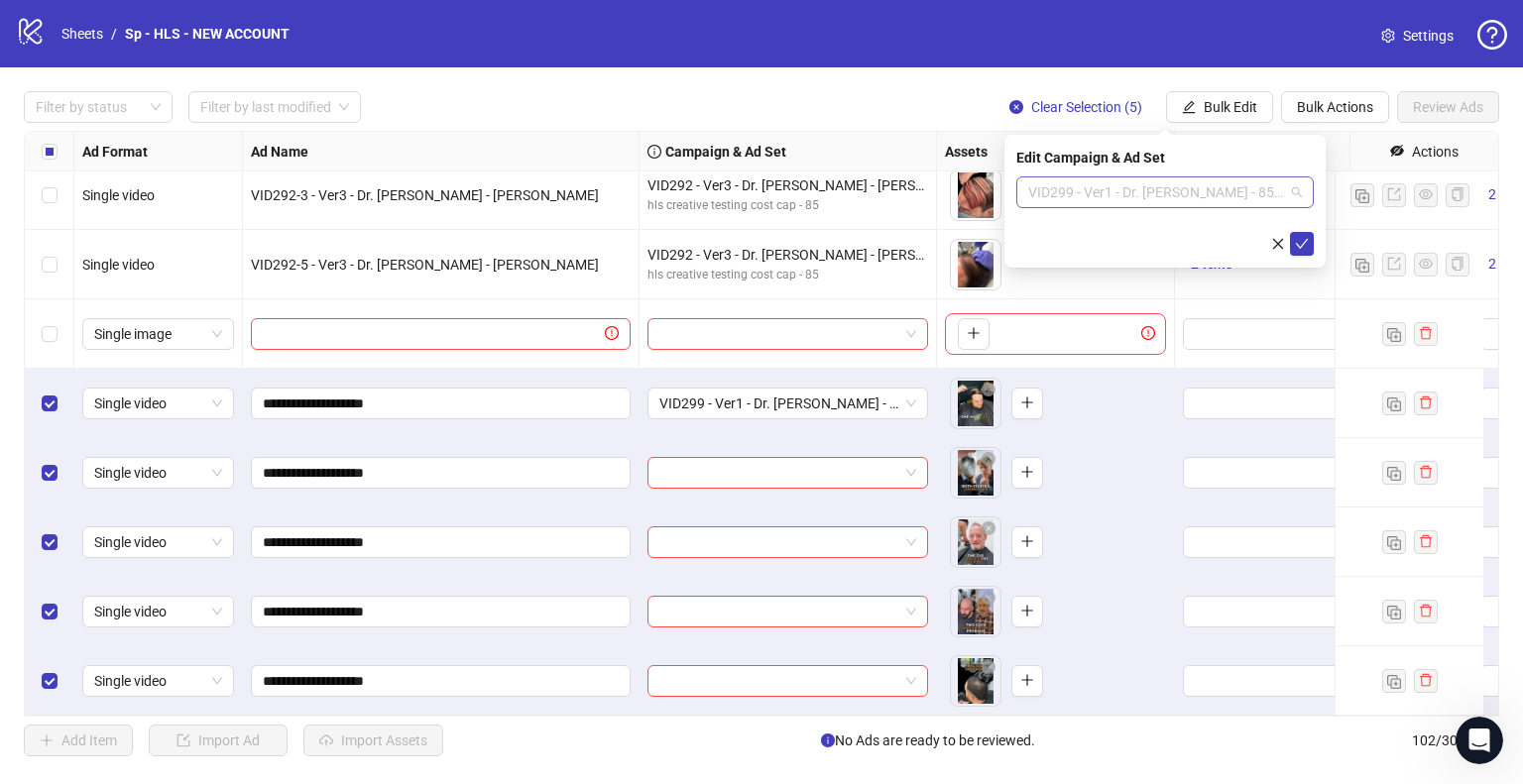 click on "VID299 - Ver1 - Dr. [PERSON_NAME] - 85$ bid - 7dc - Spartan Page" at bounding box center [1165, 192] 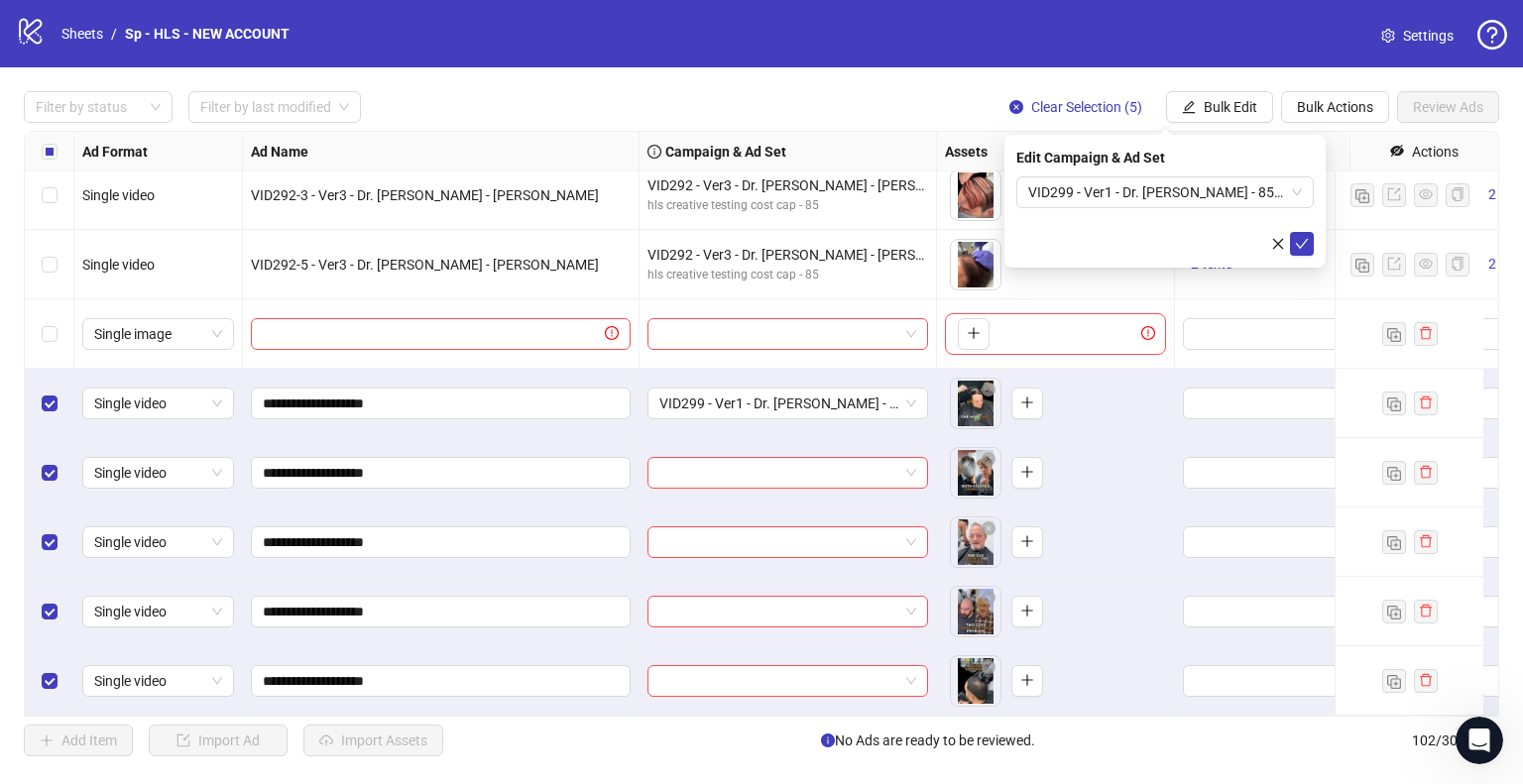 click on "Edit Campaign & Ad Set VID299 - Ver1 - Dr. [PERSON_NAME] - 85$ bid - 7dc - Spartan Page" at bounding box center (1165, 201) 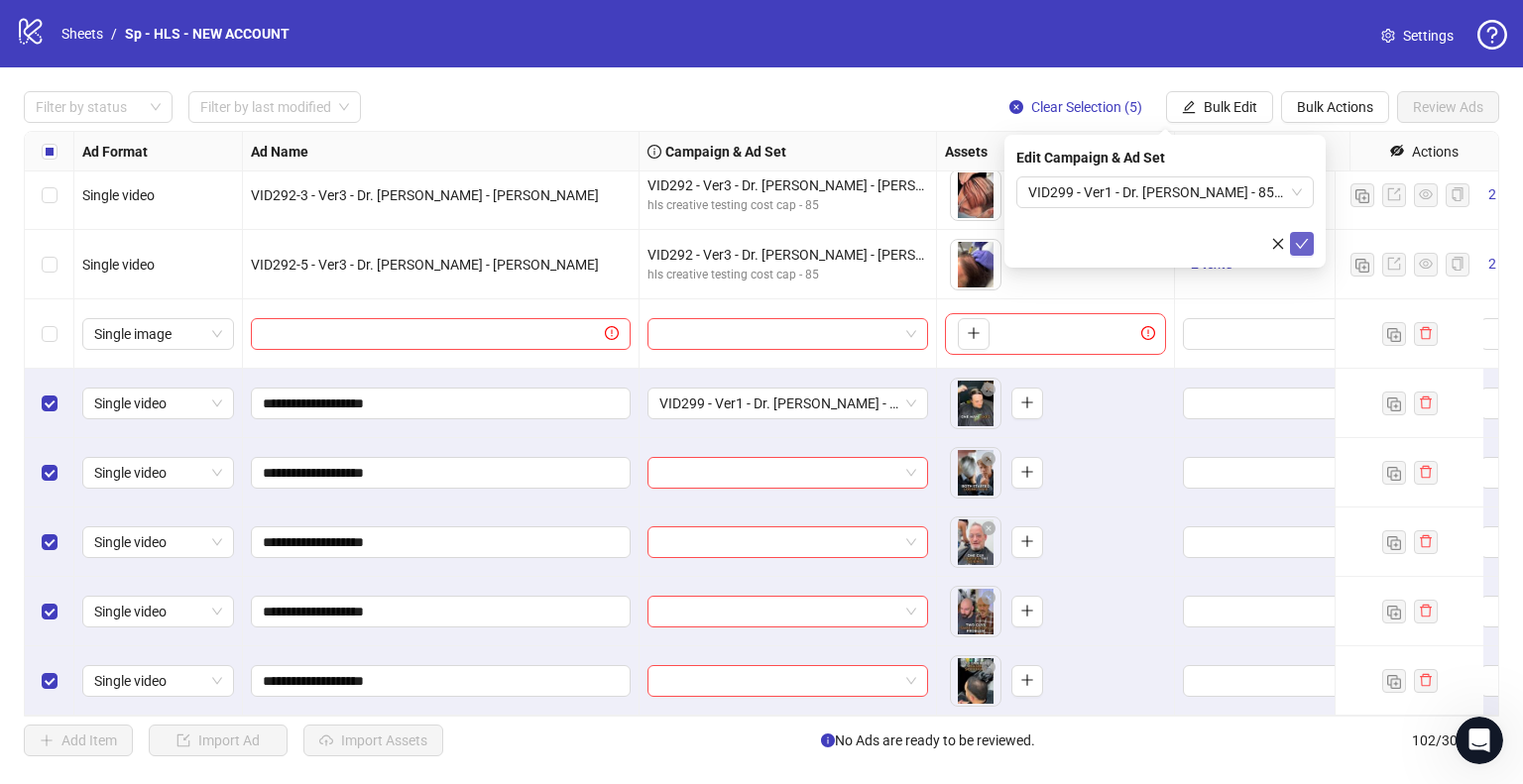 click 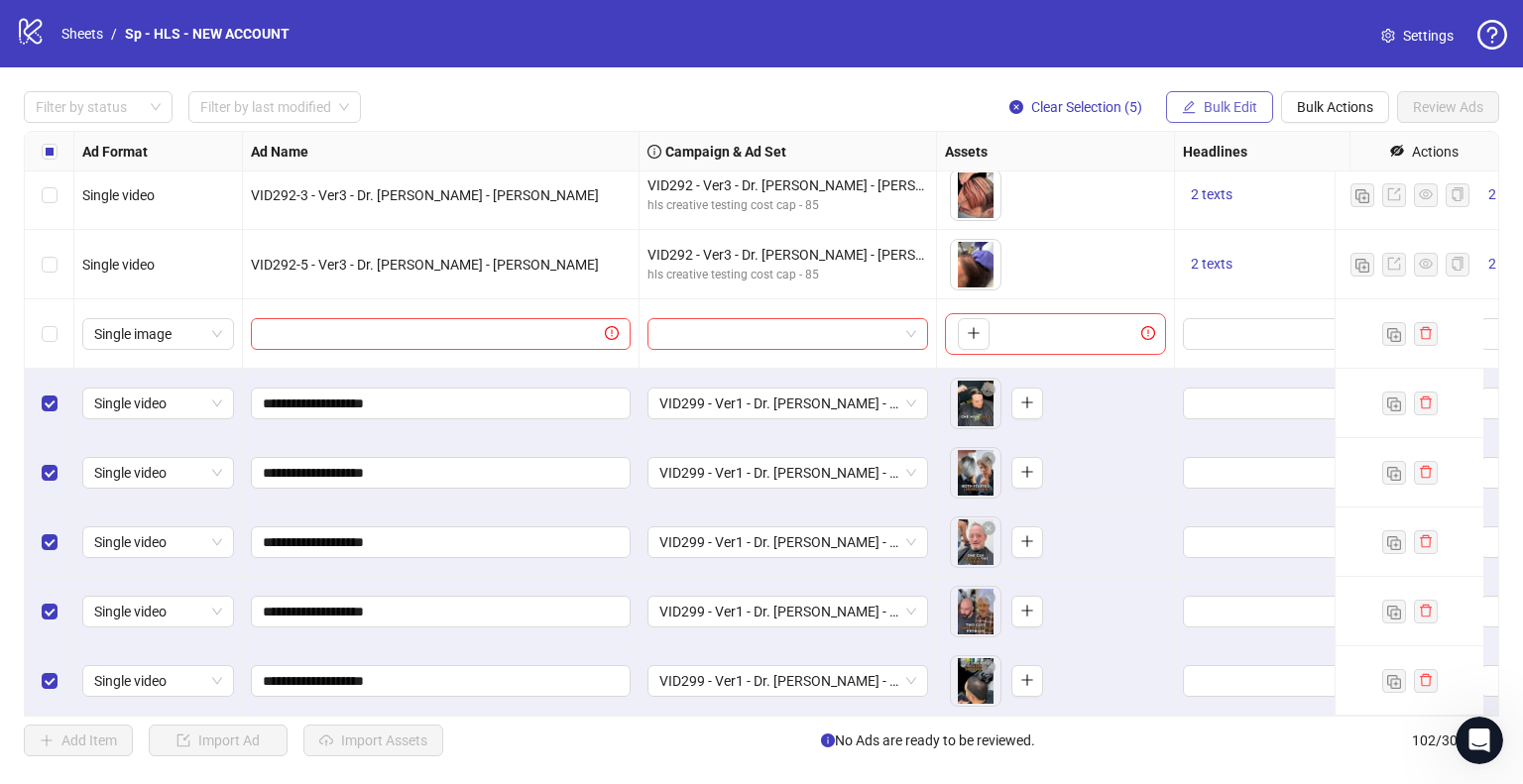 click on "Bulk Edit" at bounding box center [1220, 107] 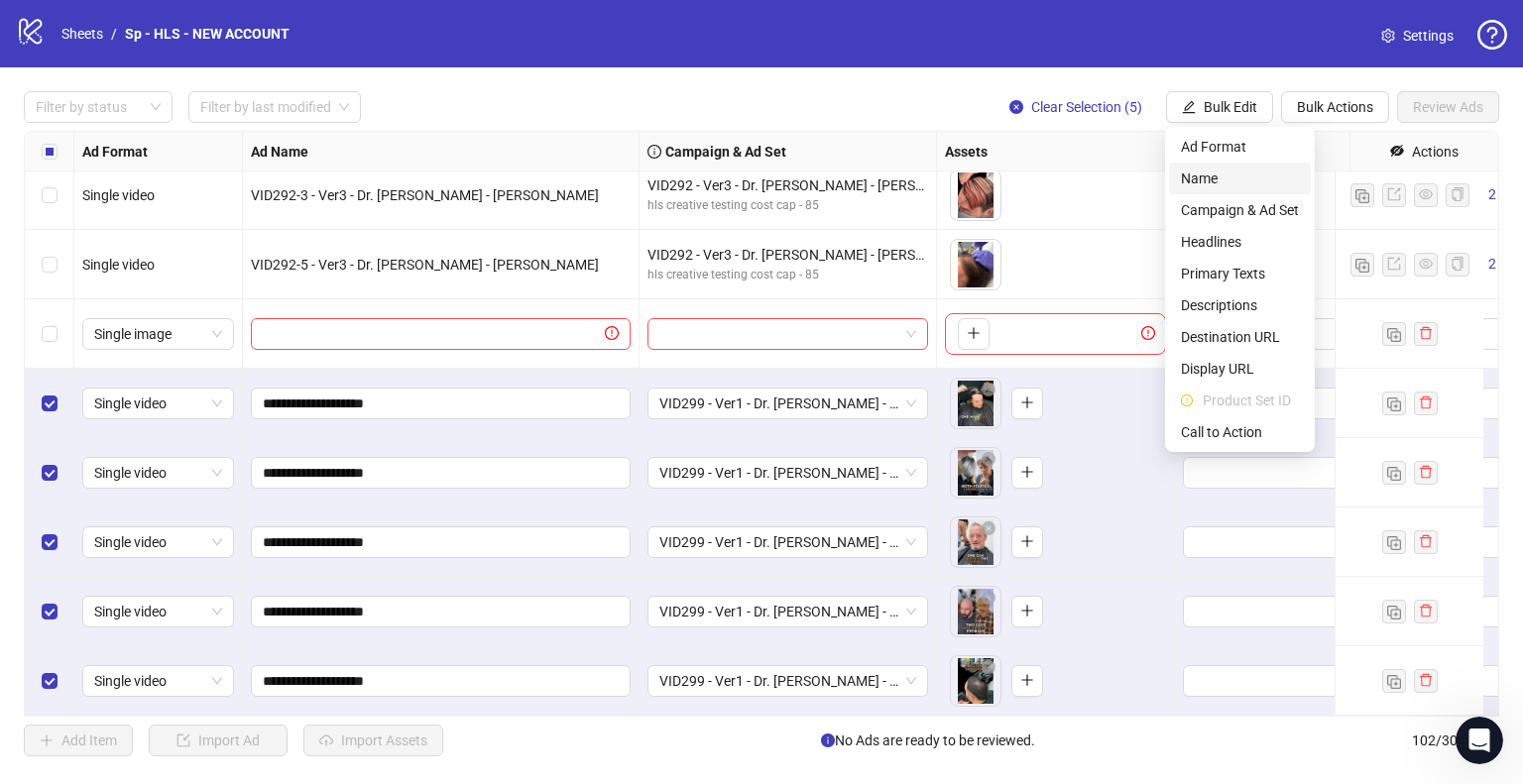 click on "Name" at bounding box center (1239, 178) 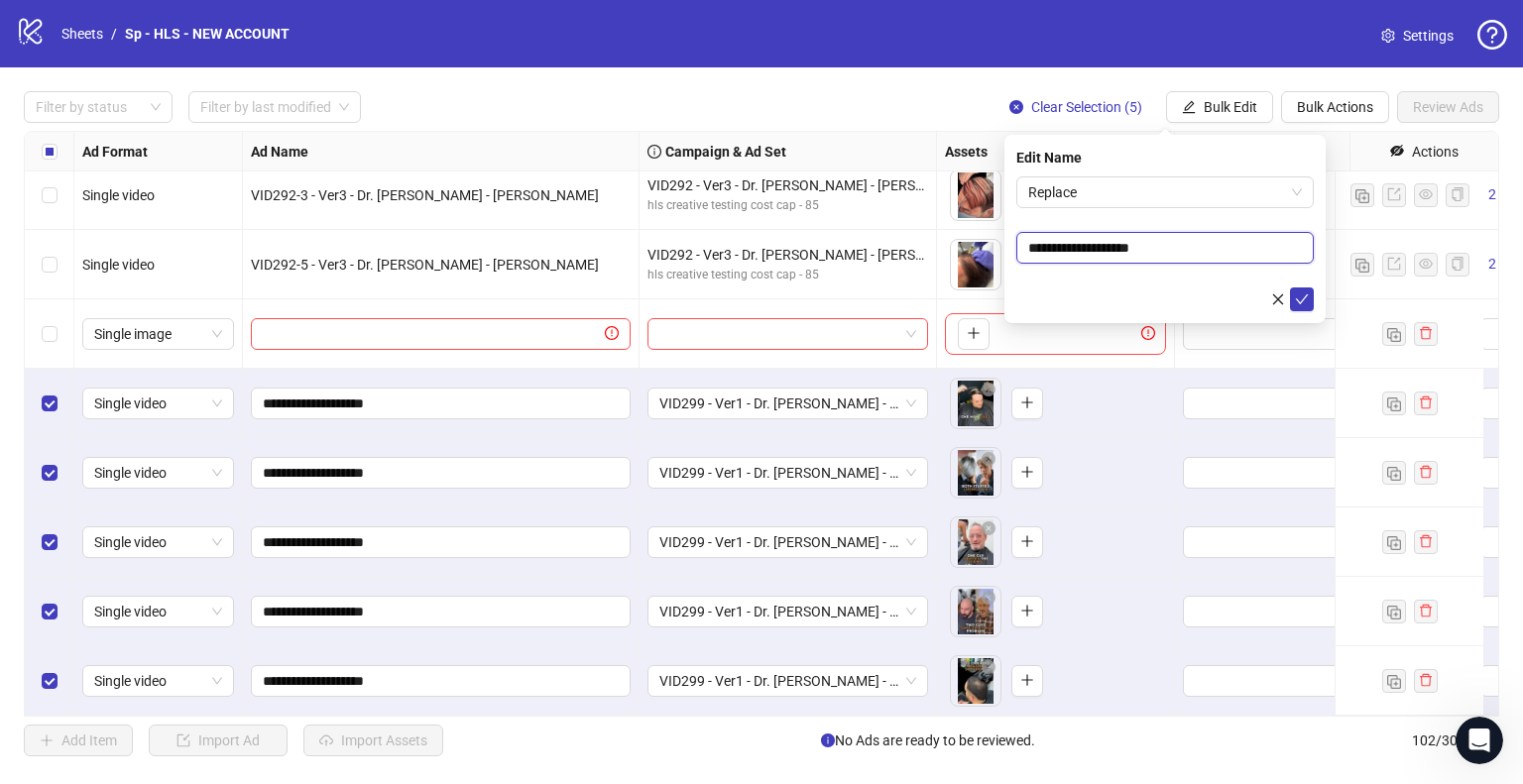 click on "**********" at bounding box center [1165, 248] 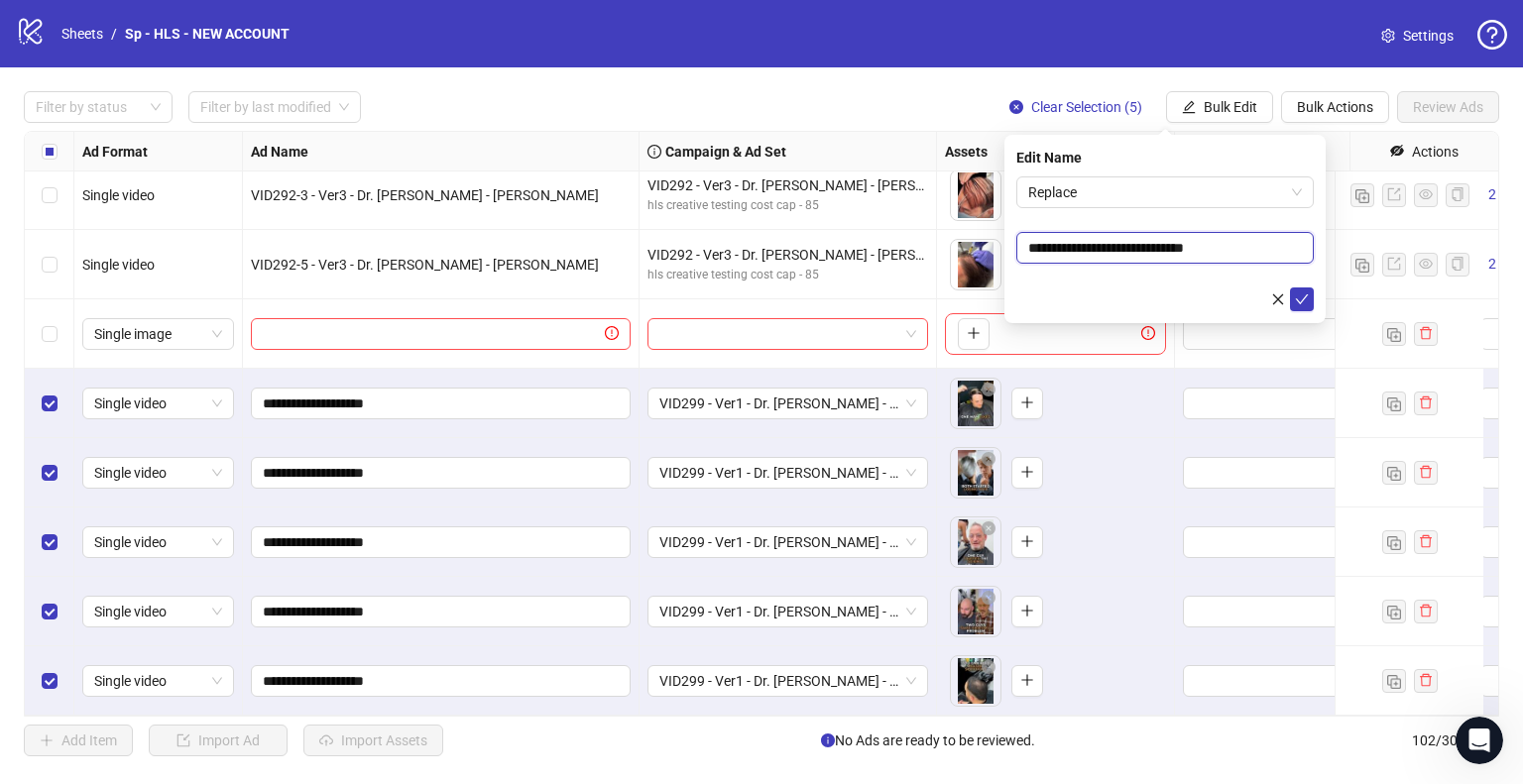 type on "**********" 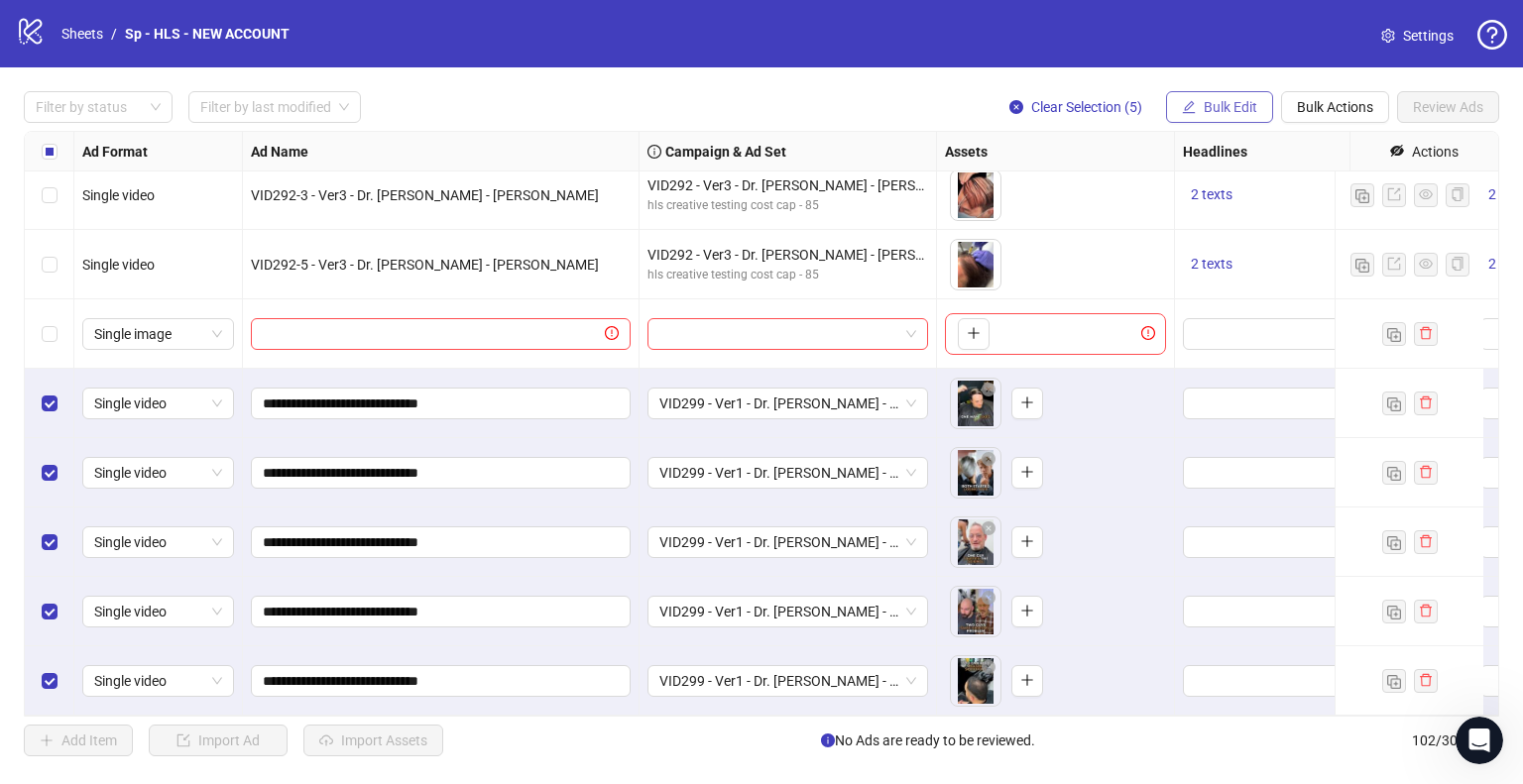 click on "Bulk Edit" at bounding box center (1220, 107) 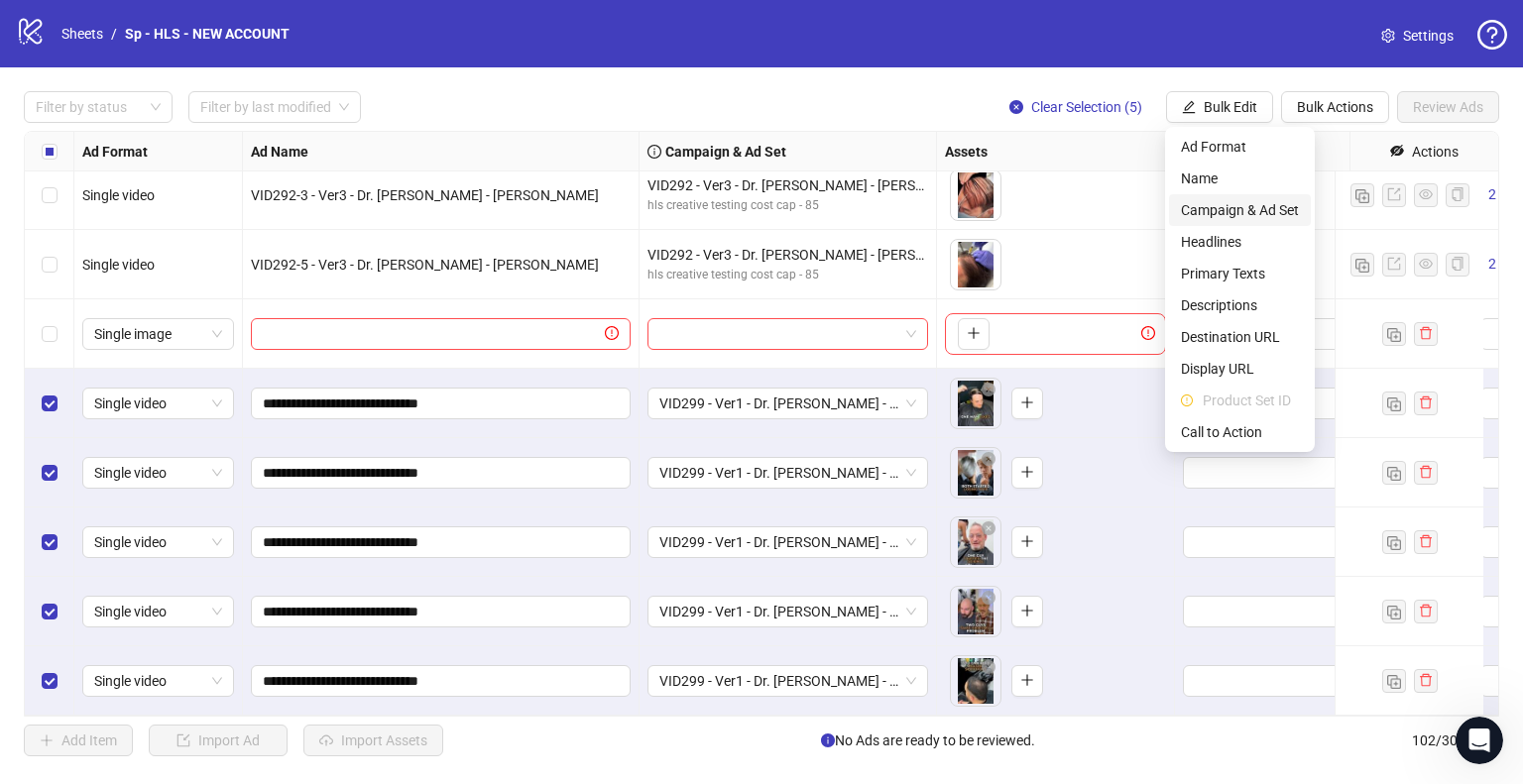 click on "Campaign & Ad Set" at bounding box center [1239, 210] 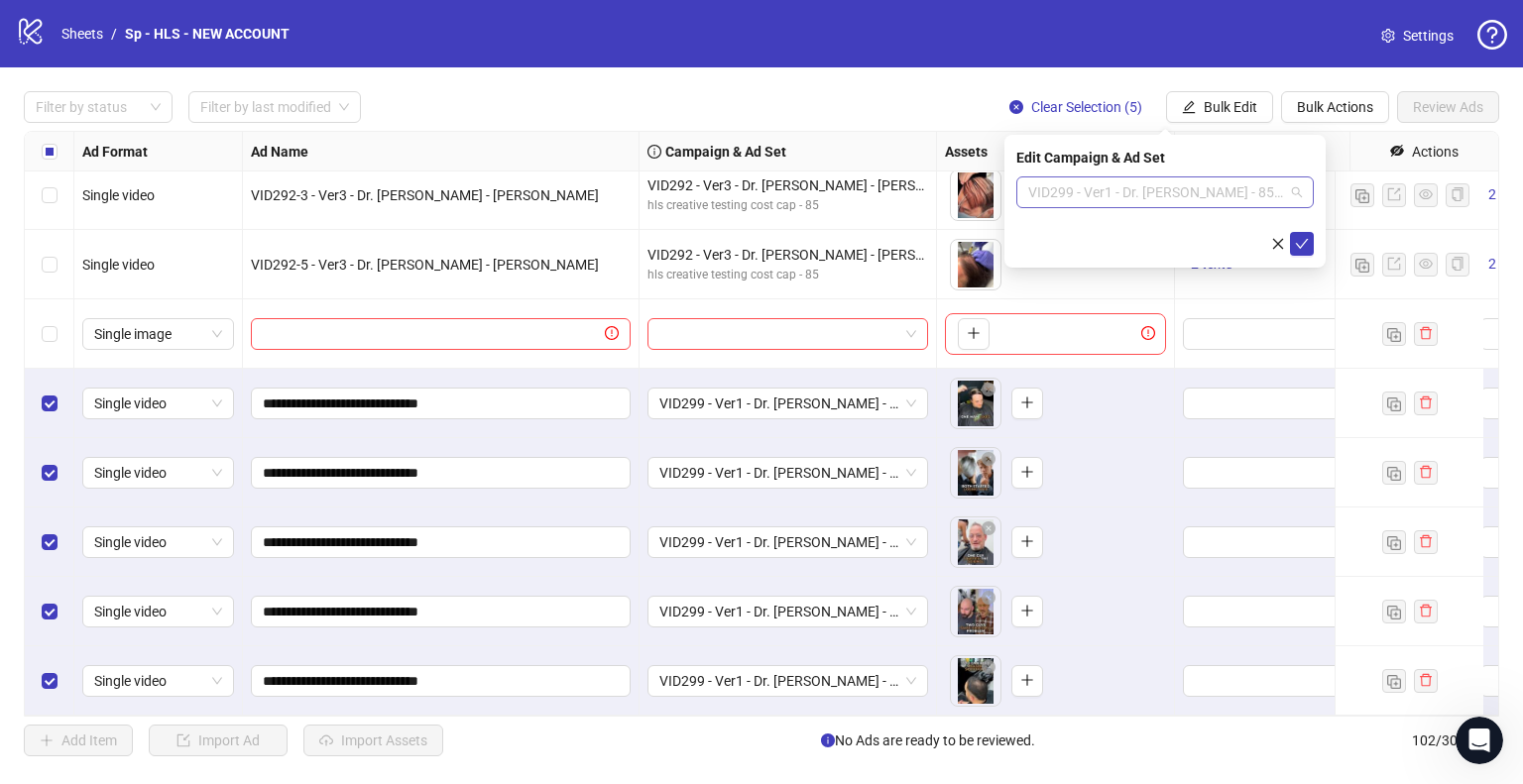 click on "VID299 - Ver1 - Dr. [PERSON_NAME] - 85$ bid - 7dc - Spartan Page" at bounding box center [1165, 192] 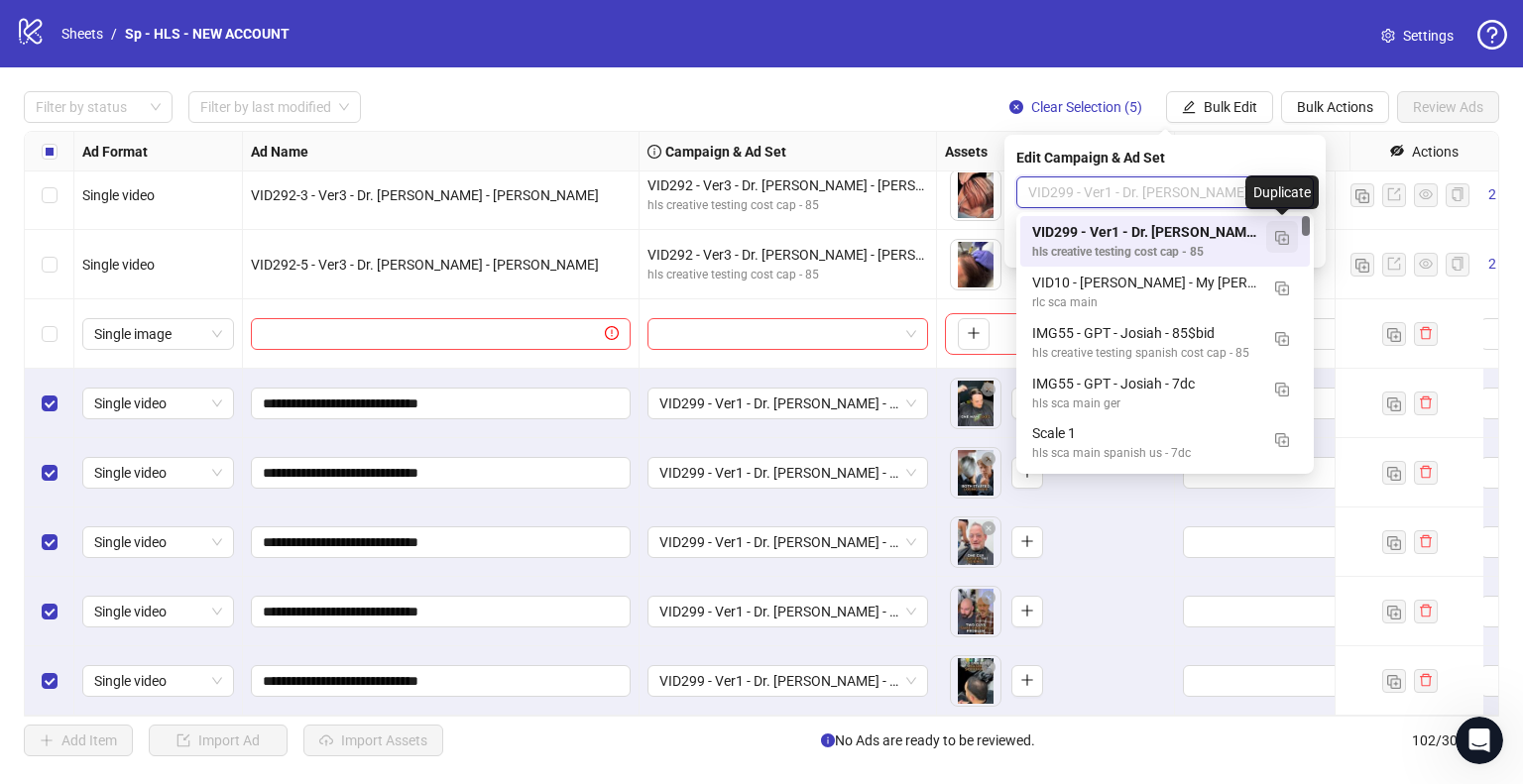 click at bounding box center [1282, 238] 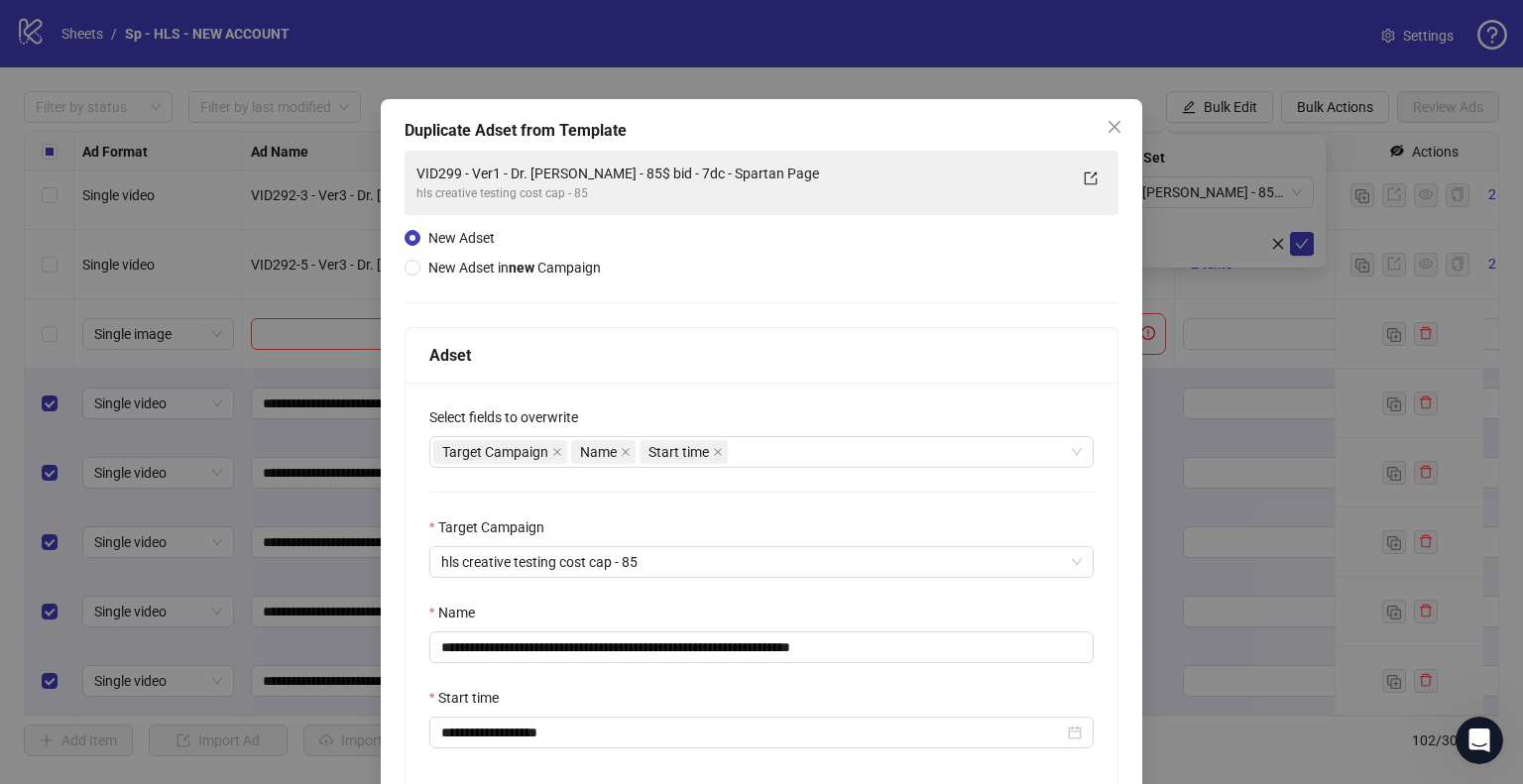 scroll, scrollTop: 168, scrollLeft: 0, axis: vertical 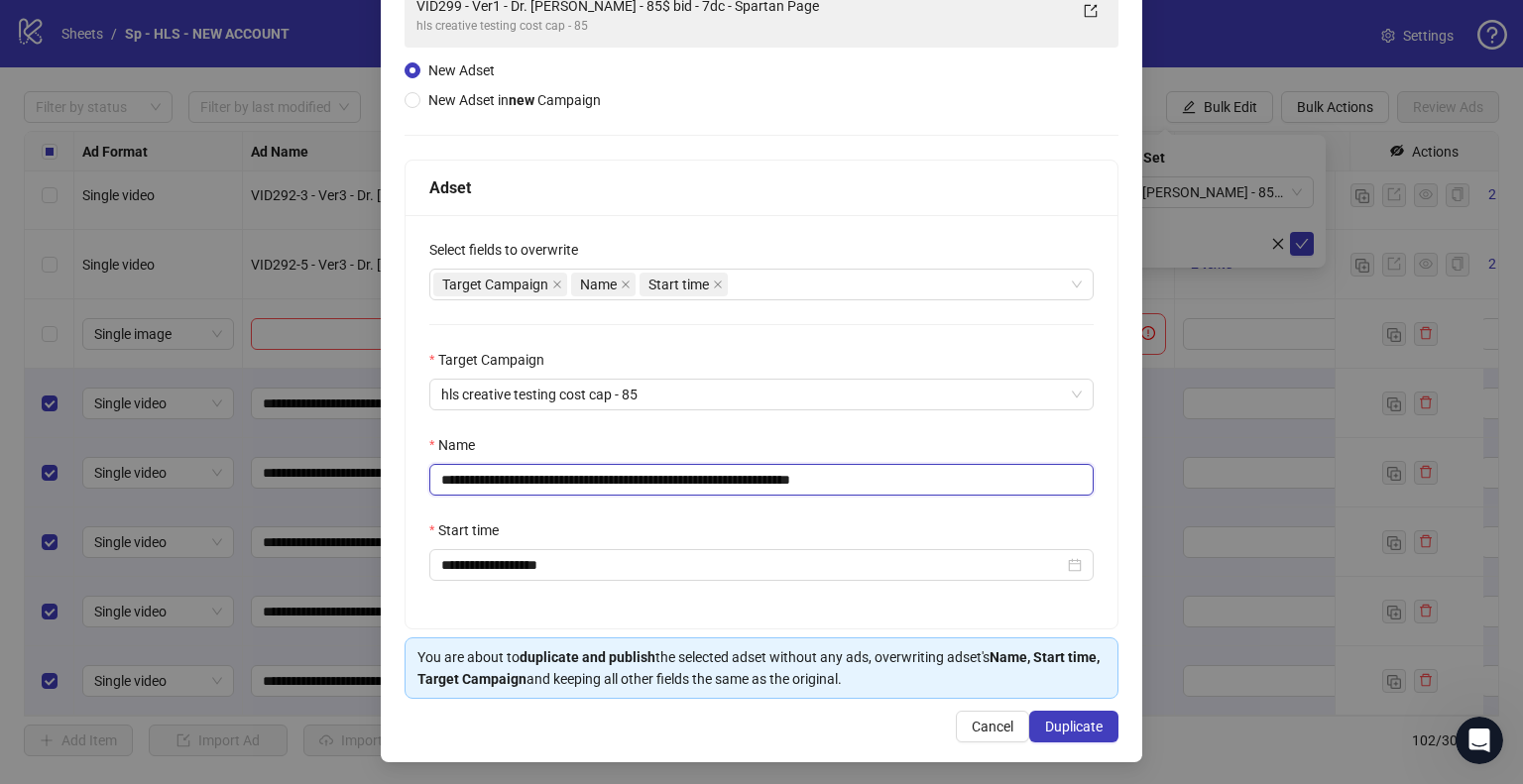 click on "**********" at bounding box center (762, 480) 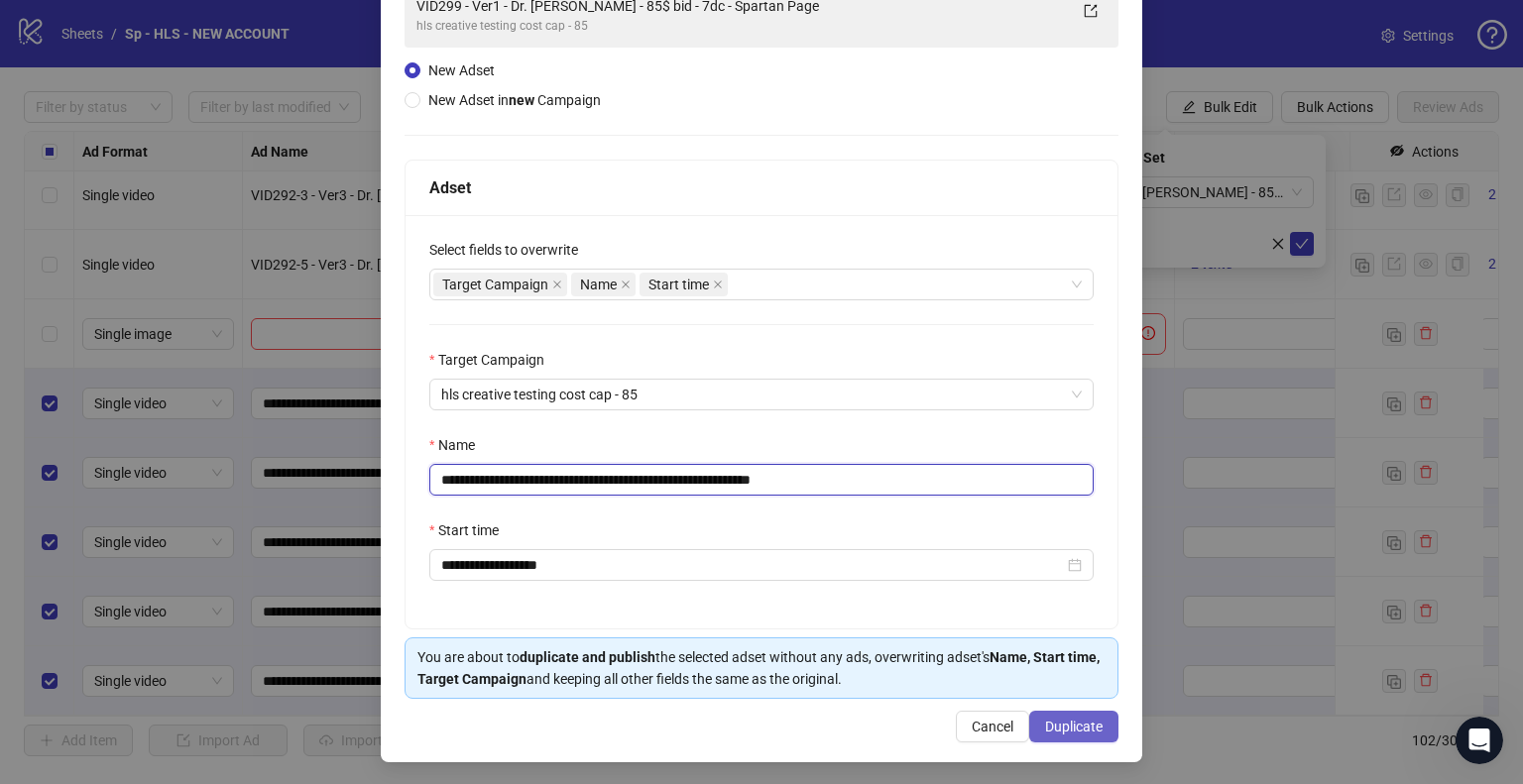 type on "**********" 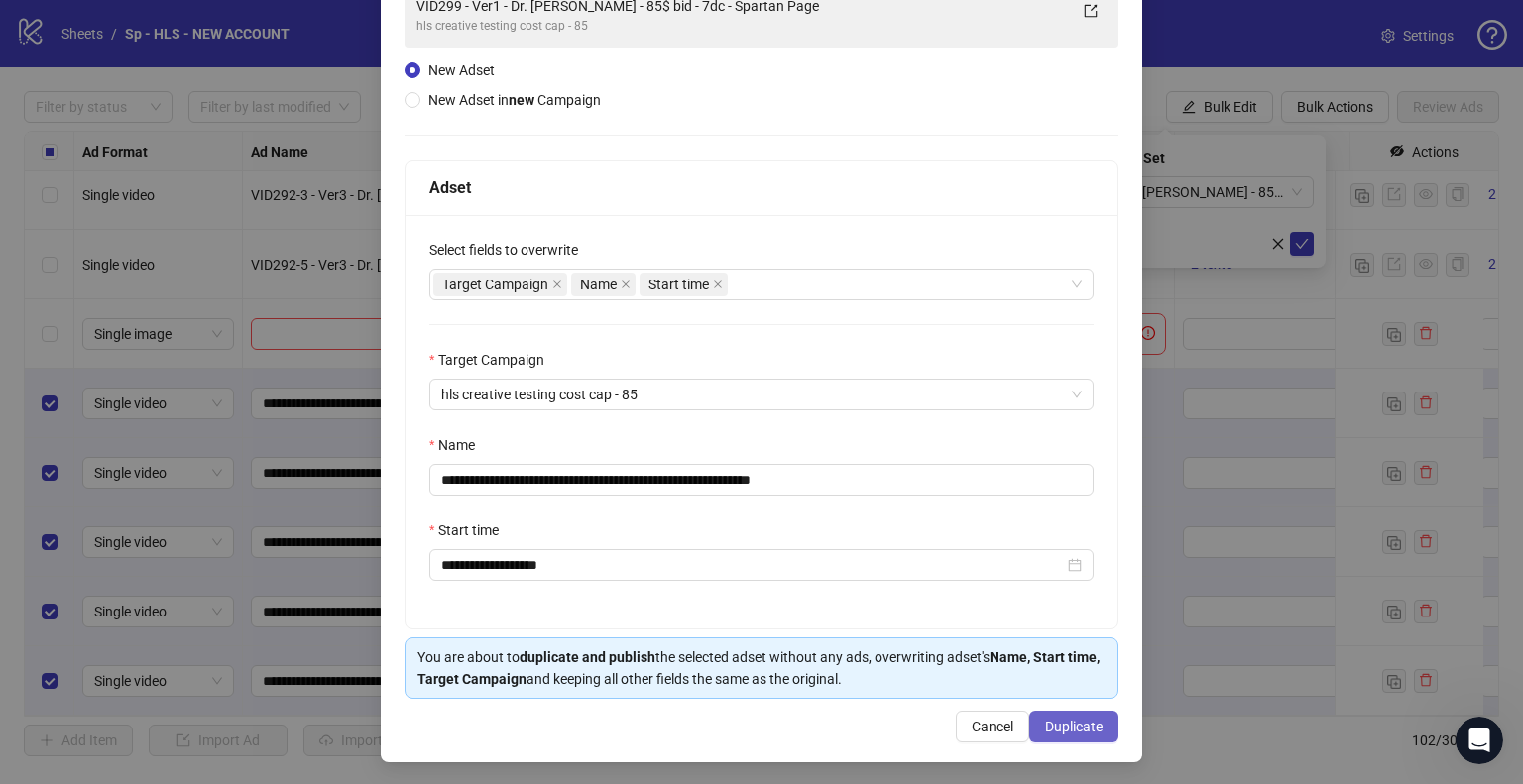 click on "Duplicate" at bounding box center (1074, 727) 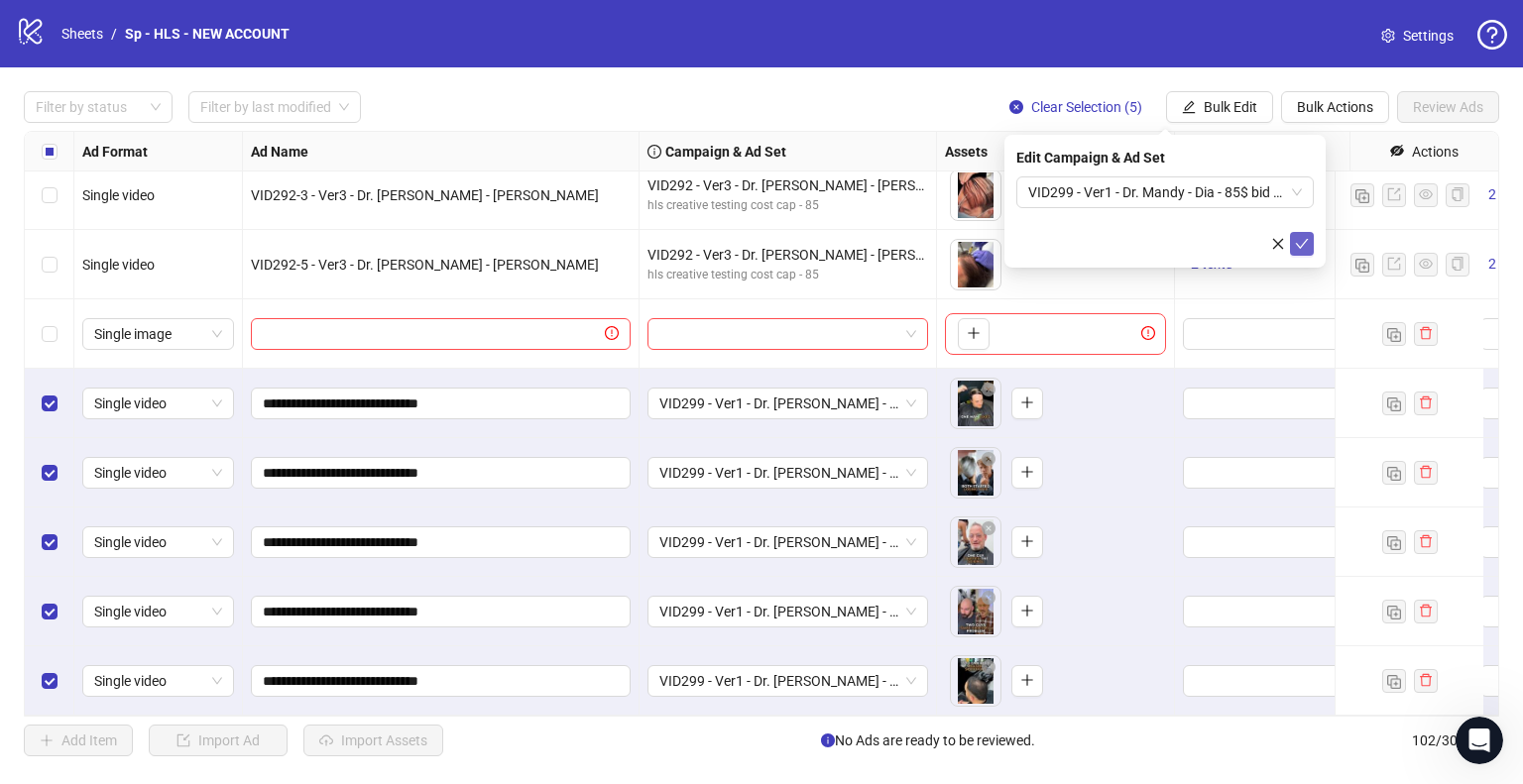 click 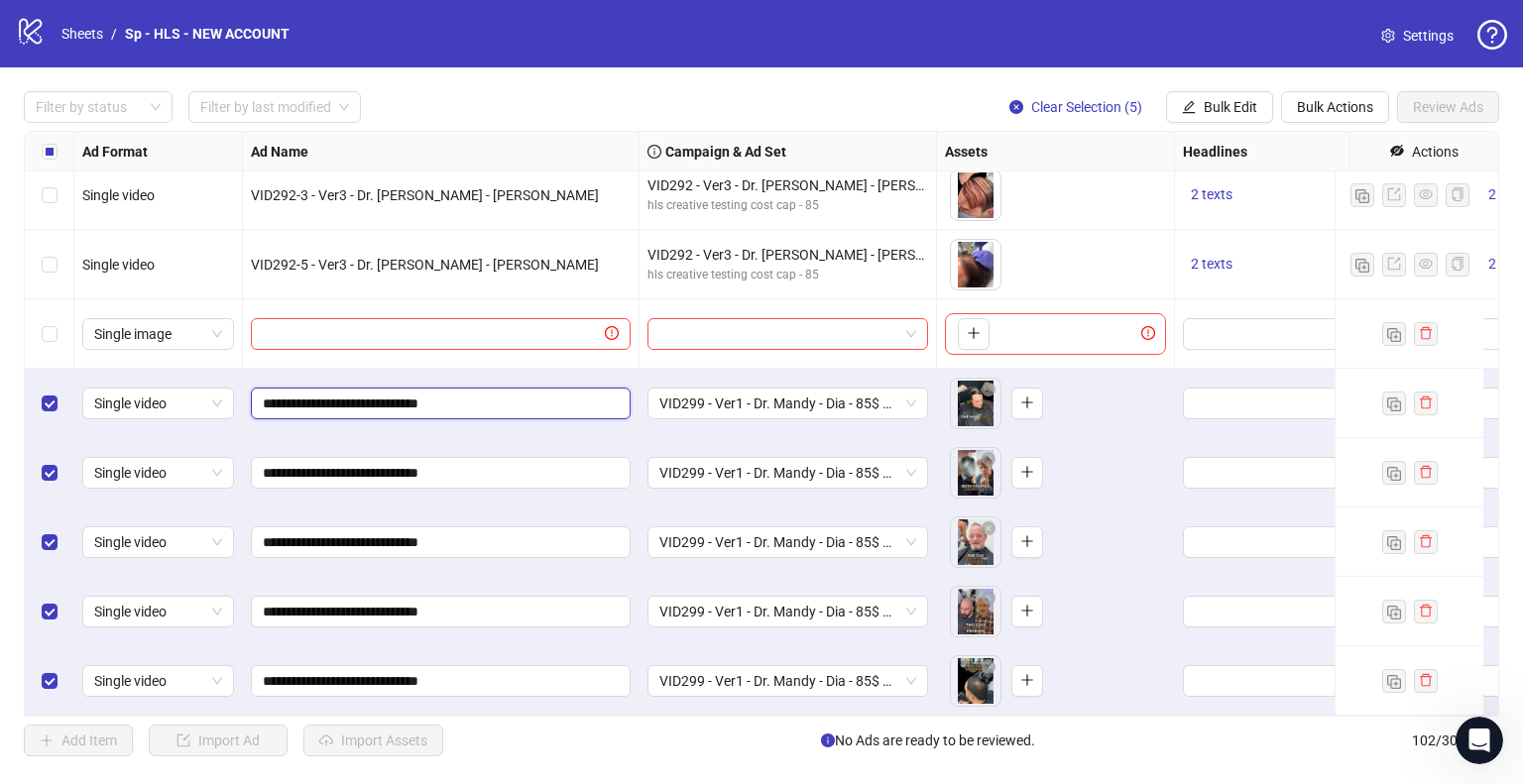 click on "**********" at bounding box center (438, 403) 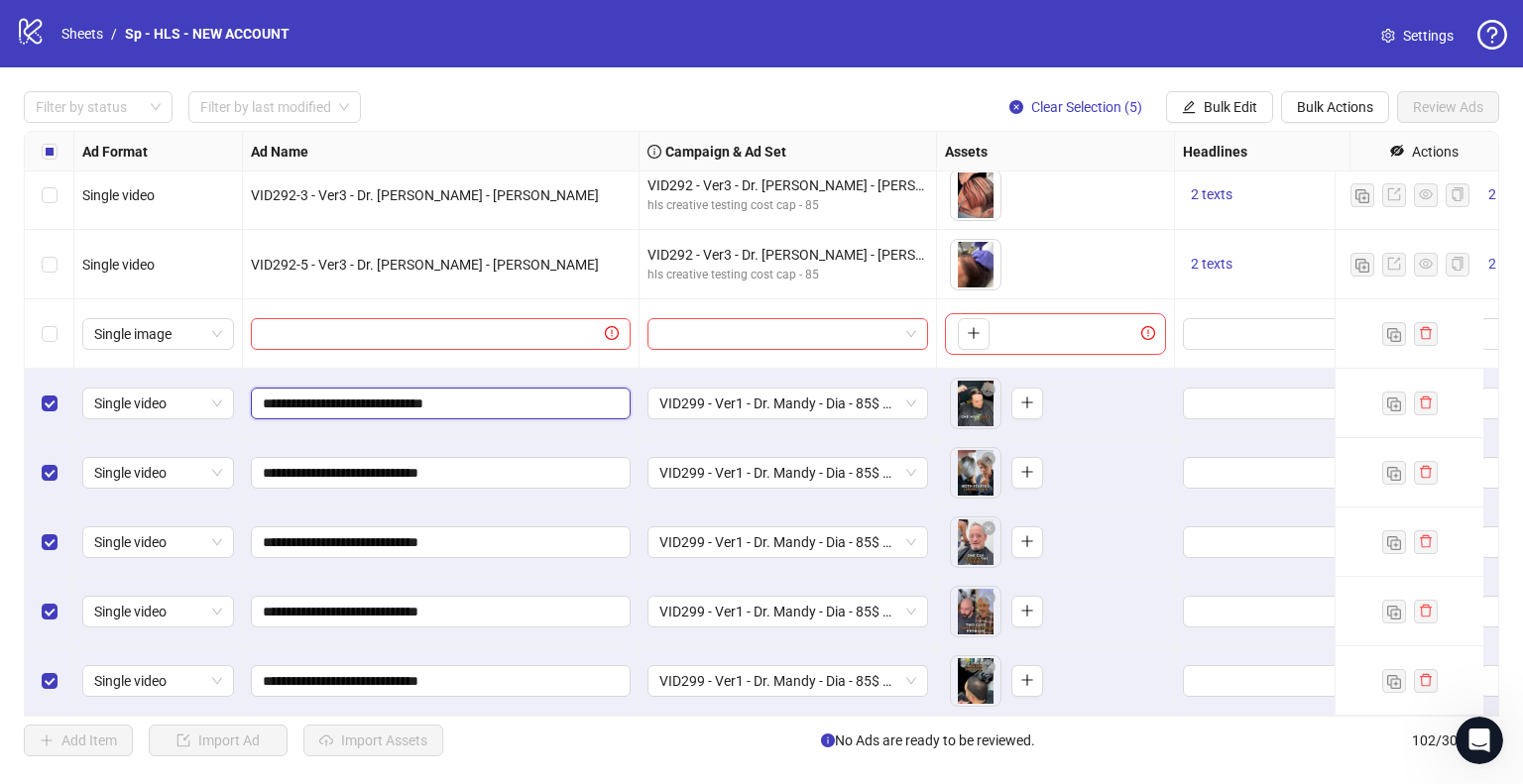 type on "**********" 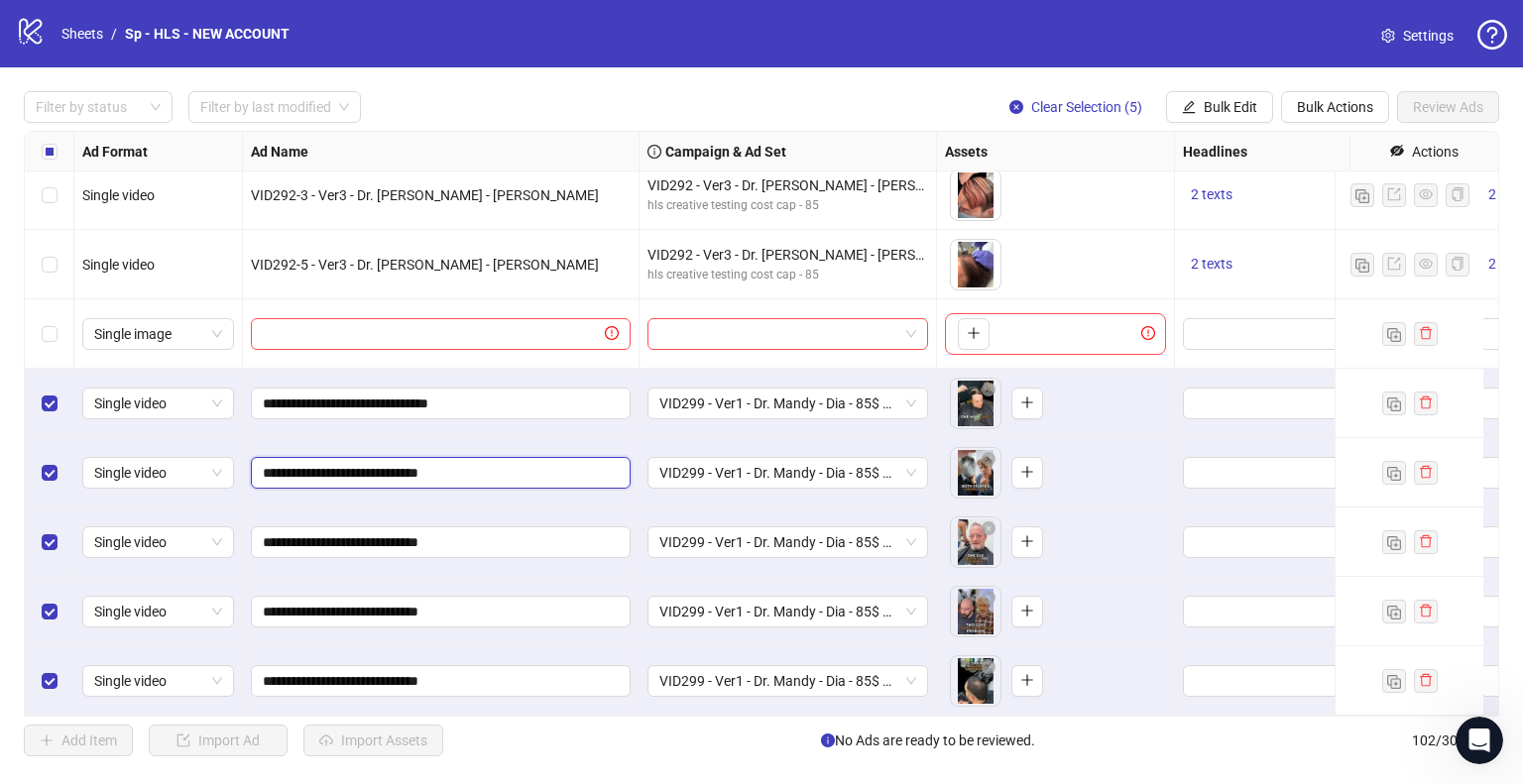 click on "**********" at bounding box center [438, 473] 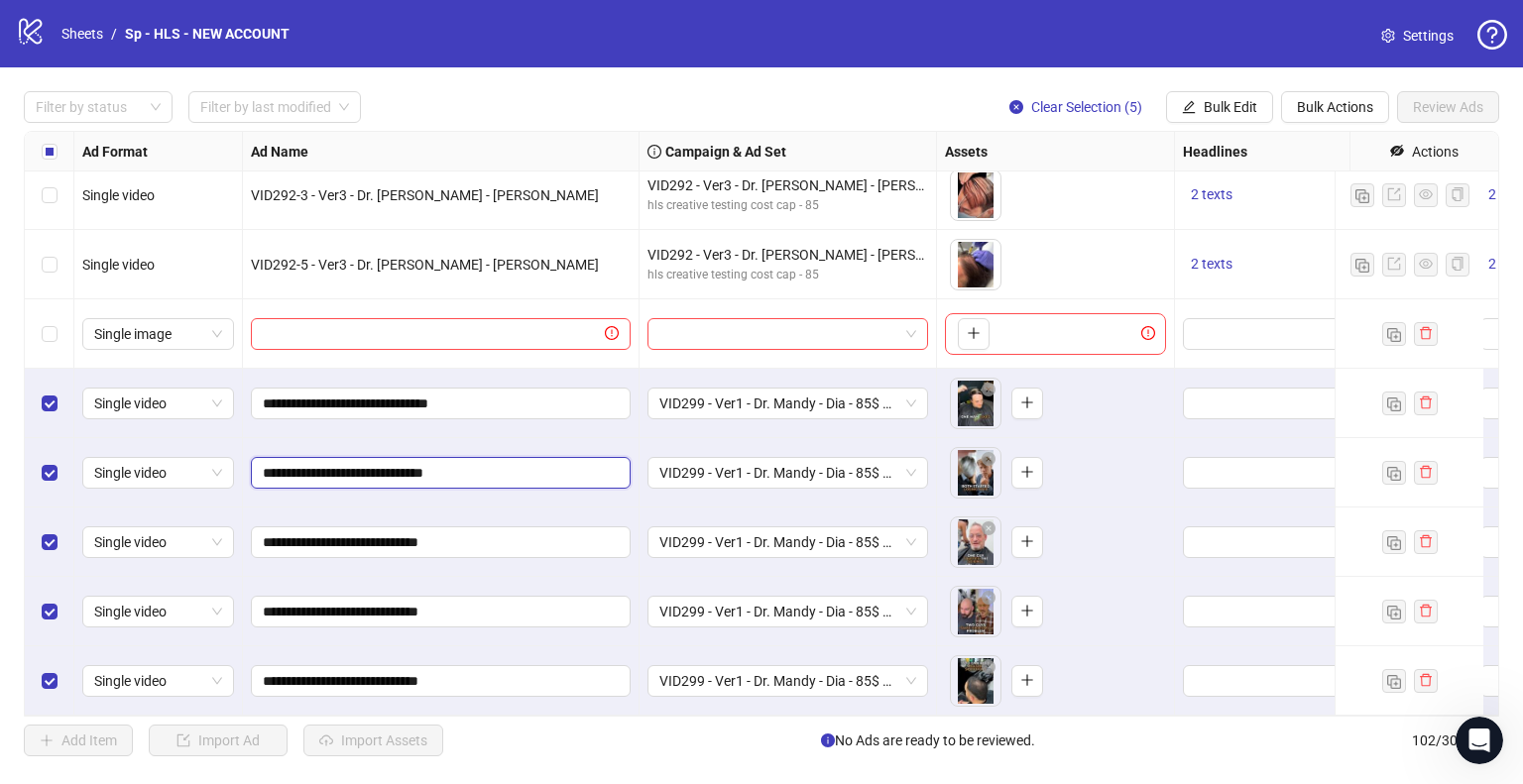 type on "**********" 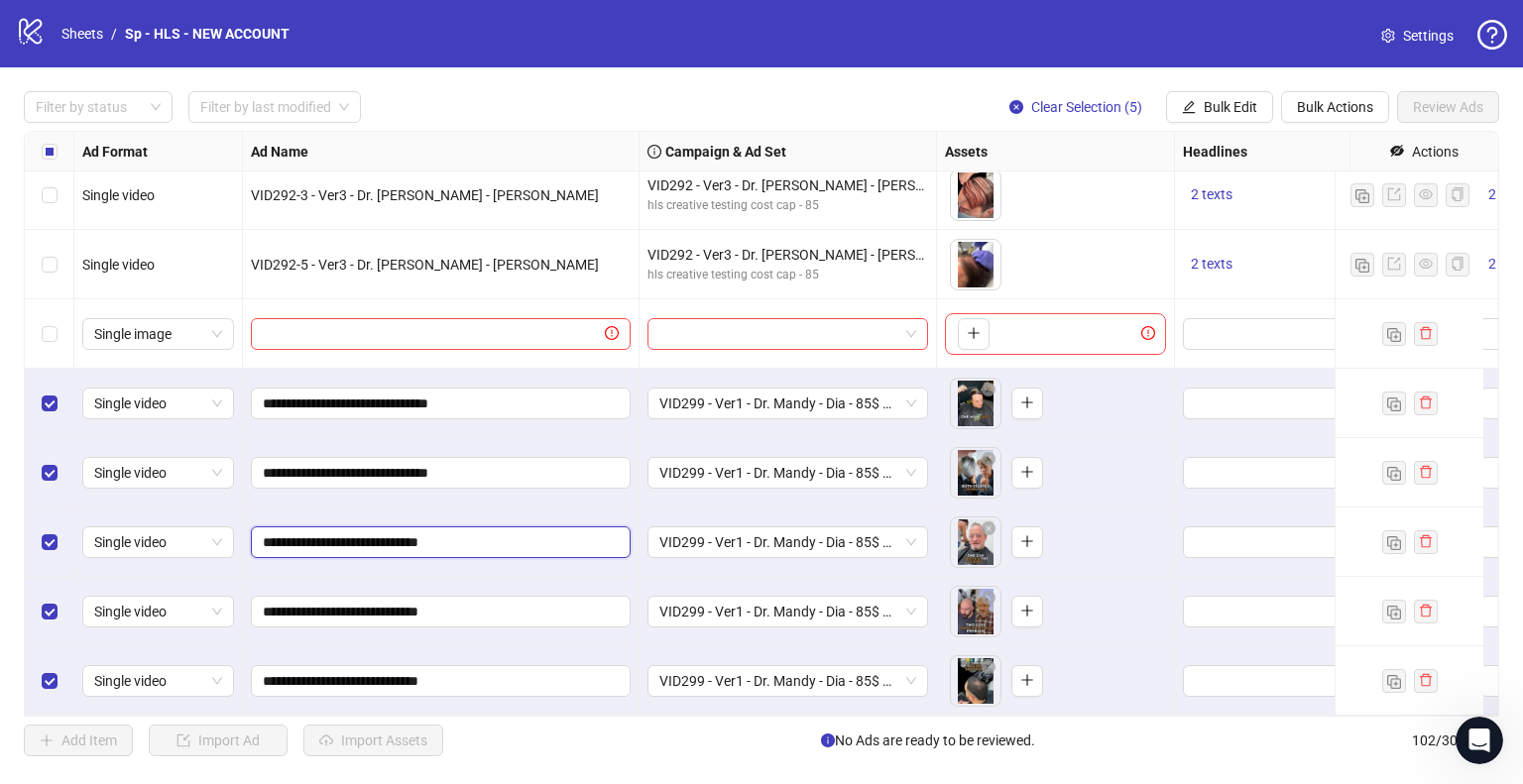 click on "**********" at bounding box center [438, 542] 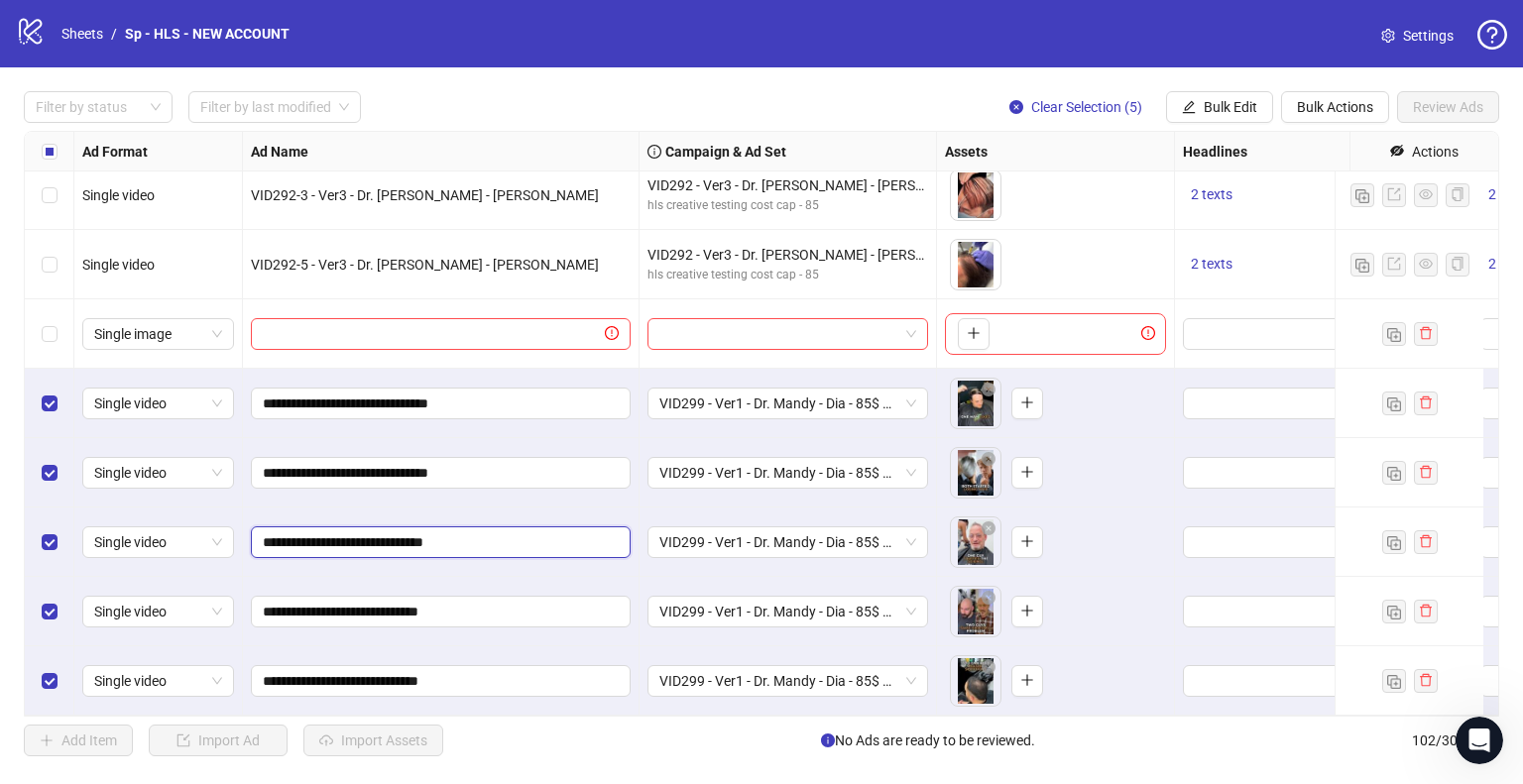 type on "**********" 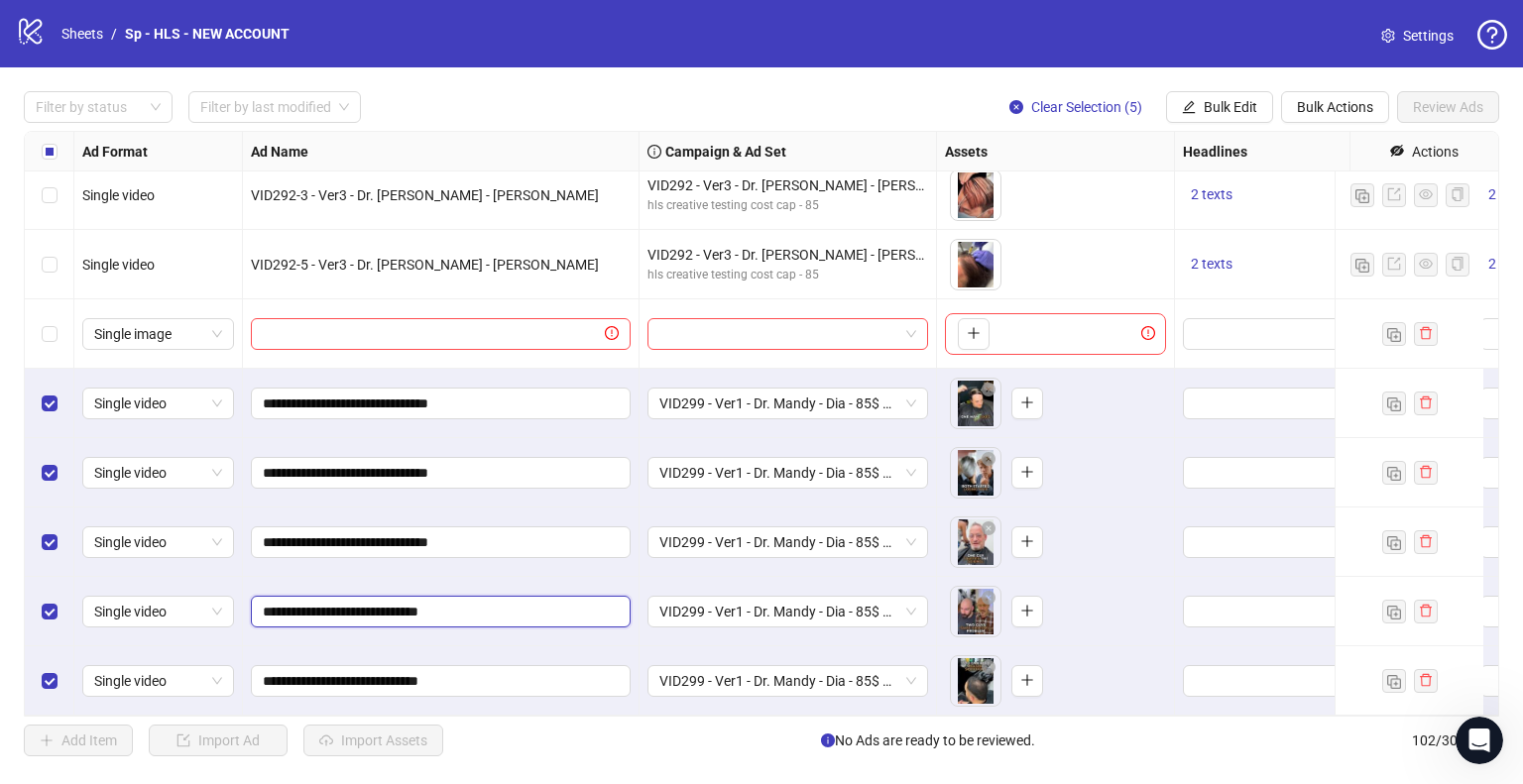 click on "**********" at bounding box center (438, 612) 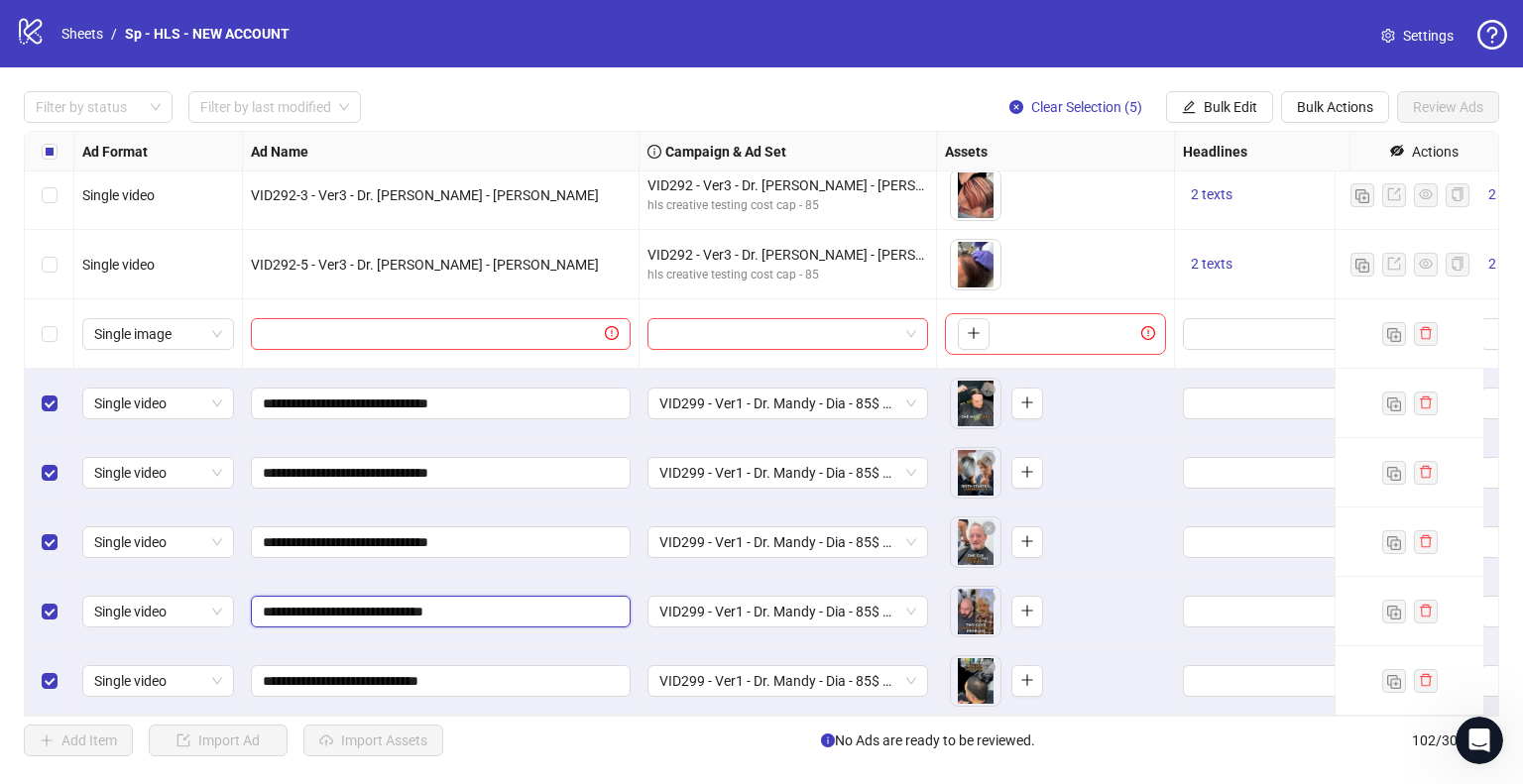 type on "**********" 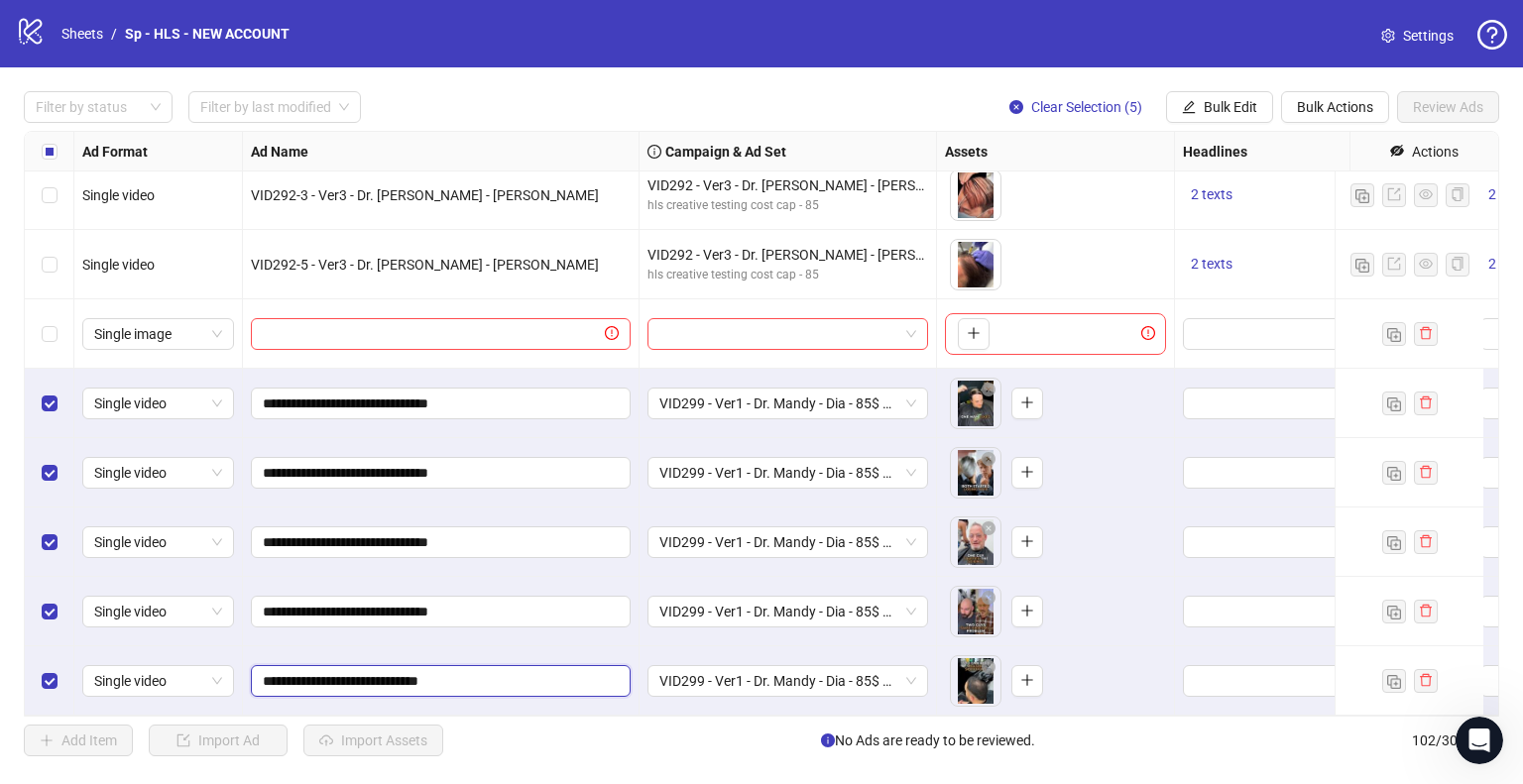 click on "**********" at bounding box center [438, 681] 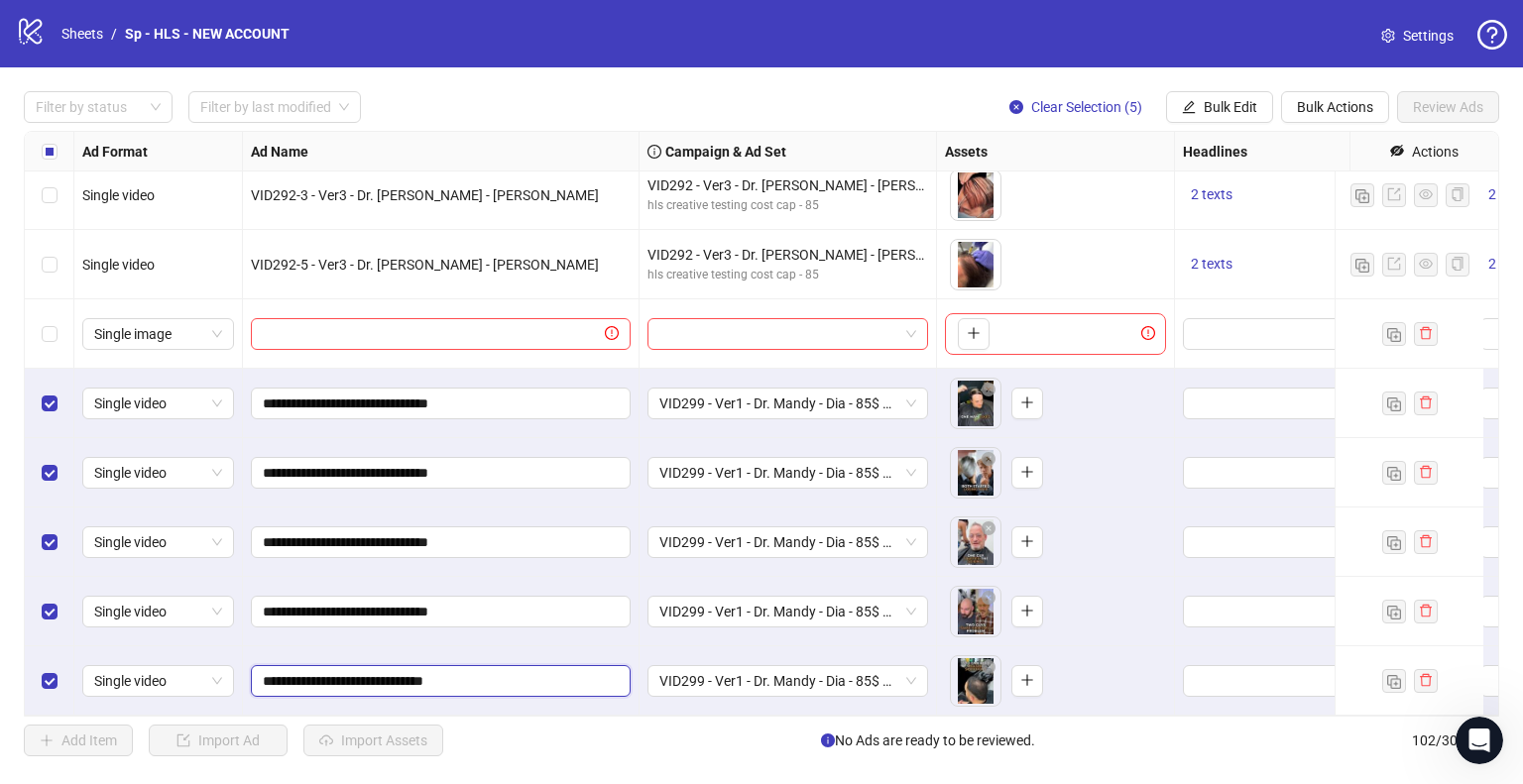 type on "**********" 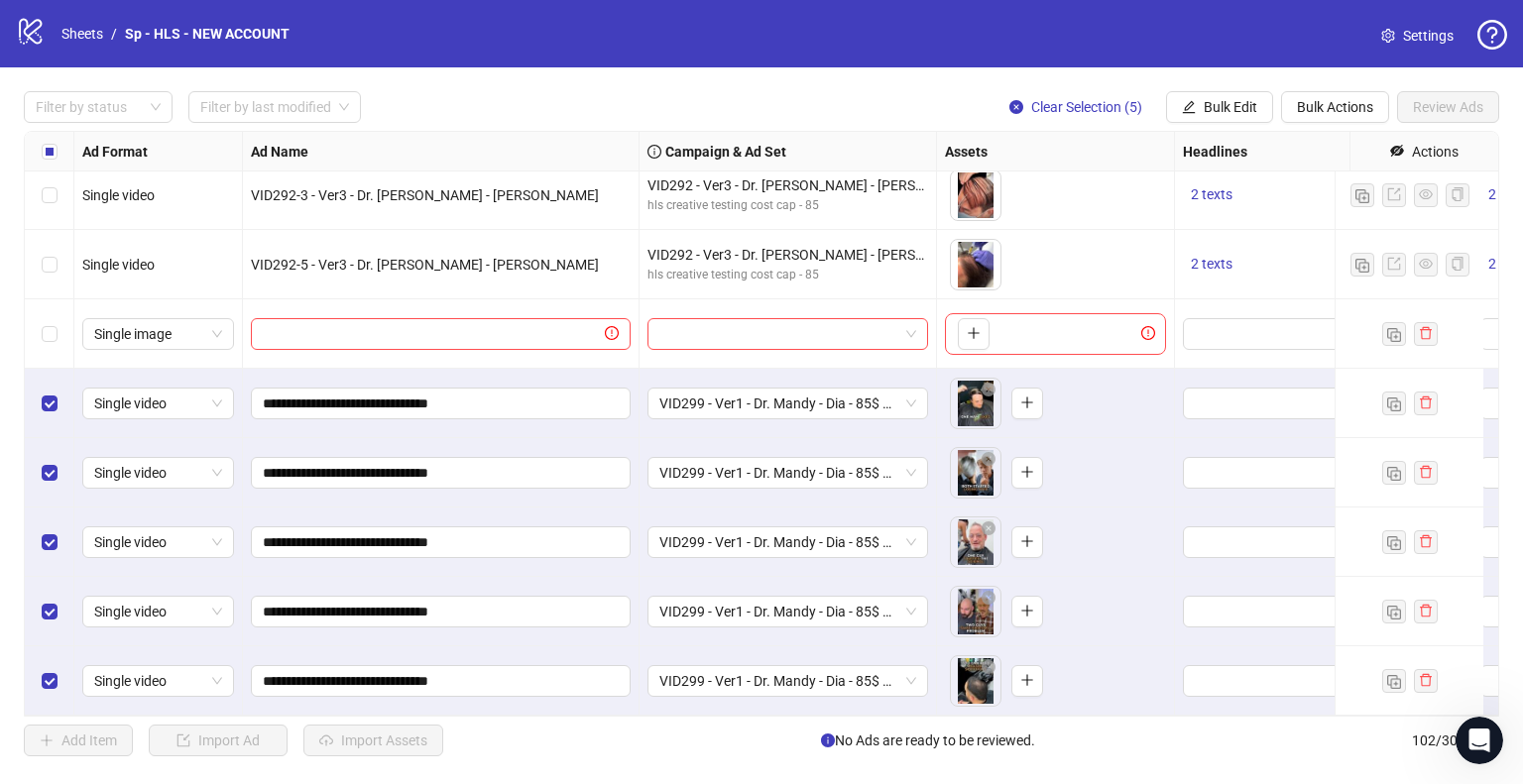 click on "**********" at bounding box center (441, 681) 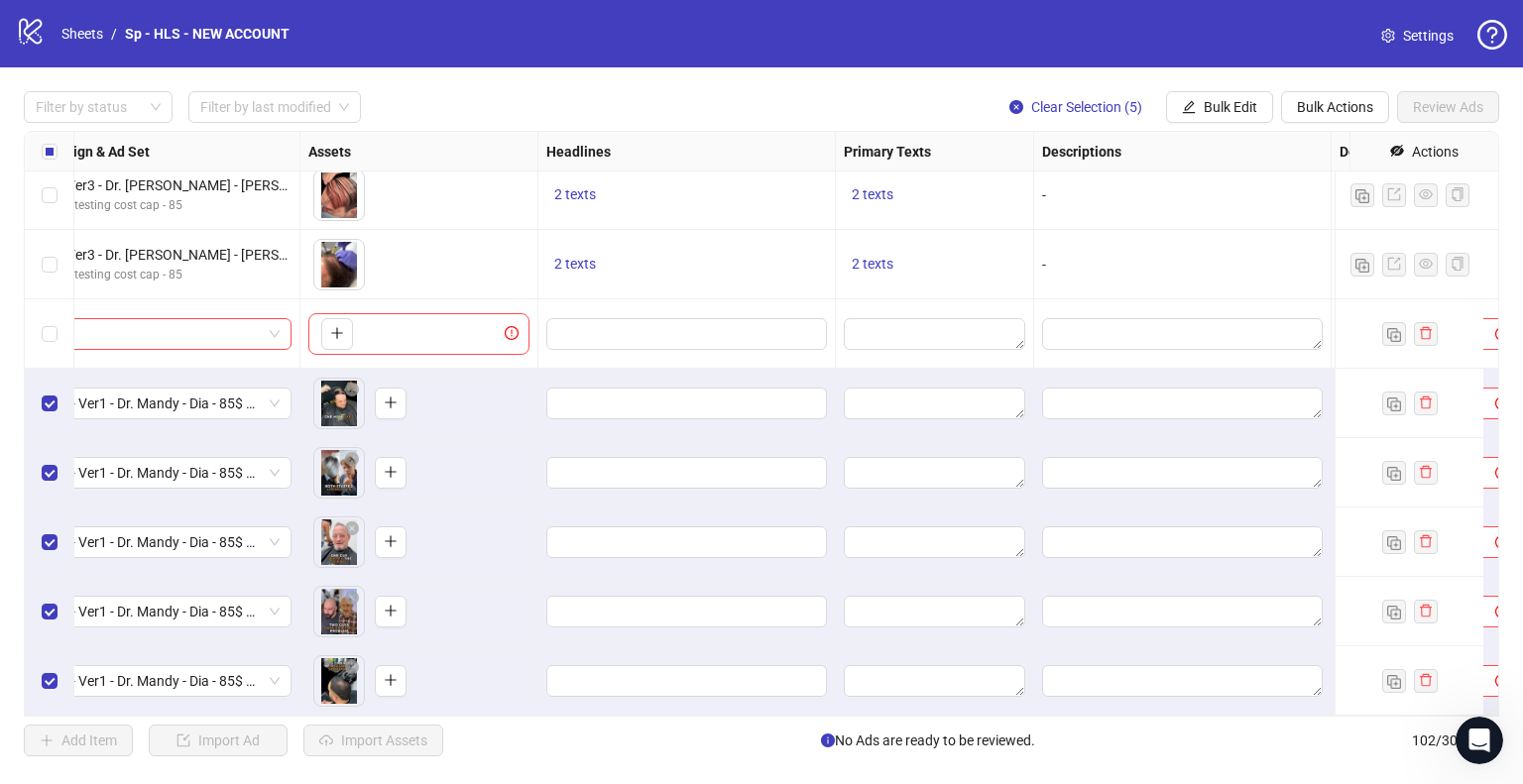 scroll, scrollTop: 6547, scrollLeft: 809, axis: both 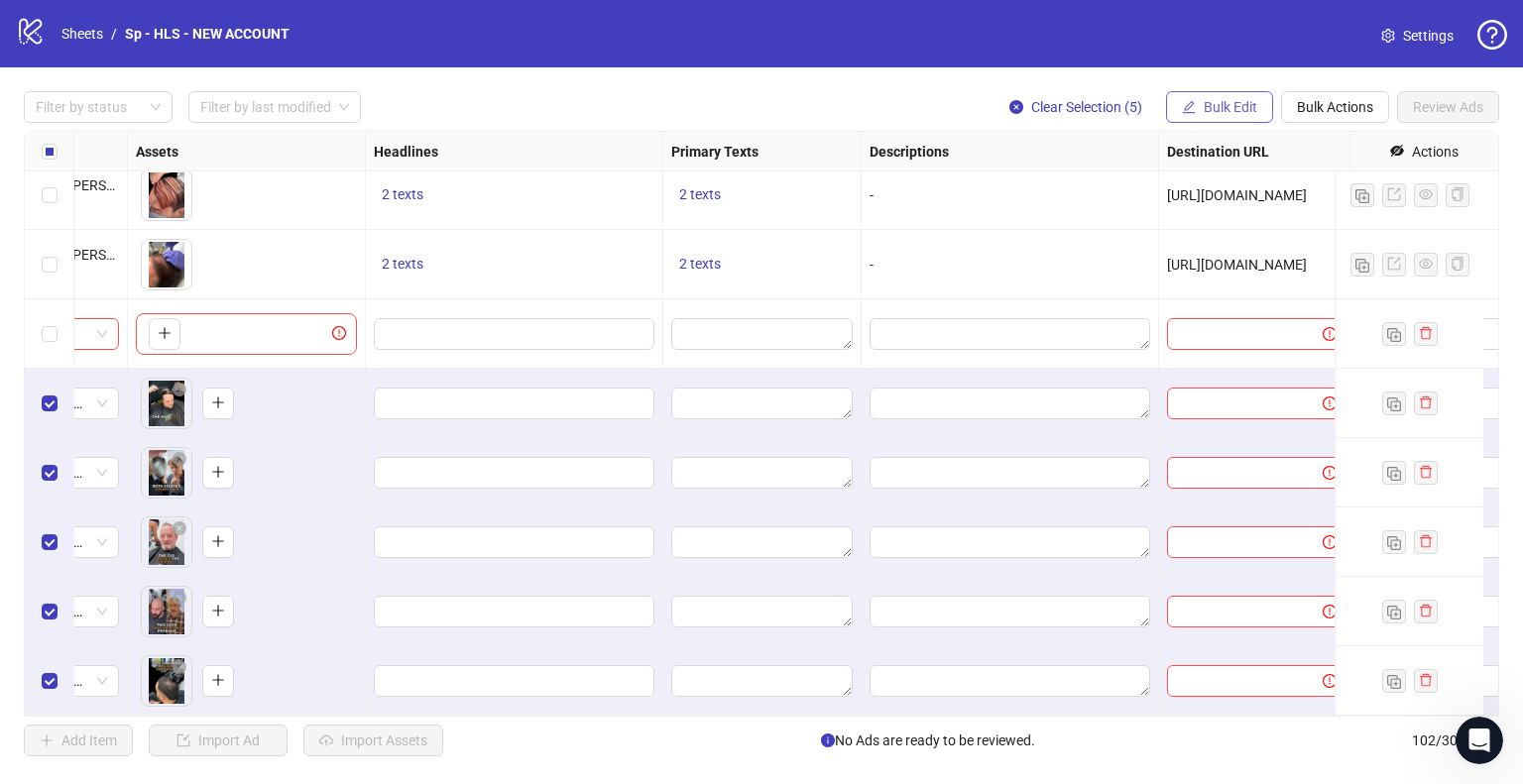 click on "Bulk Edit" at bounding box center [1230, 107] 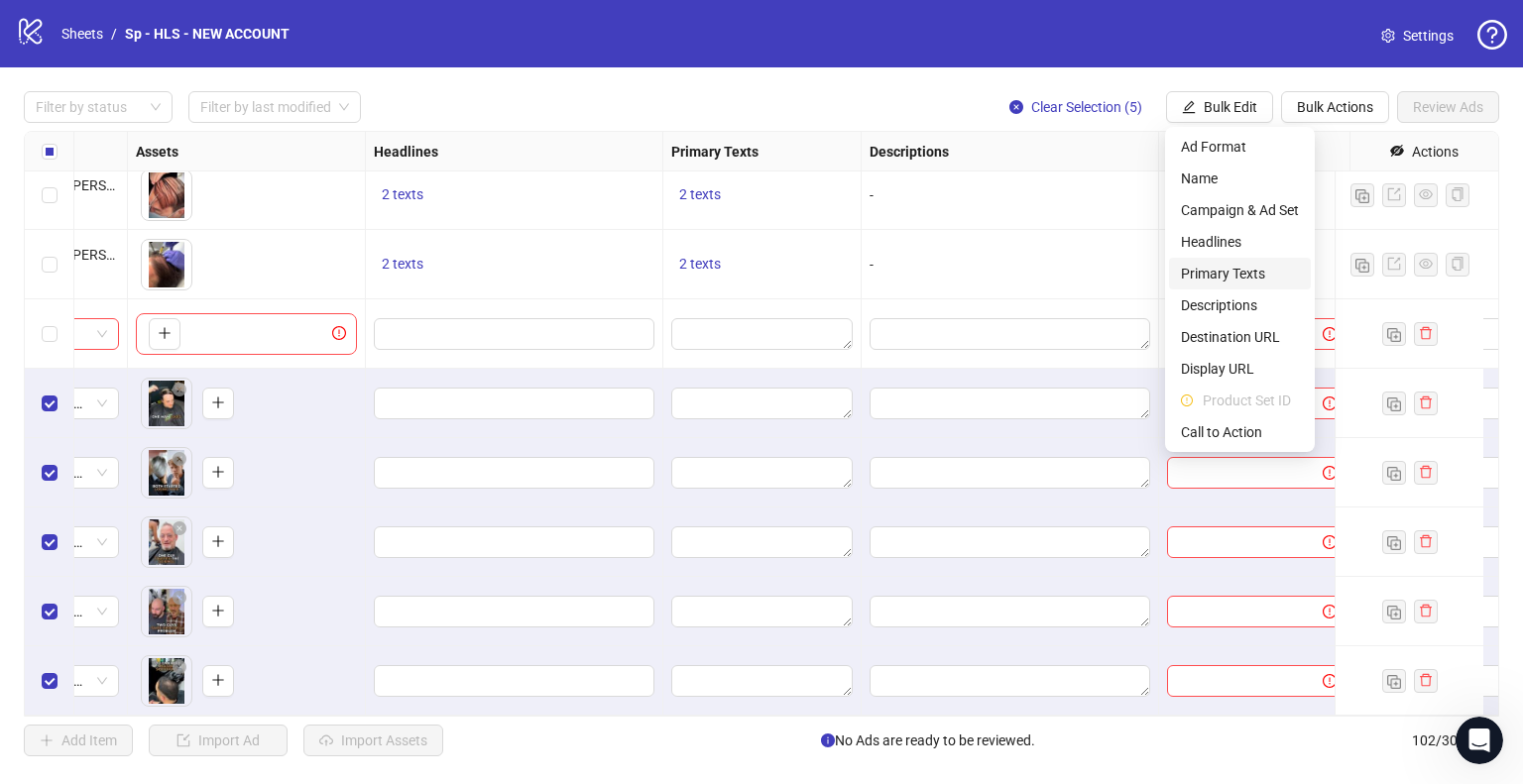 click on "Primary Texts" at bounding box center [1239, 274] 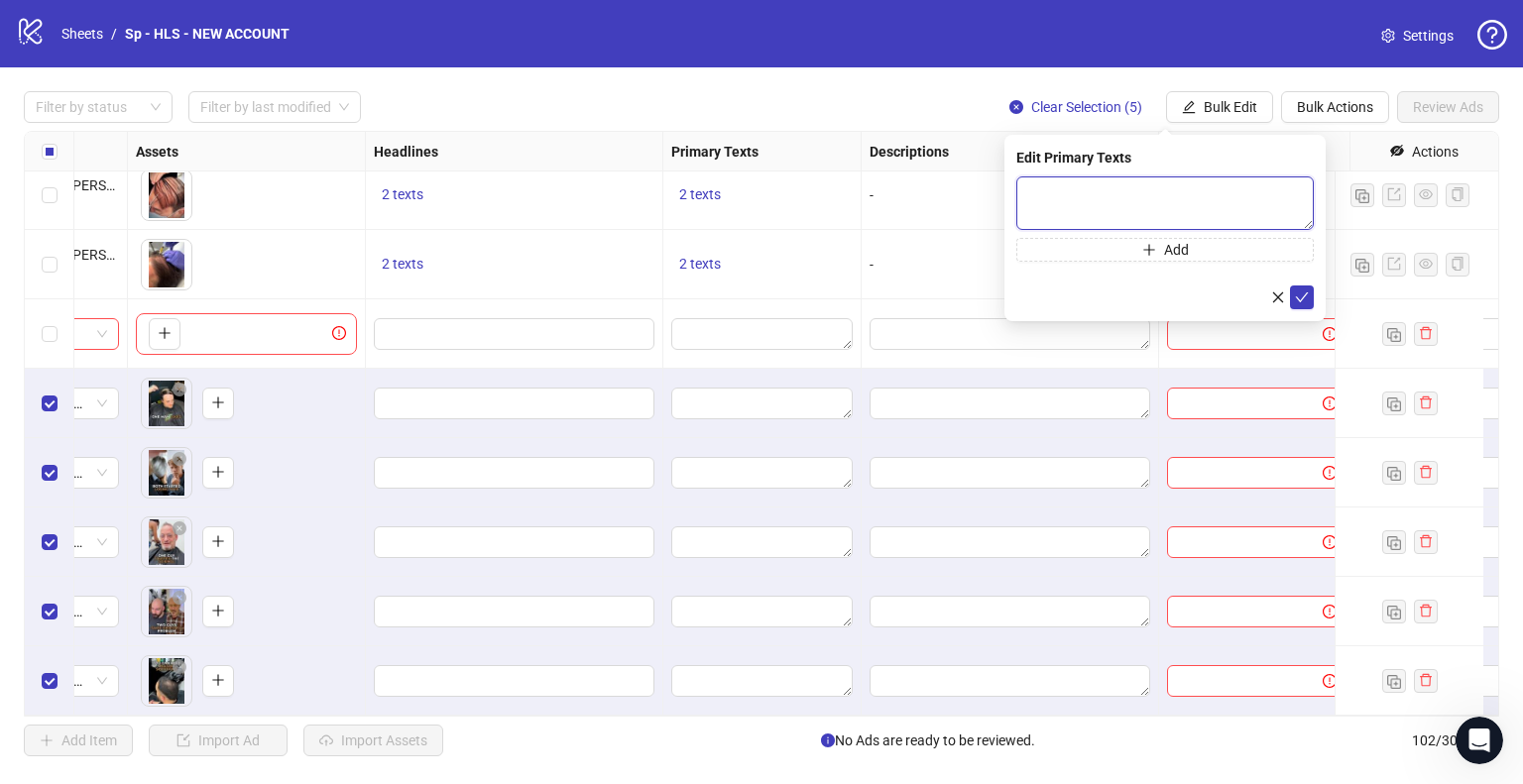 click at bounding box center (1165, 203) 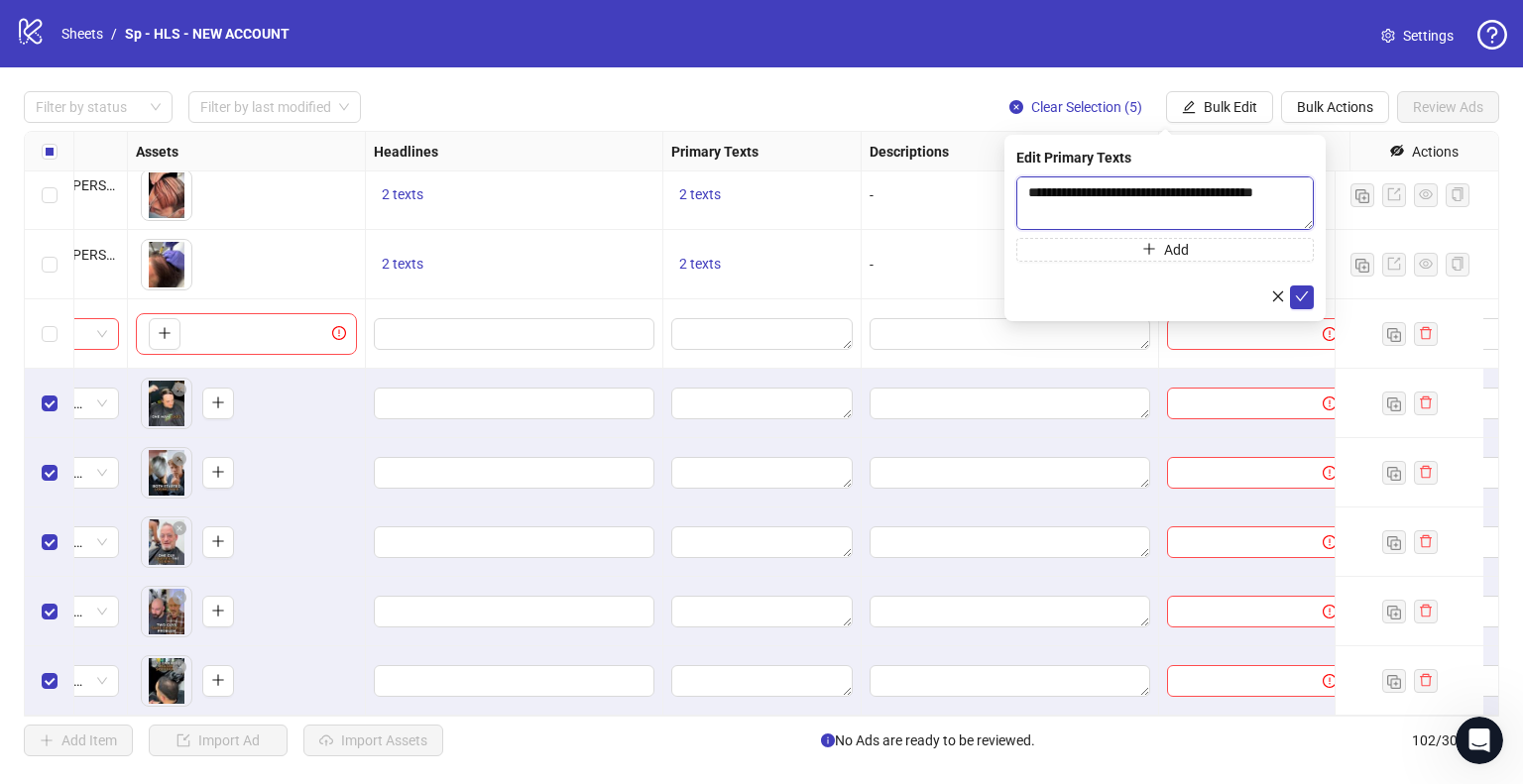 scroll, scrollTop: 365, scrollLeft: 0, axis: vertical 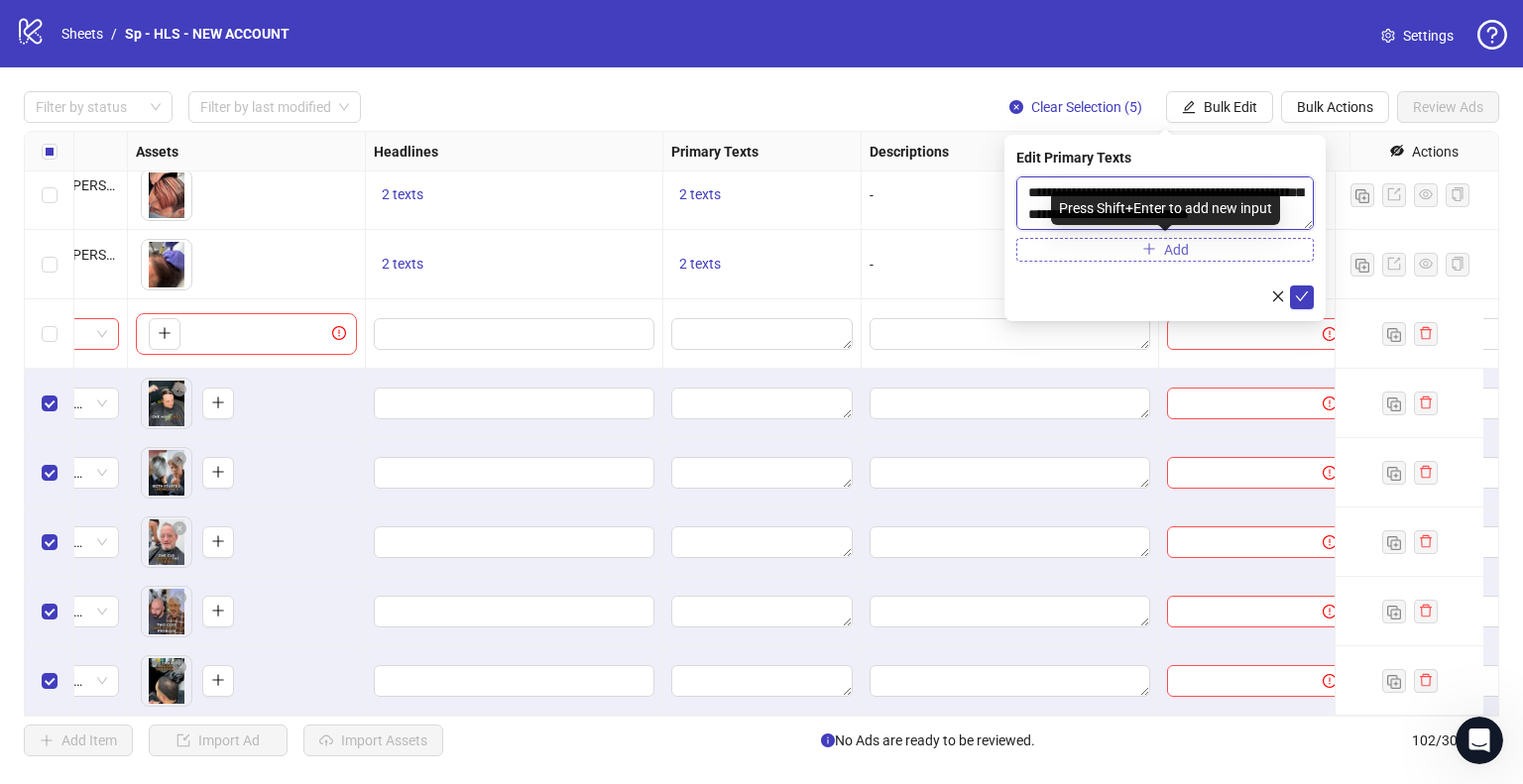 type on "**********" 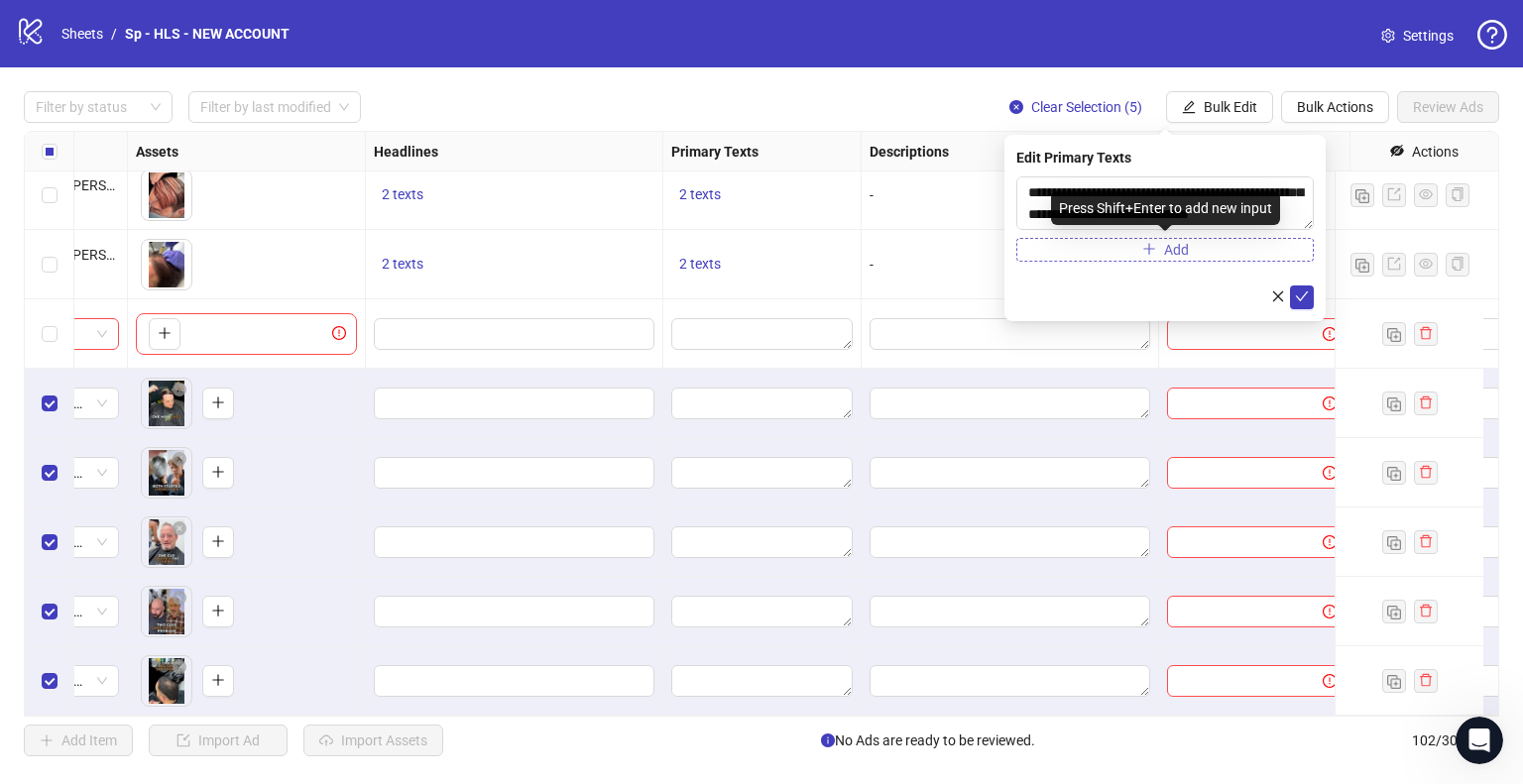 click on "Add" at bounding box center (1165, 250) 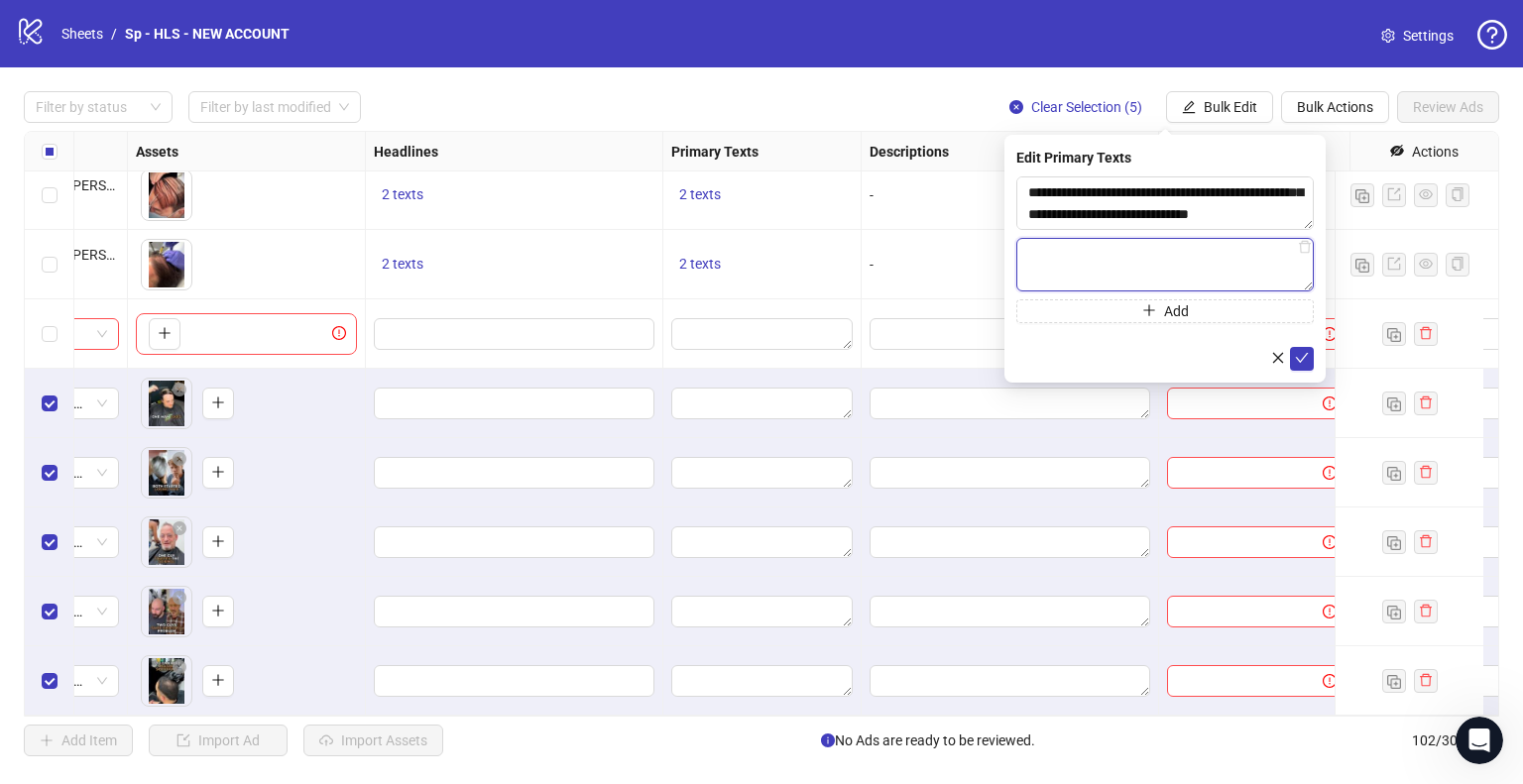 paste on "**********" 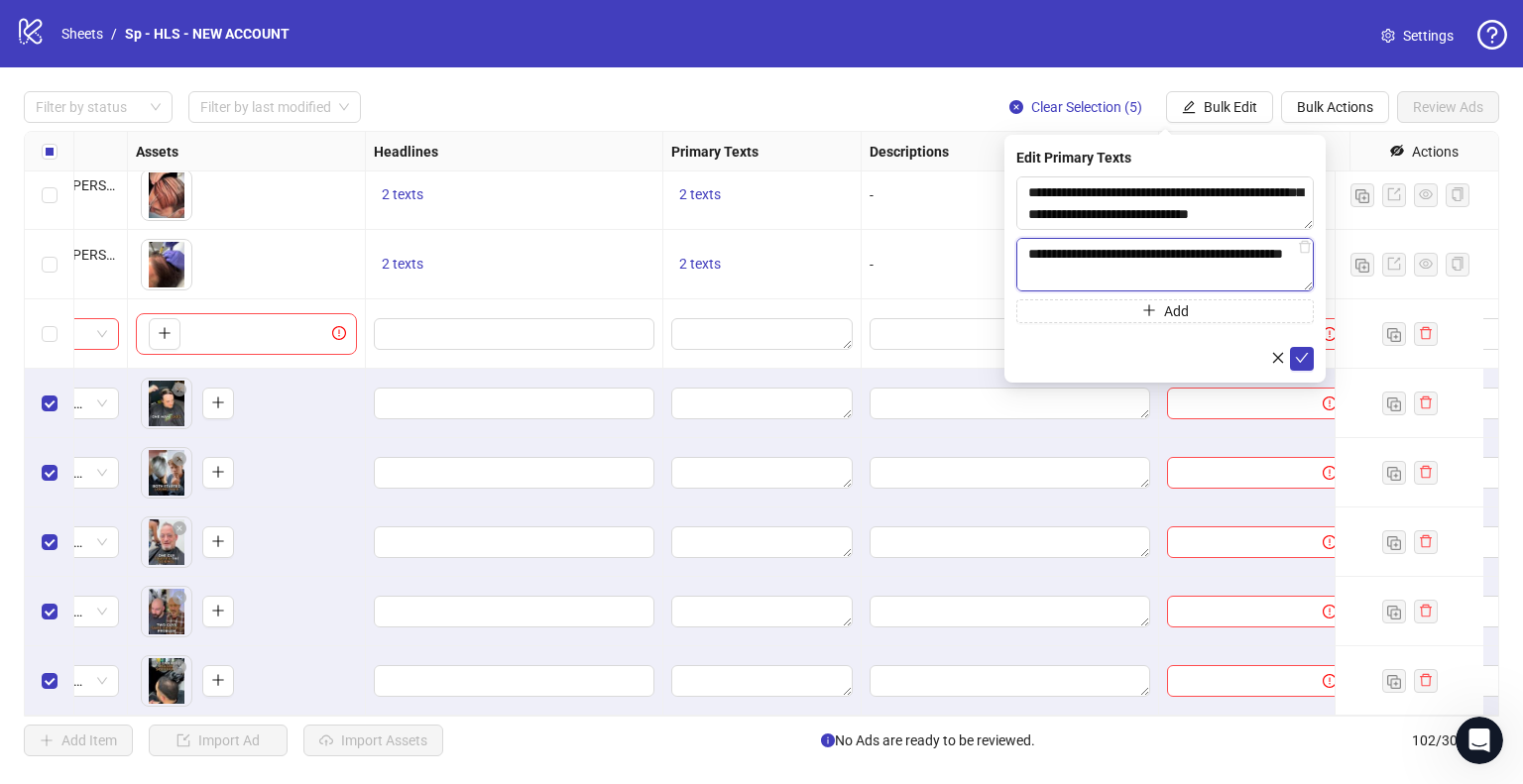 scroll, scrollTop: 386, scrollLeft: 0, axis: vertical 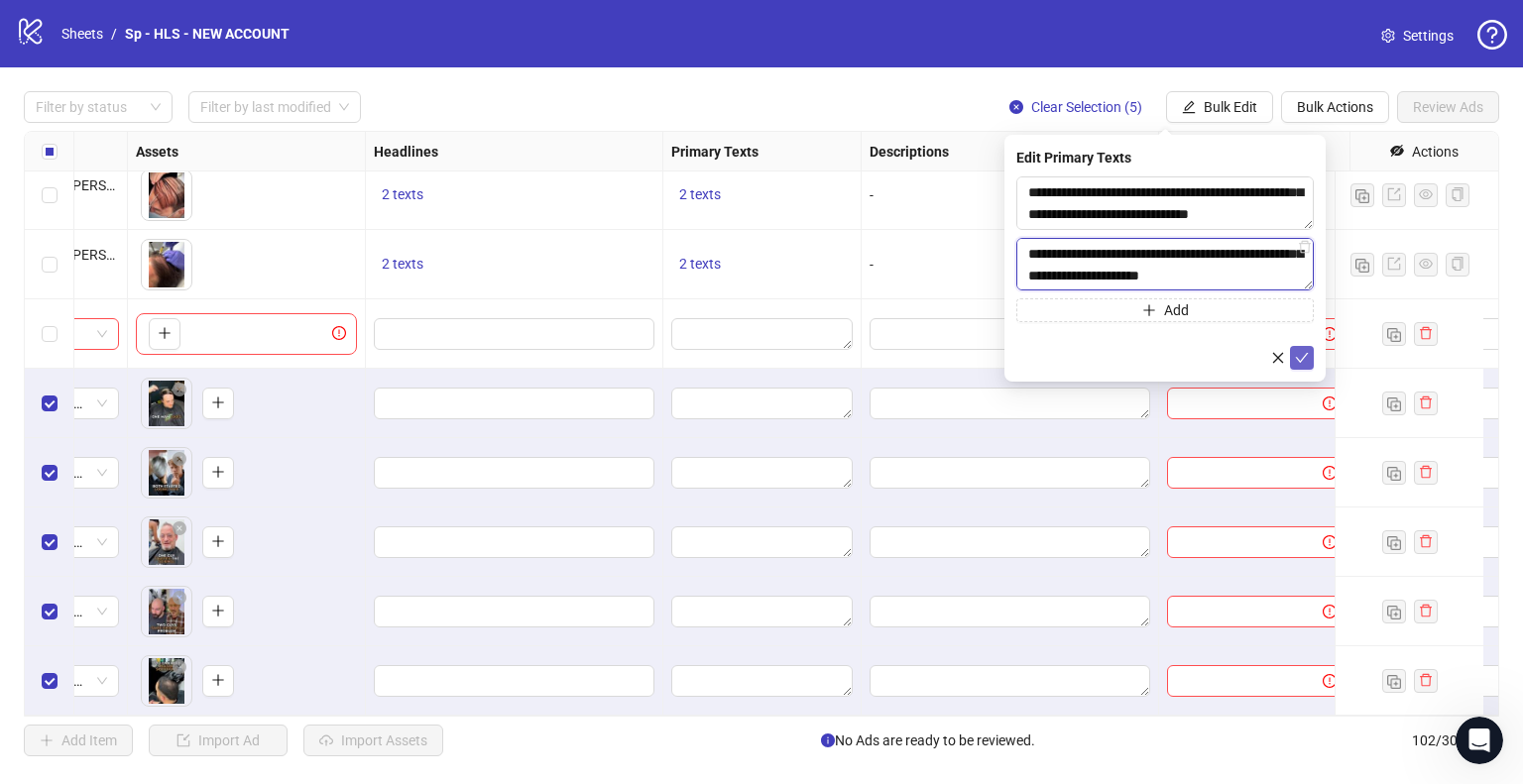 type on "**********" 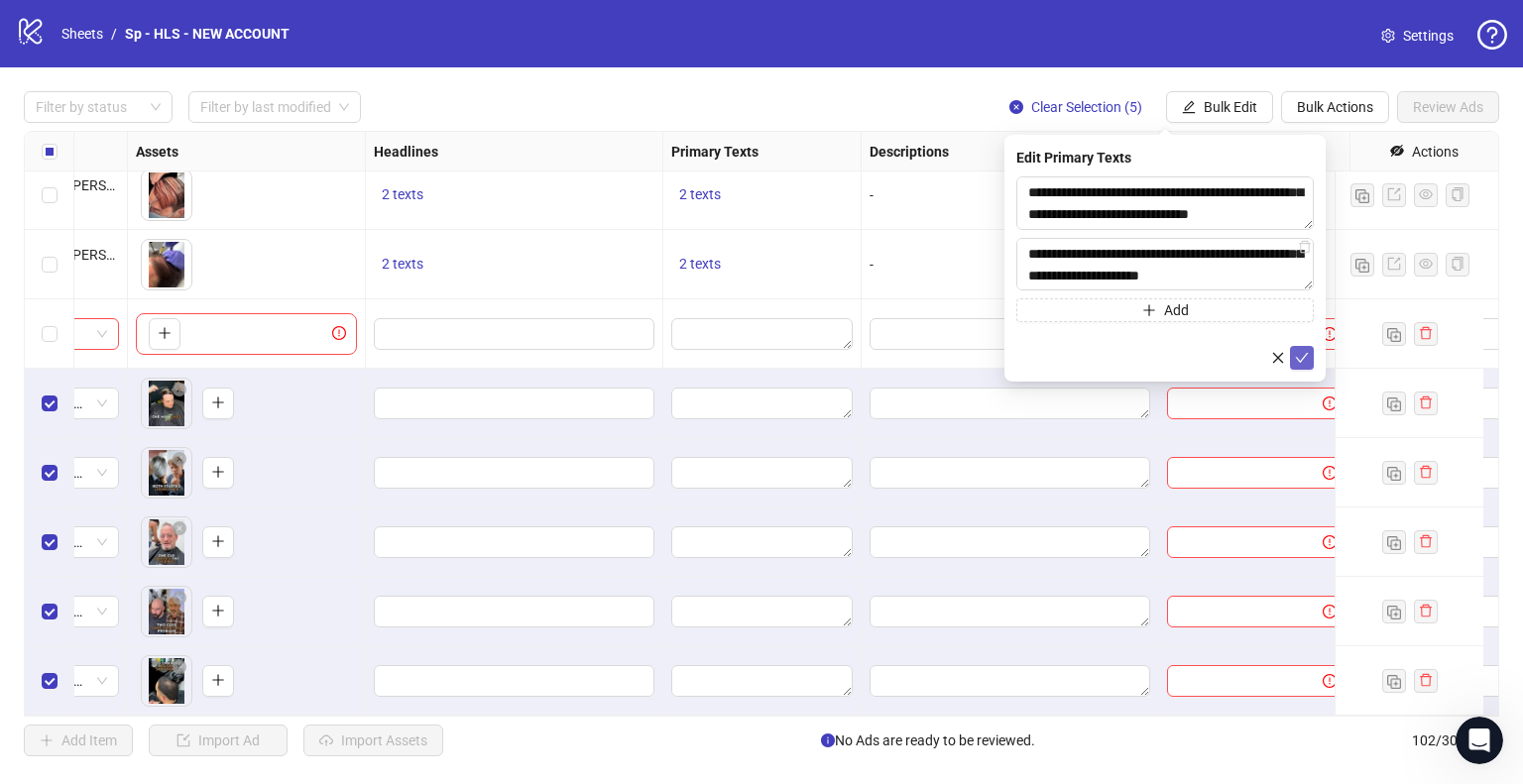 click 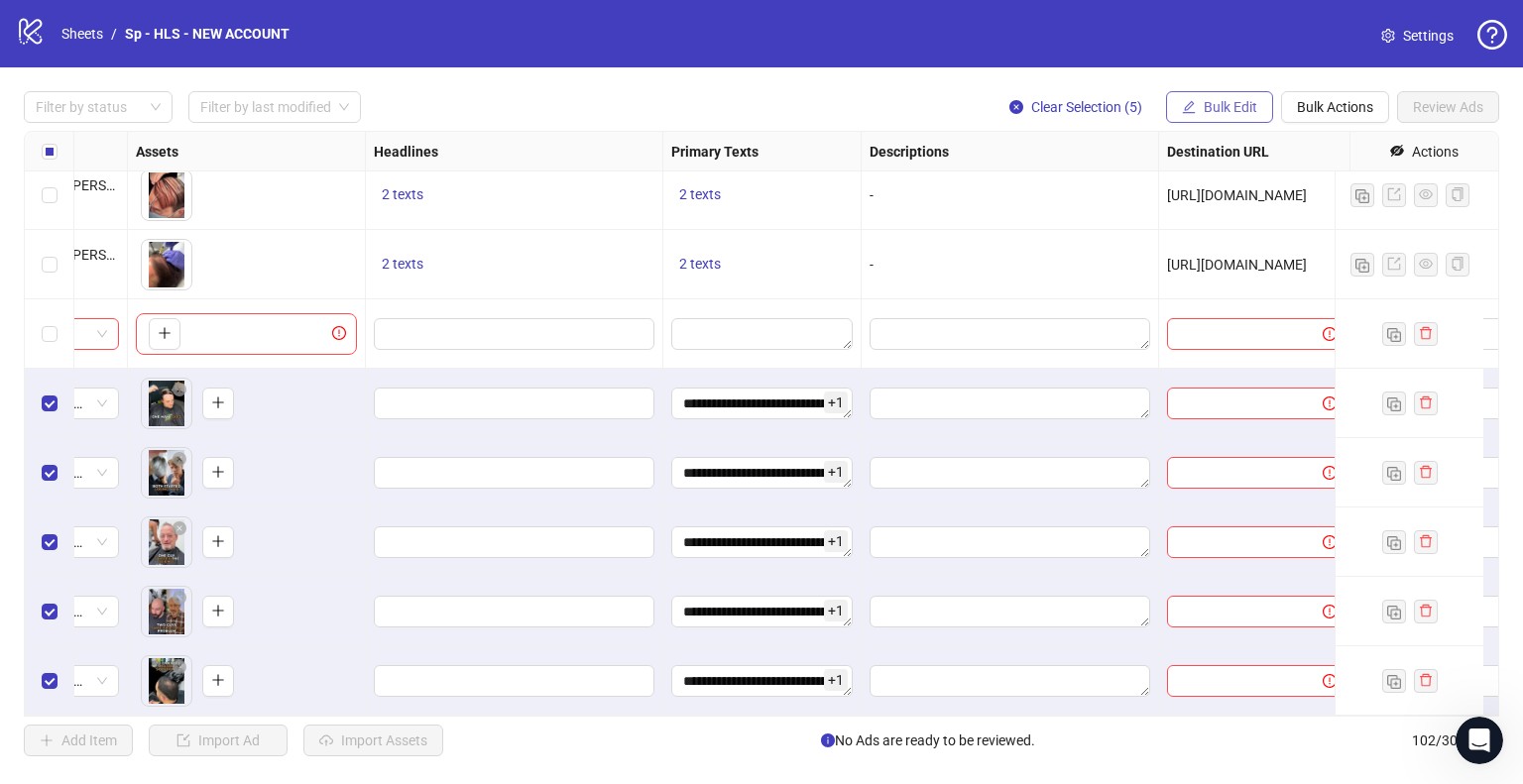 click on "Bulk Edit" at bounding box center (1220, 107) 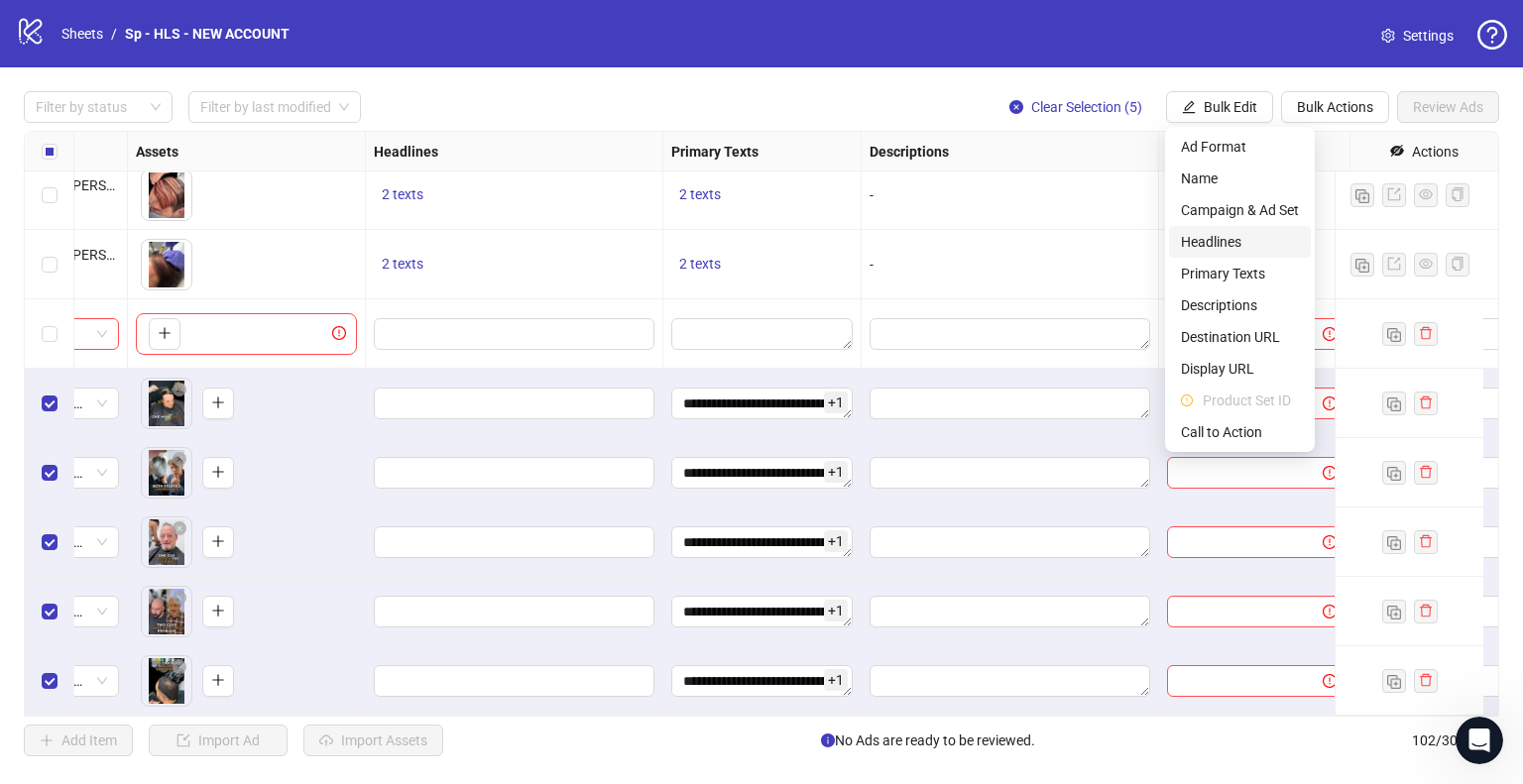 click on "Headlines" at bounding box center [1239, 242] 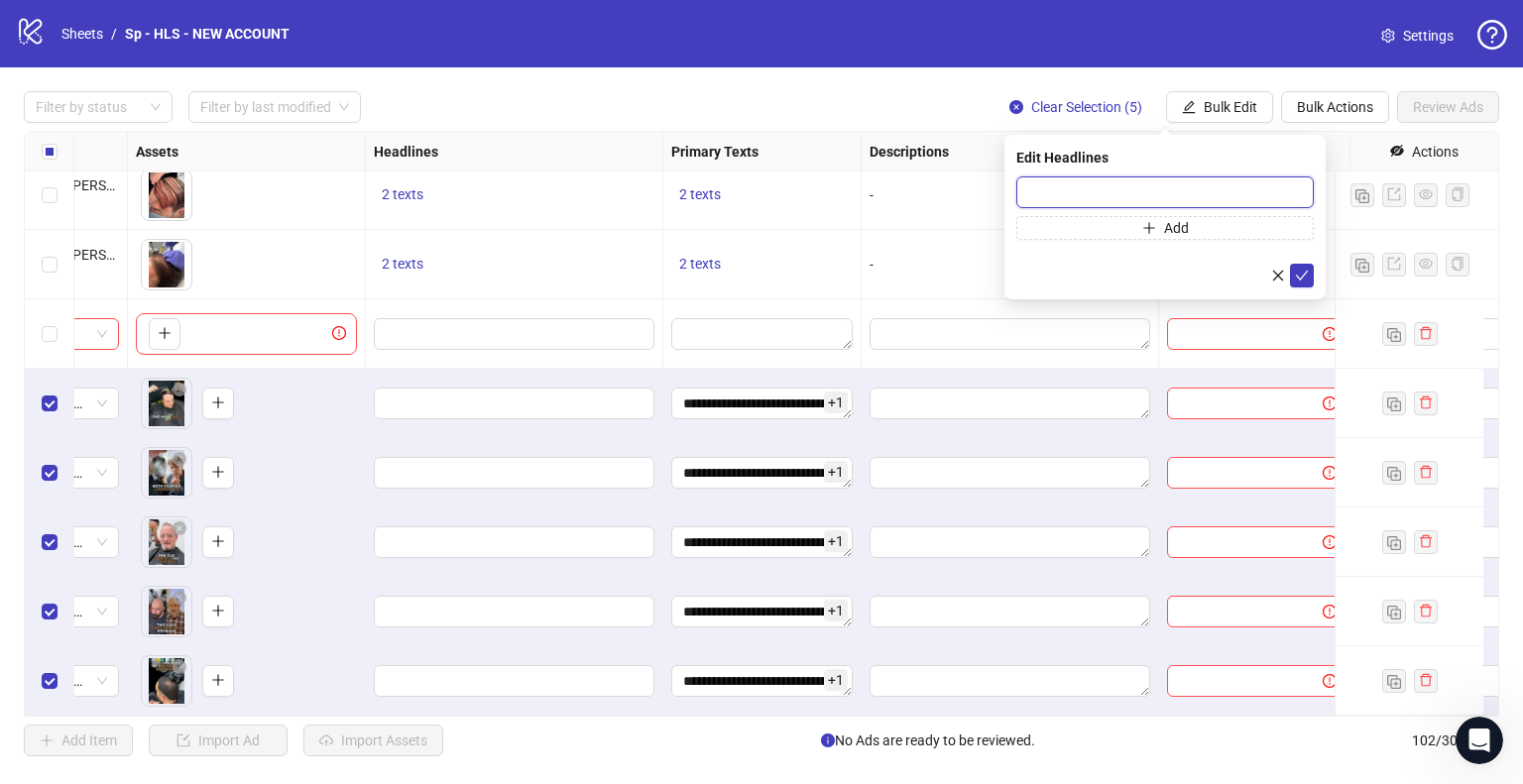 click at bounding box center (1165, 192) 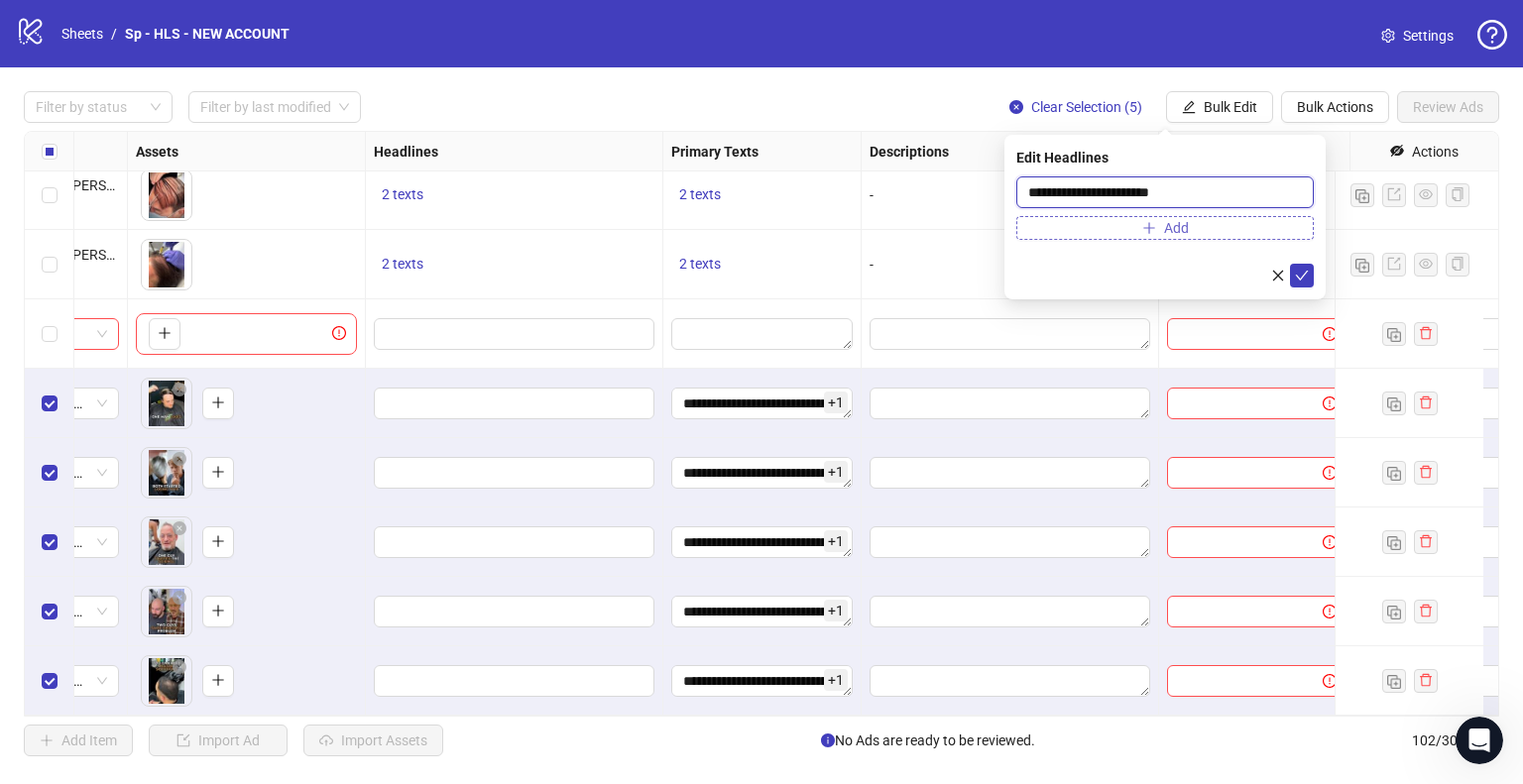 type on "**********" 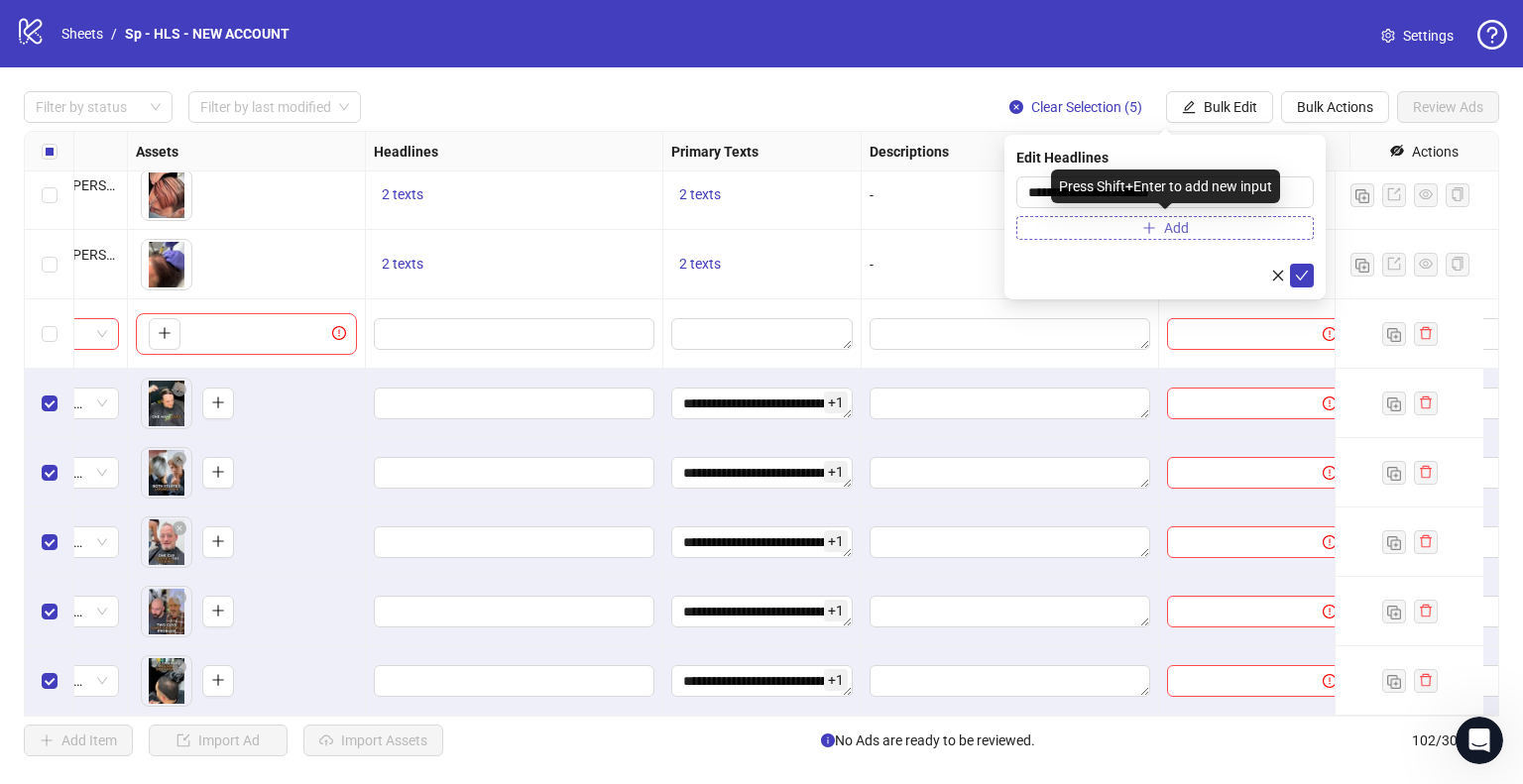 click on "Add" at bounding box center (1165, 228) 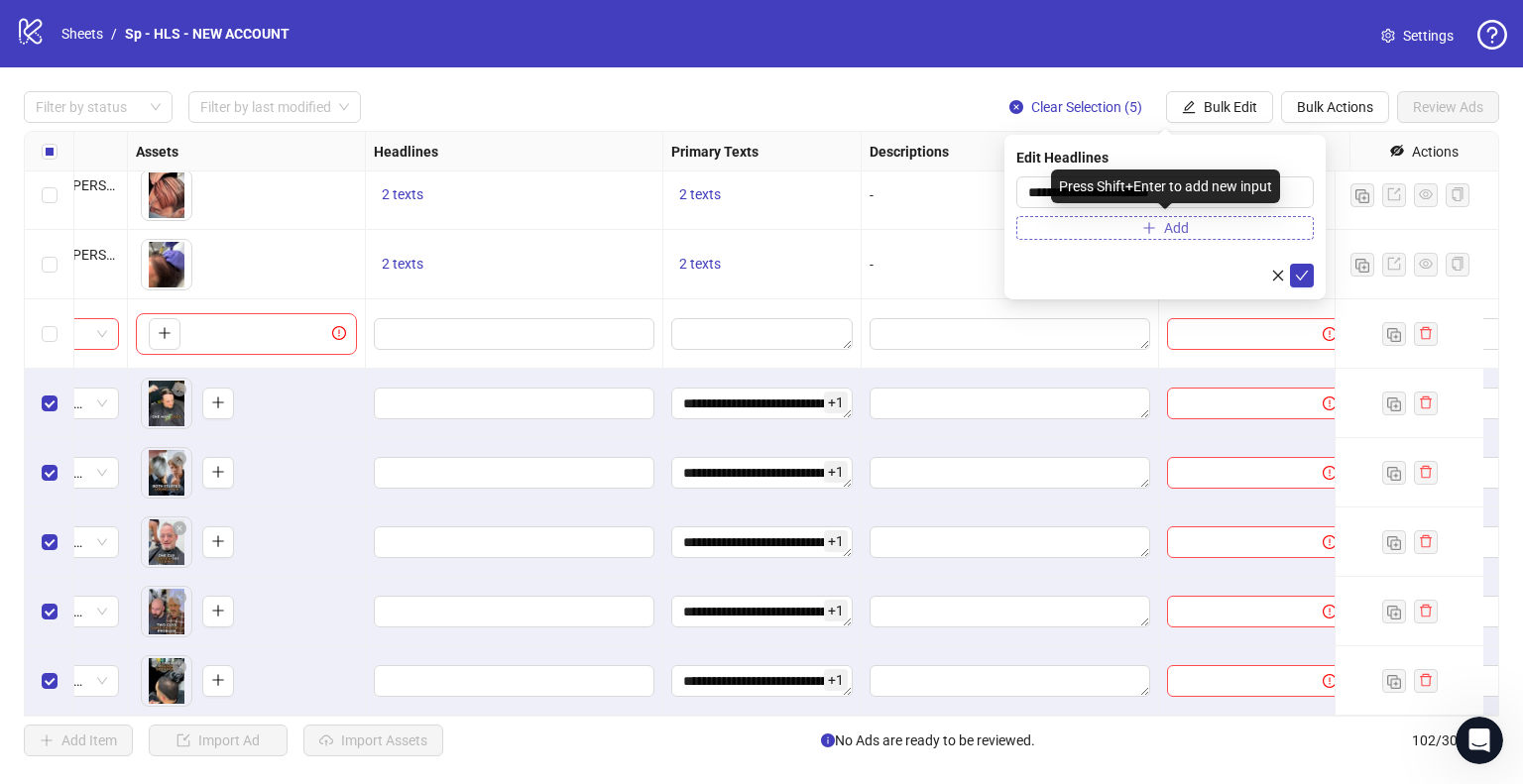 type 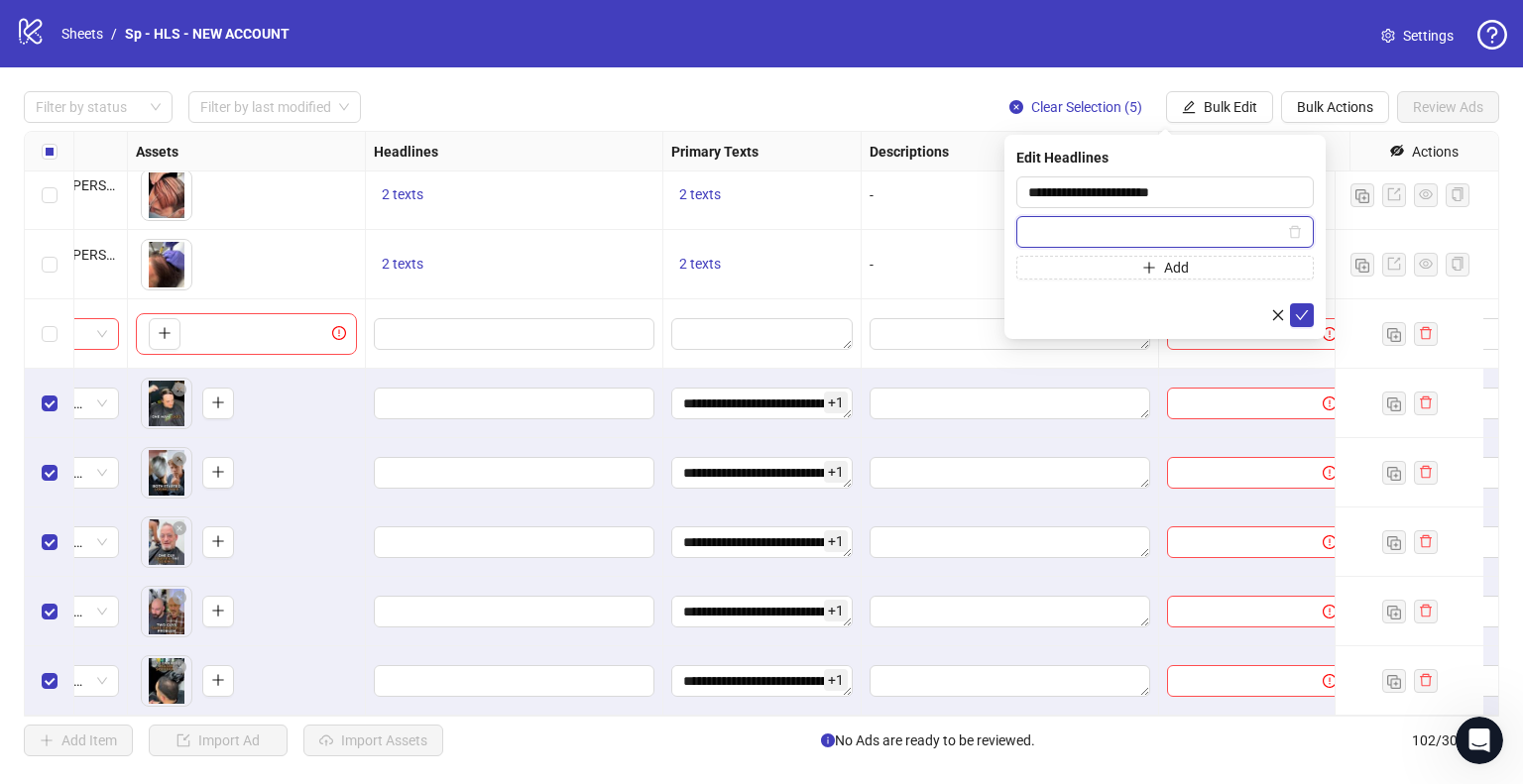 paste on "**********" 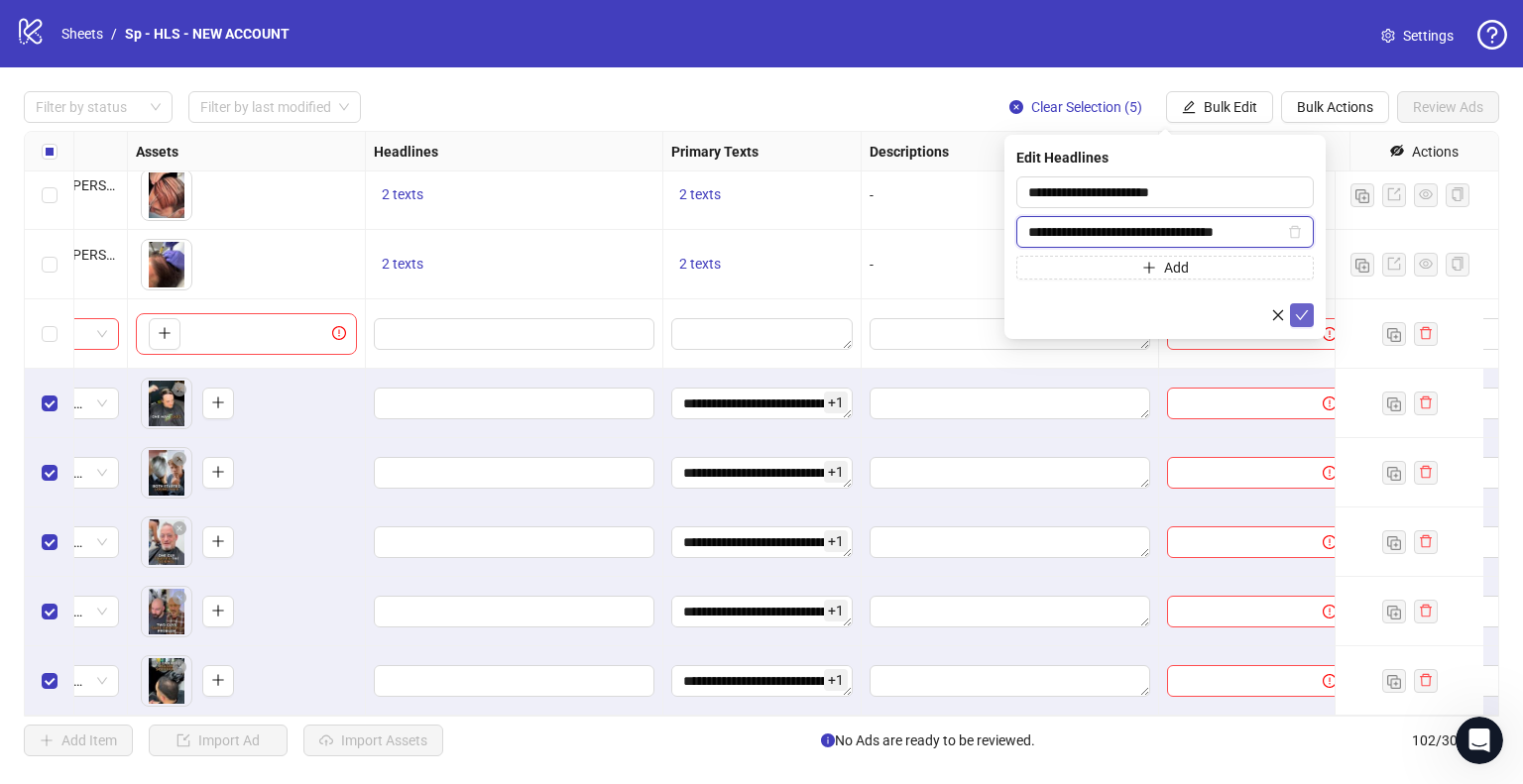 type on "**********" 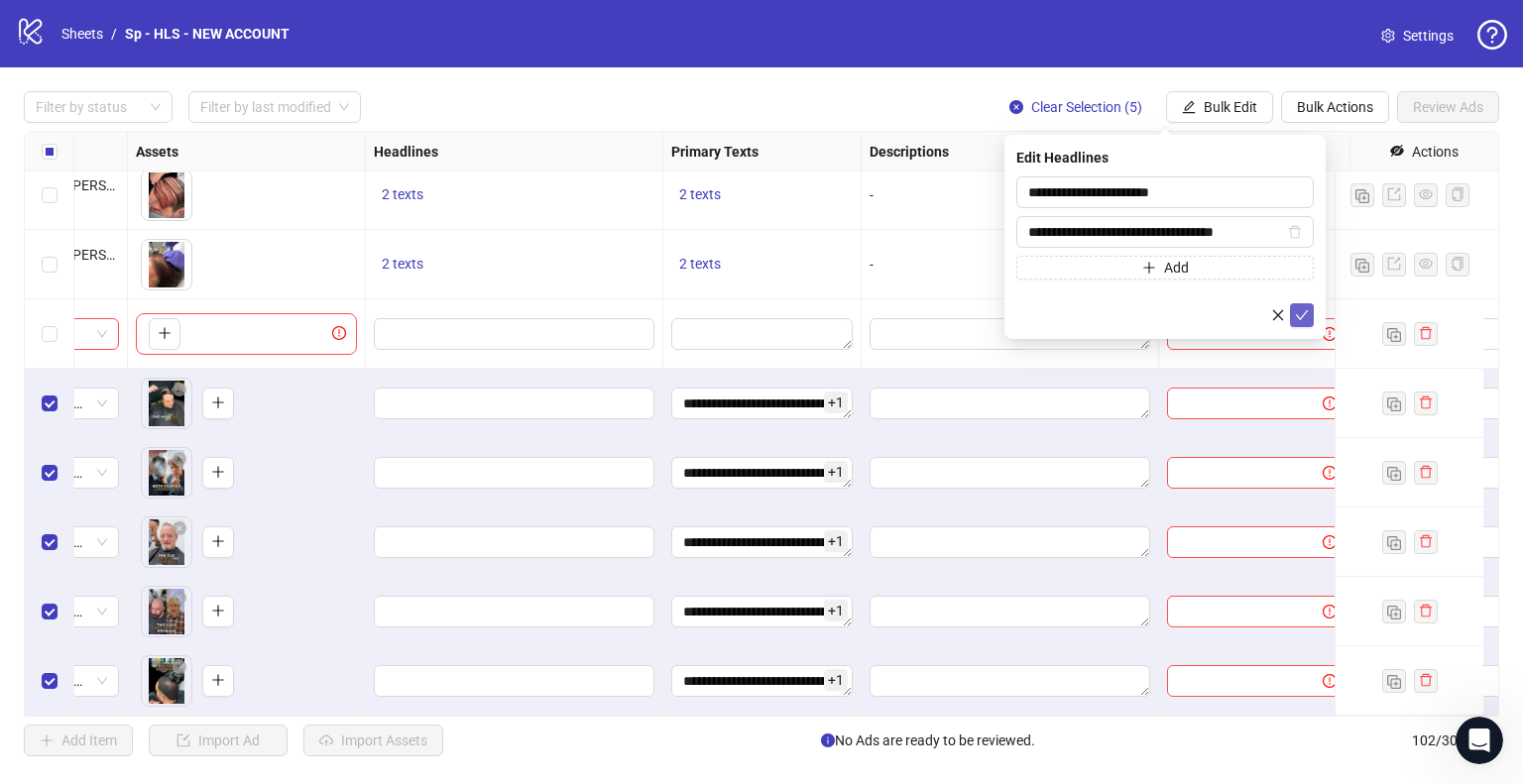 click 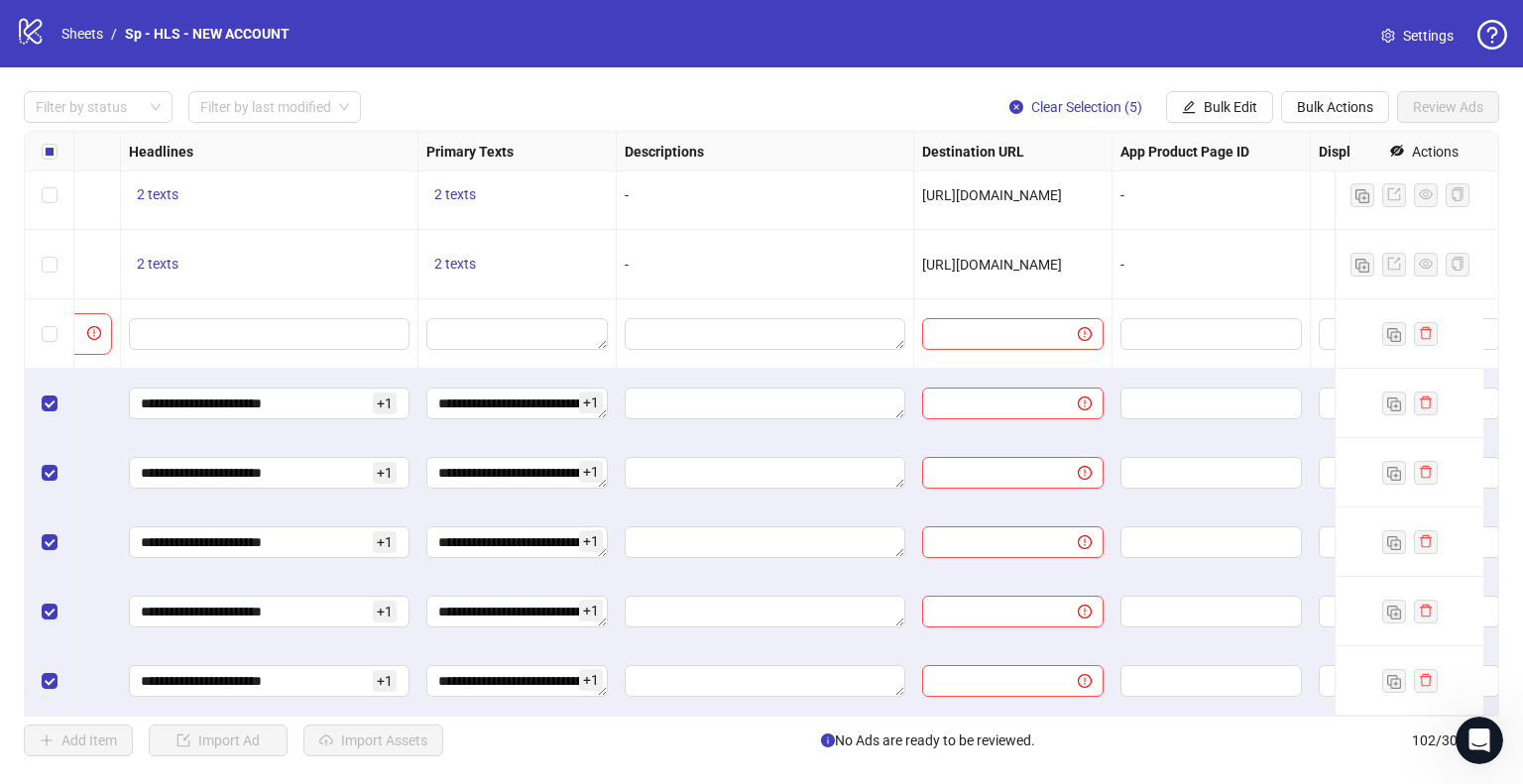 scroll, scrollTop: 6547, scrollLeft: 1209, axis: both 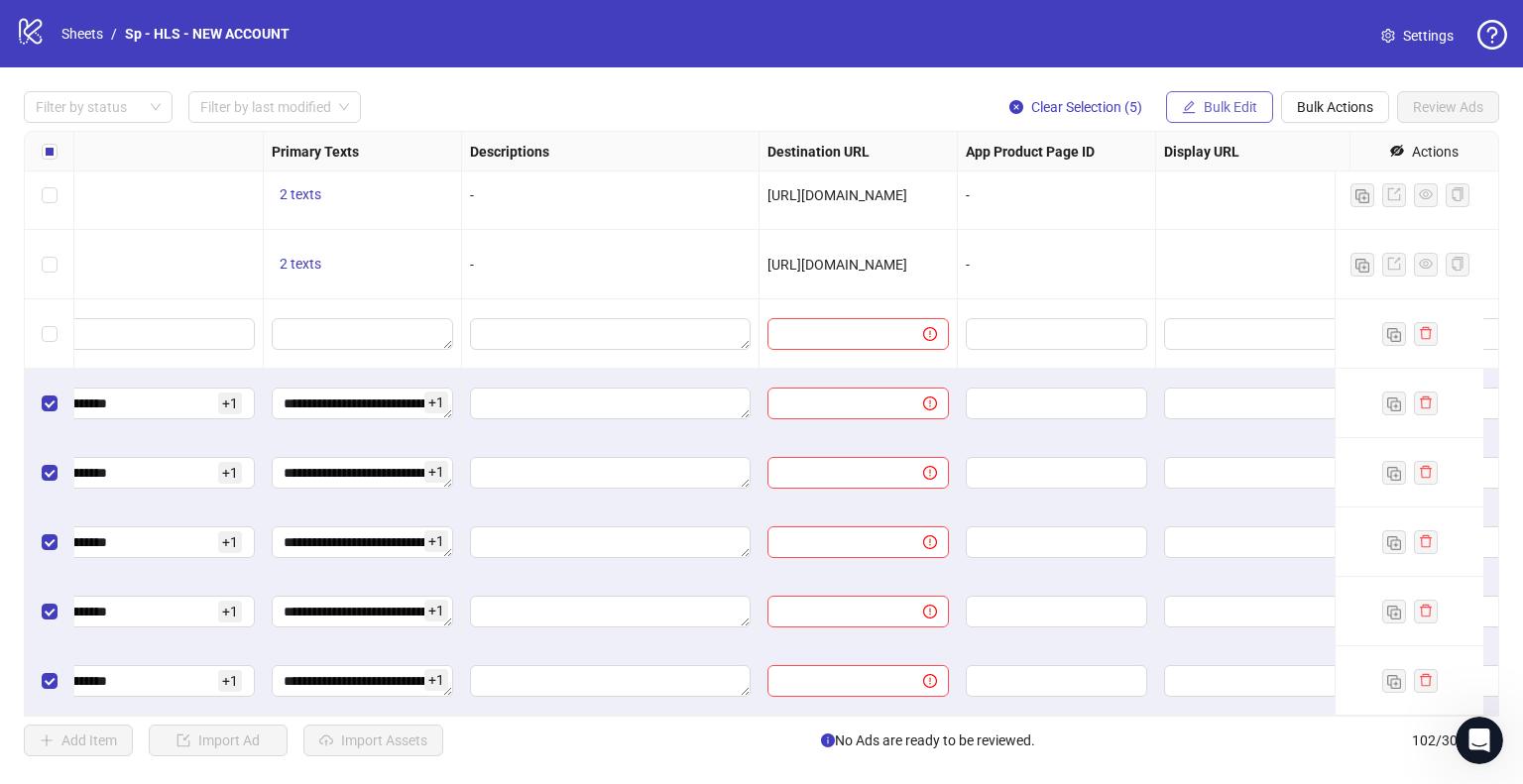 click on "Bulk Edit" at bounding box center (1230, 107) 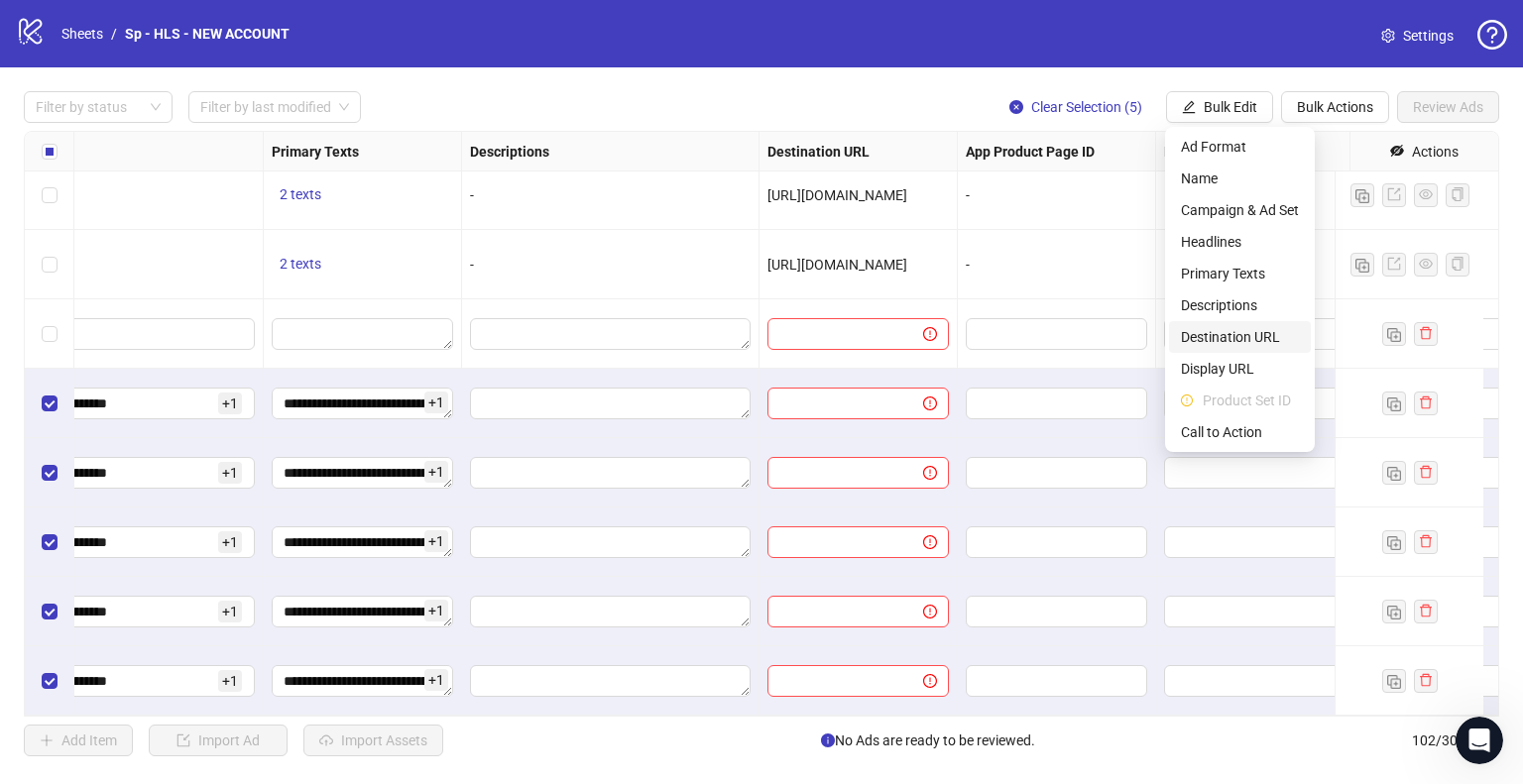 click on "Destination URL" at bounding box center (1239, 337) 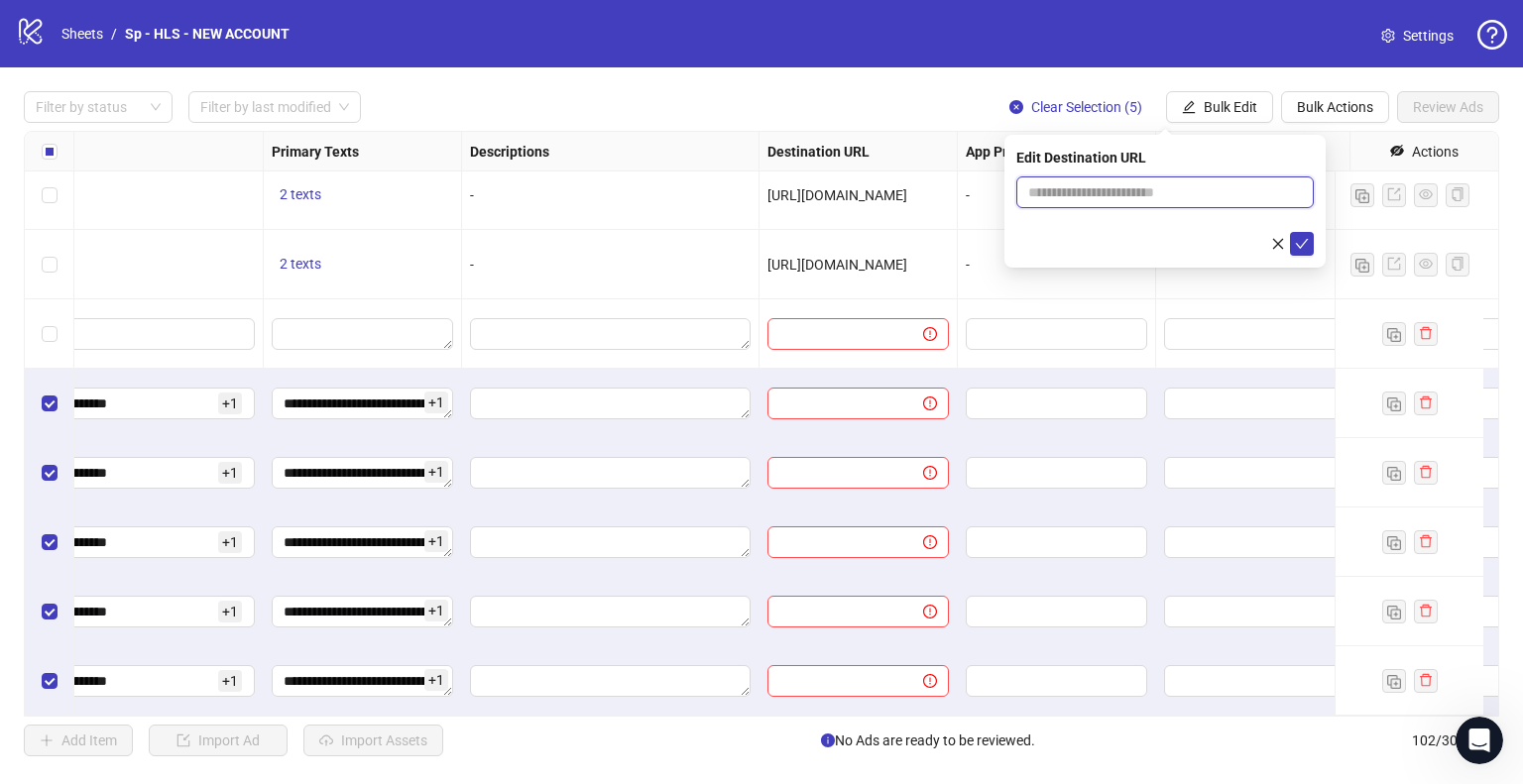 click at bounding box center [1157, 192] 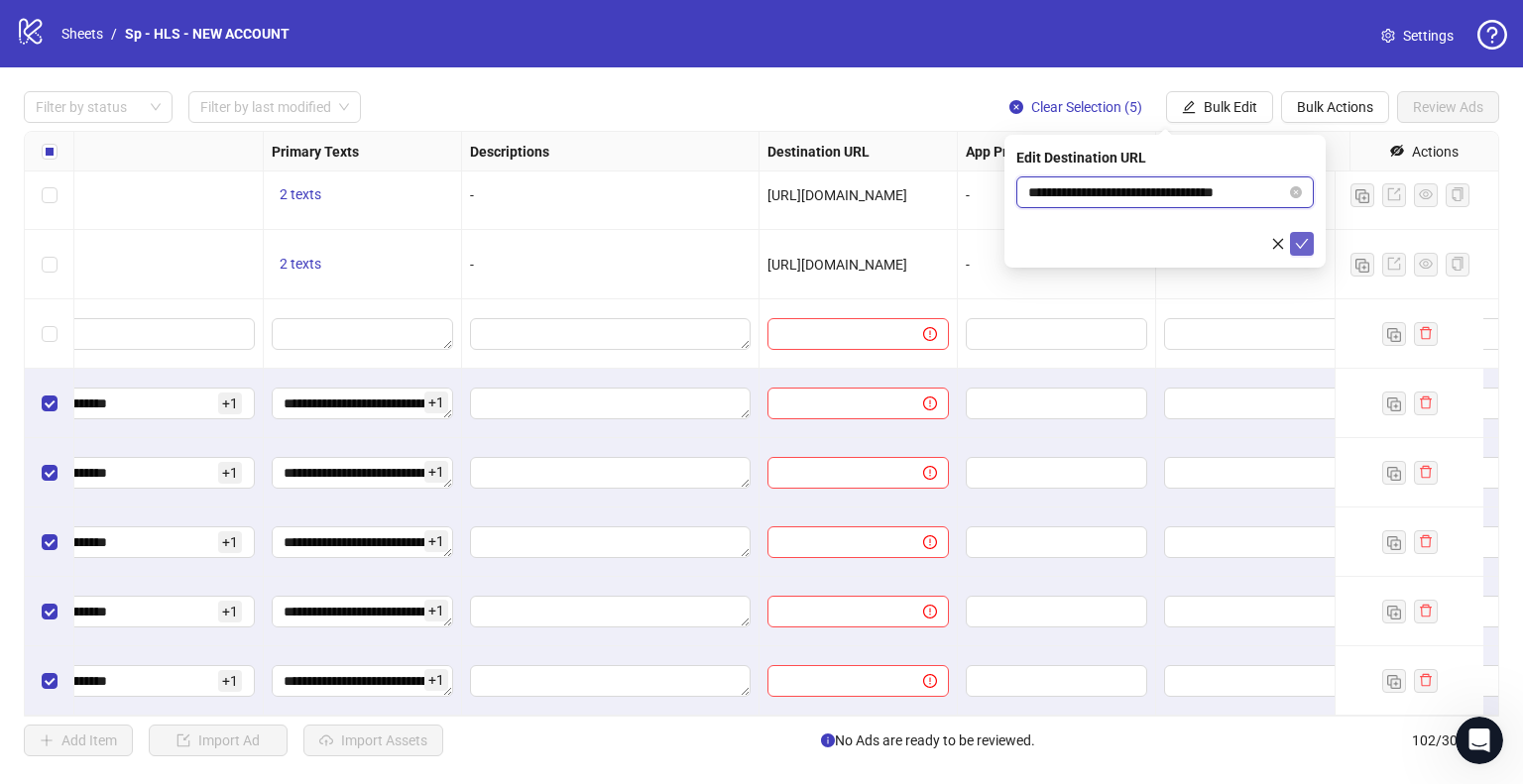 type on "**********" 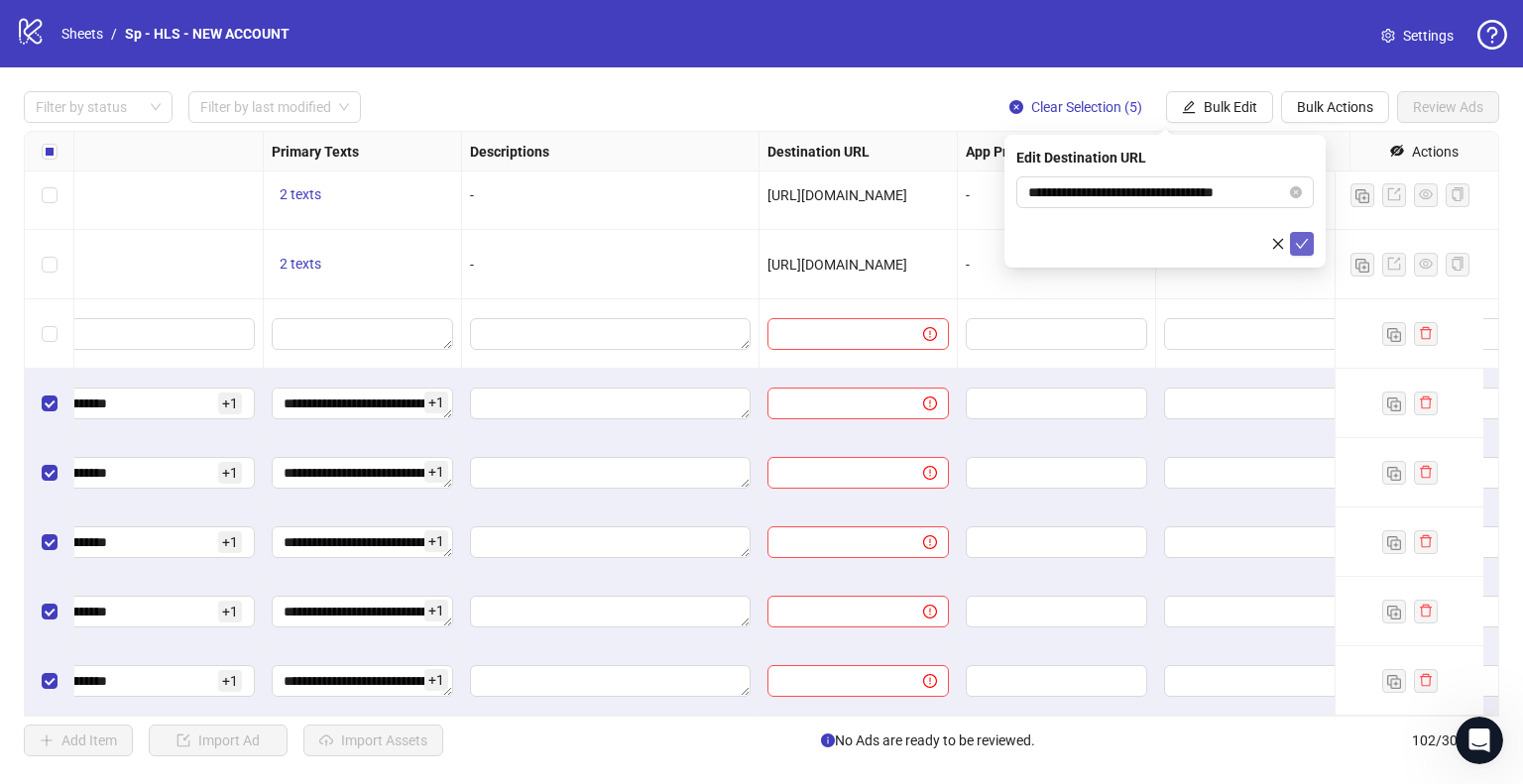 click 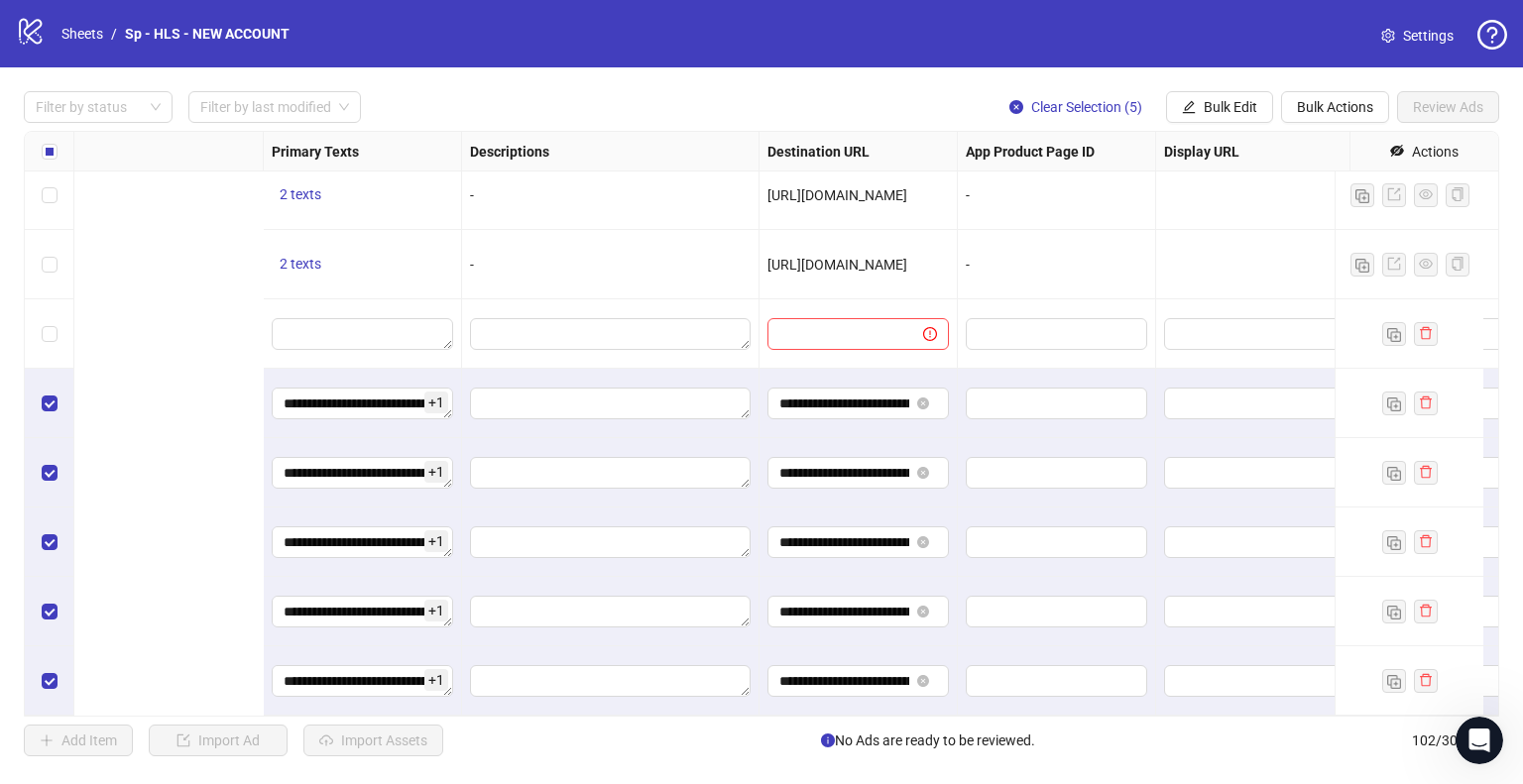 scroll, scrollTop: 6547, scrollLeft: 1784, axis: both 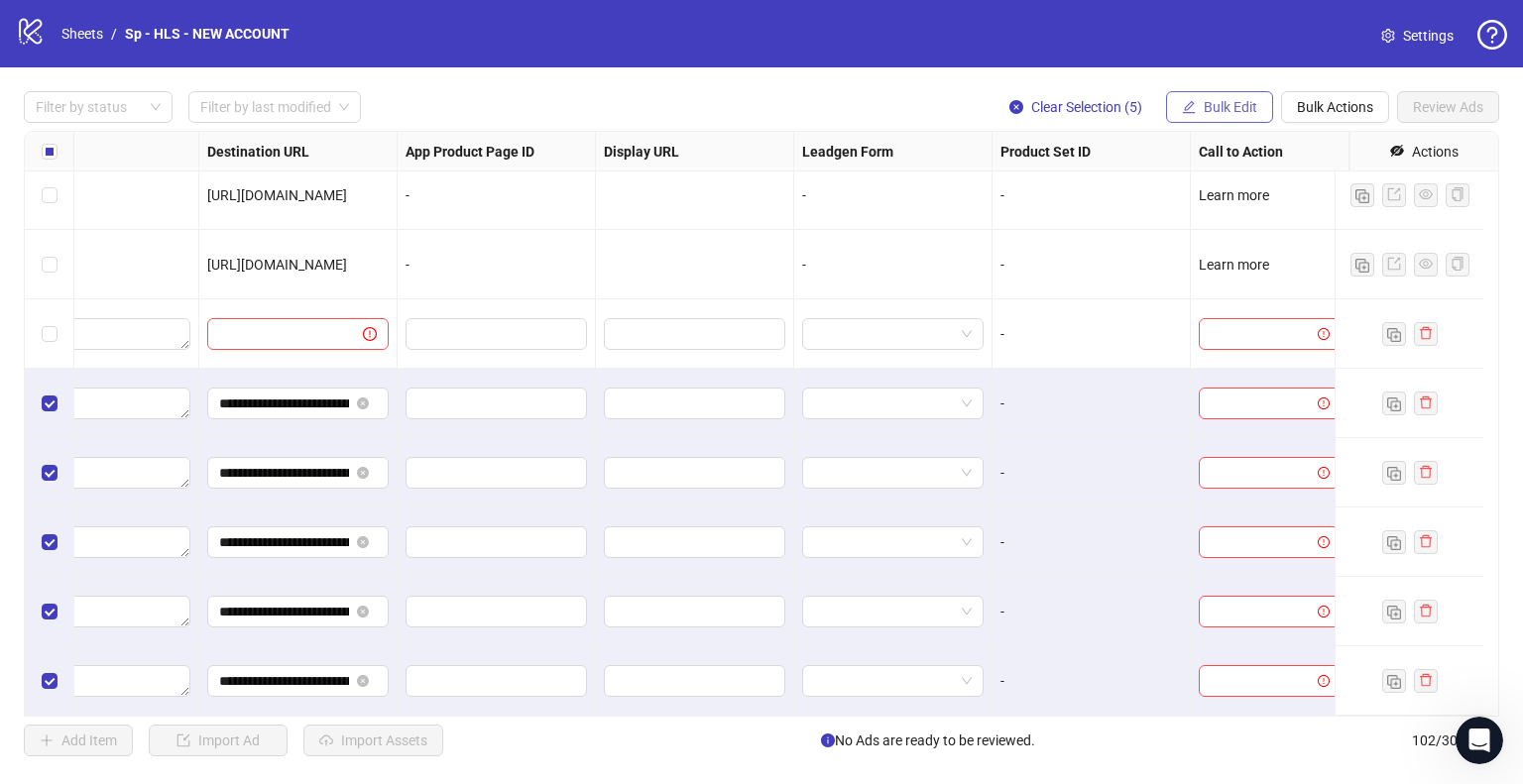 click on "Bulk Edit" at bounding box center [1230, 107] 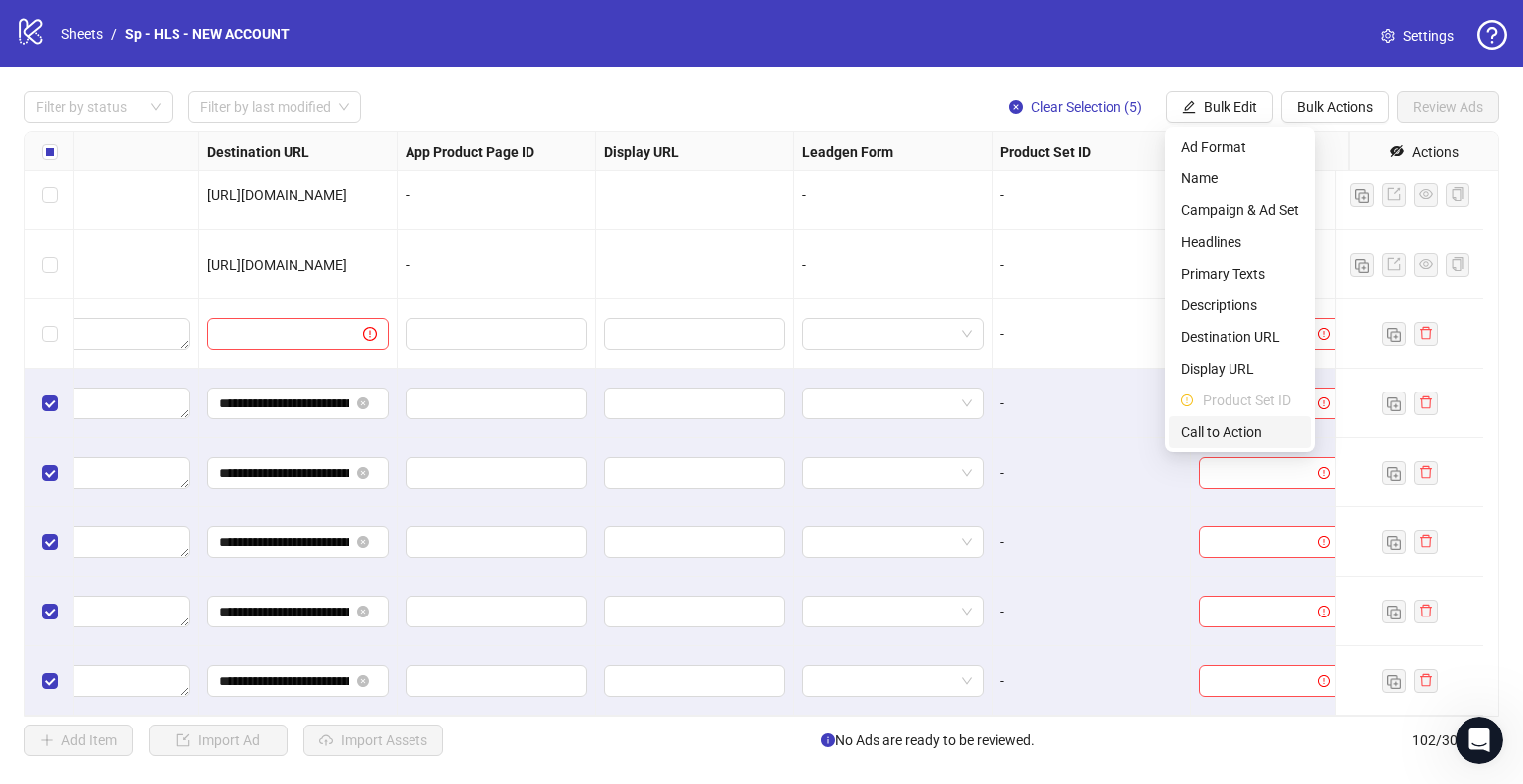 click on "Call to Action" at bounding box center [1239, 432] 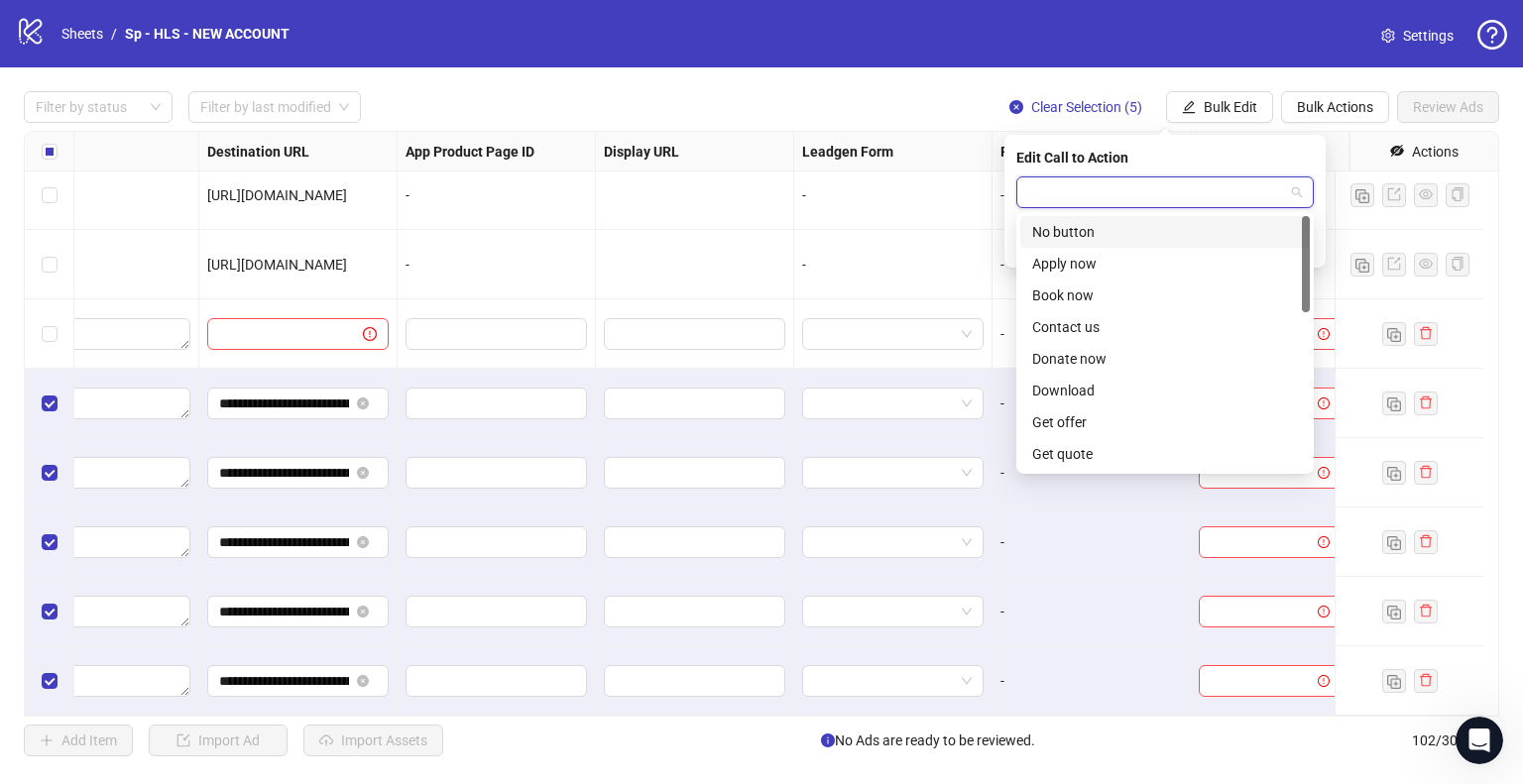 click at bounding box center [1156, 192] 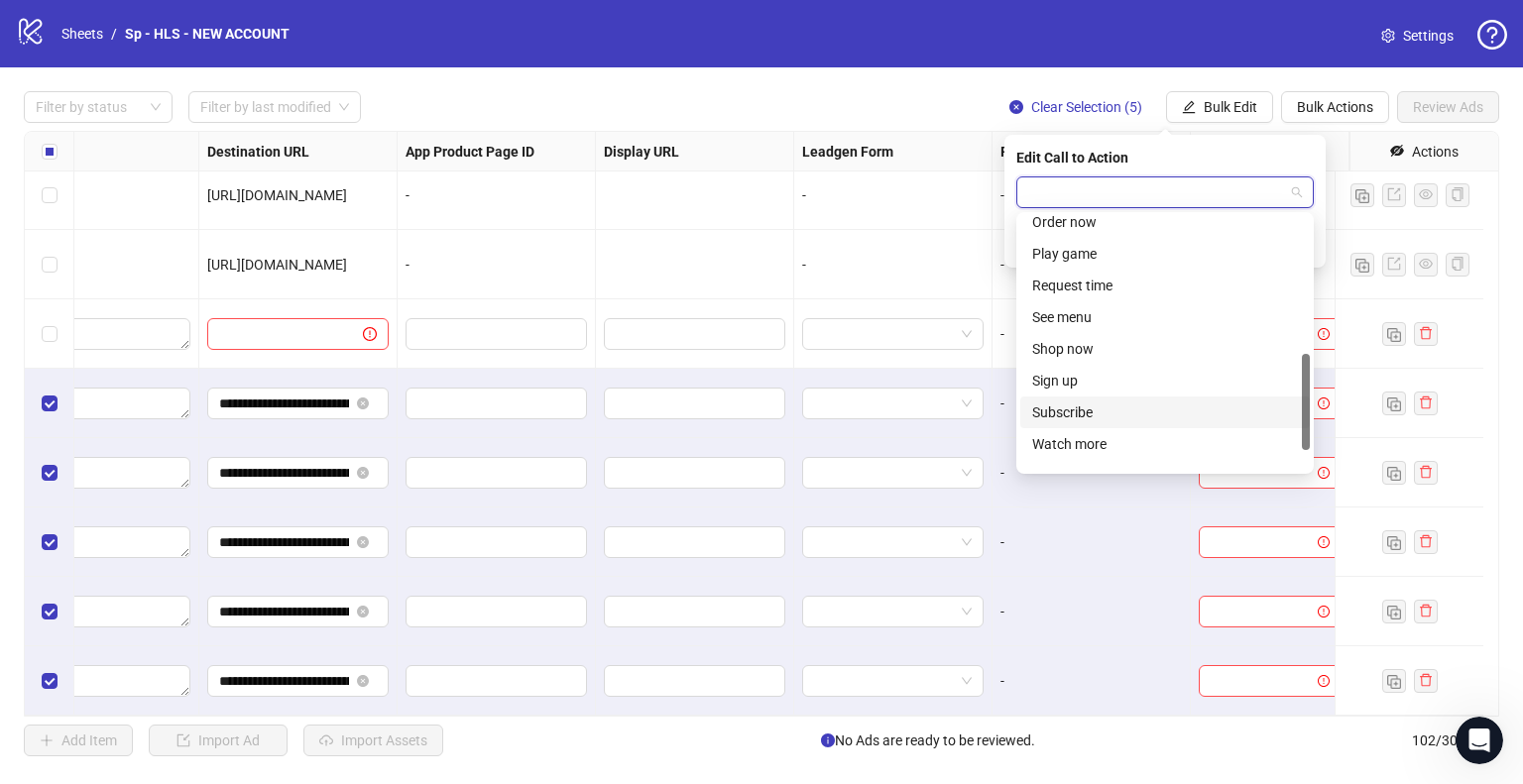 scroll, scrollTop: 272, scrollLeft: 0, axis: vertical 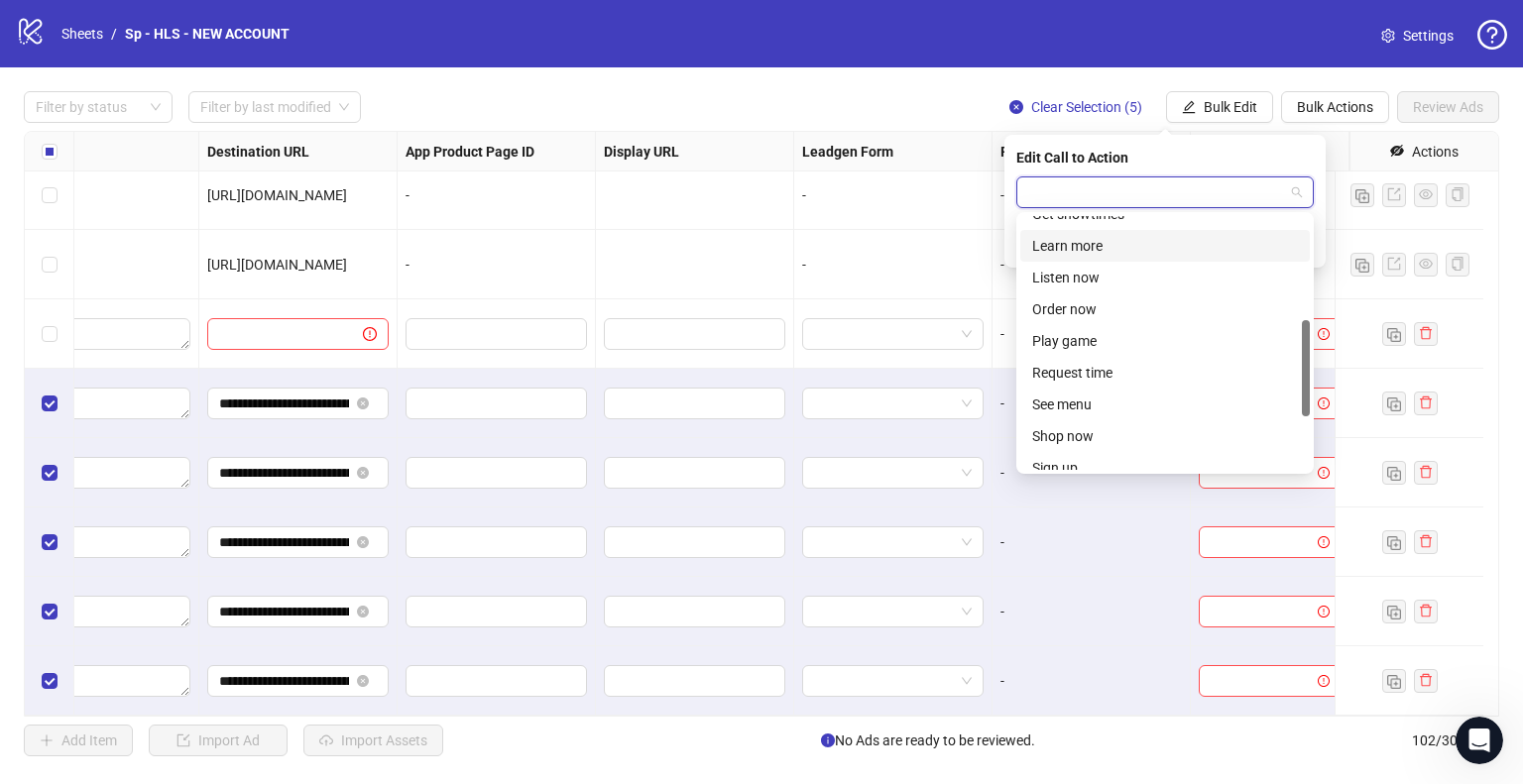 click on "Learn more" at bounding box center (1165, 246) 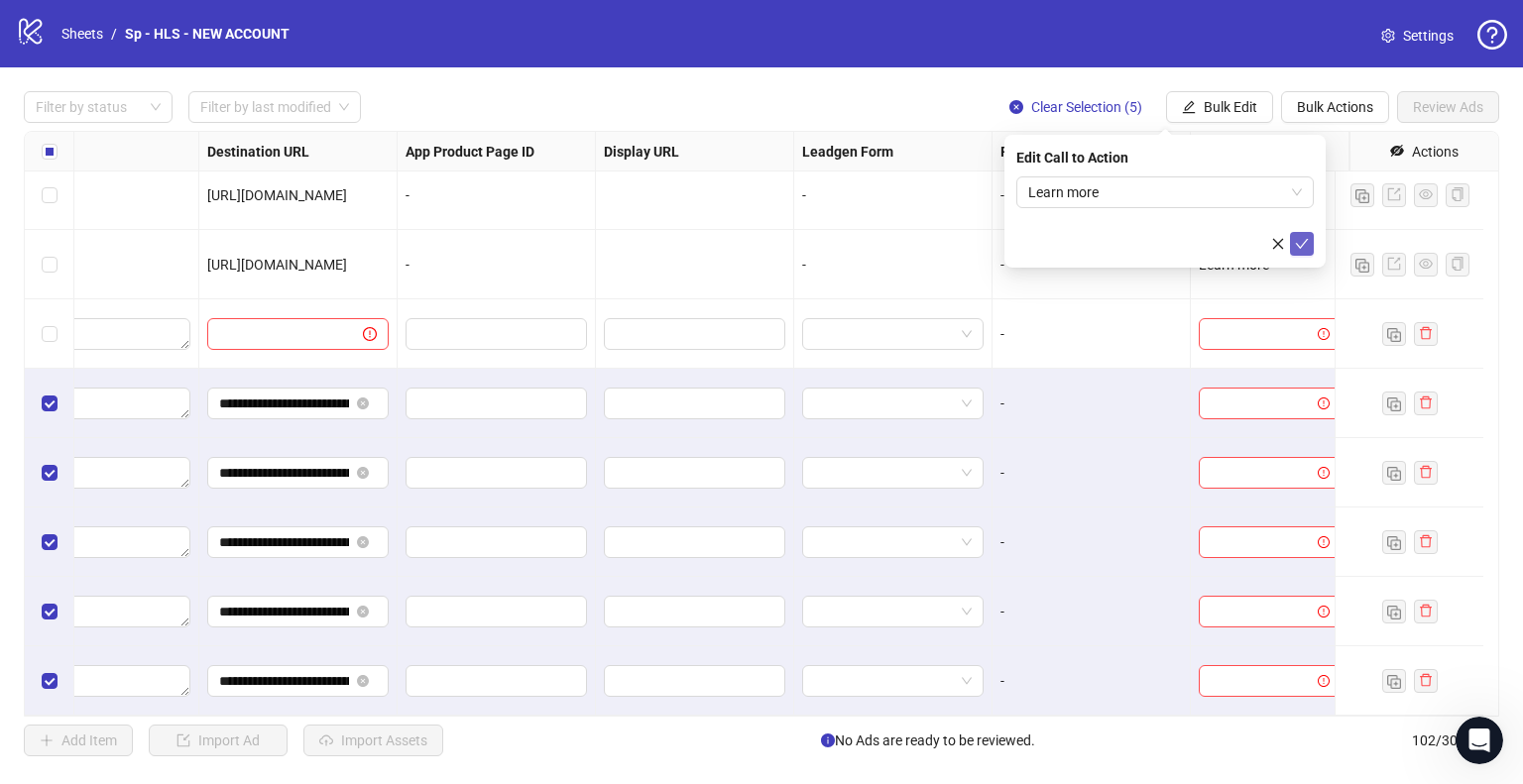 click 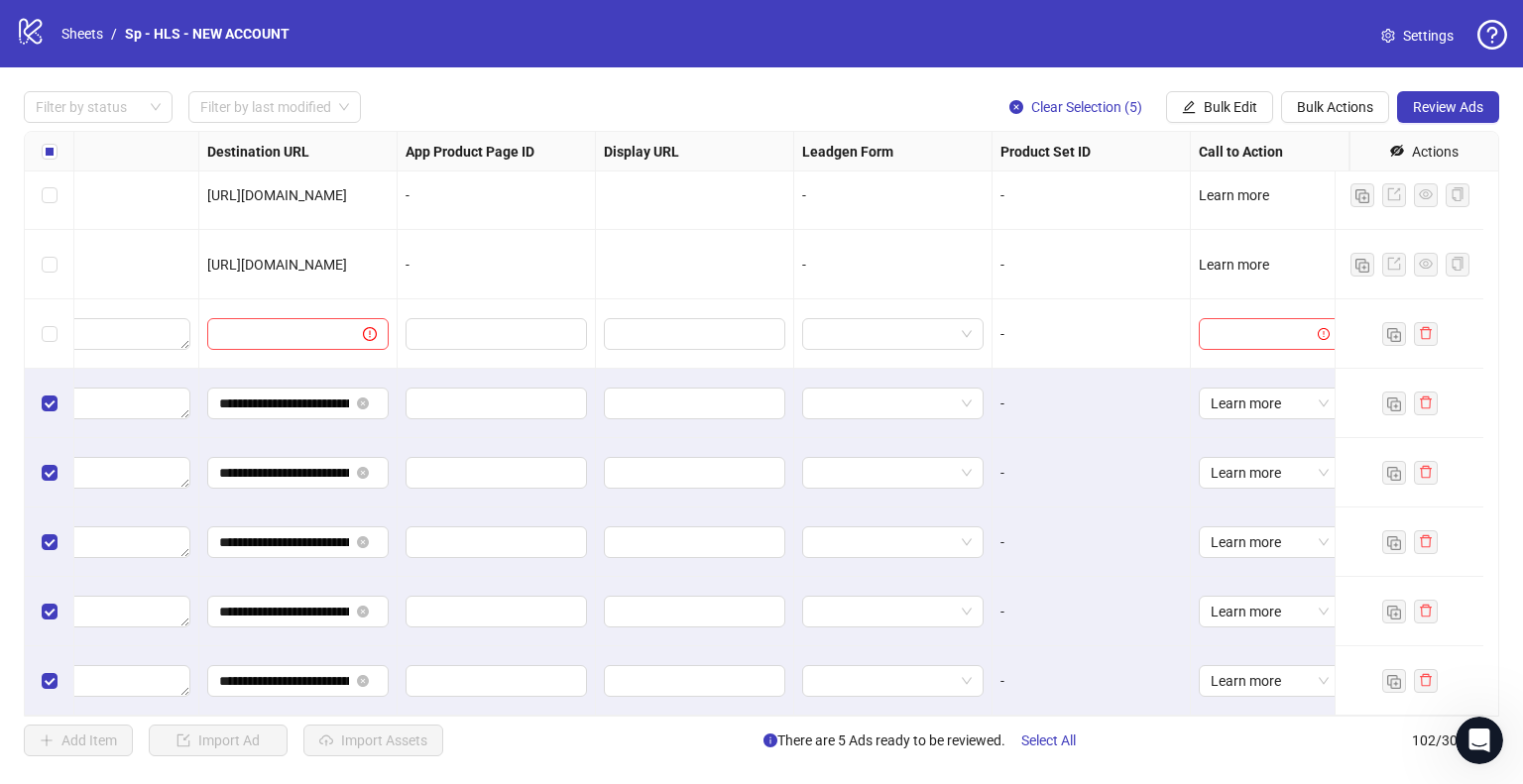 click on "**********" at bounding box center (762, 423) 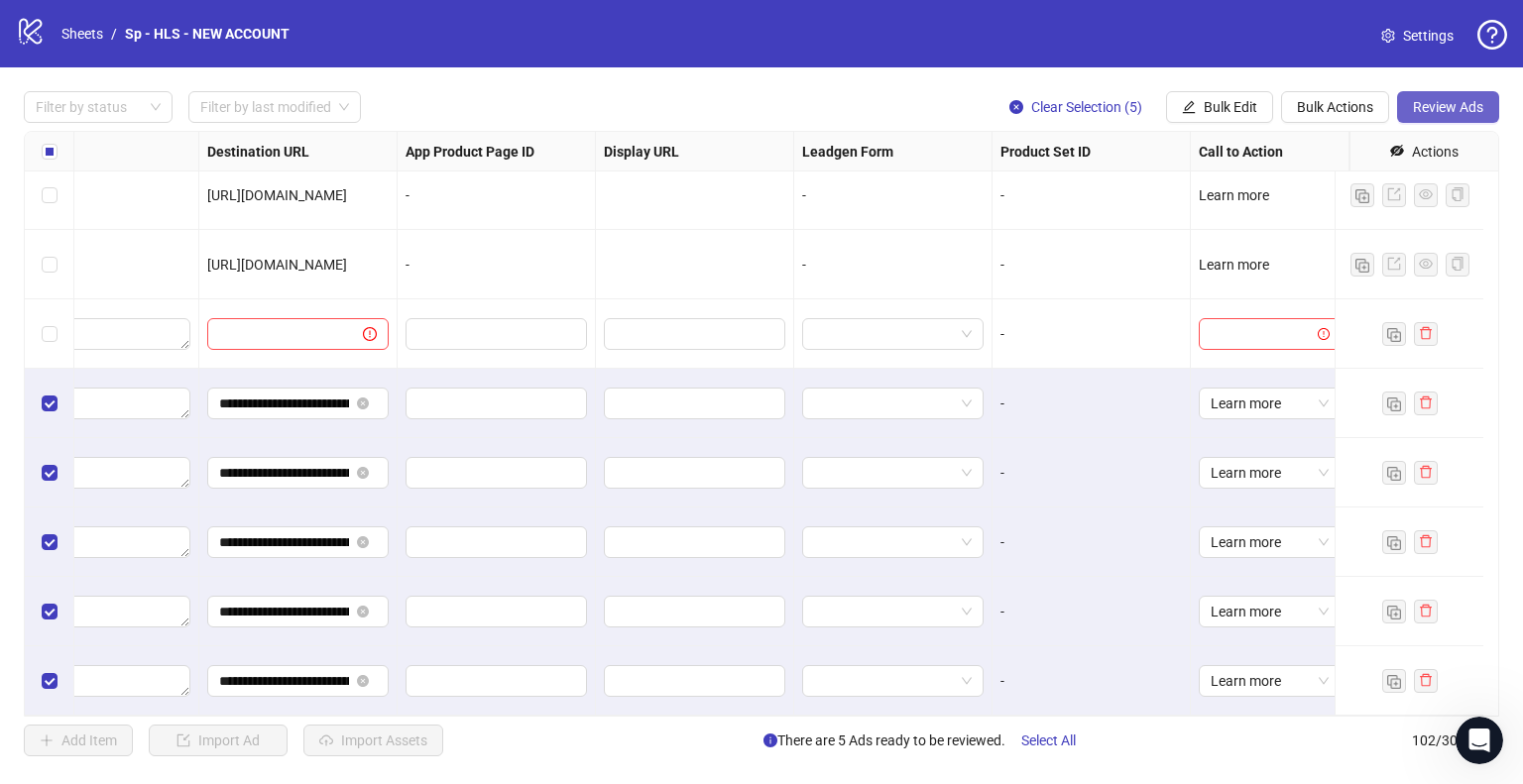 click on "Review Ads" at bounding box center (1448, 107) 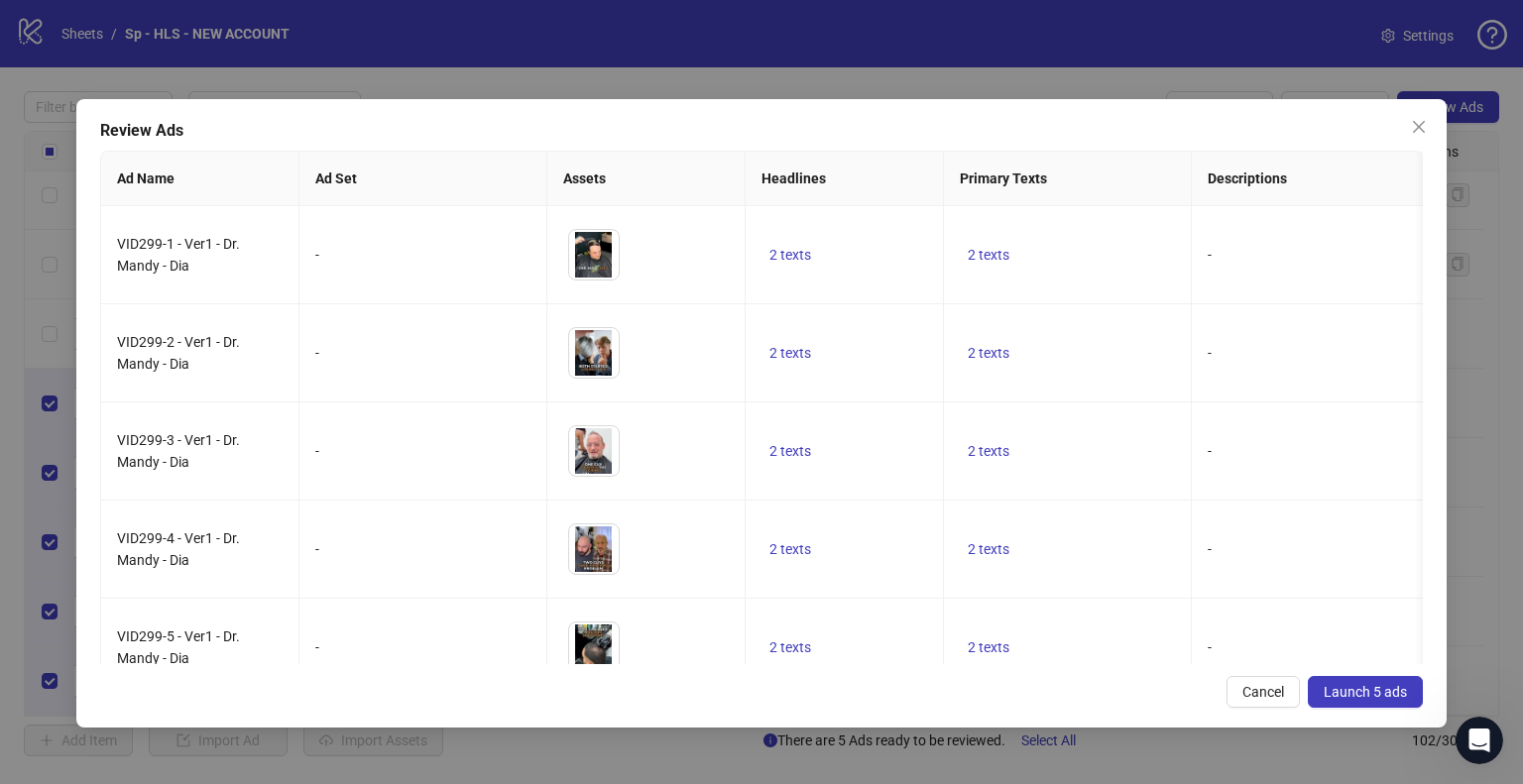 click on "Launch 5 ads" at bounding box center [1365, 692] 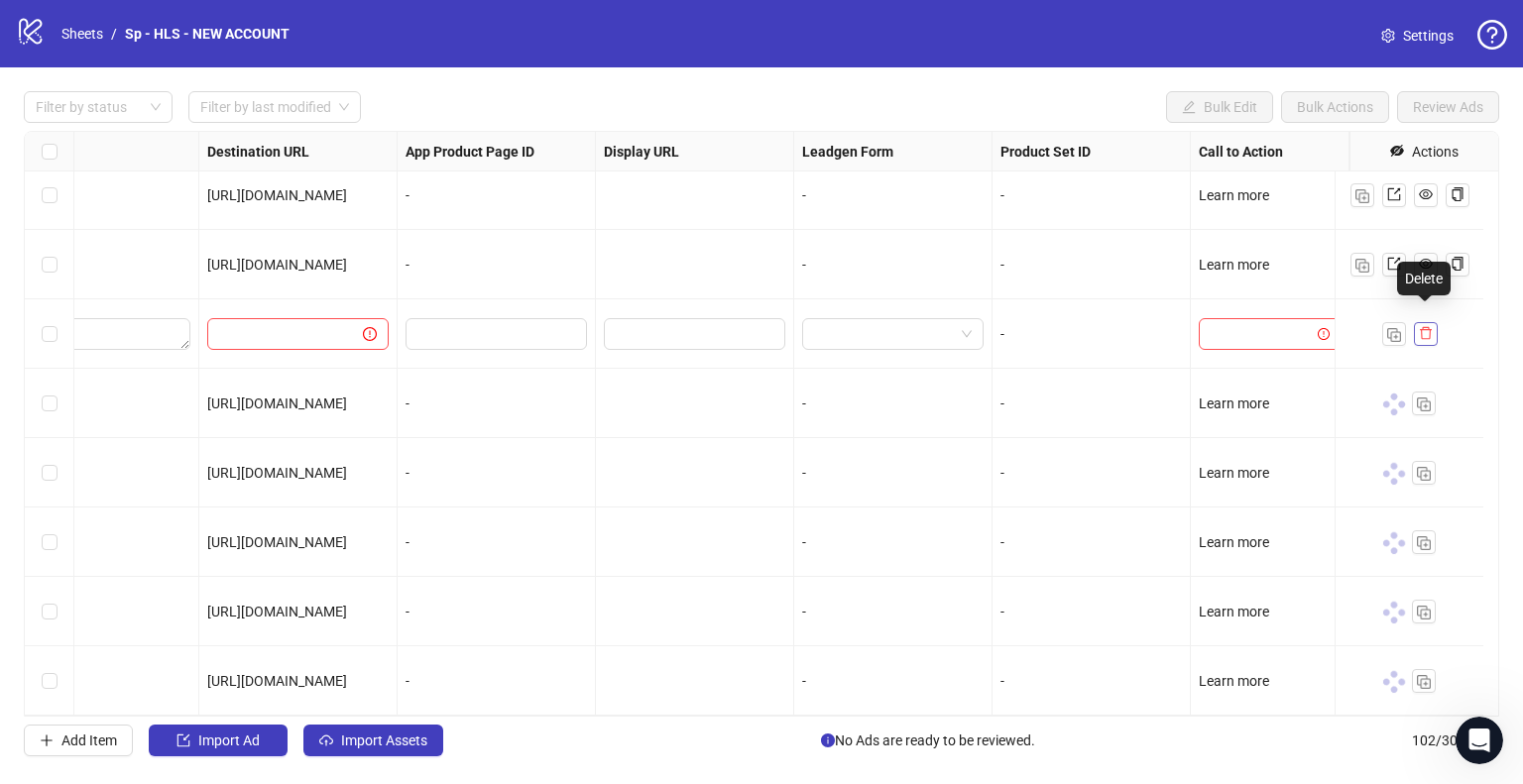 click at bounding box center [1426, 333] 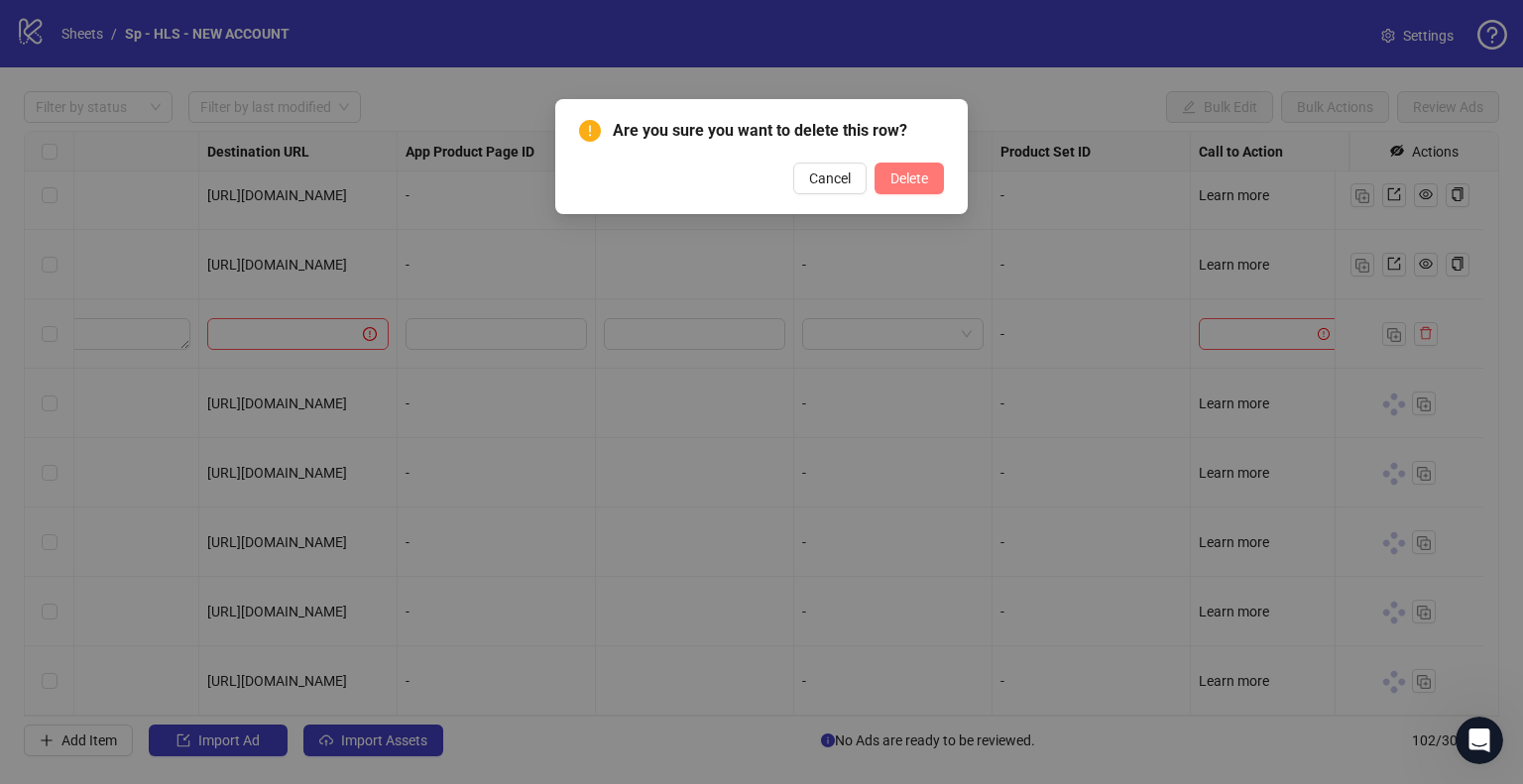 click on "Delete" at bounding box center (909, 178) 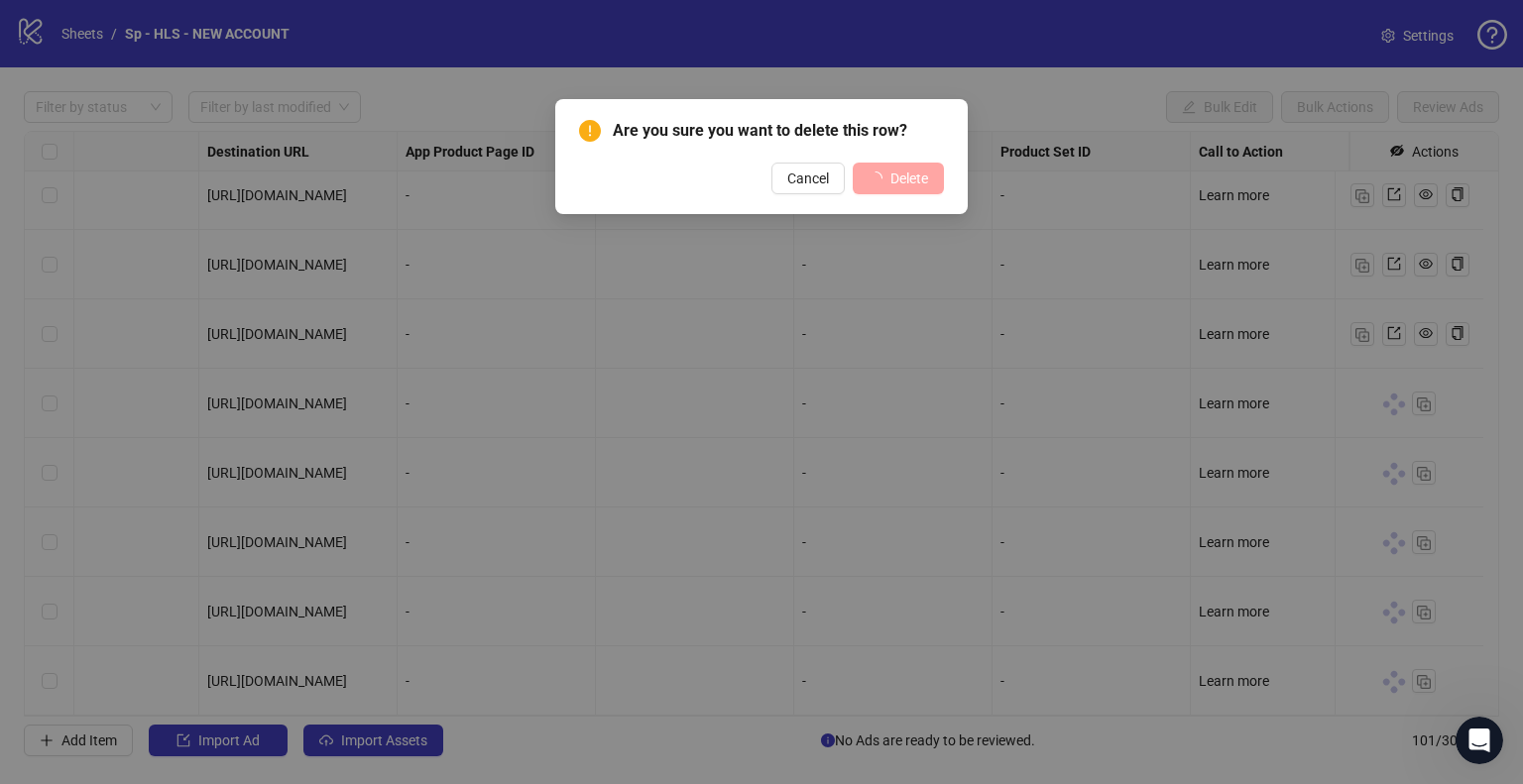 scroll, scrollTop: 6478, scrollLeft: 1784, axis: both 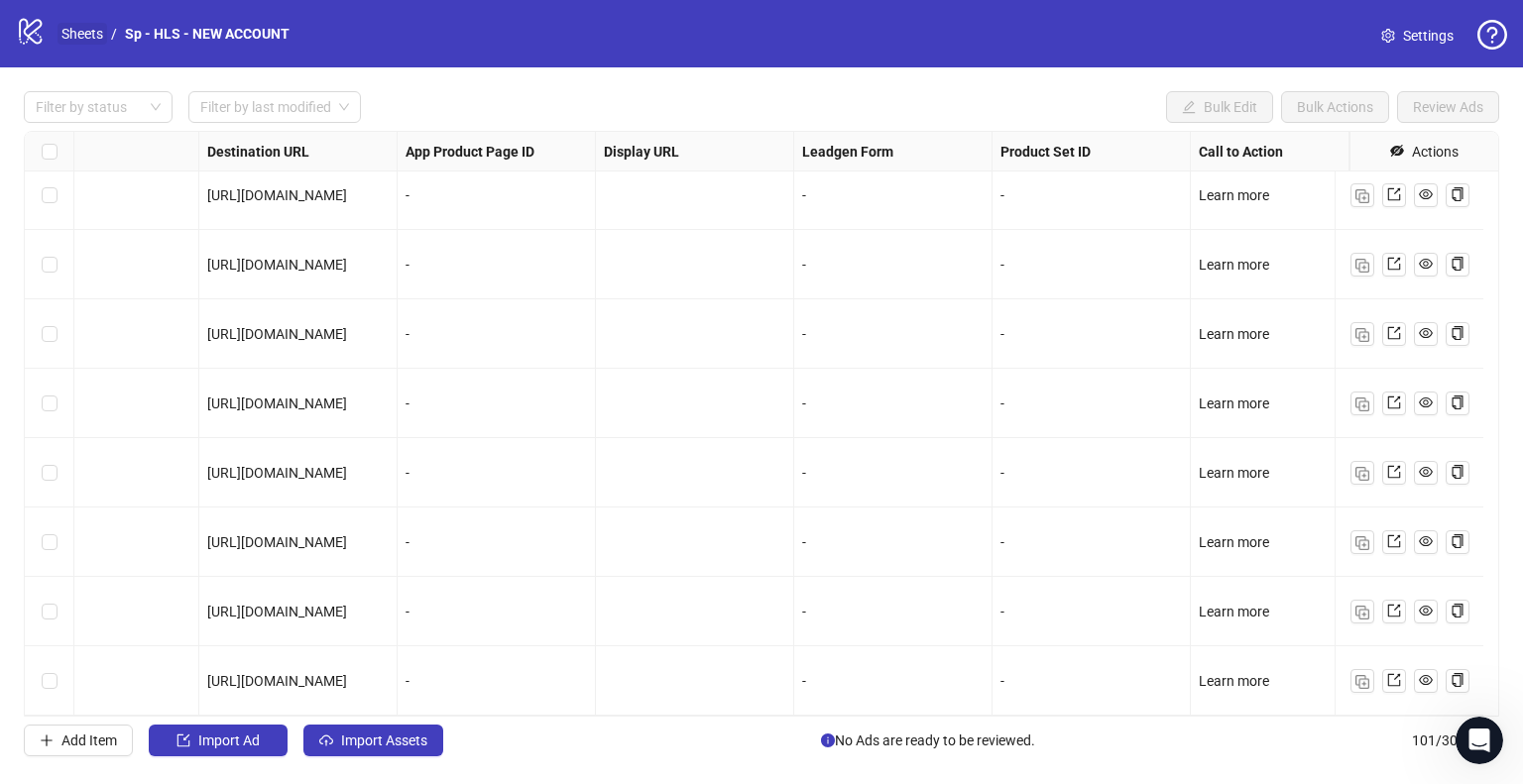 click on "Sheets" at bounding box center (82, 34) 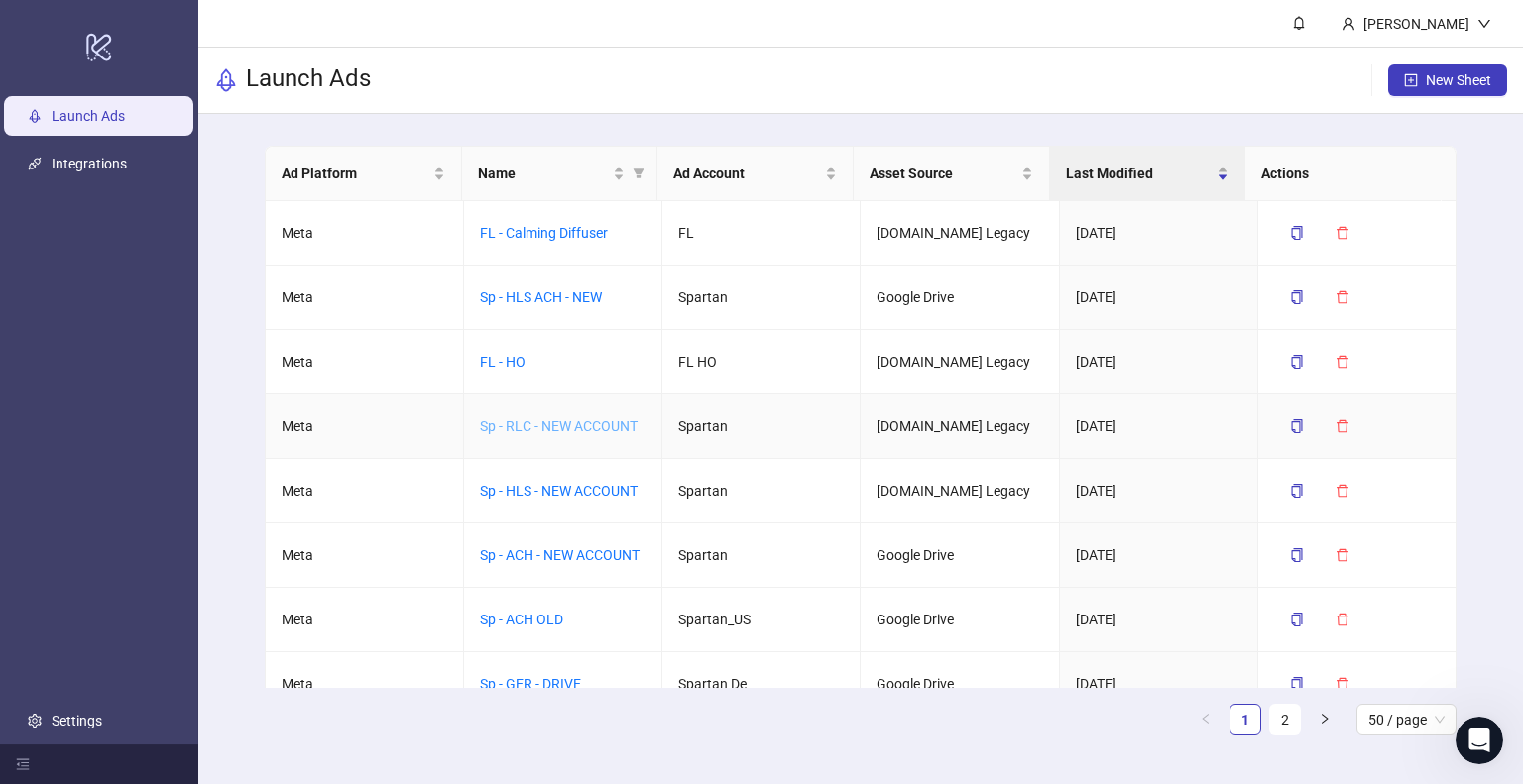 click on "Sp - RLC - NEW ACCOUNT" at bounding box center [558, 426] 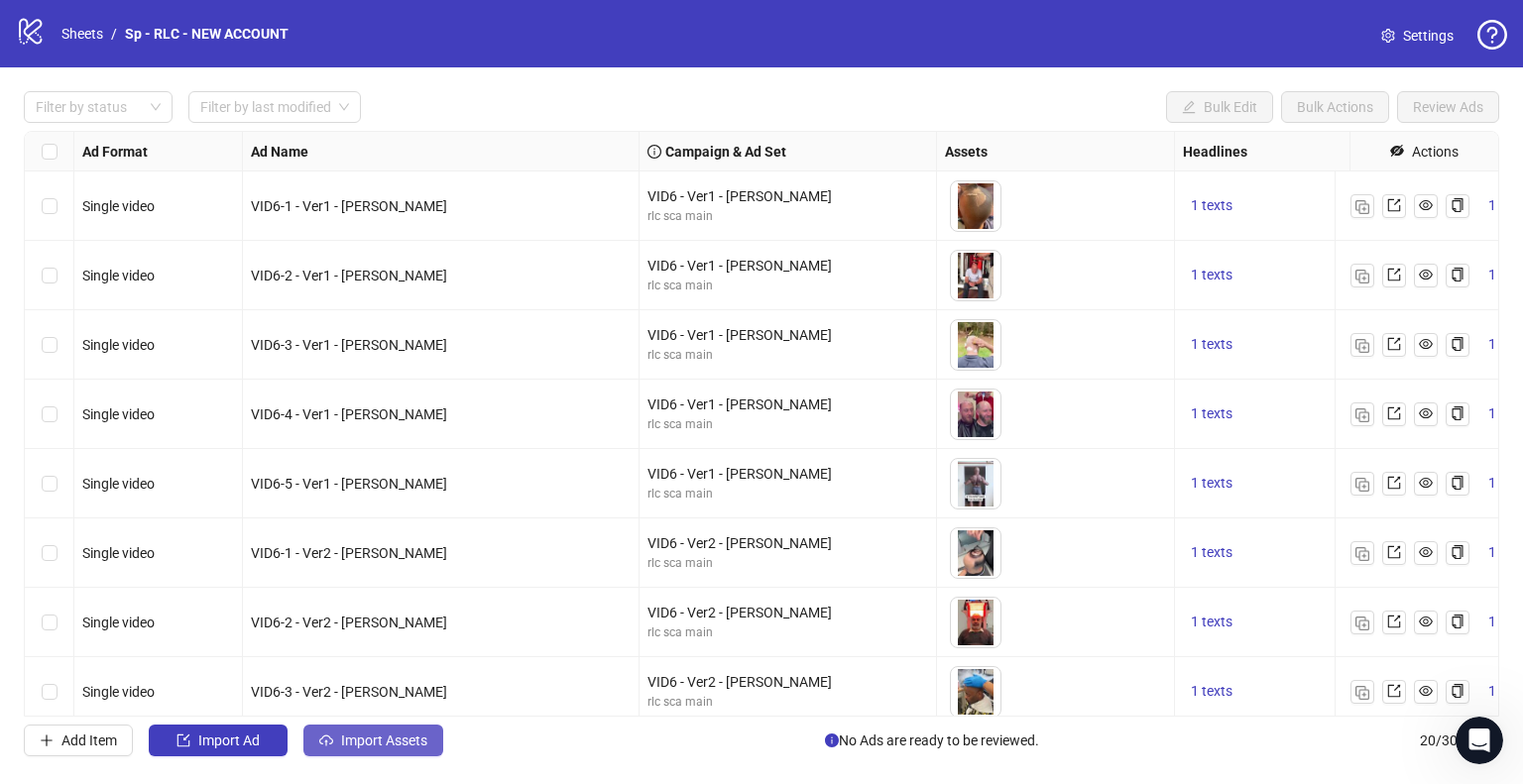 click on "Import Assets" at bounding box center (373, 740) 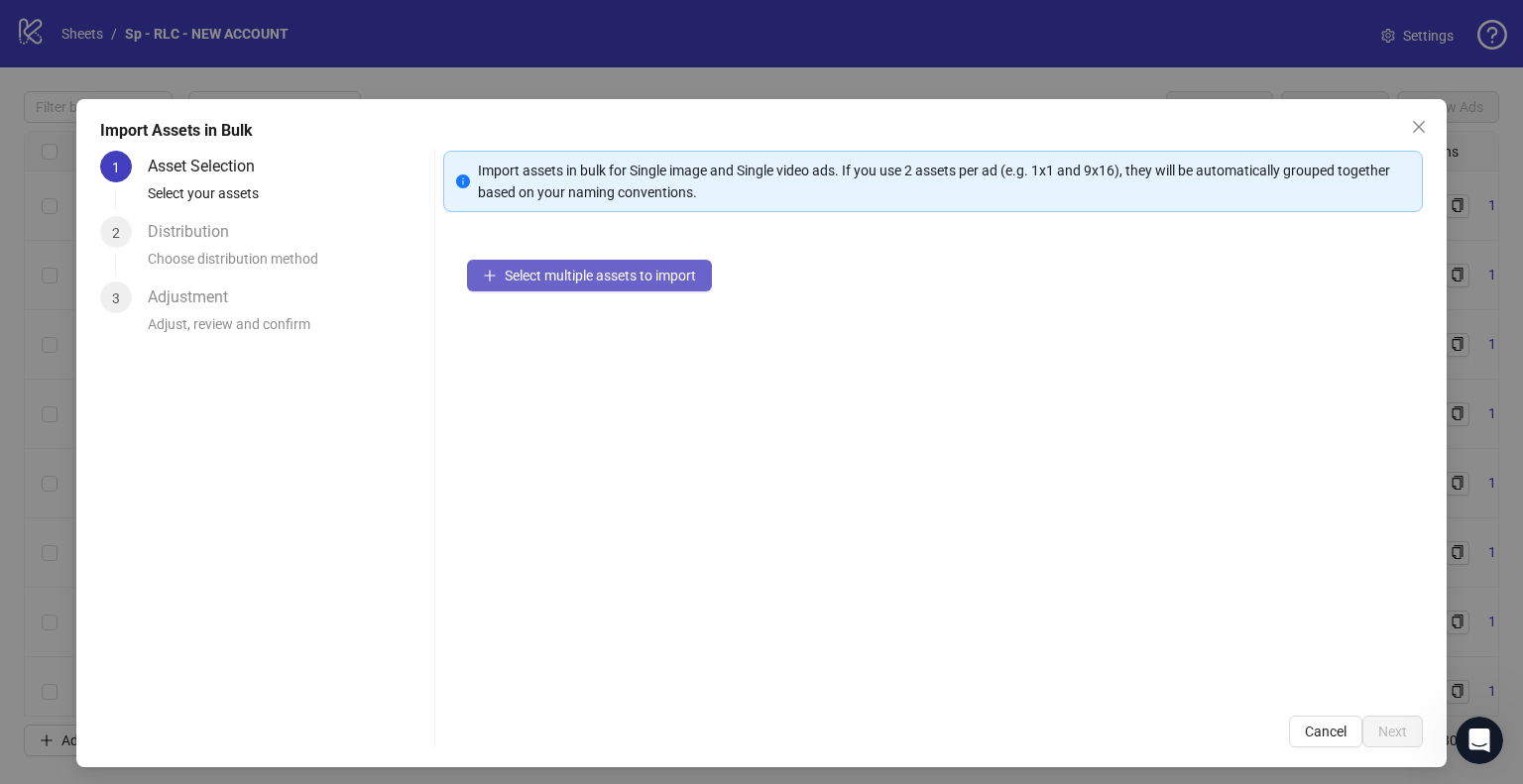click on "Select multiple assets to import" at bounding box center [600, 276] 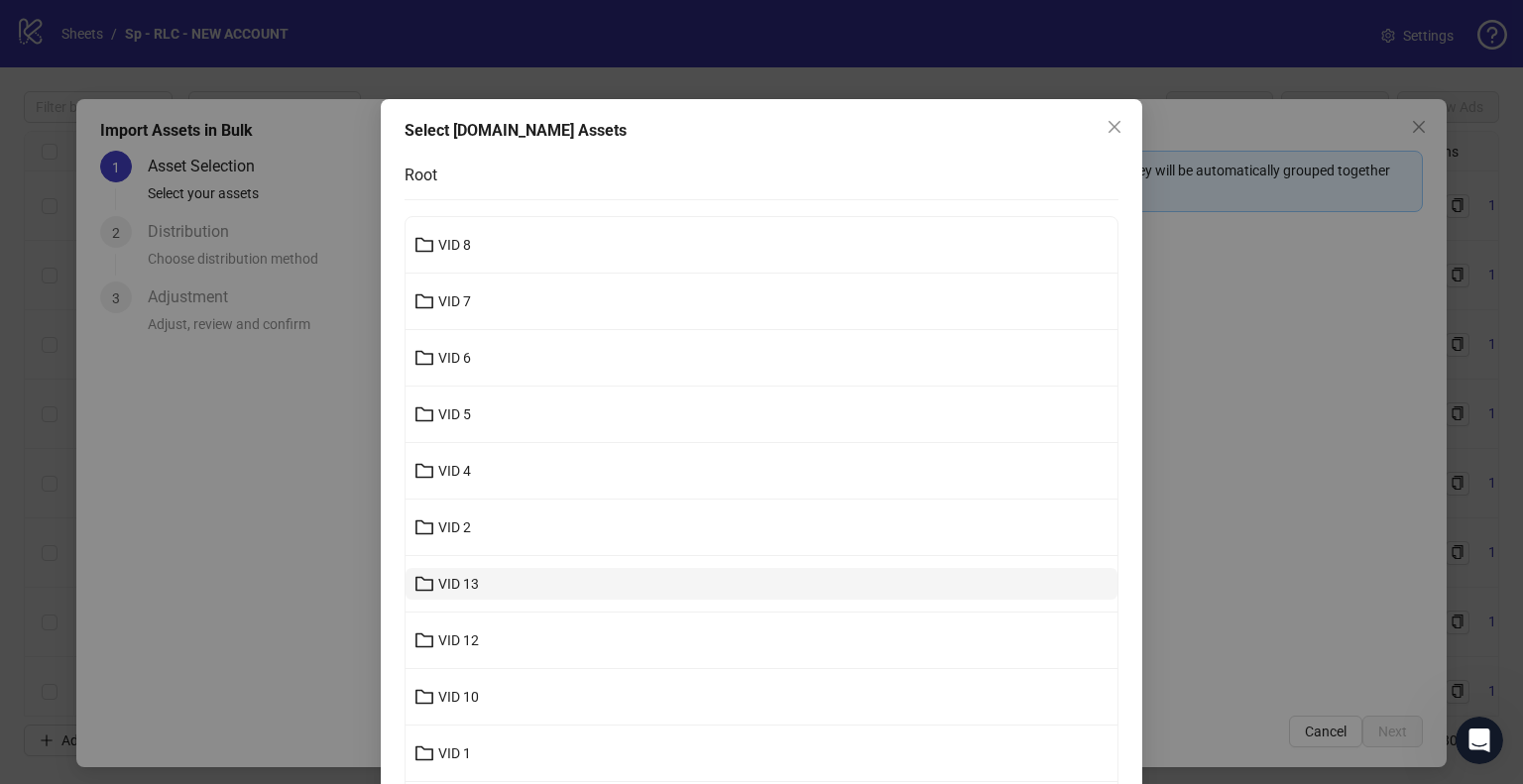 click on "VID 13" at bounding box center [762, 584] 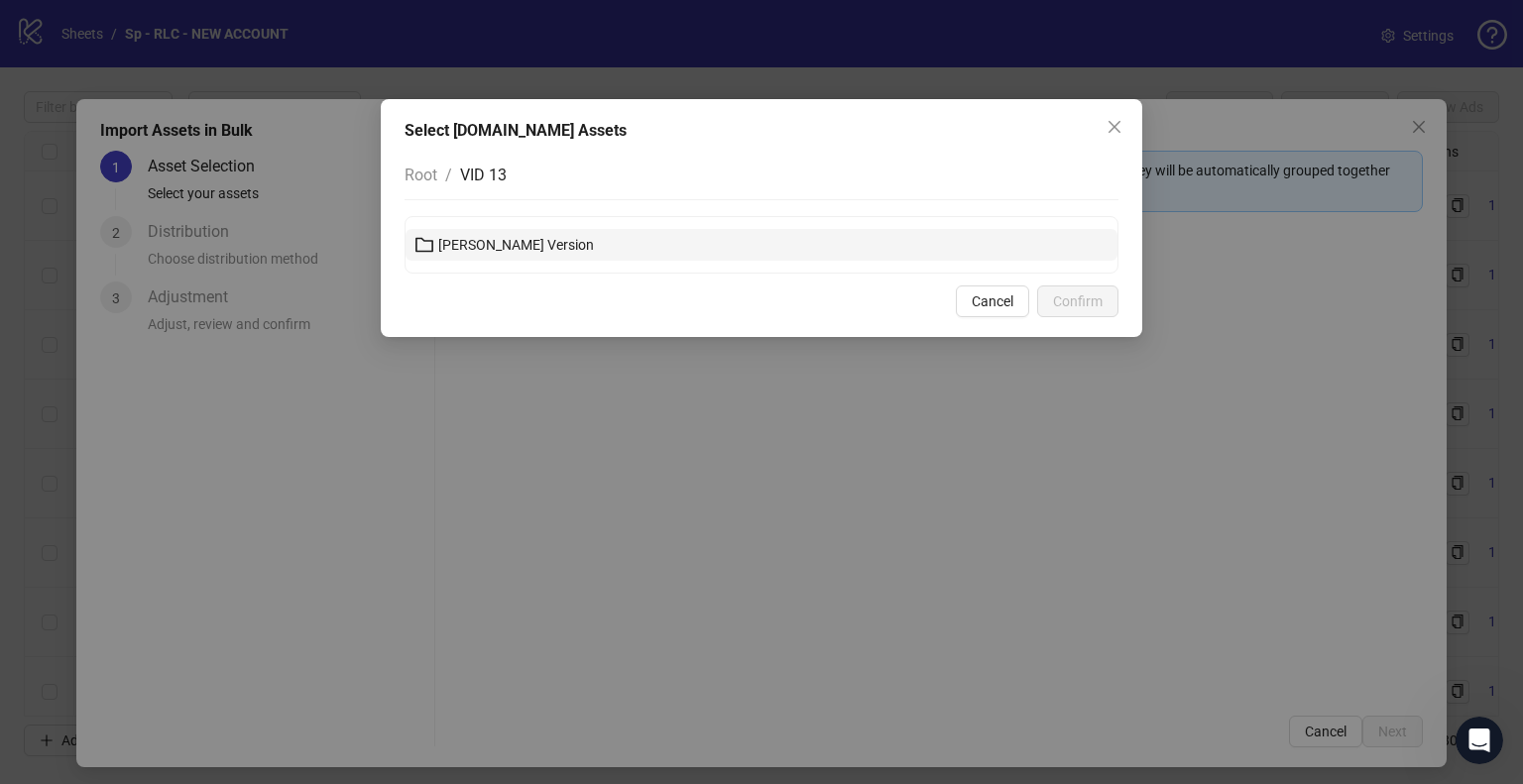 click on "[PERSON_NAME] Version" at bounding box center [762, 245] 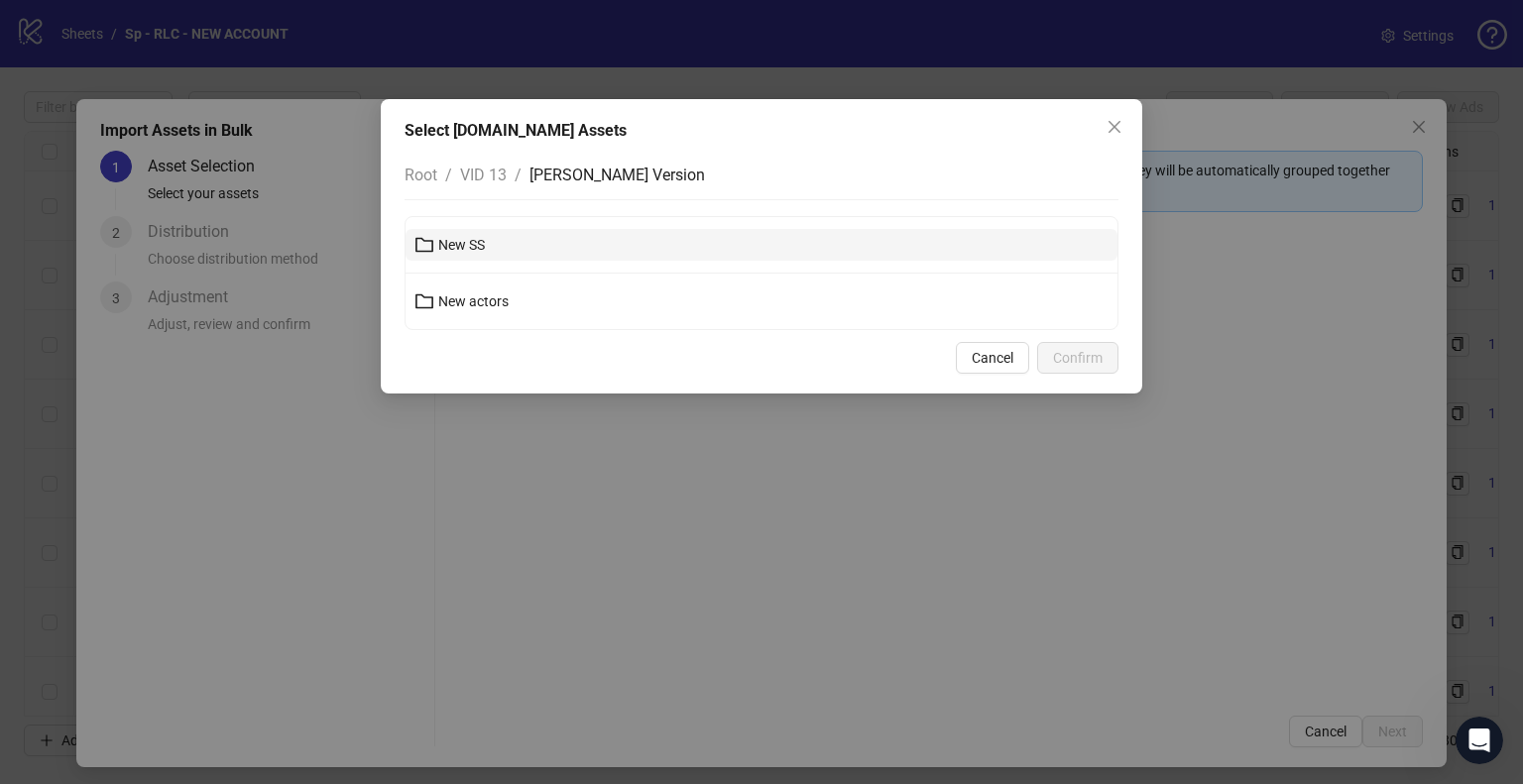 click on "New SS" at bounding box center [461, 245] 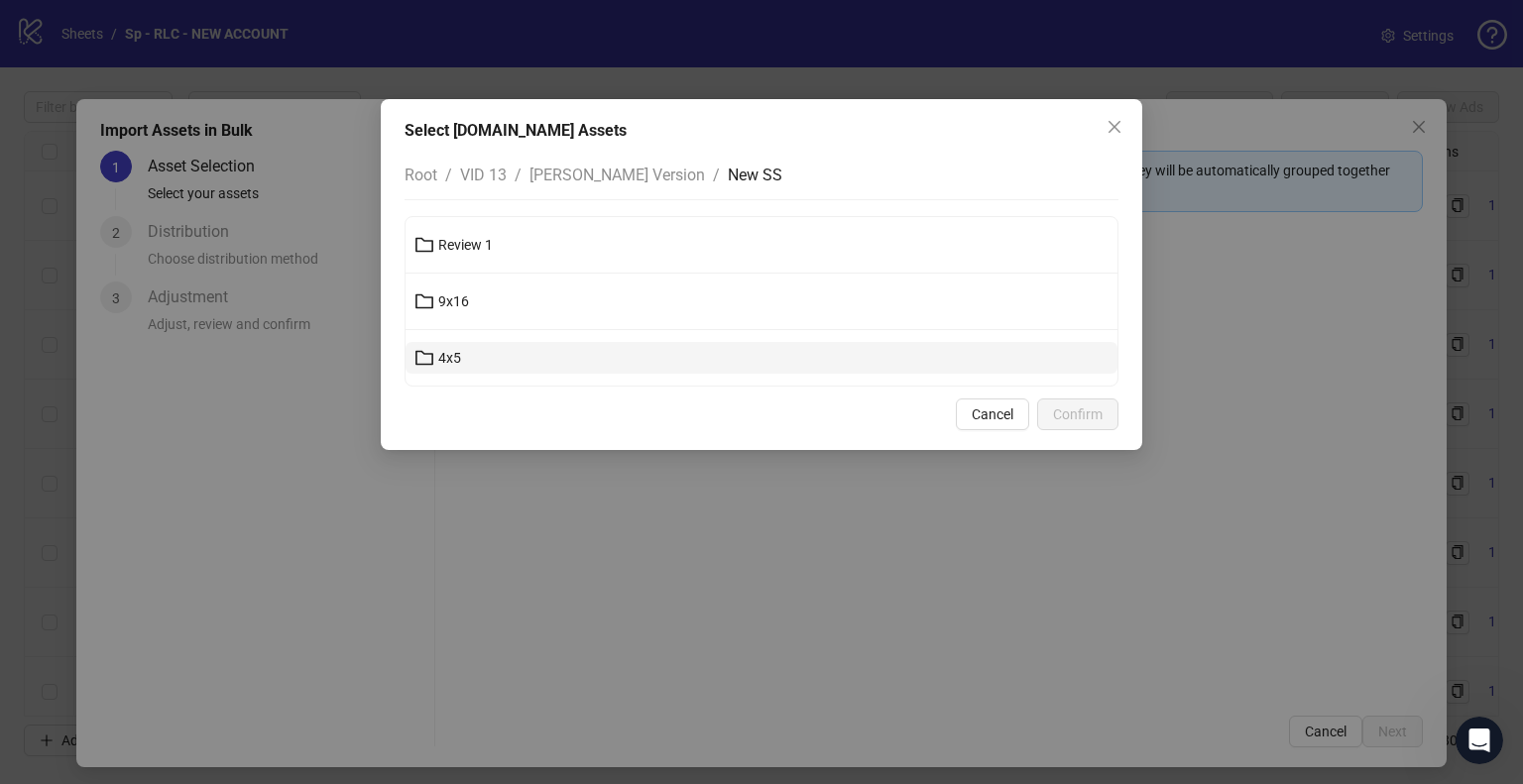 click on "4x5" at bounding box center (762, 358) 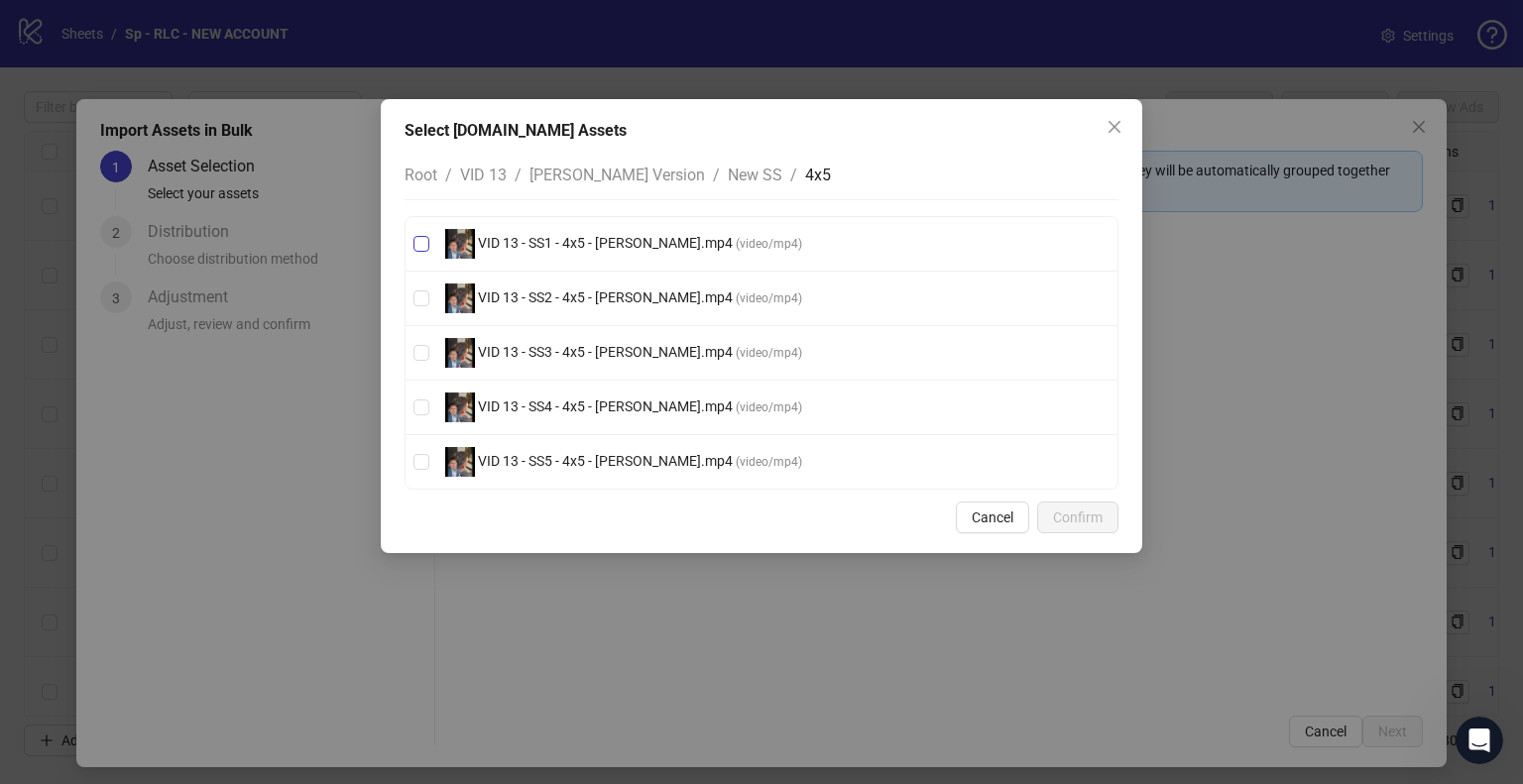 click on "VID 13 - SS1 - 4x5 - [PERSON_NAME].mp4" at bounding box center [605, 243] 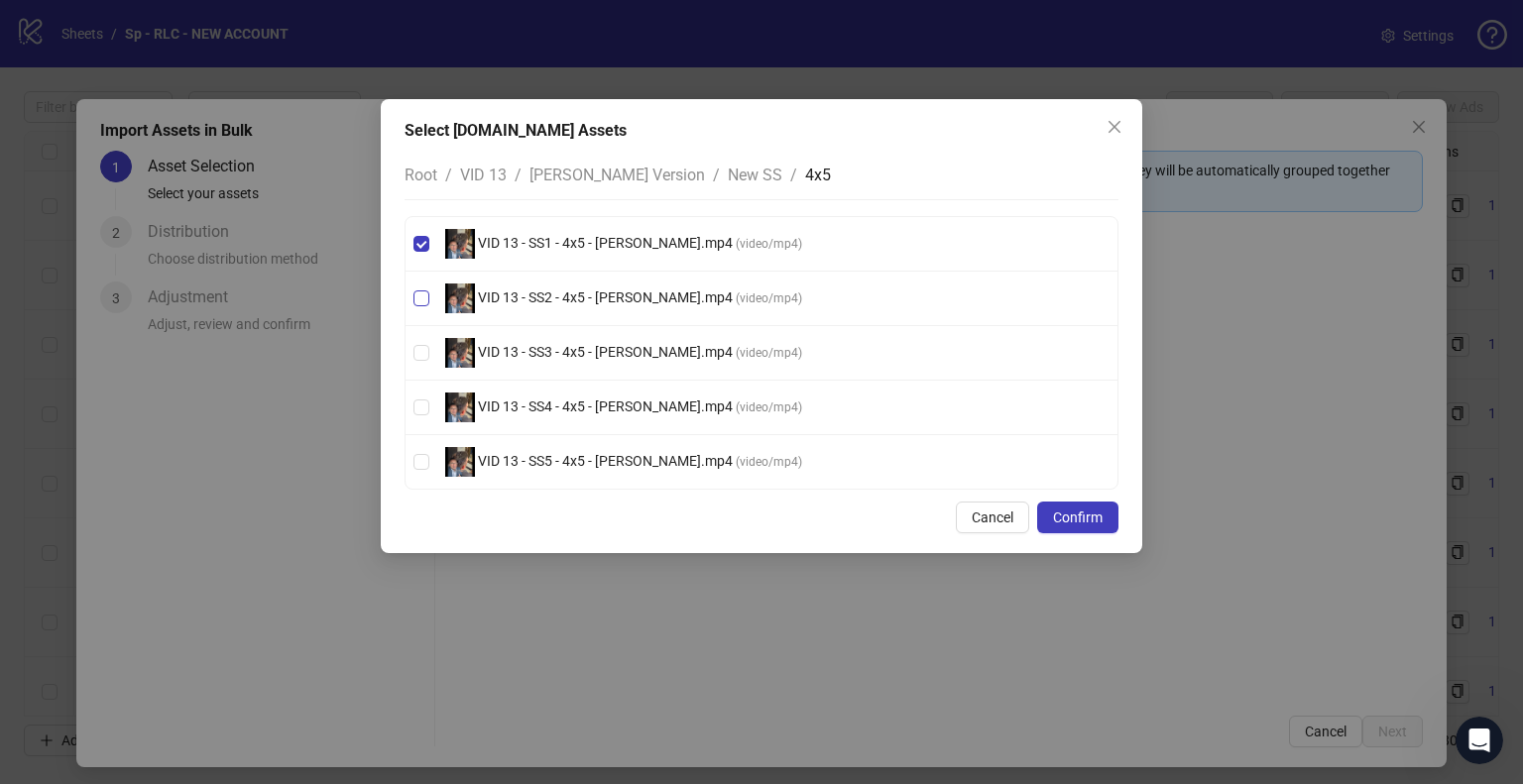 click on "VID 13 - SS2 - 4x5 - [PERSON_NAME].mp4" at bounding box center [605, 297] 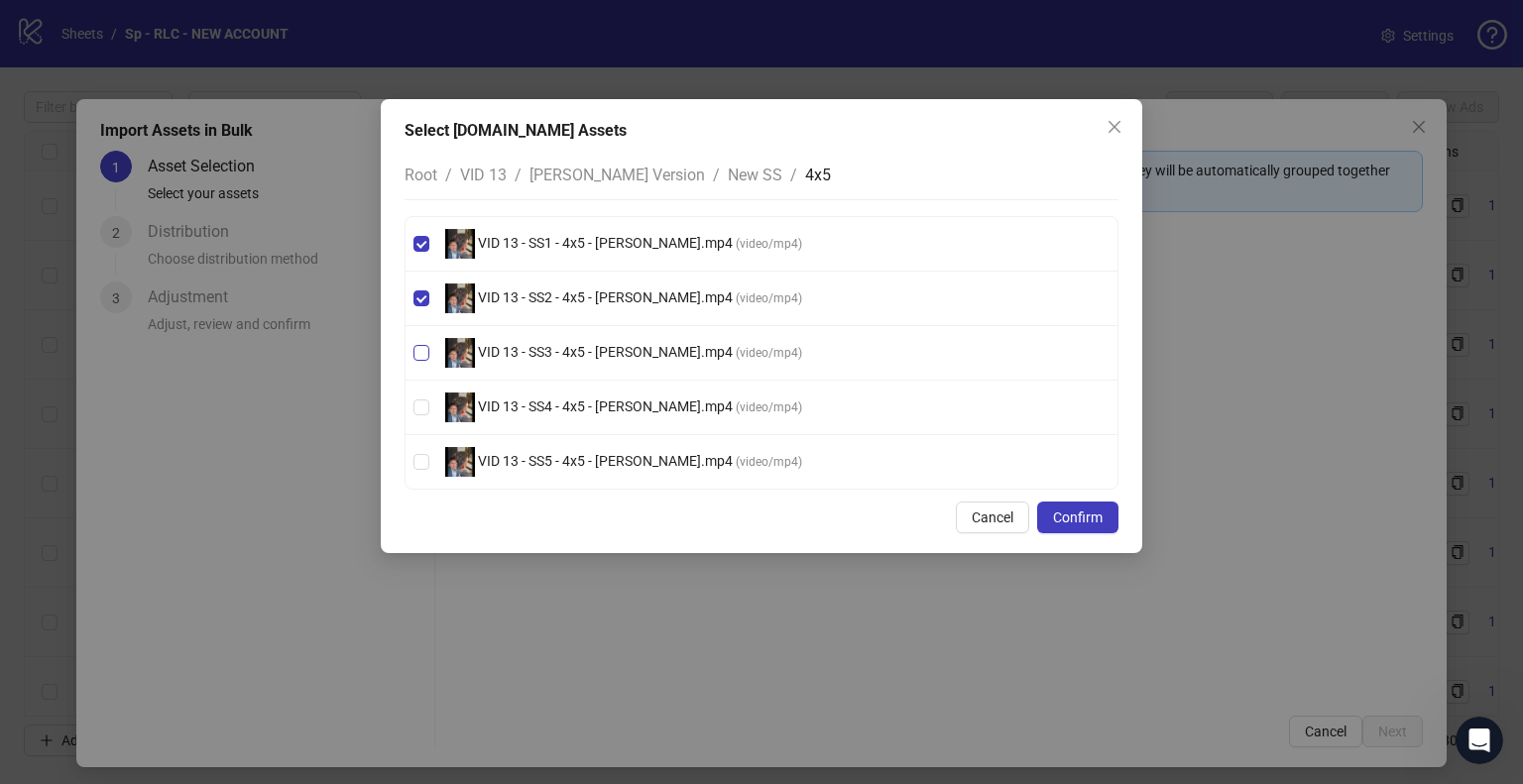 click on "VID 13 - SS3 - 4x5 - [PERSON_NAME].mp4" at bounding box center [605, 352] 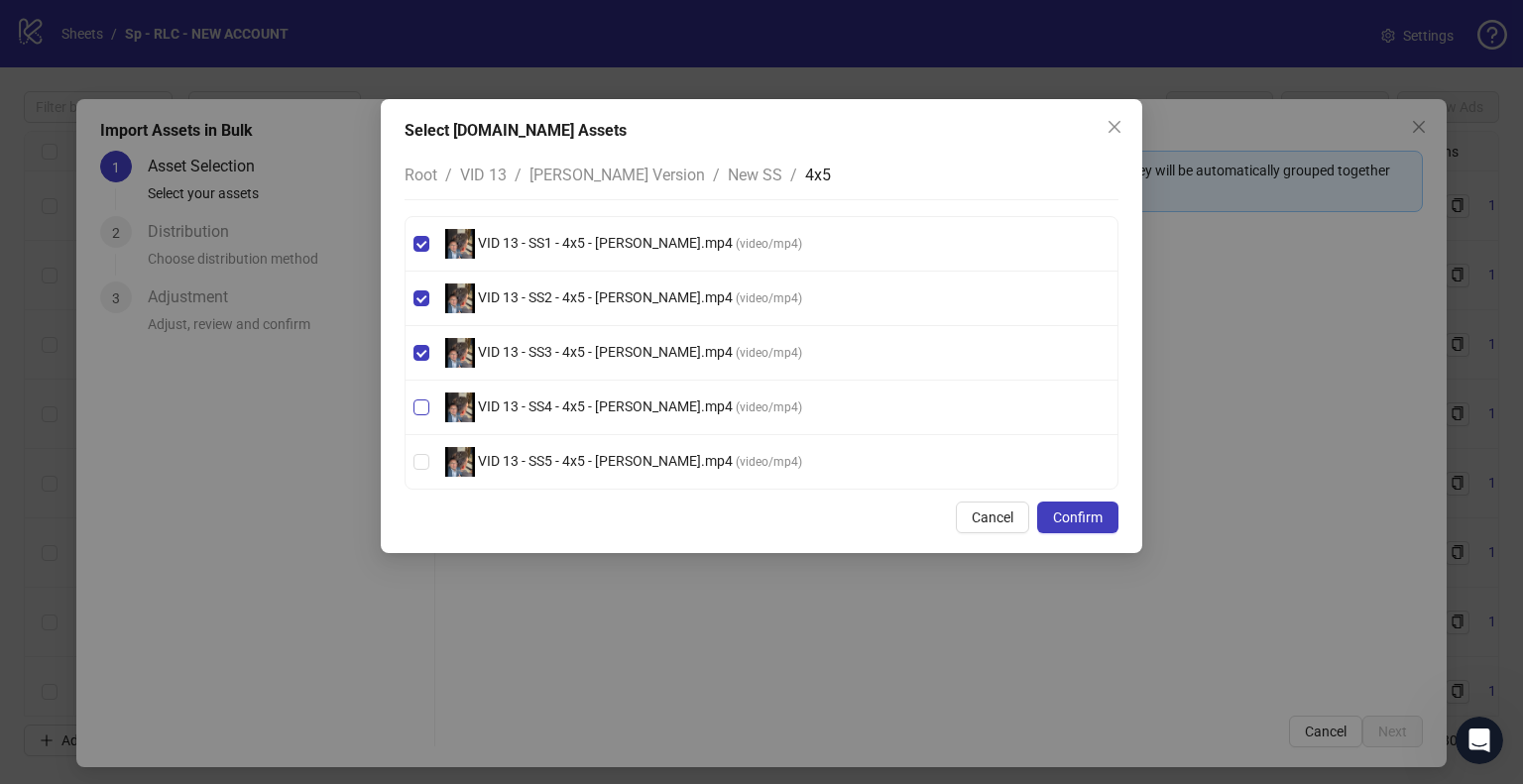 click on "VID 13 - SS4 - 4x5 - [PERSON_NAME].mp4" at bounding box center (605, 406) 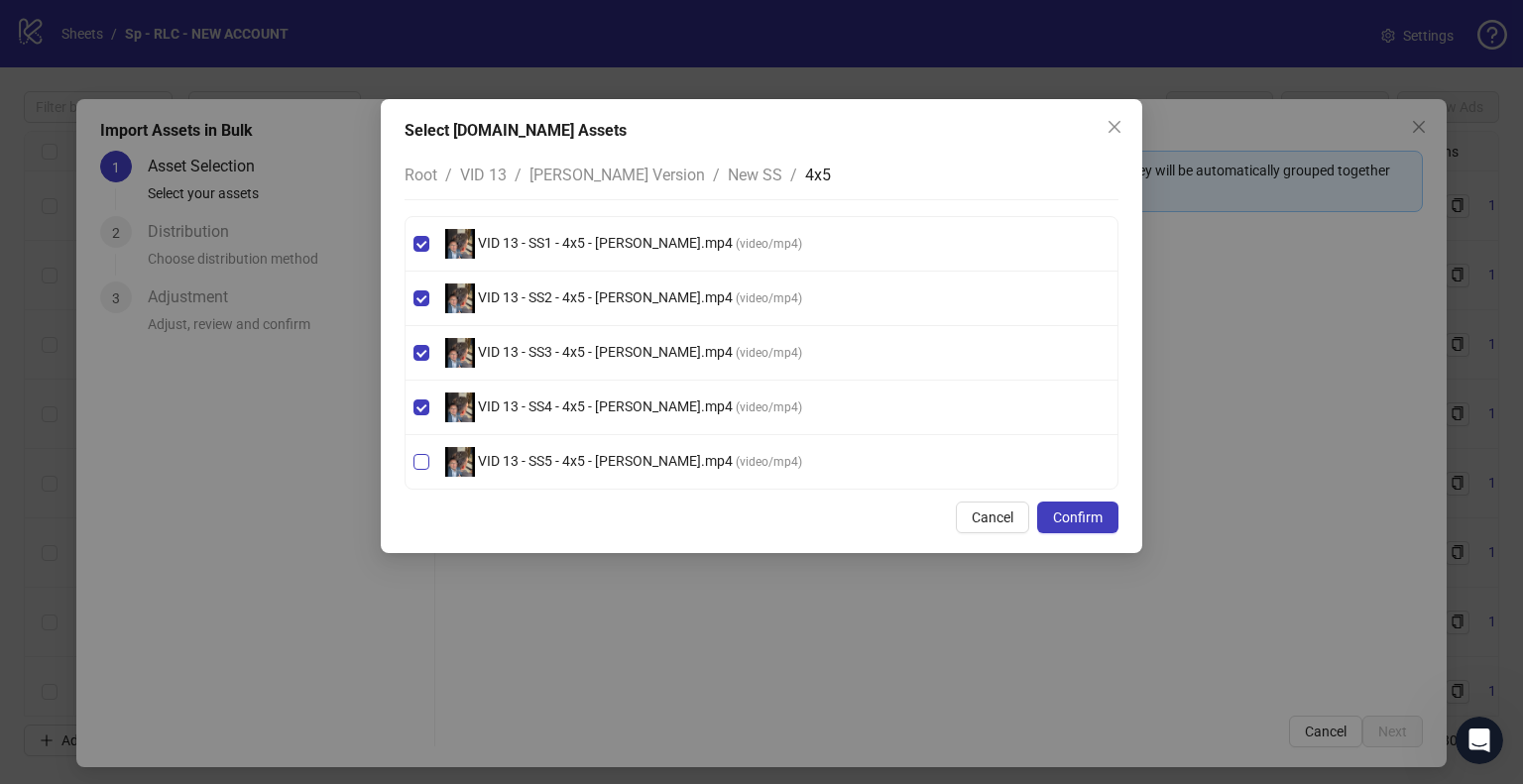 click on "VID 13 - SS5 - 4x5 - [PERSON_NAME].mp4" at bounding box center [605, 461] 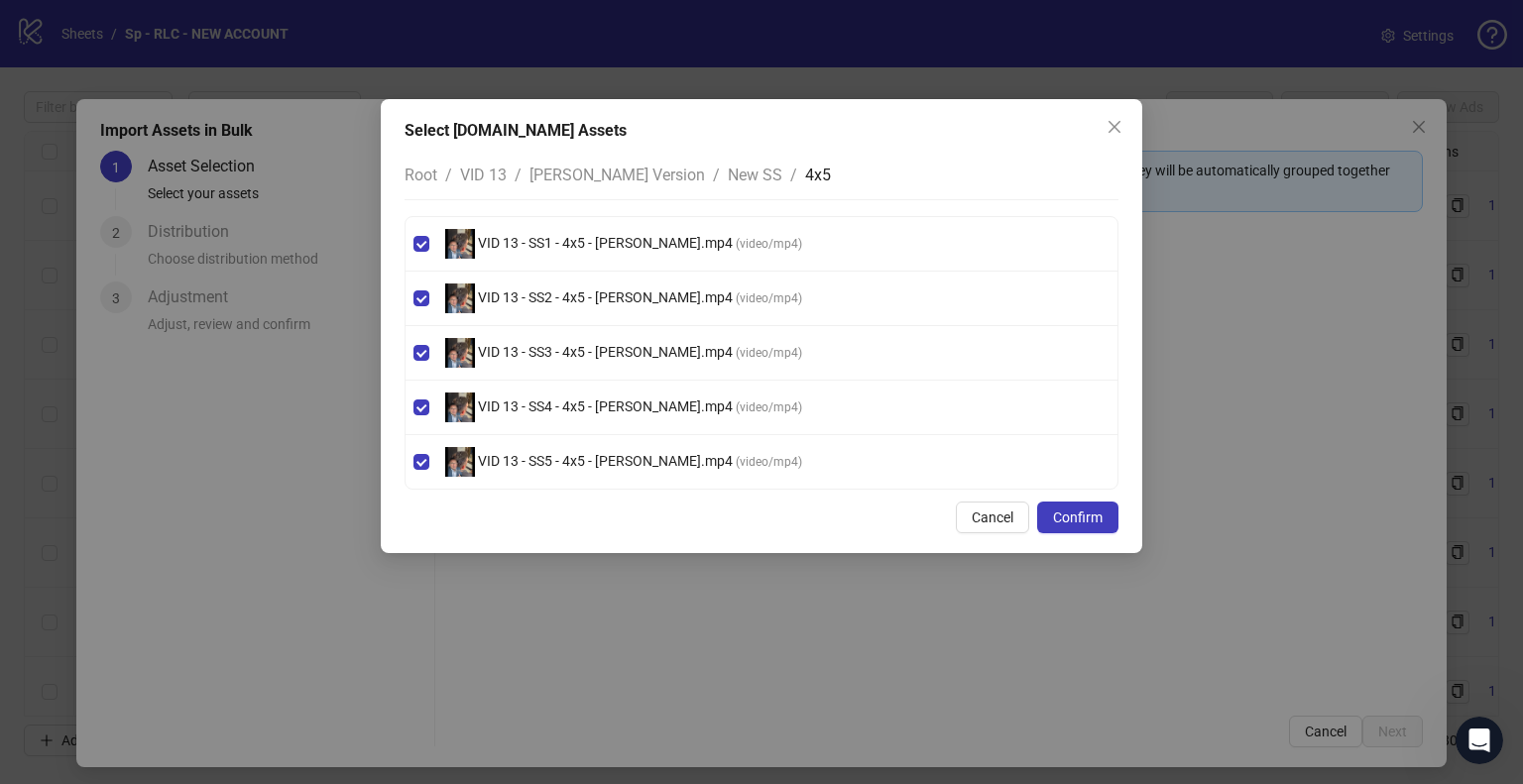 click on "New SS" at bounding box center [755, 174] 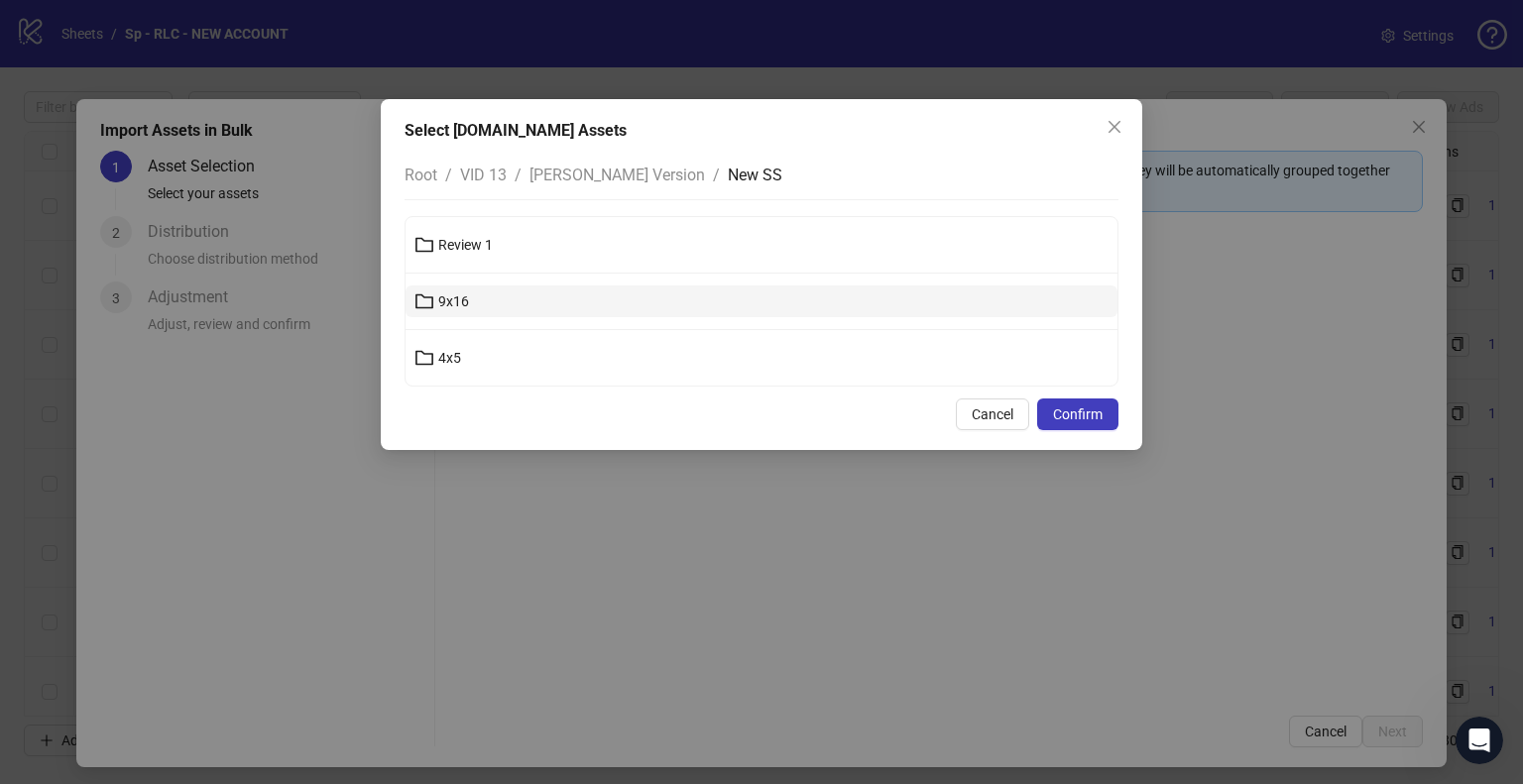 click on "9x16" at bounding box center [762, 301] 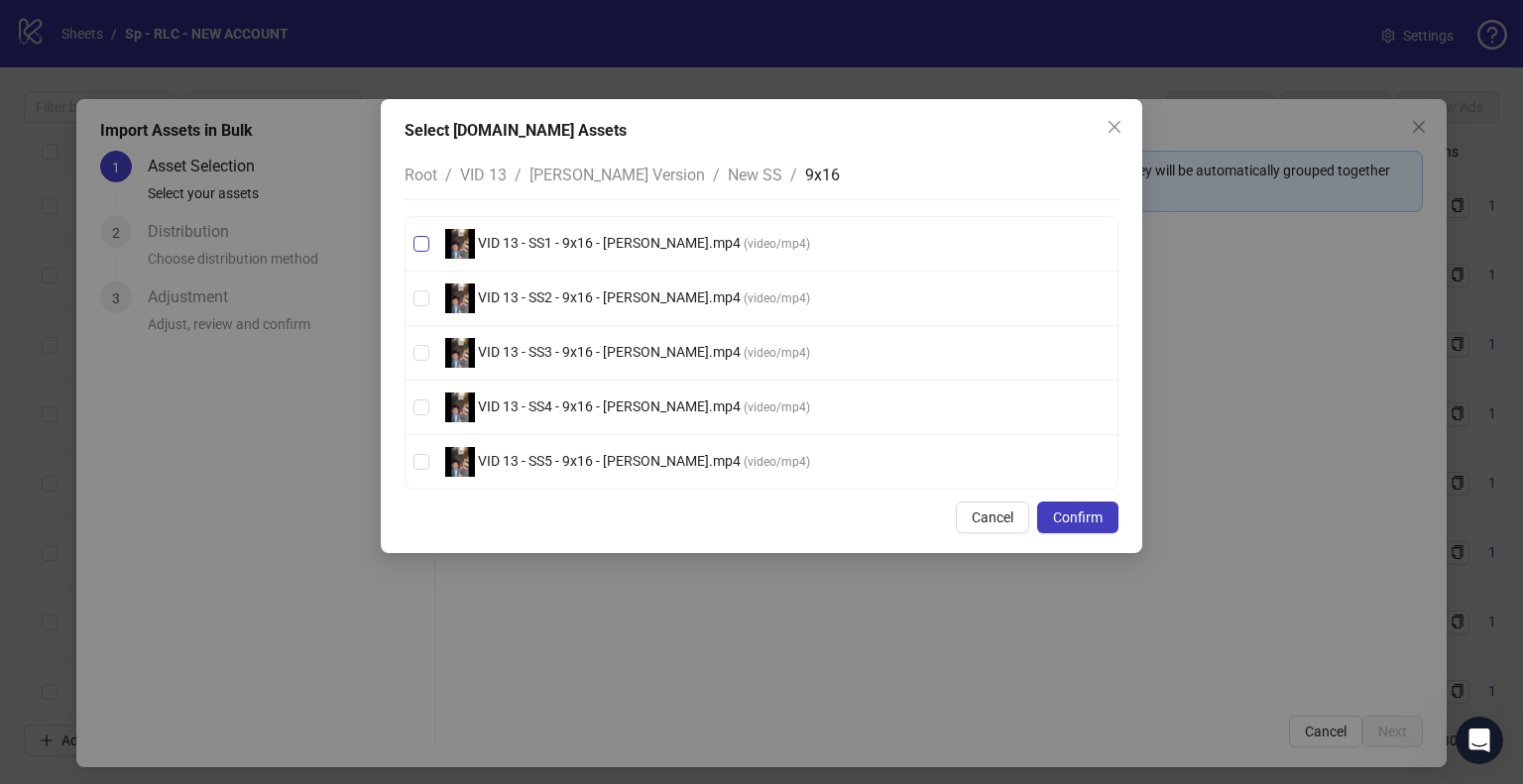 click on "VID 13 - SS1 - 9x16 - [PERSON_NAME].mp4" at bounding box center (609, 243) 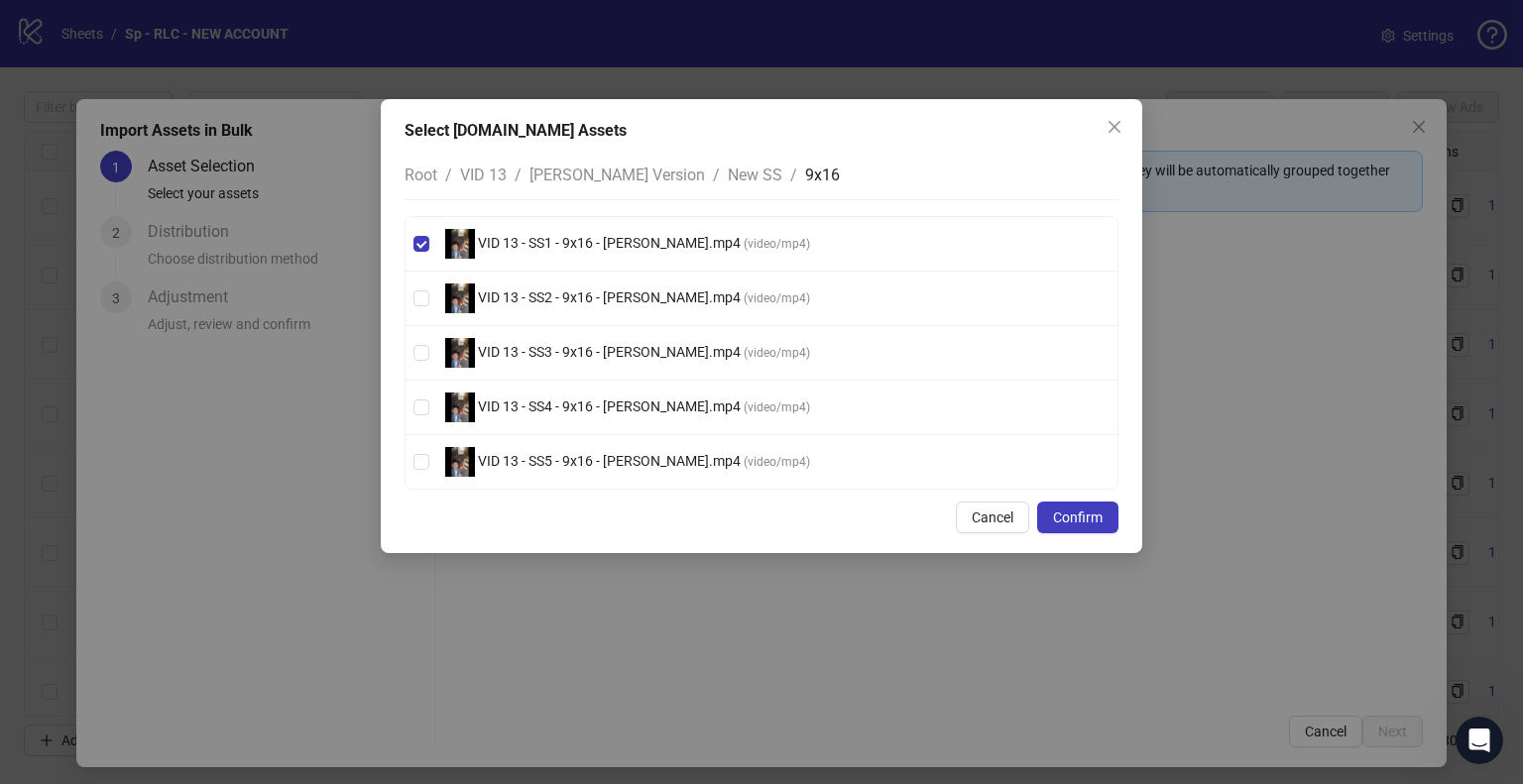 click on "VID 13 - SS2 - 9x16 - [PERSON_NAME].mp4   ( video/mp4 )" at bounding box center (762, 298) 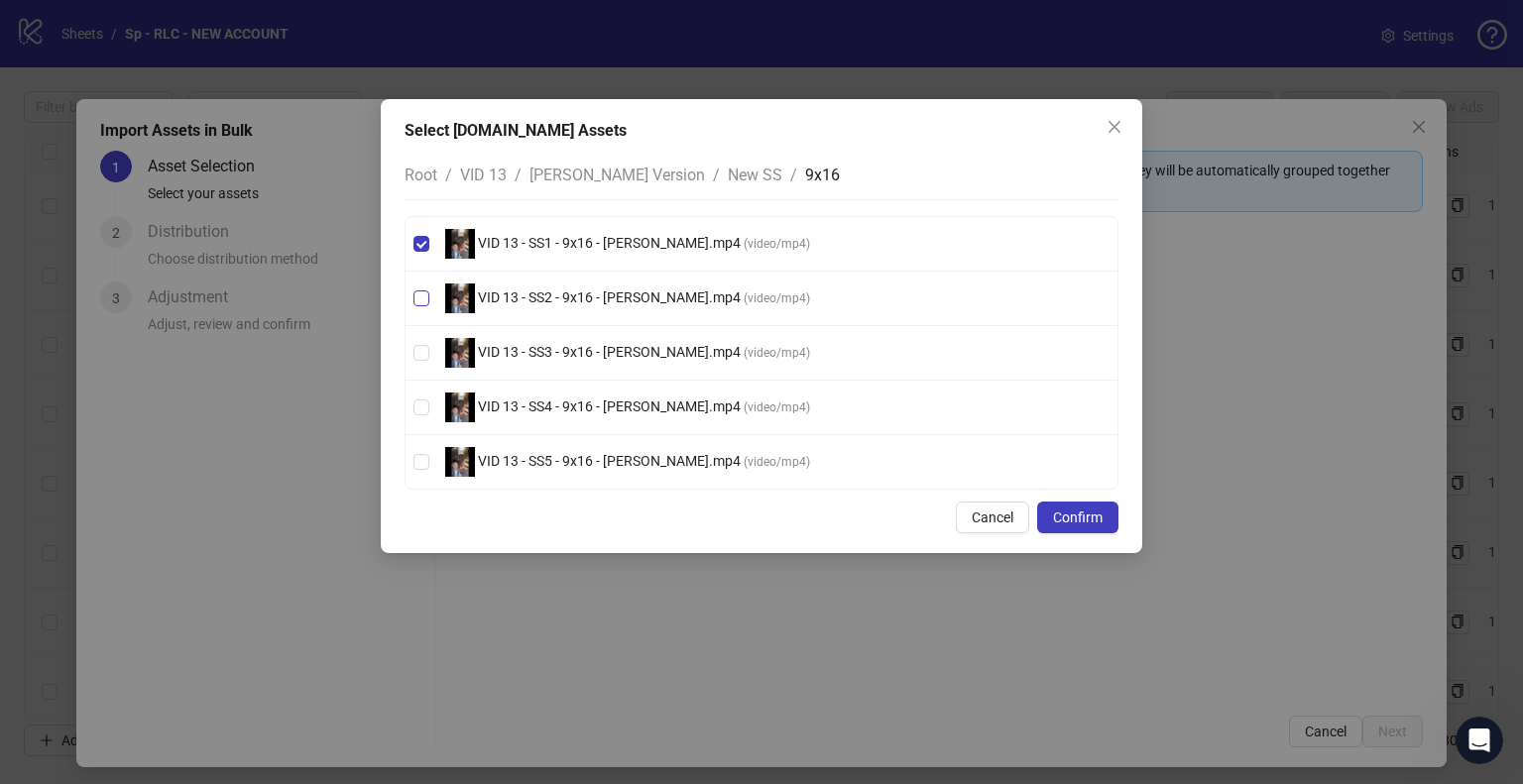 click on "VID 13 - SS2 - 9x16 - [PERSON_NAME].mp4" at bounding box center [609, 297] 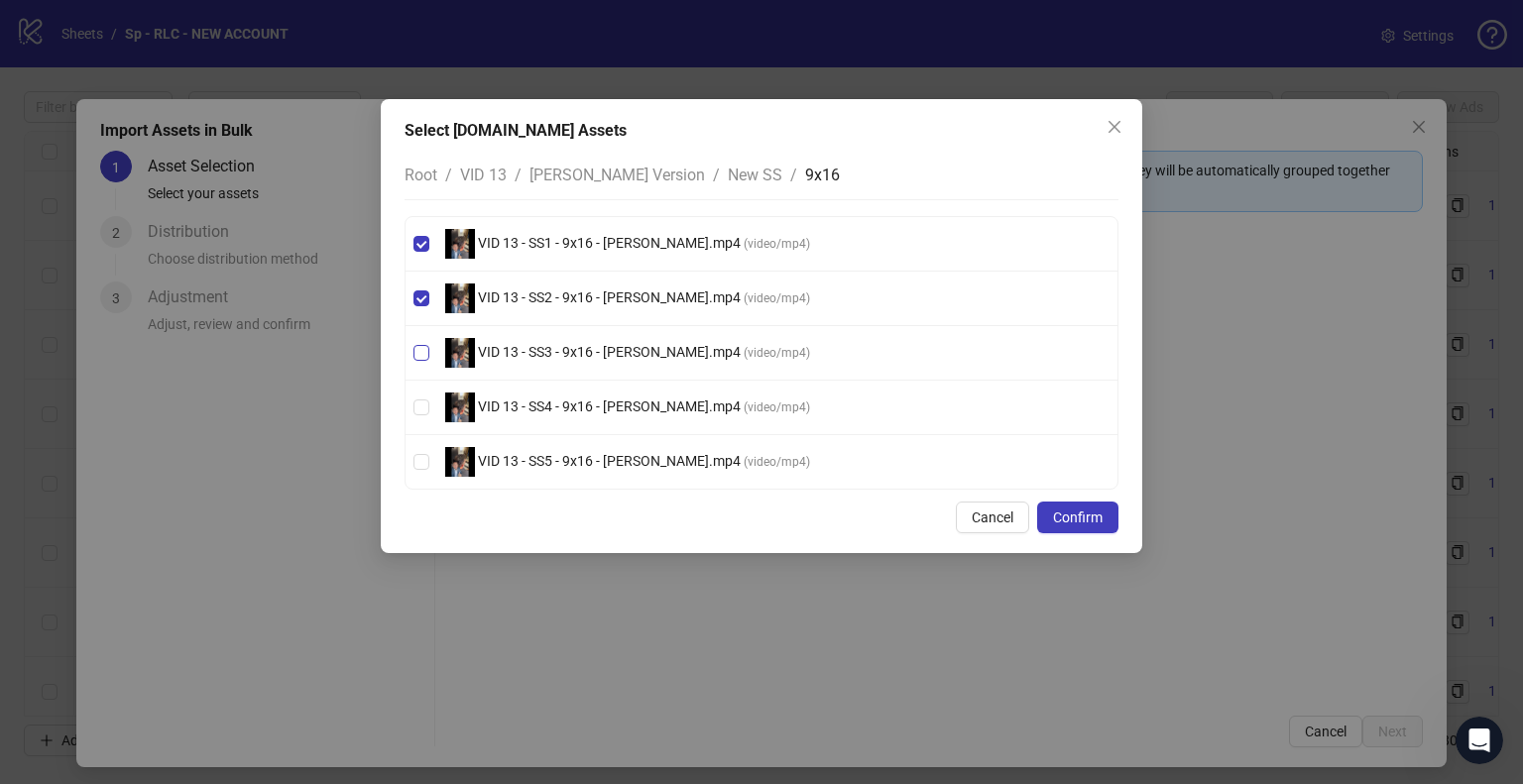 click on "VID 13 - SS3 - 9x16 - [PERSON_NAME].mp4" at bounding box center (609, 352) 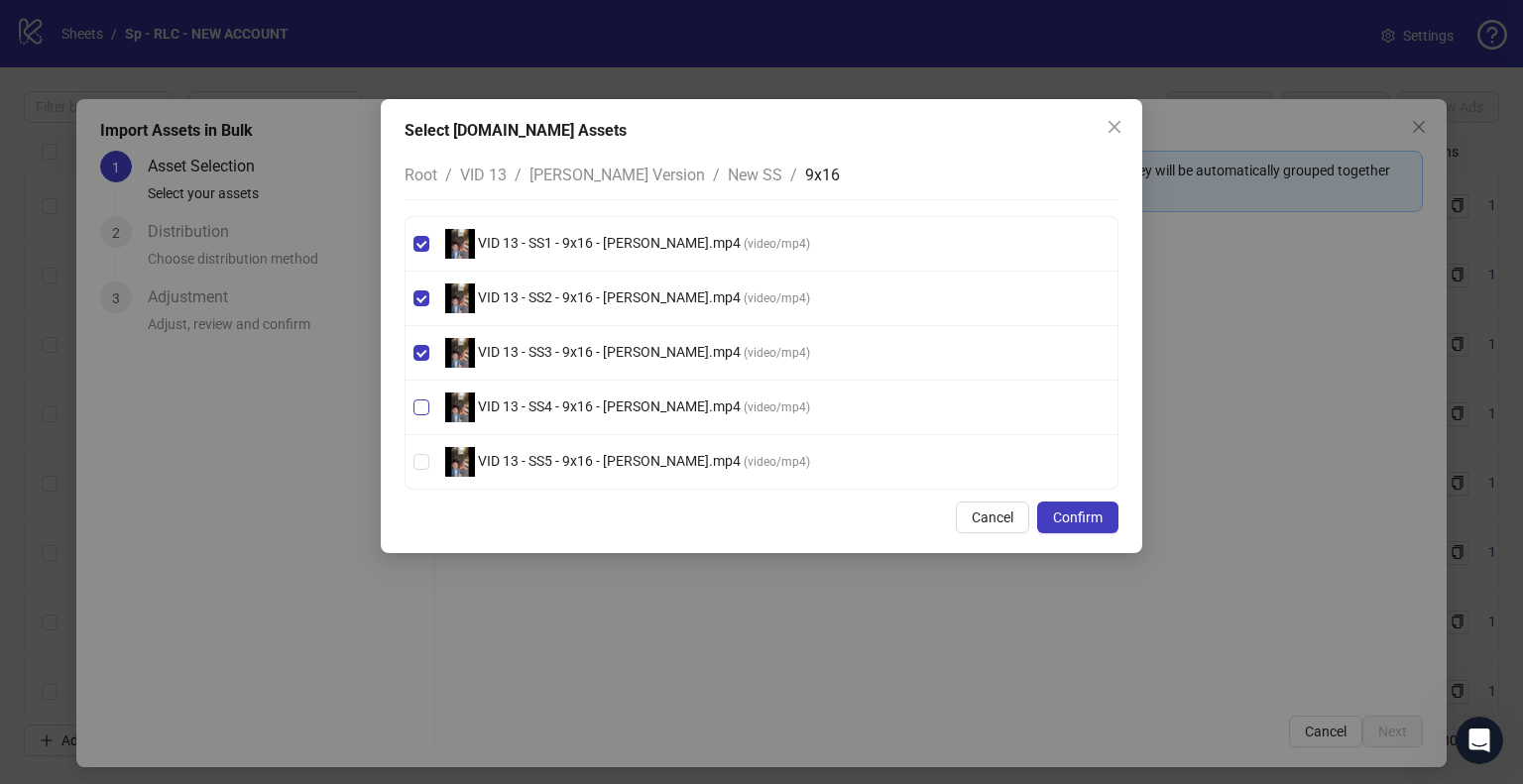 click on "VID 13 - SS4 - 9x16 - [PERSON_NAME].mp4" at bounding box center (609, 406) 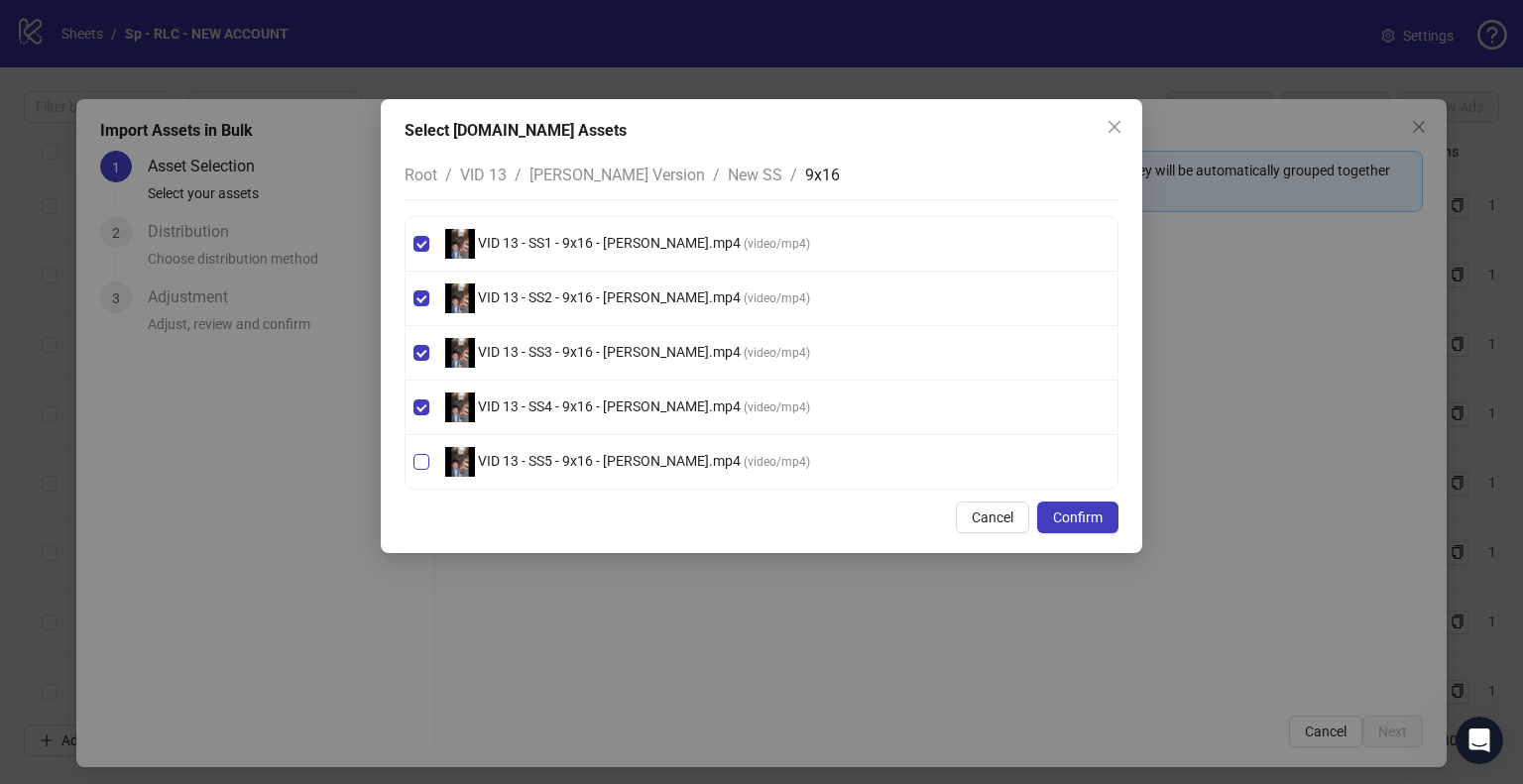 click on "VID 13 - SS5 - 9x16 - [PERSON_NAME].mp4" at bounding box center [609, 461] 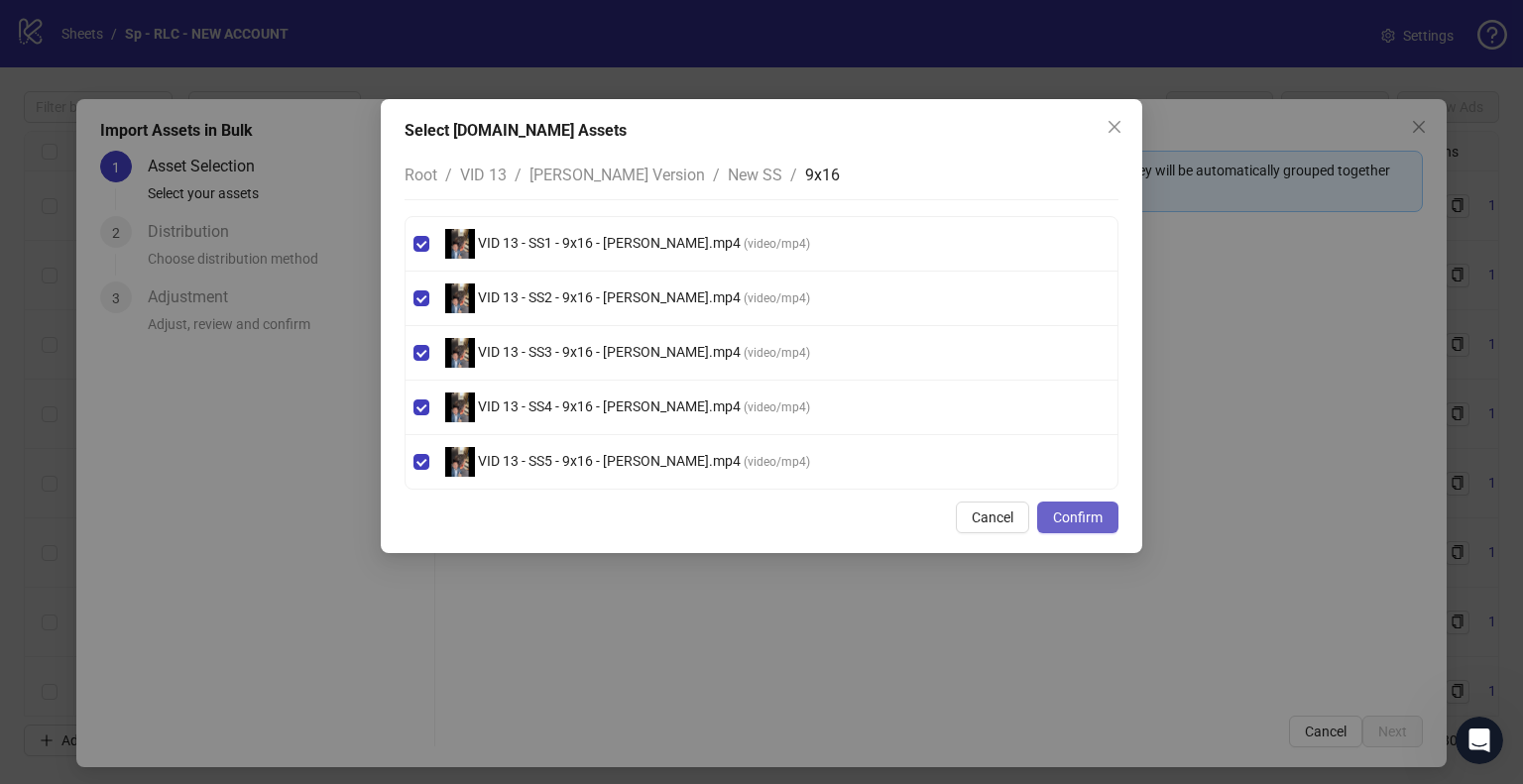 click on "Confirm" at bounding box center (1078, 517) 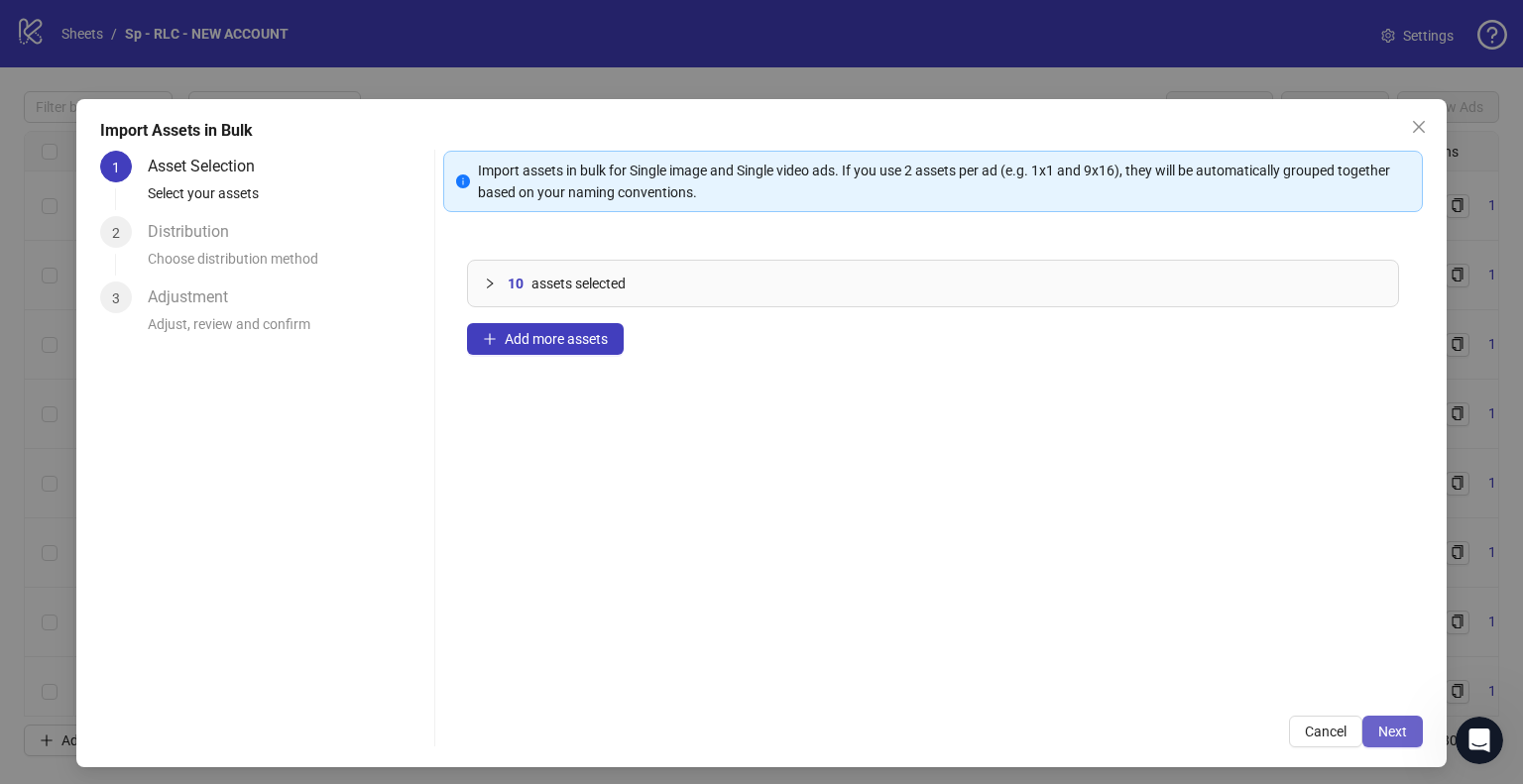 click on "Next" at bounding box center [1392, 731] 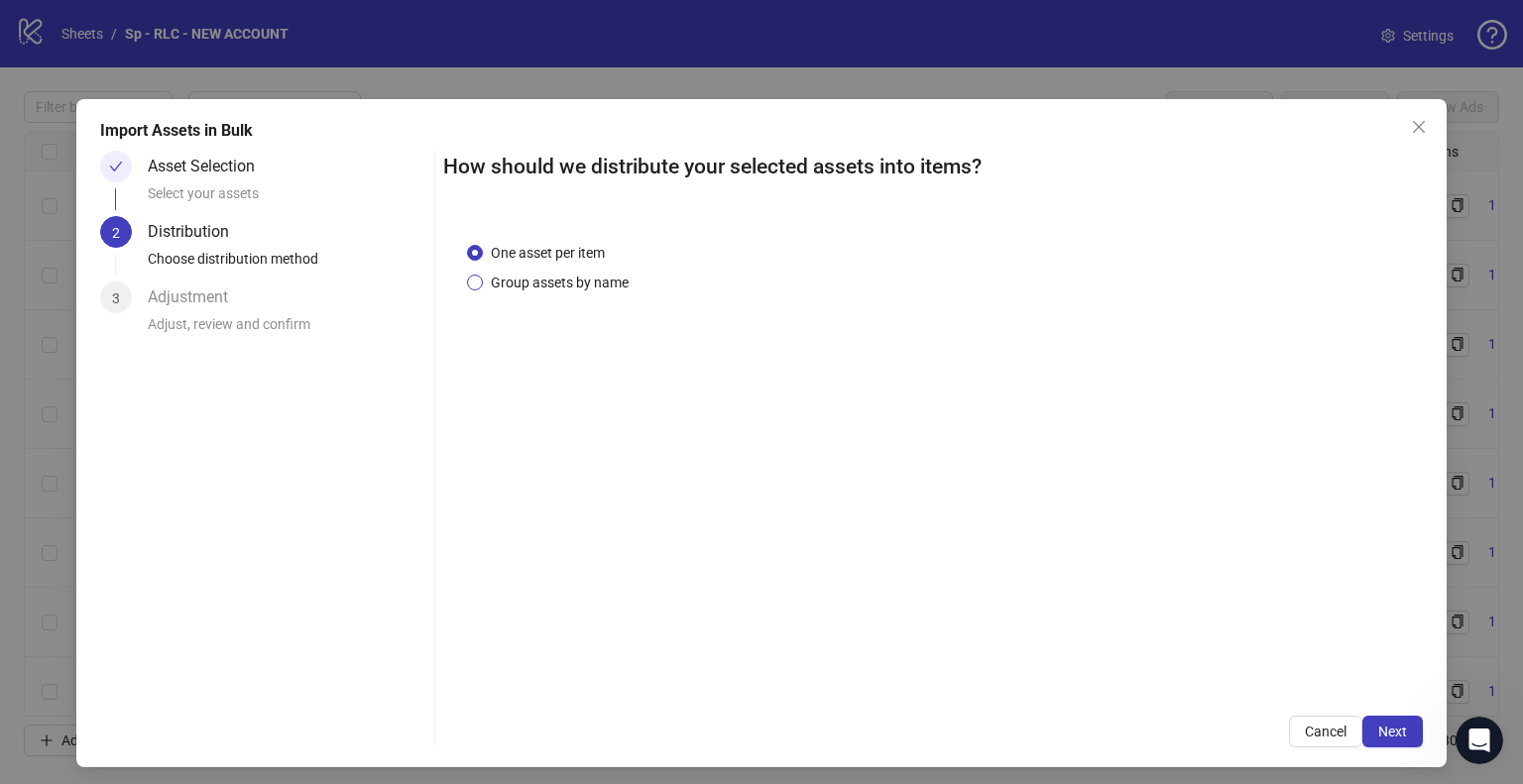 click on "Group assets by name" at bounding box center [559, 282] 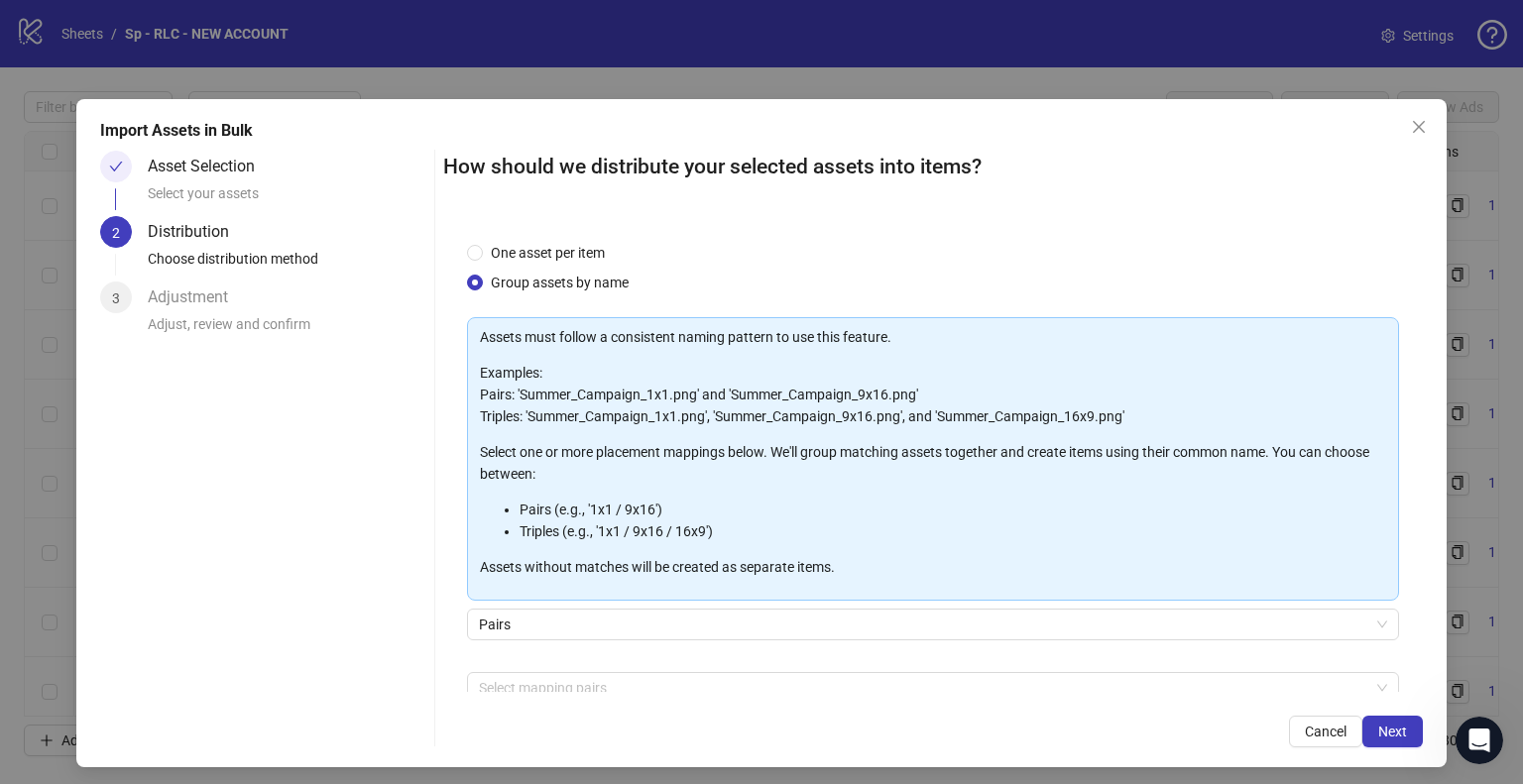 scroll, scrollTop: 105, scrollLeft: 0, axis: vertical 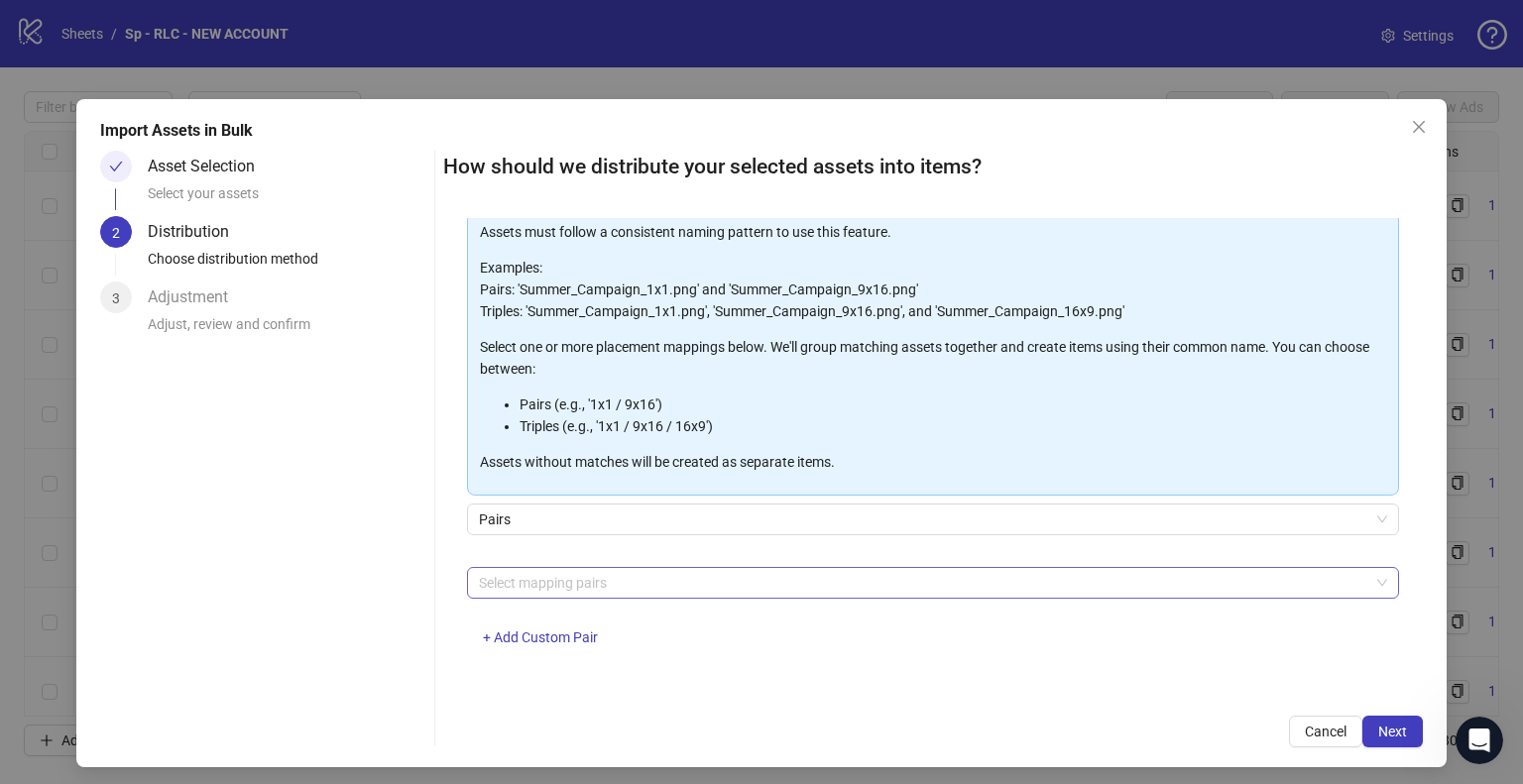 click at bounding box center (922, 583) 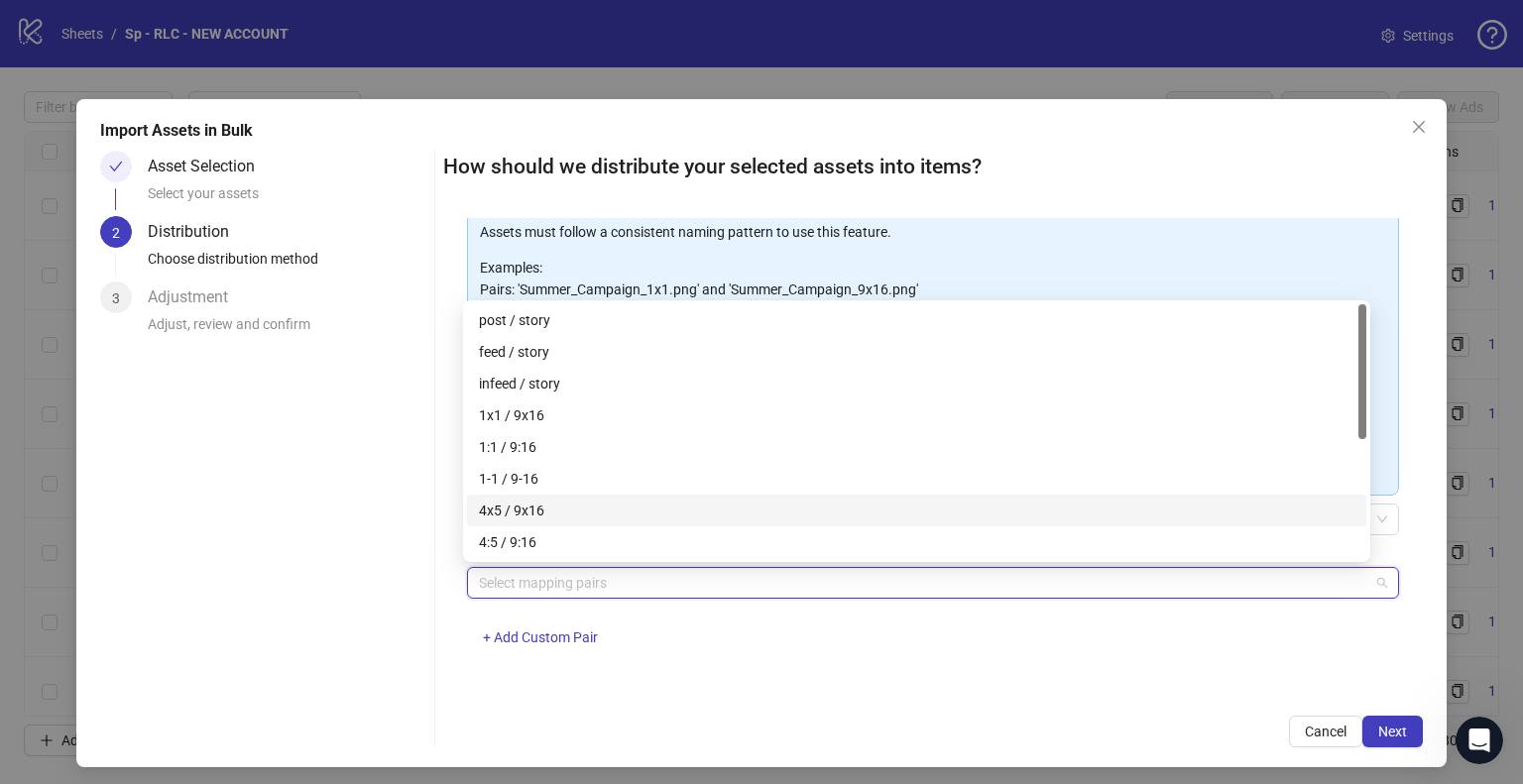 click on "4x5 / 9x16" at bounding box center [916, 510] 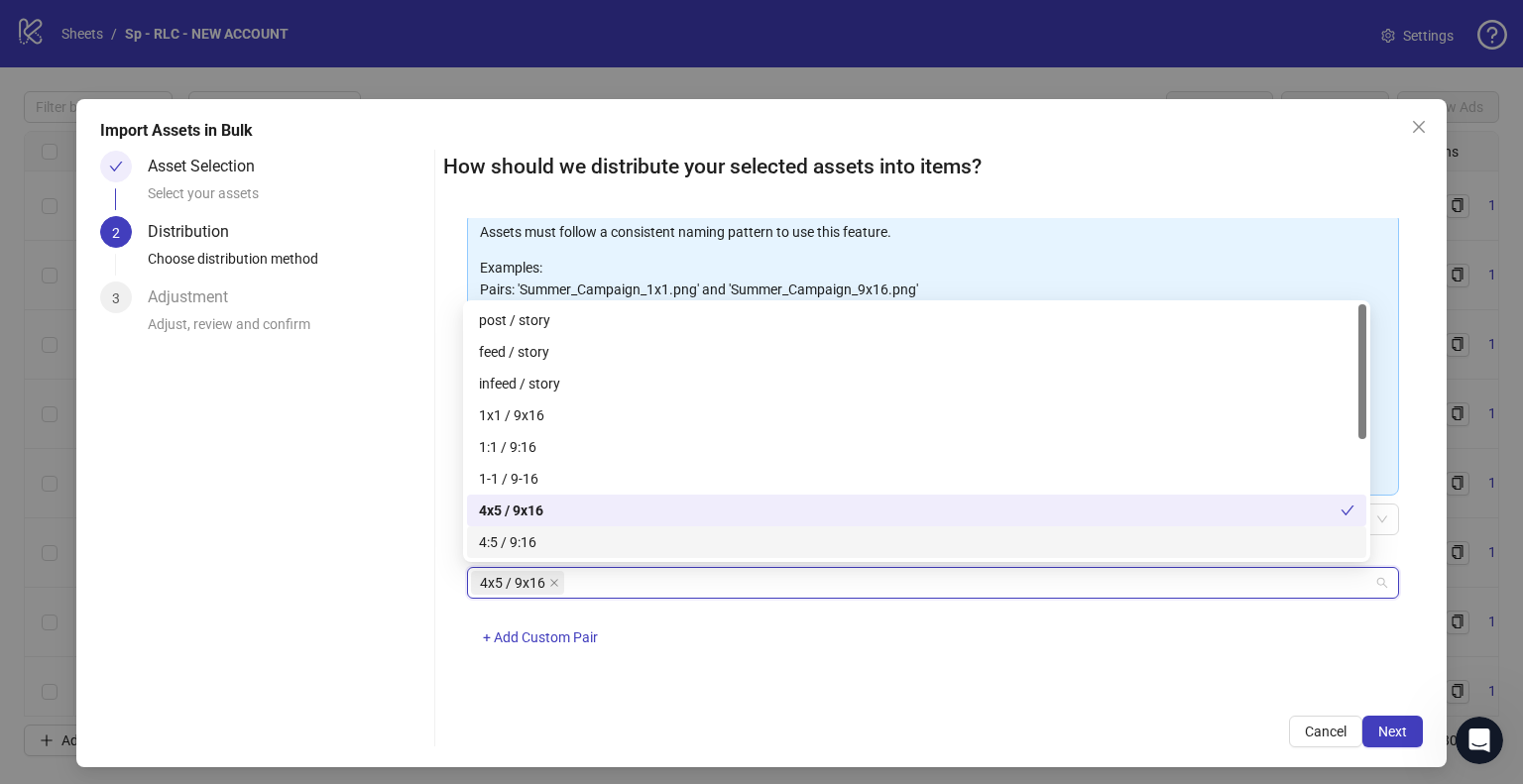 click on "4x5 / 9x16   + Add Custom Pair" at bounding box center (933, 618) 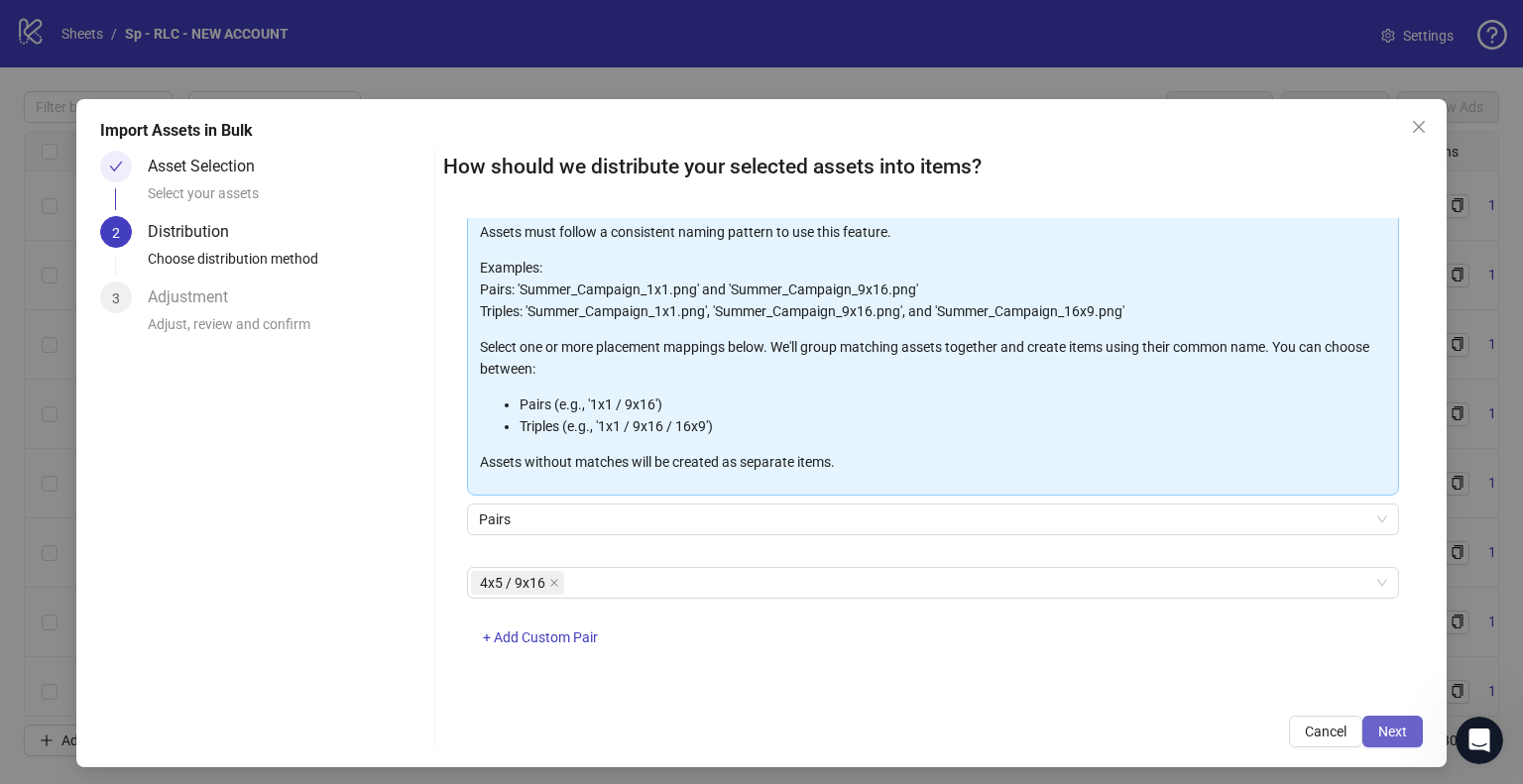 click on "Next" at bounding box center (1392, 731) 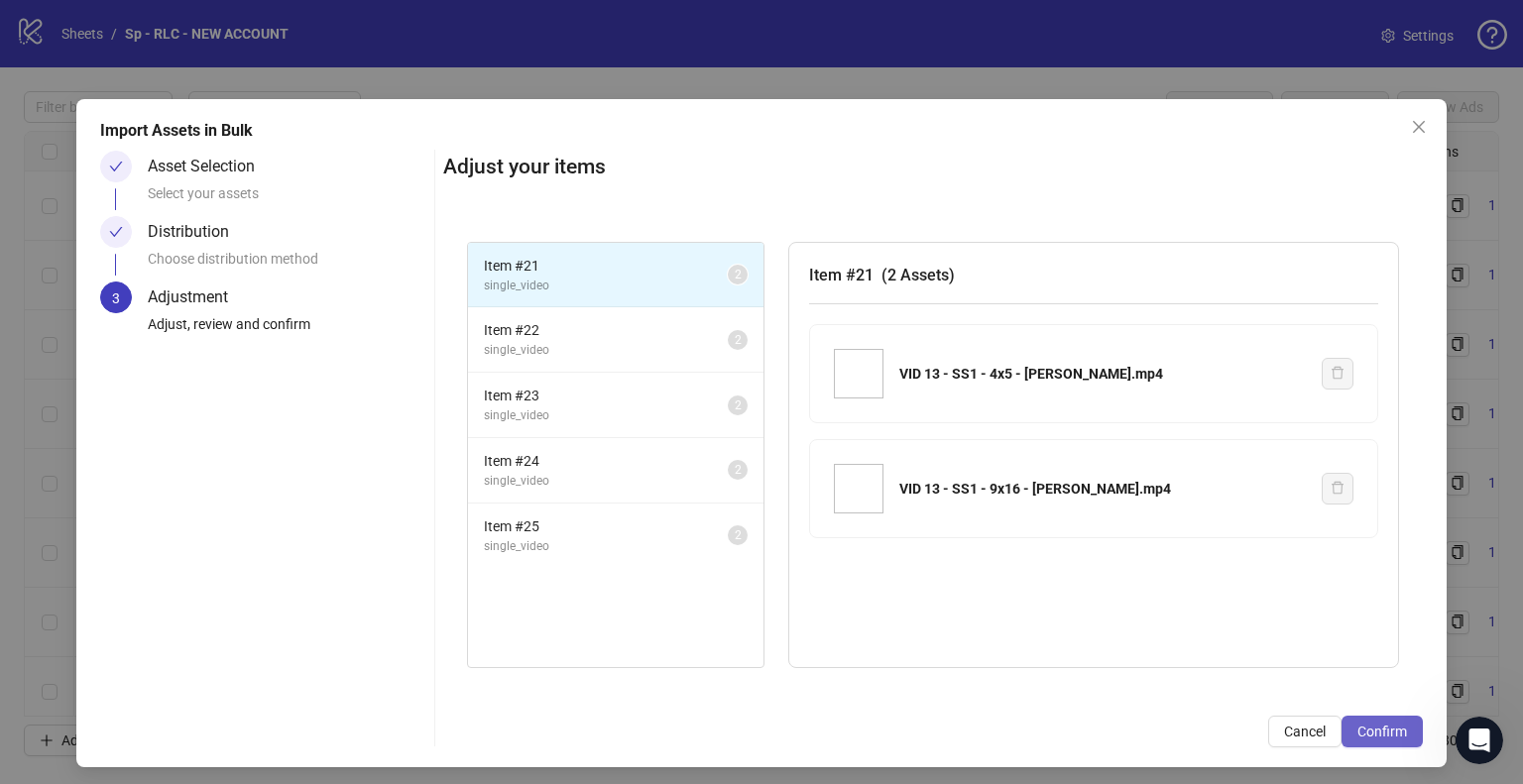 click on "Confirm" at bounding box center [1382, 731] 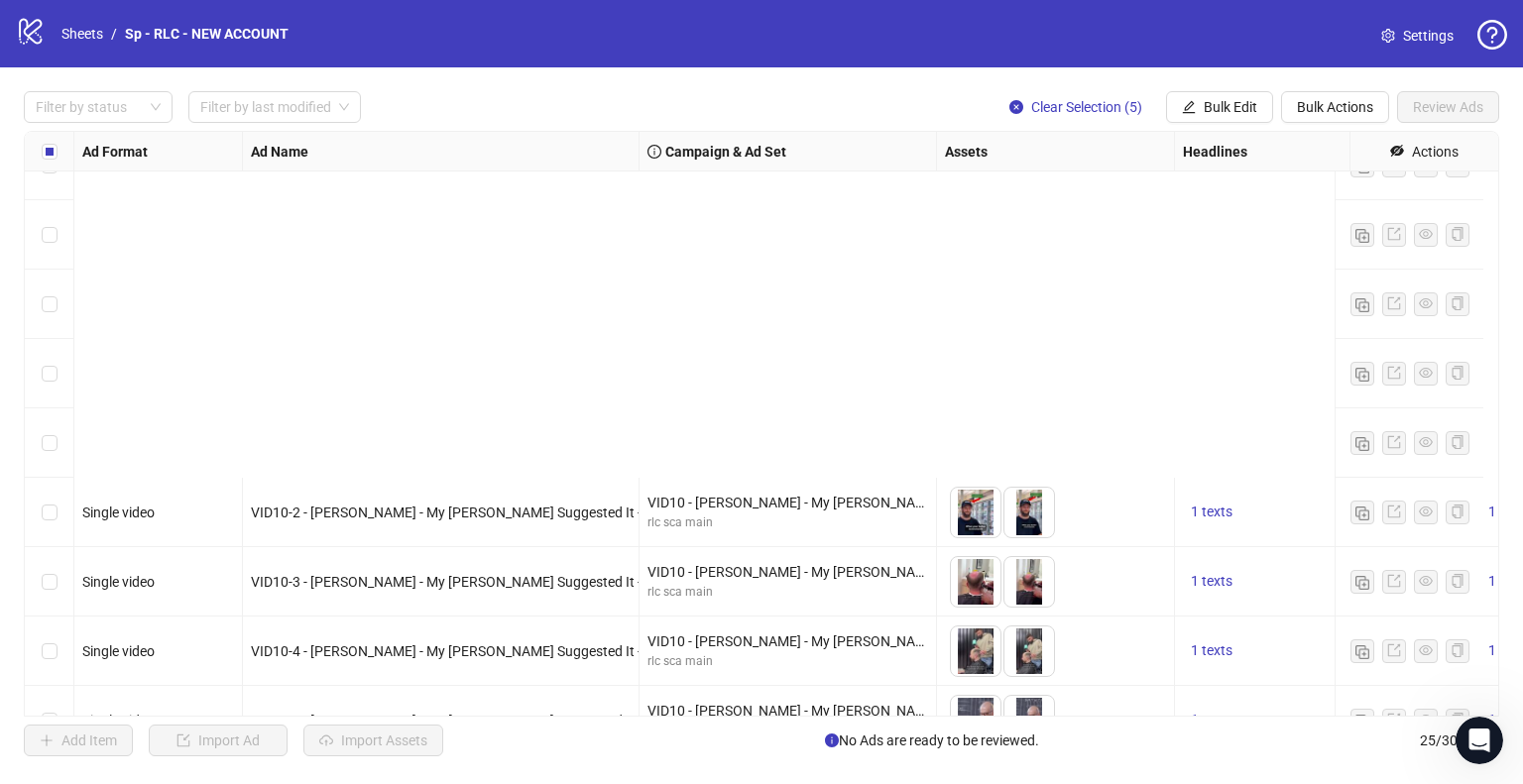 scroll, scrollTop: 1205, scrollLeft: 0, axis: vertical 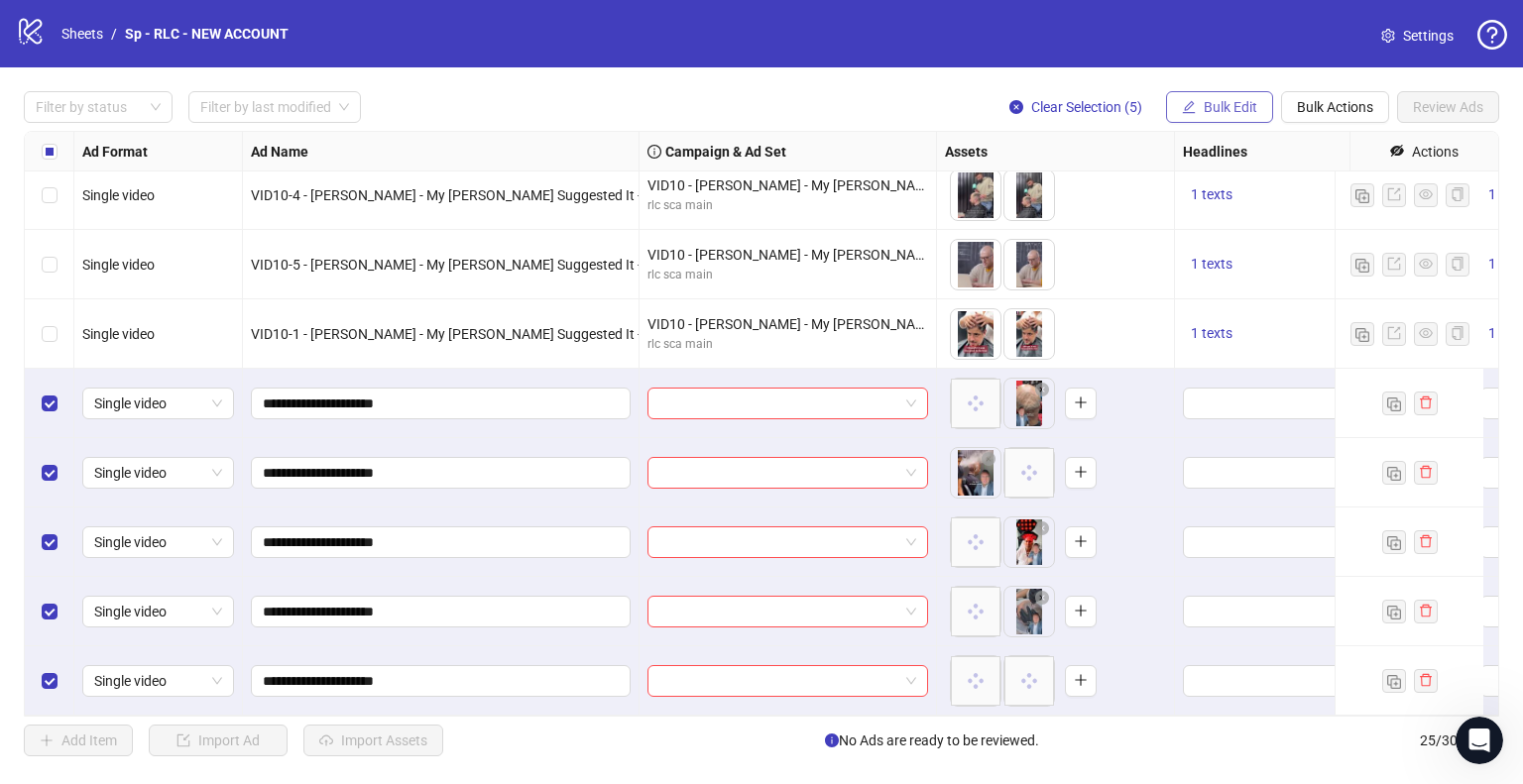 click on "Bulk Edit" at bounding box center (1230, 107) 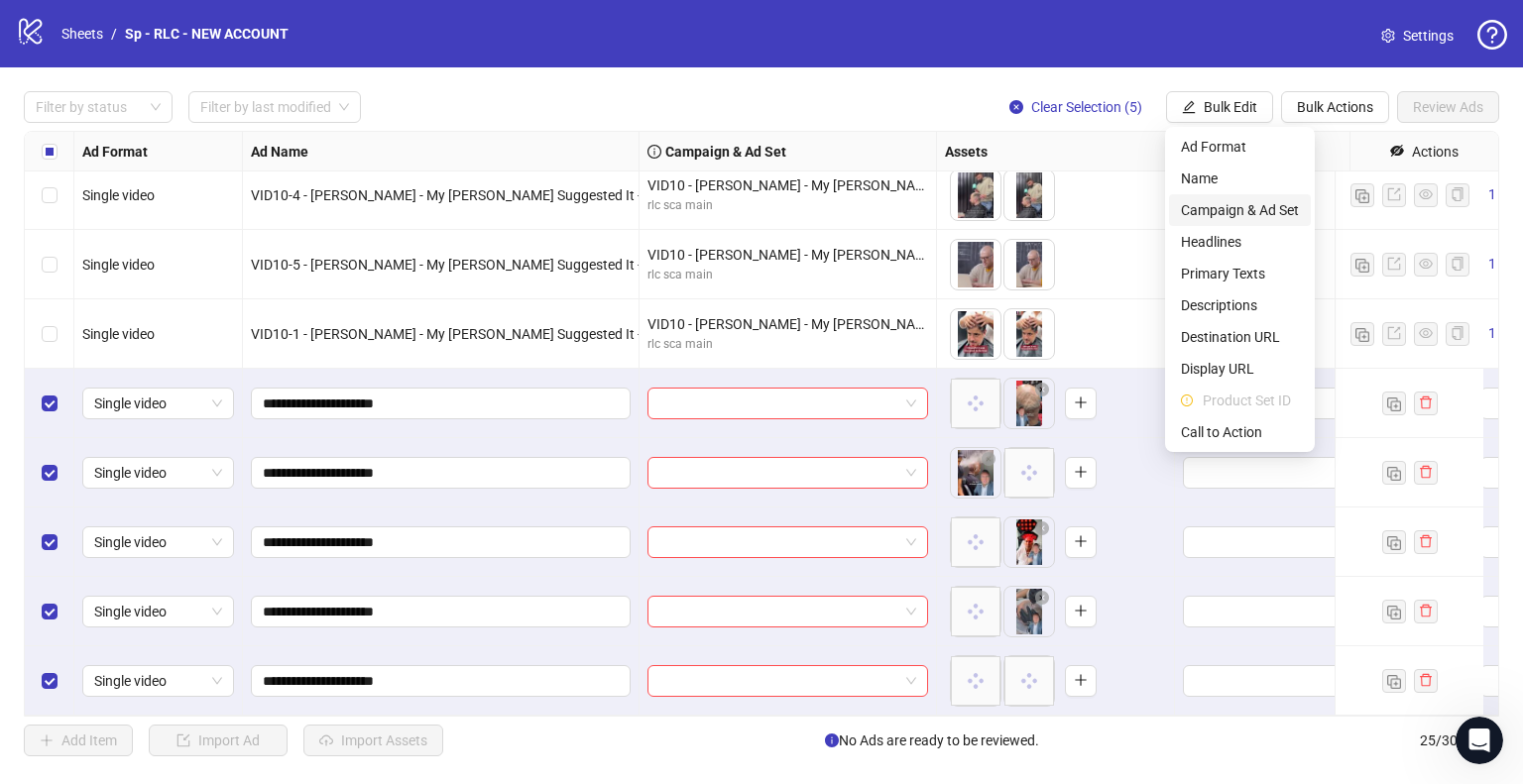 click on "Campaign & Ad Set" at bounding box center [1239, 210] 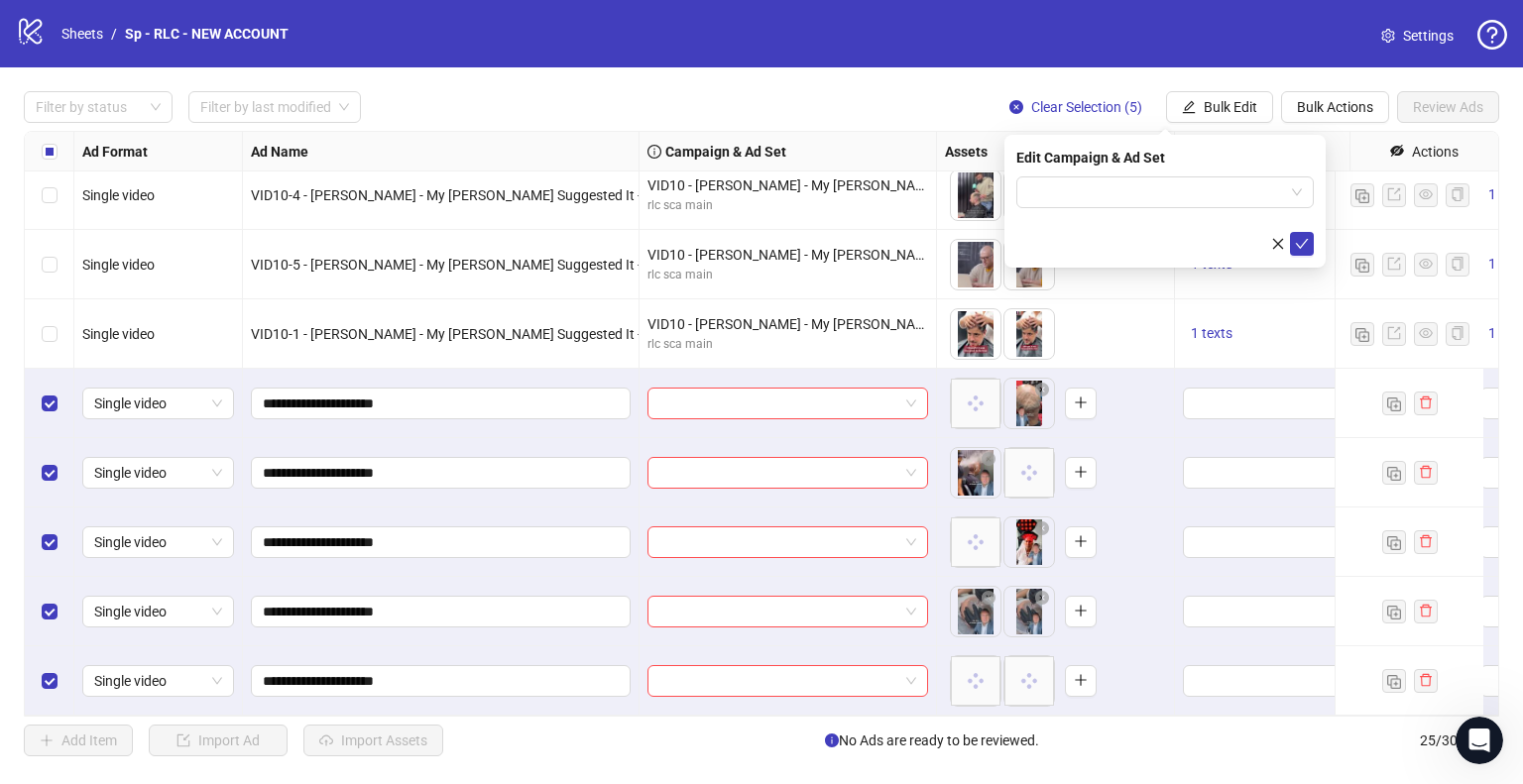 click on "Edit Campaign & Ad Set" at bounding box center [1165, 201] 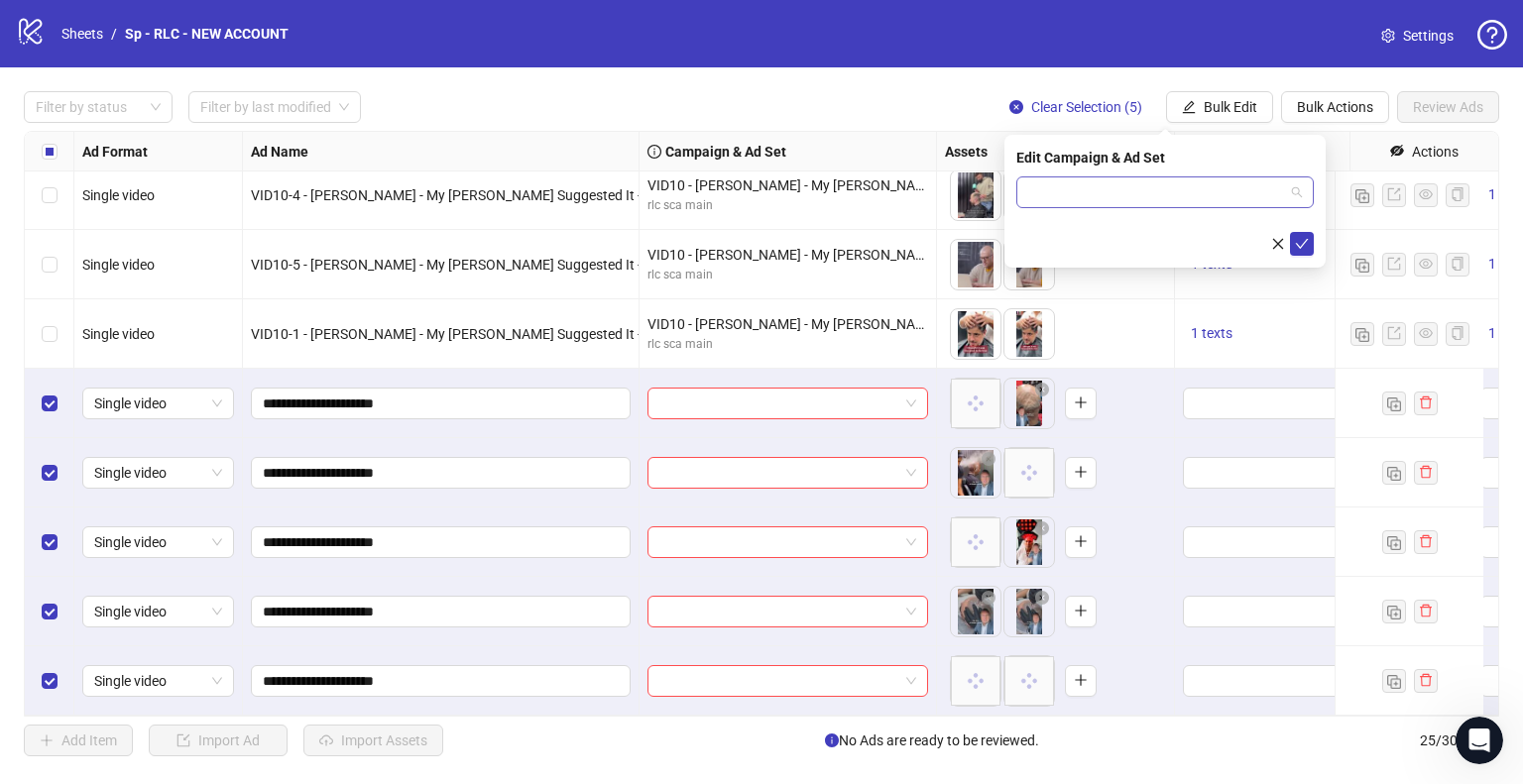 click at bounding box center (1156, 192) 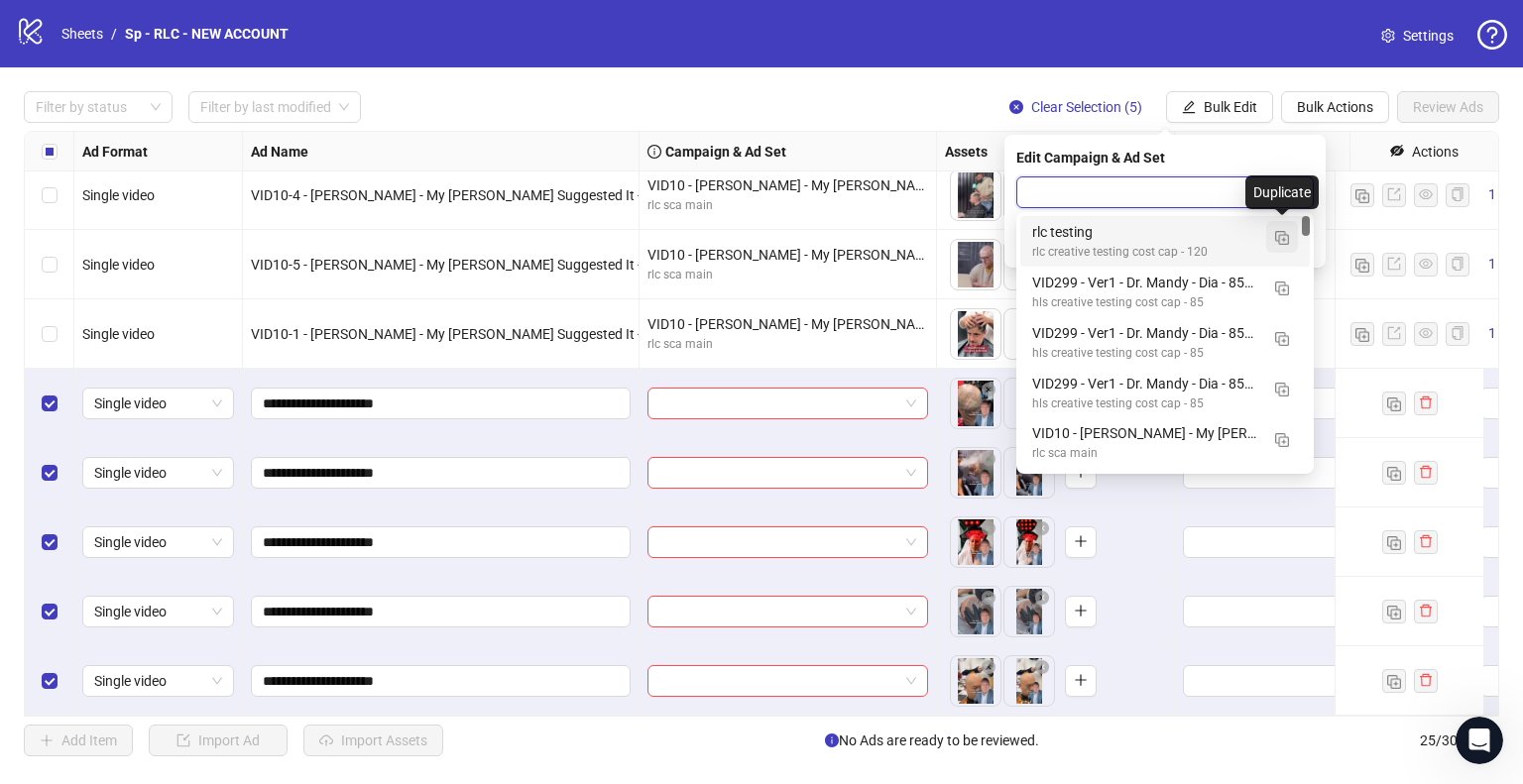 click at bounding box center (1282, 238) 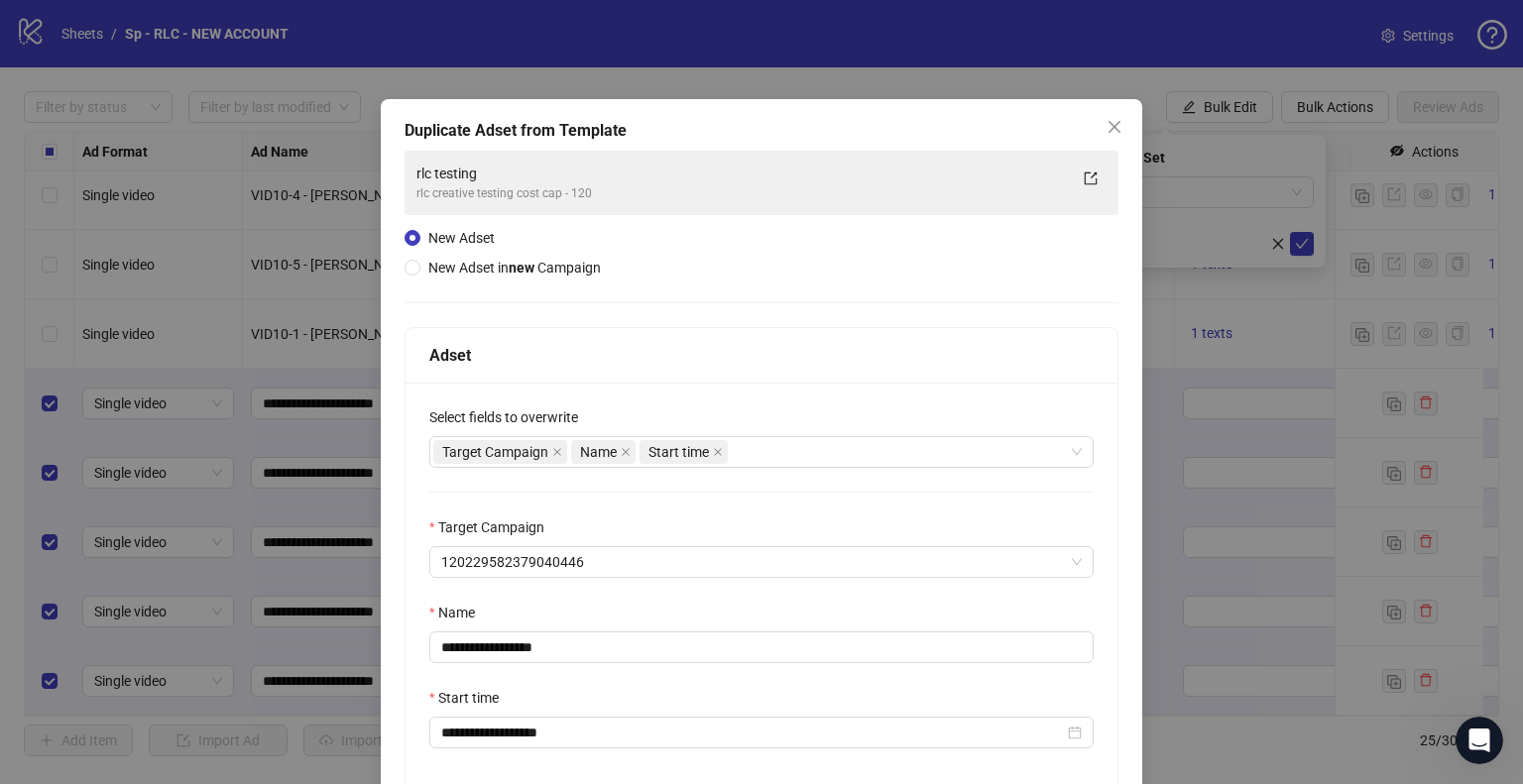 scroll, scrollTop: 168, scrollLeft: 0, axis: vertical 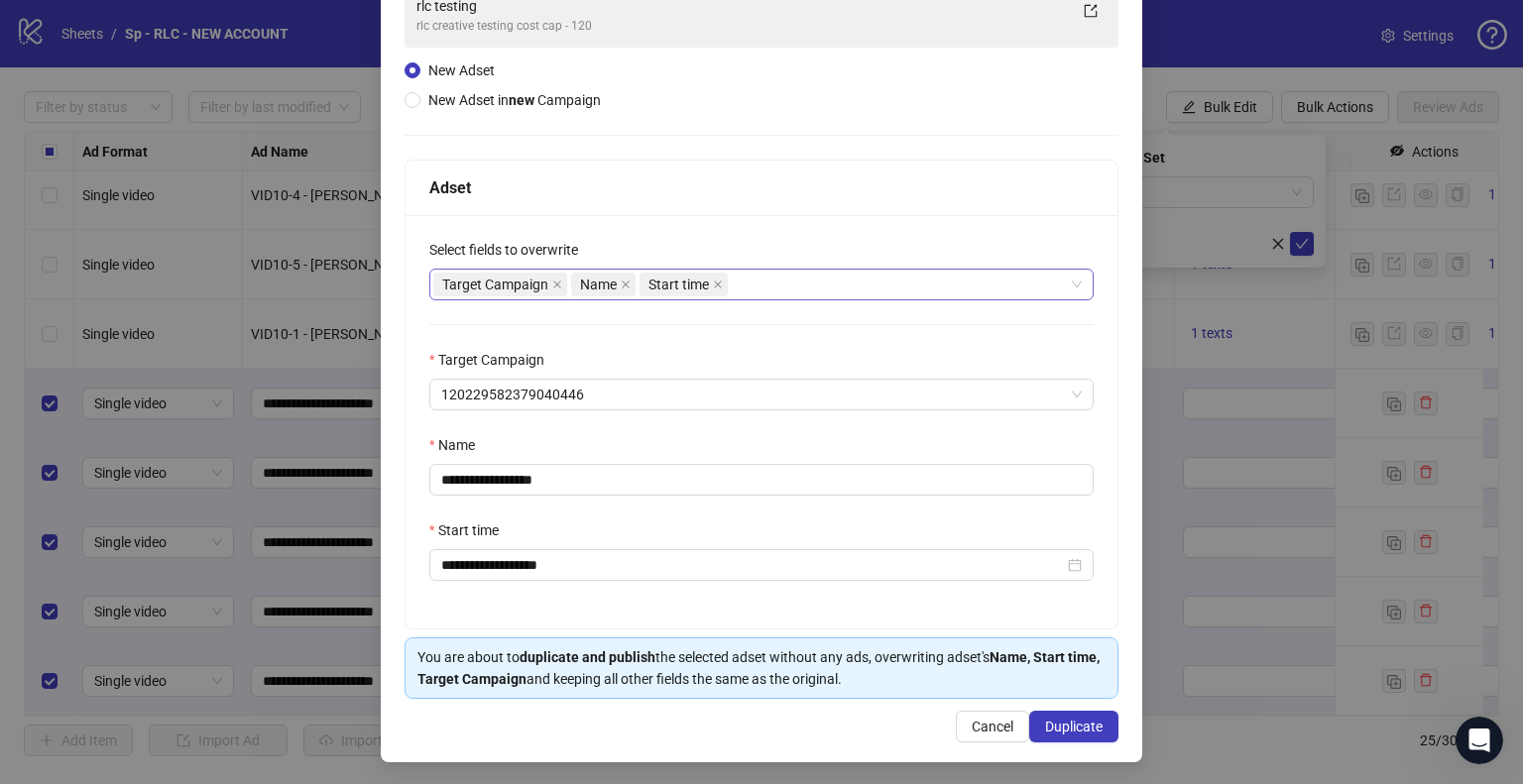 click on "Target Campaign Name Start time" at bounding box center (751, 284) 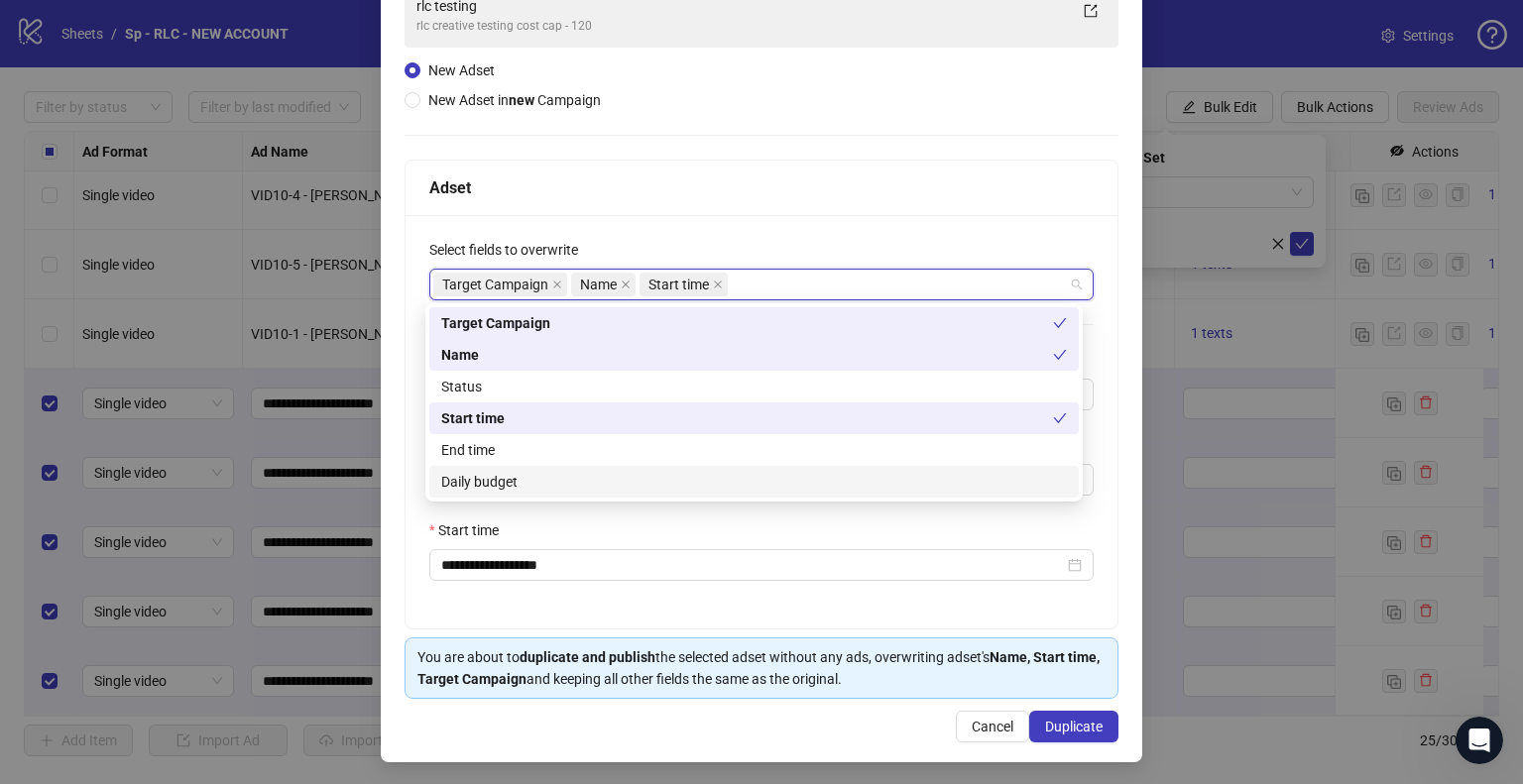 click on "Daily budget" at bounding box center (754, 482) 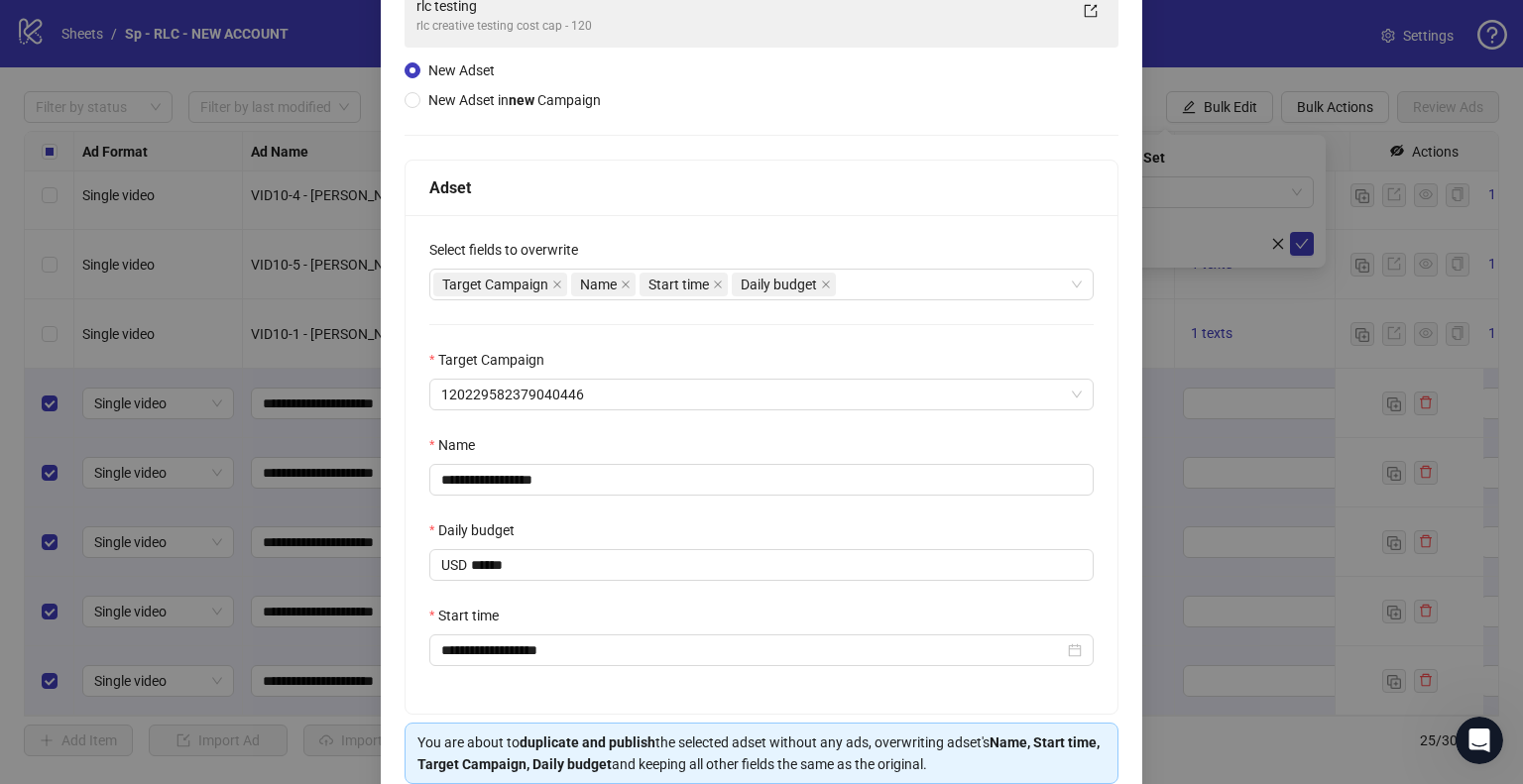 click on "**********" at bounding box center [762, 464] 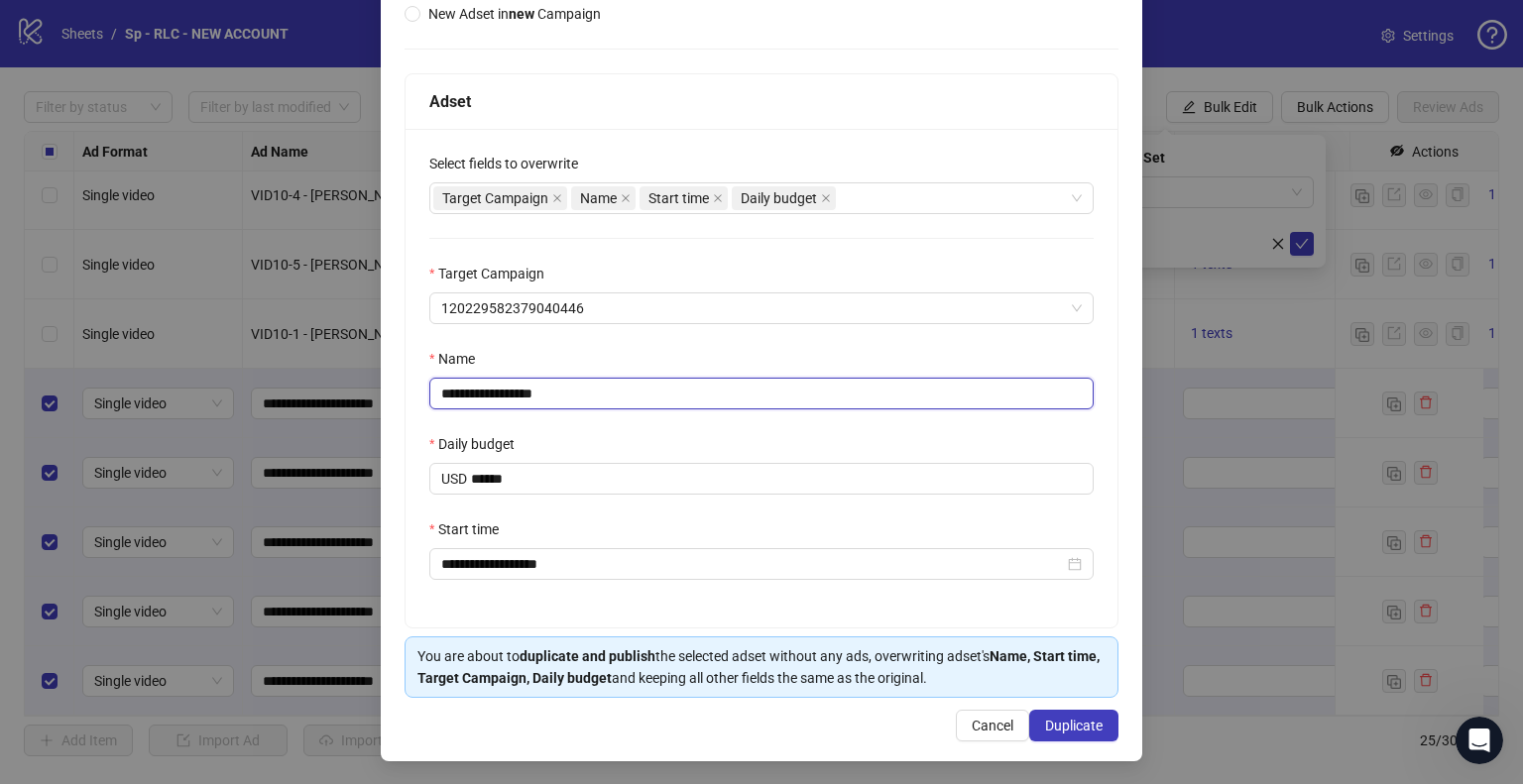 click on "**********" at bounding box center (762, 393) 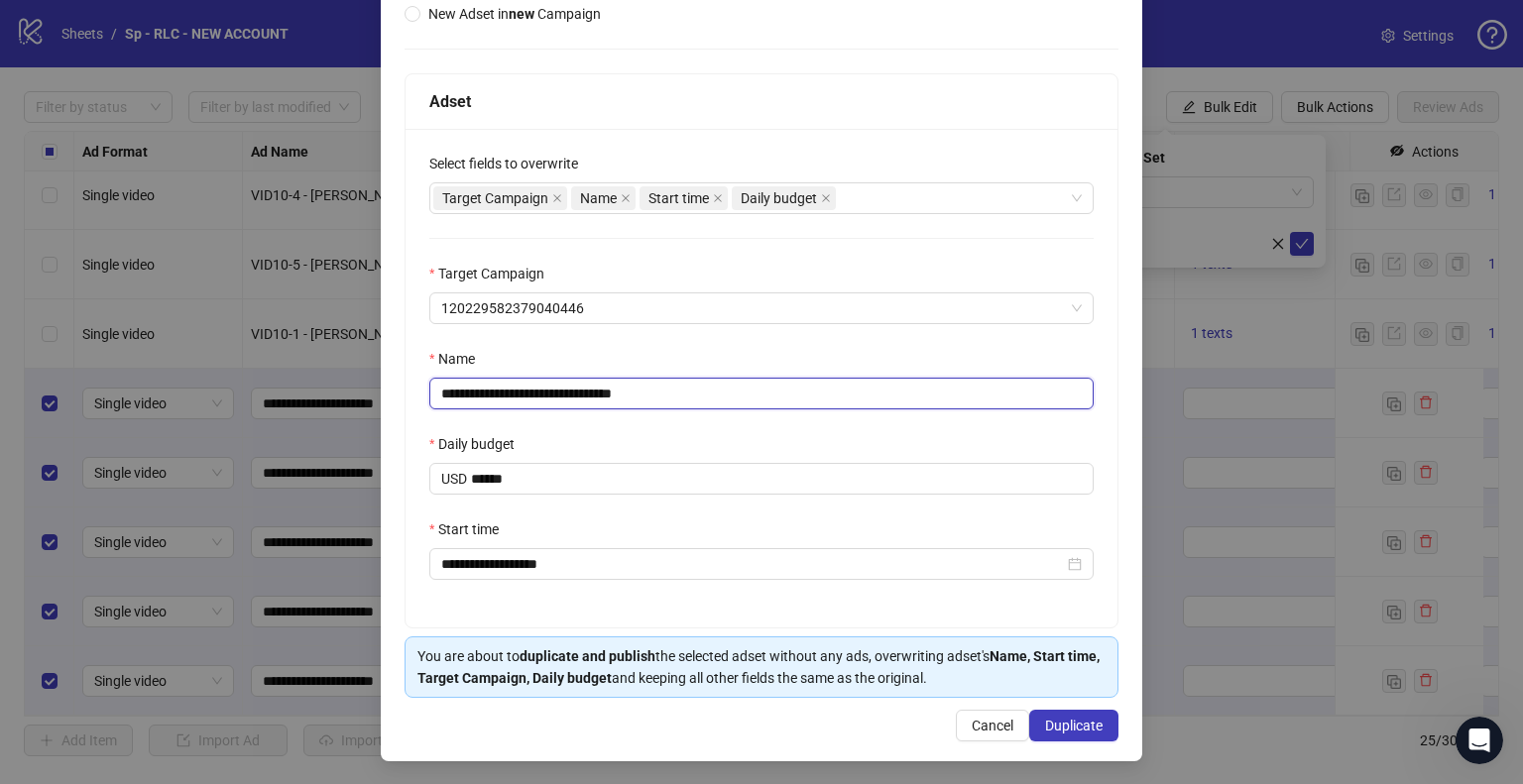 drag, startPoint x: 578, startPoint y: 392, endPoint x: 385, endPoint y: 368, distance: 194.4865 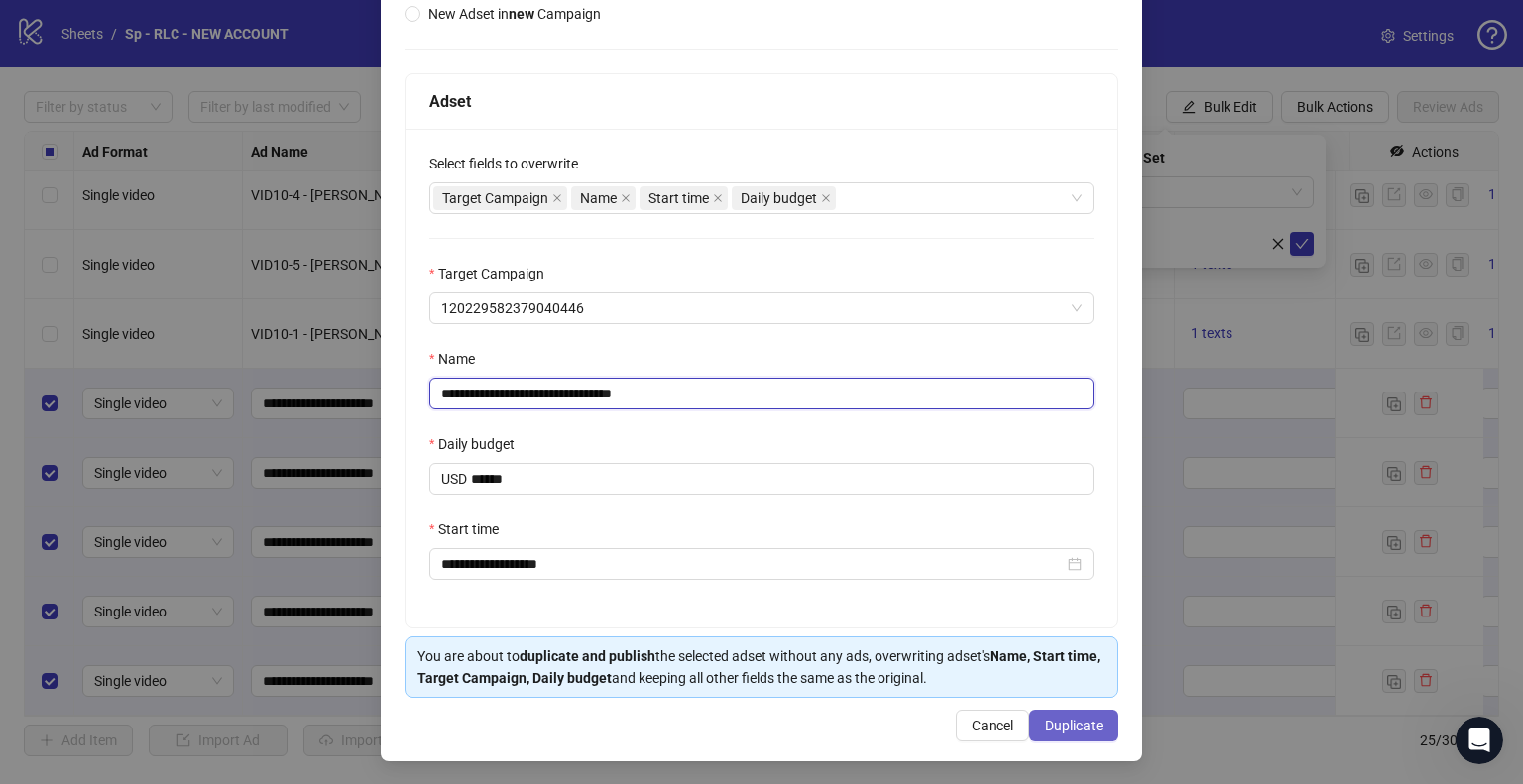 type on "**********" 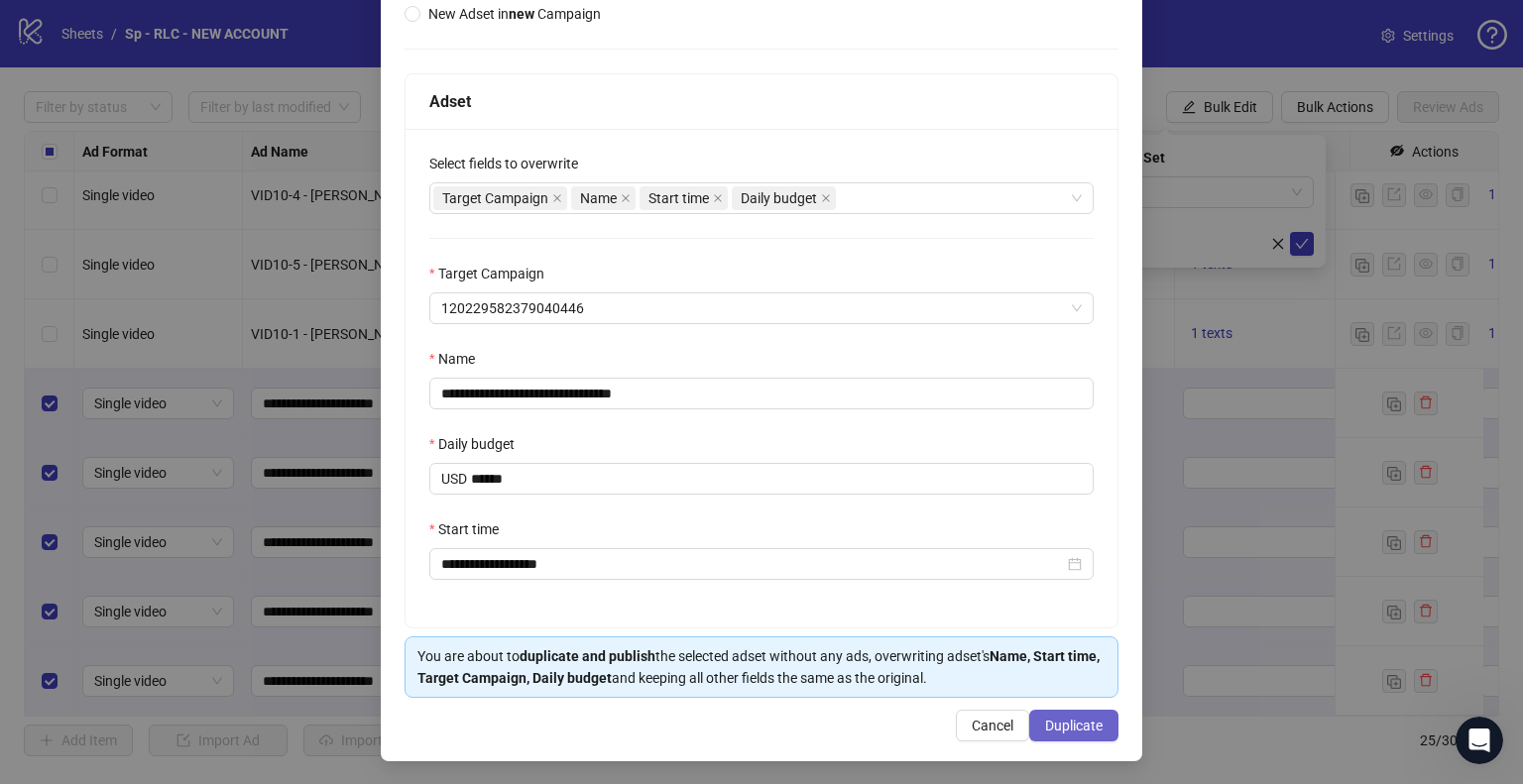 click on "Duplicate" at bounding box center [1074, 726] 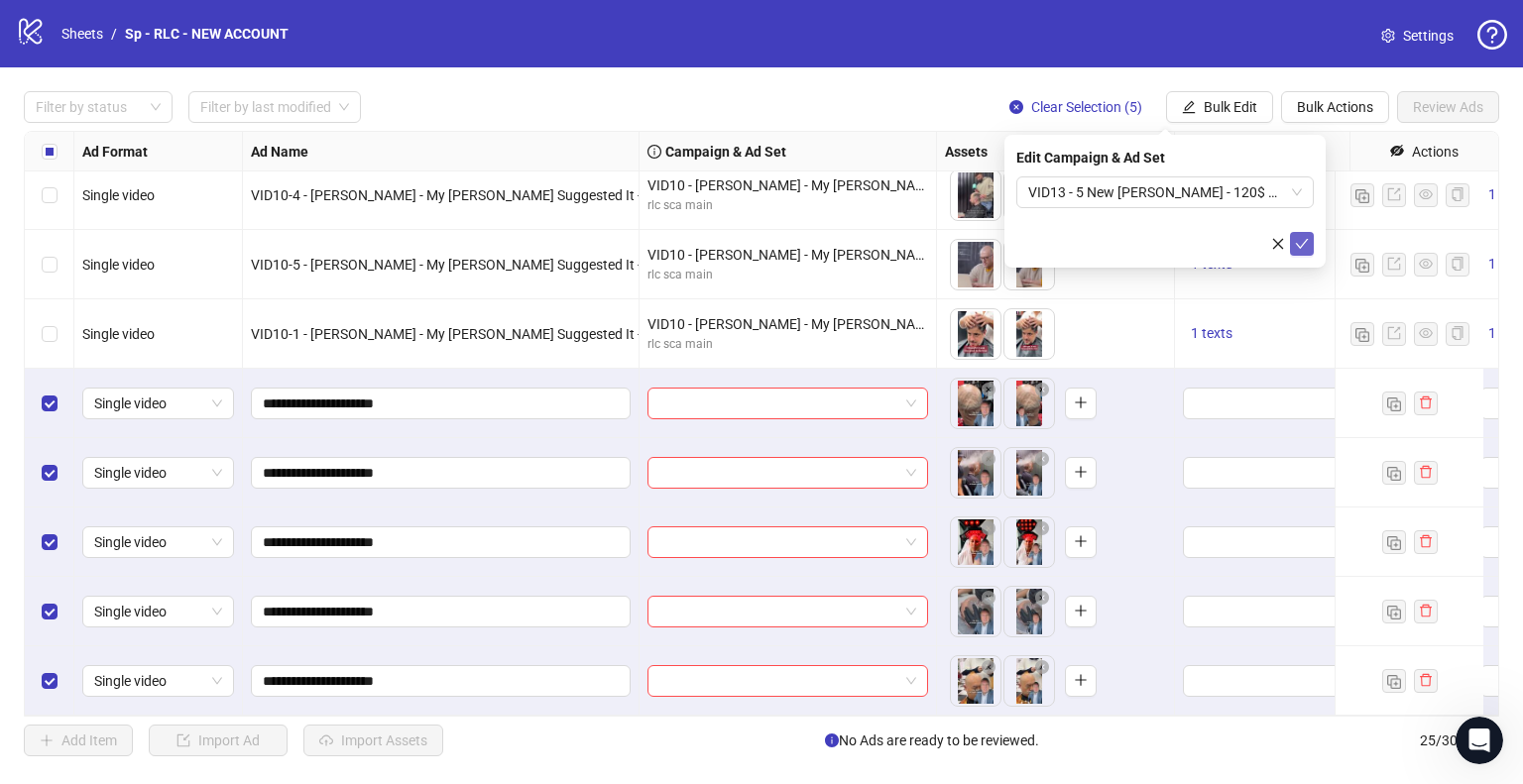 click 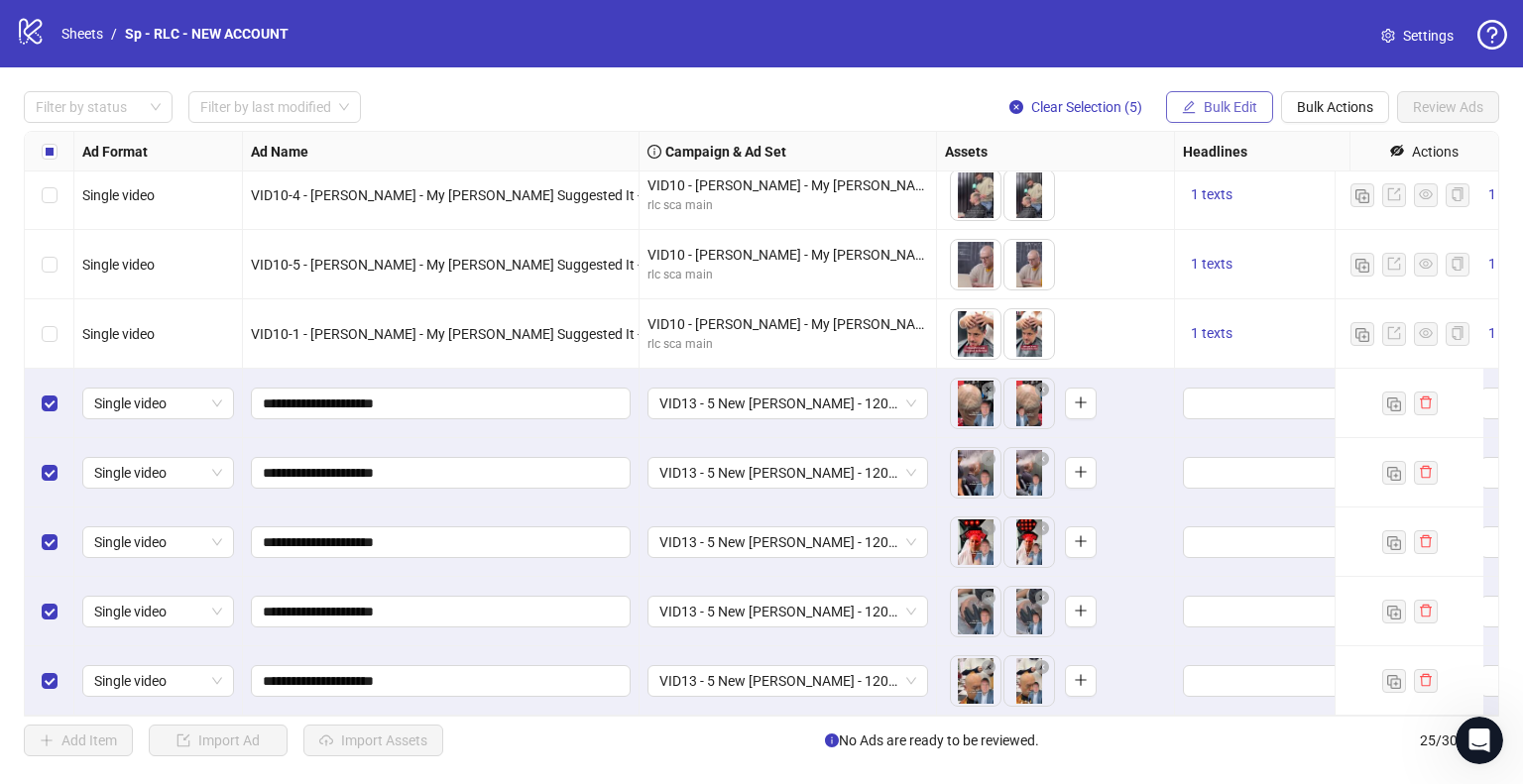 click on "Bulk Edit" at bounding box center (1230, 107) 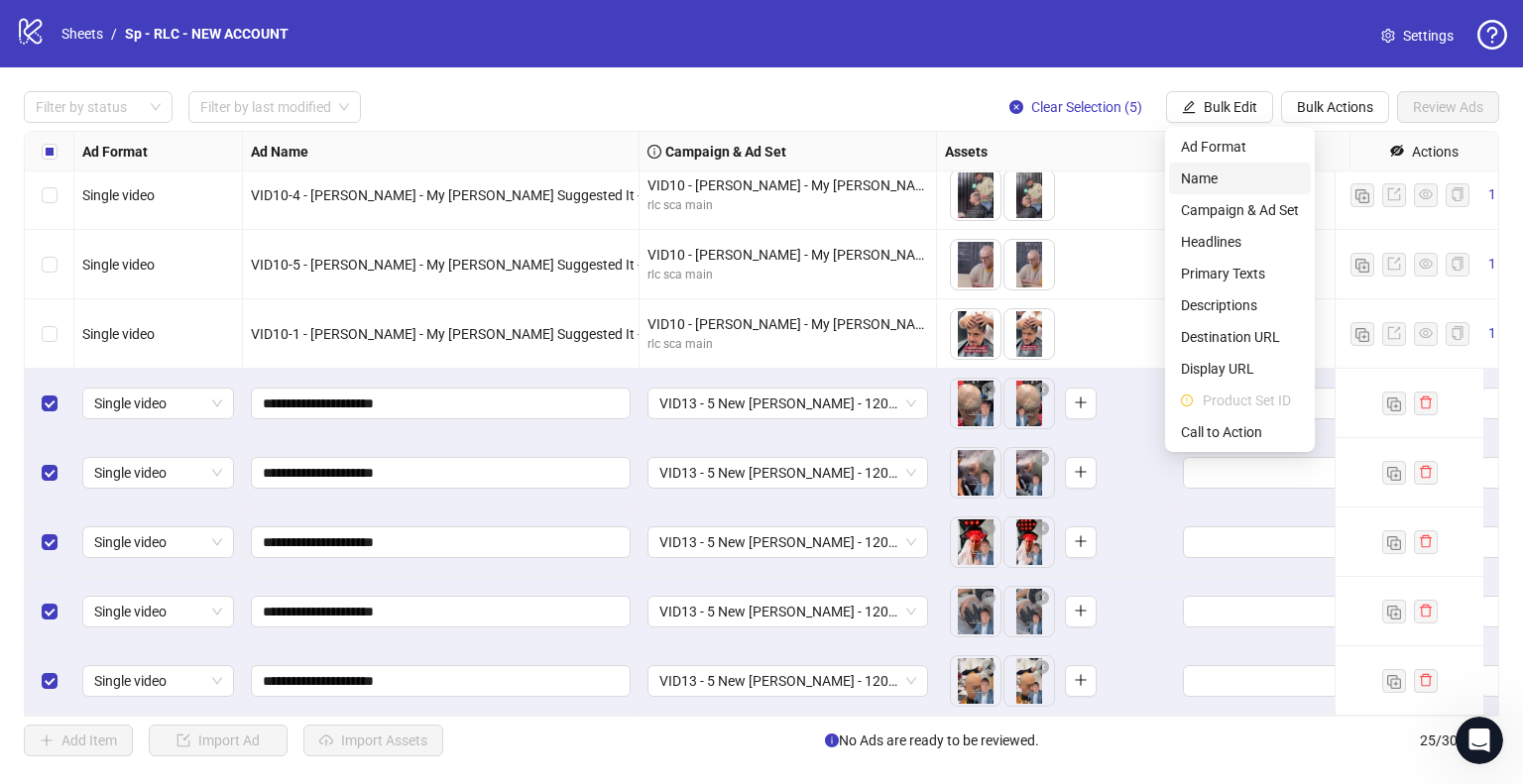 click on "Name" at bounding box center [1239, 178] 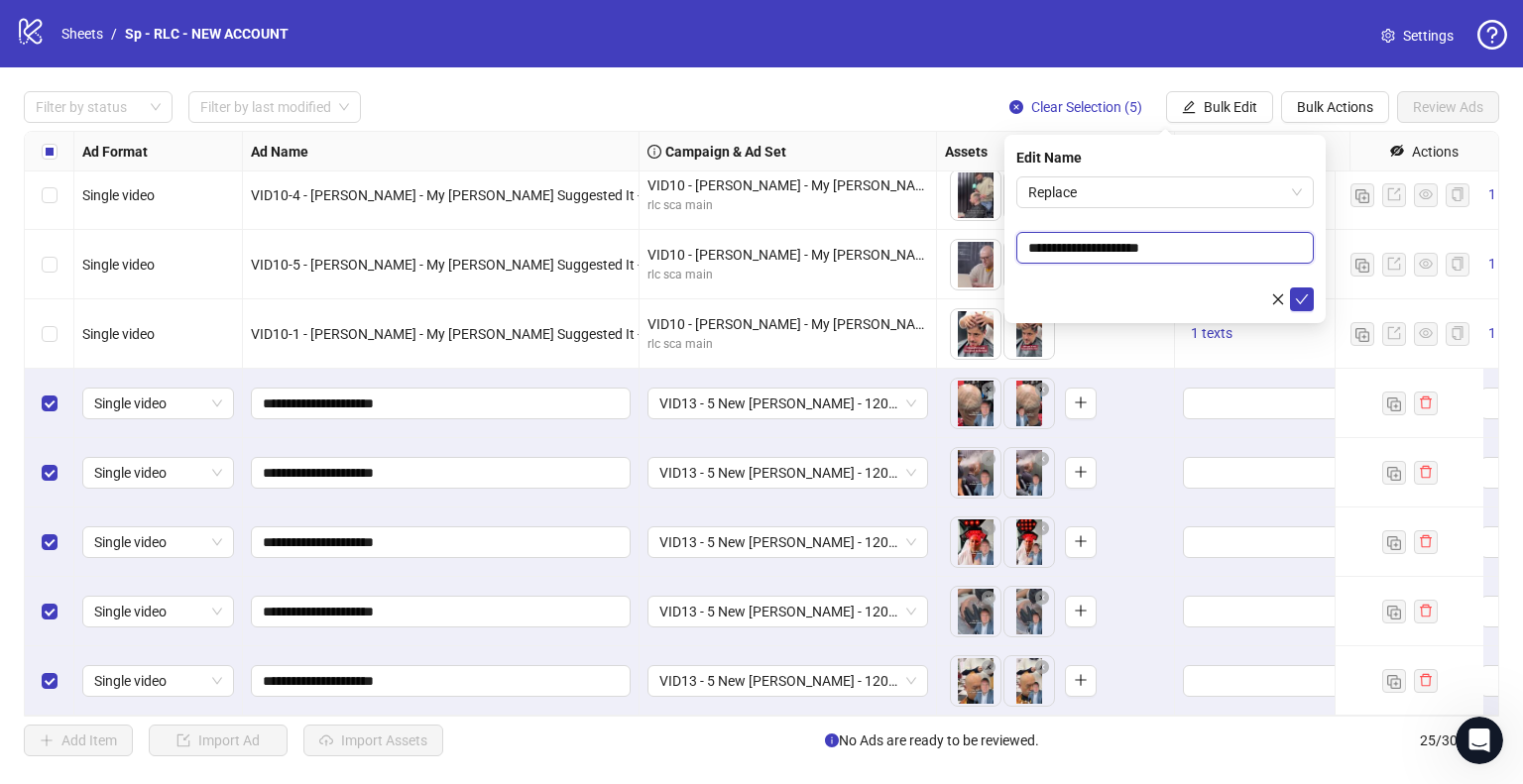 click on "**********" at bounding box center [1165, 248] 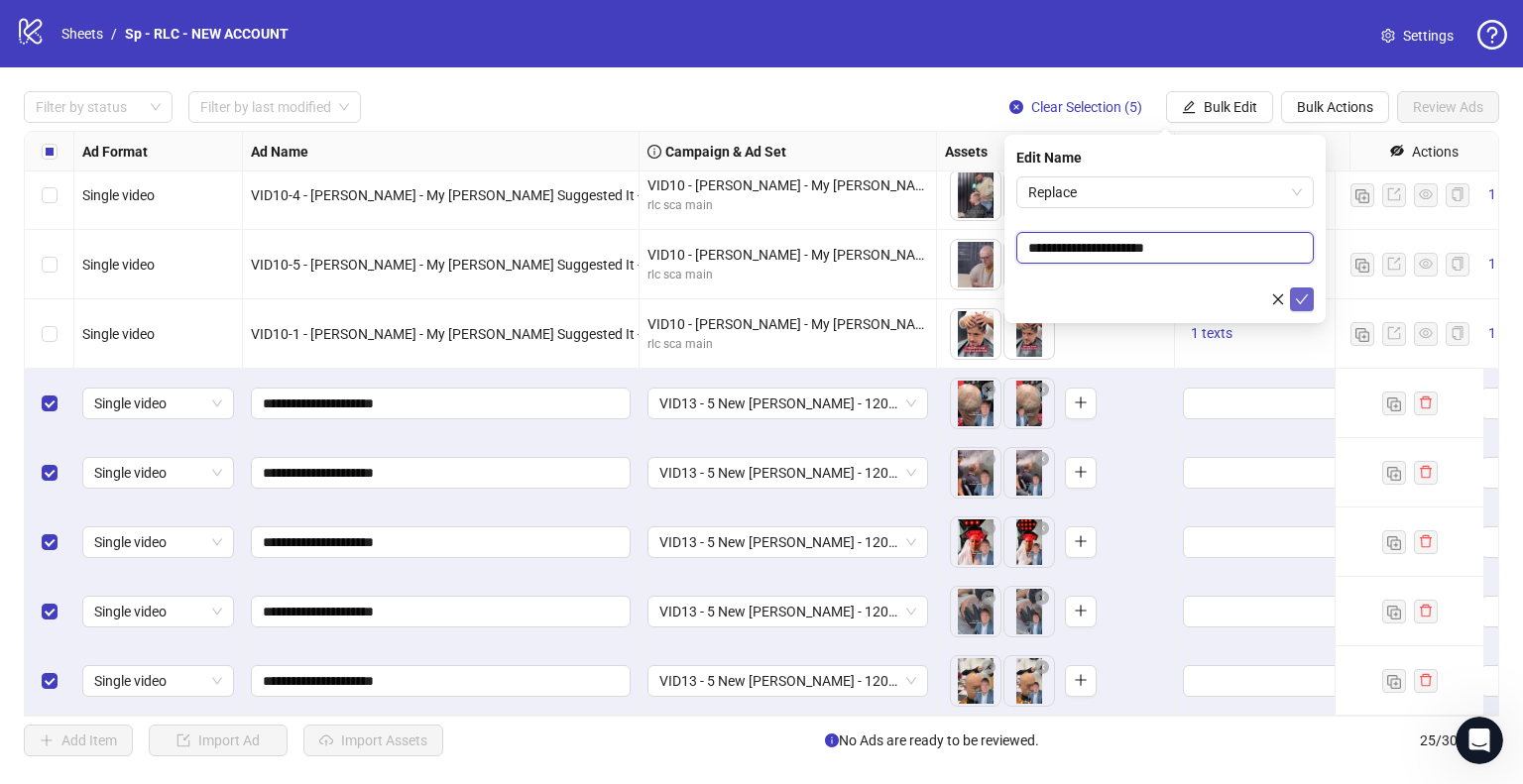 type on "**********" 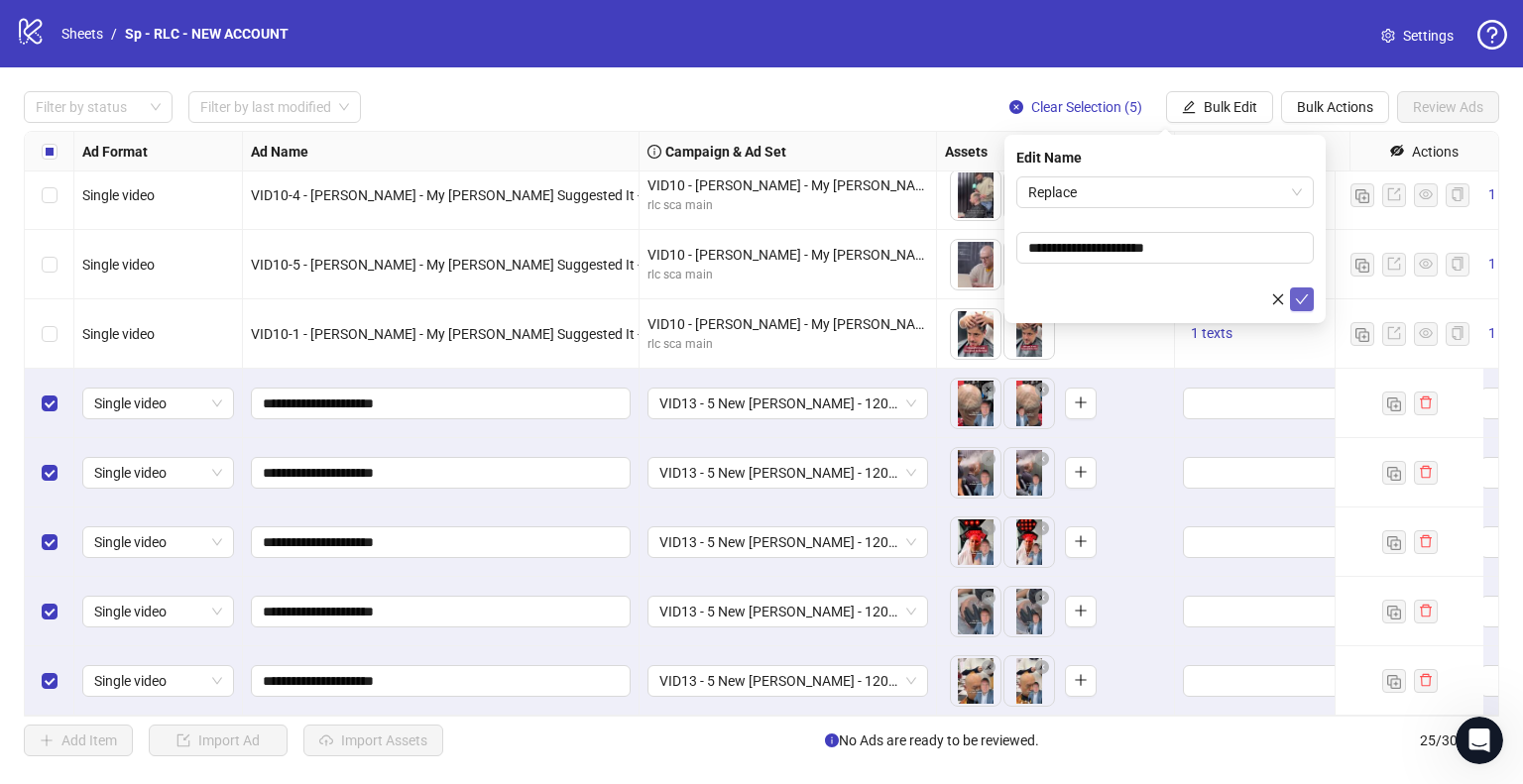 click 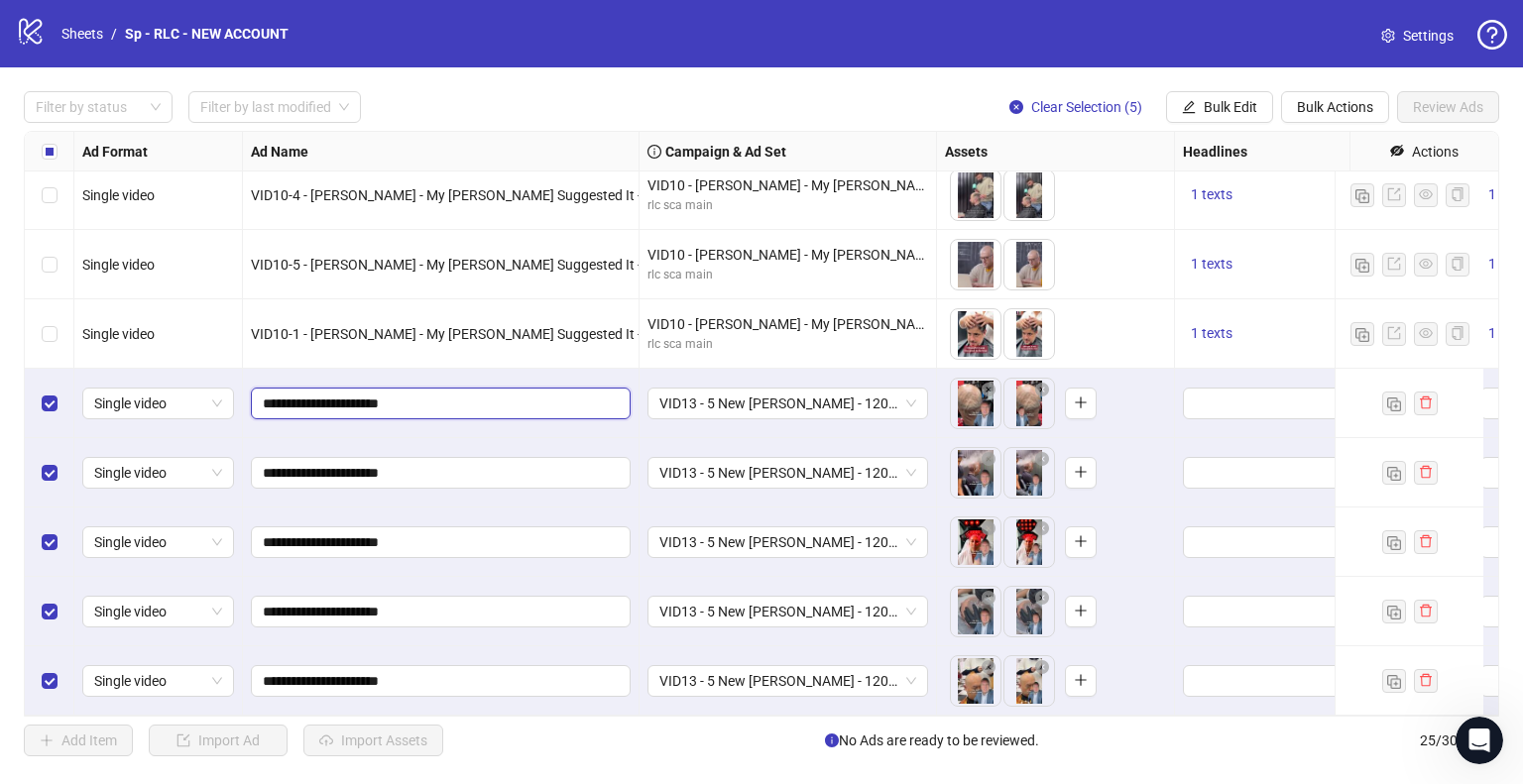 click on "**********" at bounding box center [438, 403] 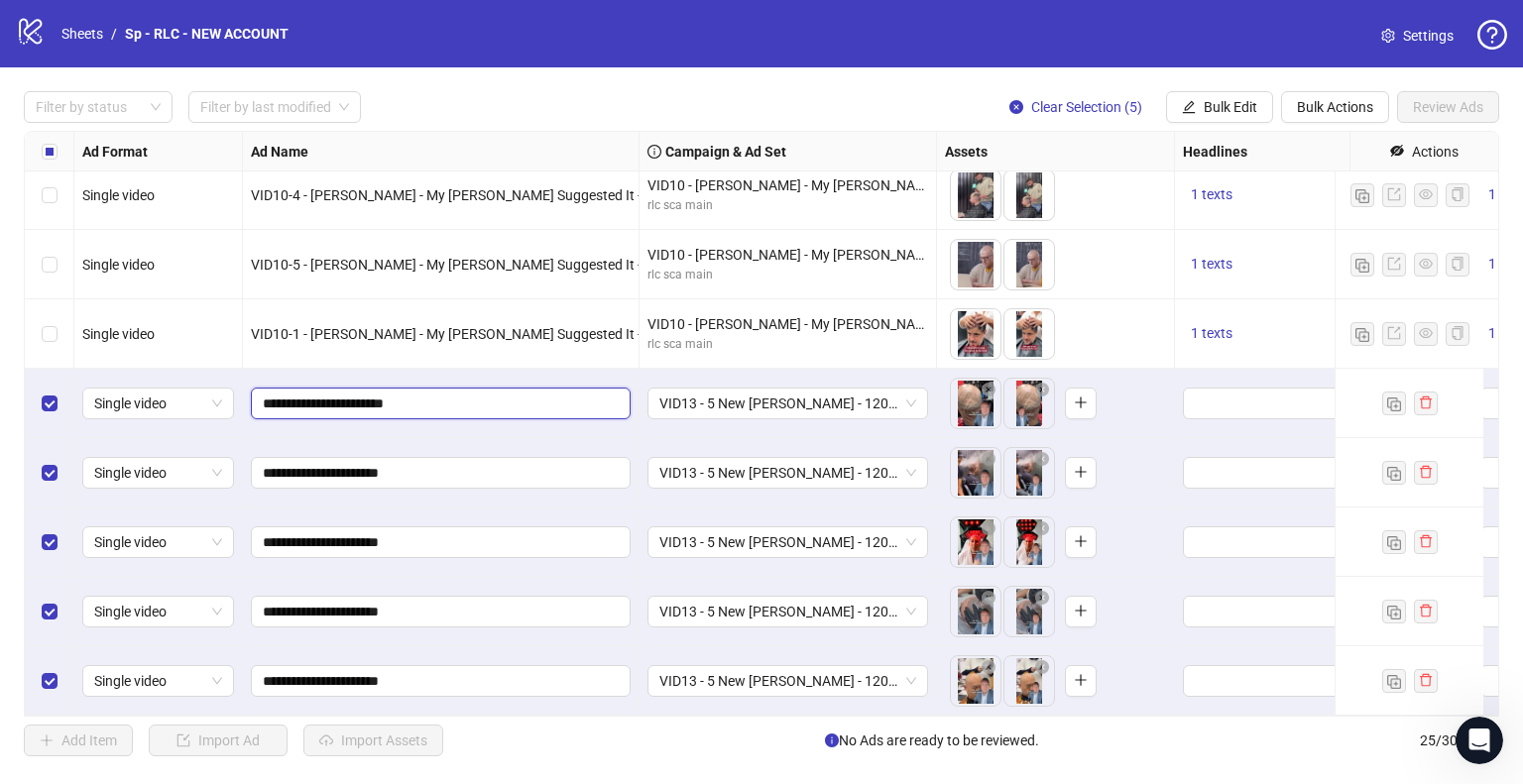 type on "**********" 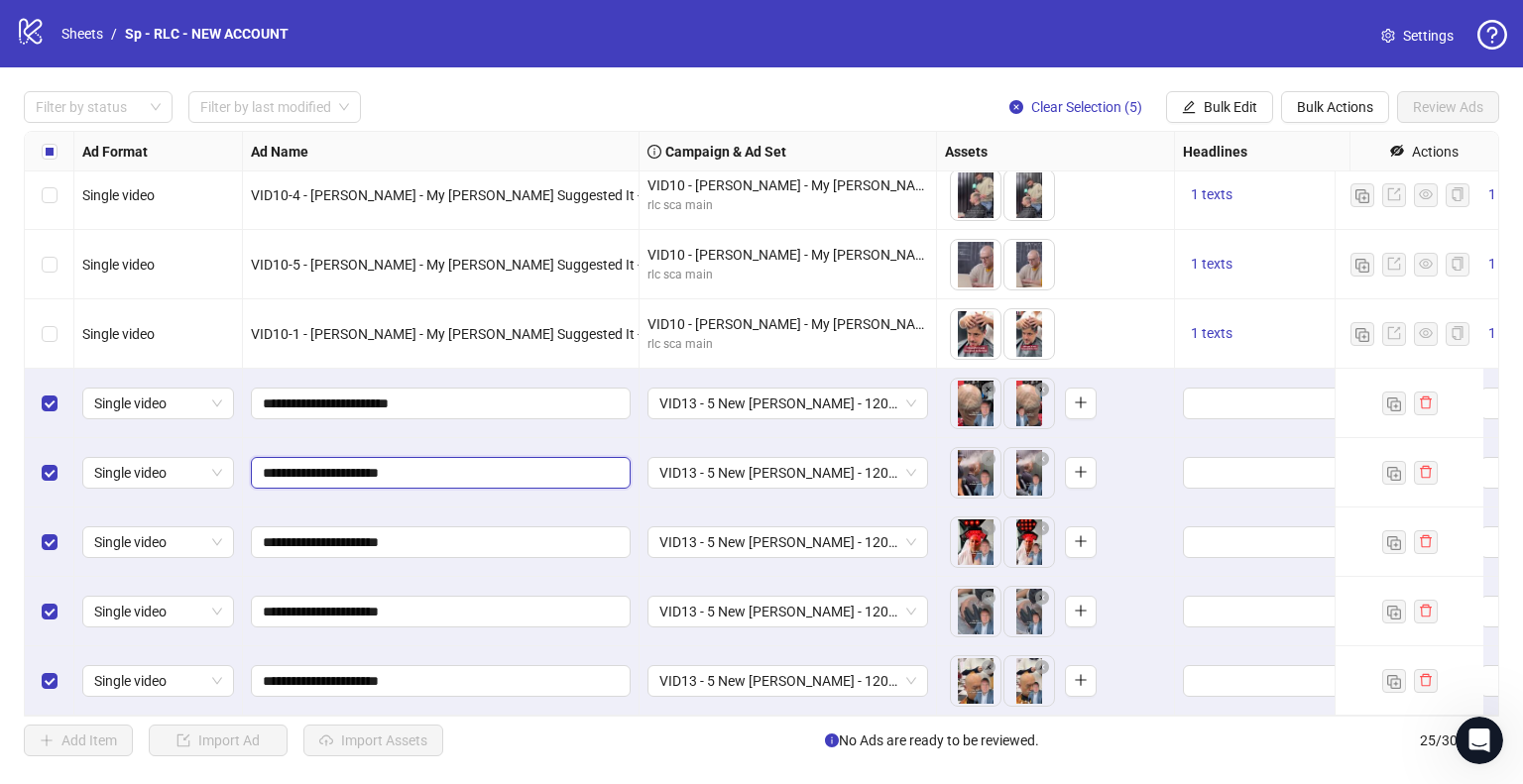 click on "**********" at bounding box center [438, 473] 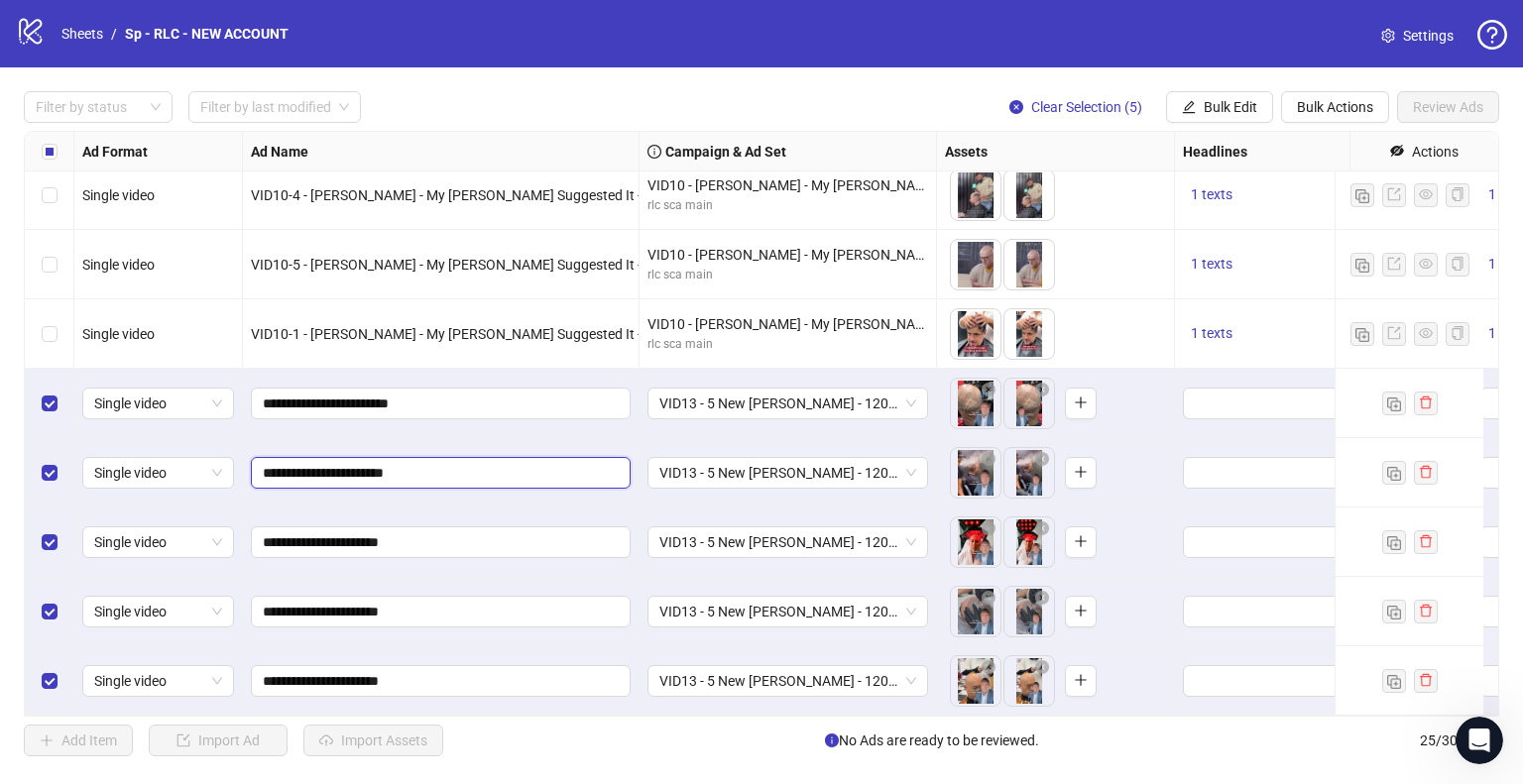 type on "**********" 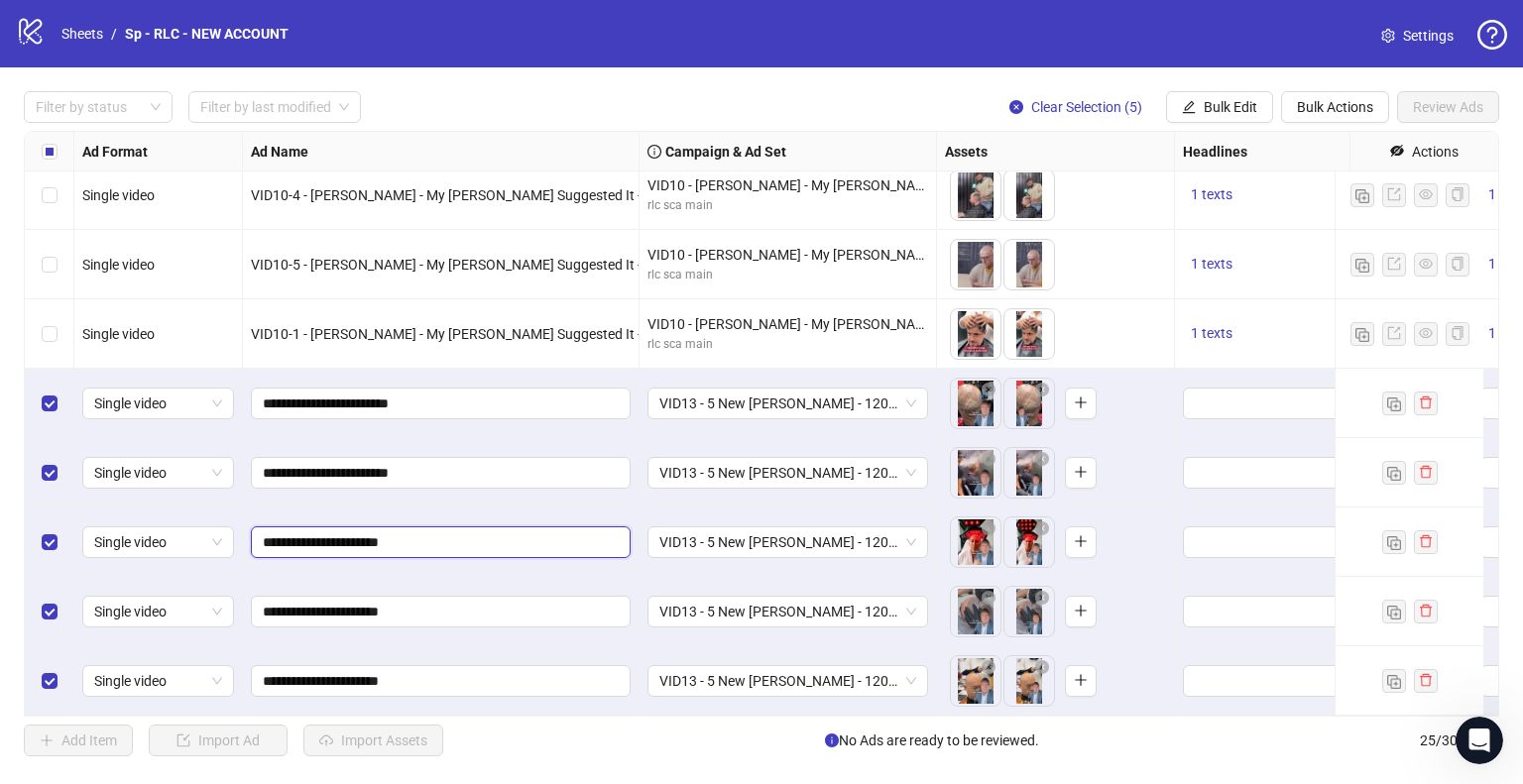 click on "**********" at bounding box center (438, 542) 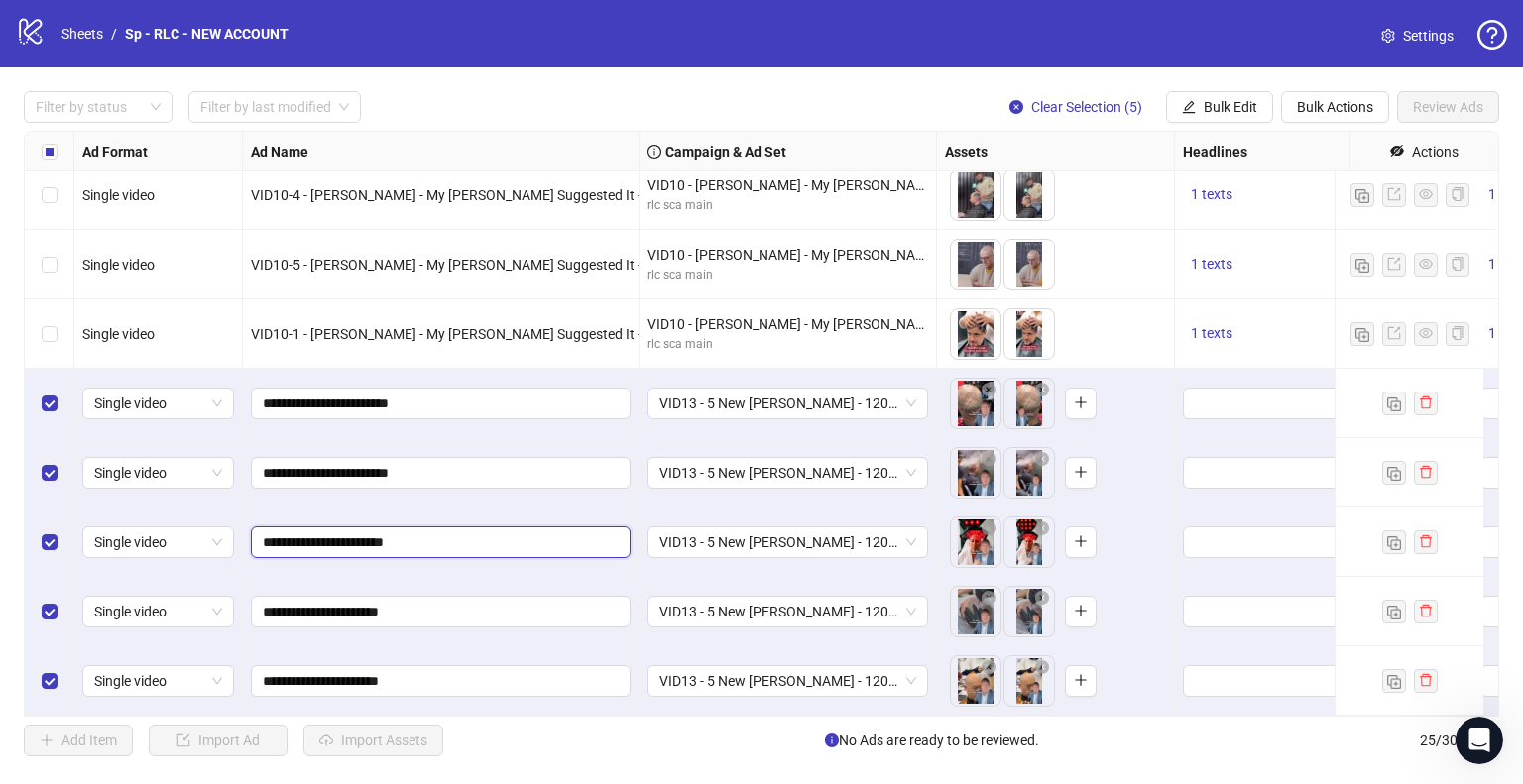 type on "**********" 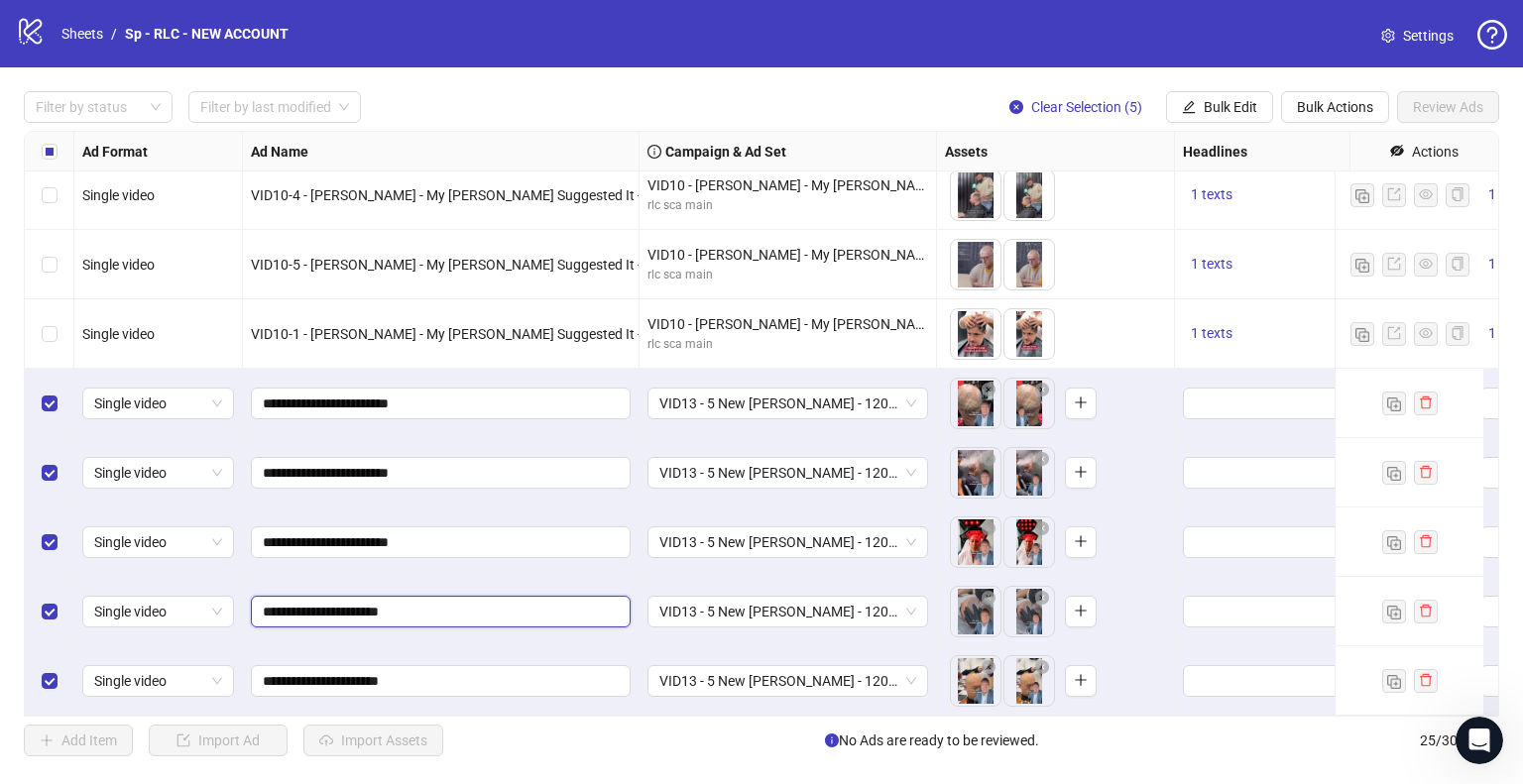 click on "**********" at bounding box center (438, 612) 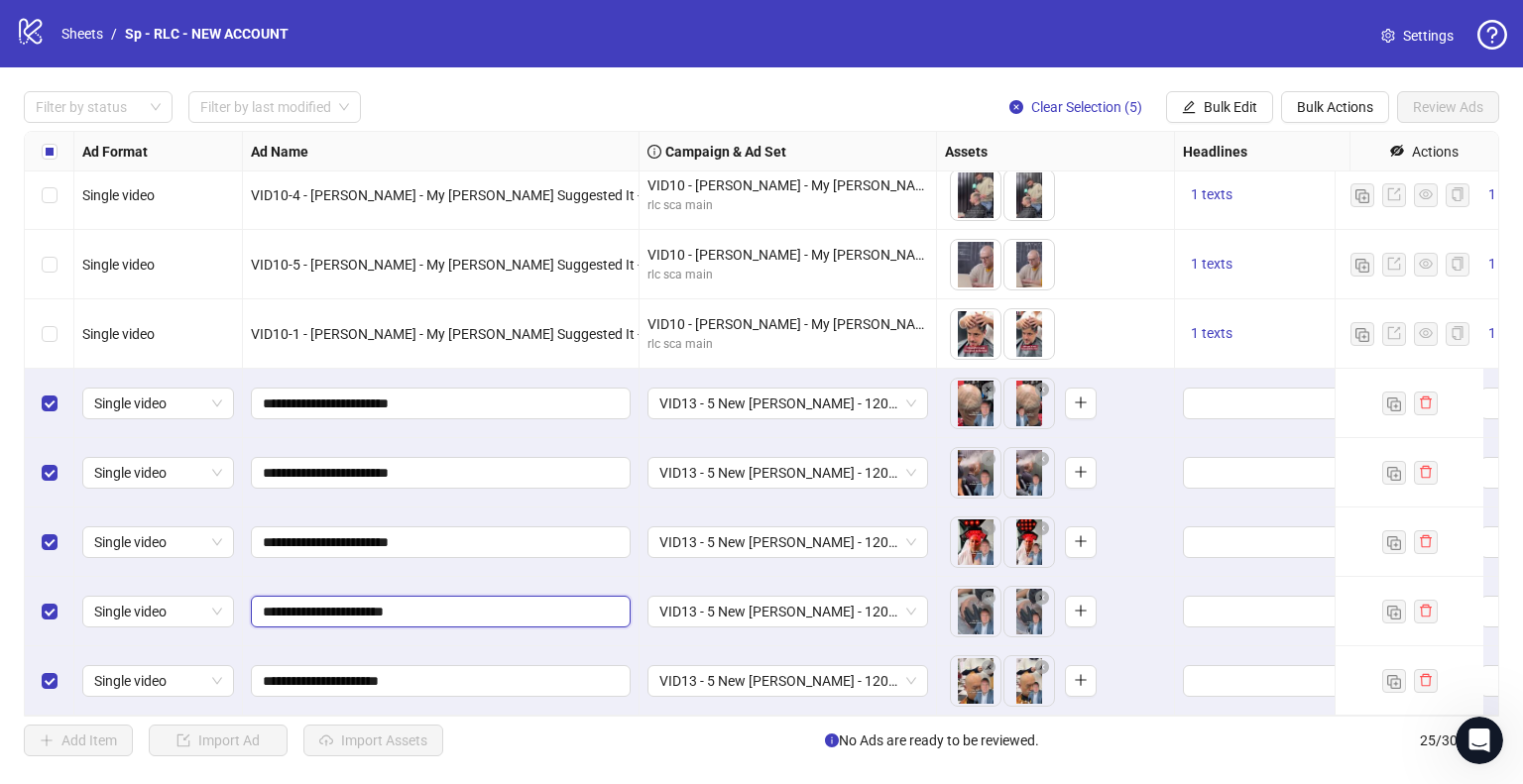 type on "**********" 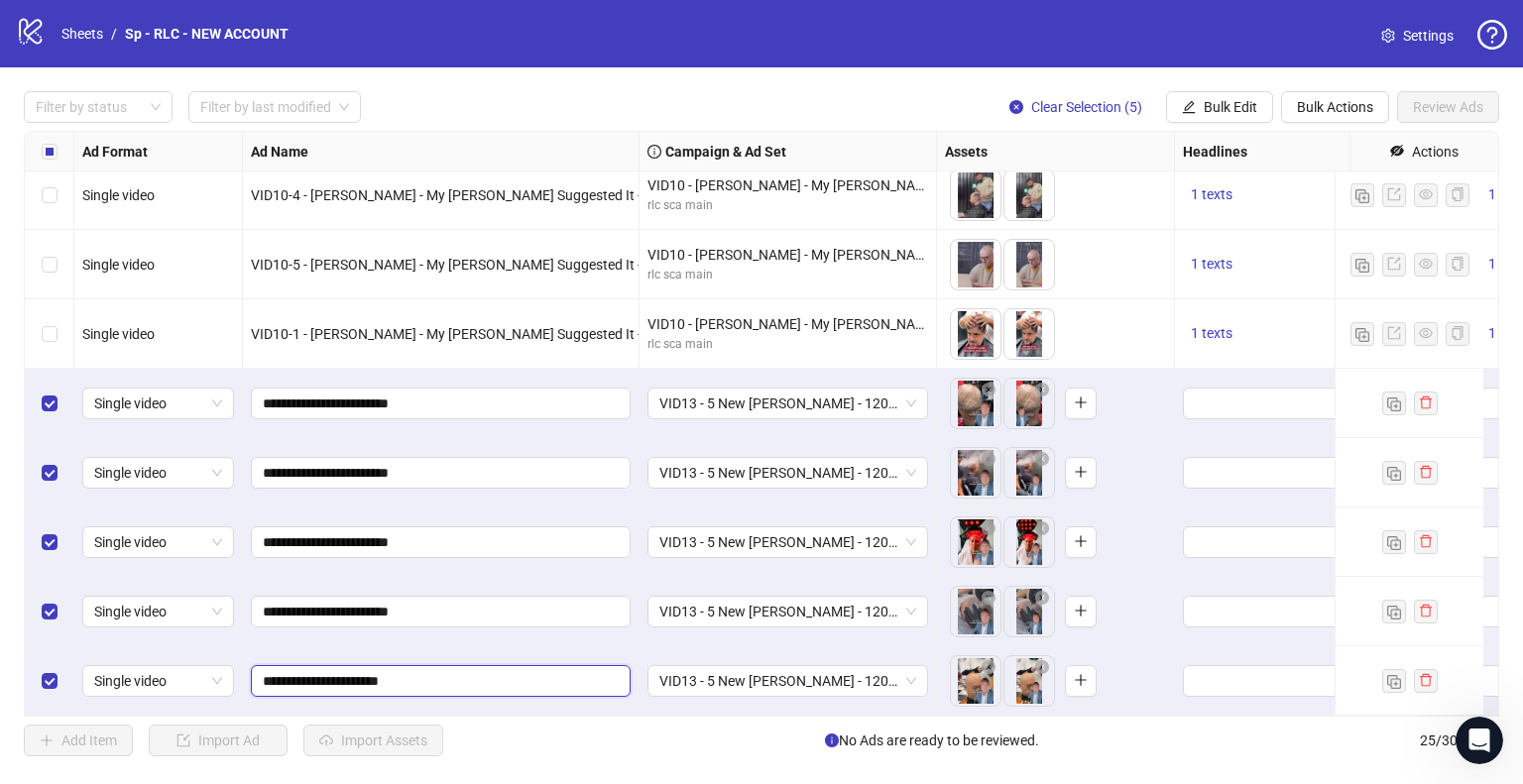 click on "**********" at bounding box center (438, 681) 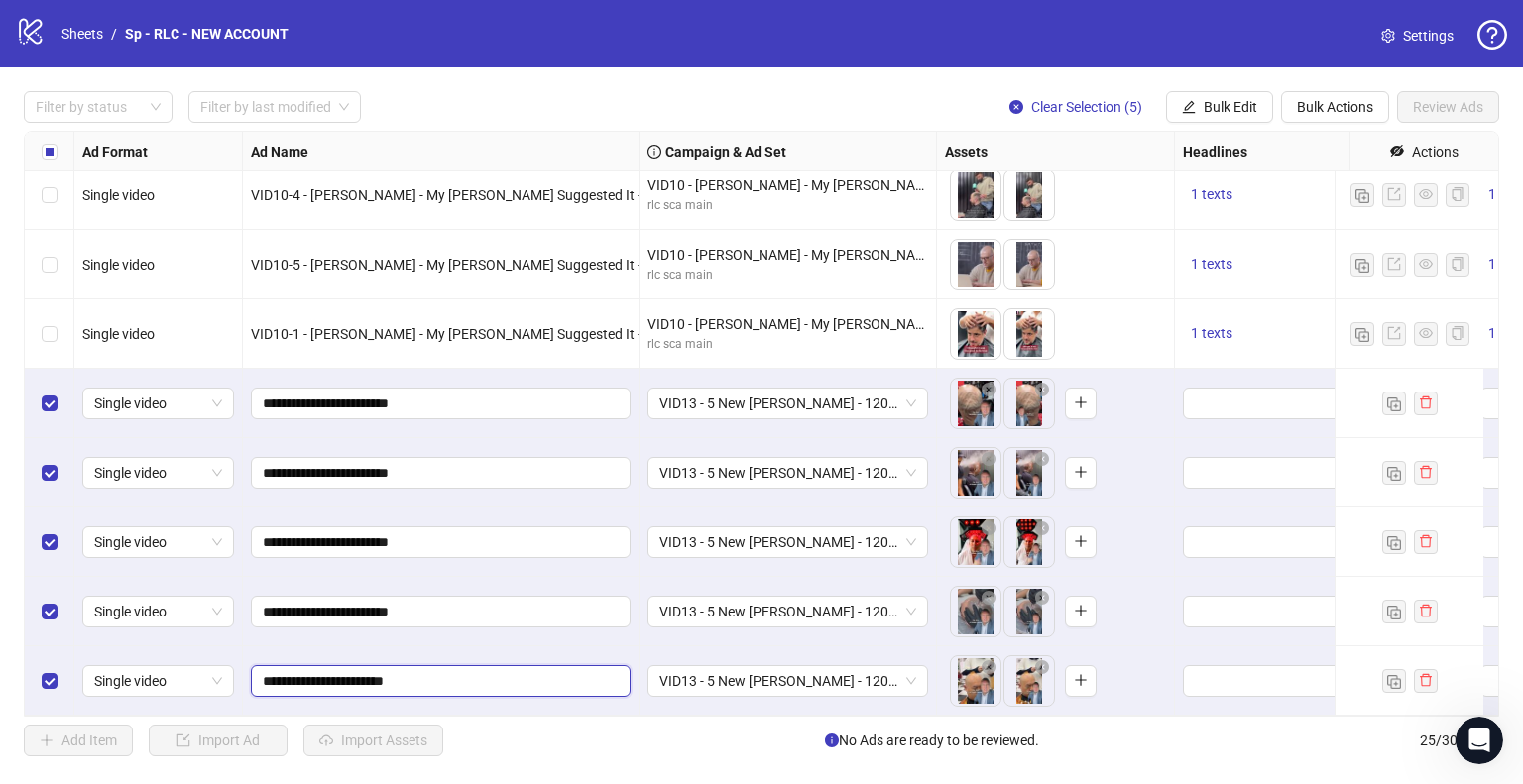 type on "**********" 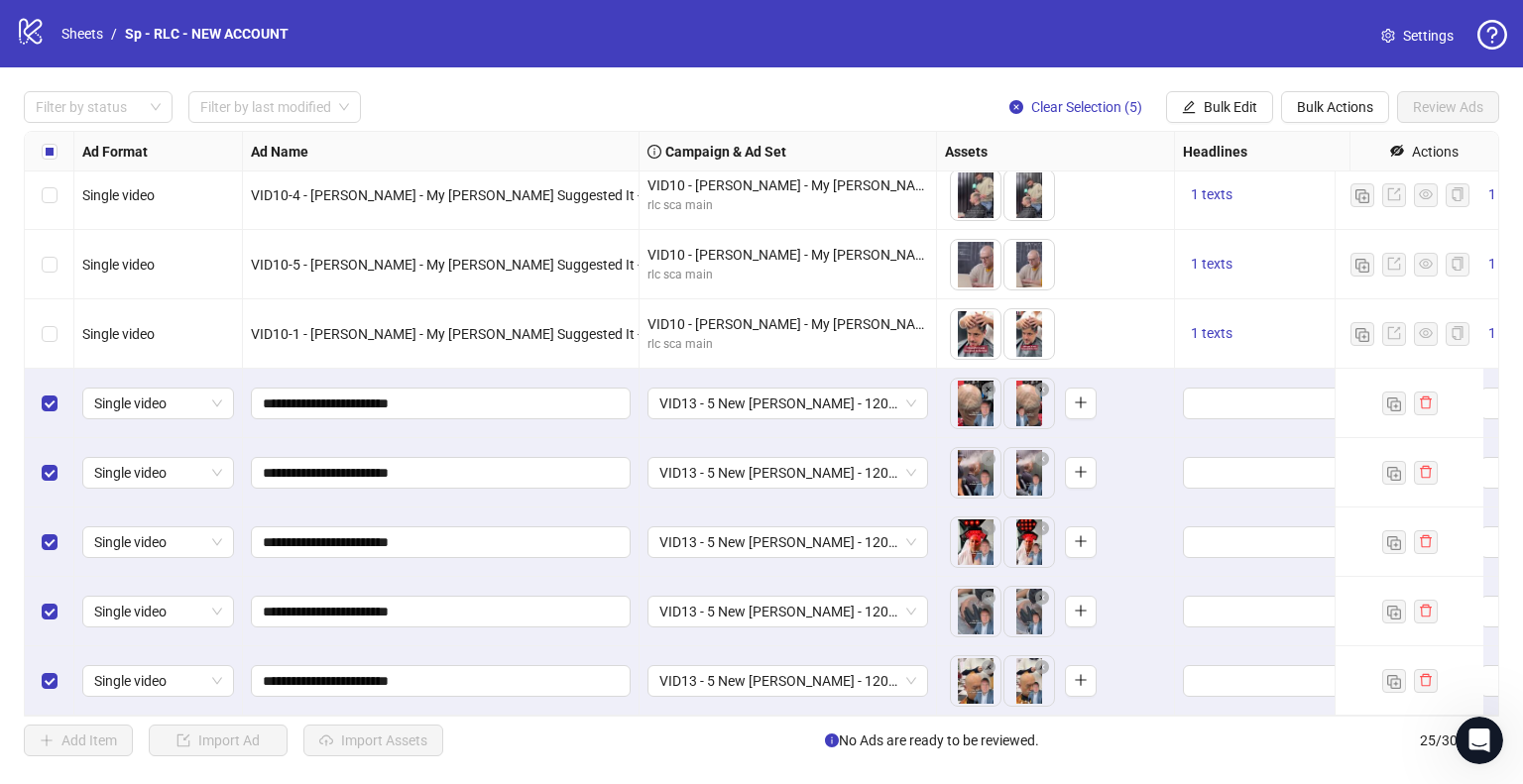 click on "**********" at bounding box center (441, 612) 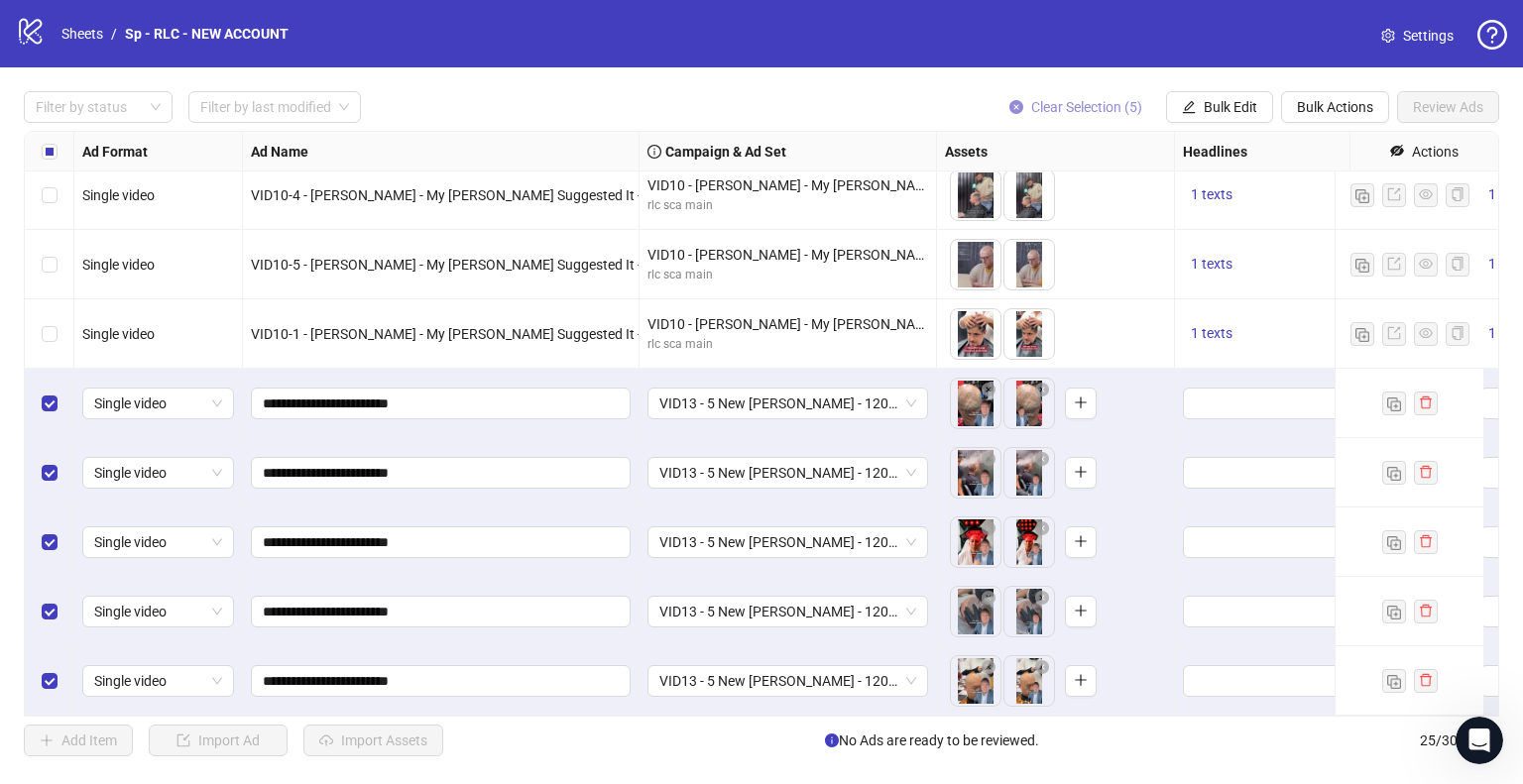 click on "Clear Selection (5)" at bounding box center (1087, 107) 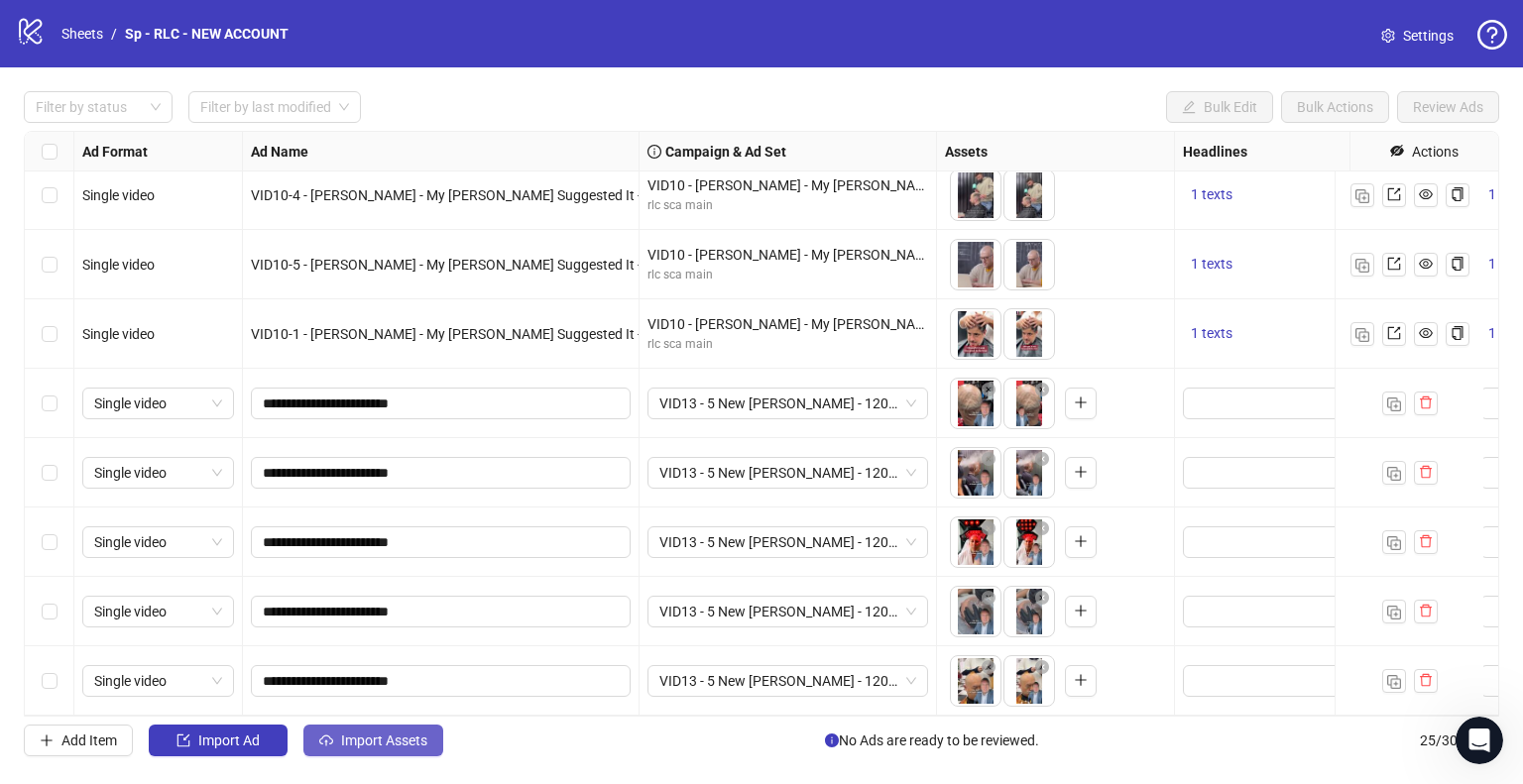 click on "Import Assets" at bounding box center (373, 740) 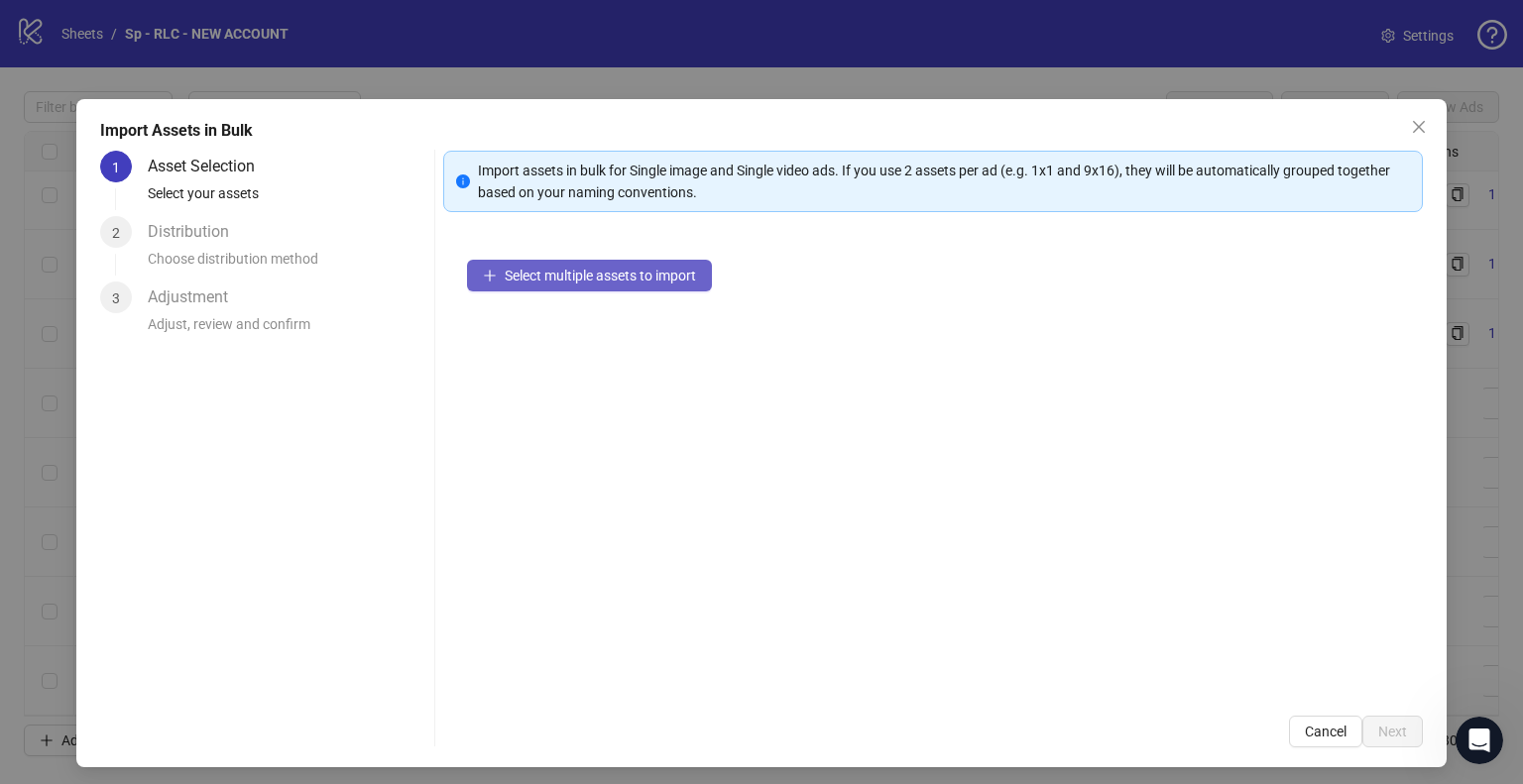 click on "Select multiple assets to import" at bounding box center (589, 276) 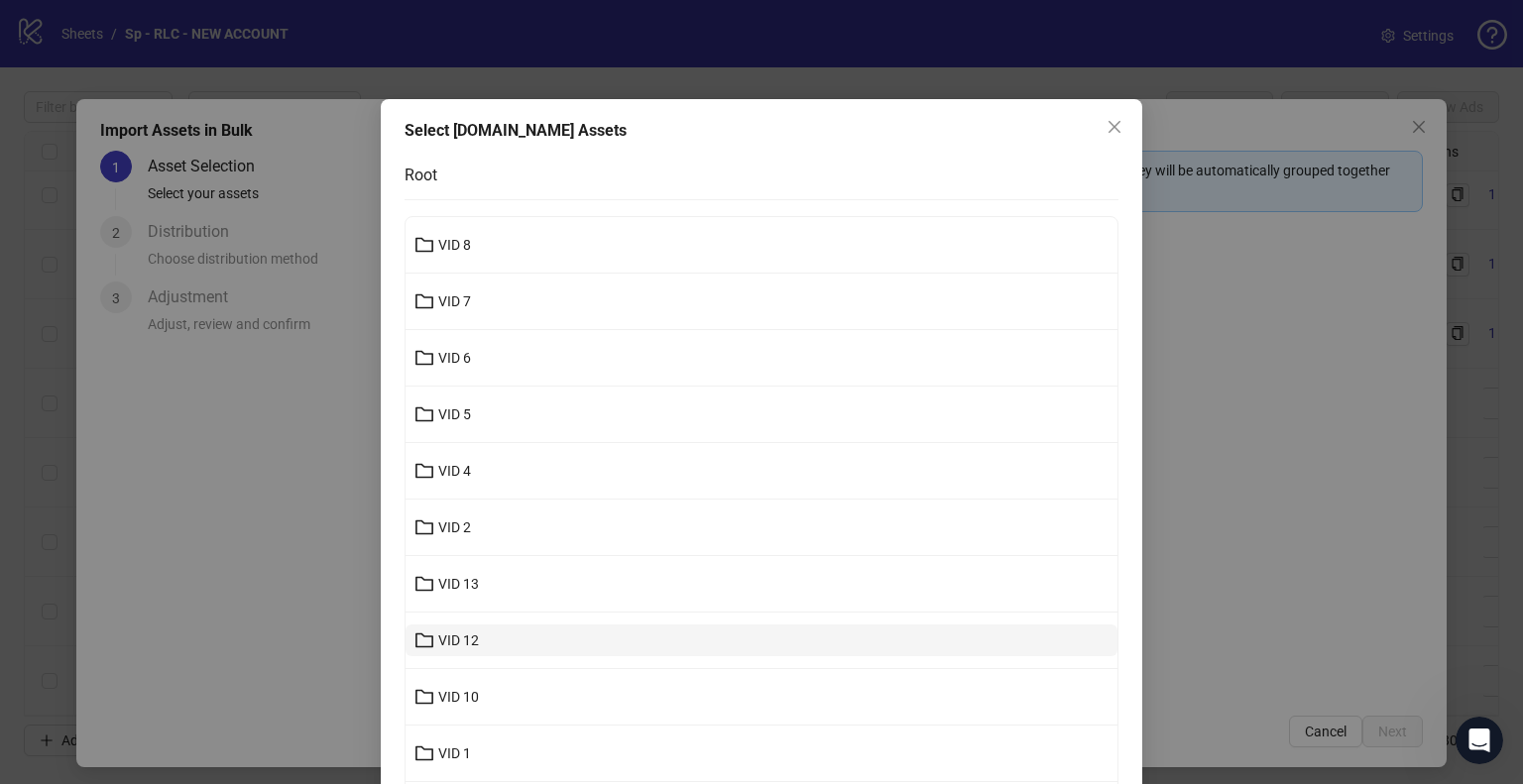 scroll, scrollTop: 251, scrollLeft: 0, axis: vertical 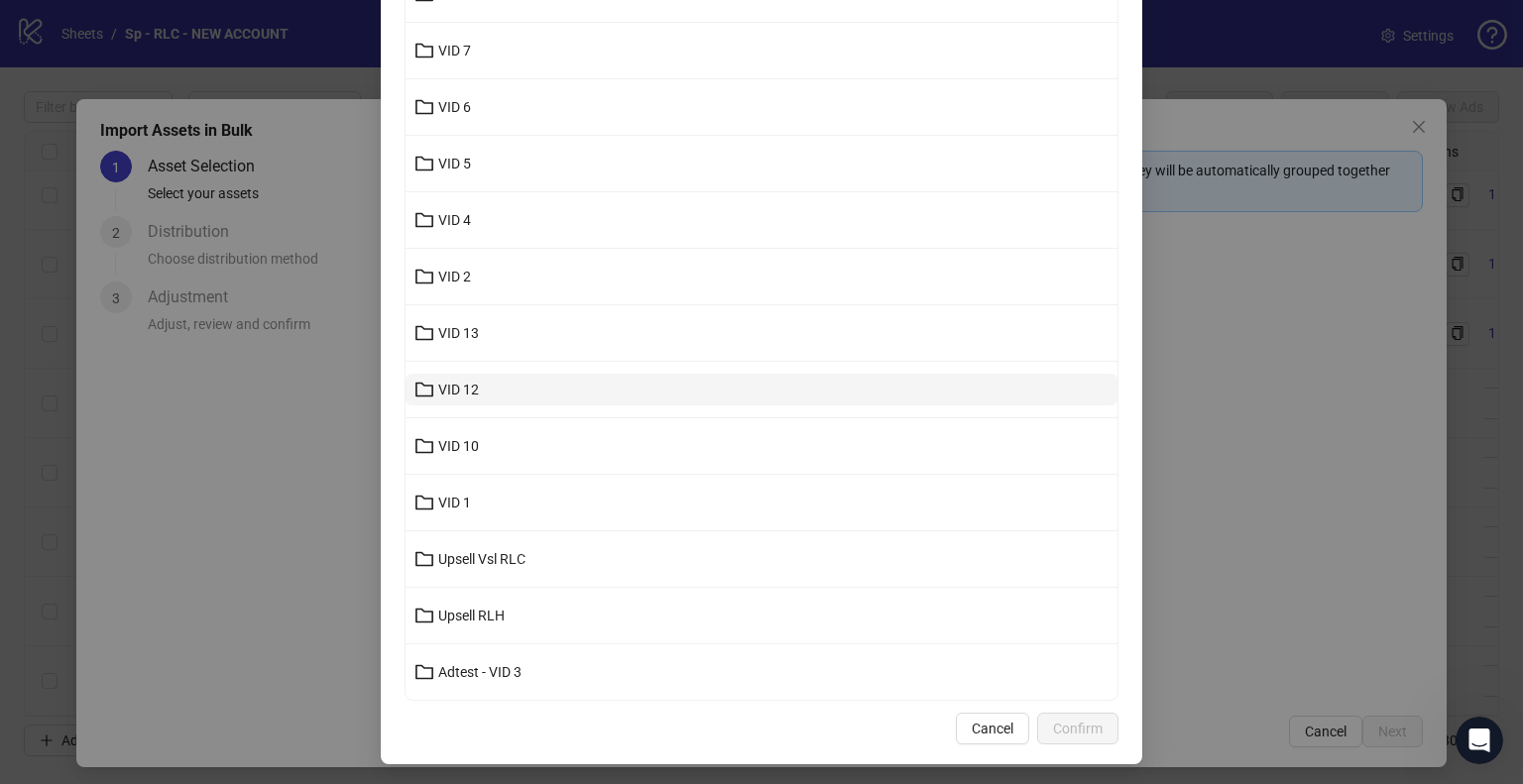 click on "VID 12" at bounding box center (762, 390) 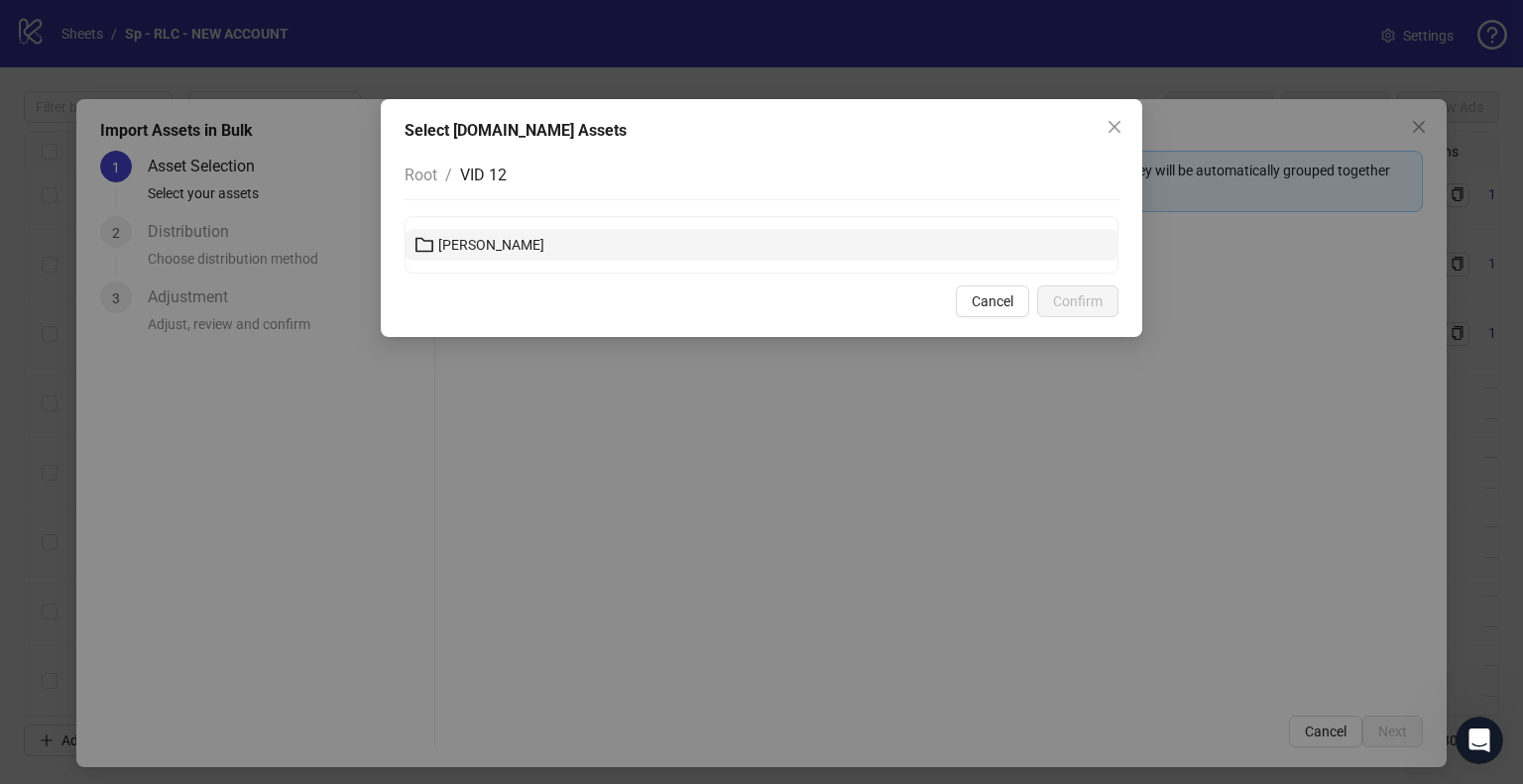 click on "[PERSON_NAME]" at bounding box center [762, 245] 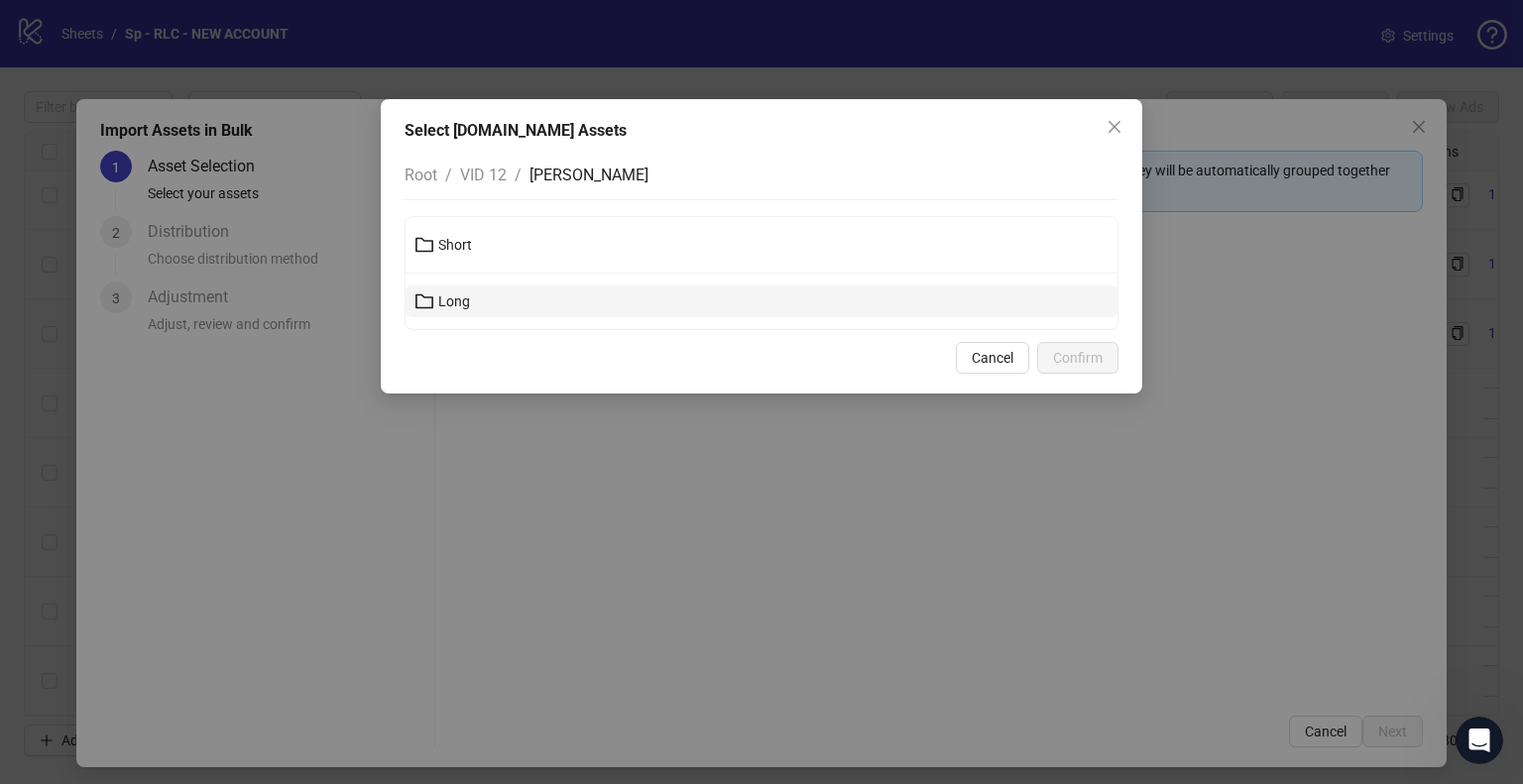 click on "Long" at bounding box center (762, 301) 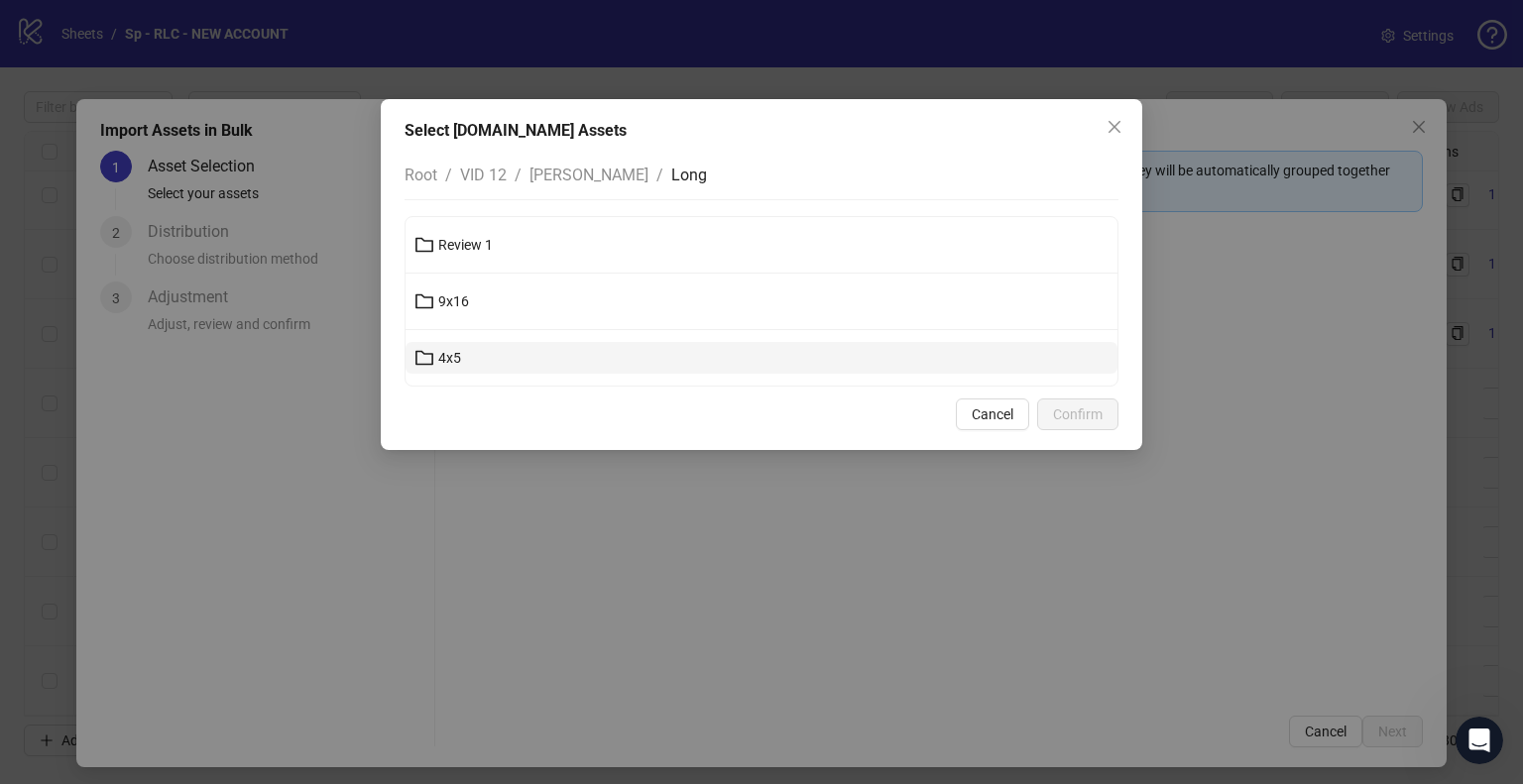 click on "4x5" at bounding box center [762, 358] 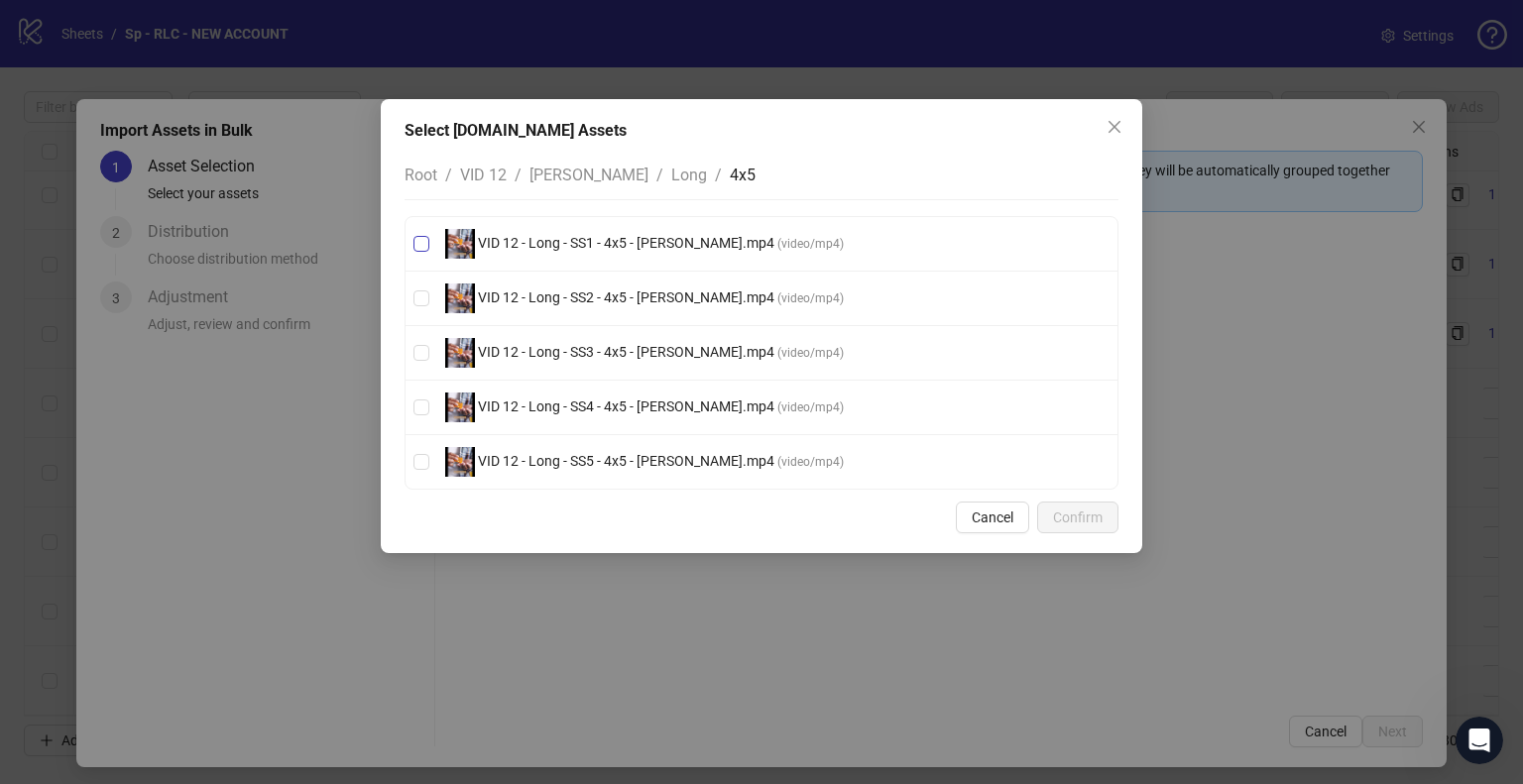 click on "VID 12 - Long - SS1 - 4x5 - [PERSON_NAME].mp4" at bounding box center (626, 243) 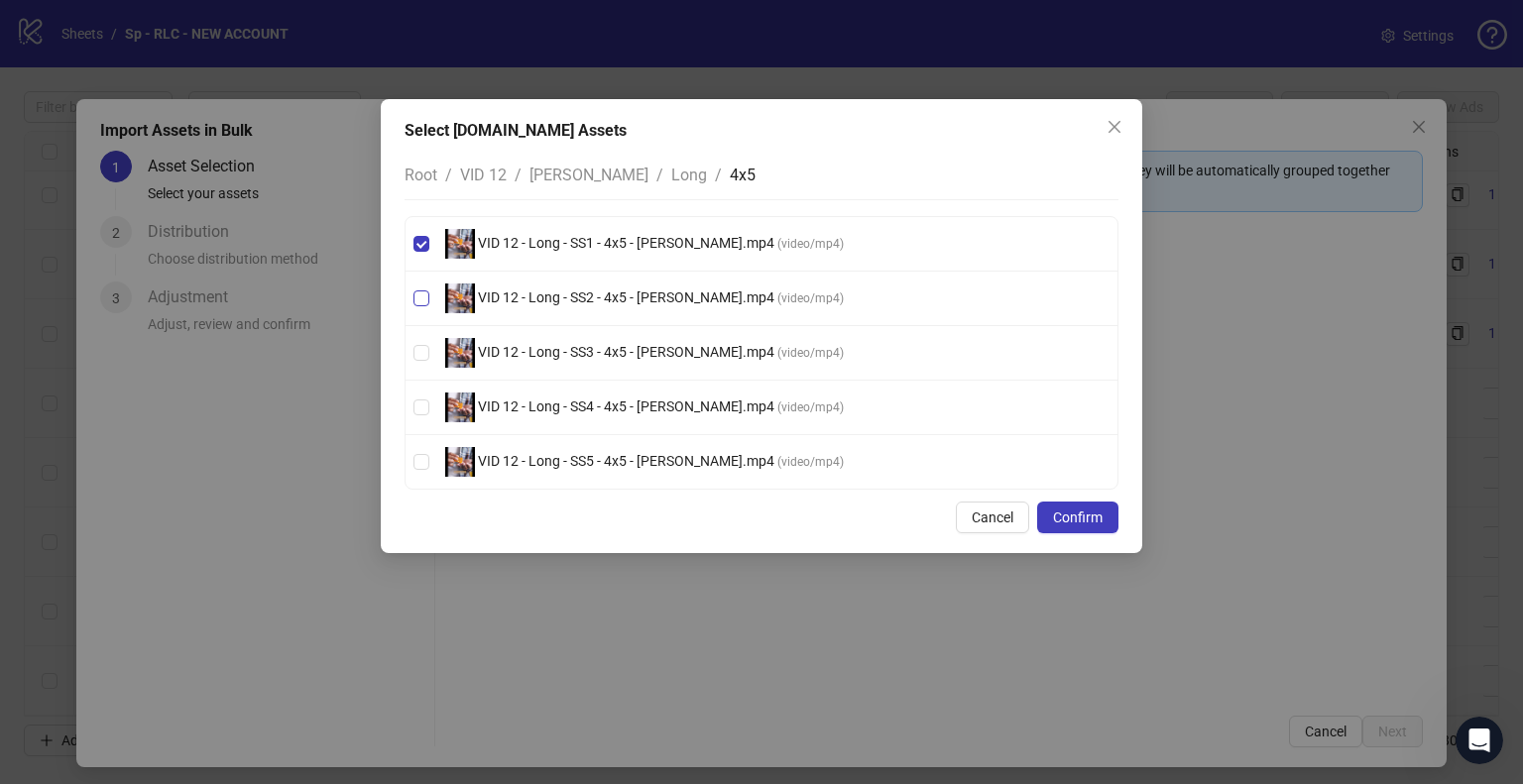 click on "VID 12 - Long - SS2 - 4x5 - [PERSON_NAME].mp4" at bounding box center (626, 297) 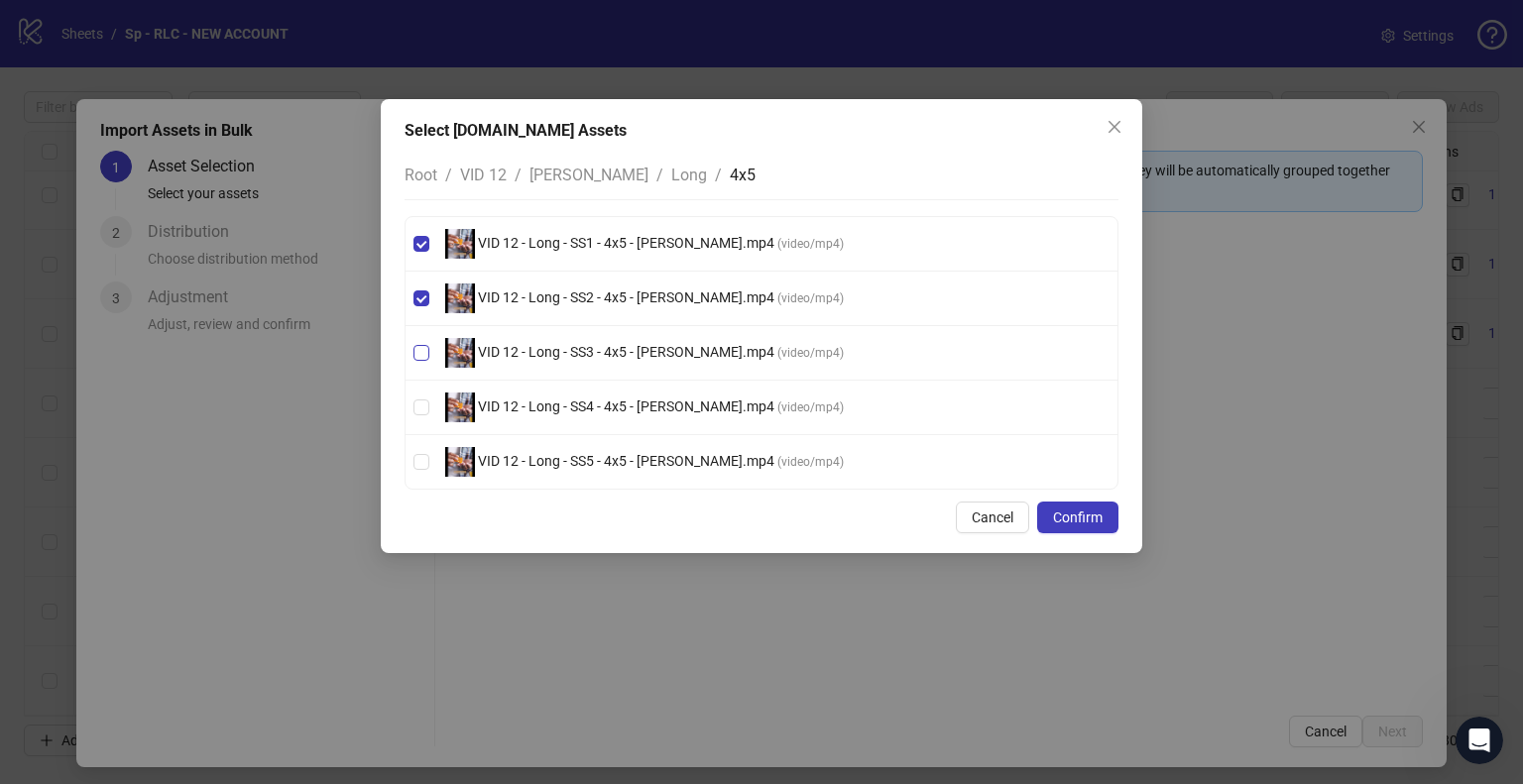 click on "VID 12 - Long - SS3 - 4x5 - [PERSON_NAME].mp4" at bounding box center (626, 352) 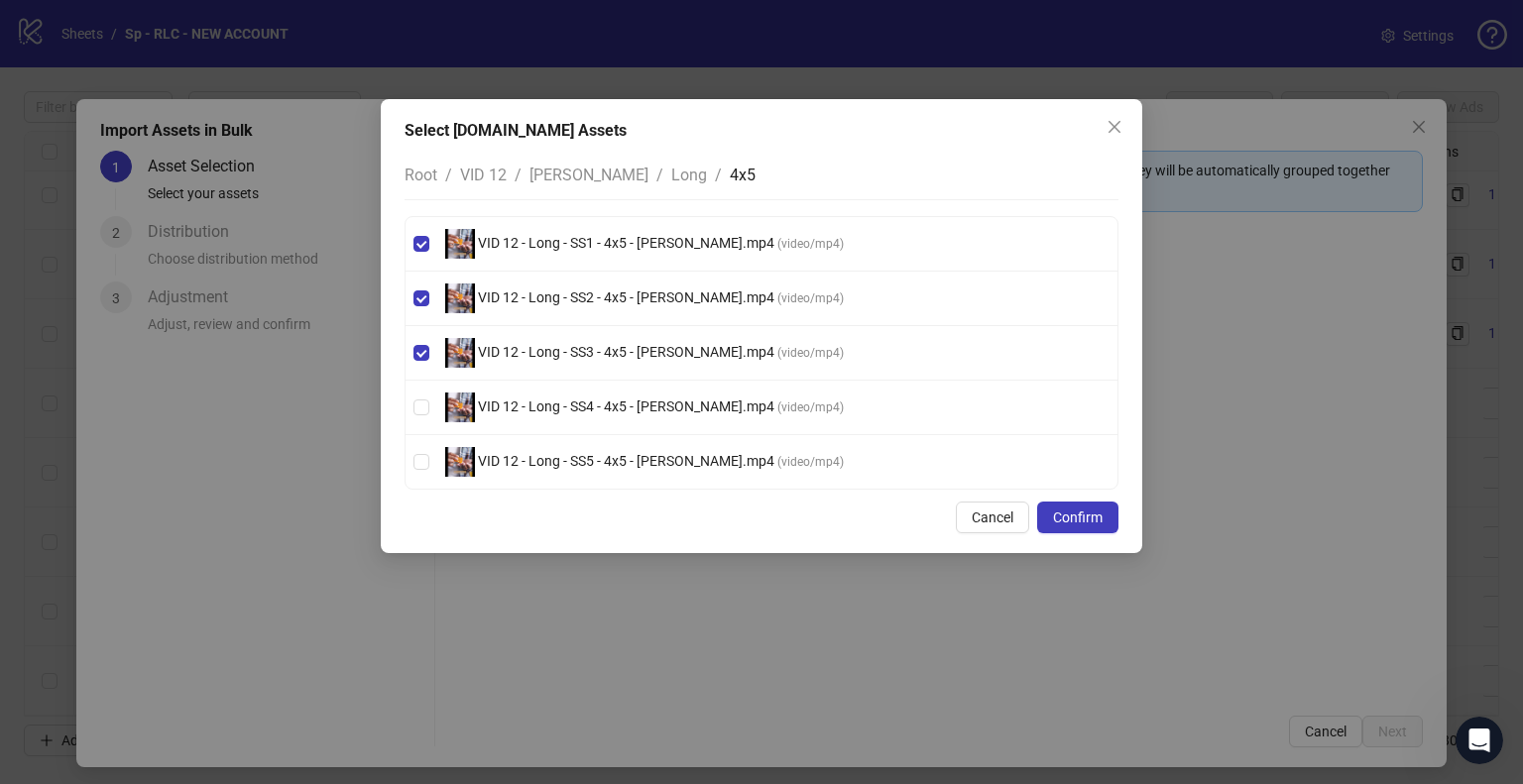 click on "VID 12 - Long - SS4 - 4x5 - [PERSON_NAME].mp4   ( video/mp4 )" at bounding box center (762, 407) 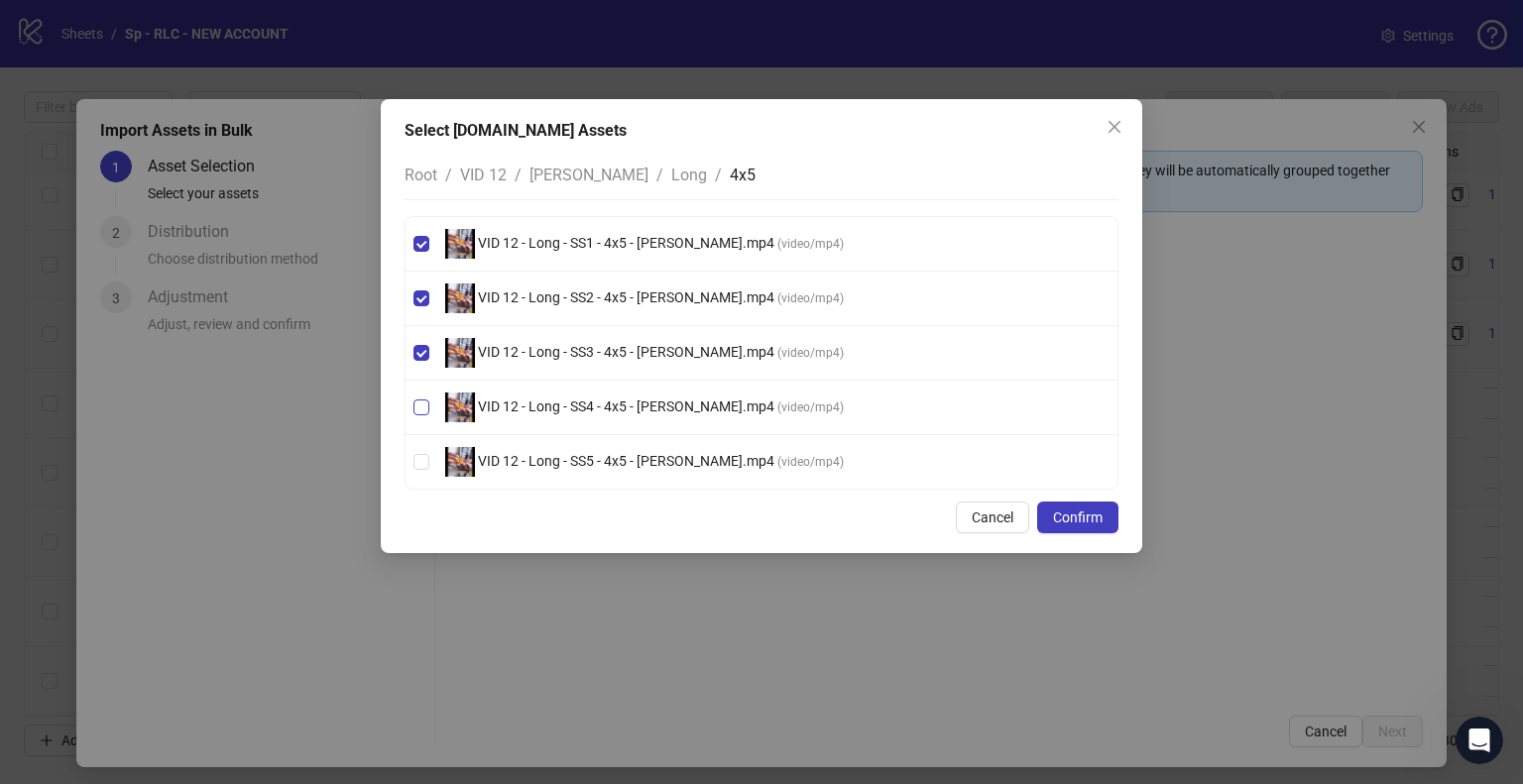 click on "VID 12 - Long - SS4 - 4x5 - [PERSON_NAME].mp4   ( video/mp4 )" at bounding box center (644, 407) 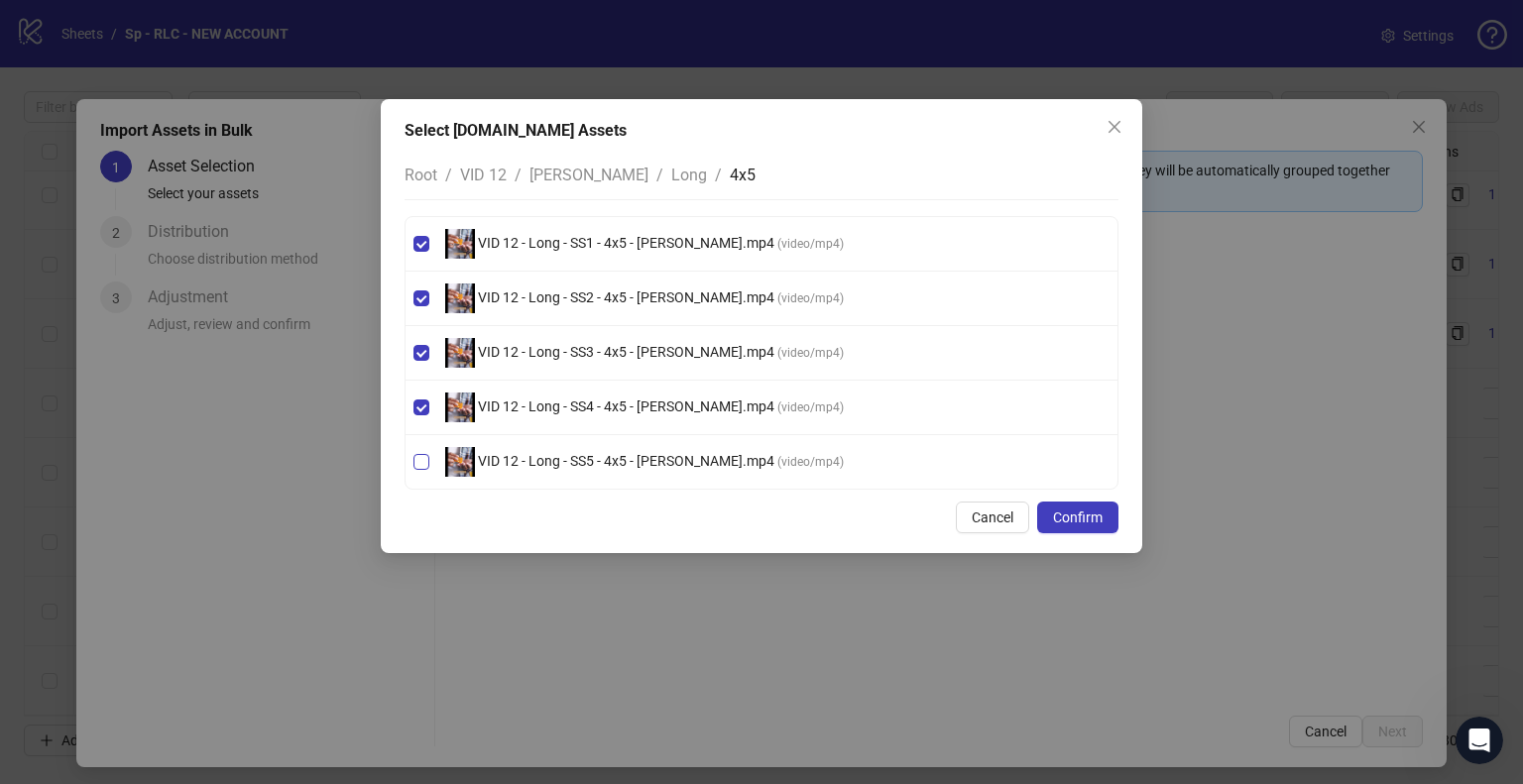 click on "VID 12 - Long - SS5 - 4x5 - [PERSON_NAME].mp4" at bounding box center (626, 461) 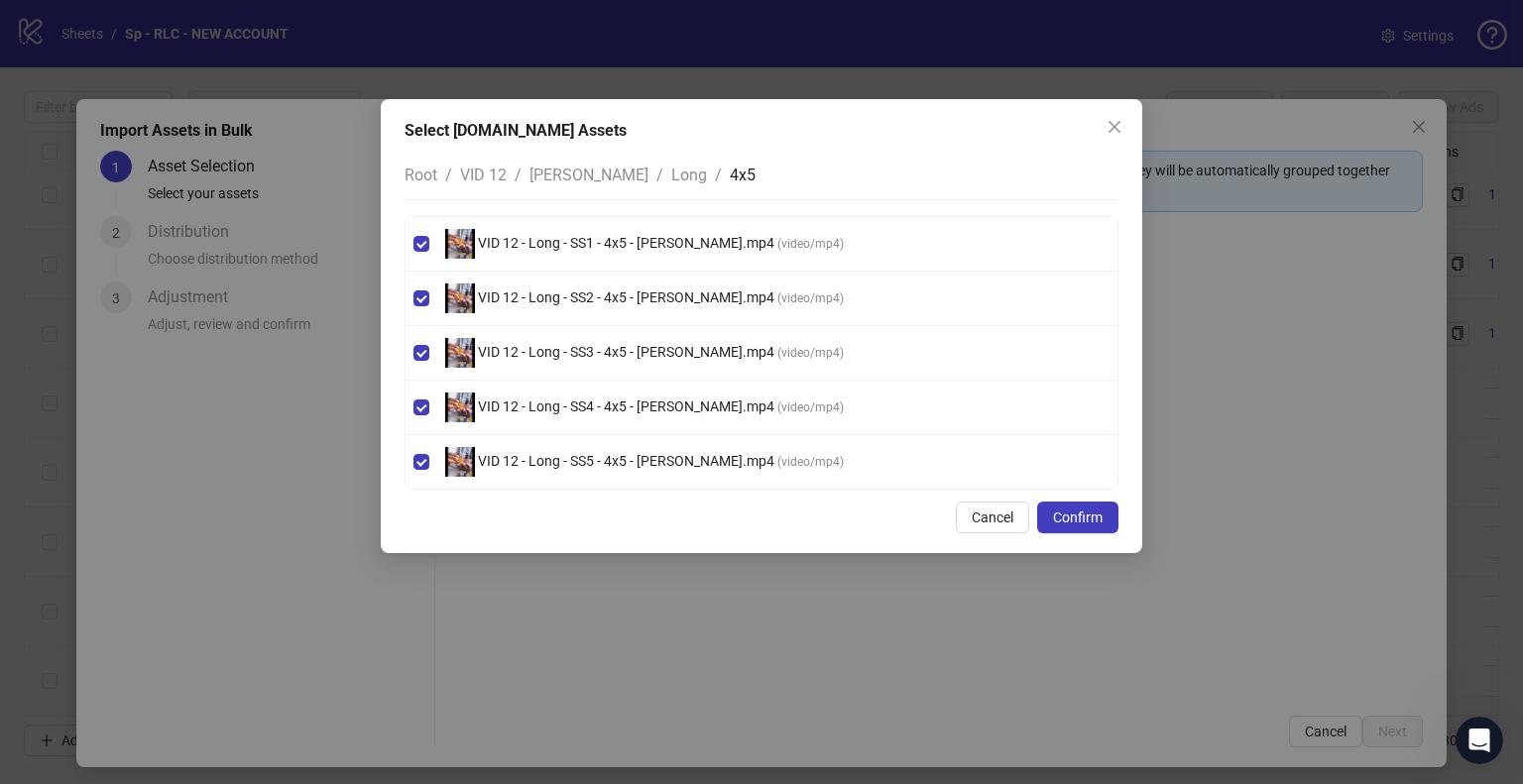 click on "Long" at bounding box center [689, 174] 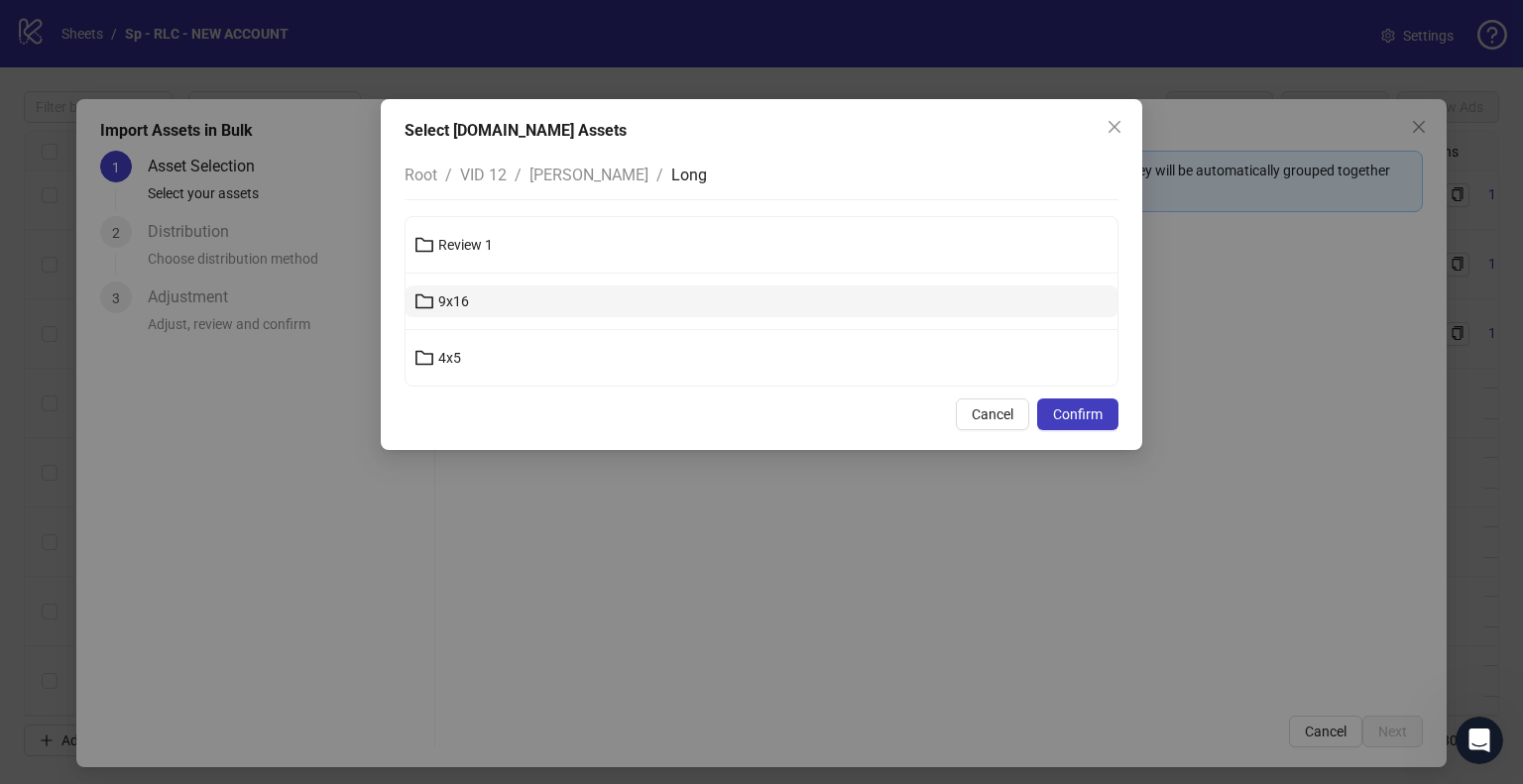 click on "9x16" at bounding box center (762, 301) 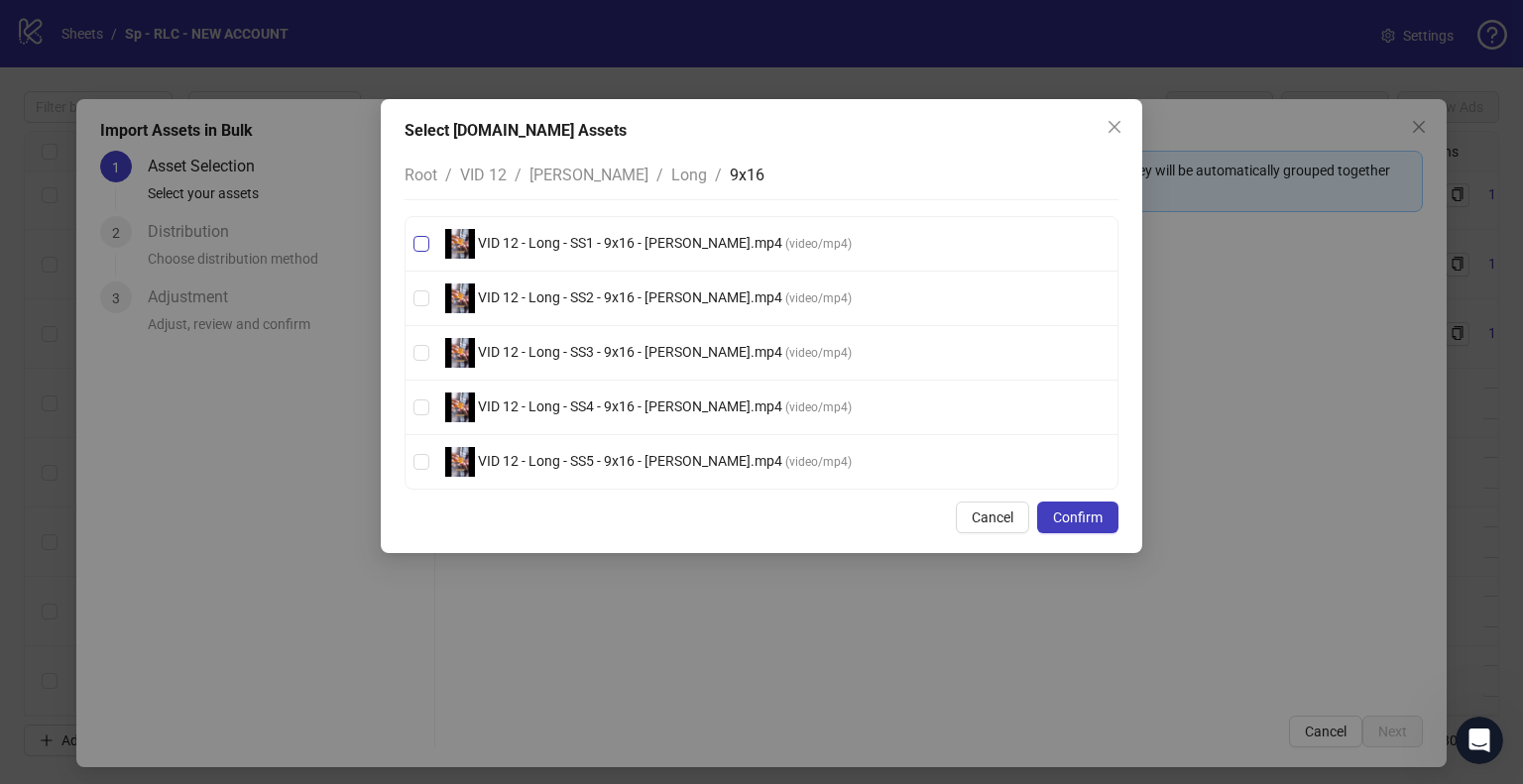 click on "VID 12 - Long - SS1 - 9x16 - [PERSON_NAME].mp4   ( video/mp4 )" at bounding box center (648, 244) 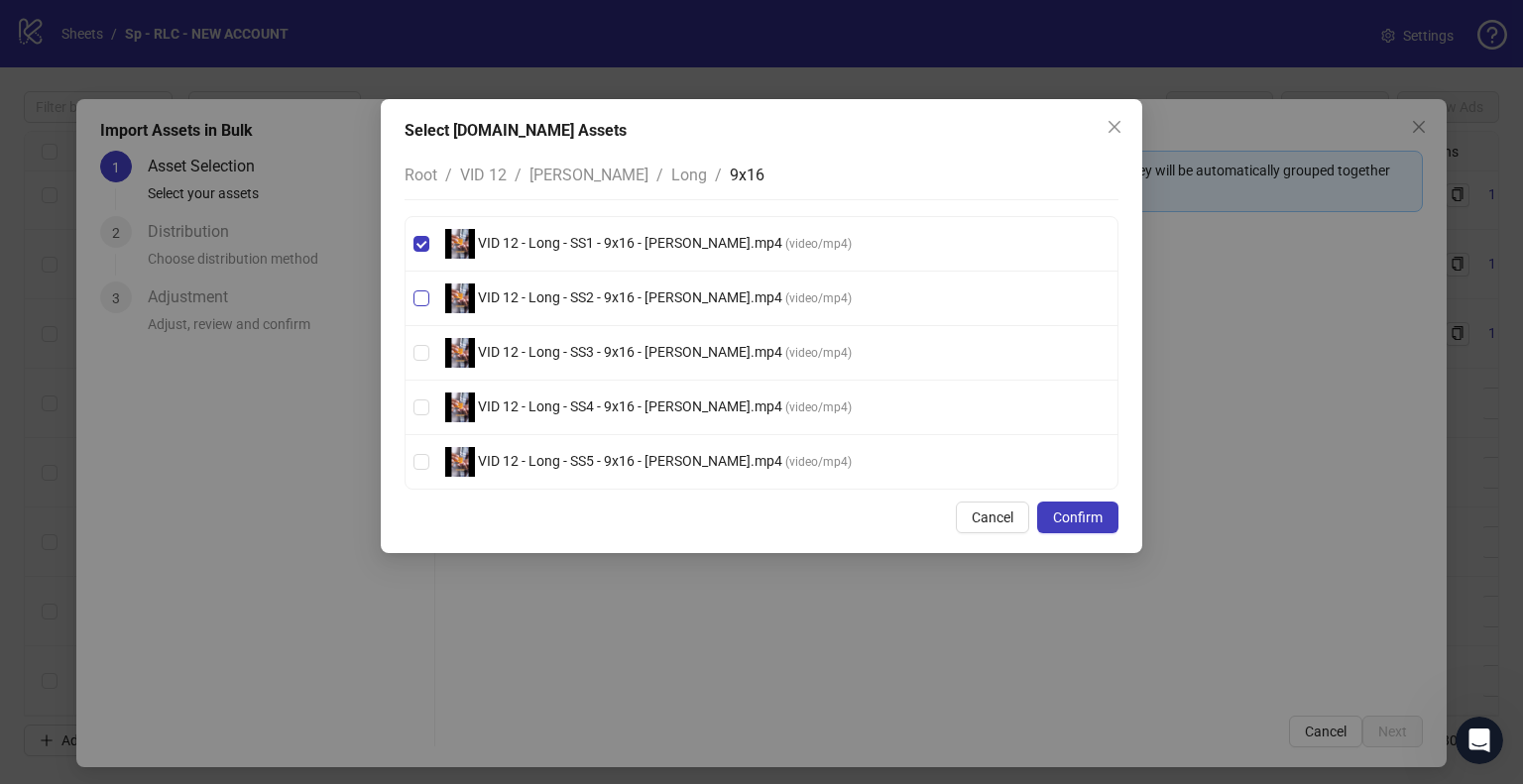 click on "VID 12 - Long - SS2 - 9x16 - [PERSON_NAME].mp4" at bounding box center (630, 297) 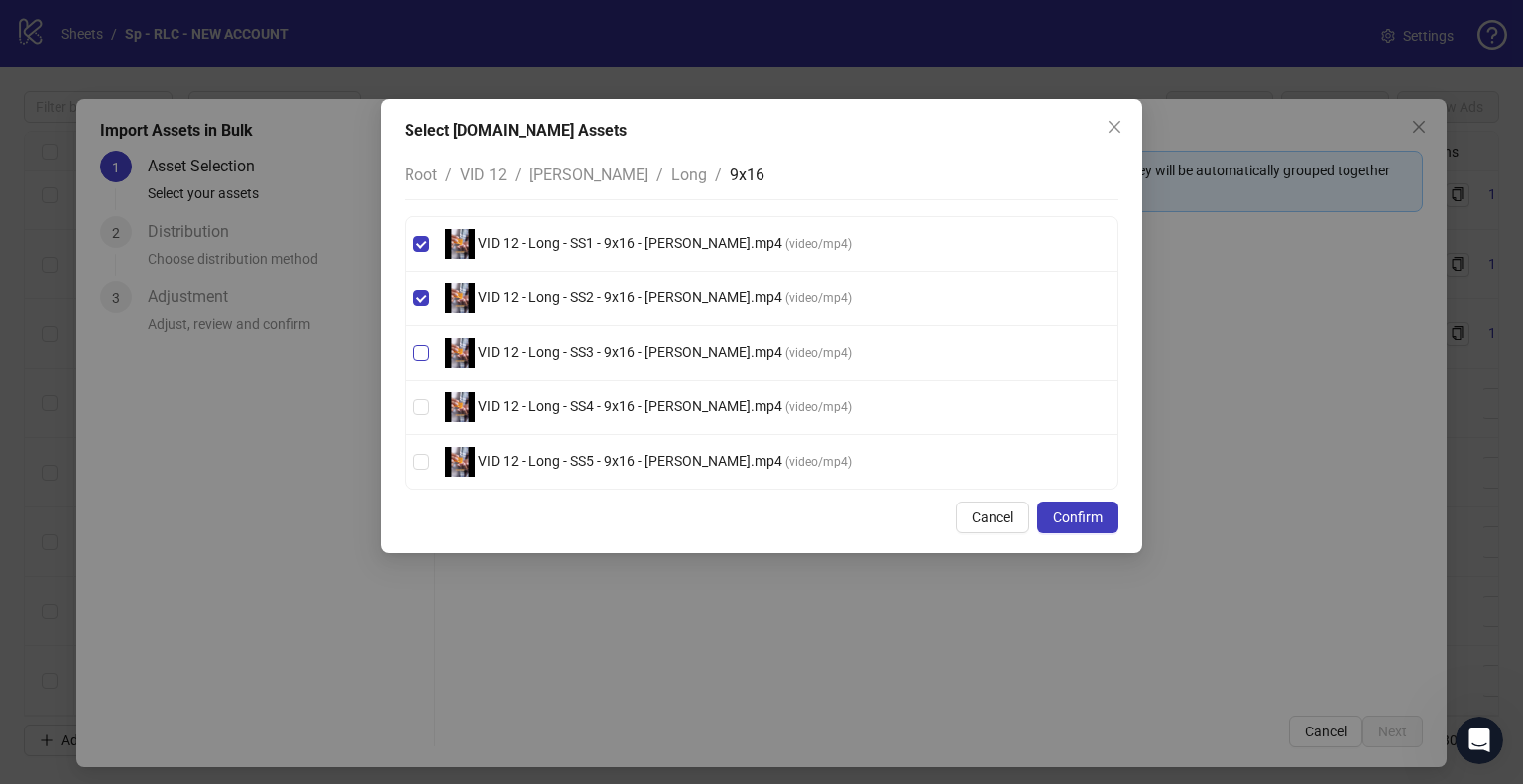 click on "VID 12 - Long - SS3 - 9x16 - [PERSON_NAME].mp4" at bounding box center (630, 352) 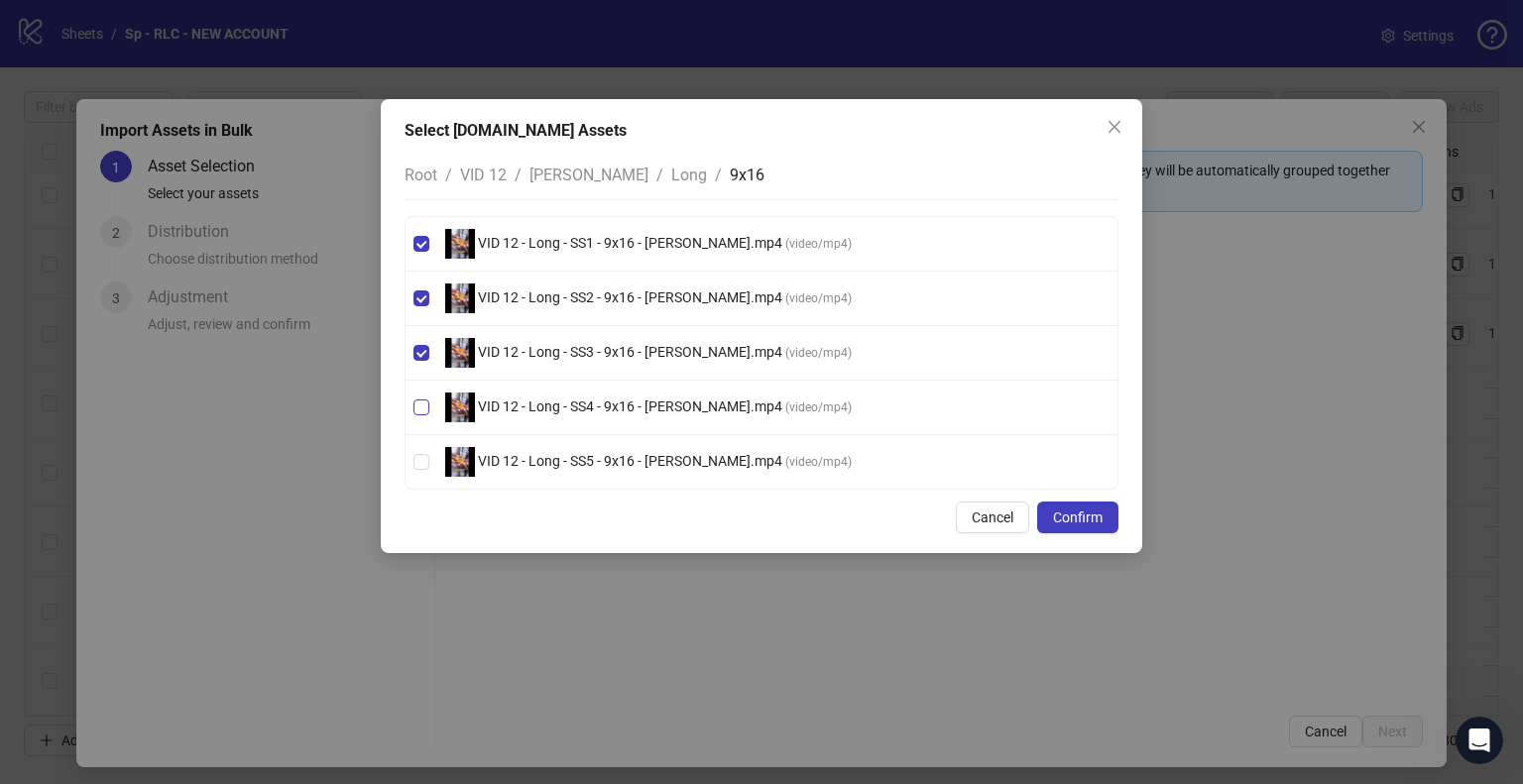 click on "VID 12 - Long - SS4 - 9x16 - [PERSON_NAME].mp4" at bounding box center (630, 406) 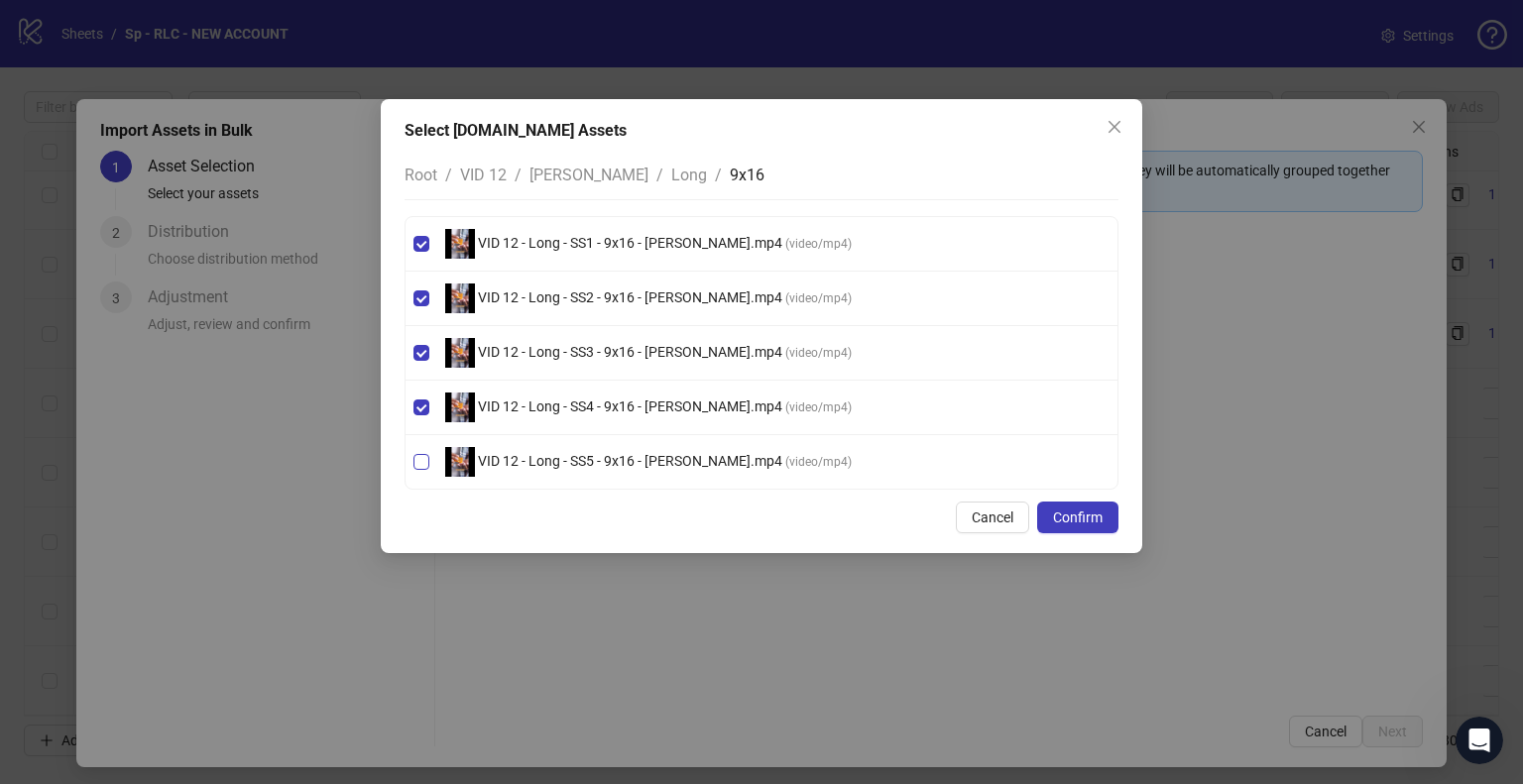 click on "VID 12 - Long - SS5 - 9x16 - [PERSON_NAME].mp4   ( video/mp4 )" at bounding box center [648, 462] 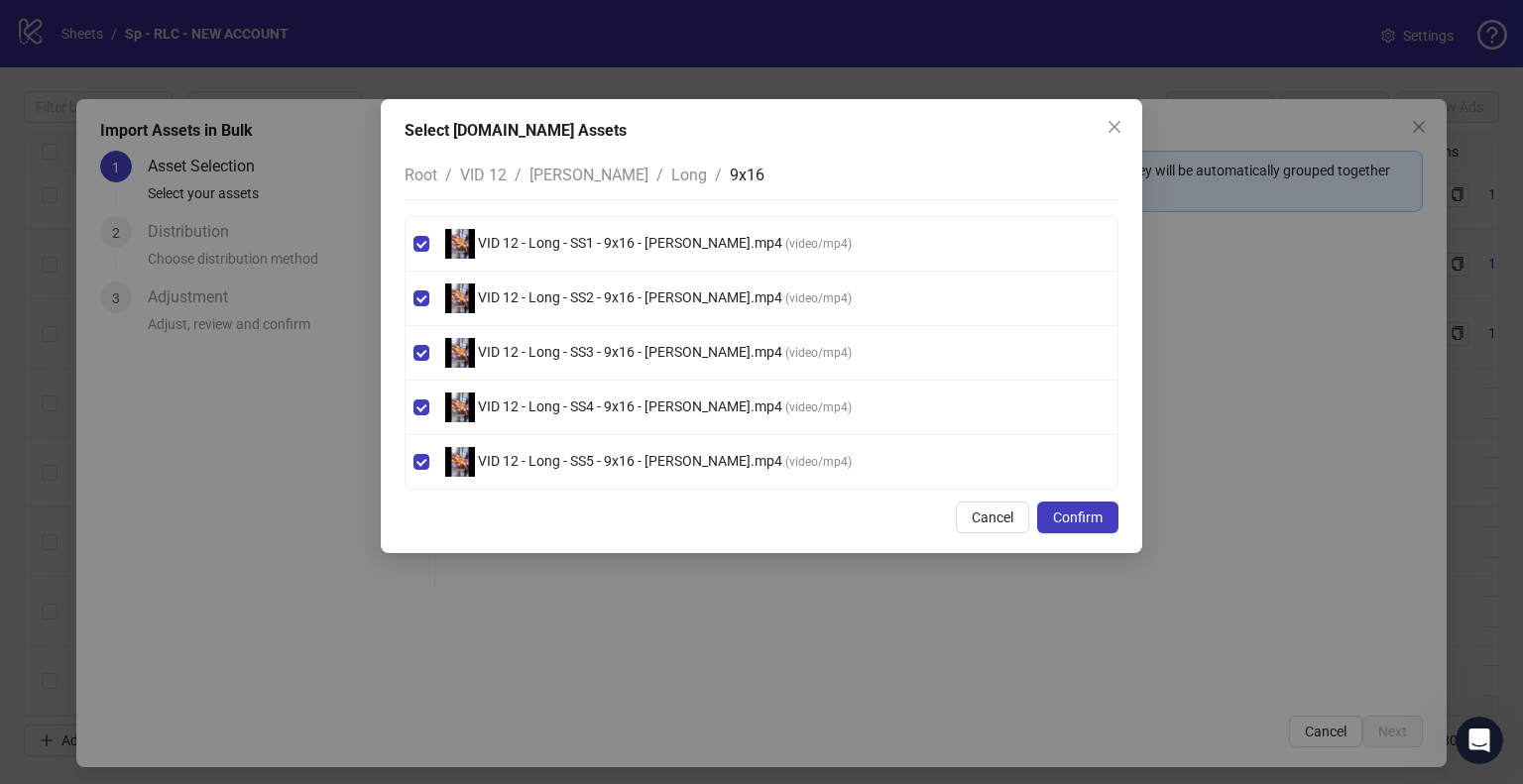 click on "[PERSON_NAME]" at bounding box center (589, 174) 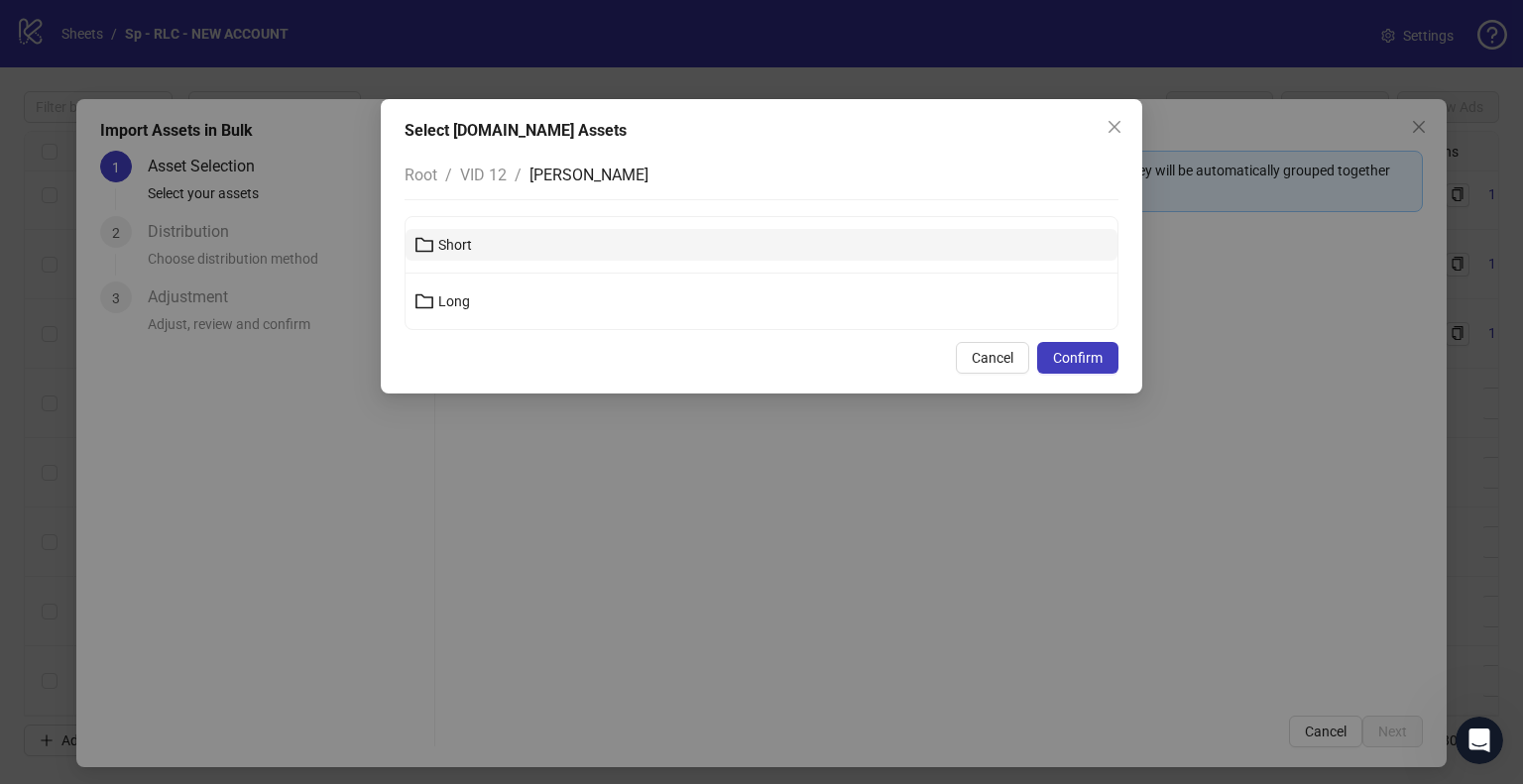 click on "Short" at bounding box center [762, 245] 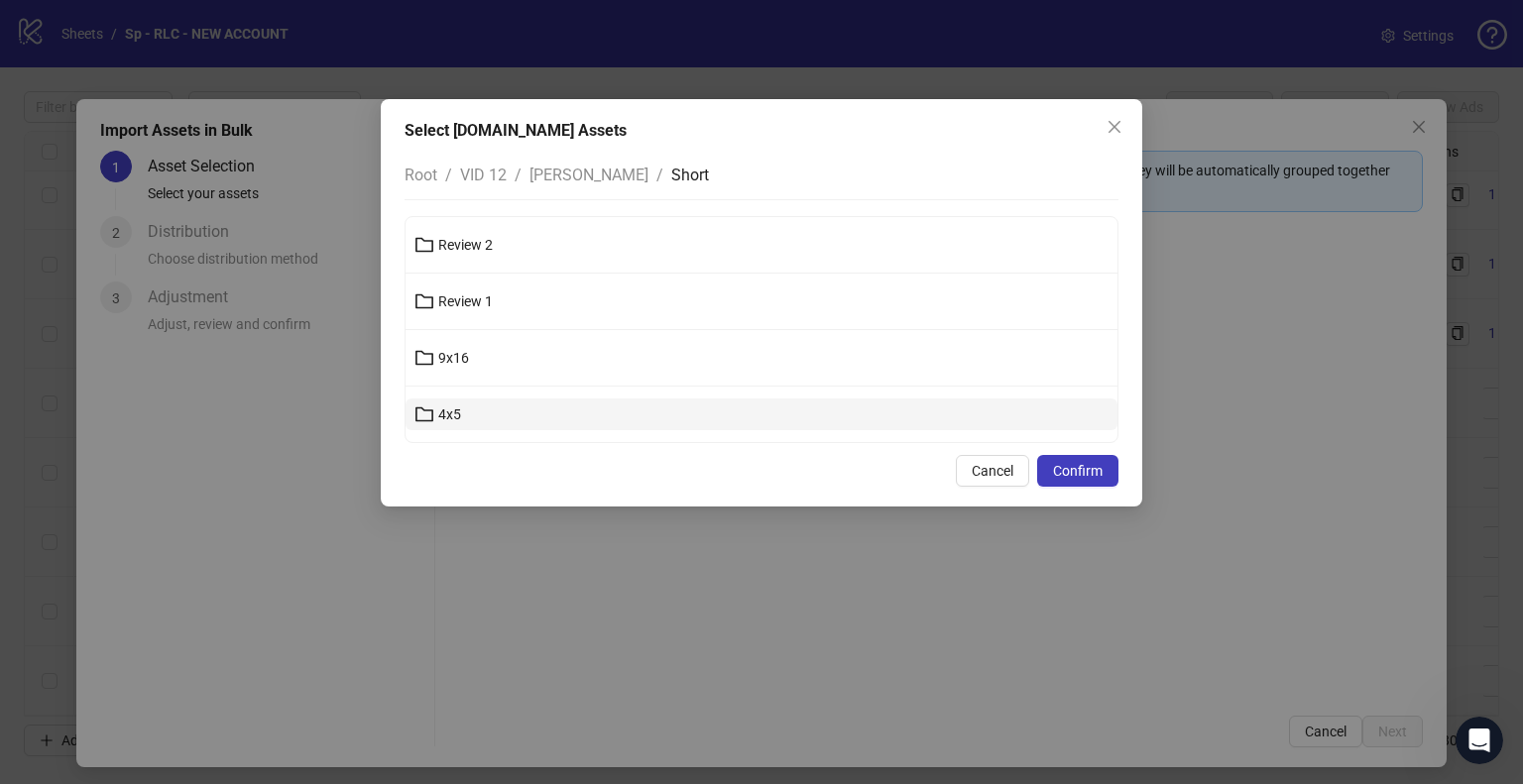 click on "4x5" at bounding box center [762, 414] 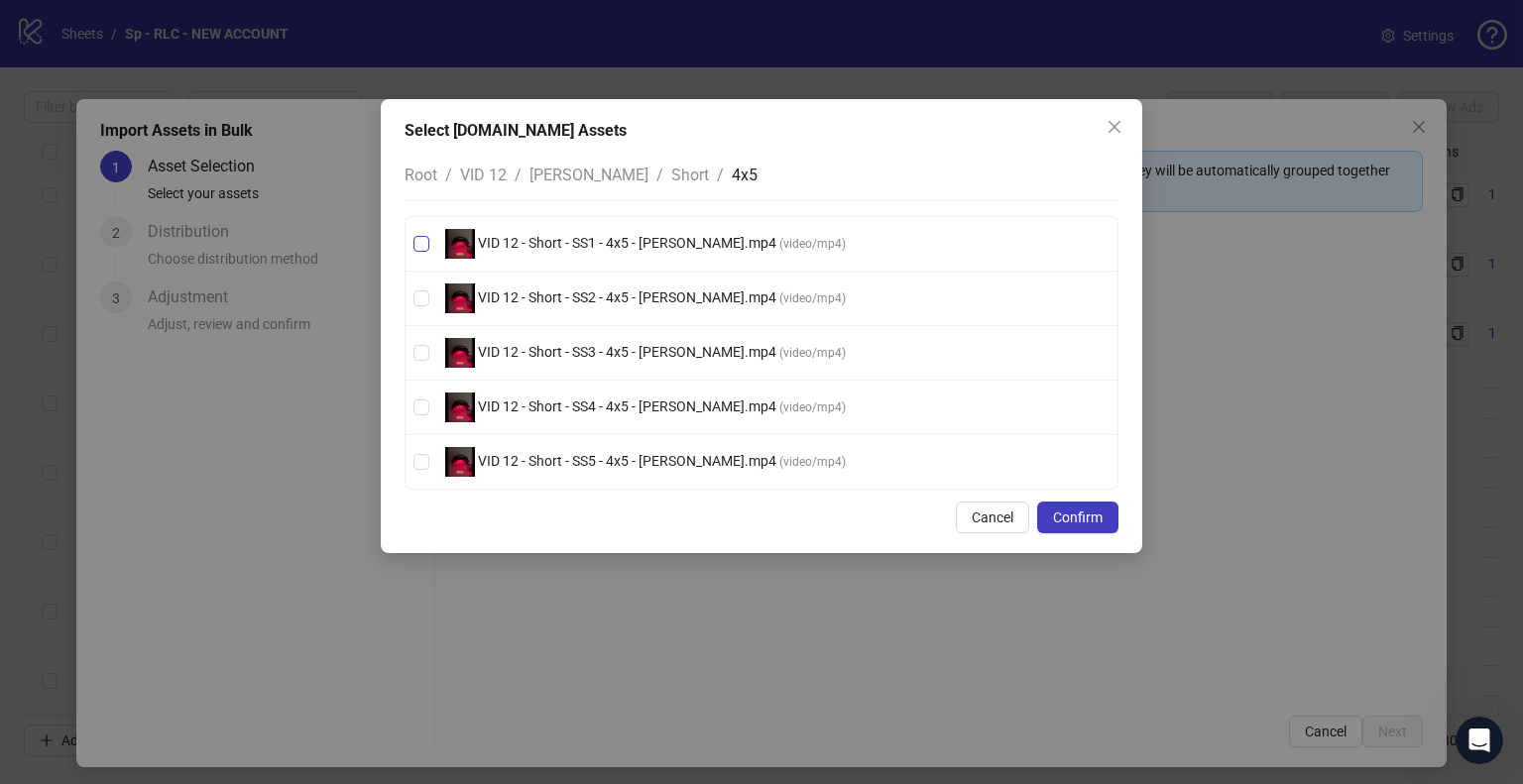 click on "VID 12 - Short - SS1 - 4x5 - [PERSON_NAME].mp4" at bounding box center (627, 243) 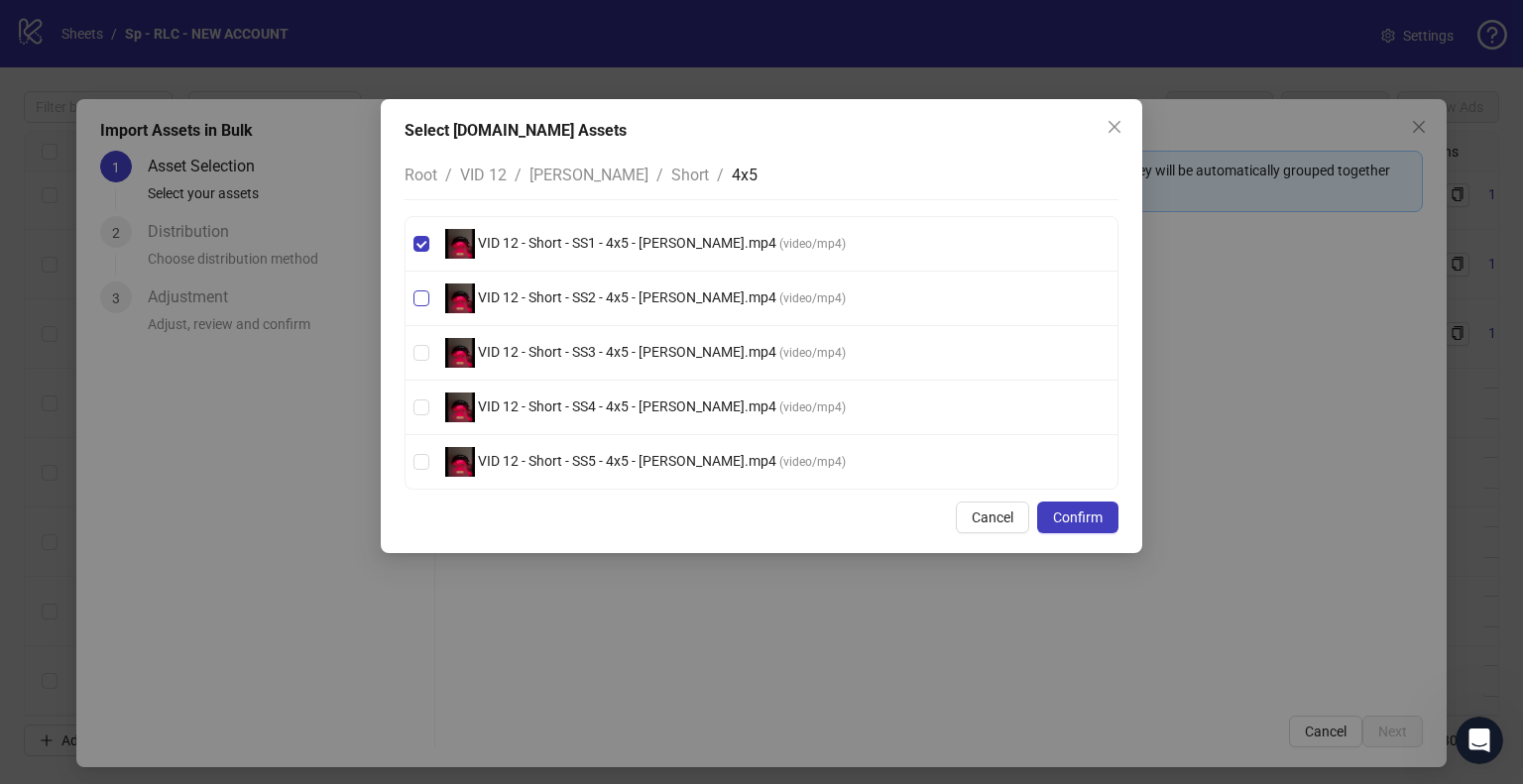 click on "VID 12 - Short - SS2 - 4x5 - [PERSON_NAME].mp4   ( video/mp4 )" at bounding box center (645, 298) 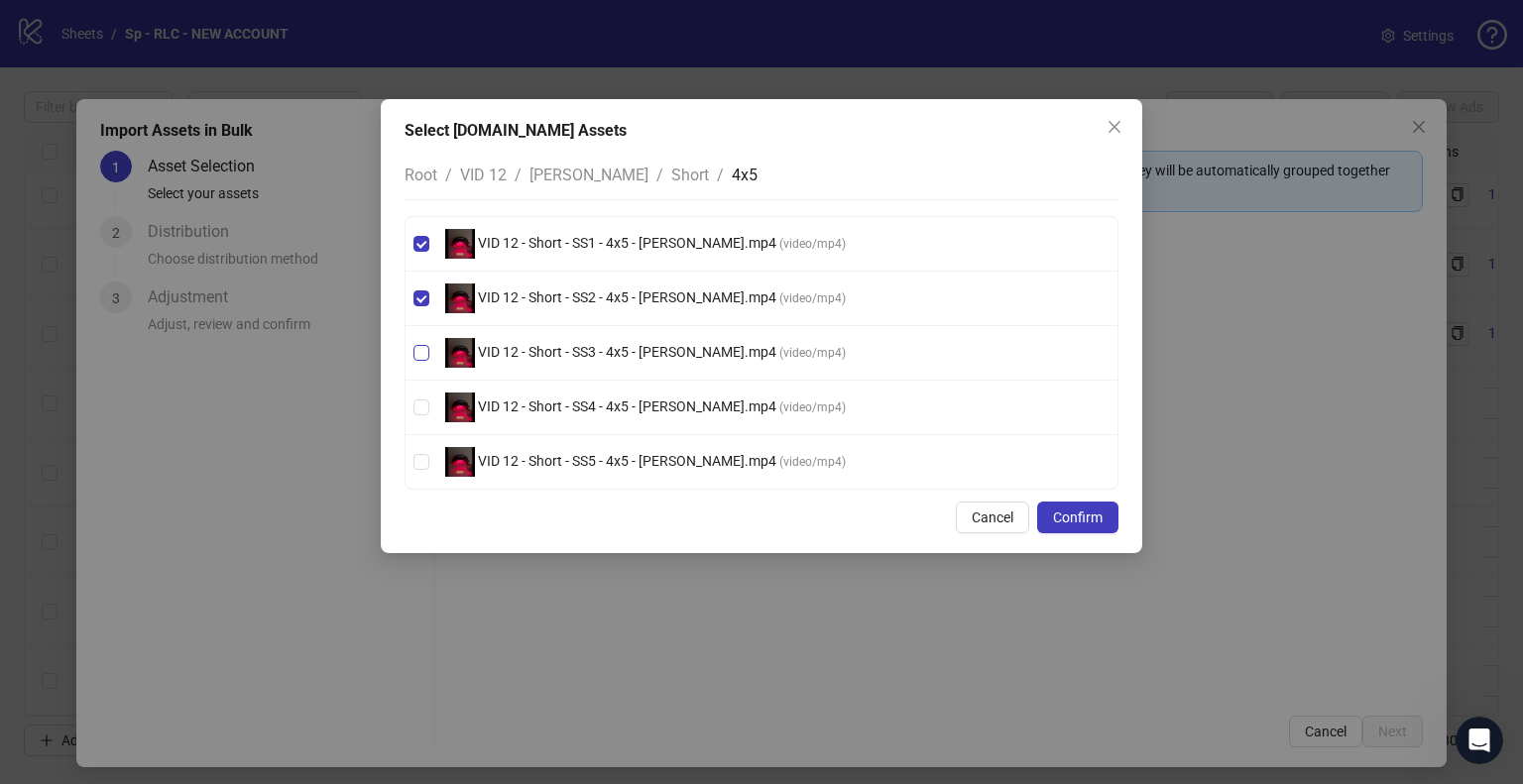 click on "VID 12 - Short - SS3 - 4x5 - [PERSON_NAME].mp4" at bounding box center [627, 352] 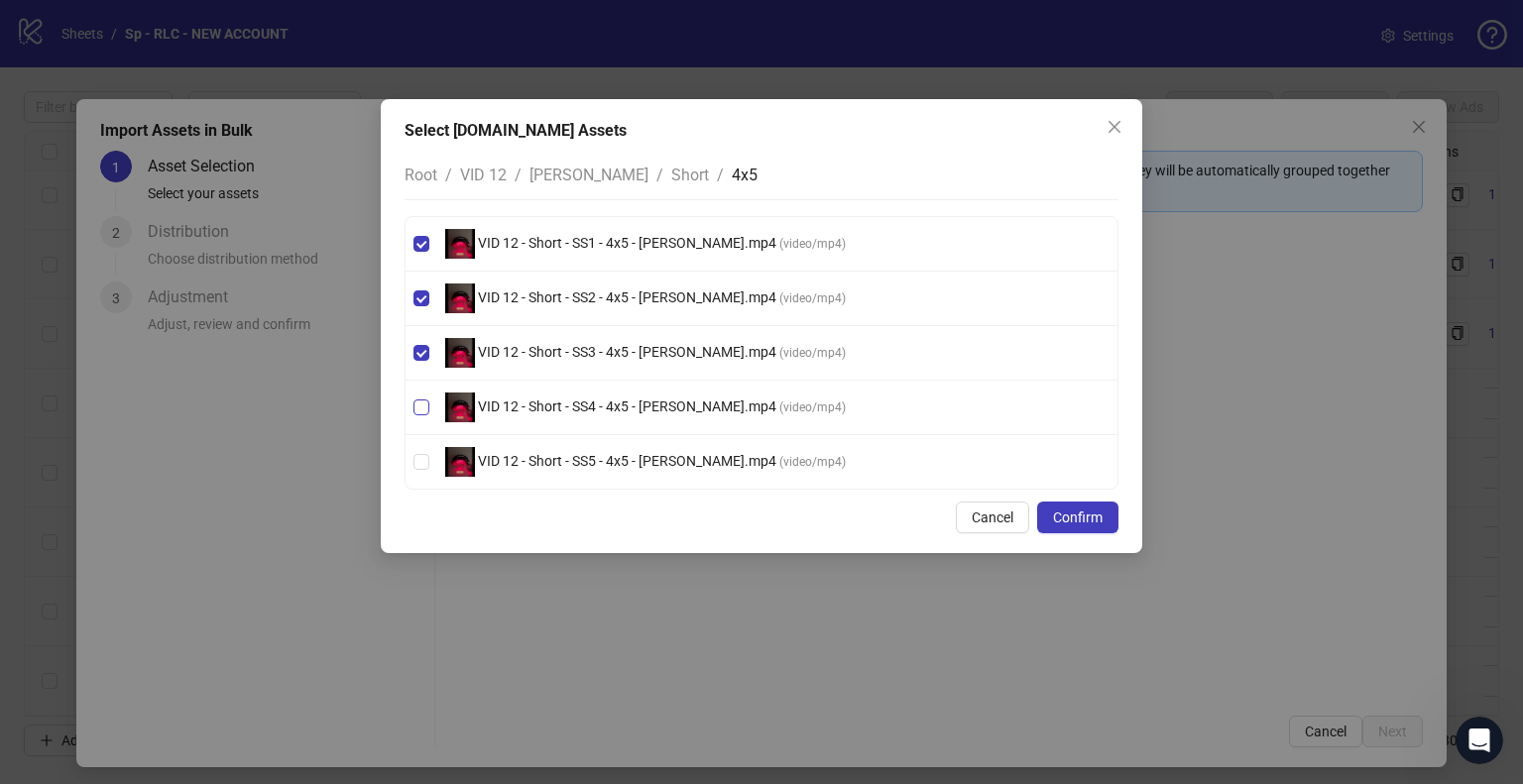 click on "VID 12 - Short - SS4 - 4x5 - [PERSON_NAME].mp4" at bounding box center [627, 406] 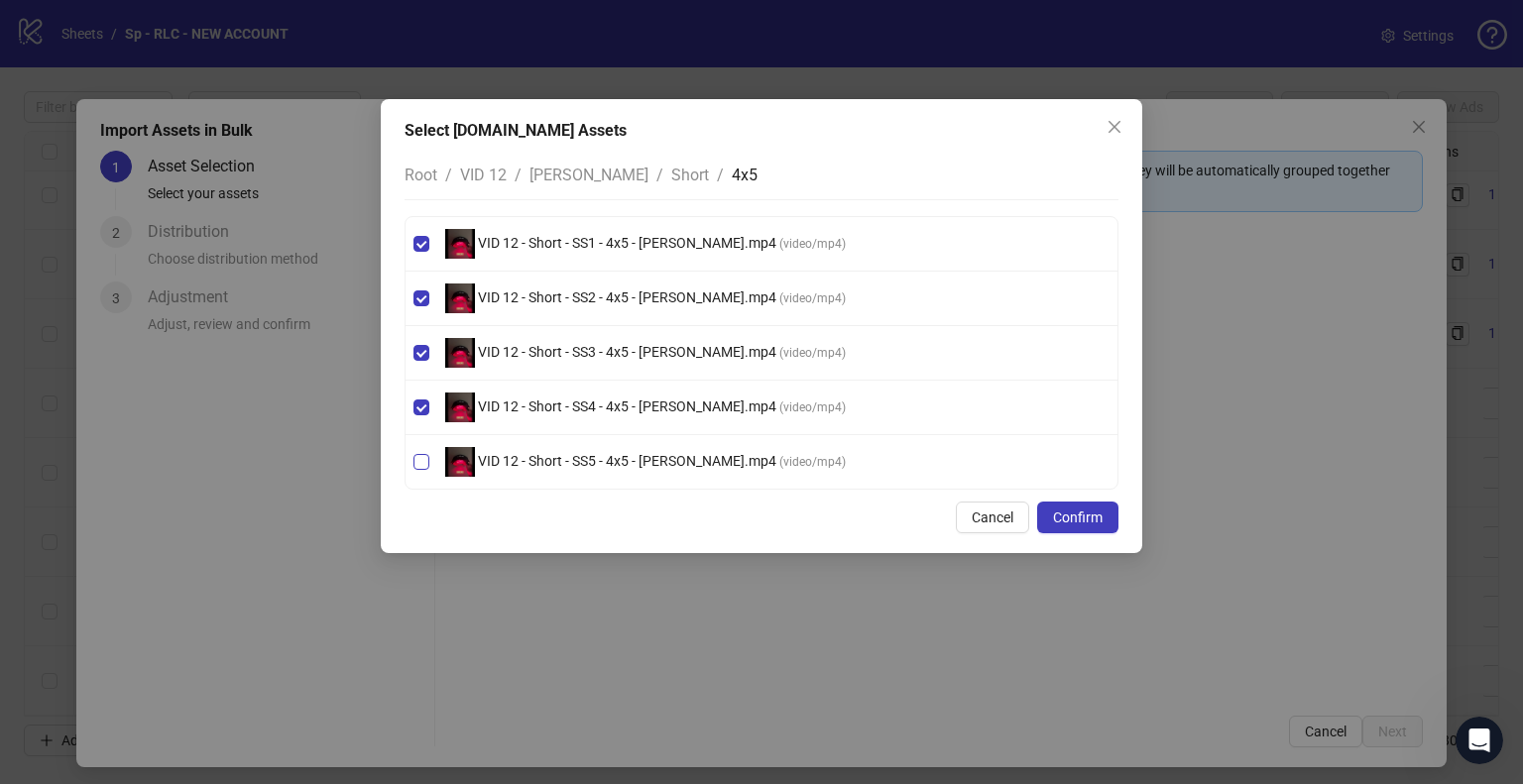 click on "VID 12 - Short - SS5 - 4x5 - [PERSON_NAME].mp4" at bounding box center [627, 461] 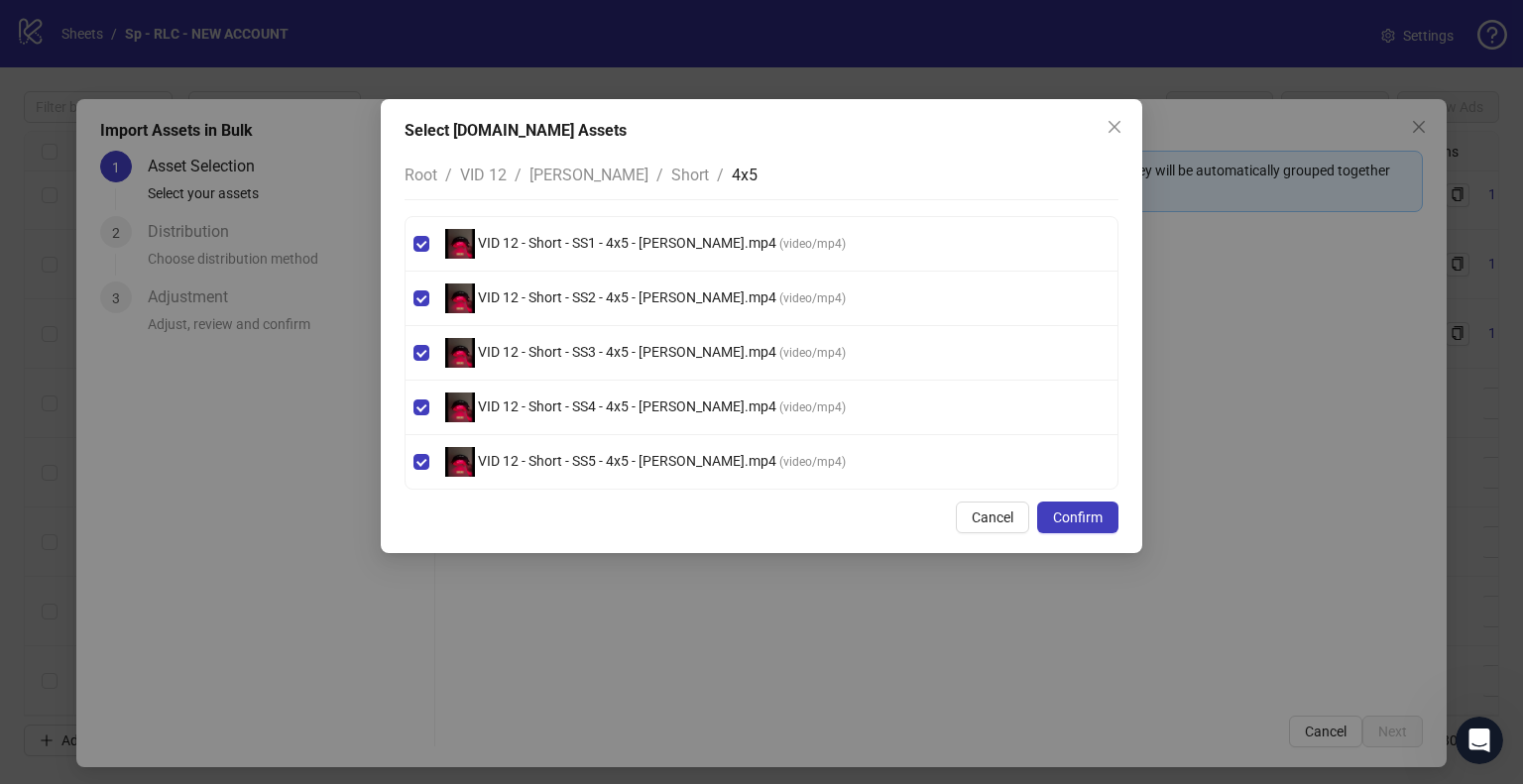click on "Short" at bounding box center [690, 174] 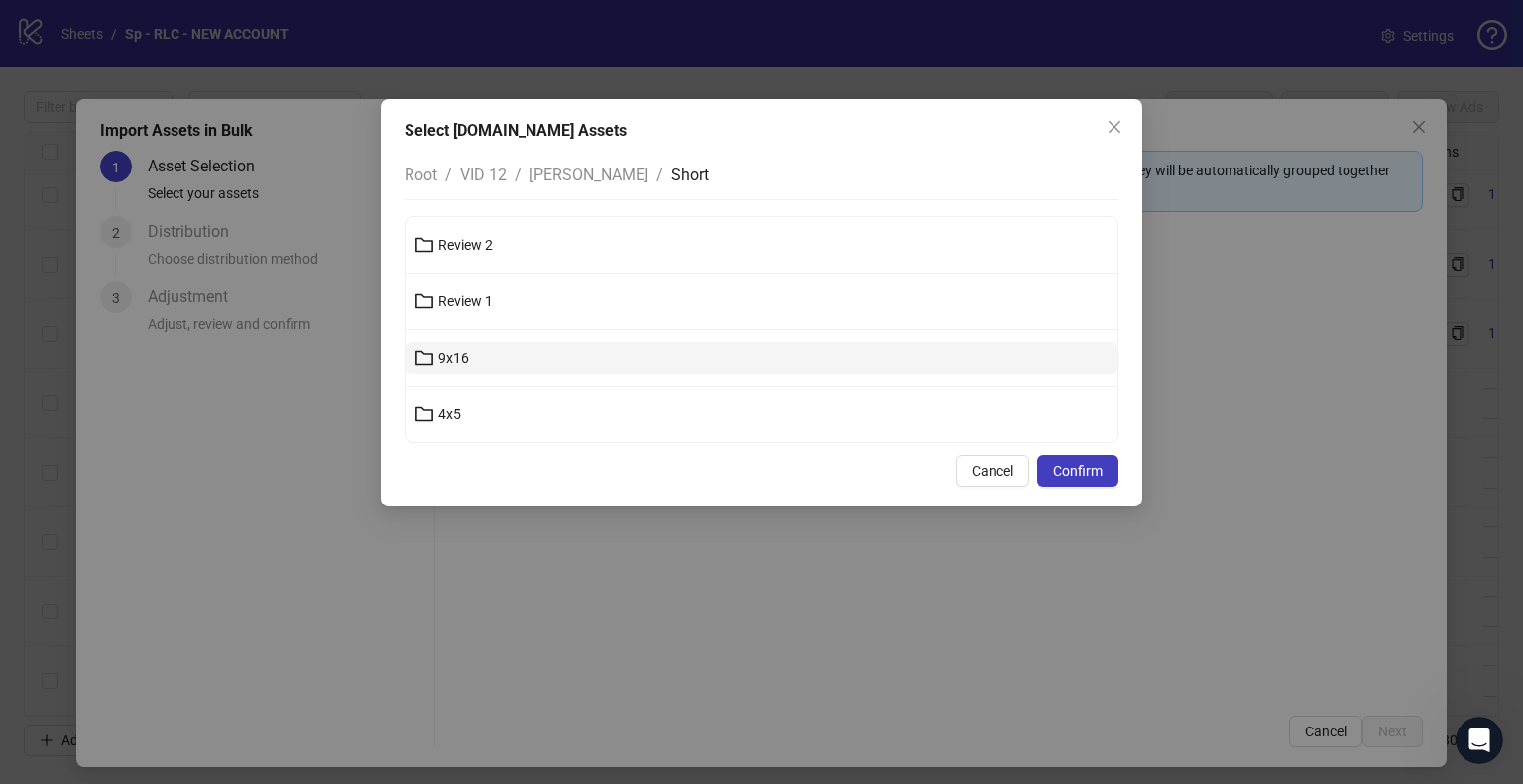 click on "9x16" at bounding box center (762, 358) 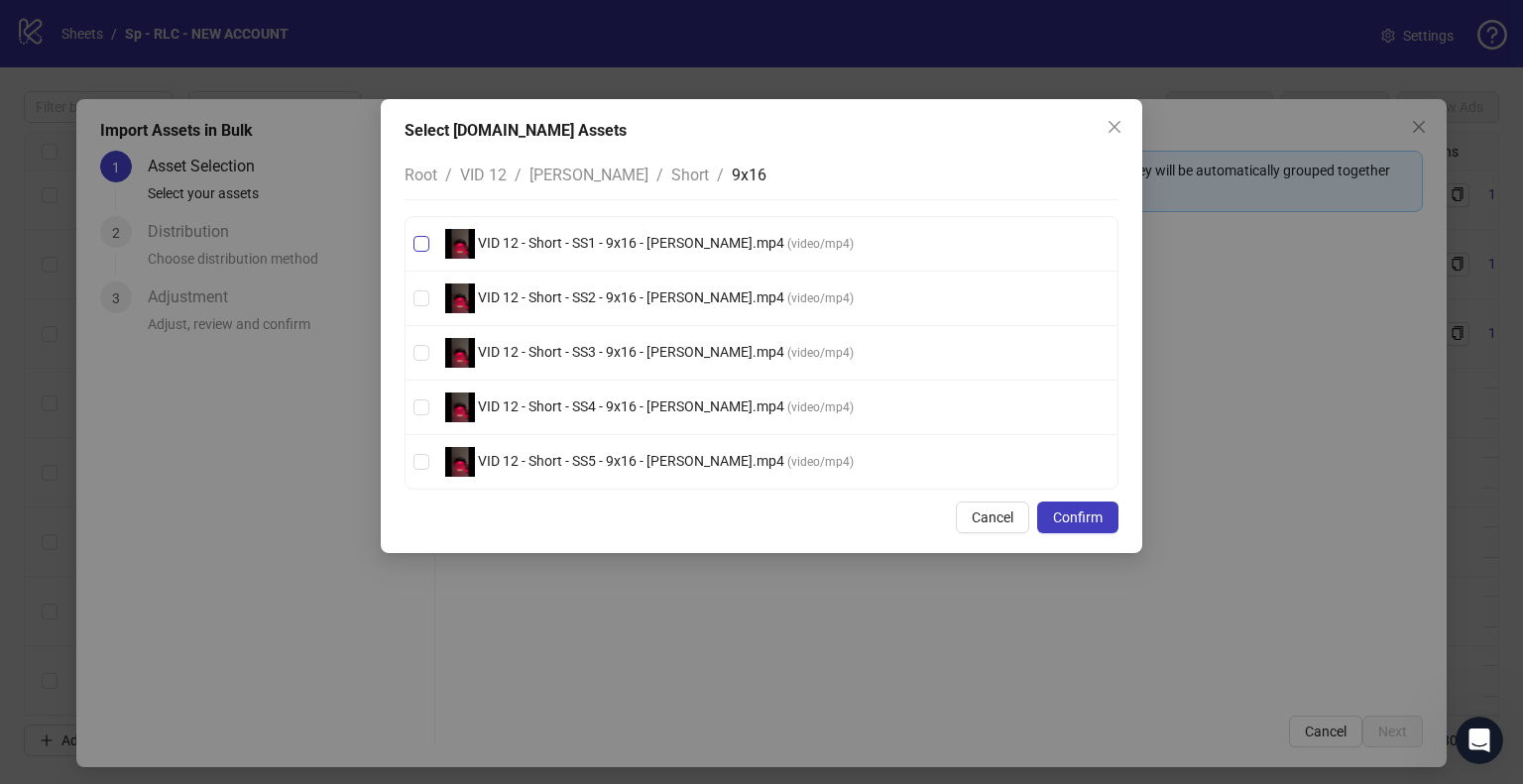 click on "VID 12 - Short - SS1 - 9x16 - [PERSON_NAME].mp4   ( video/mp4 )" at bounding box center [649, 244] 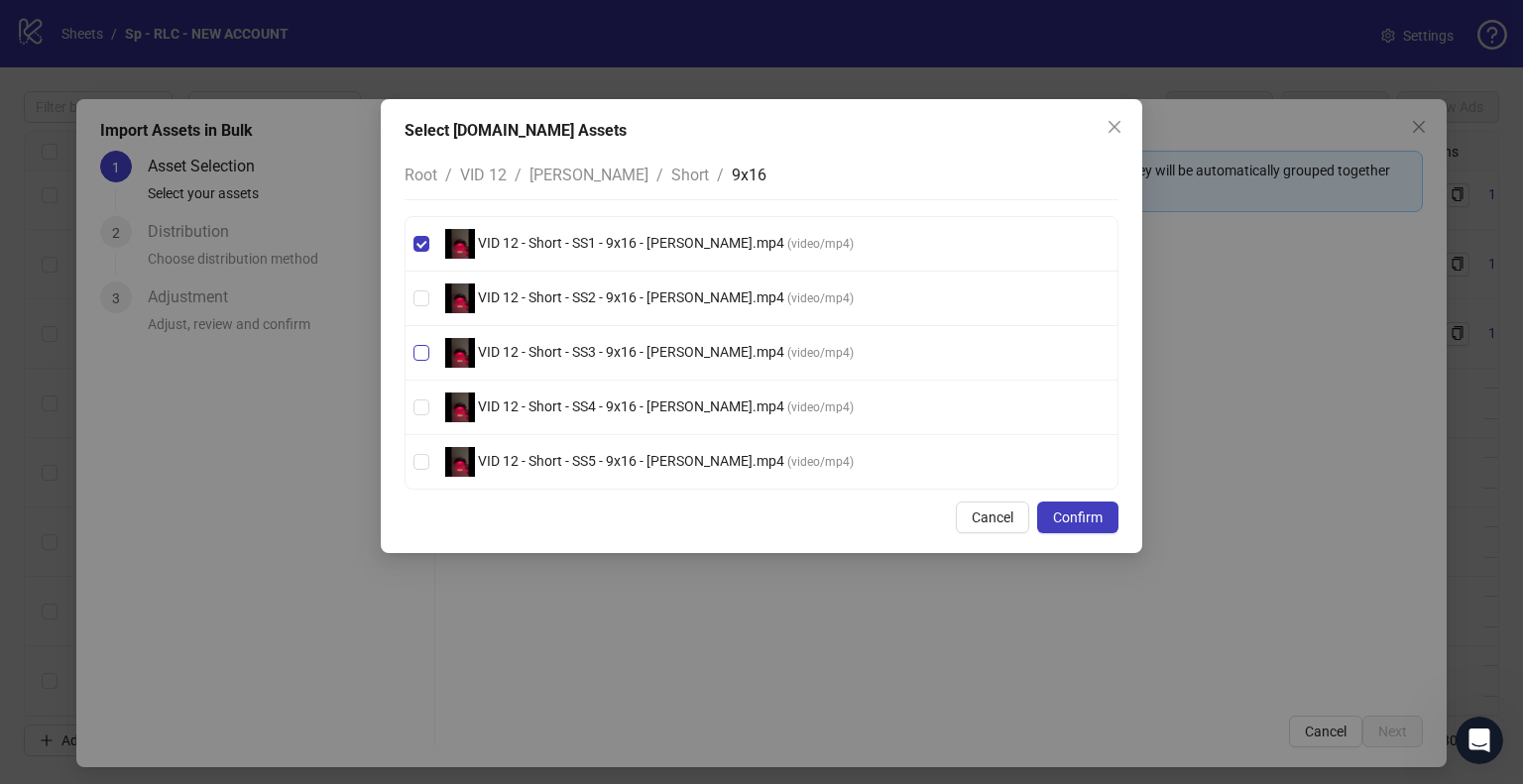 click on "VID 12 - Short - SS3 - 9x16 - [PERSON_NAME].mp4   ( video/mp4 )" at bounding box center [649, 353] 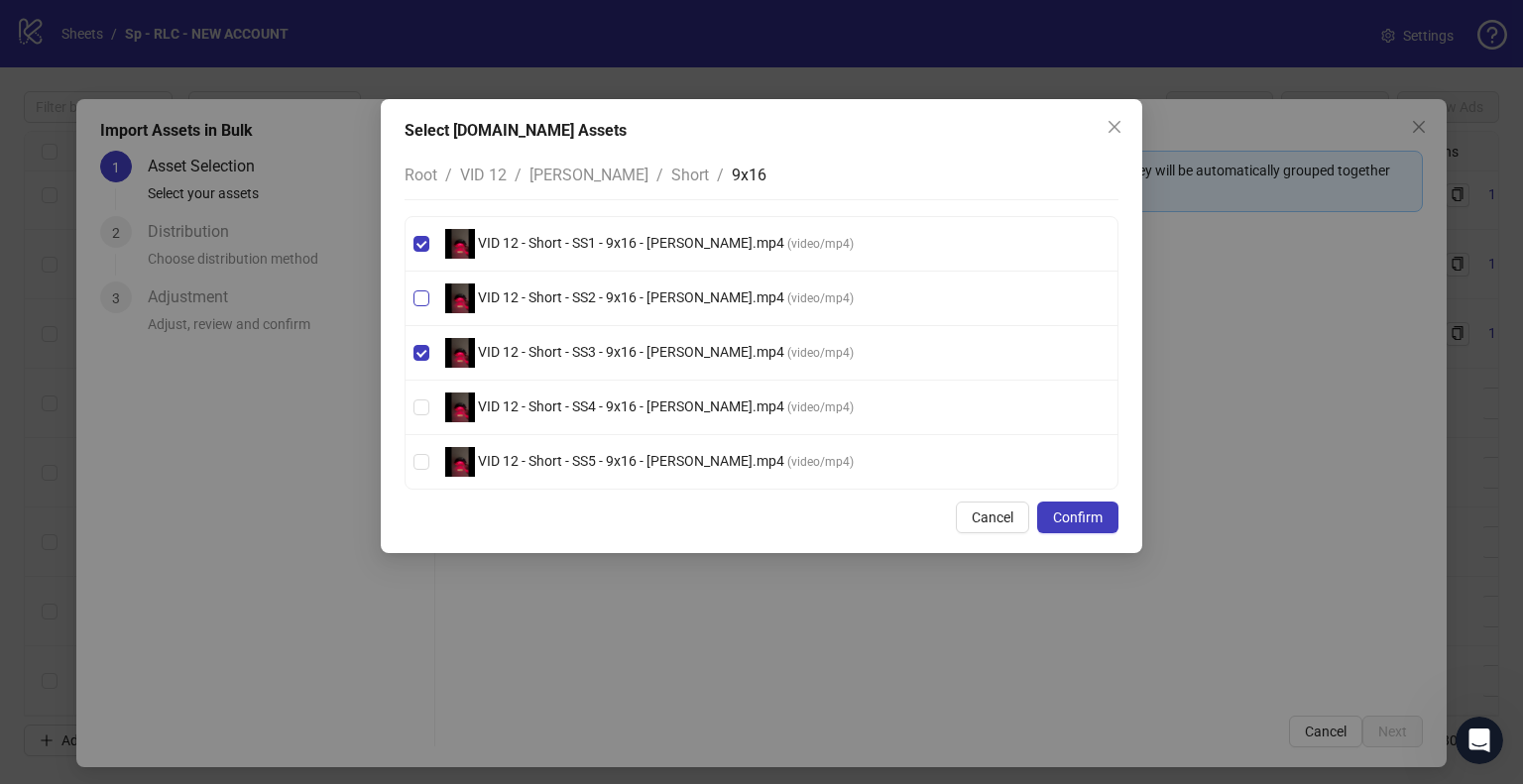 click on "VID 12 - Short - SS2 - 9x16 - [PERSON_NAME].mp4" at bounding box center (631, 297) 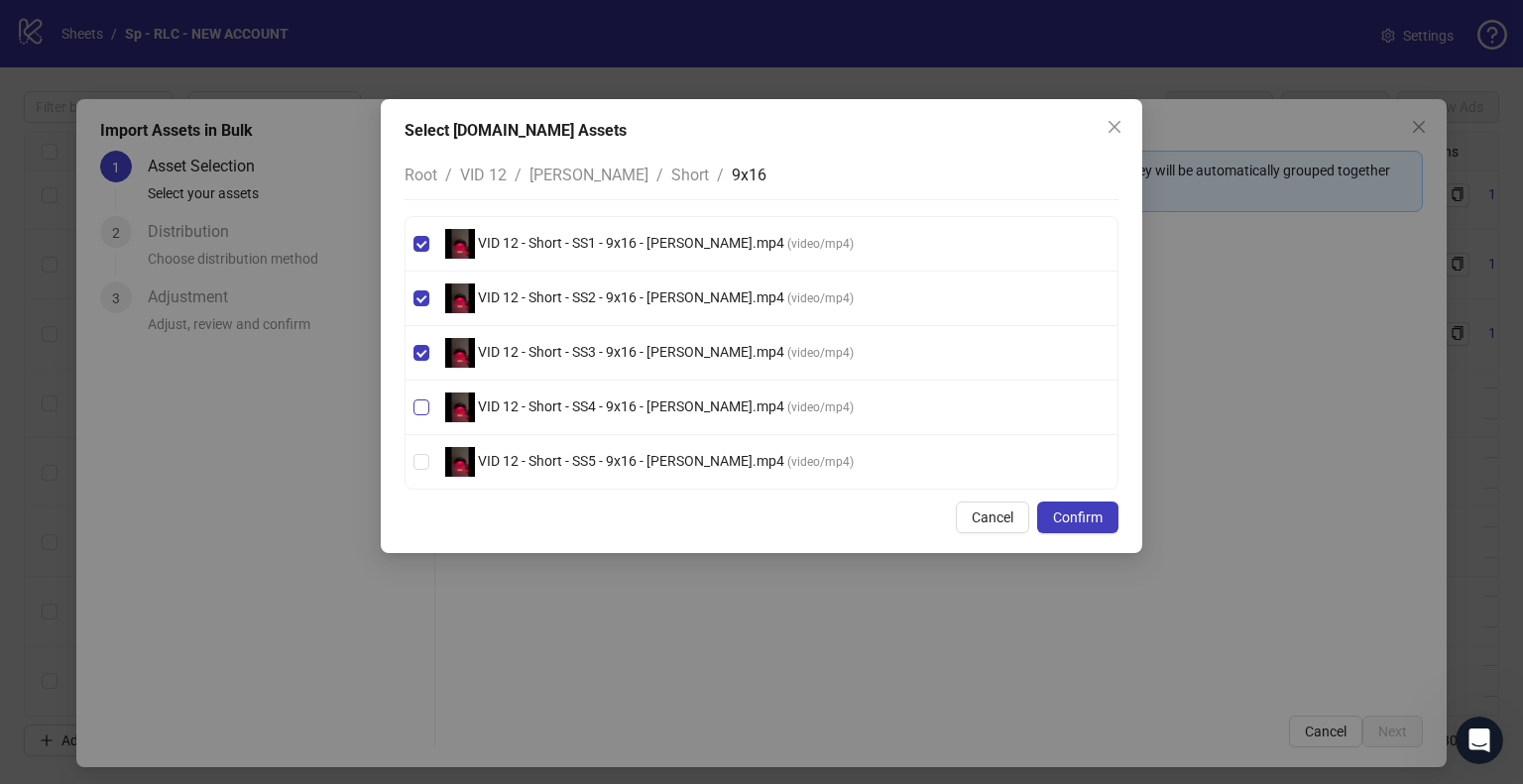 click on "VID 12 - Short - SS4 - 9x16 - [PERSON_NAME].mp4" at bounding box center [631, 406] 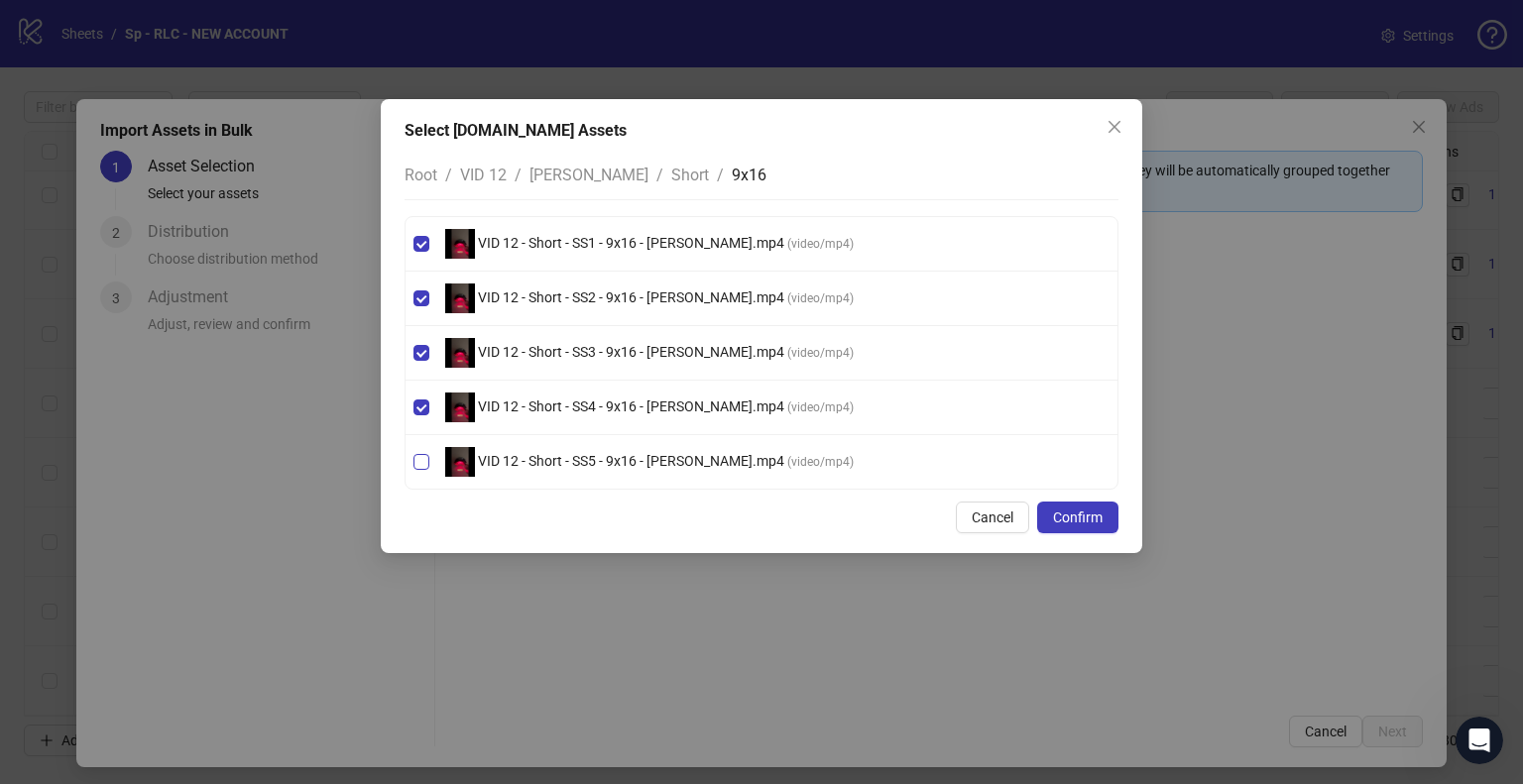 click on "VID 12 - Short - SS5 - 9x16 - [PERSON_NAME].mp4" at bounding box center [631, 461] 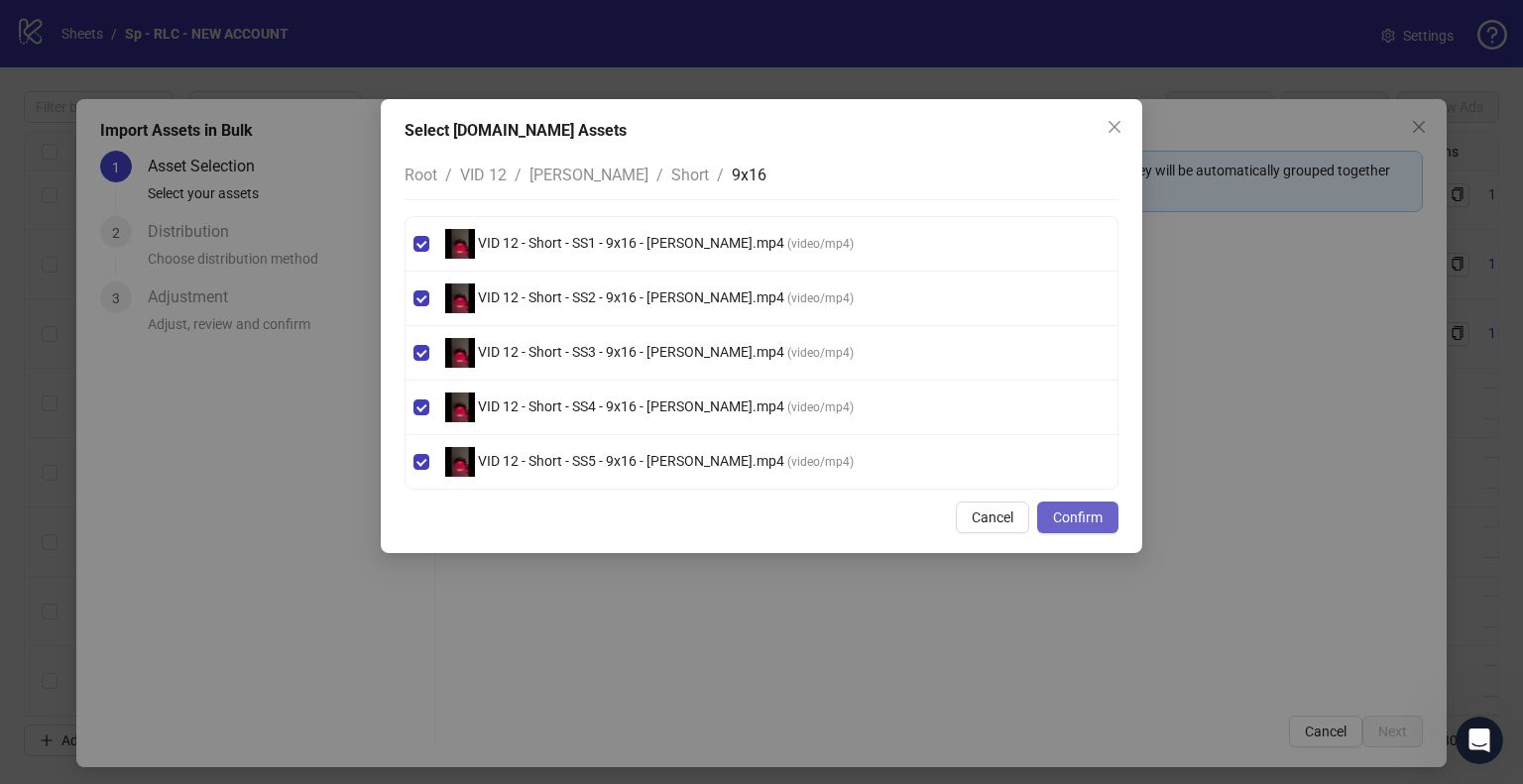 click on "Confirm" at bounding box center [1078, 517] 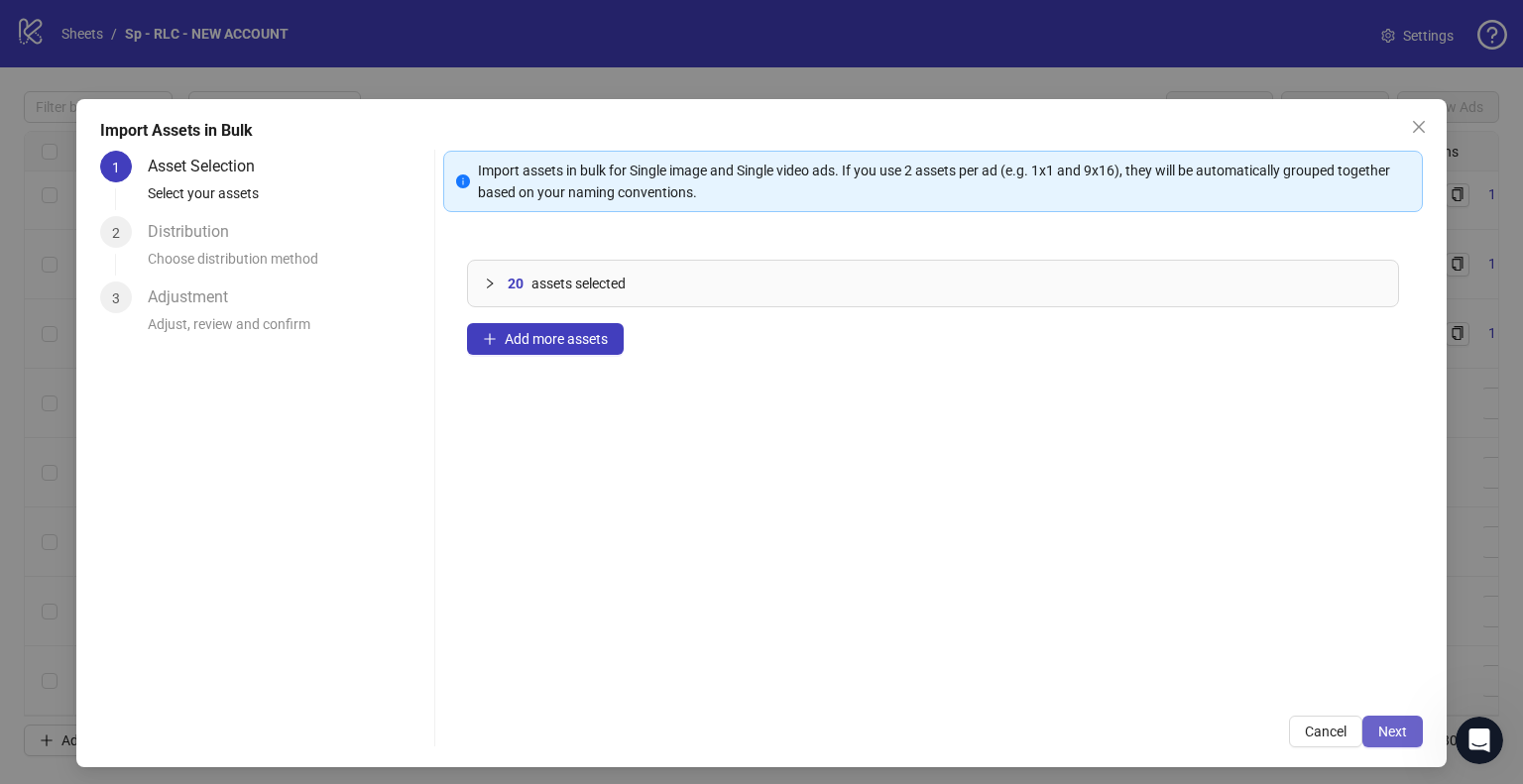 click on "Next" at bounding box center [1392, 731] 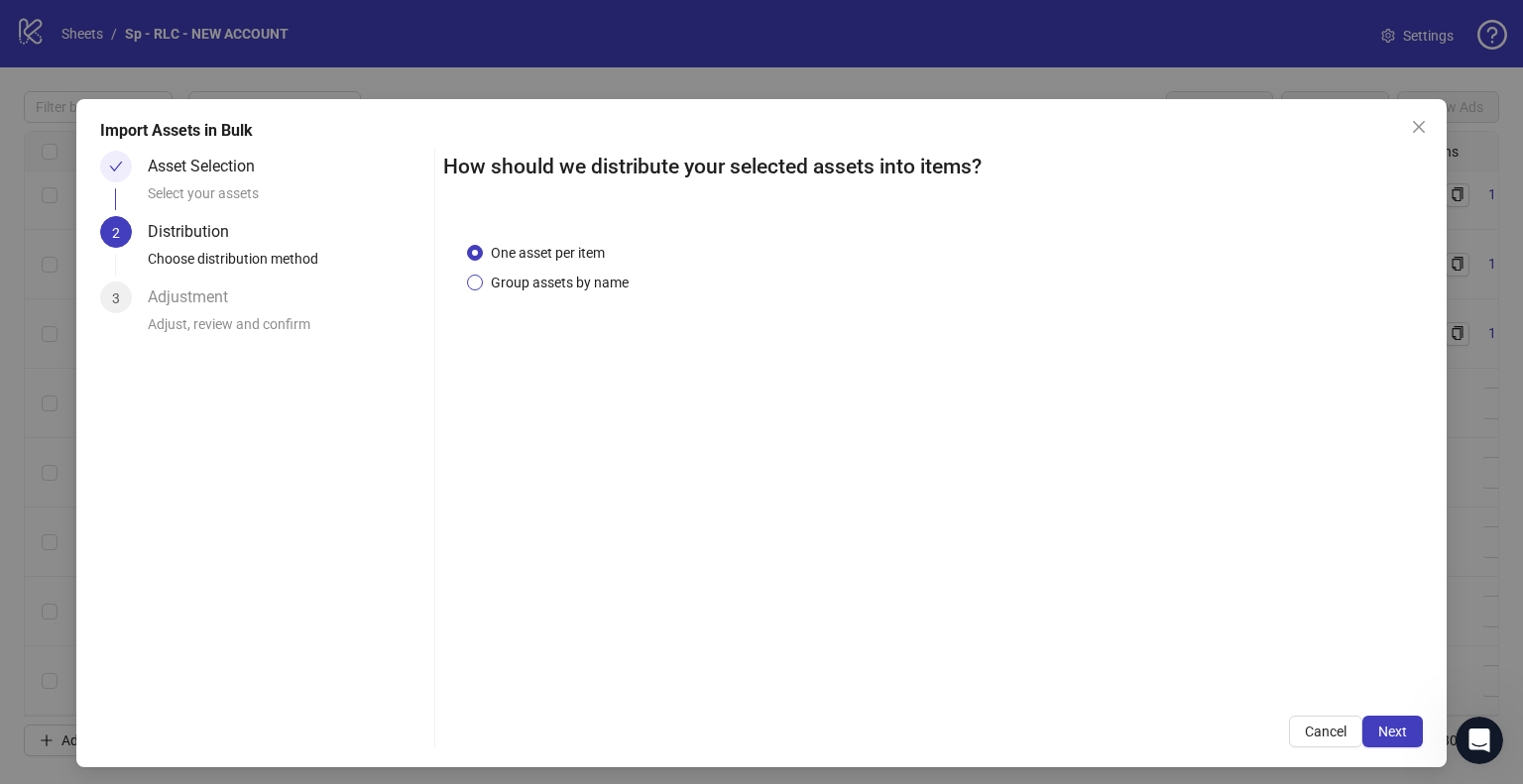click on "Group assets by name" at bounding box center [559, 282] 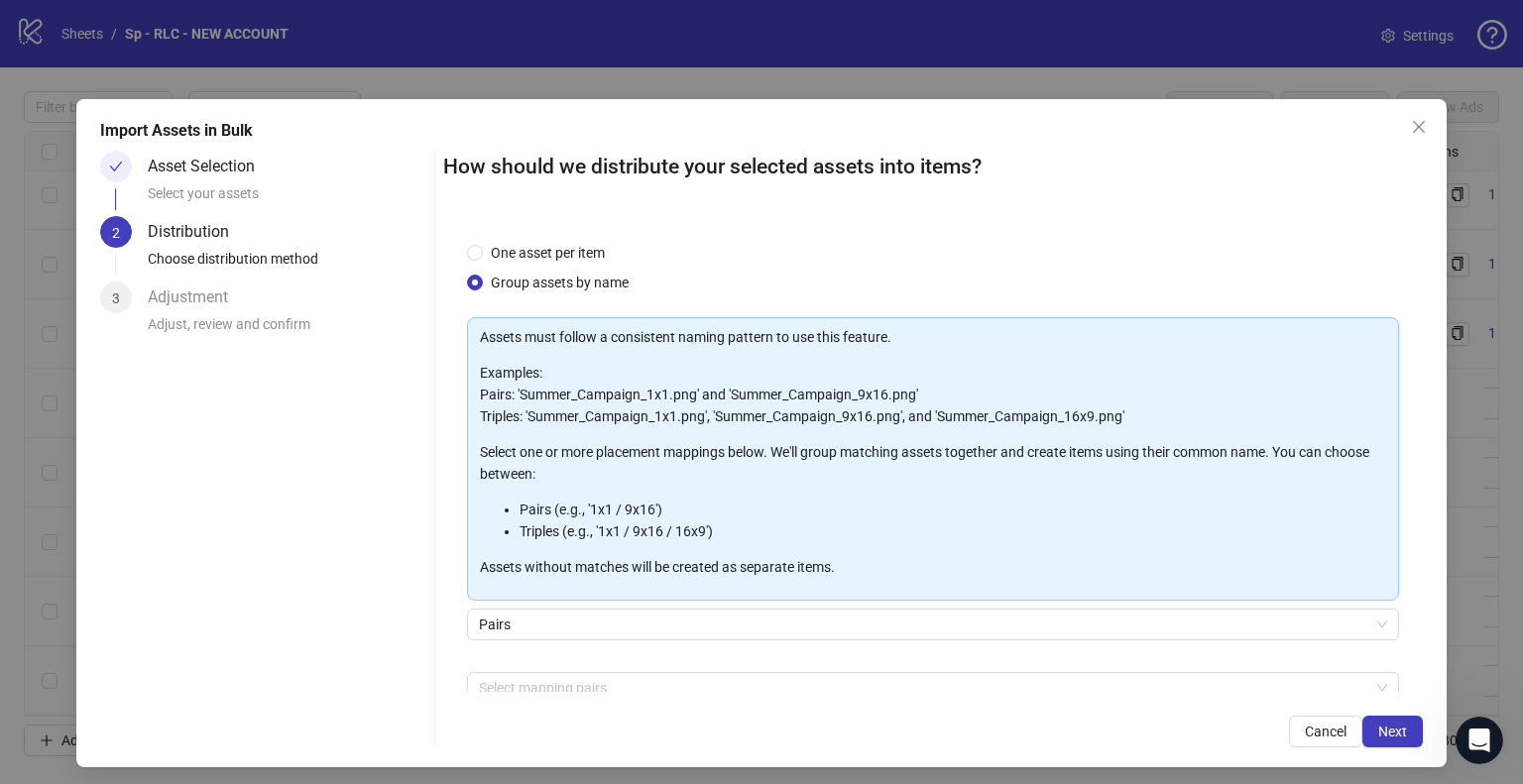 scroll, scrollTop: 105, scrollLeft: 0, axis: vertical 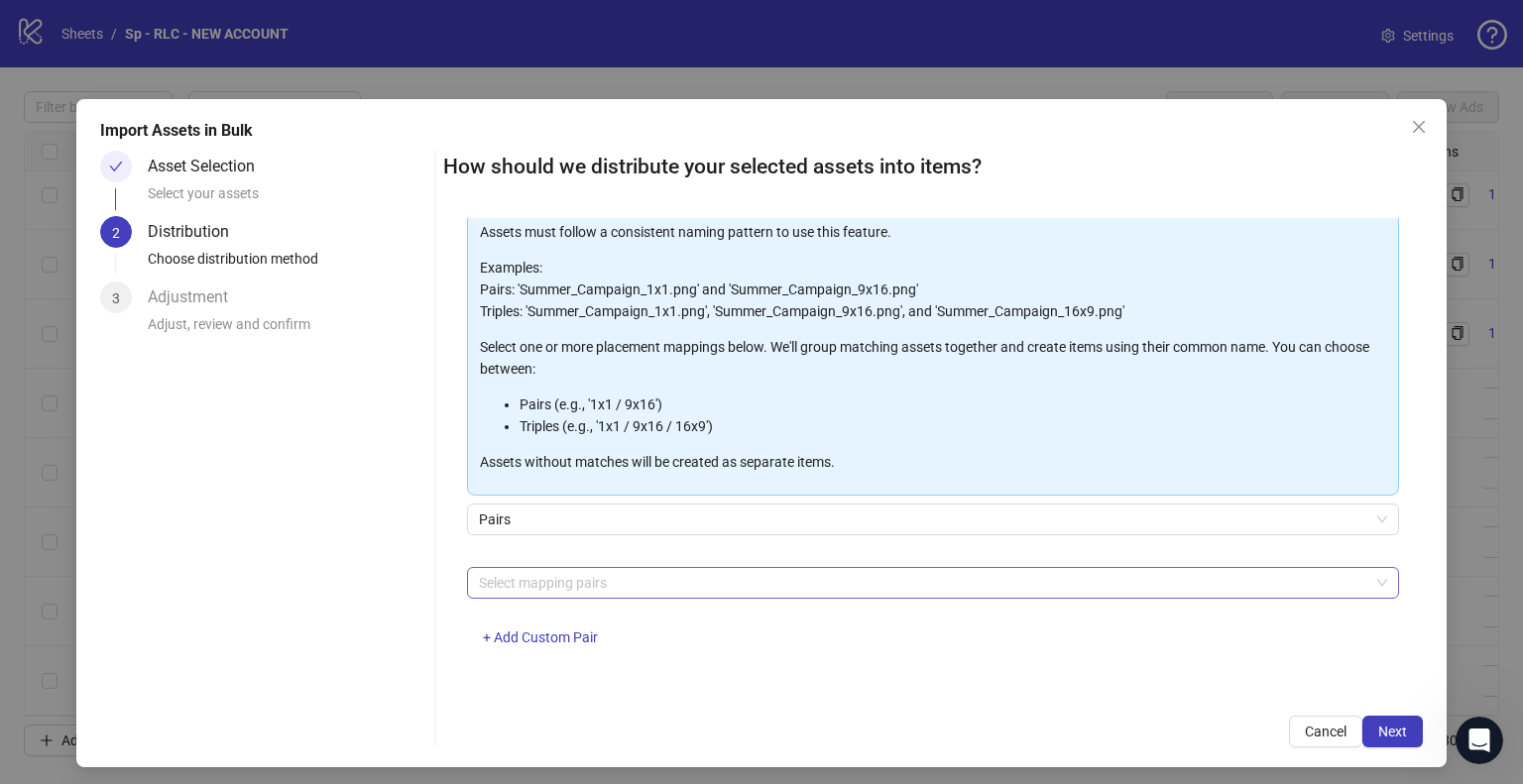 click at bounding box center (922, 583) 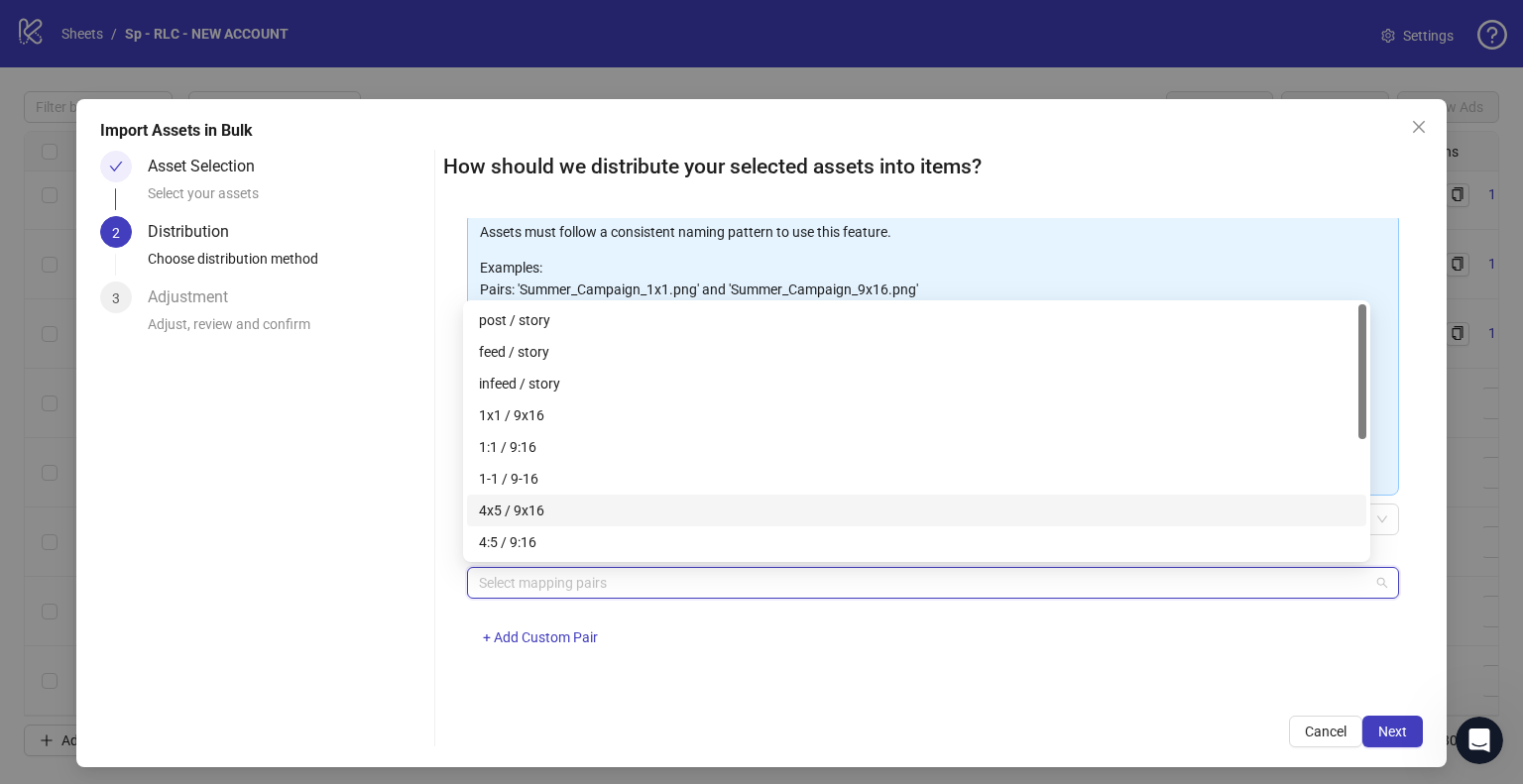 click on "4x5 / 9x16" at bounding box center (916, 510) 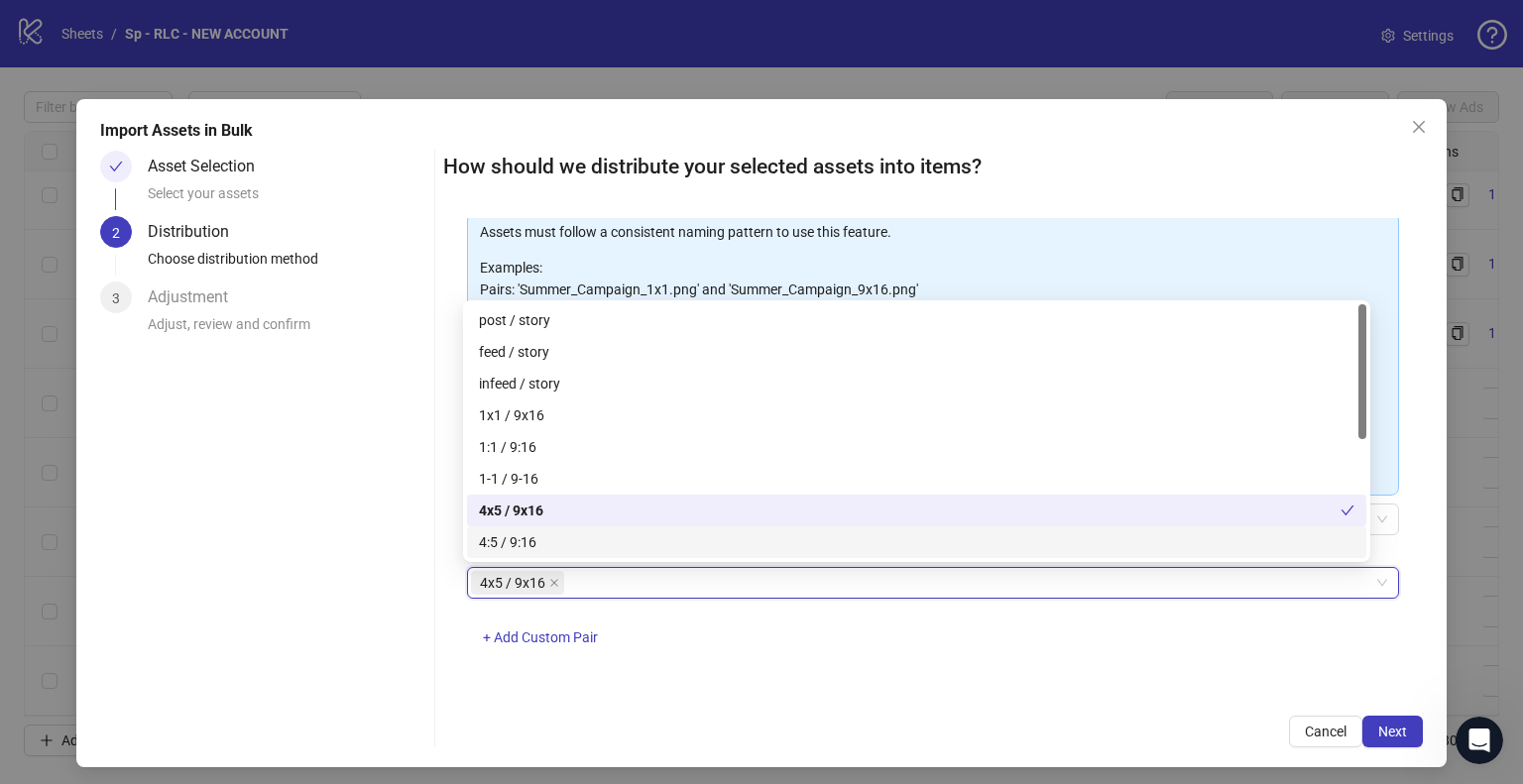click on "4x5 / 9x16 4x5 / 9x16   + Add Custom Pair" at bounding box center (933, 618) 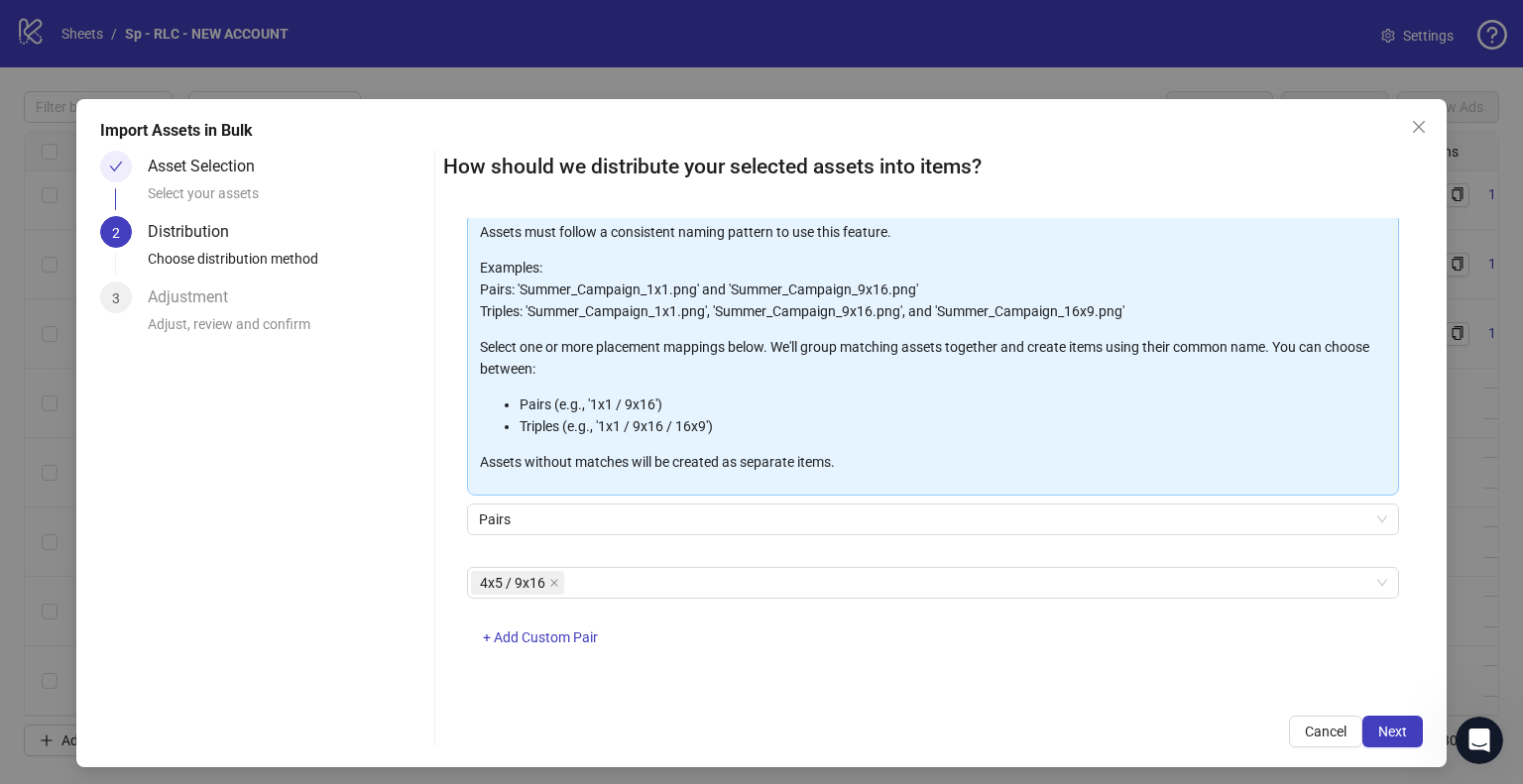 scroll, scrollTop: 7, scrollLeft: 0, axis: vertical 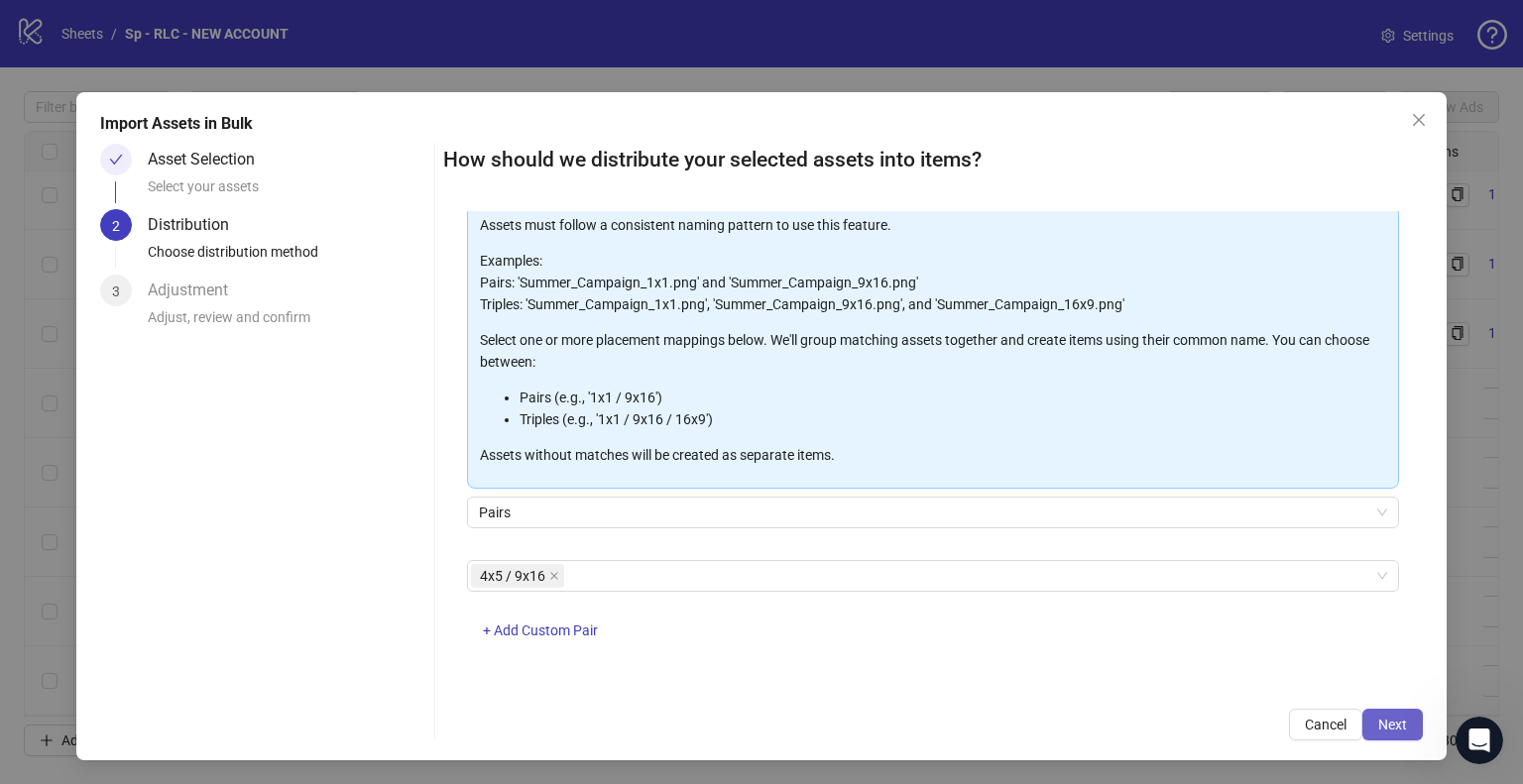 click on "Next" at bounding box center [1392, 725] 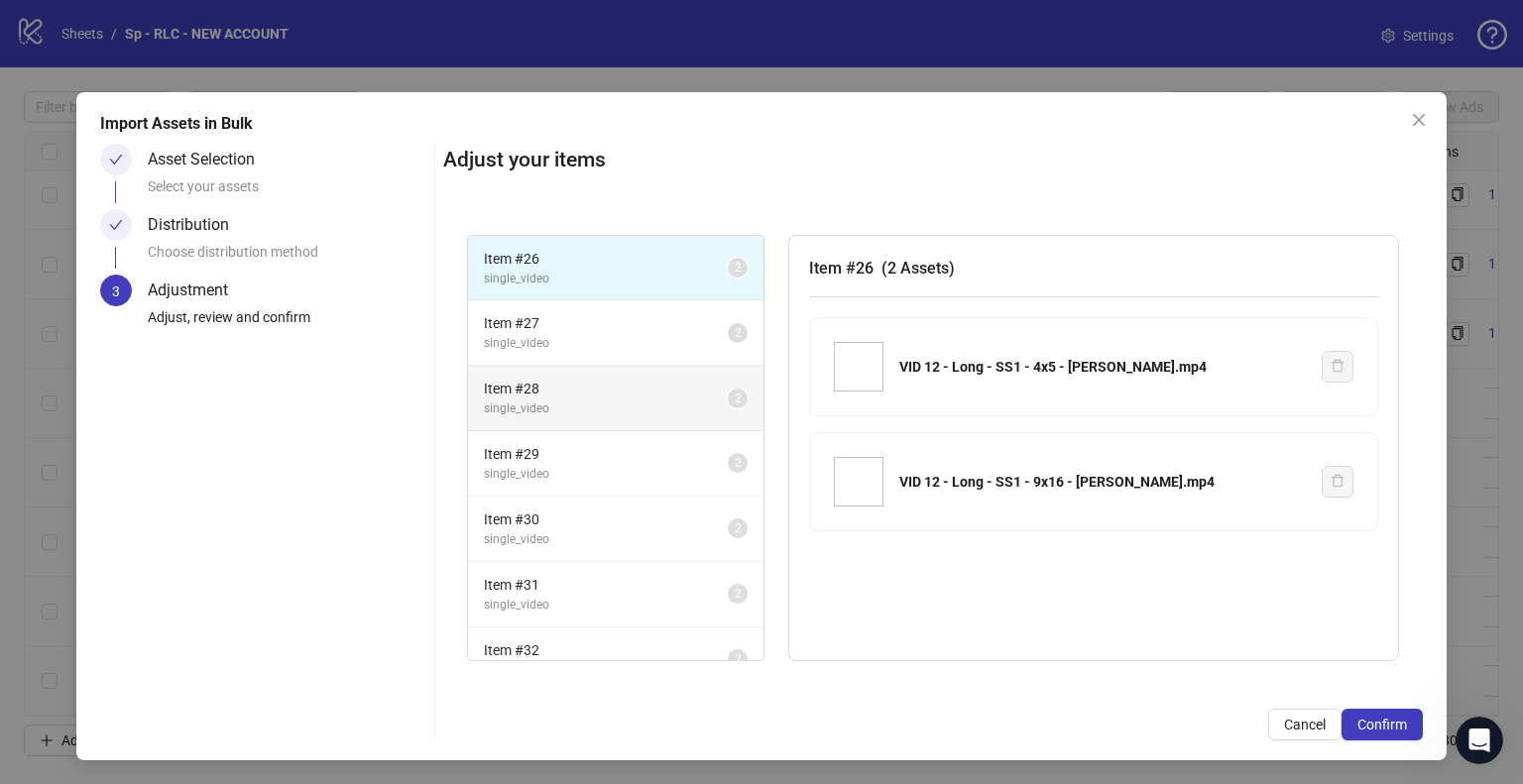 scroll, scrollTop: 224, scrollLeft: 0, axis: vertical 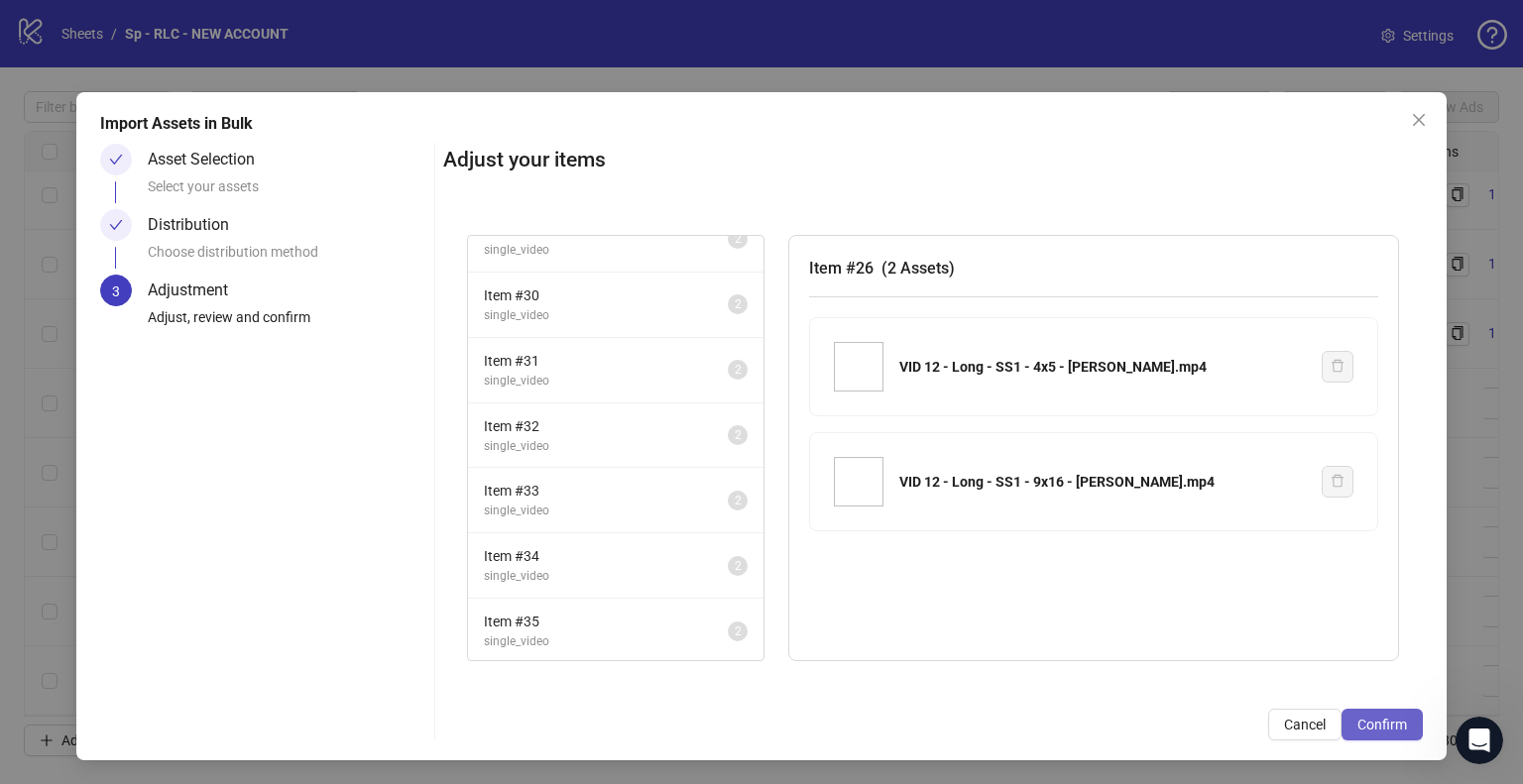 click on "Confirm" at bounding box center (1382, 725) 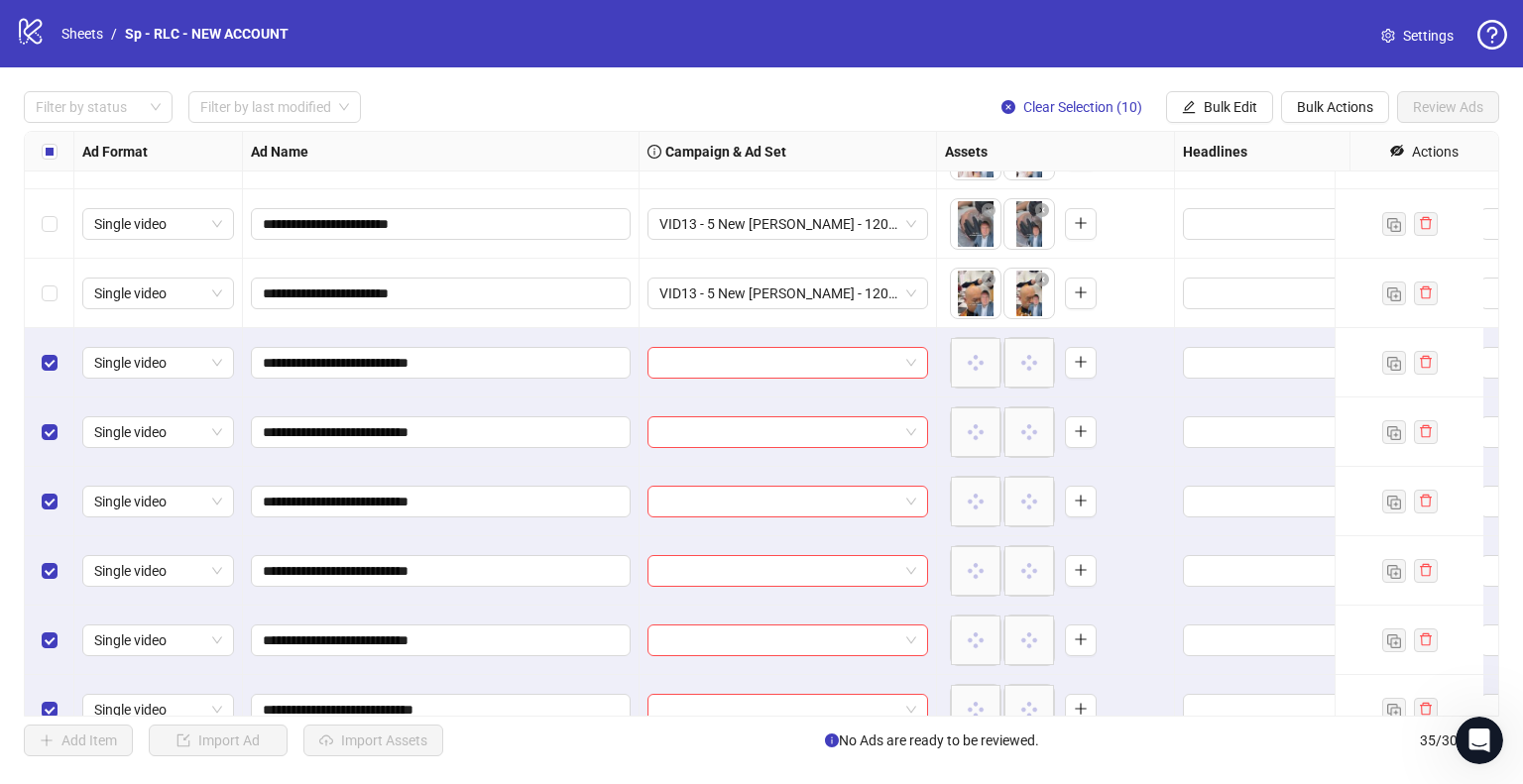 scroll, scrollTop: 1614, scrollLeft: 0, axis: vertical 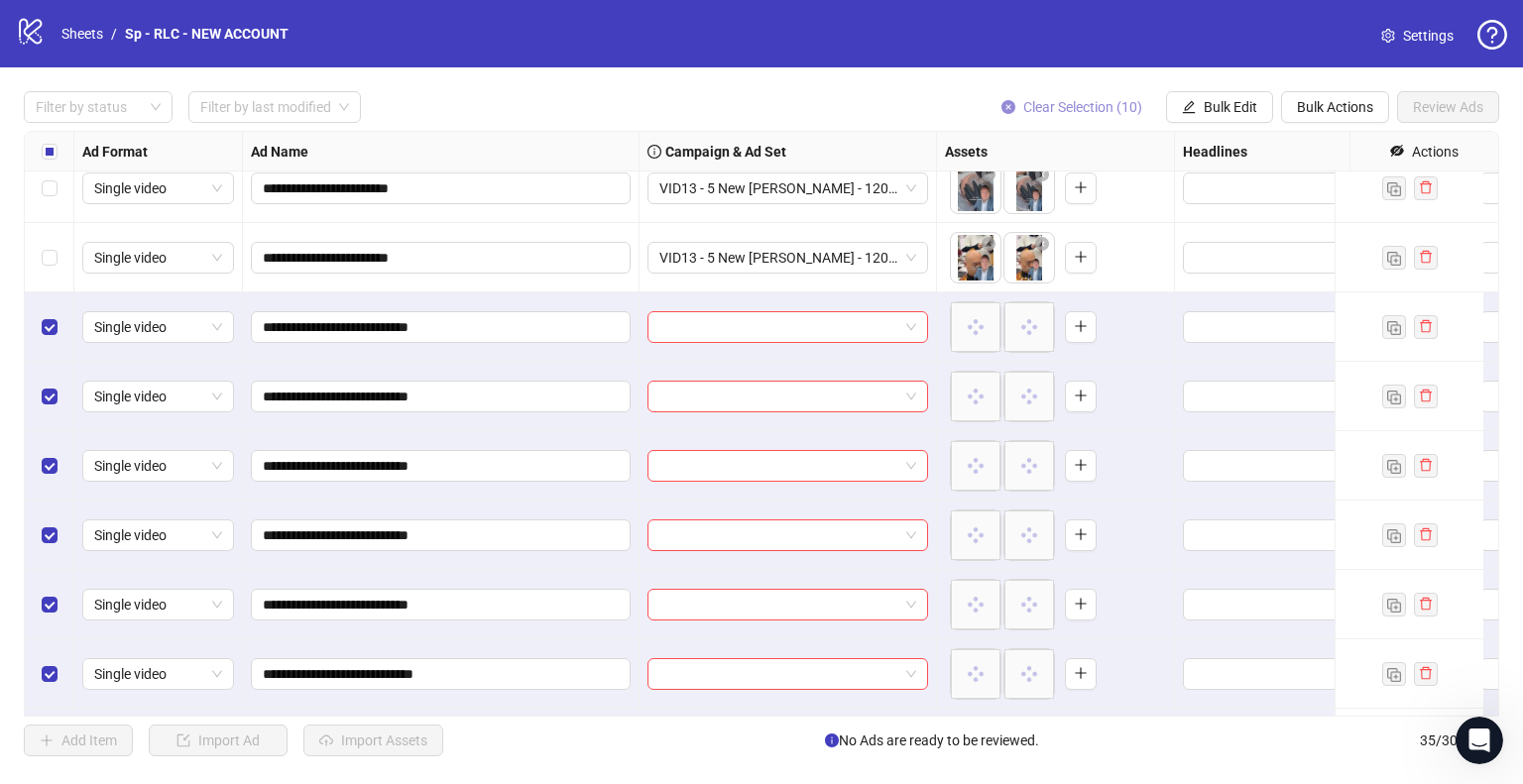 click on "Clear Selection (10)" at bounding box center [1083, 107] 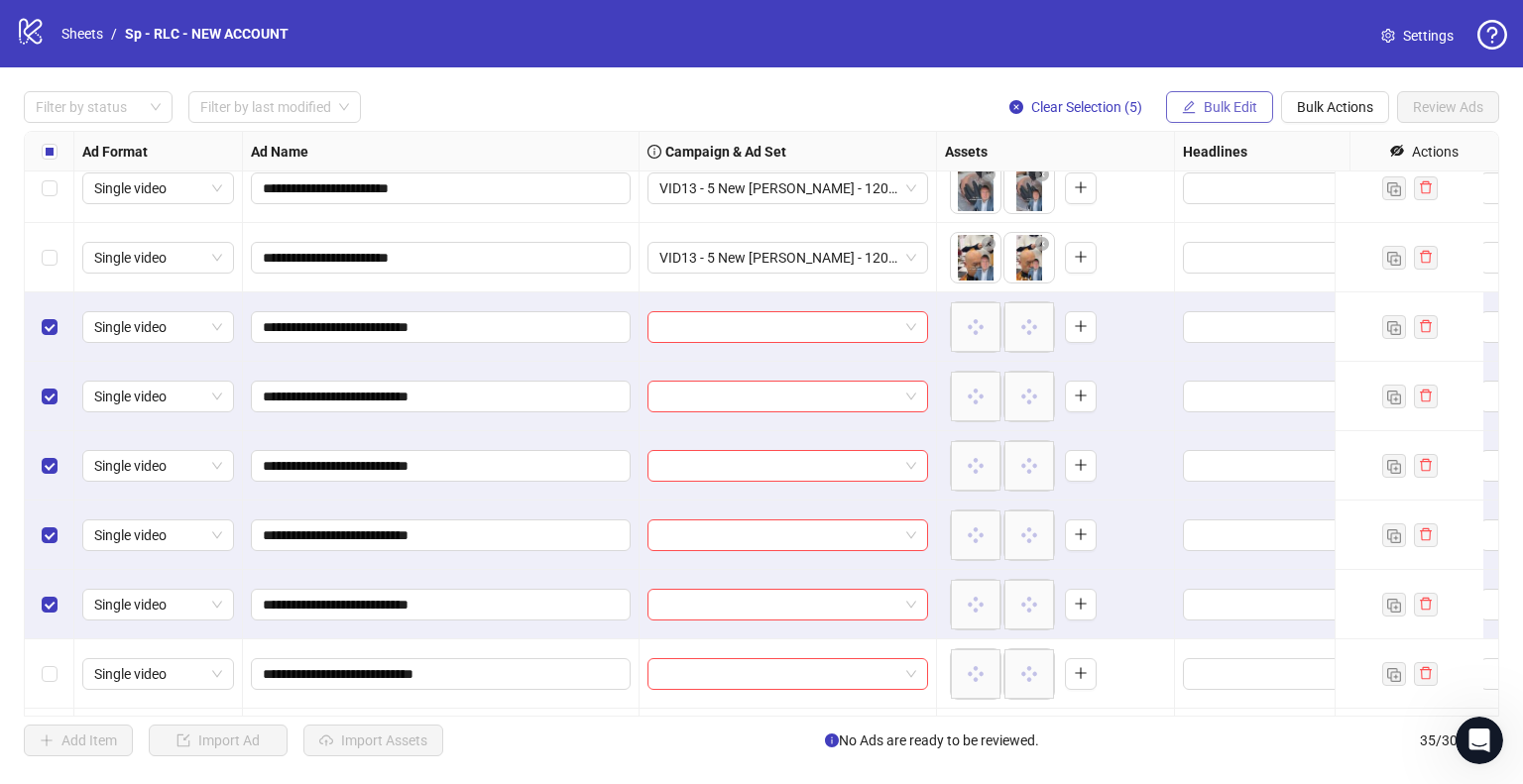 click on "Bulk Edit" at bounding box center (1230, 107) 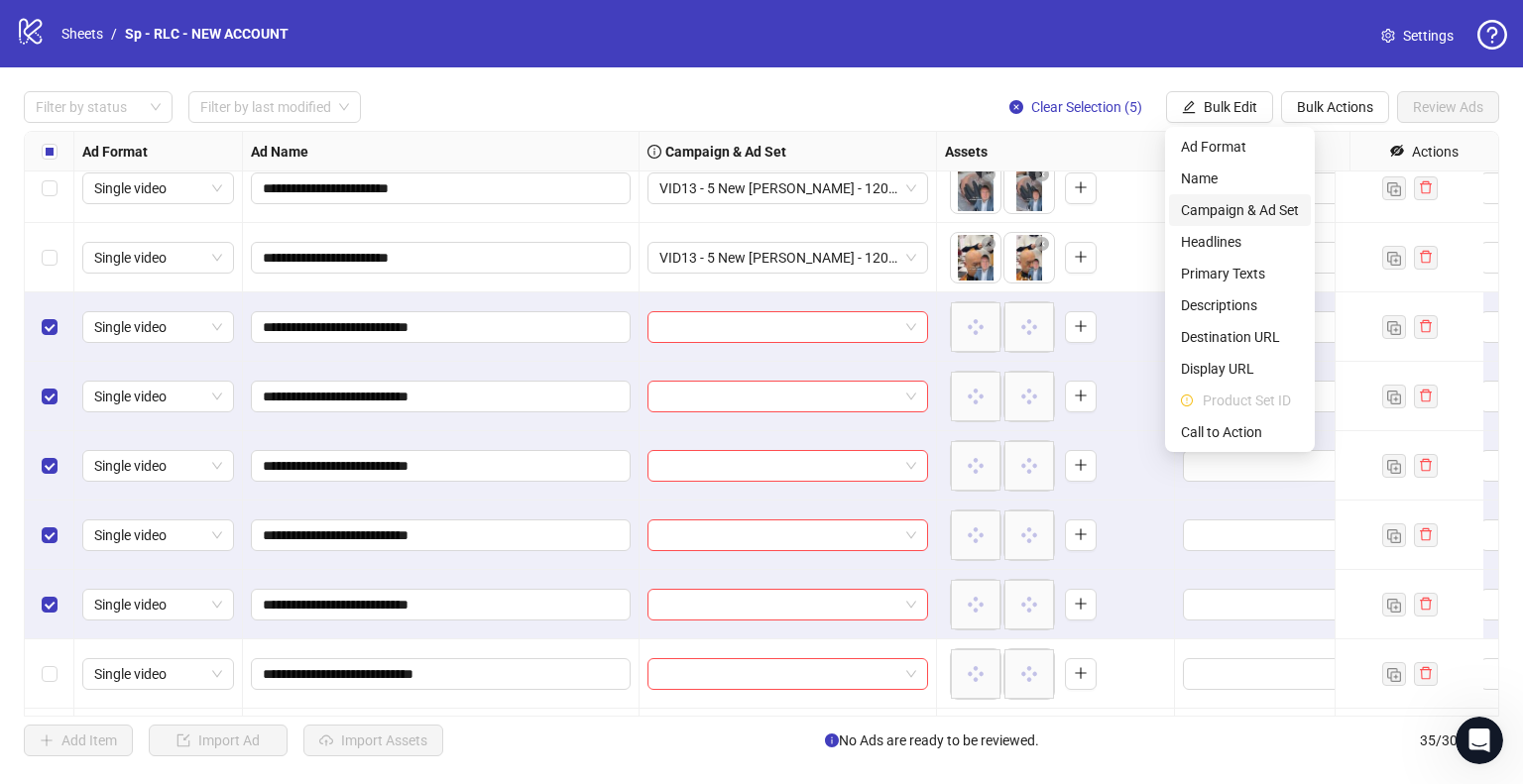click on "Campaign & Ad Set" at bounding box center (1239, 210) 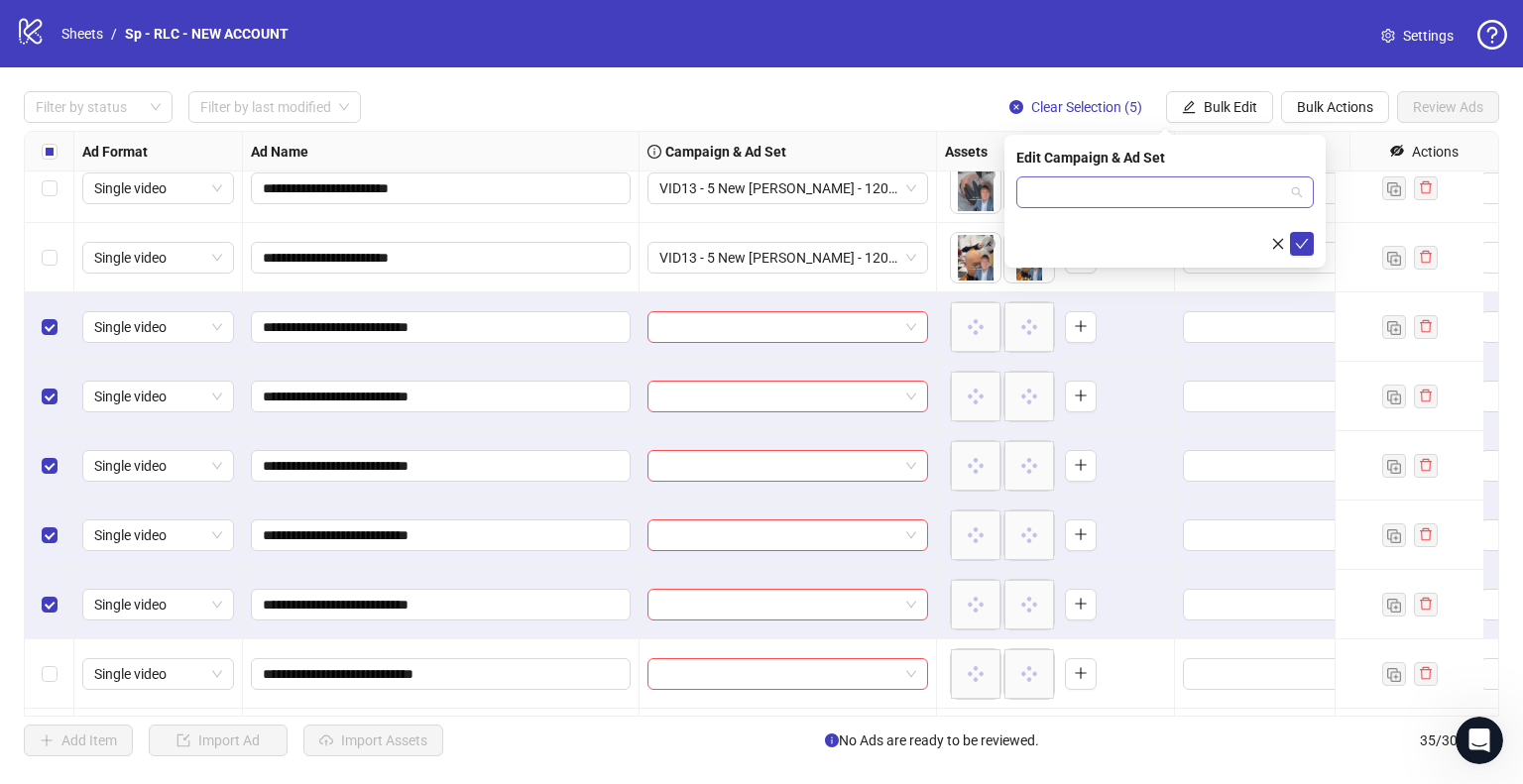 click at bounding box center (1156, 192) 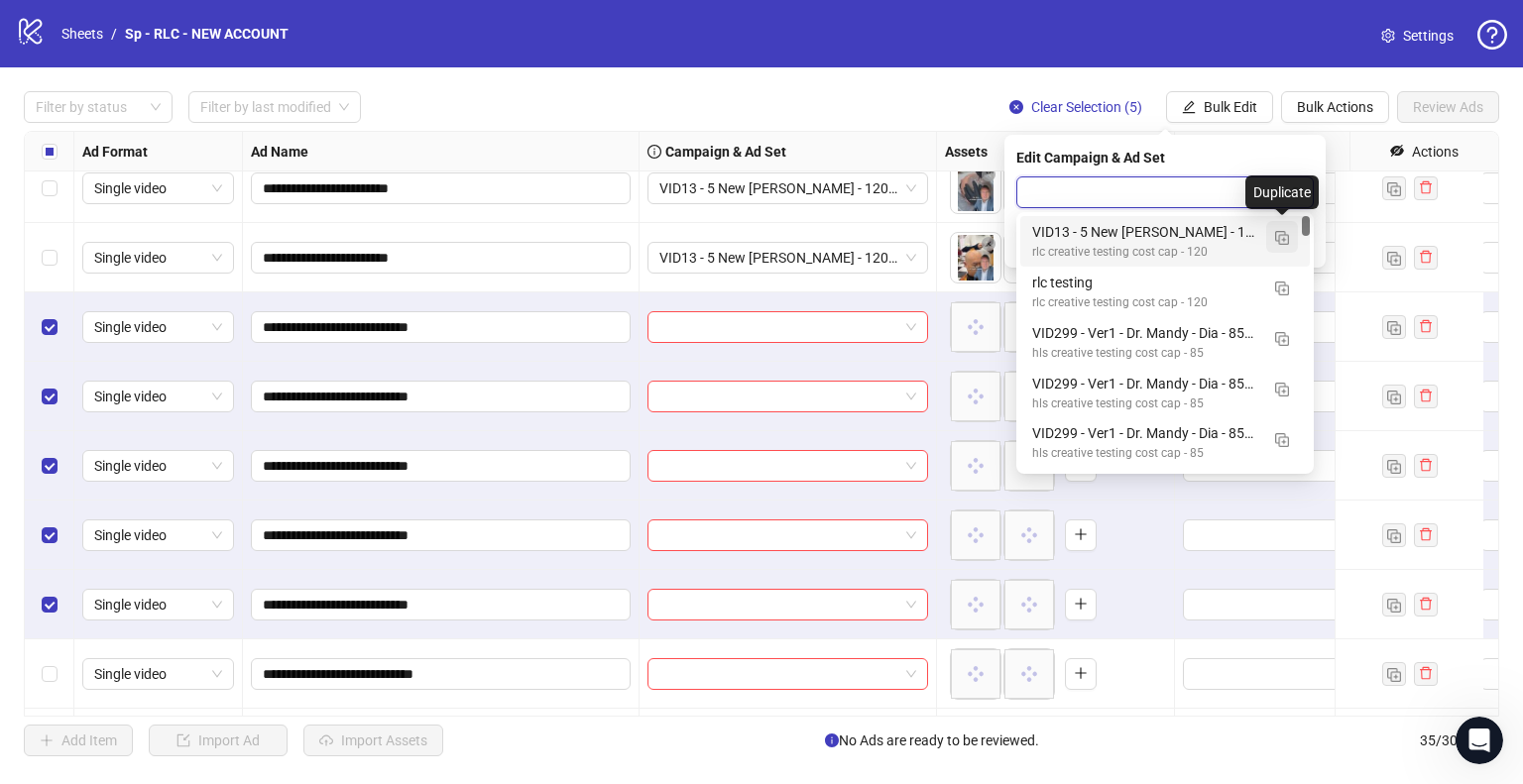 click at bounding box center [1282, 238] 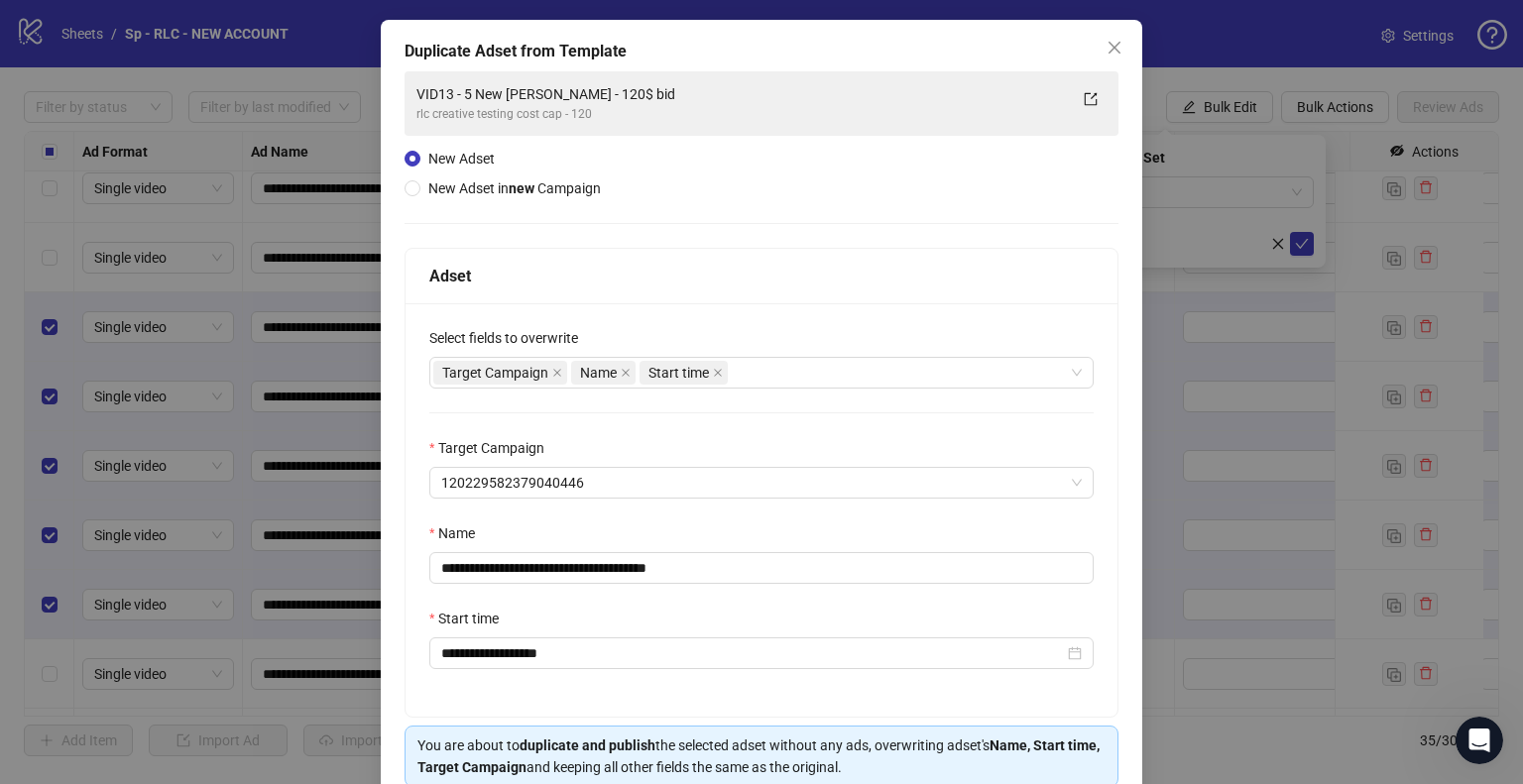 scroll, scrollTop: 168, scrollLeft: 0, axis: vertical 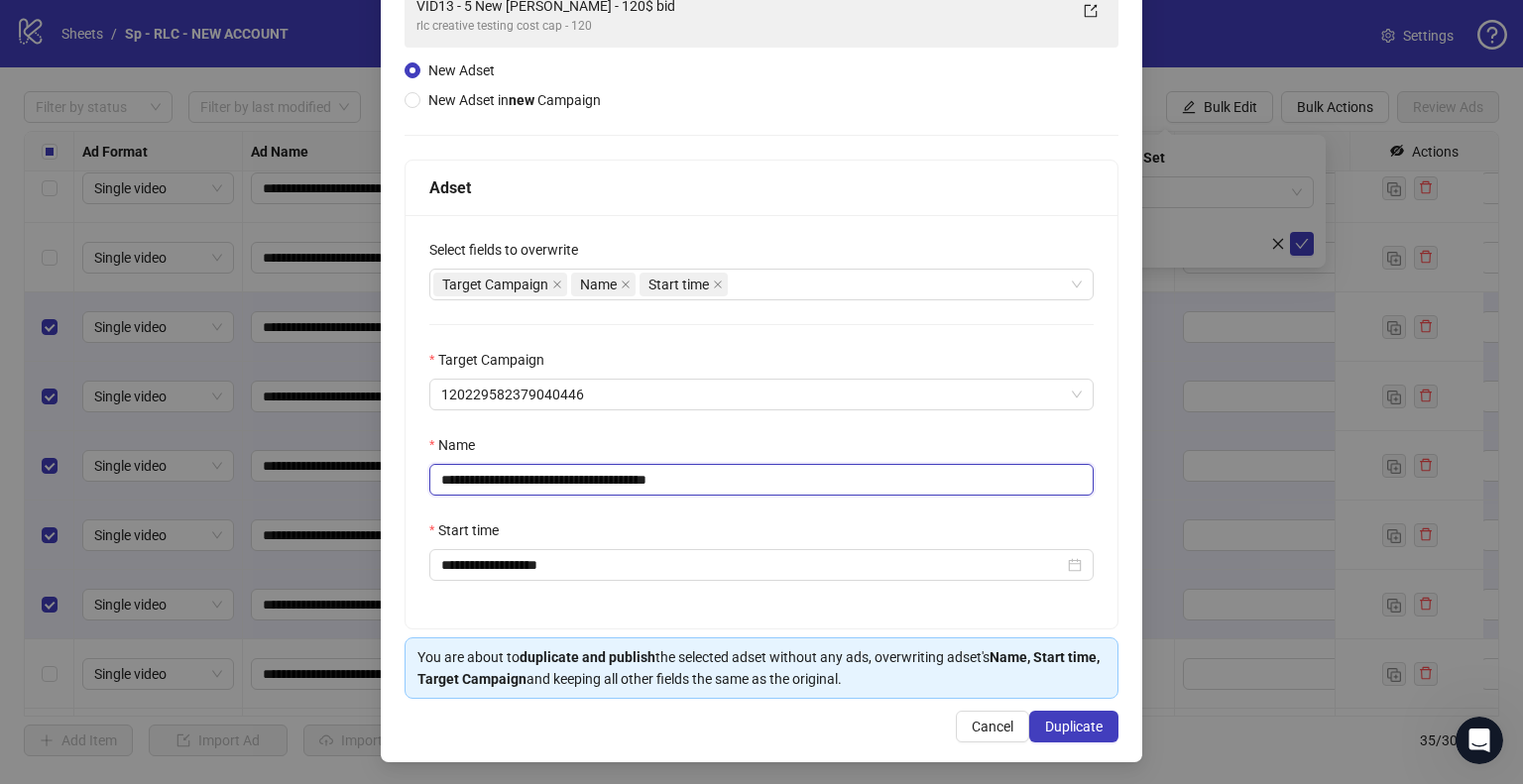 click on "**********" at bounding box center [762, 480] 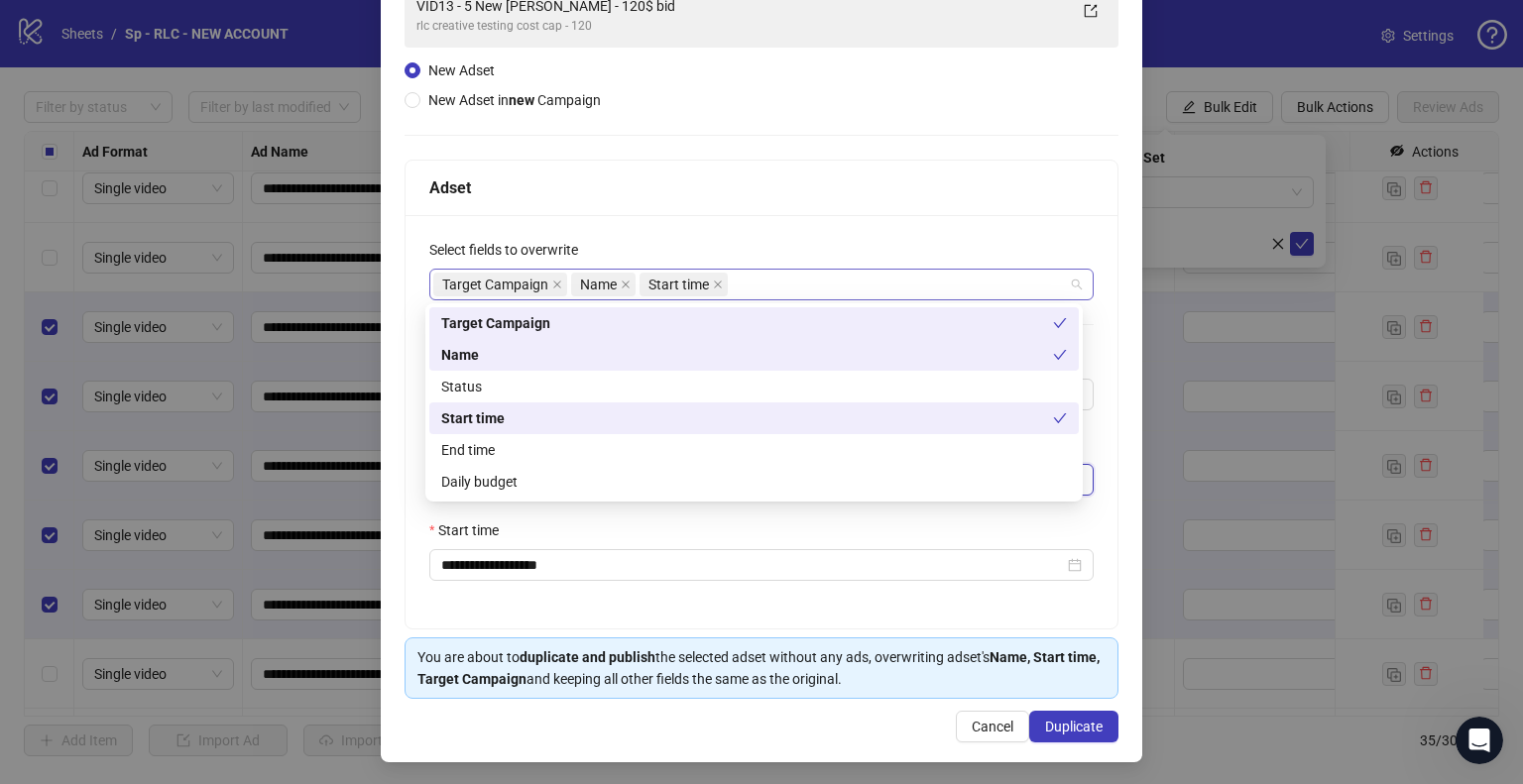 click on "Target Campaign Name Start time" at bounding box center [751, 284] 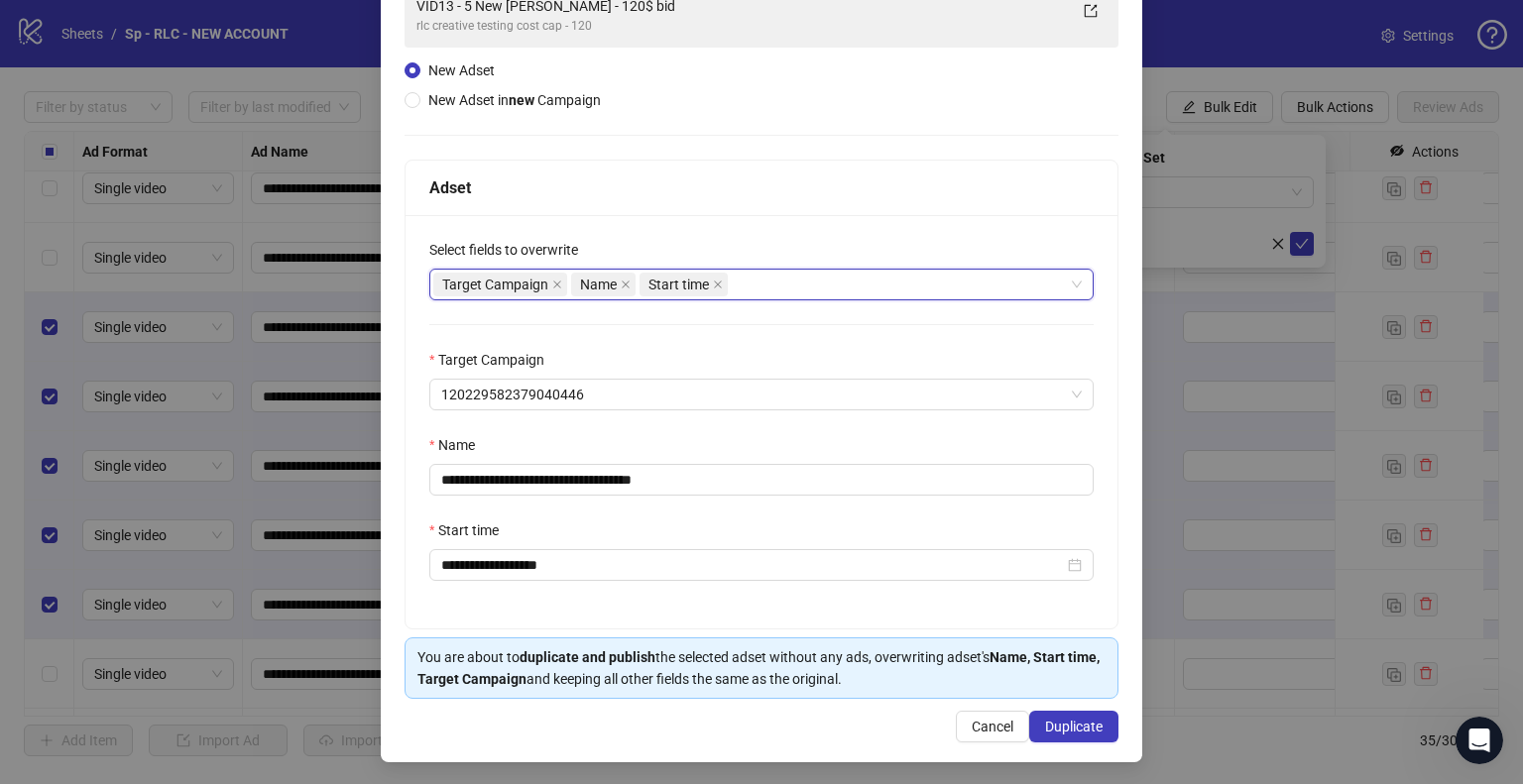 click on "Target Campaign Name Start time" at bounding box center (751, 284) 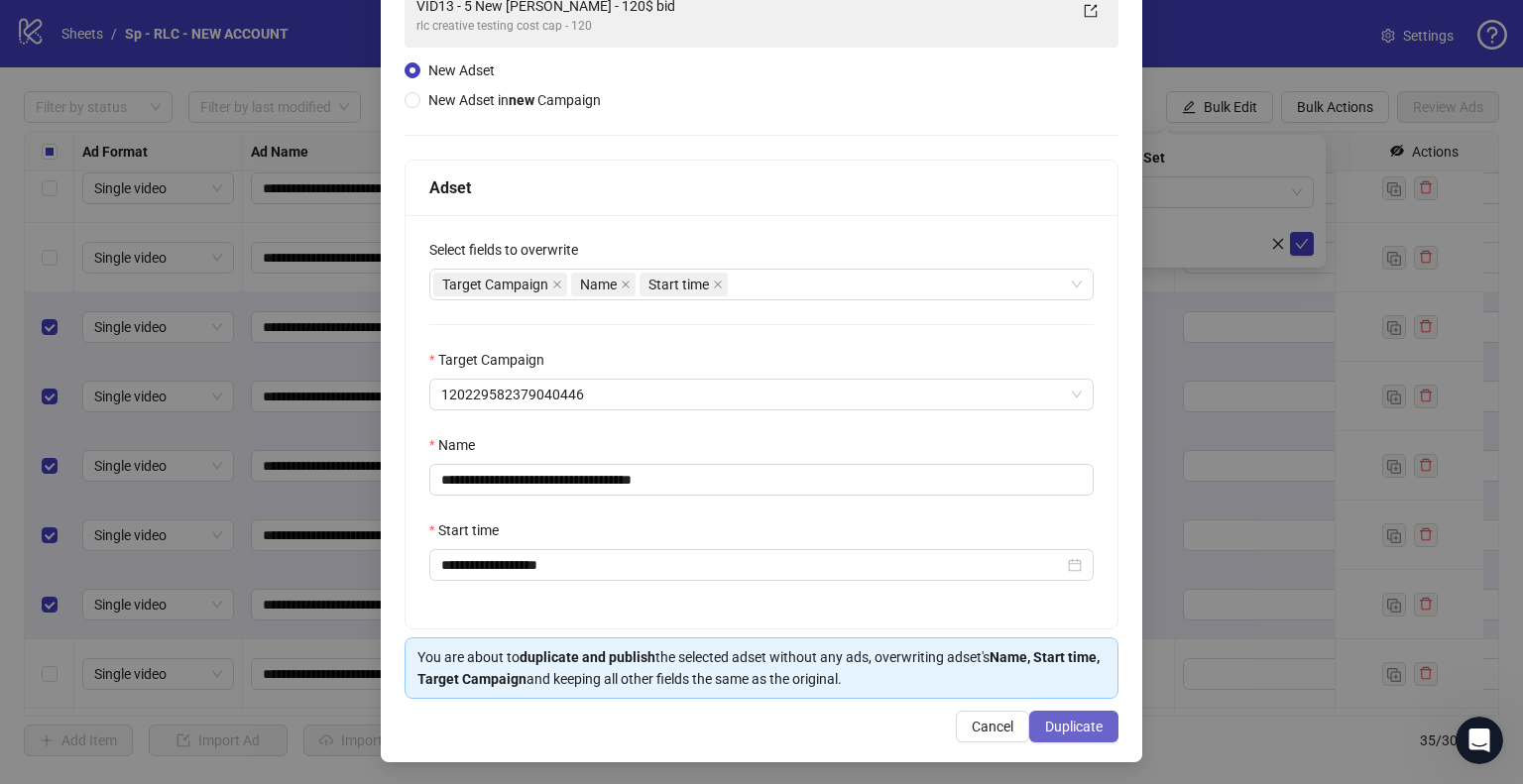 click on "Duplicate" at bounding box center [1074, 727] 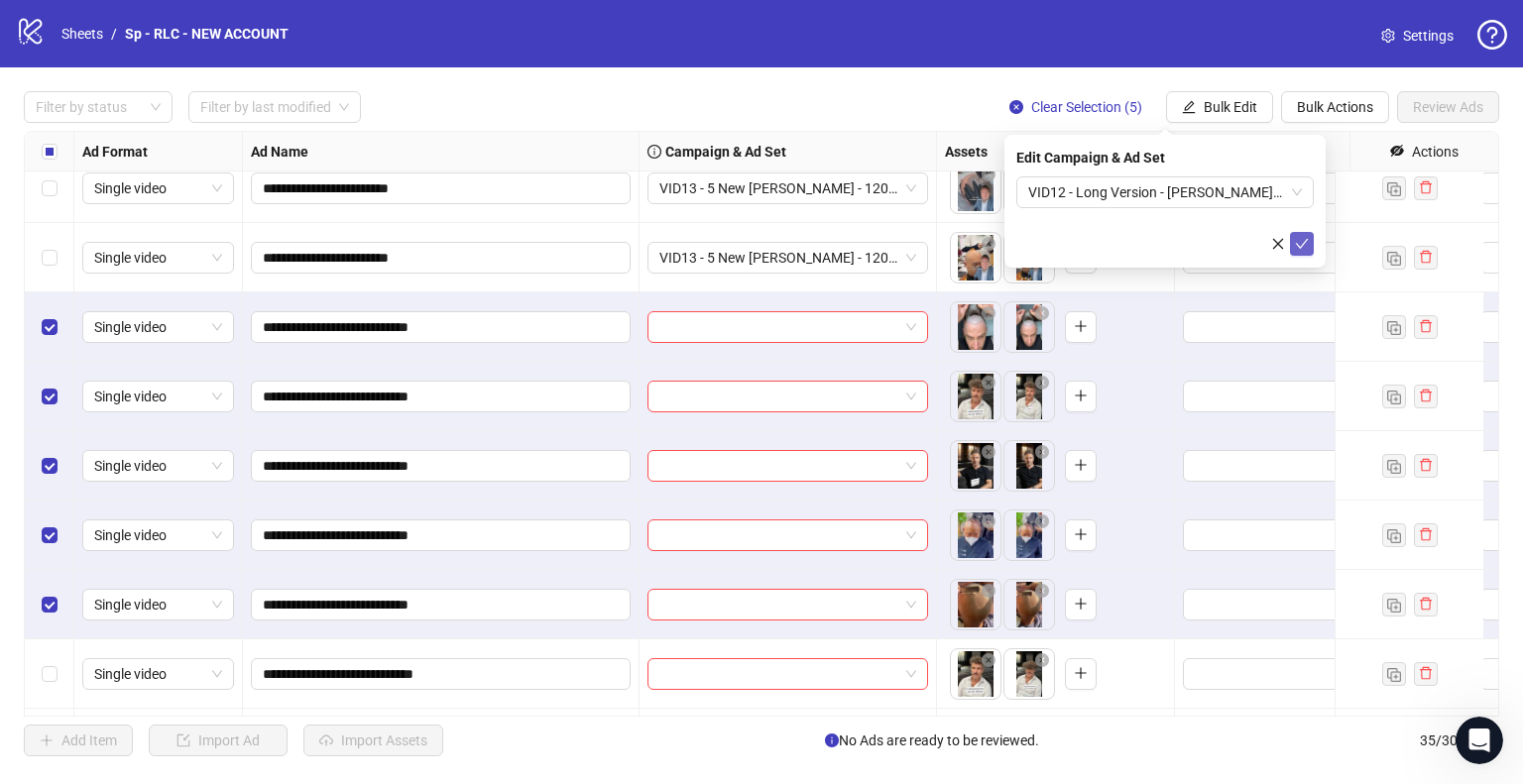click 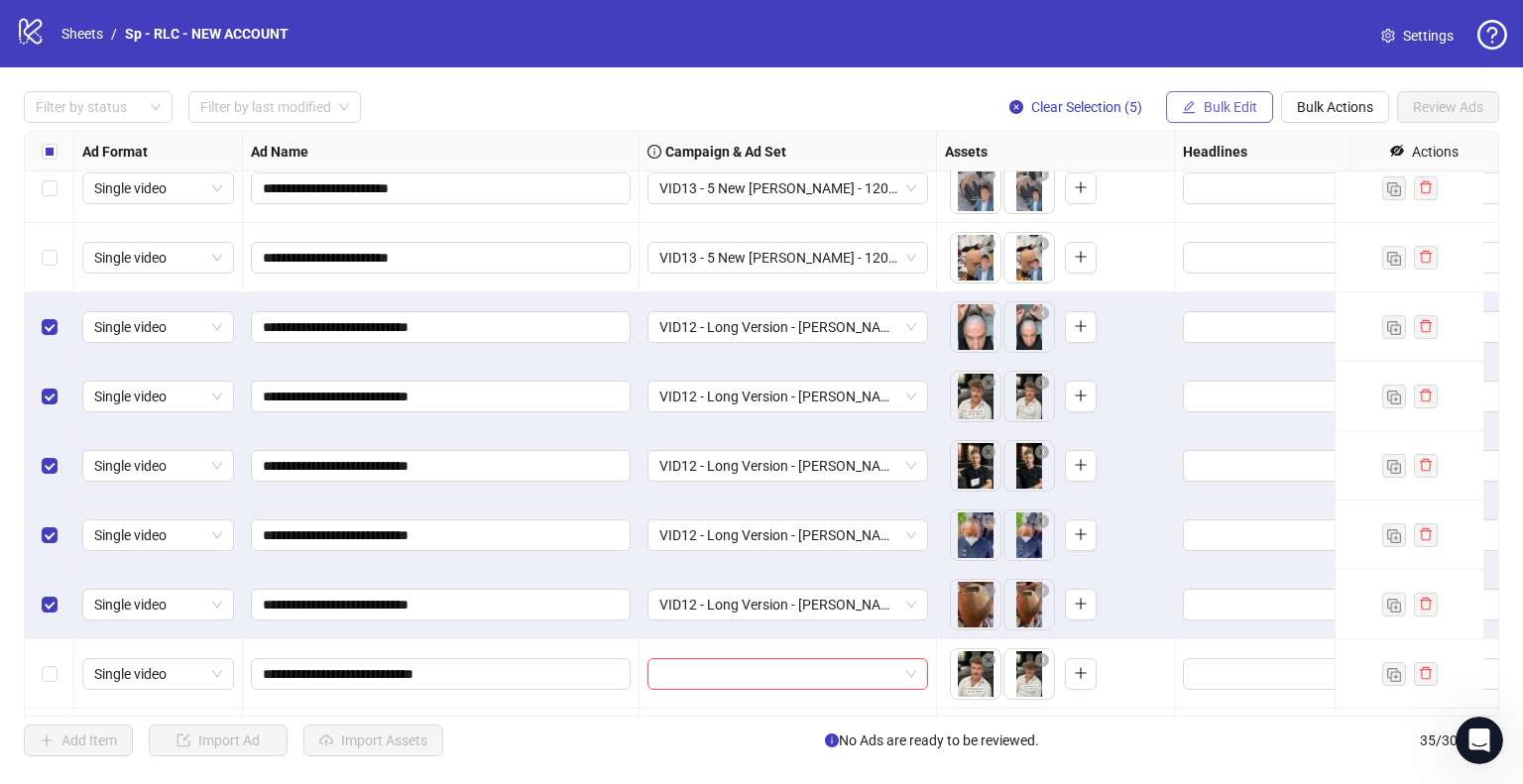 click on "Bulk Edit" at bounding box center (1230, 107) 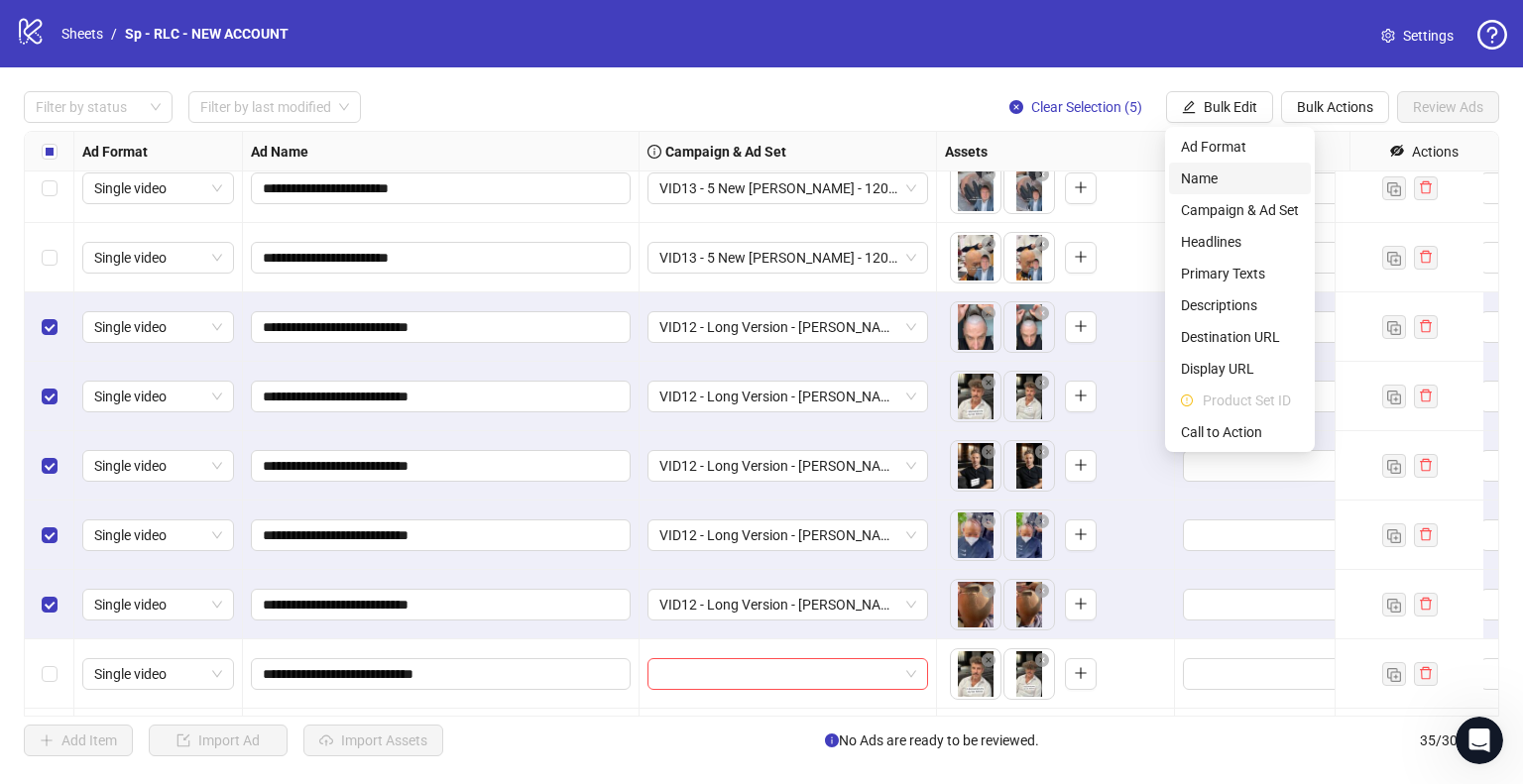 click on "Name" at bounding box center (1239, 178) 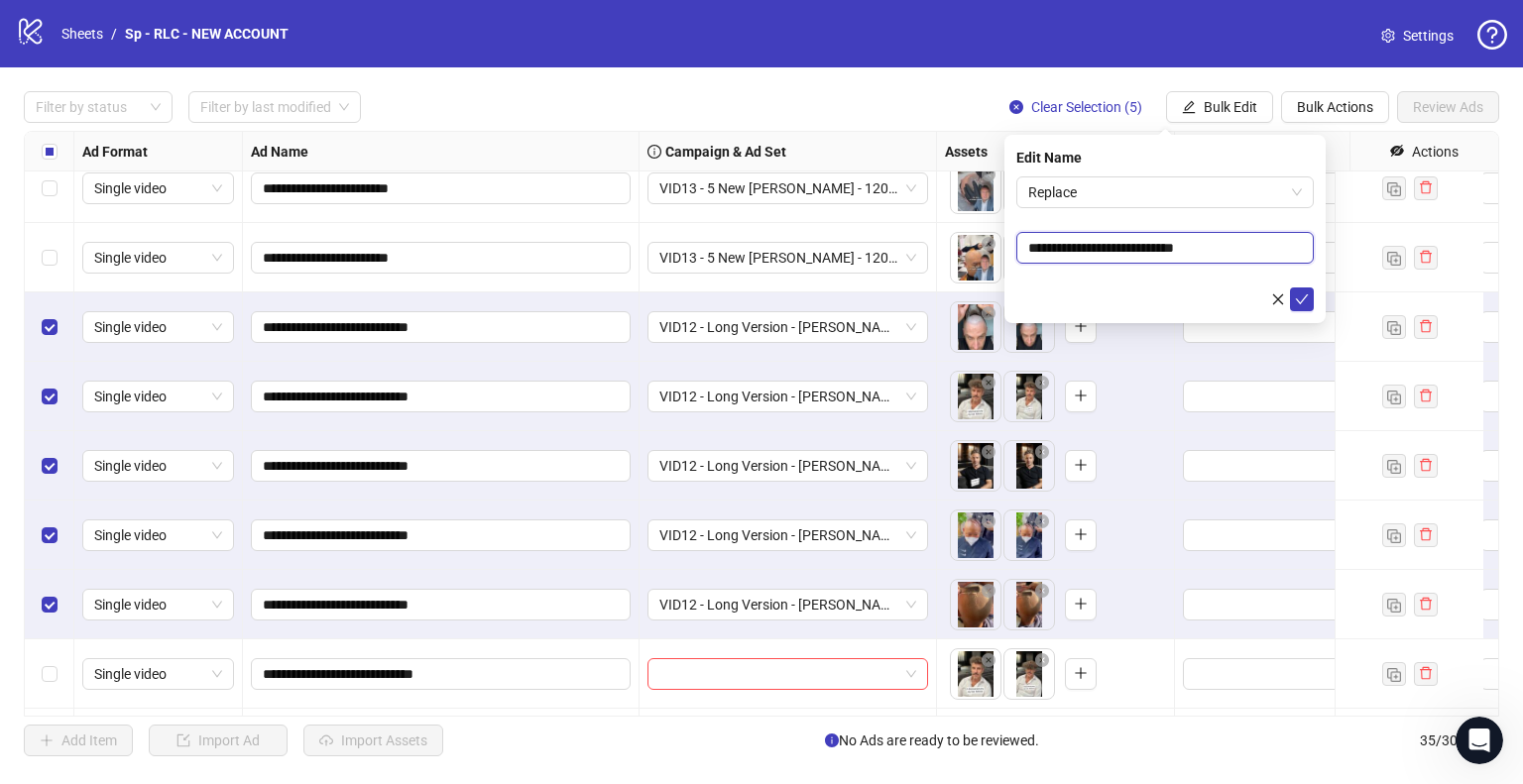 click on "**********" at bounding box center (1165, 248) 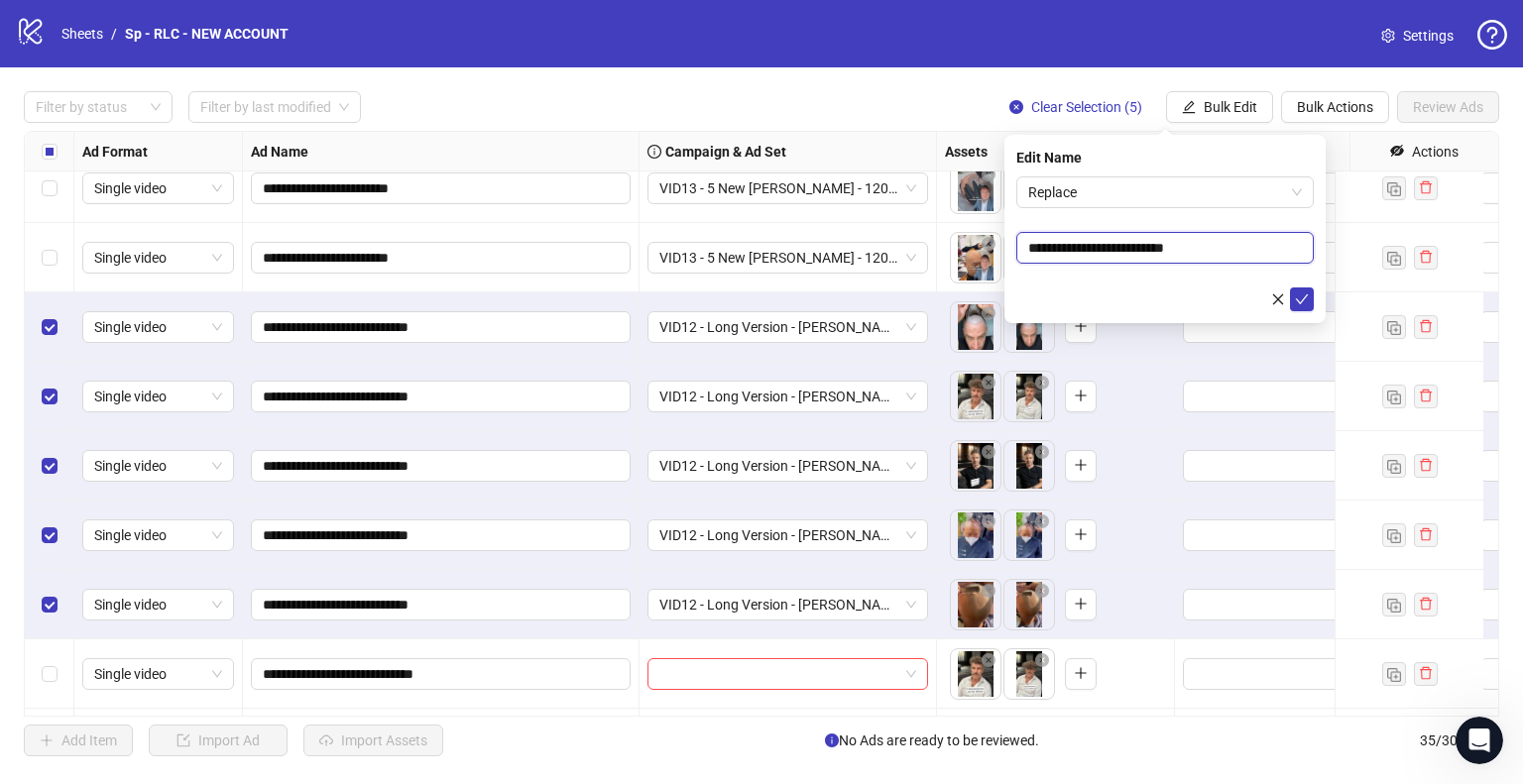 type on "**********" 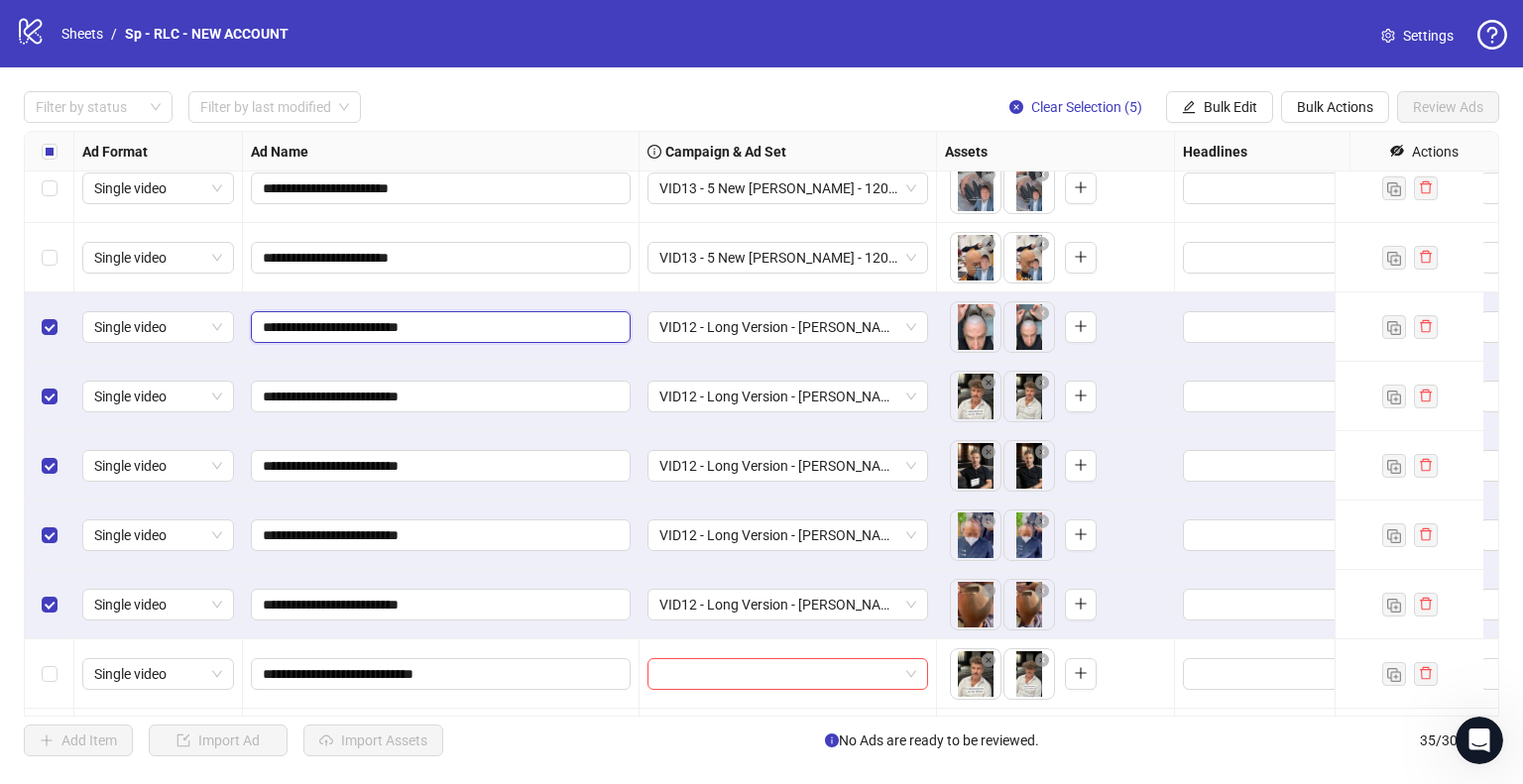 click on "**********" at bounding box center (438, 327) 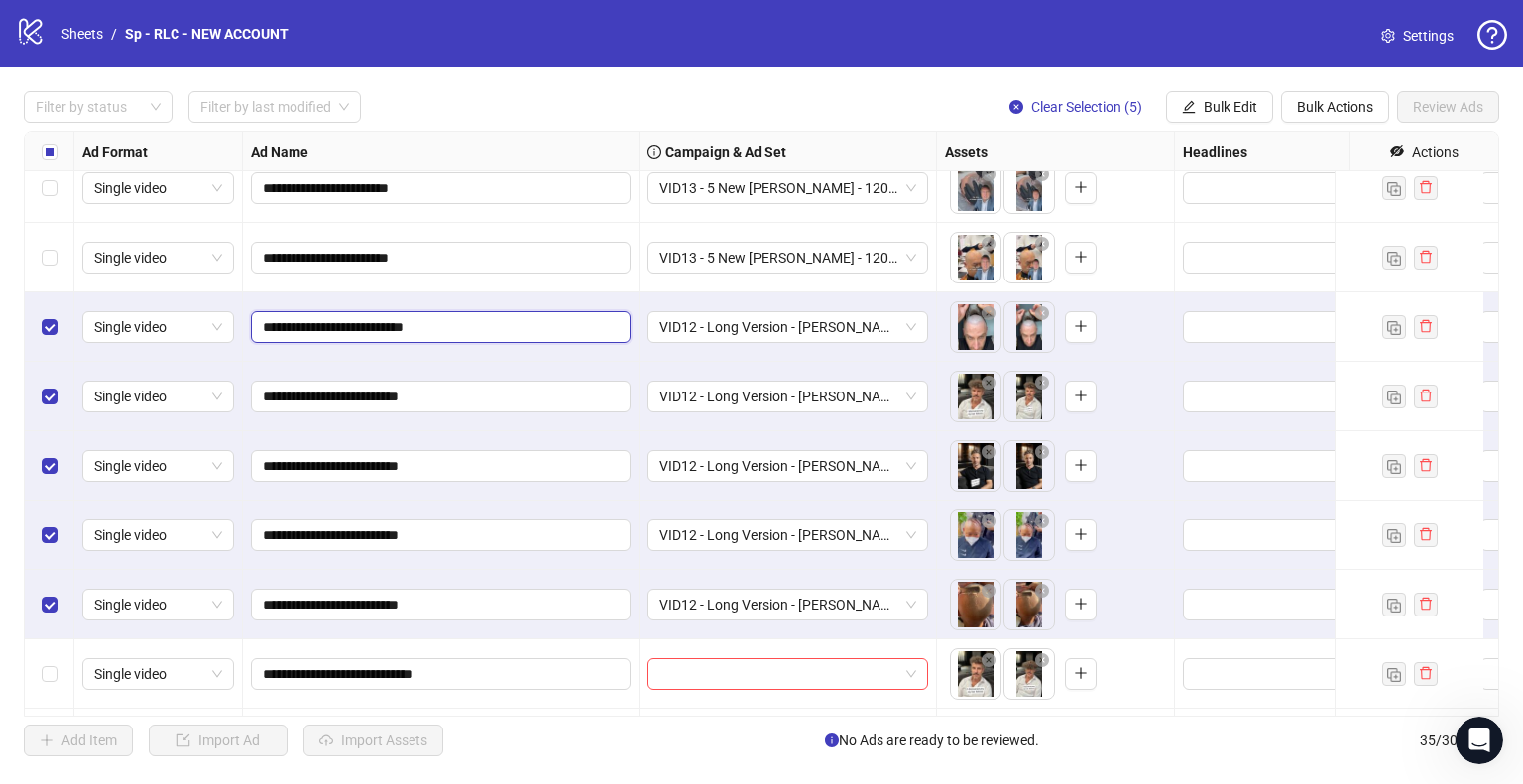 type on "**********" 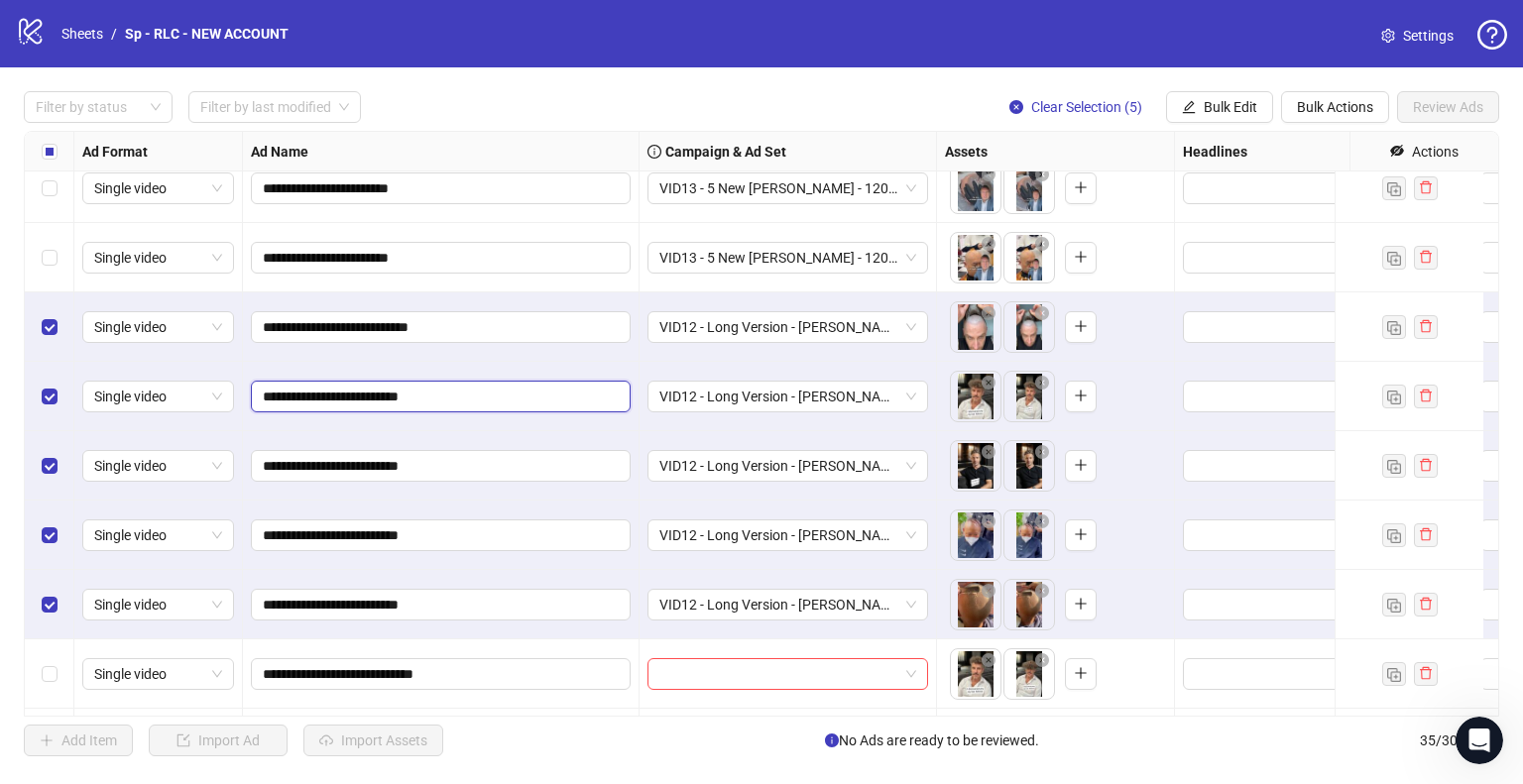 click on "**********" at bounding box center (438, 396) 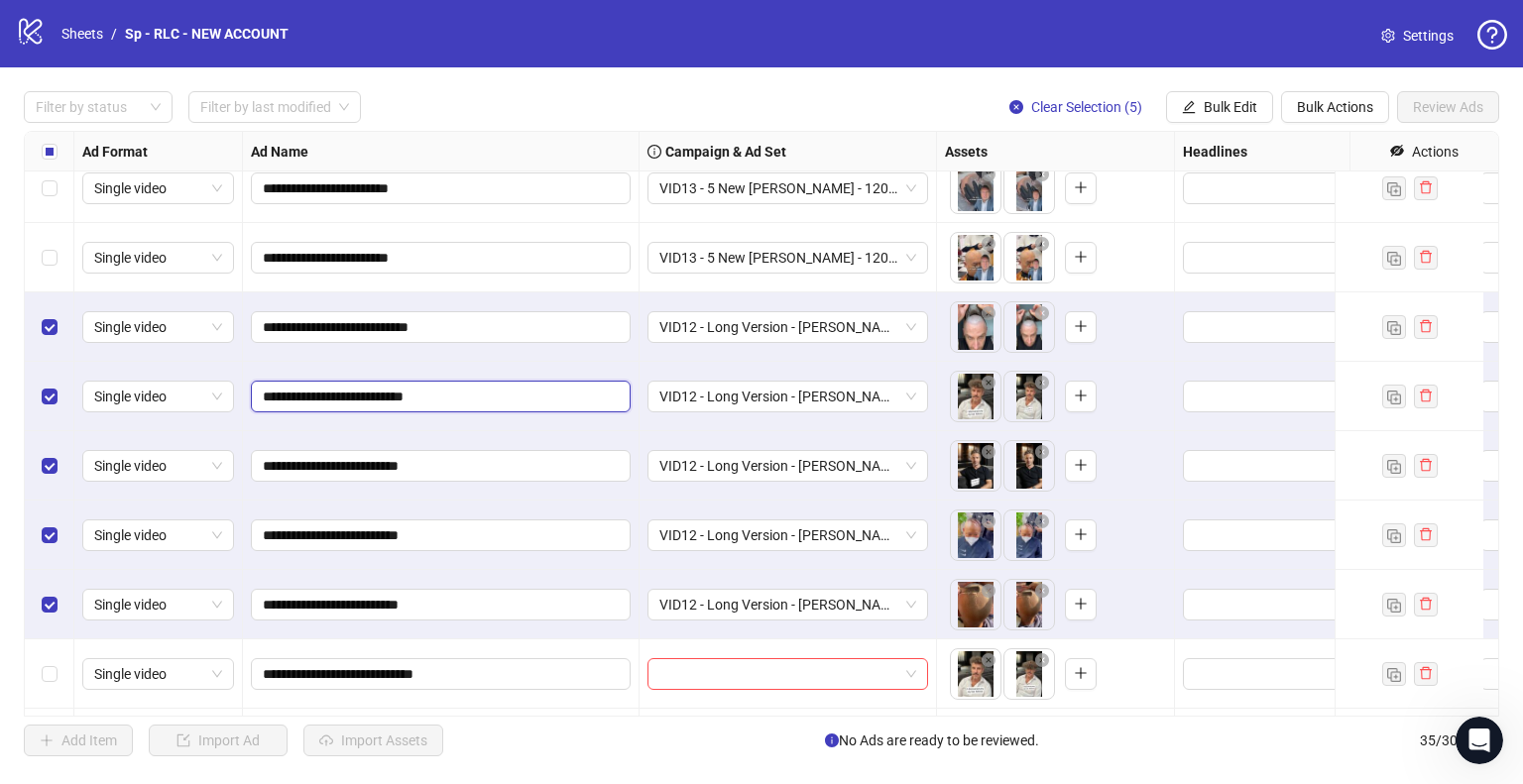 type on "**********" 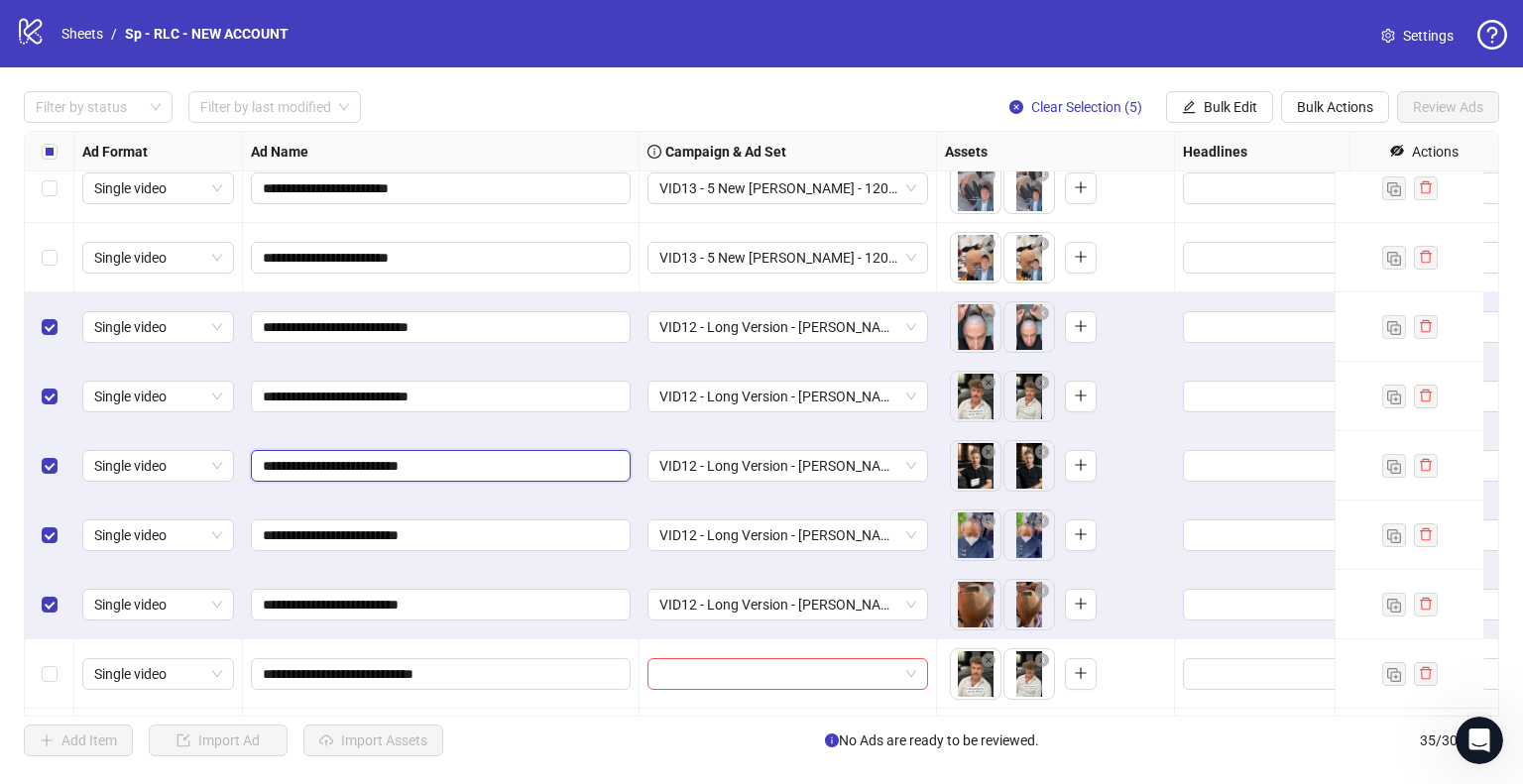 click on "**********" at bounding box center (438, 466) 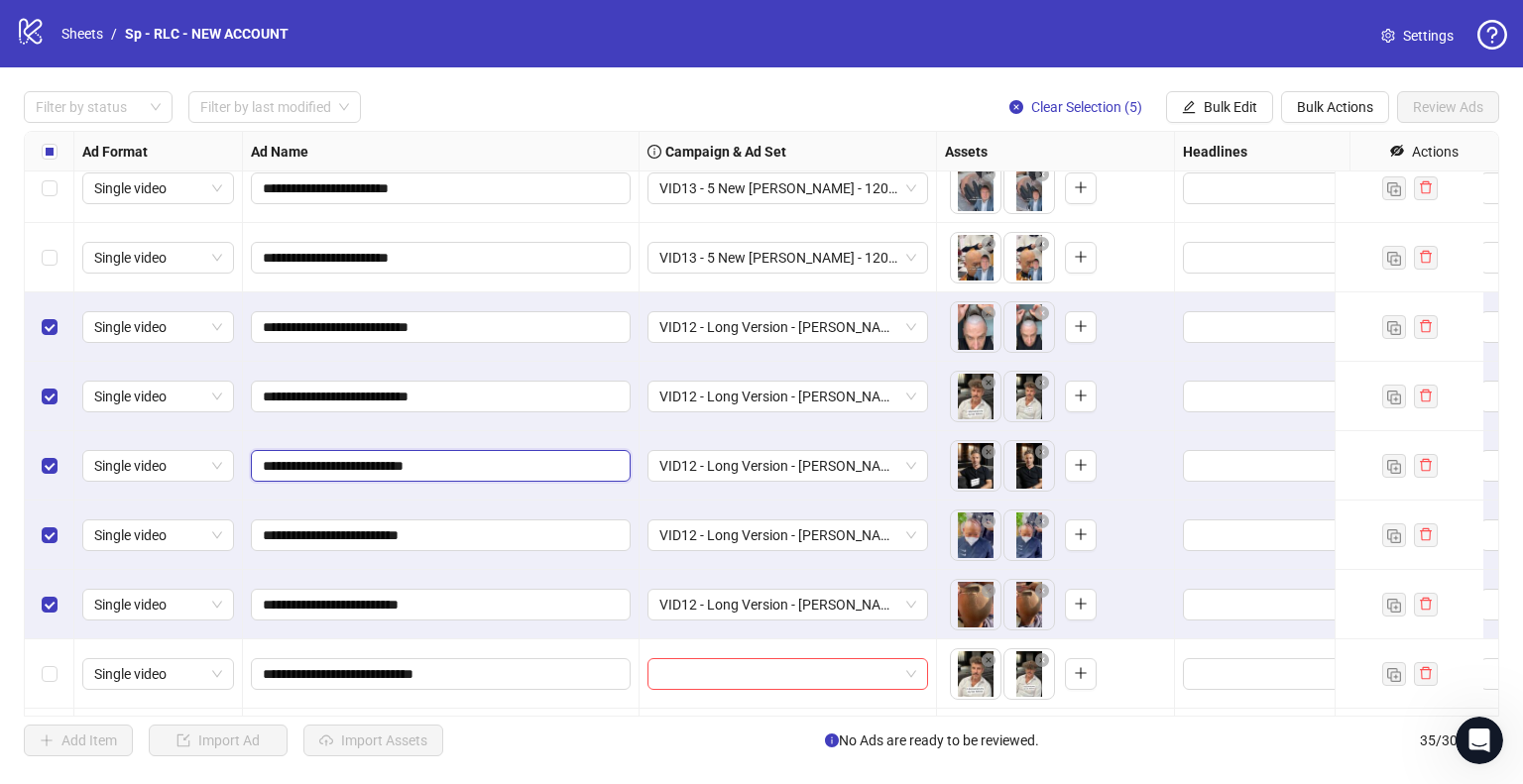 type on "**********" 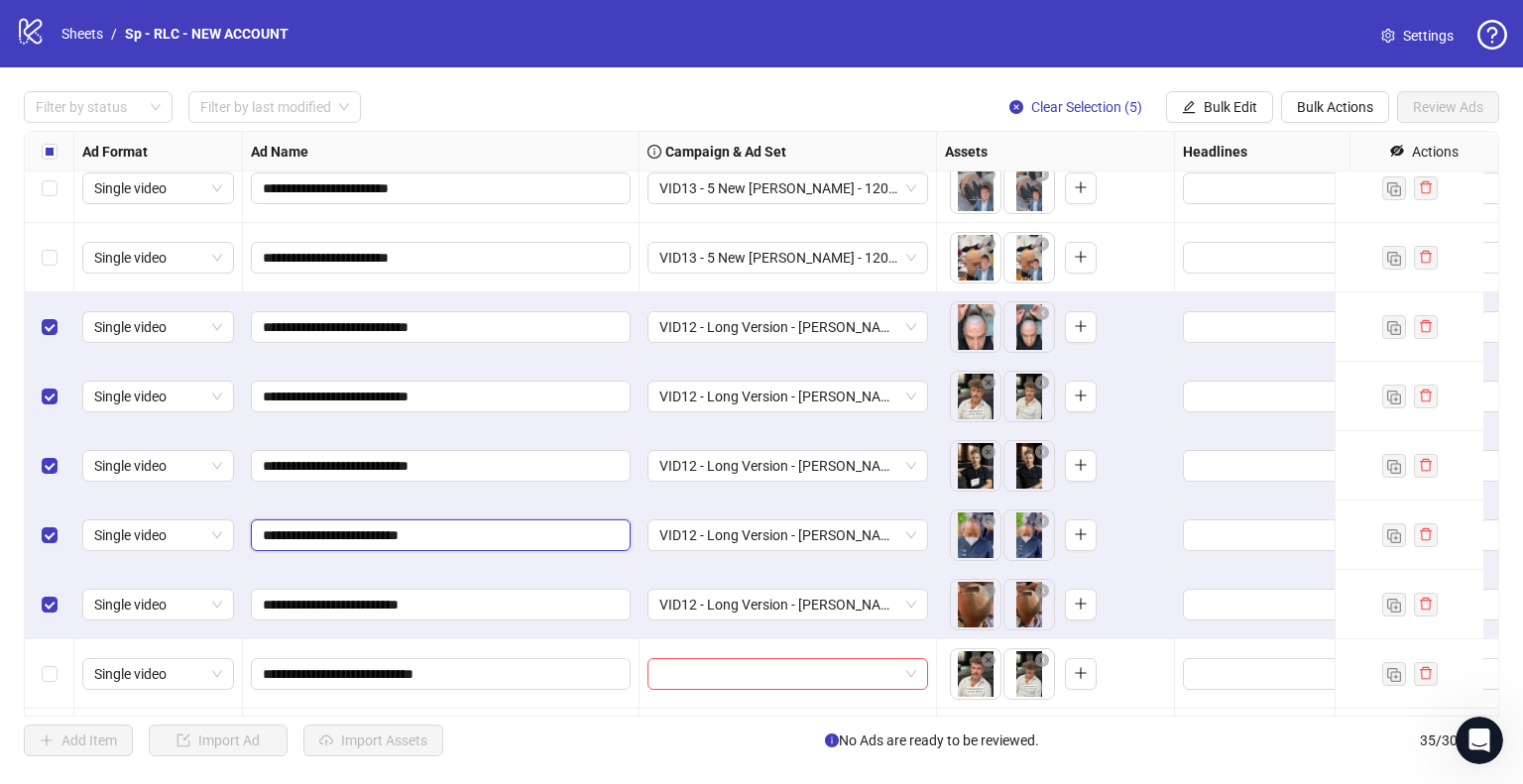 click on "**********" at bounding box center [438, 535] 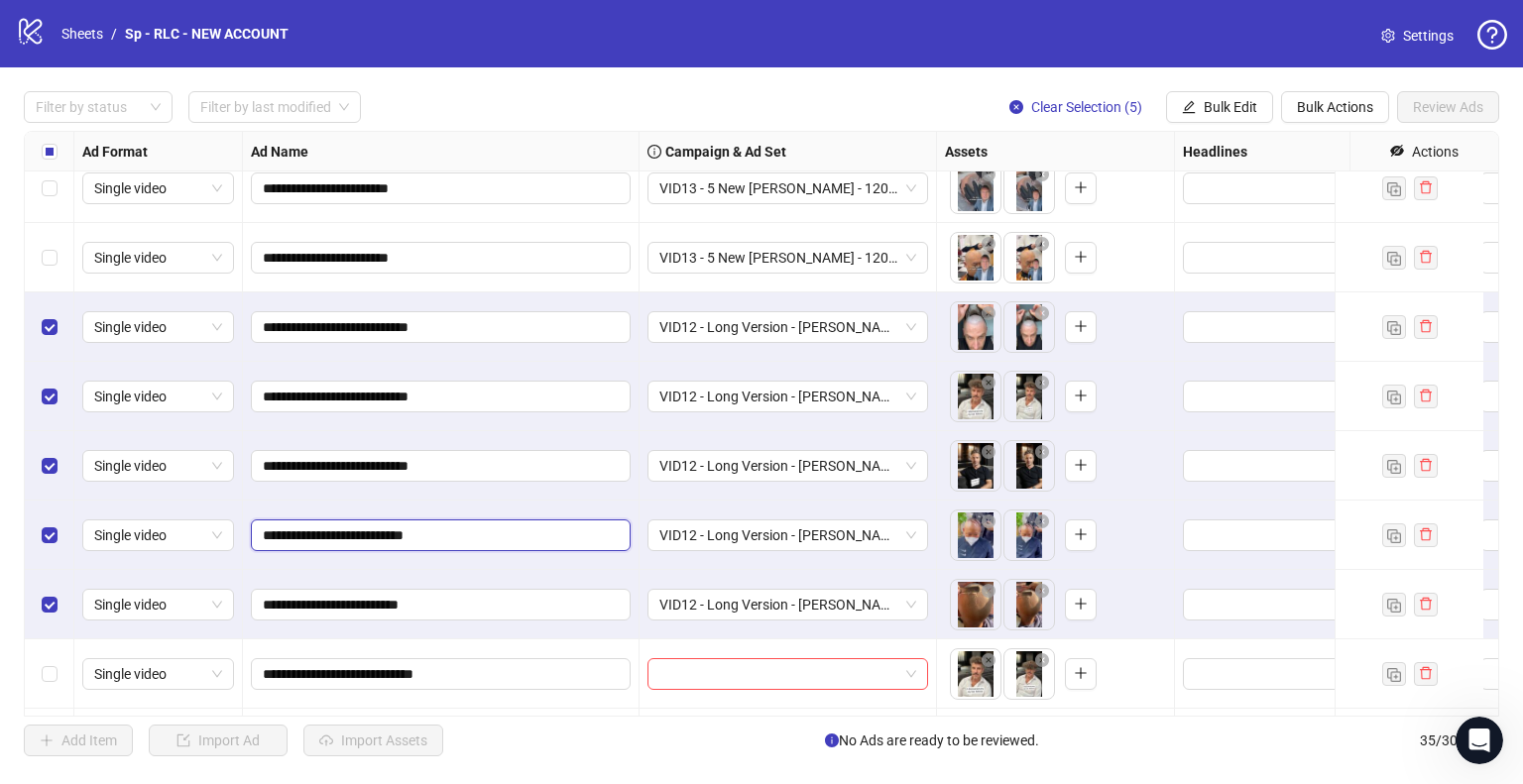 type on "**********" 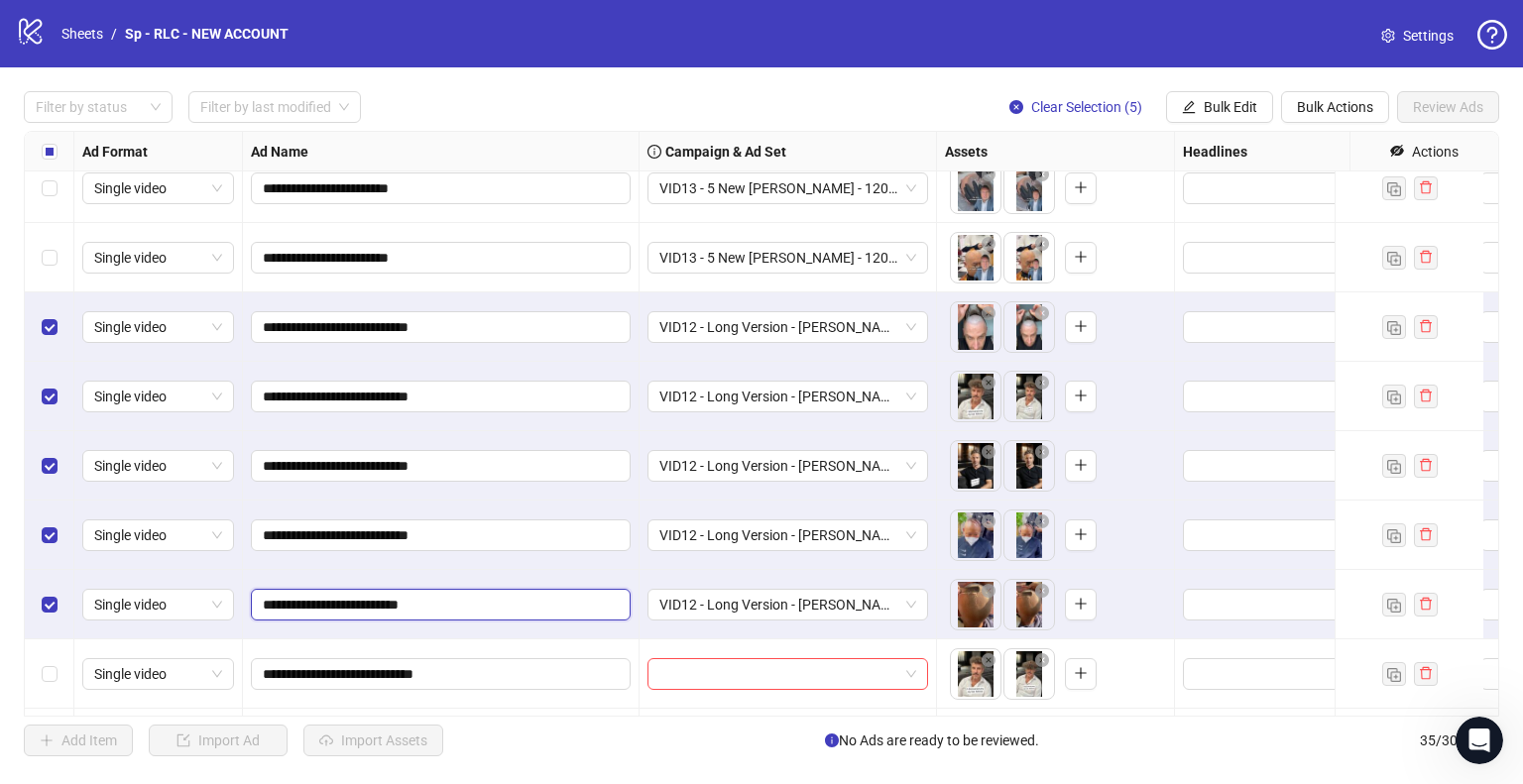 click on "**********" at bounding box center [438, 605] 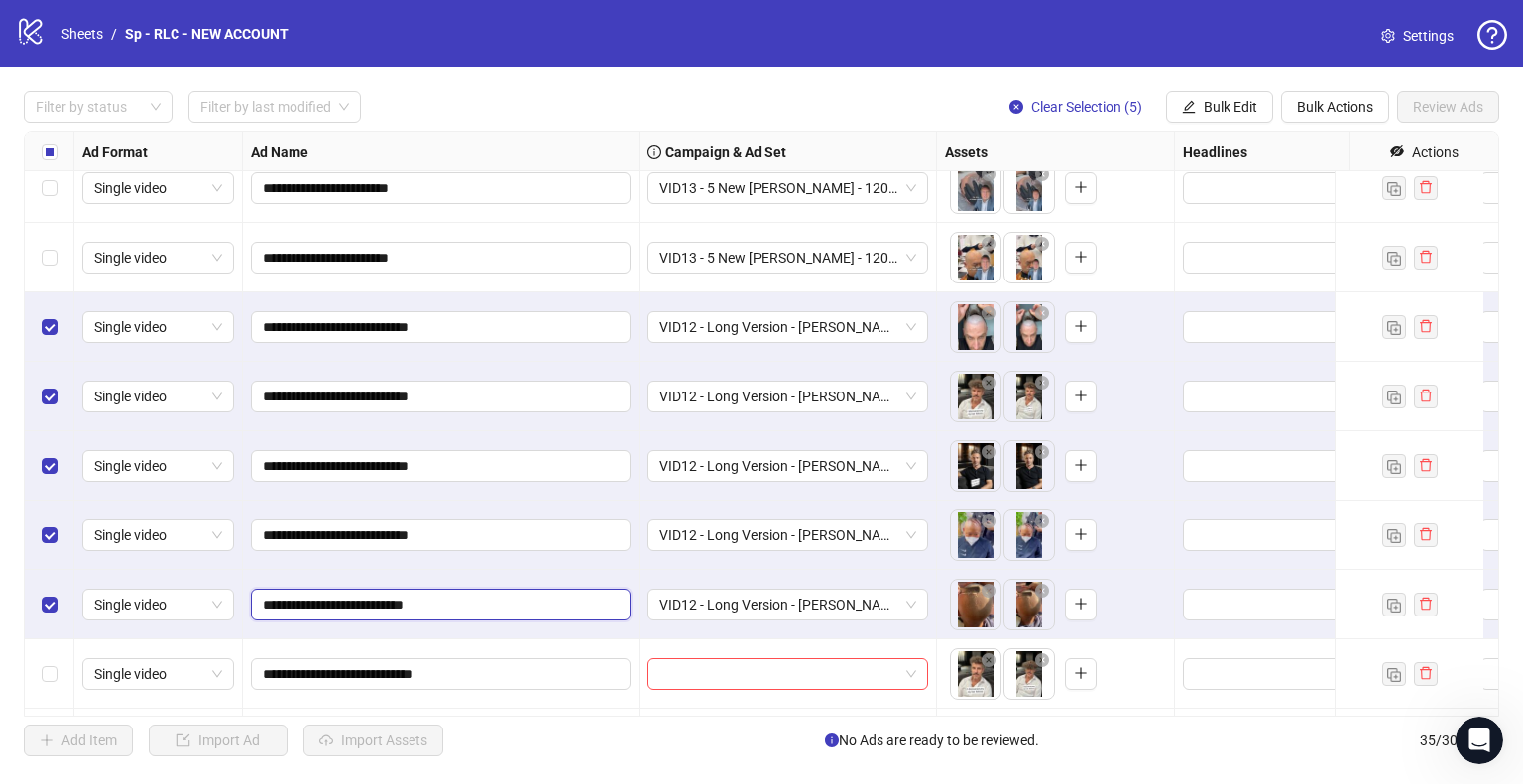 type on "**********" 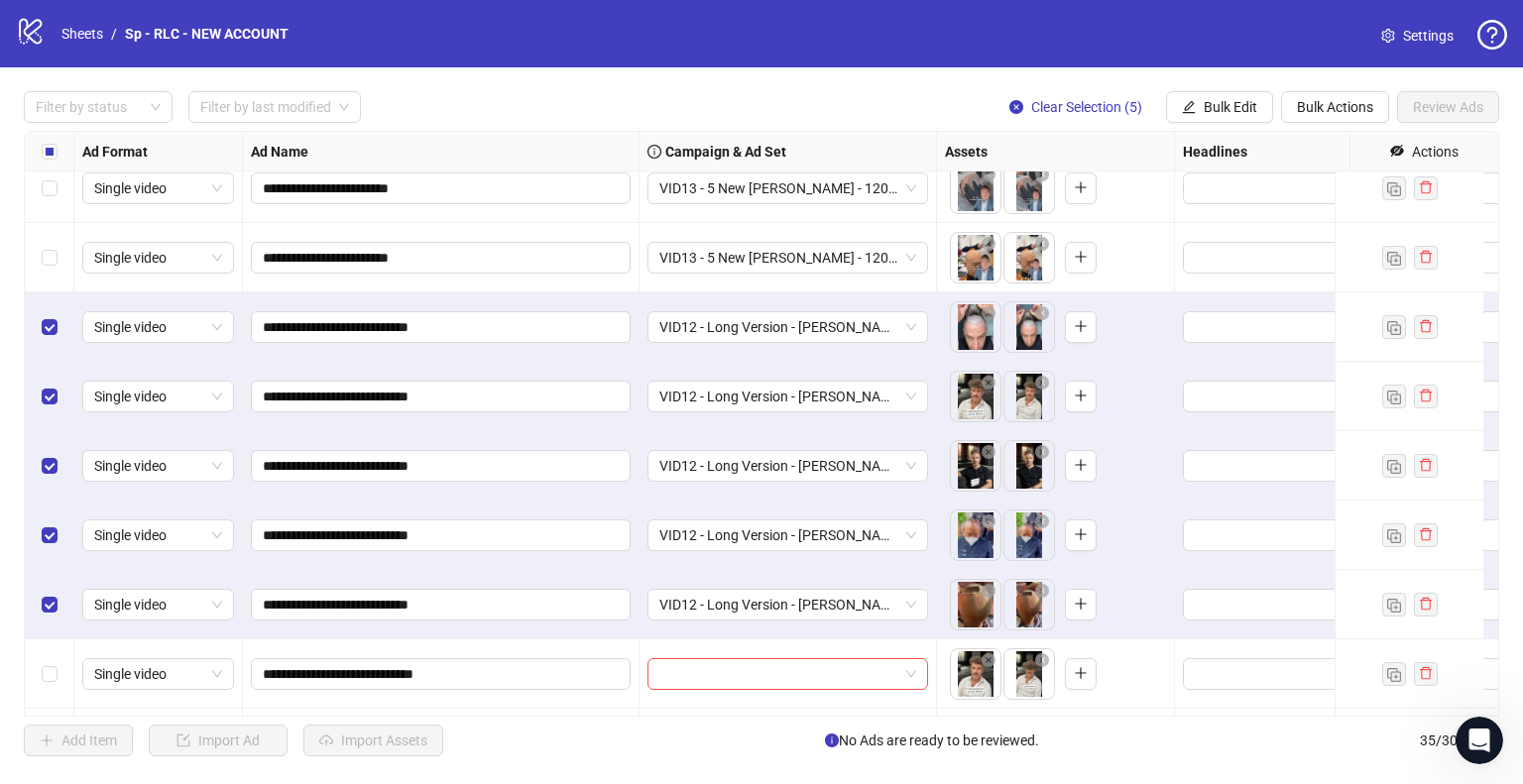 click on "**********" at bounding box center (441, 605) 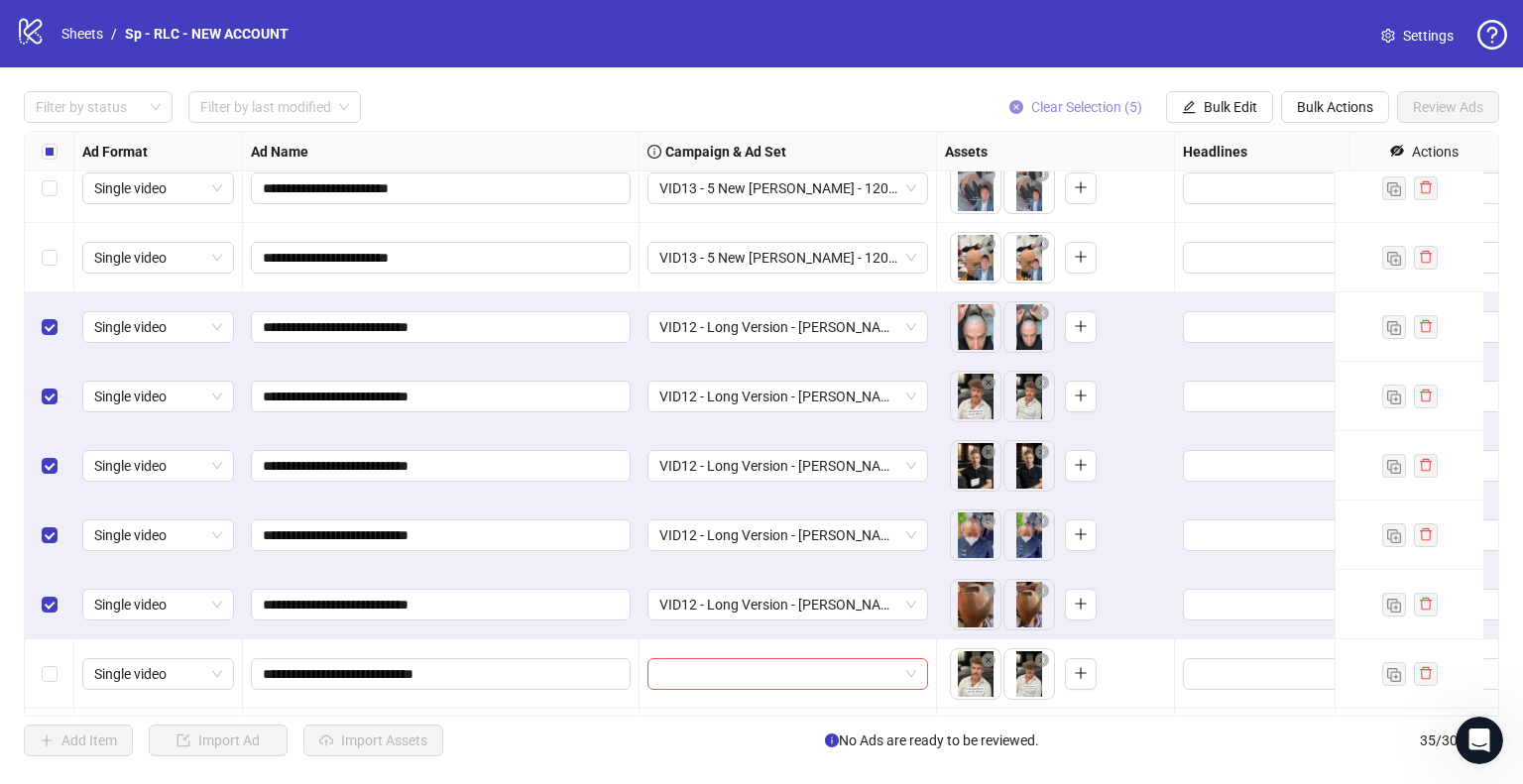 click on "Clear Selection (5)" at bounding box center [1087, 107] 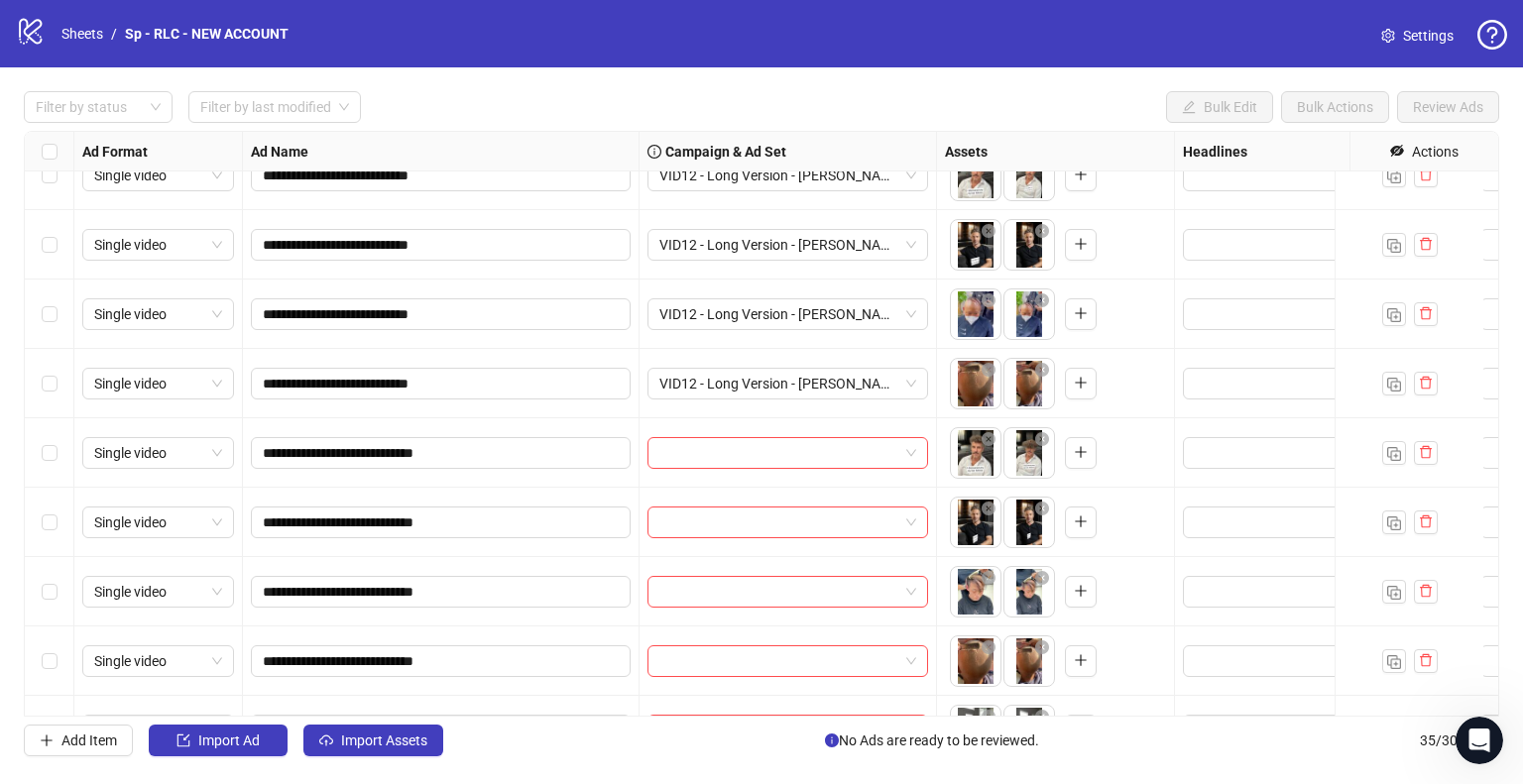 scroll, scrollTop: 1899, scrollLeft: 0, axis: vertical 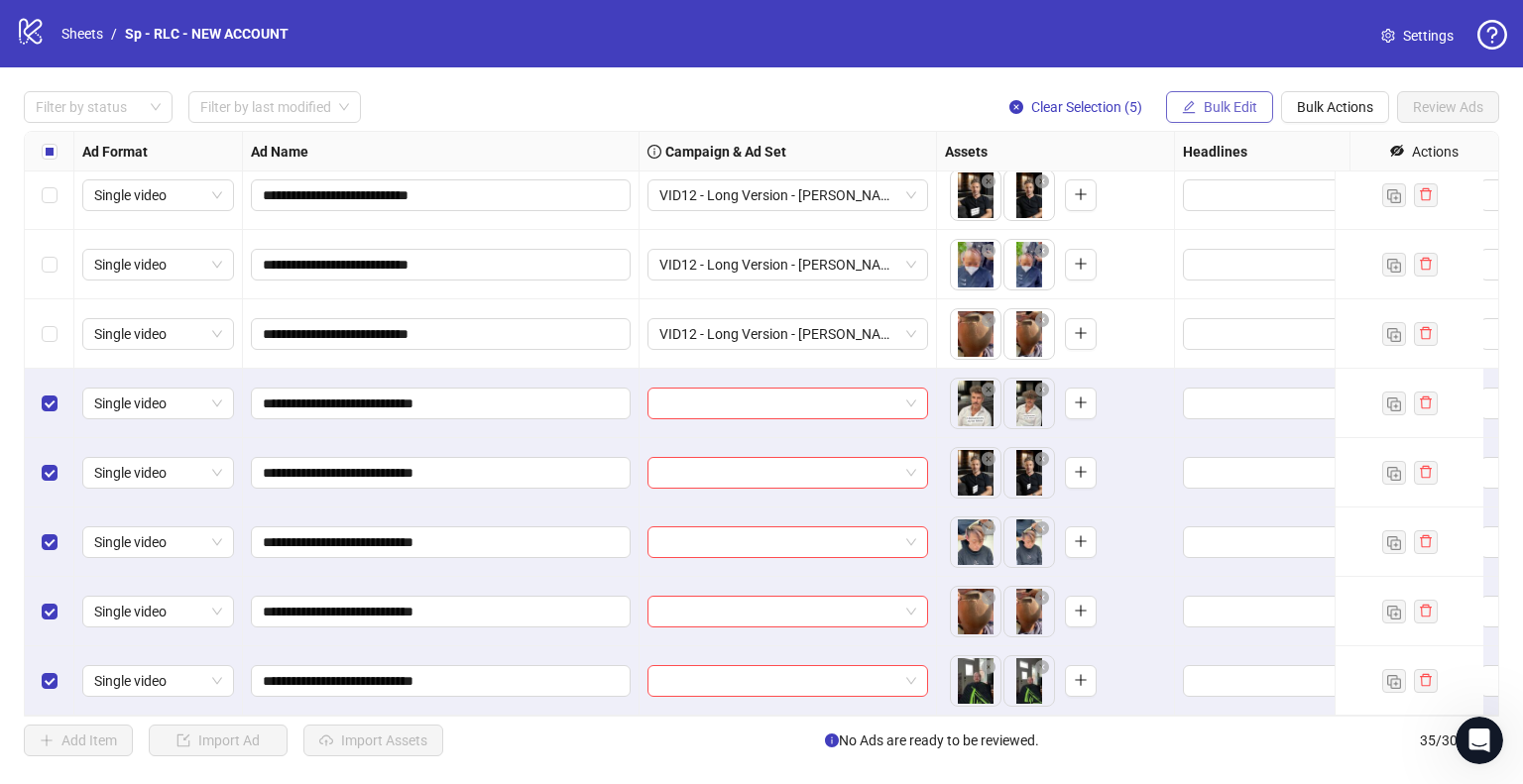click on "Bulk Edit" at bounding box center [1230, 107] 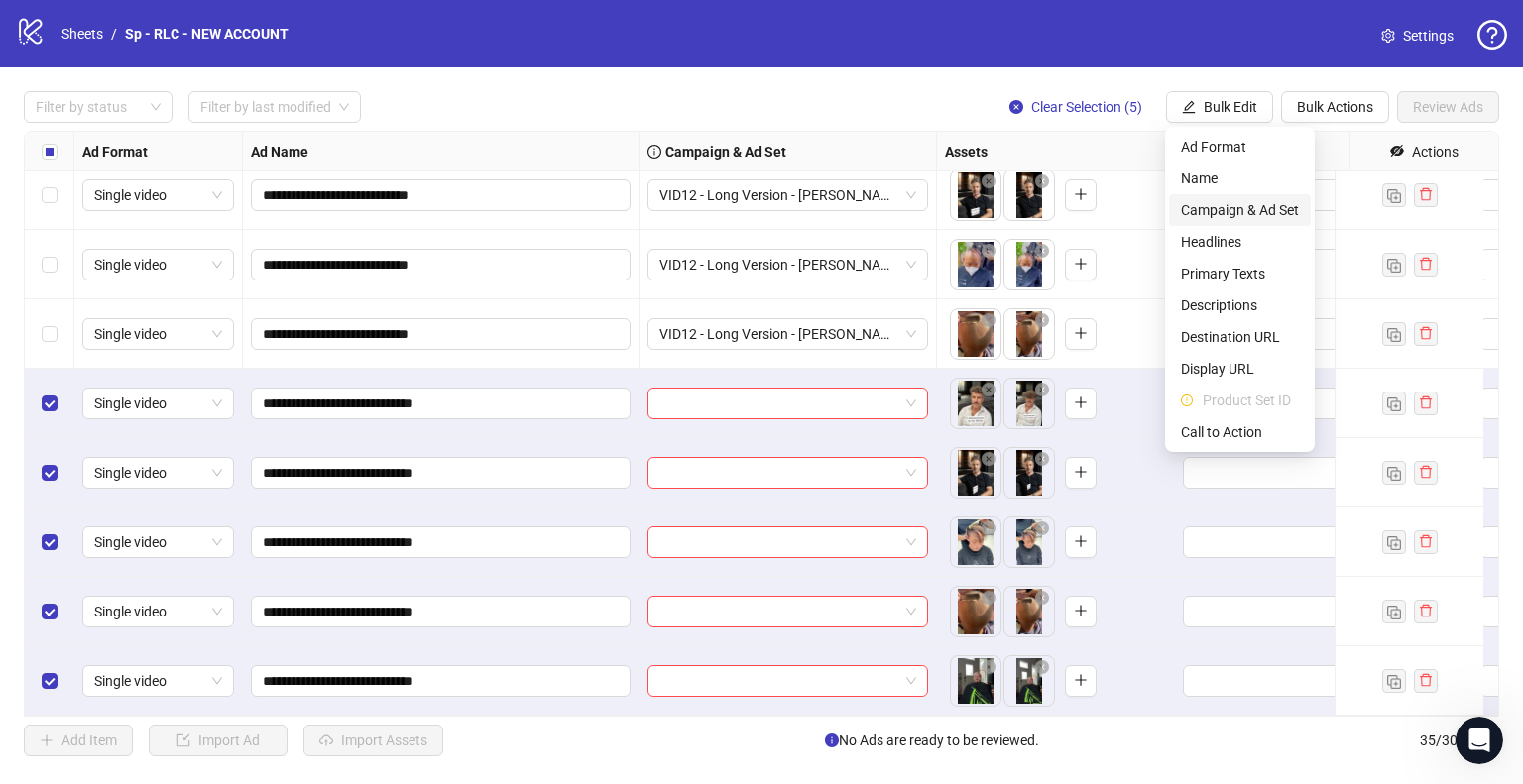 click on "Campaign & Ad Set" at bounding box center [1239, 210] 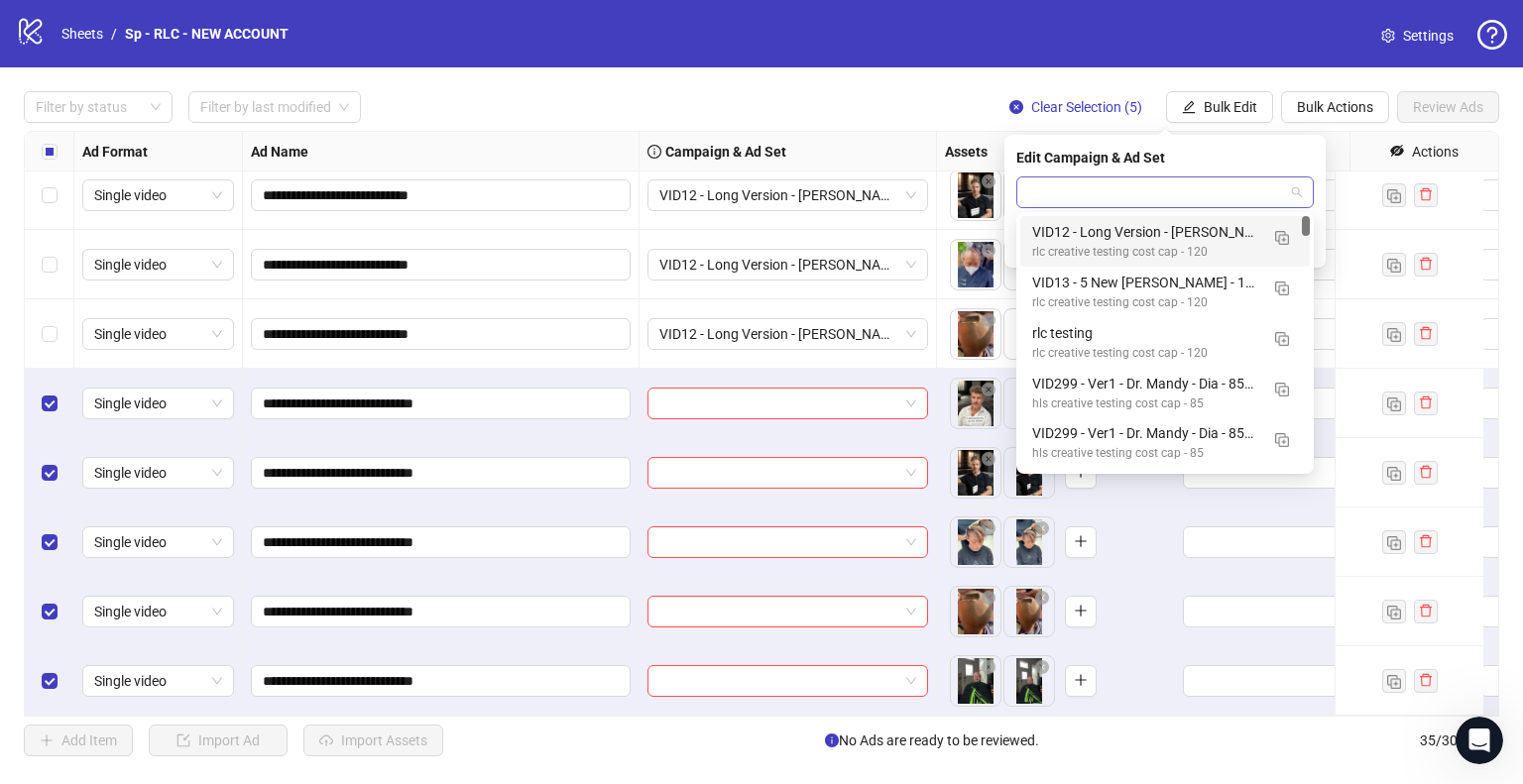 click at bounding box center [1165, 192] 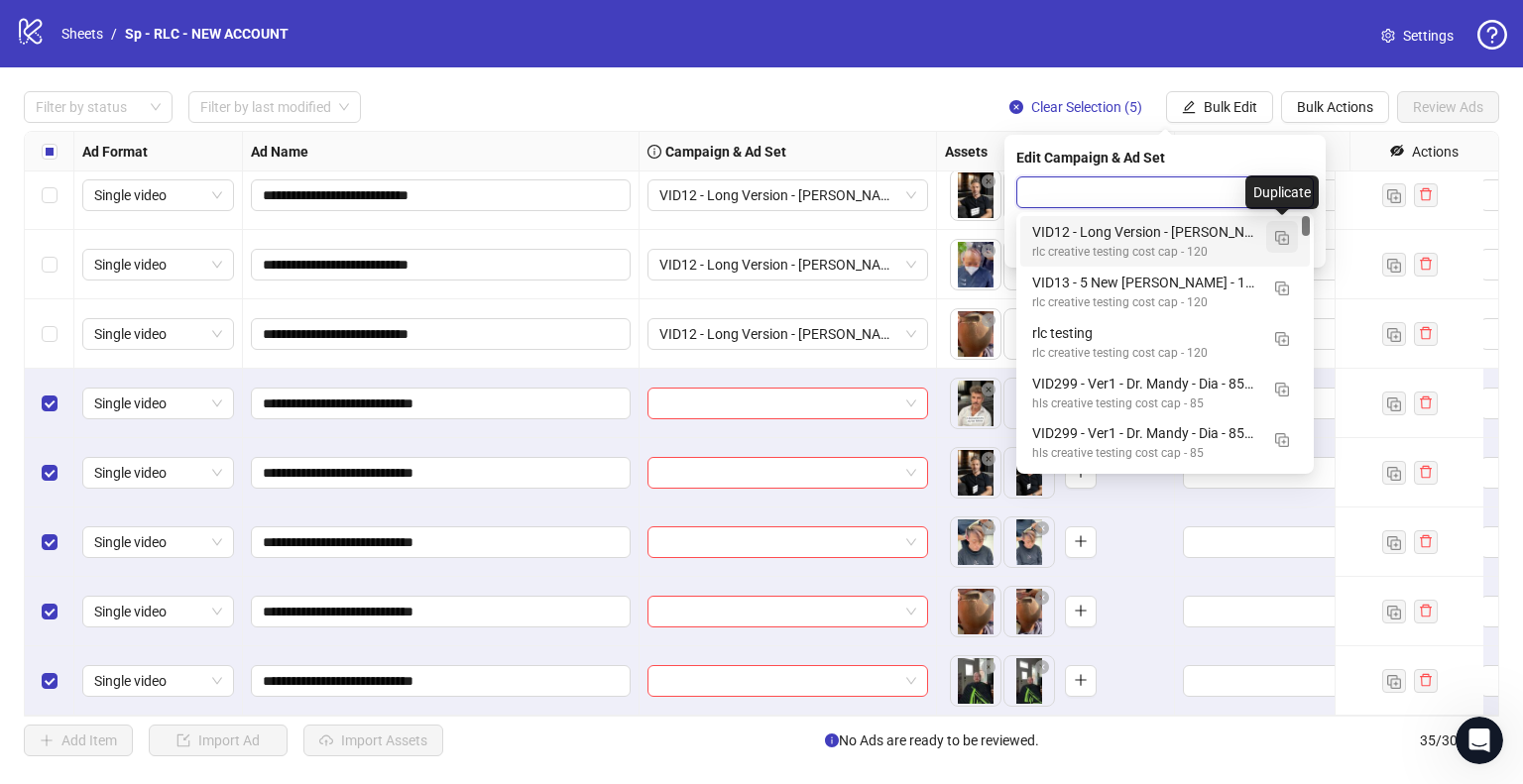 click at bounding box center (1282, 238) 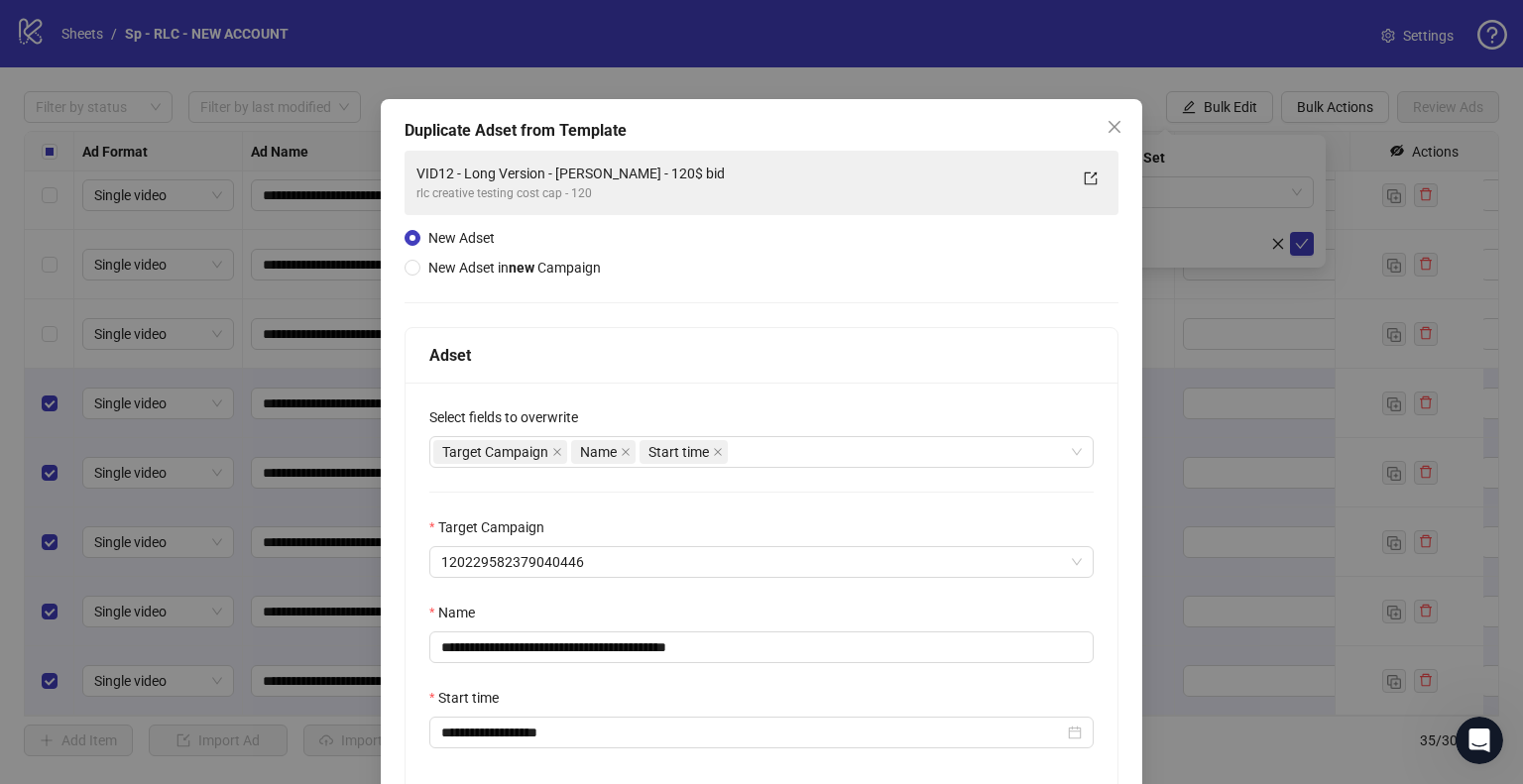 scroll, scrollTop: 168, scrollLeft: 0, axis: vertical 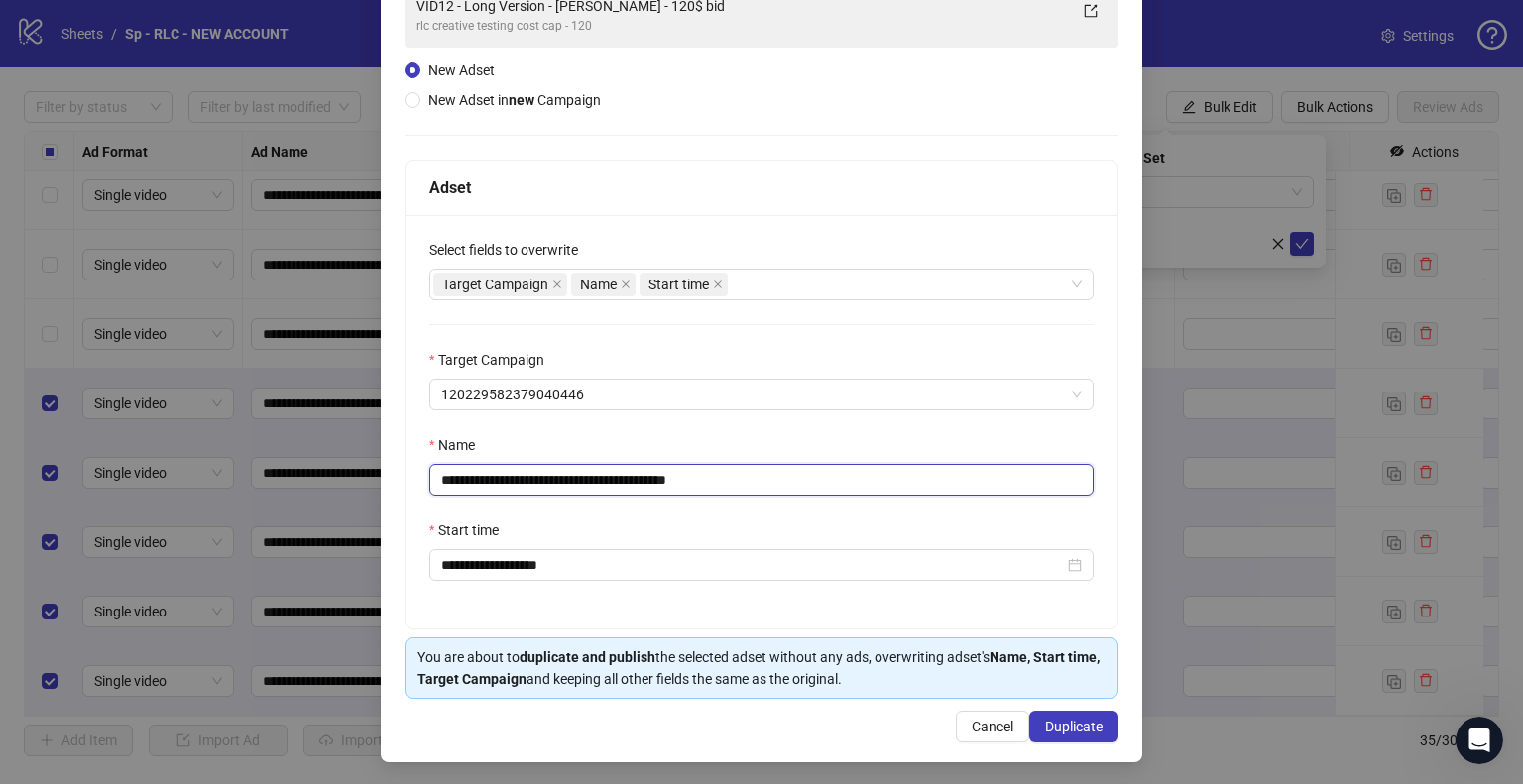 click on "**********" at bounding box center (762, 480) 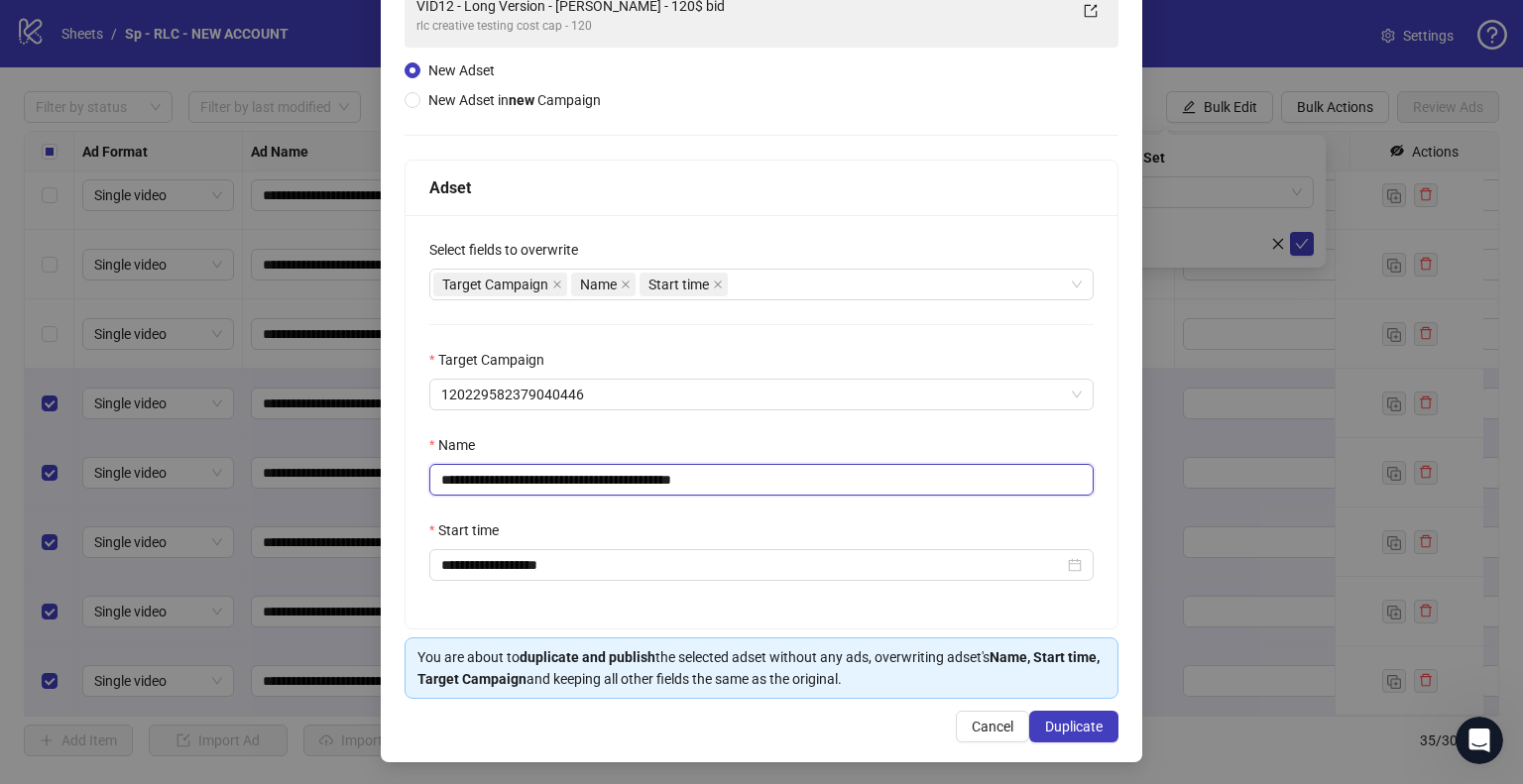 drag, startPoint x: 603, startPoint y: 475, endPoint x: 435, endPoint y: 475, distance: 168 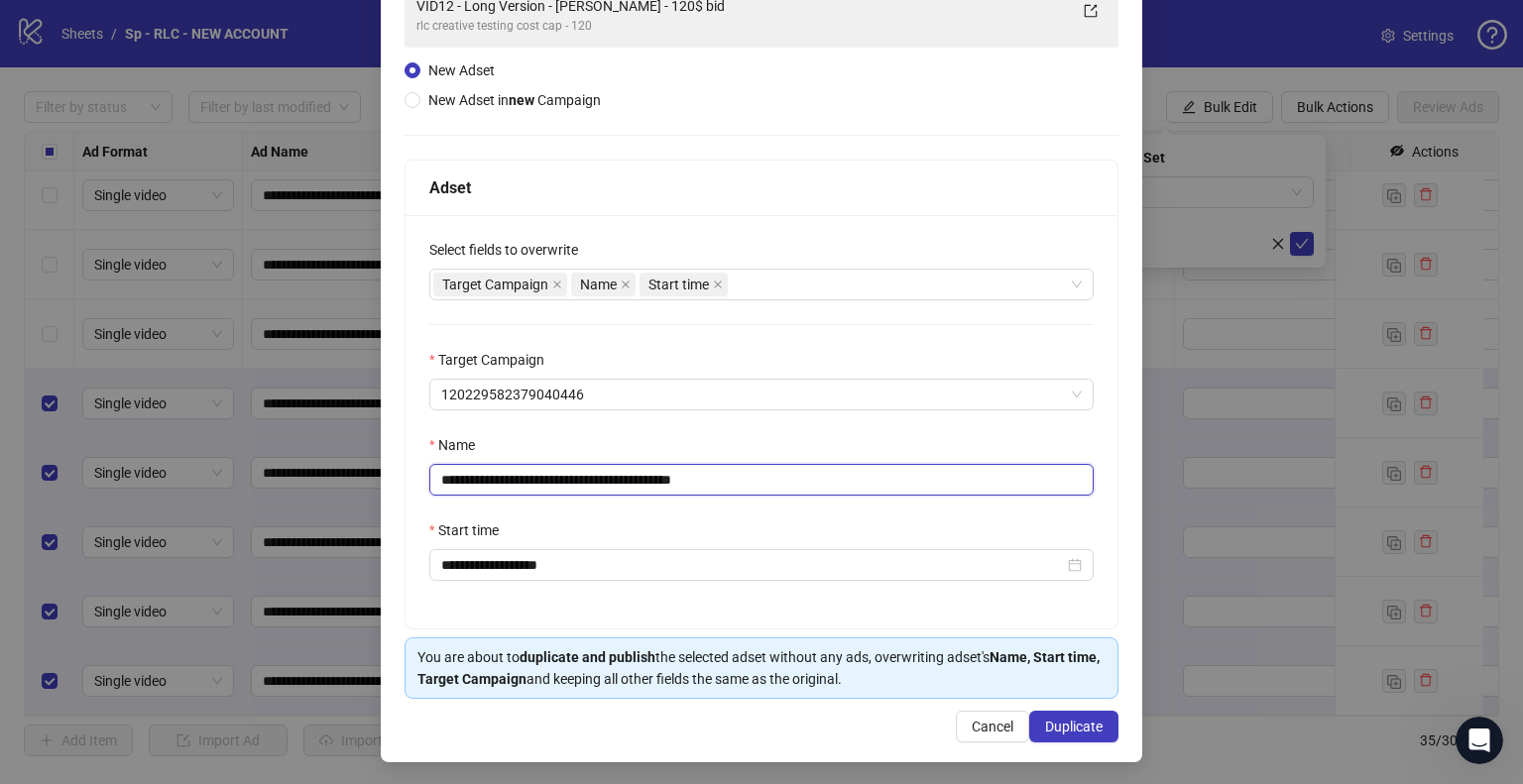 click on "**********" at bounding box center (762, 480) 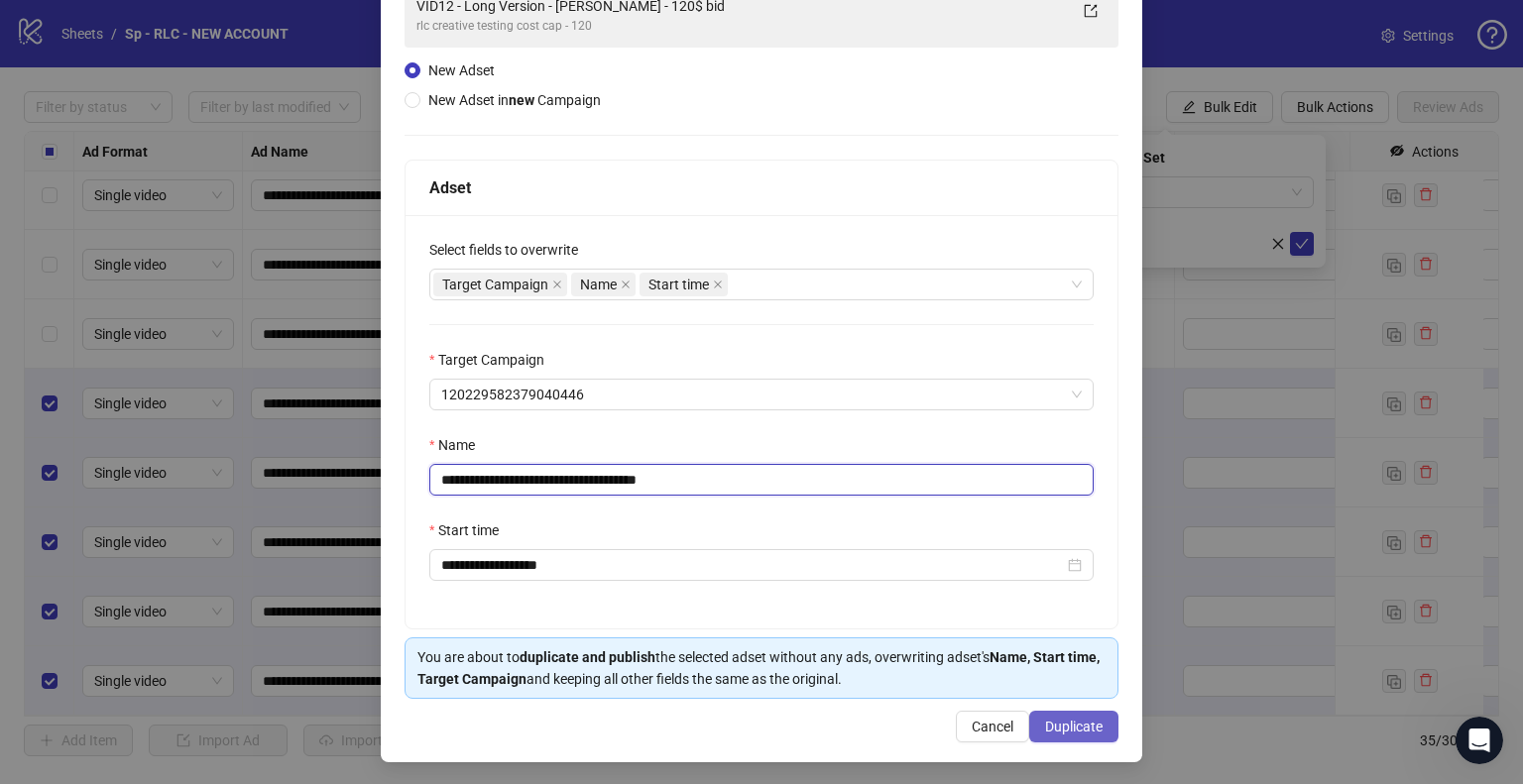 type on "**********" 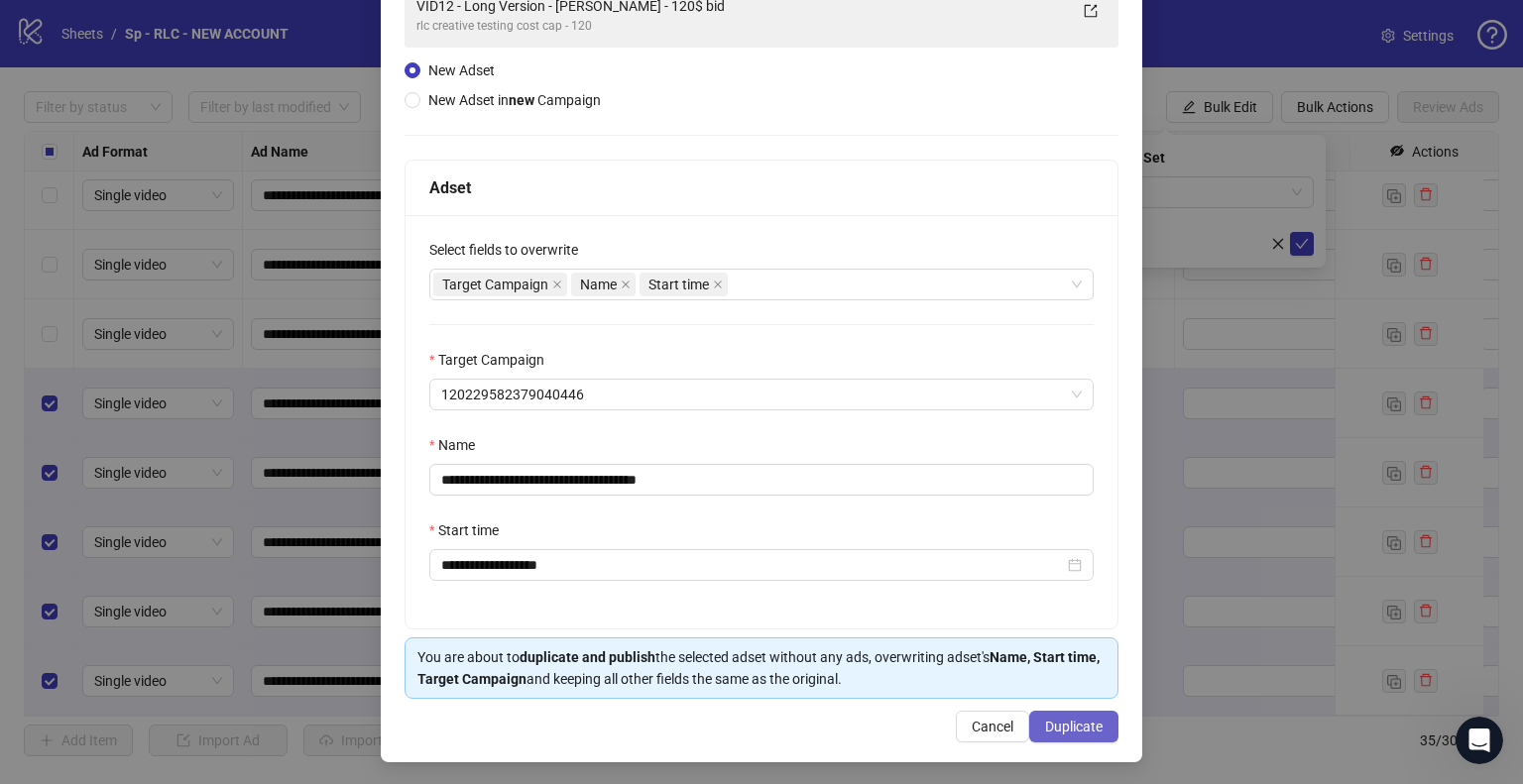 click on "Duplicate" at bounding box center (1074, 727) 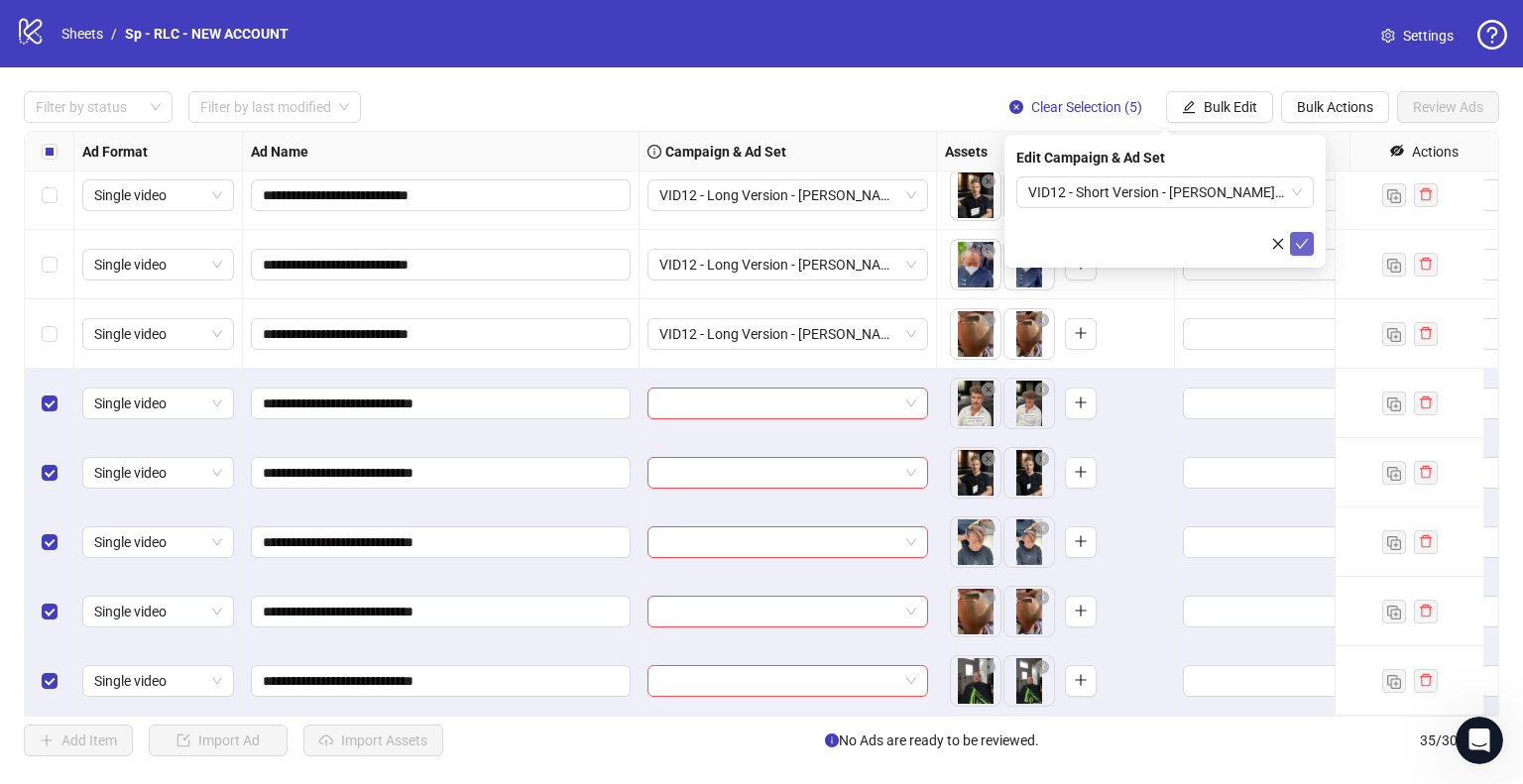 click 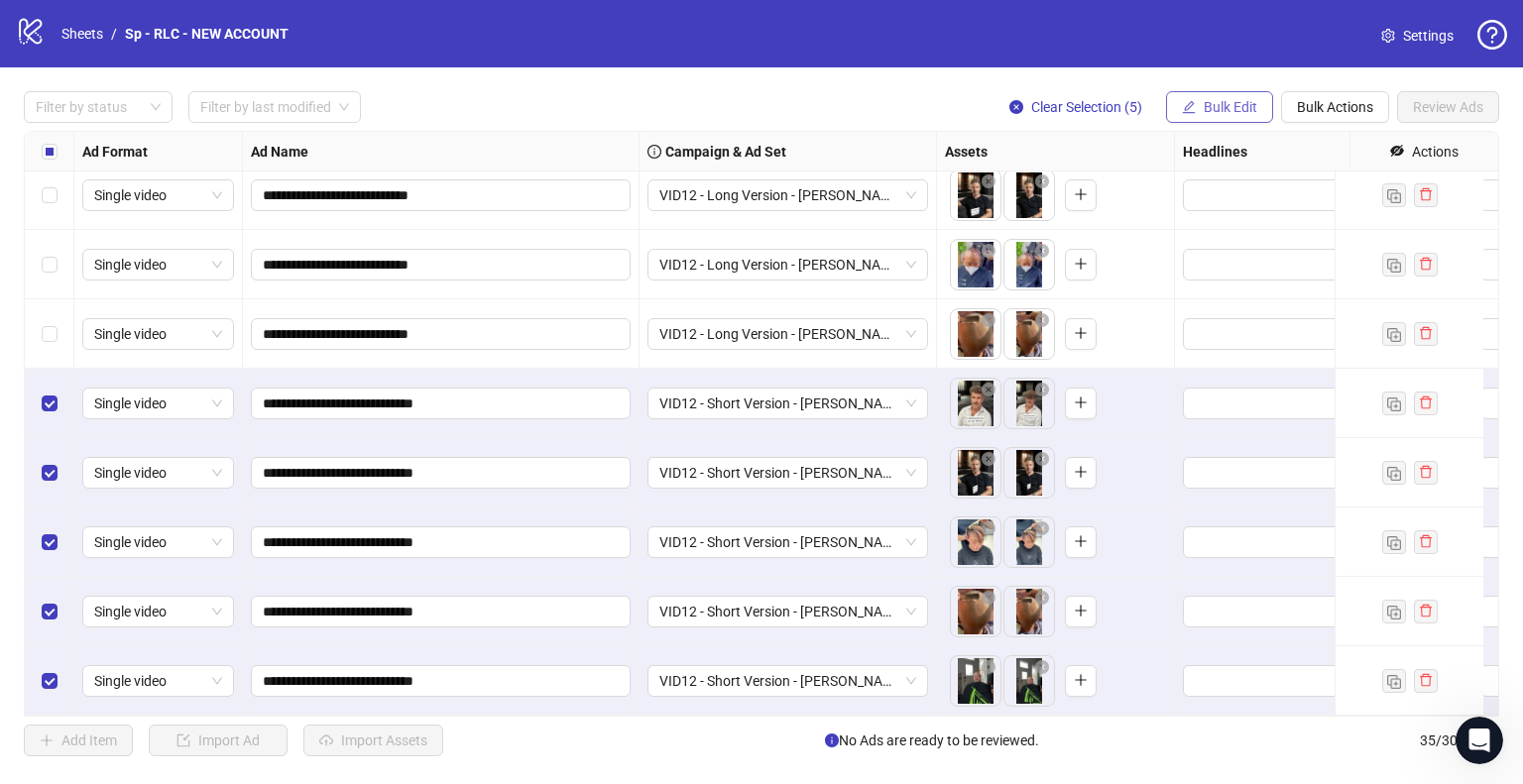 click on "Bulk Edit" at bounding box center (1230, 107) 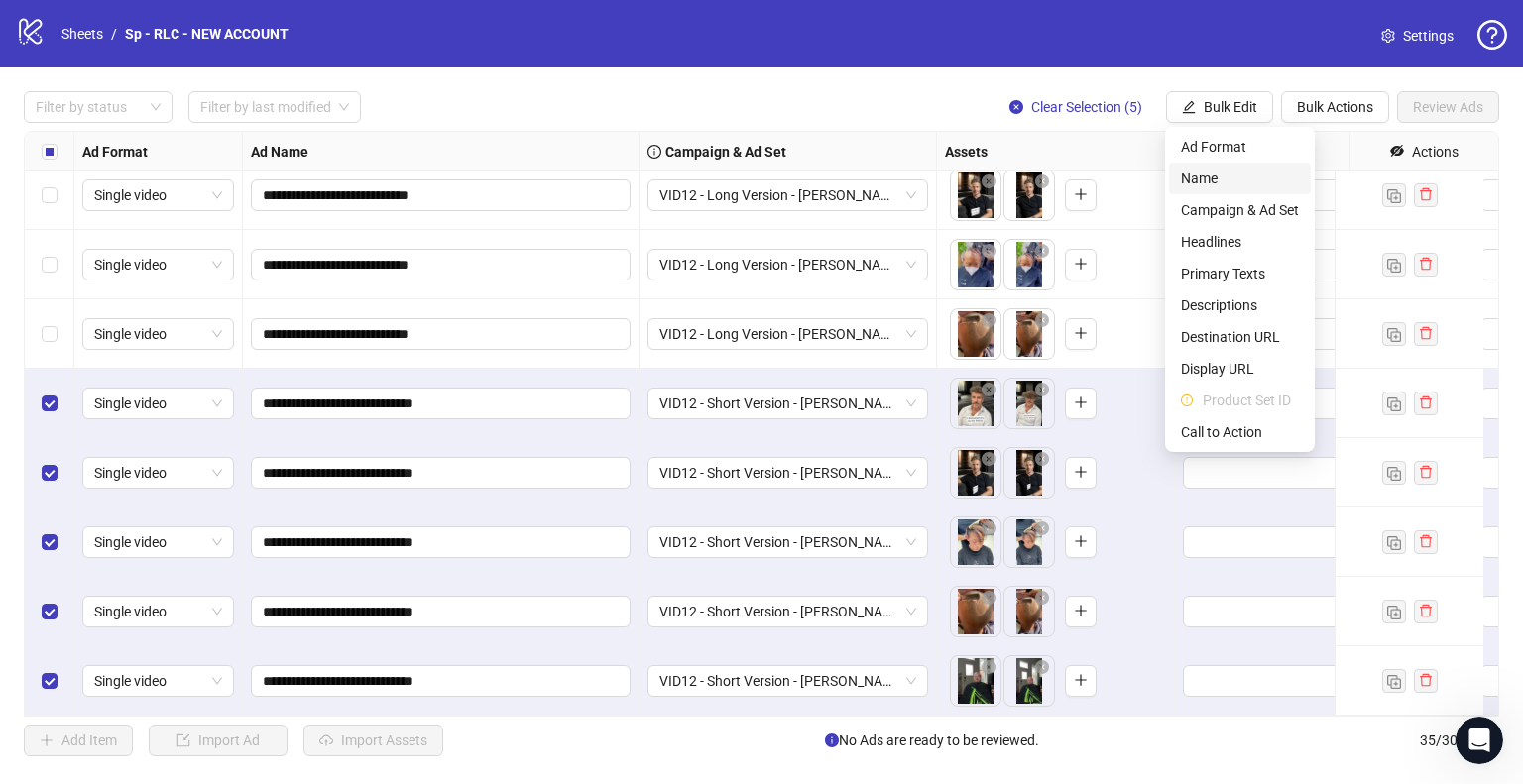 click on "Name" at bounding box center [1239, 178] 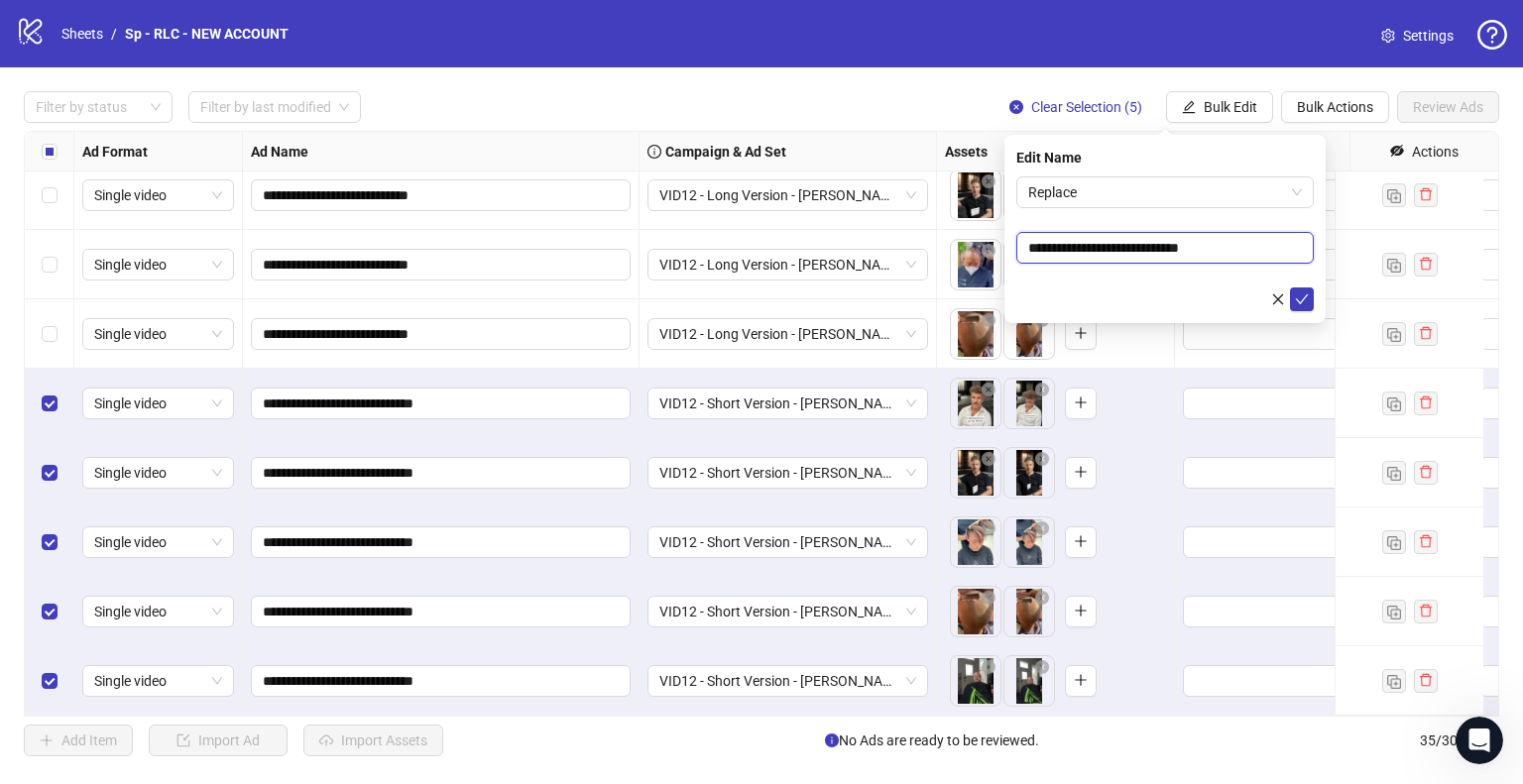 click on "**********" at bounding box center (1165, 248) 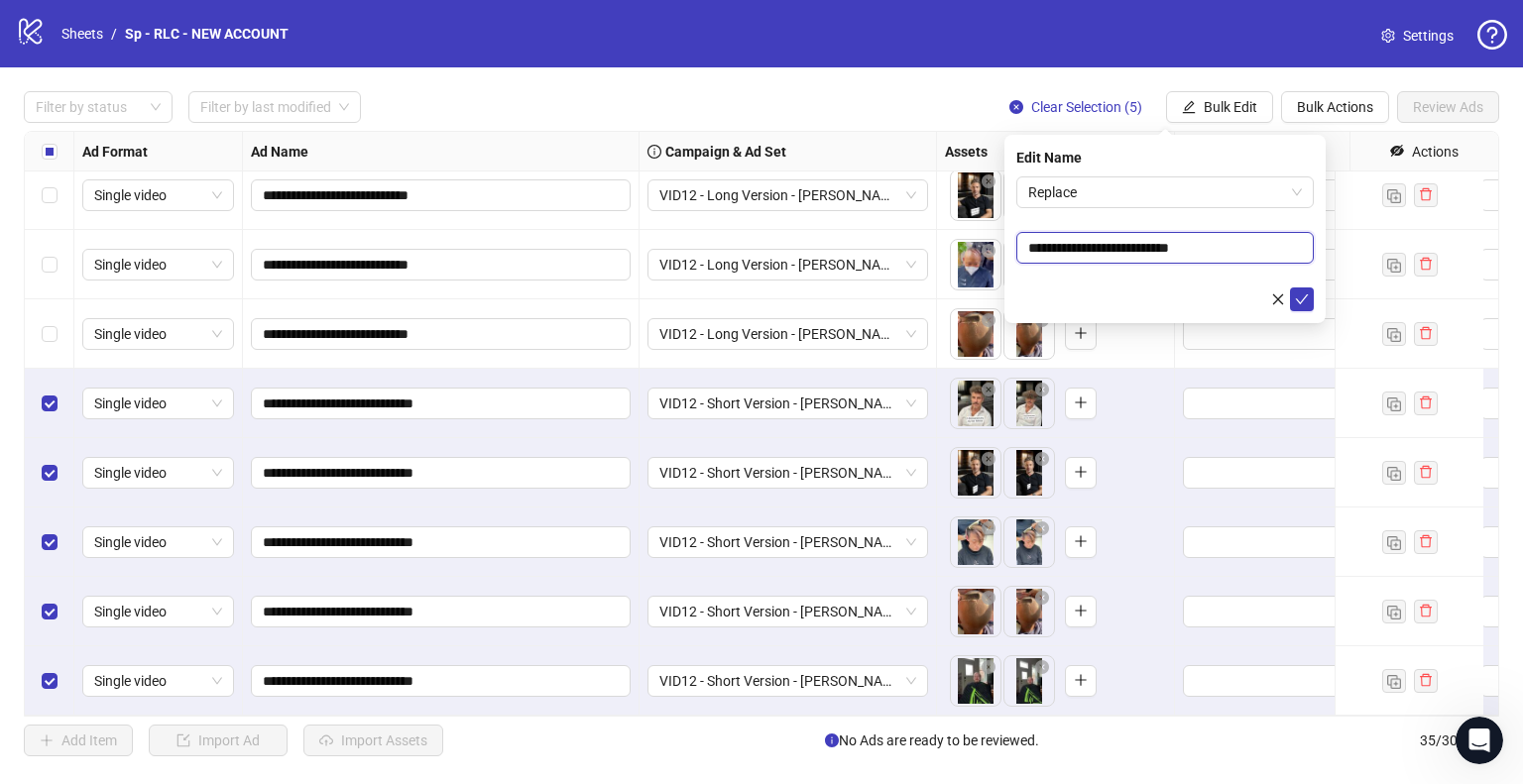 type on "**********" 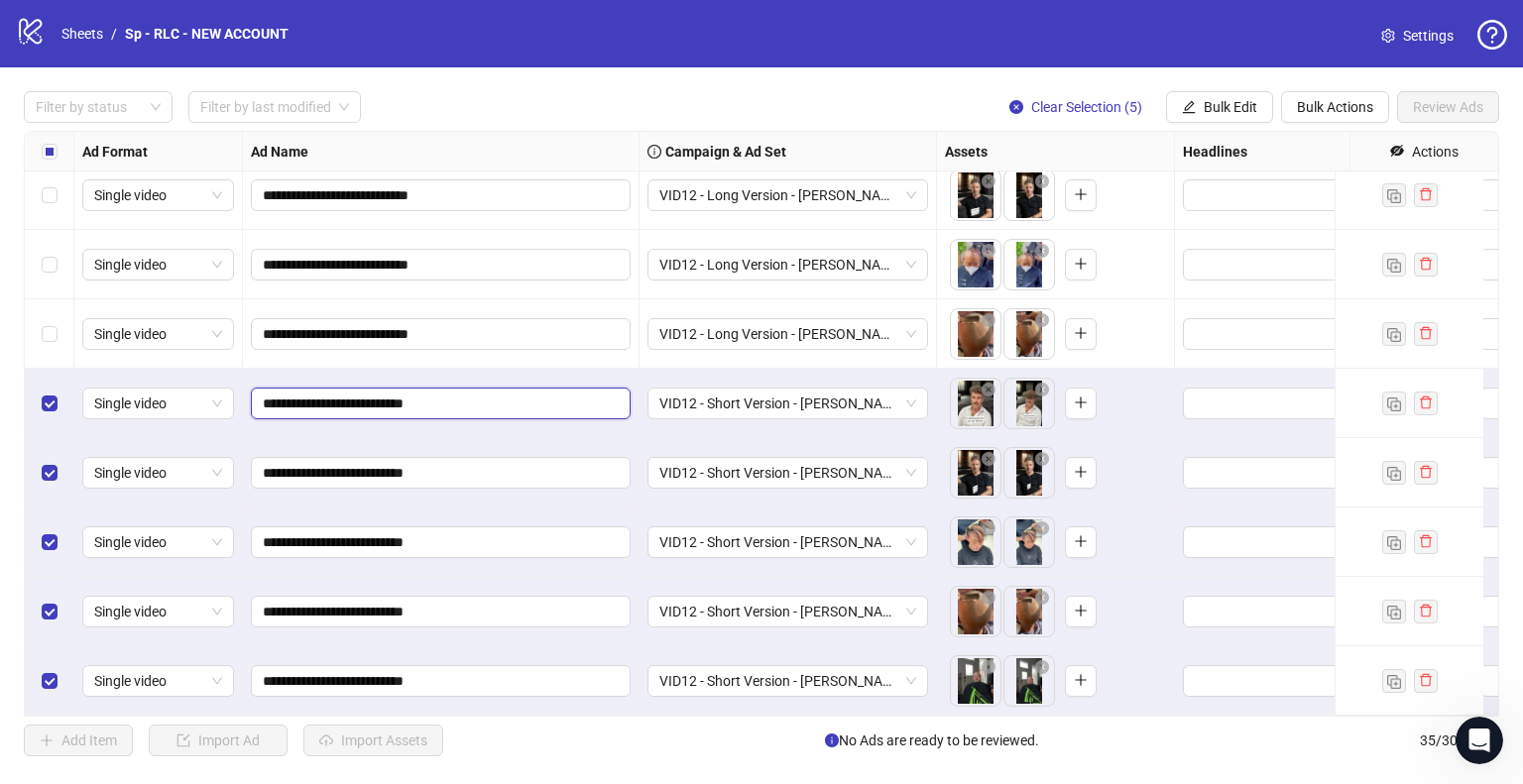 click on "**********" at bounding box center [438, 403] 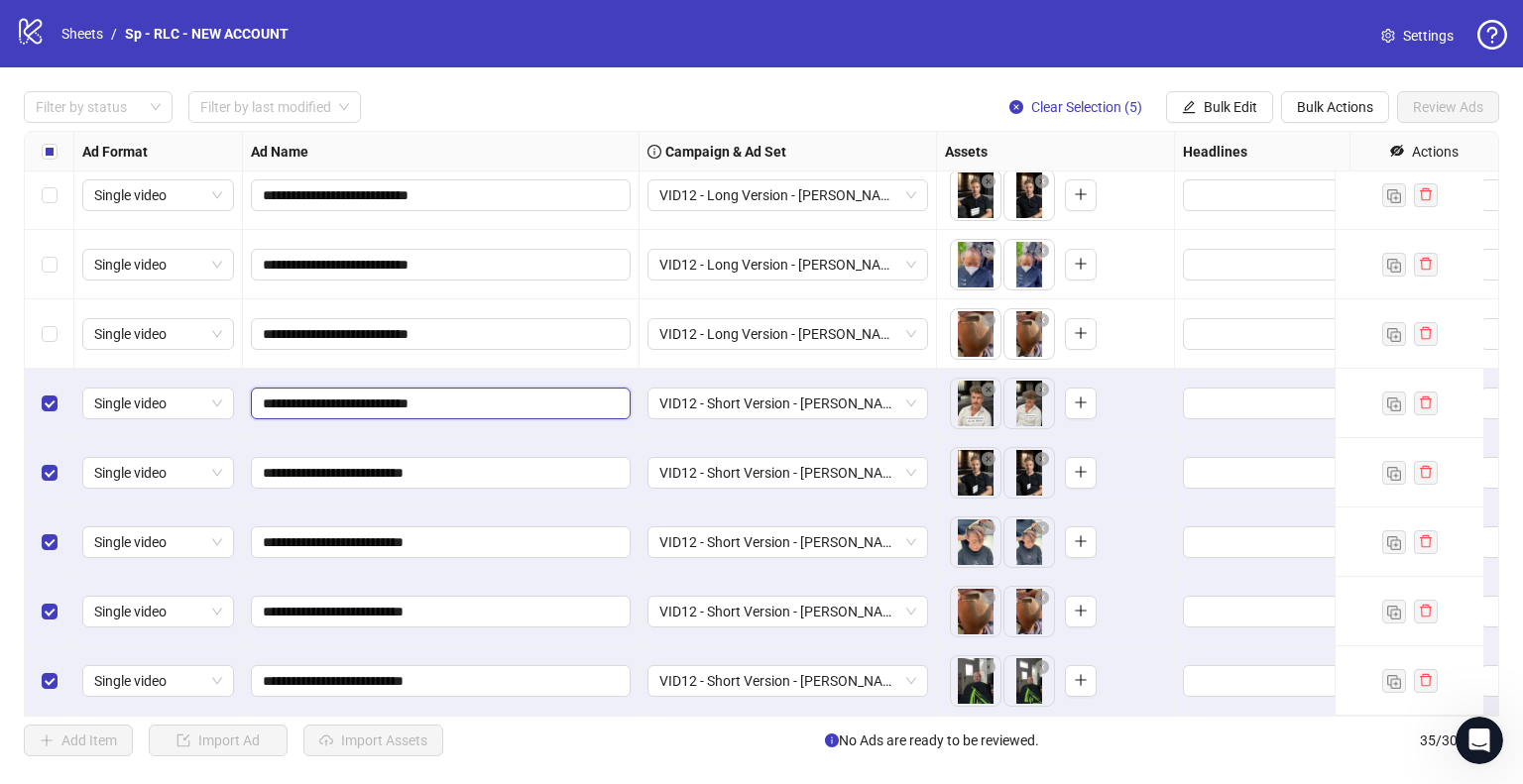 type on "**********" 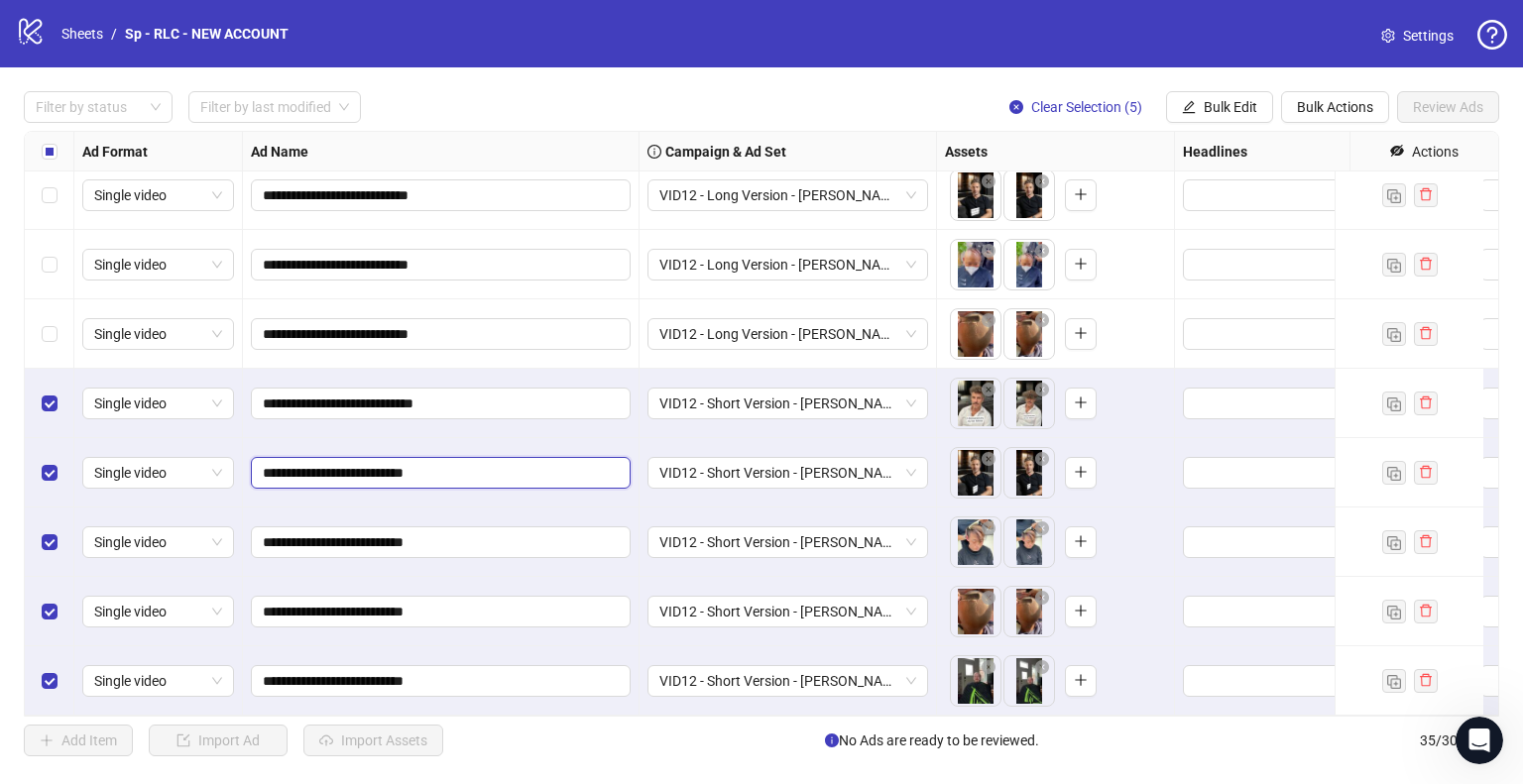 click on "**********" at bounding box center [438, 473] 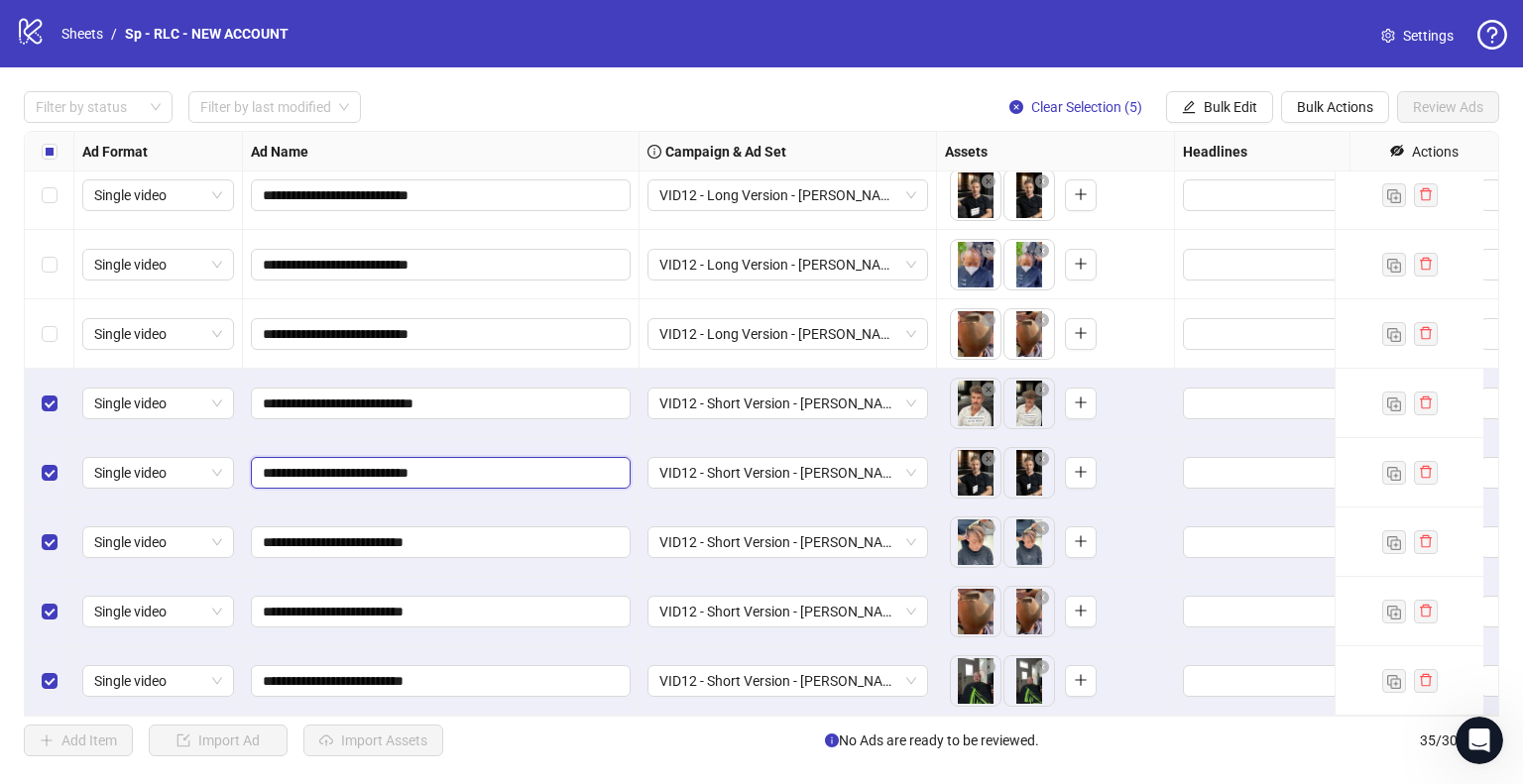type on "**********" 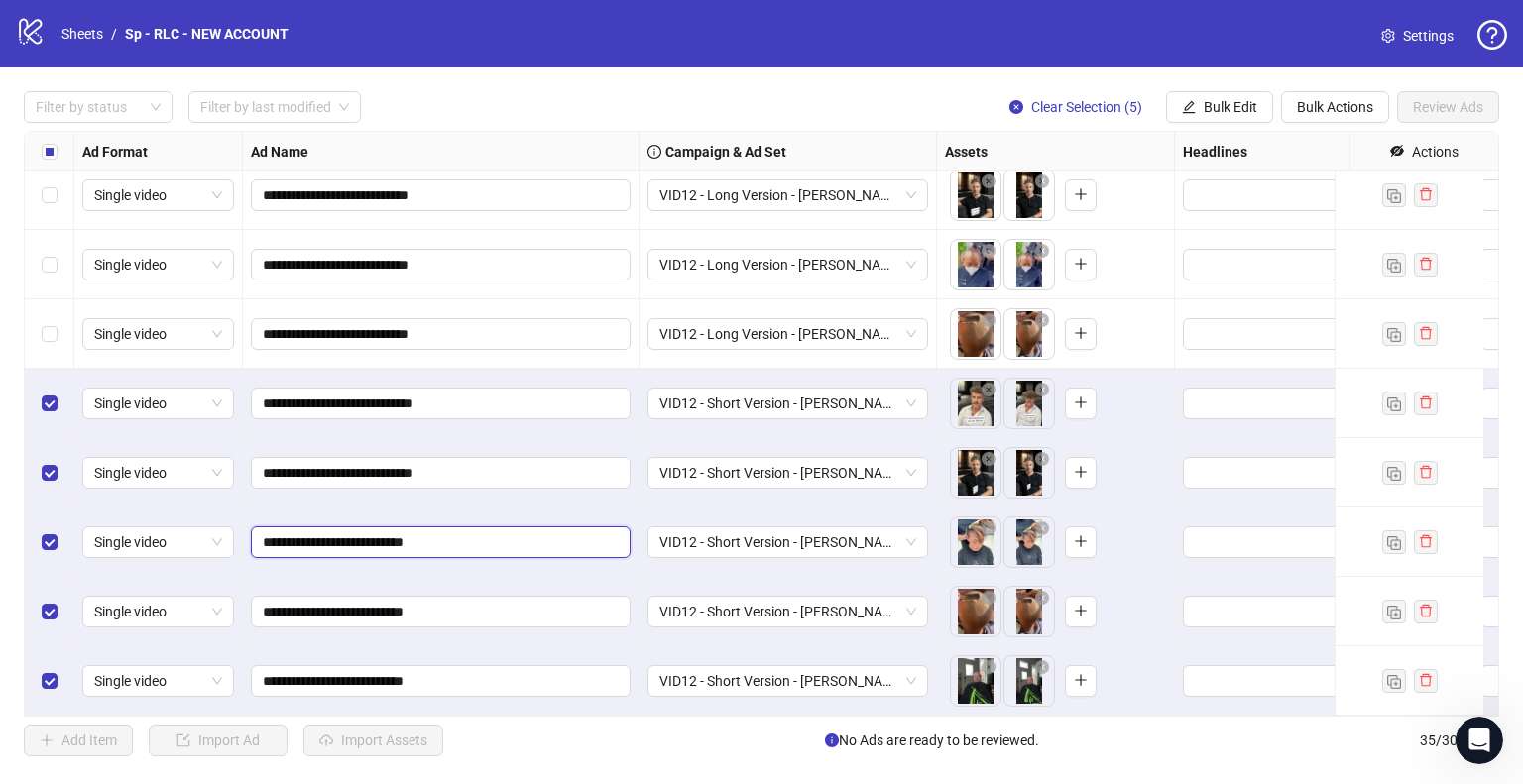 click on "**********" at bounding box center (438, 542) 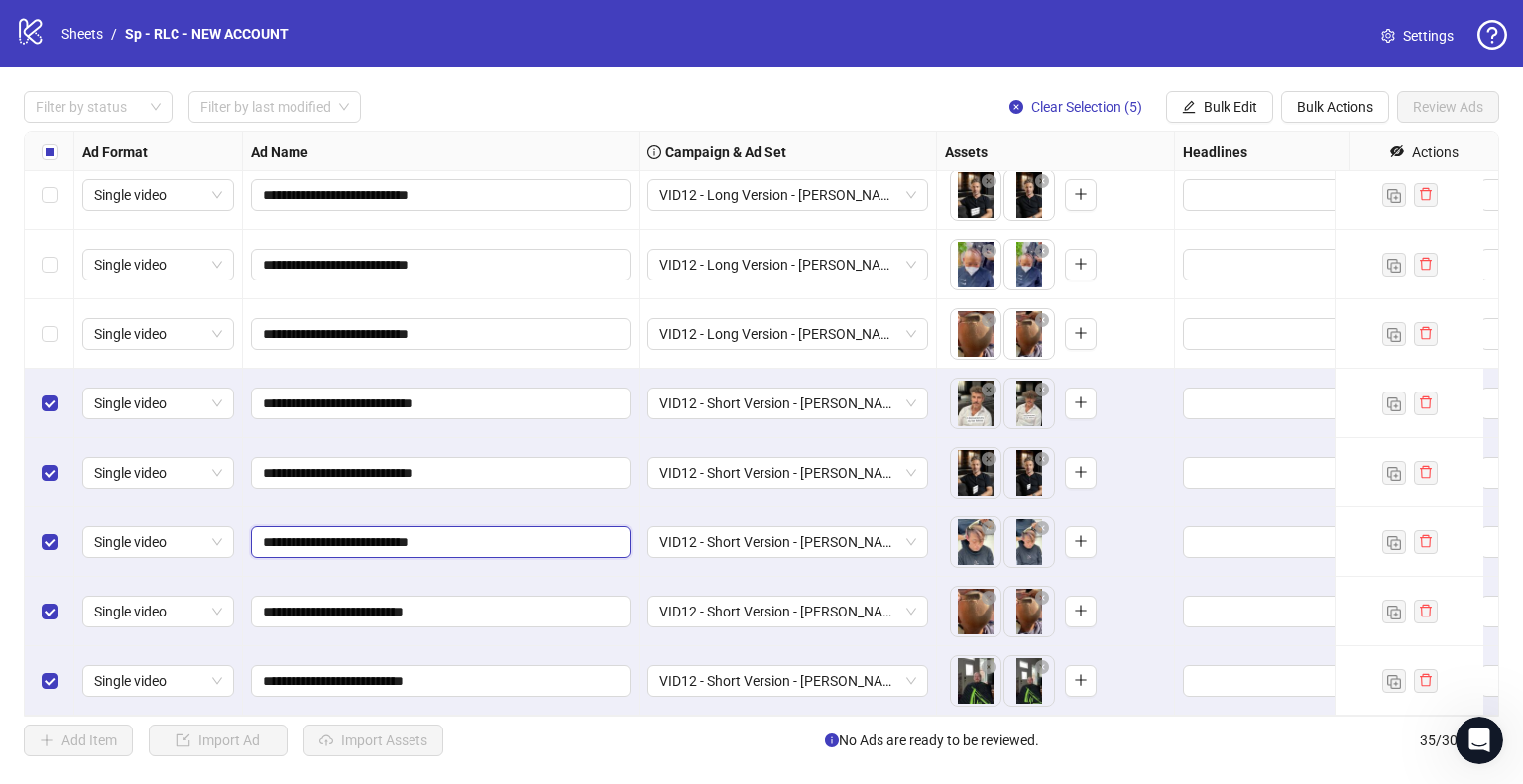 type on "**********" 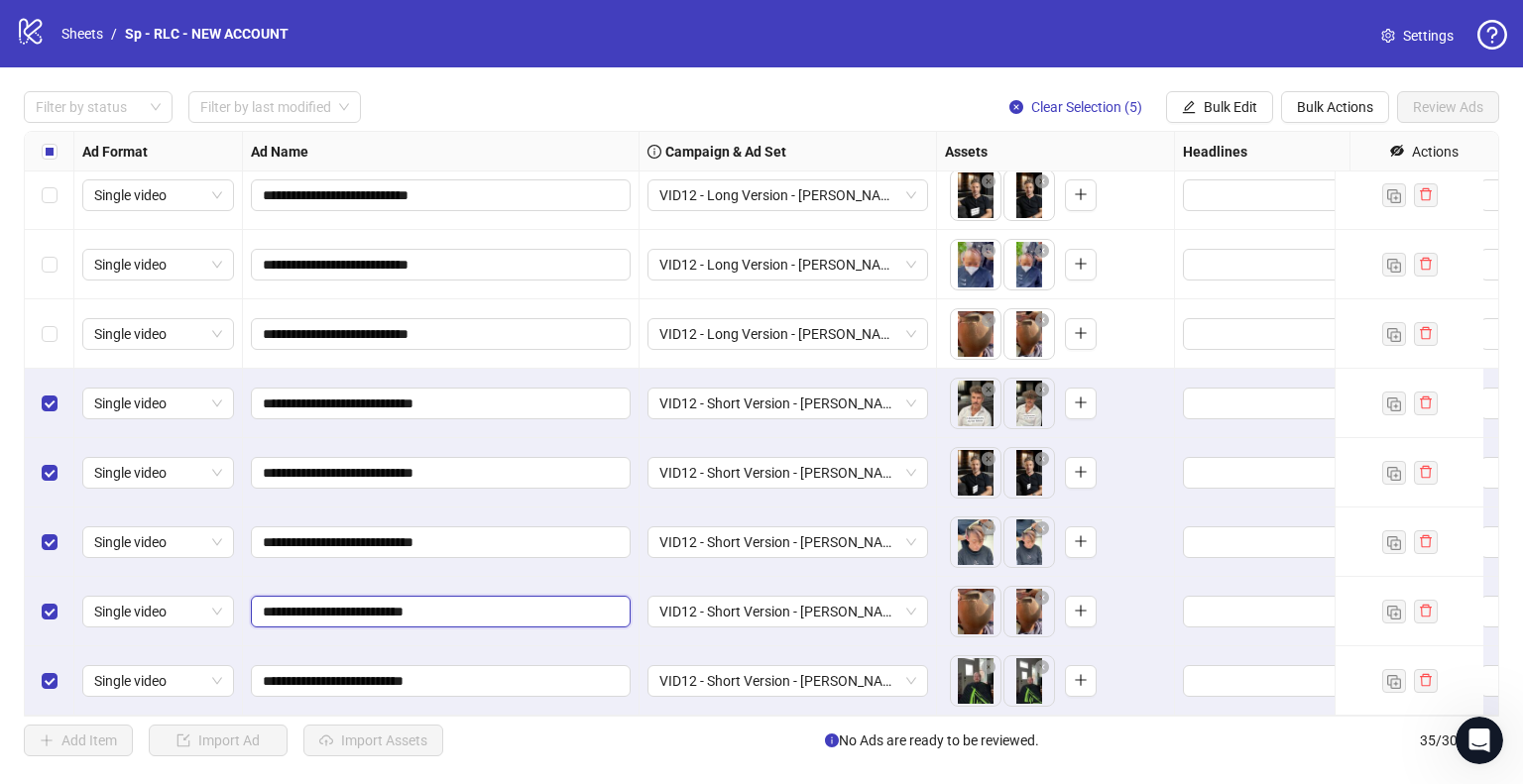 click on "**********" at bounding box center (438, 612) 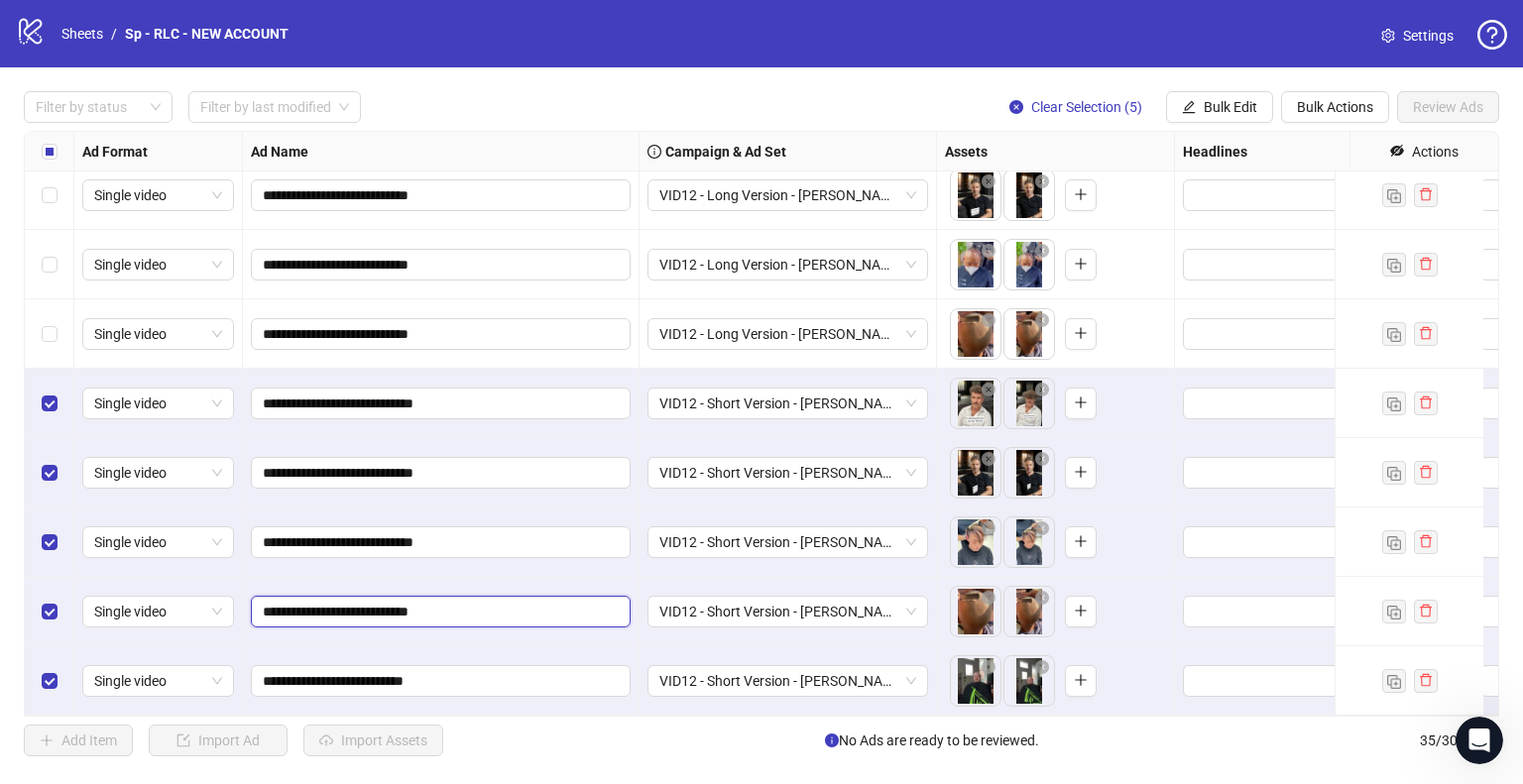 type on "**********" 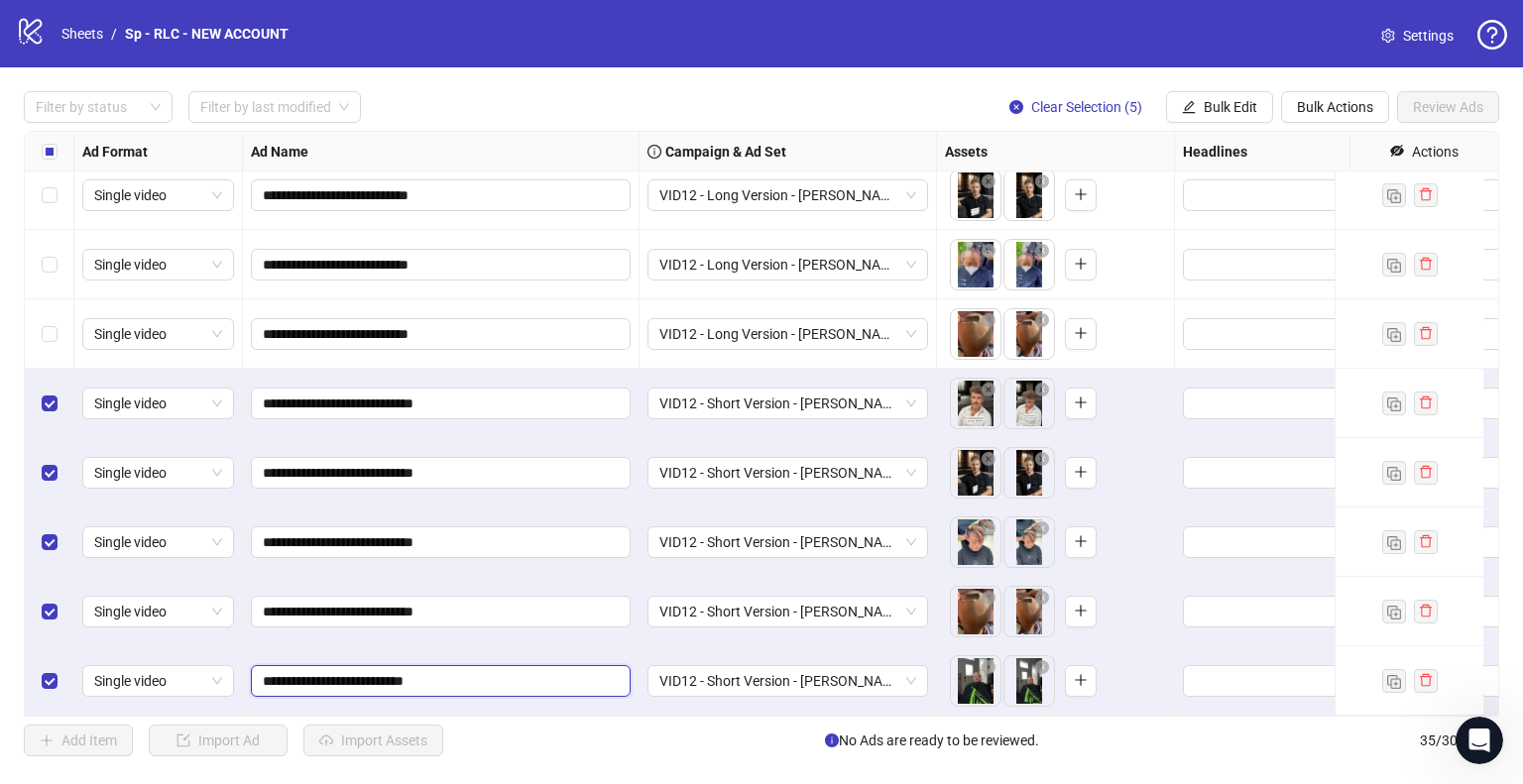 click on "**********" at bounding box center (438, 681) 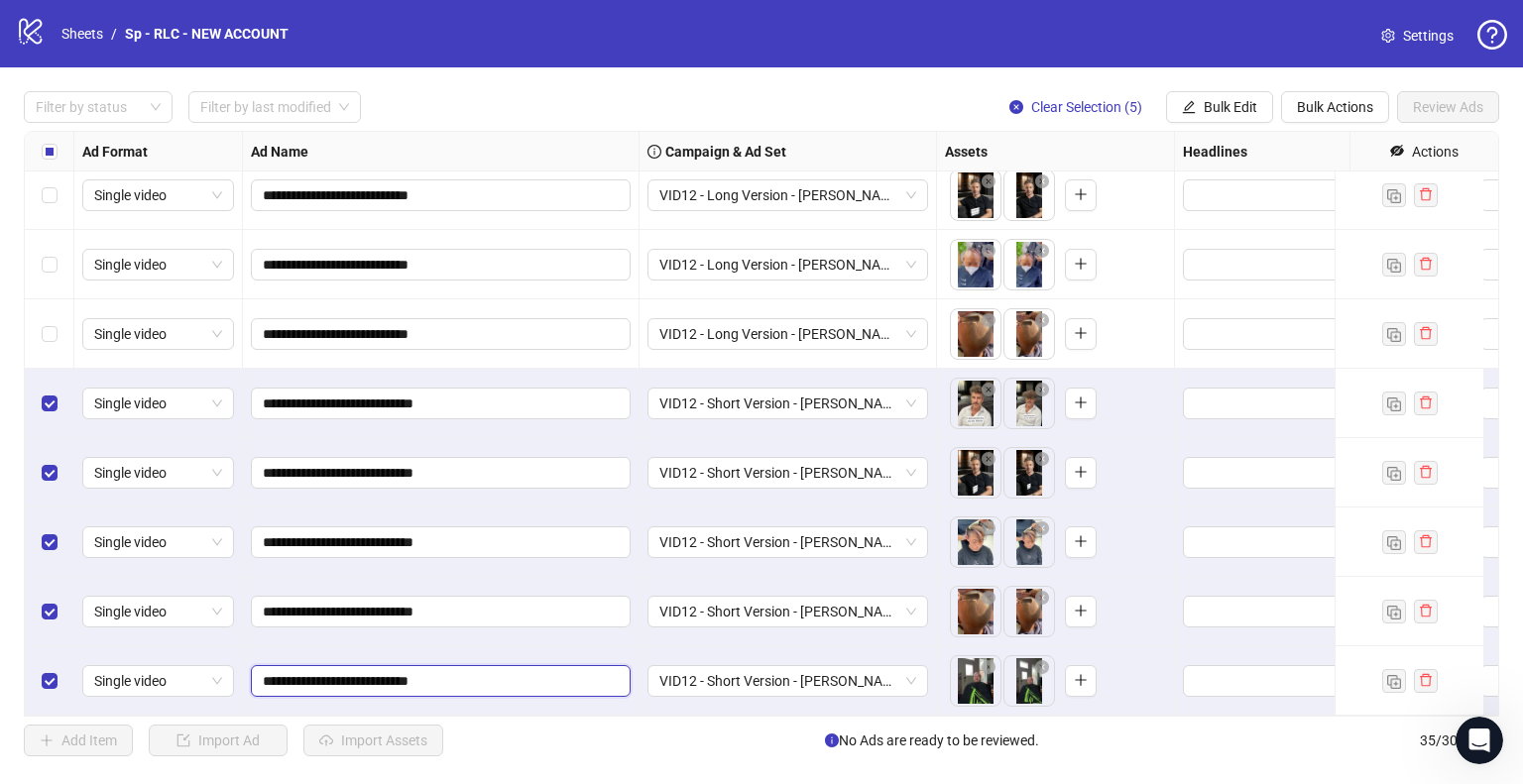 type on "**********" 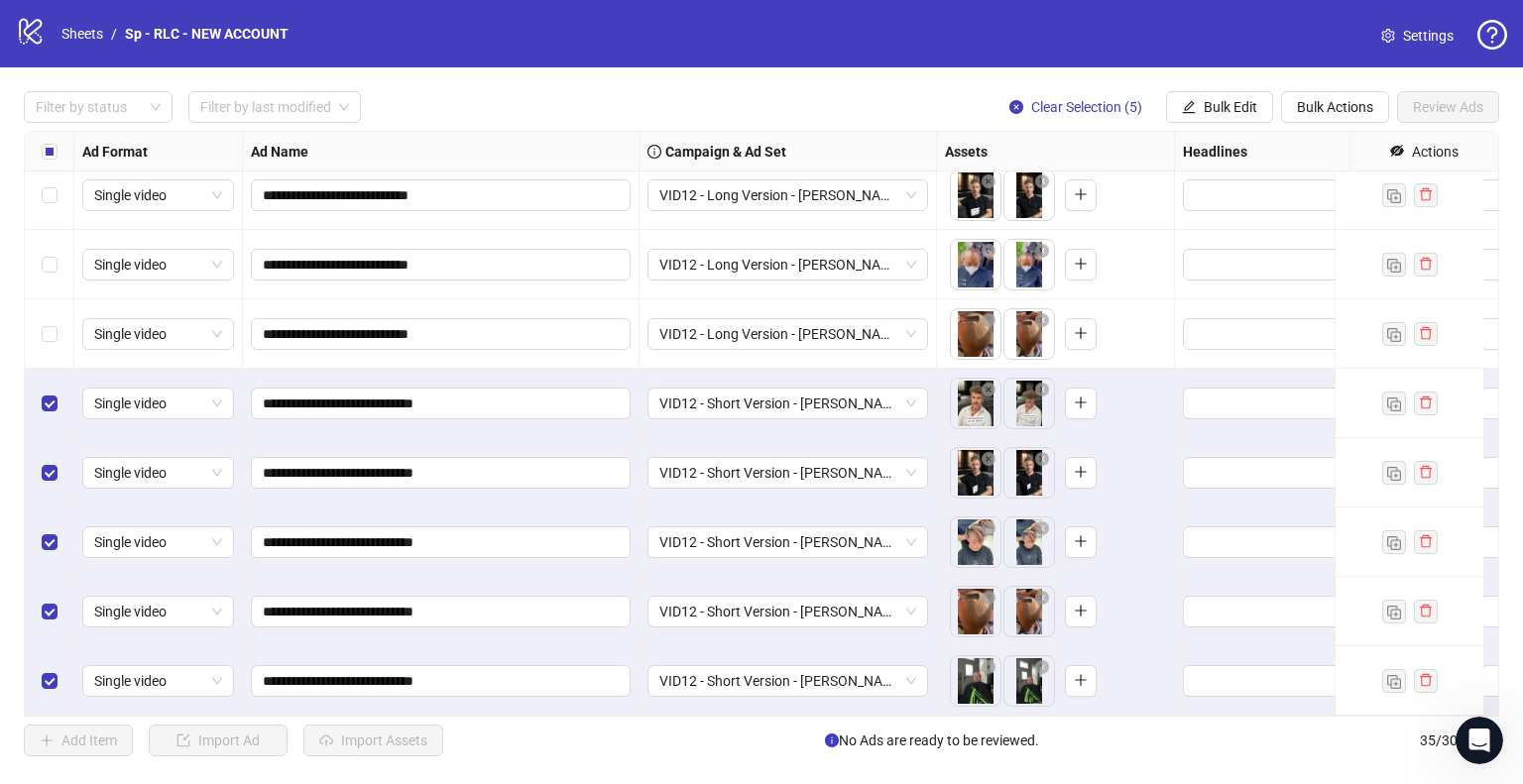 click on "**********" at bounding box center [441, 612] 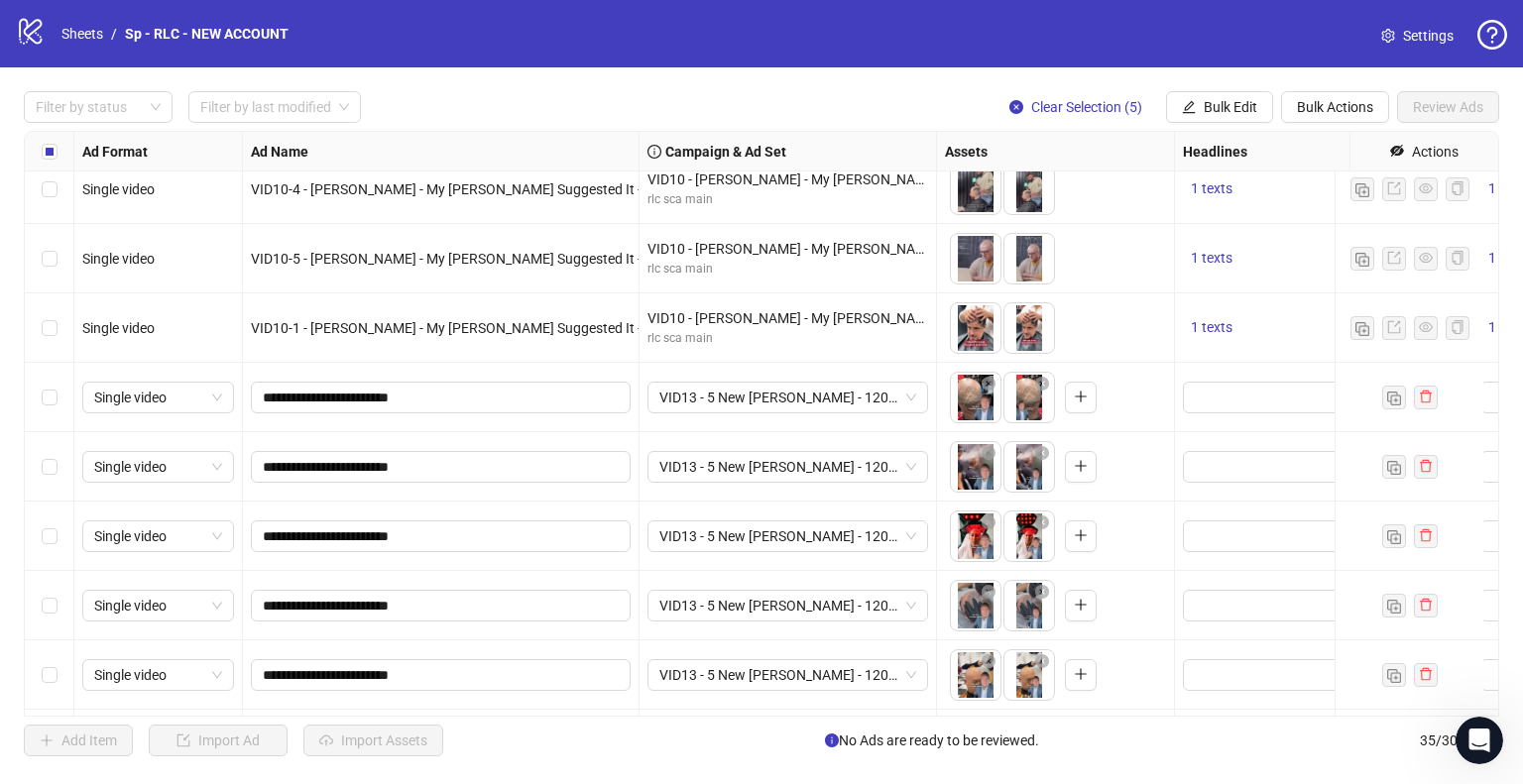 scroll, scrollTop: 1189, scrollLeft: 0, axis: vertical 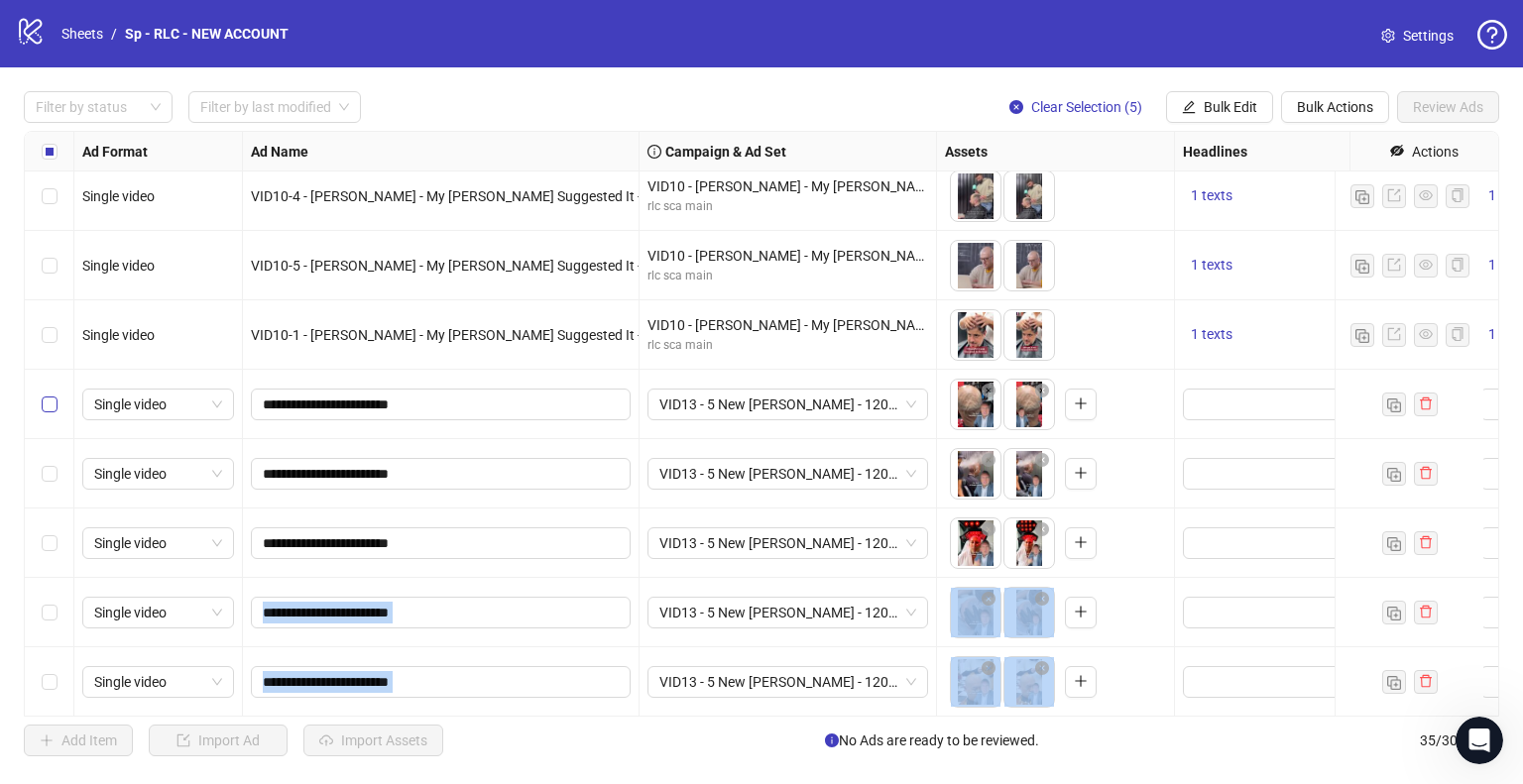 click at bounding box center [50, 404] 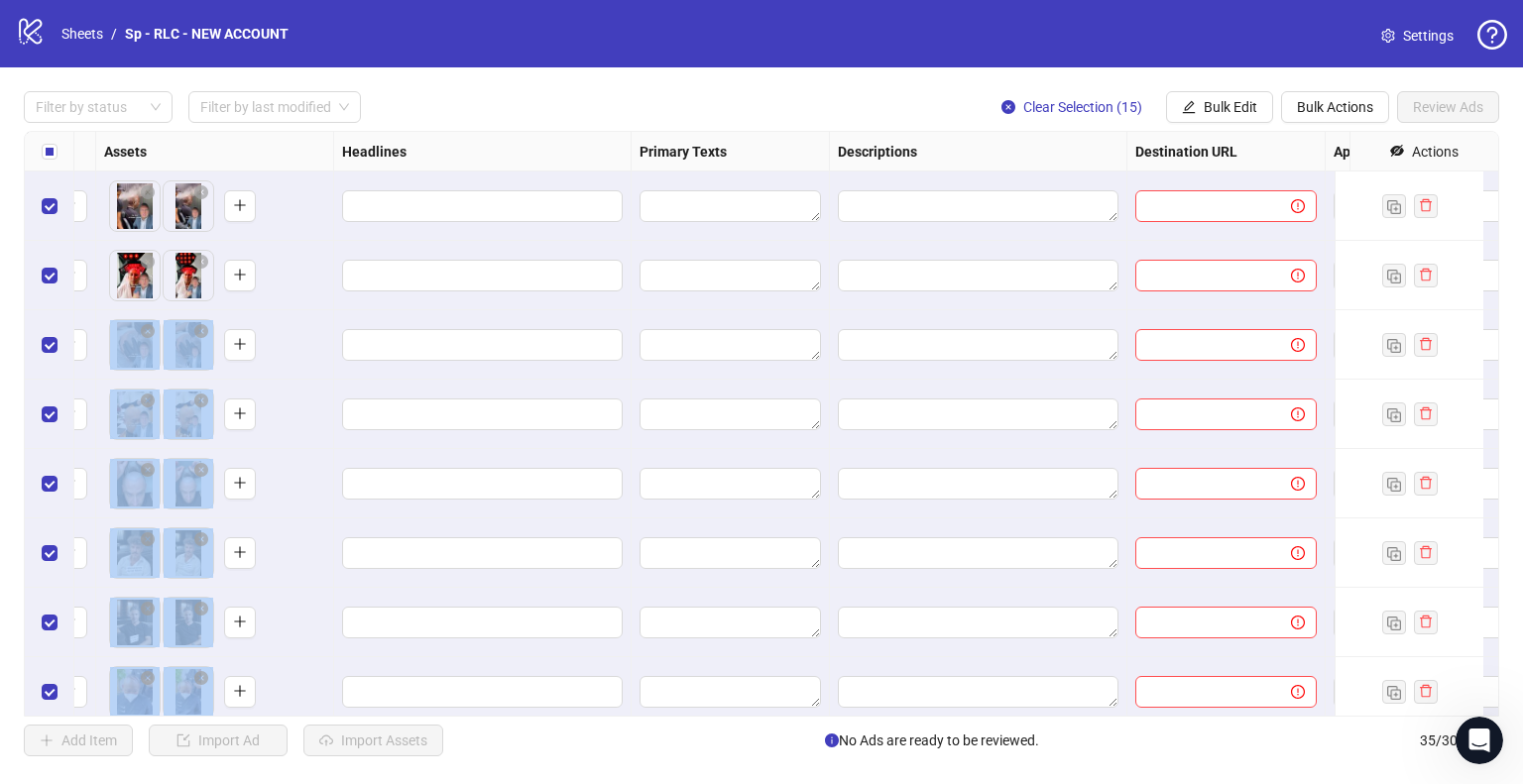 scroll, scrollTop: 1457, scrollLeft: 932, axis: both 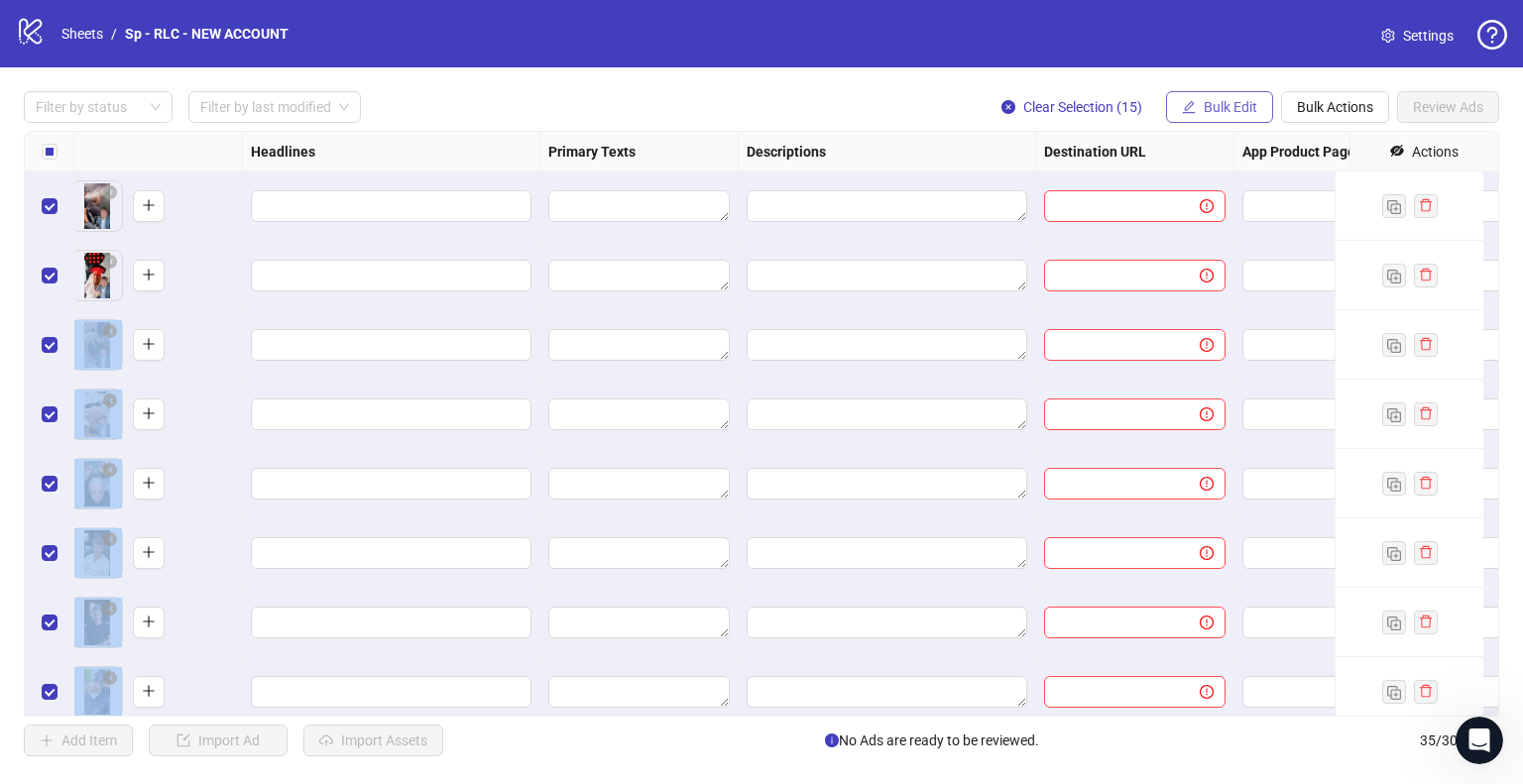 click on "Bulk Edit" at bounding box center [1230, 107] 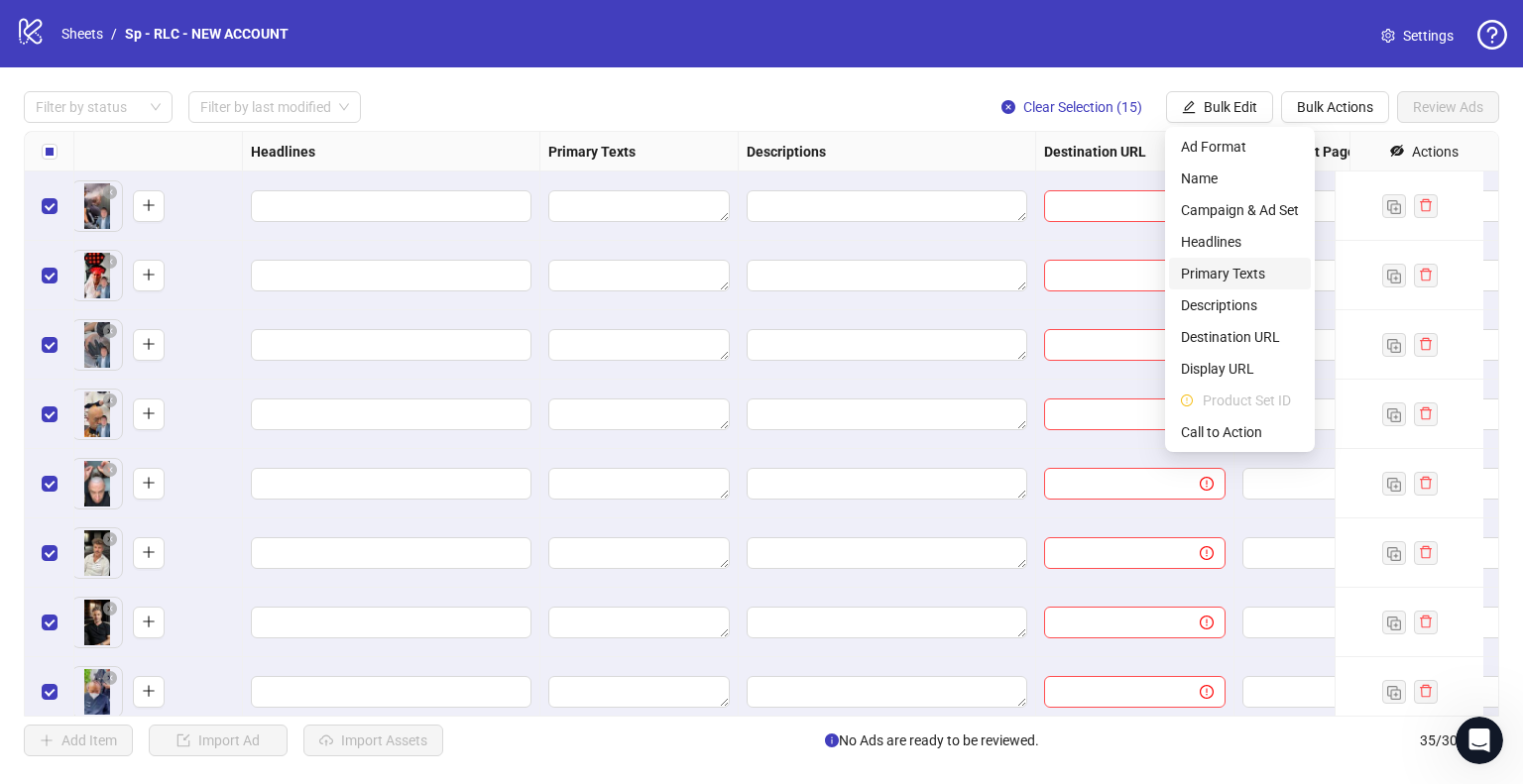 click on "Primary Texts" at bounding box center [1239, 274] 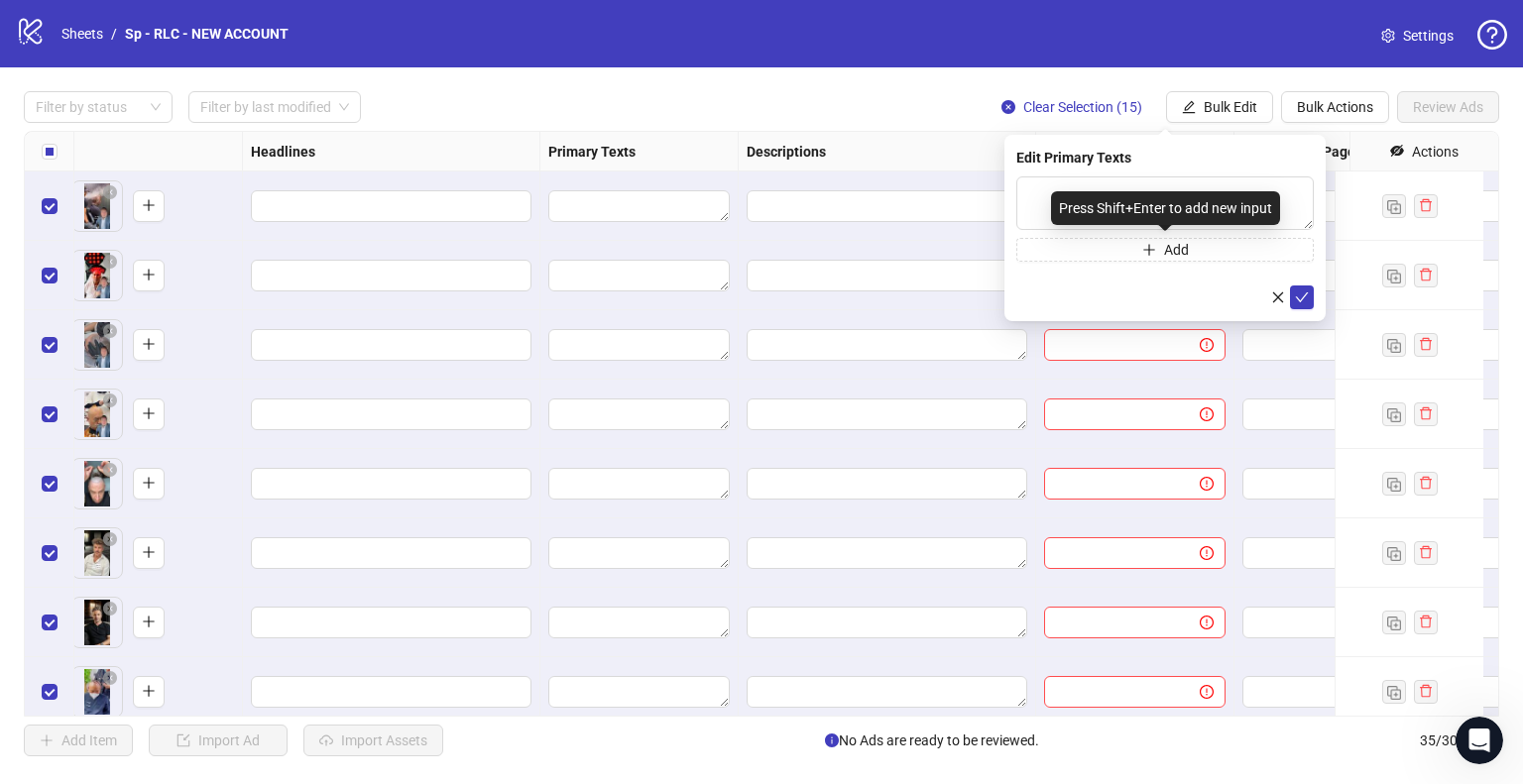 click on "Press Shift+Enter to add new input" at bounding box center (1165, 208) 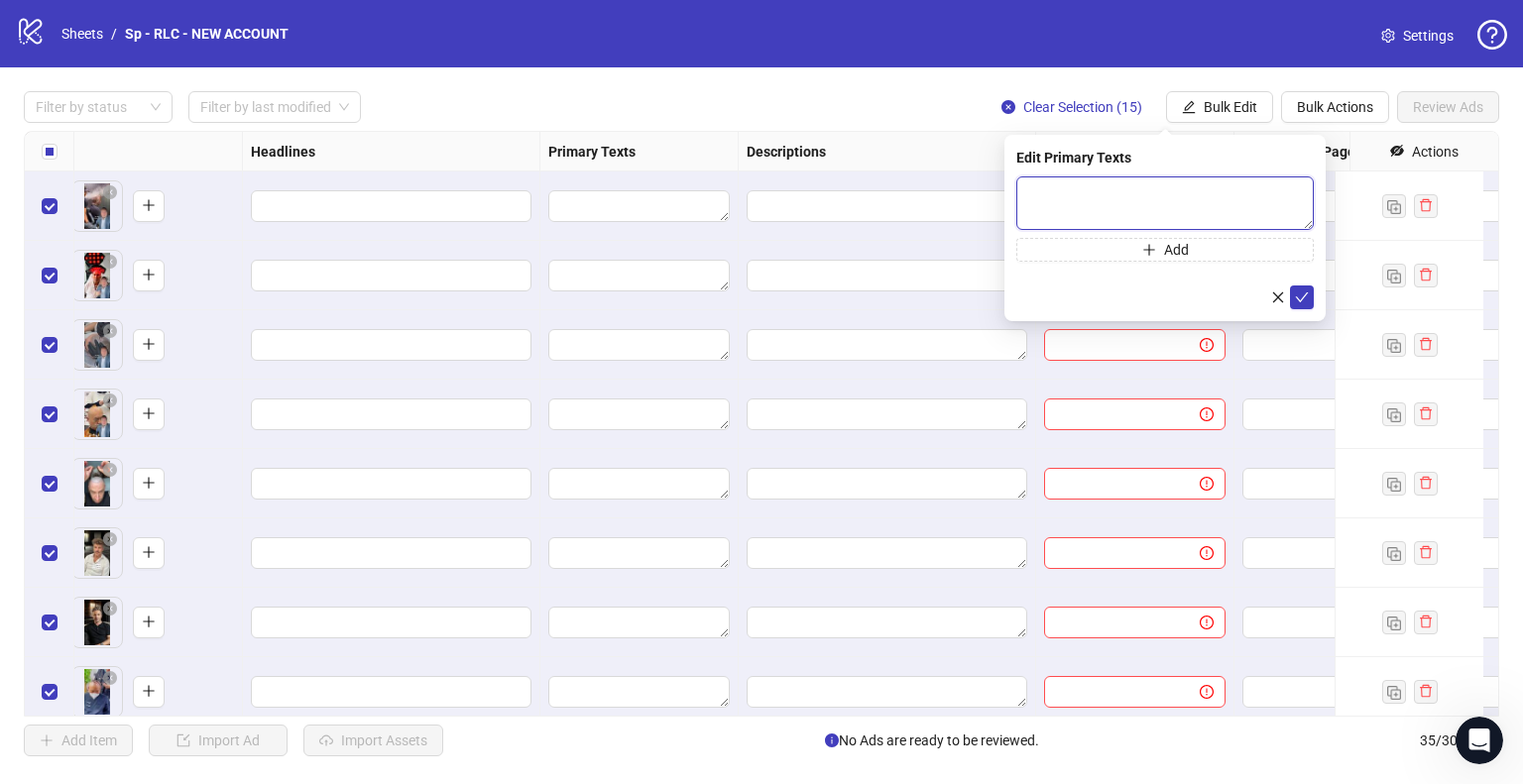click at bounding box center (1165, 203) 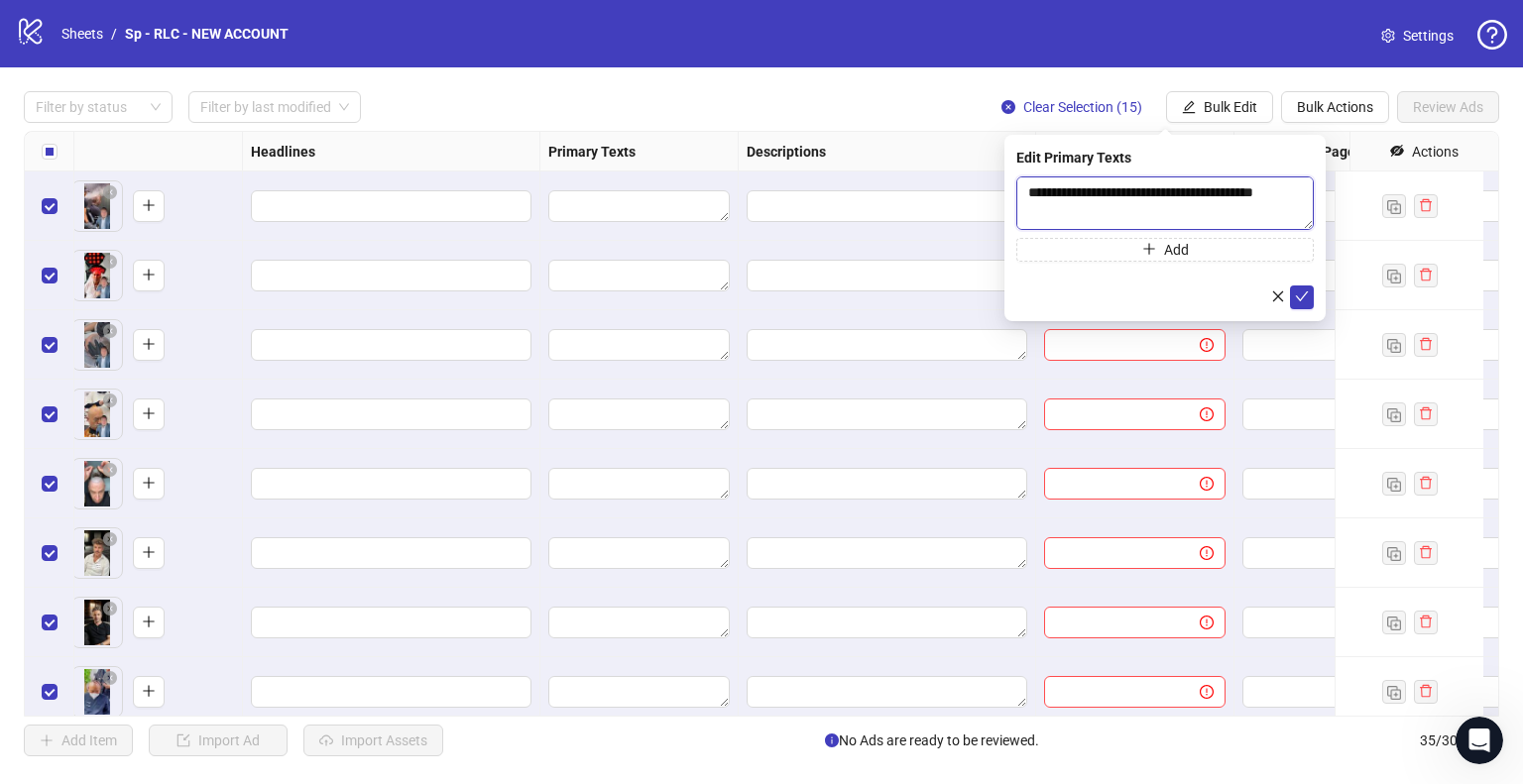 scroll, scrollTop: 298, scrollLeft: 0, axis: vertical 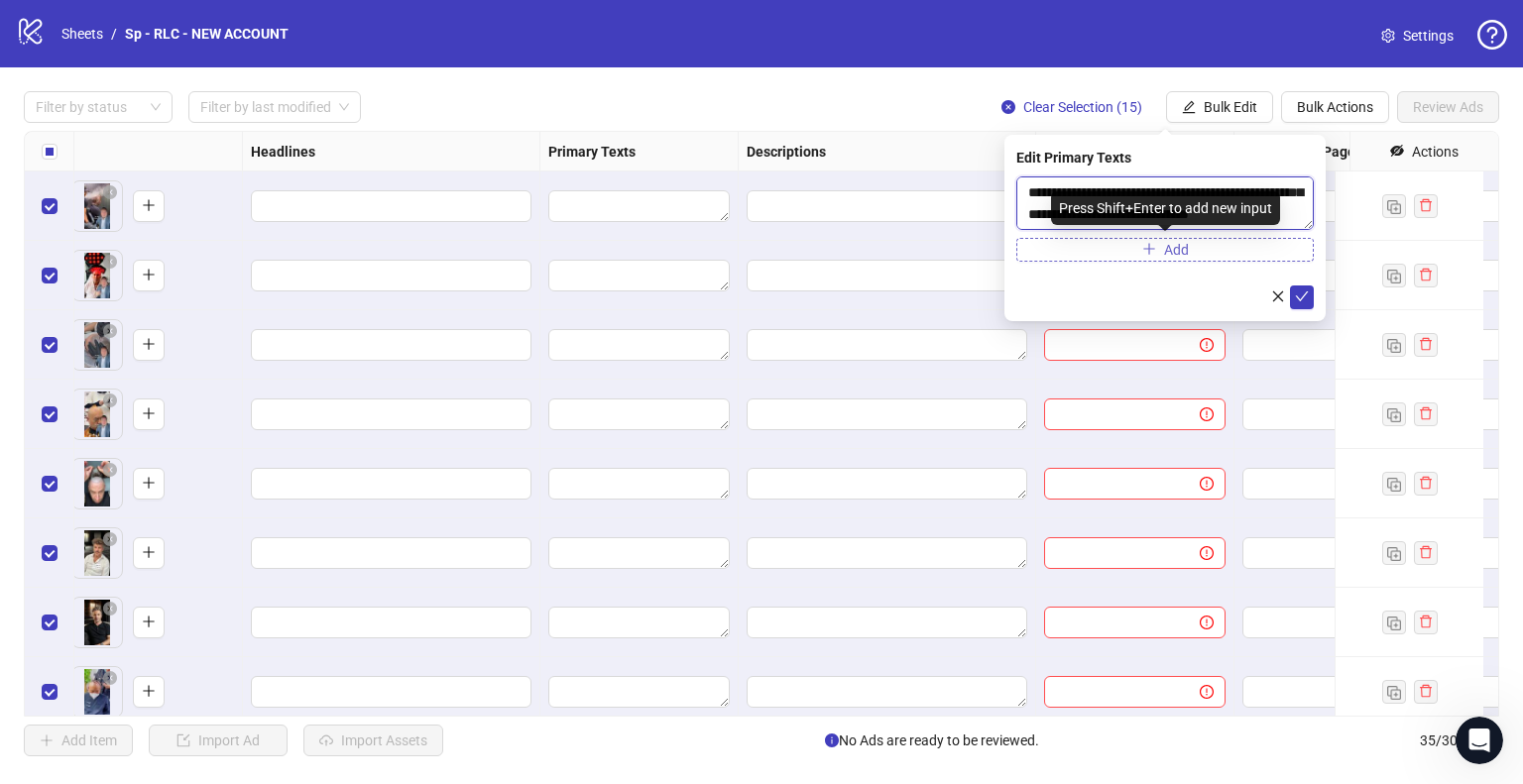 type on "**********" 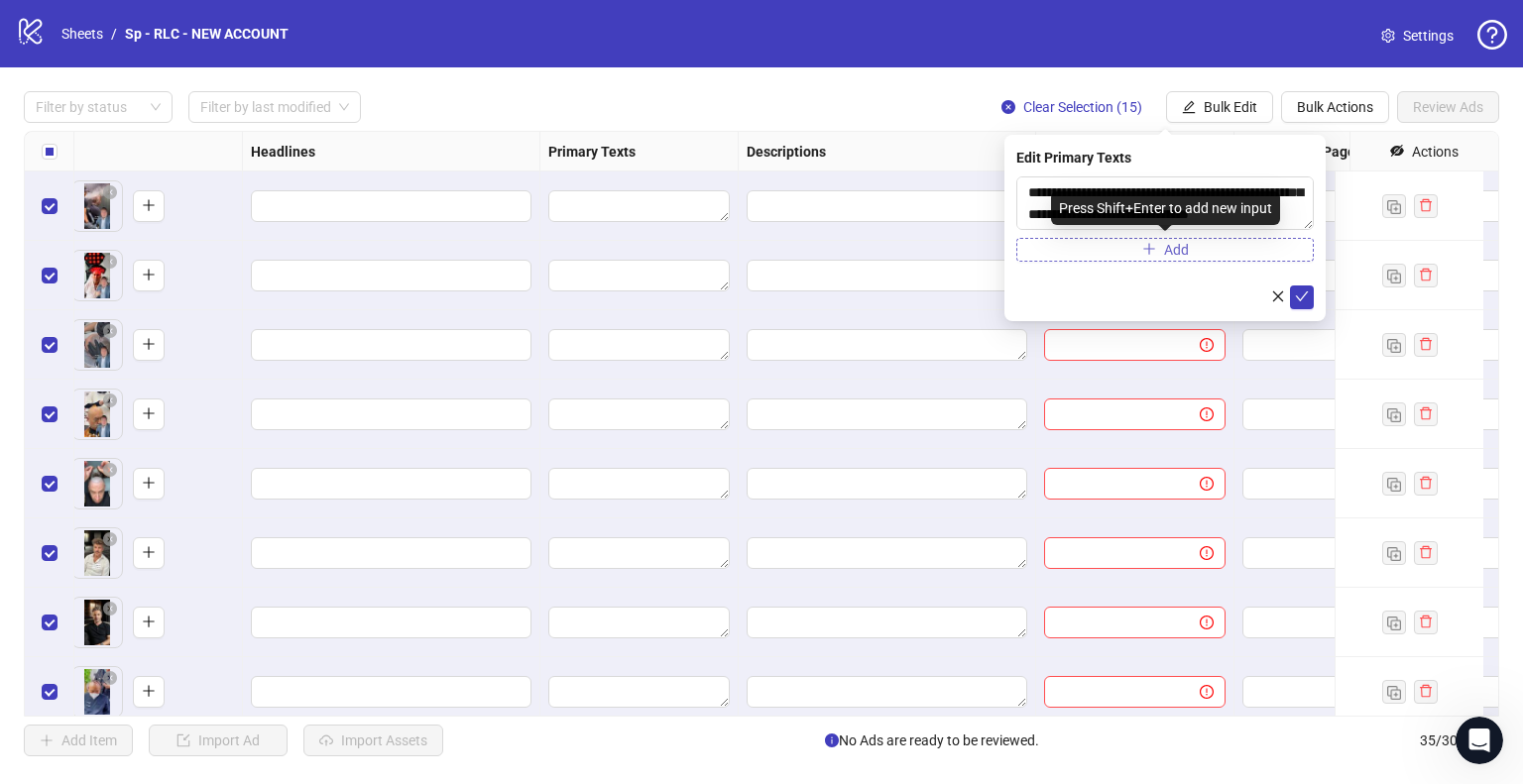 click on "Add" at bounding box center [1165, 250] 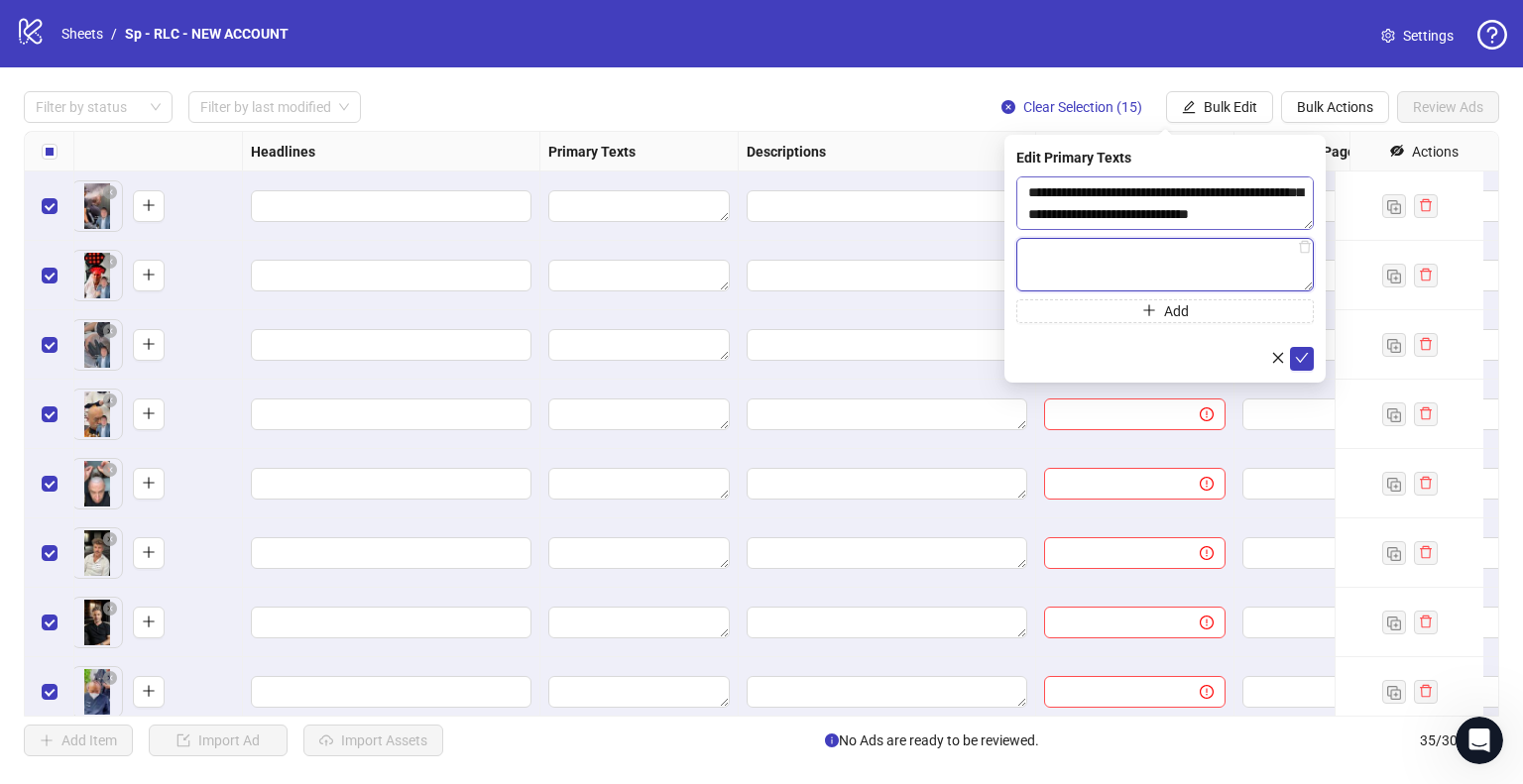 paste on "**********" 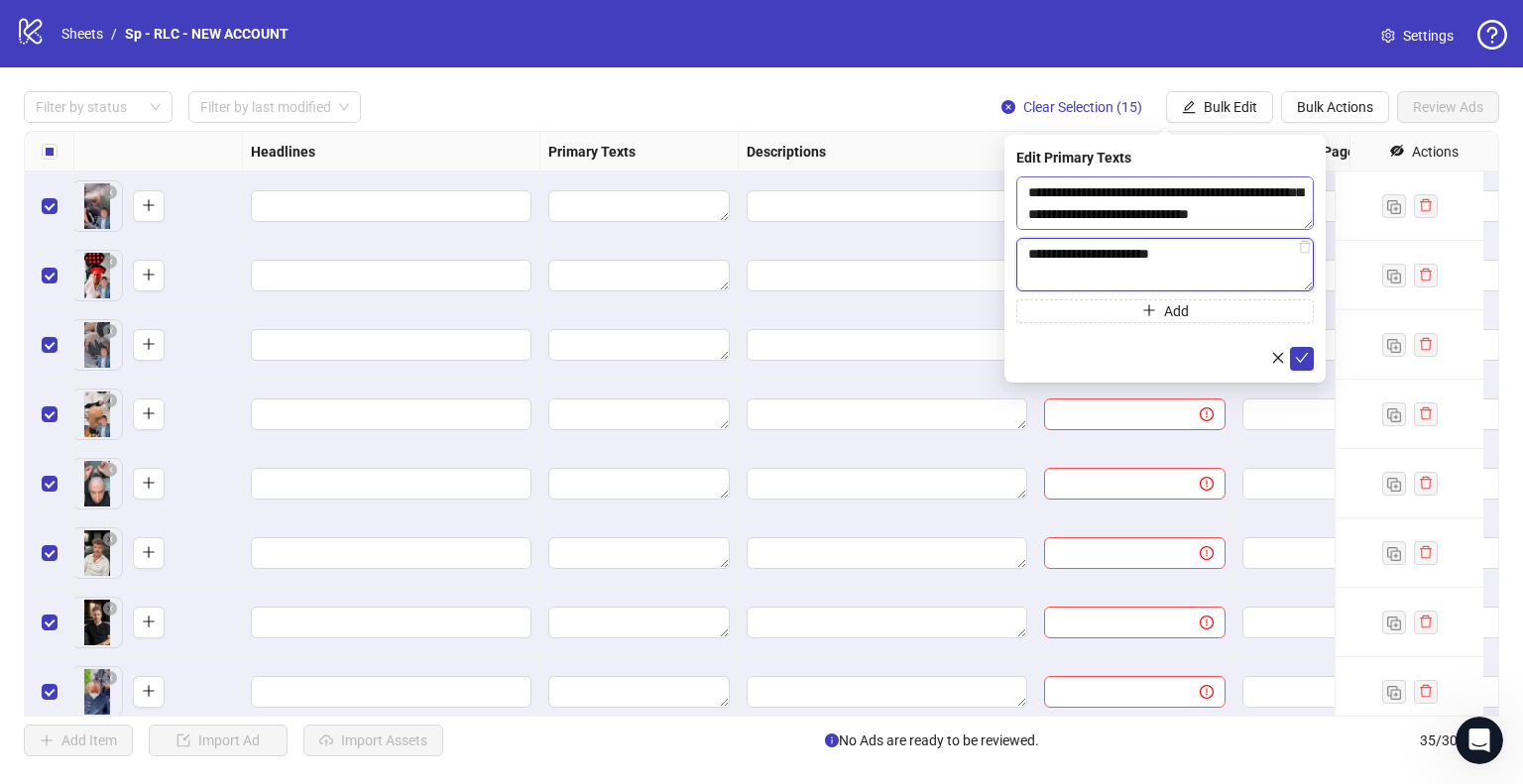type on "**********" 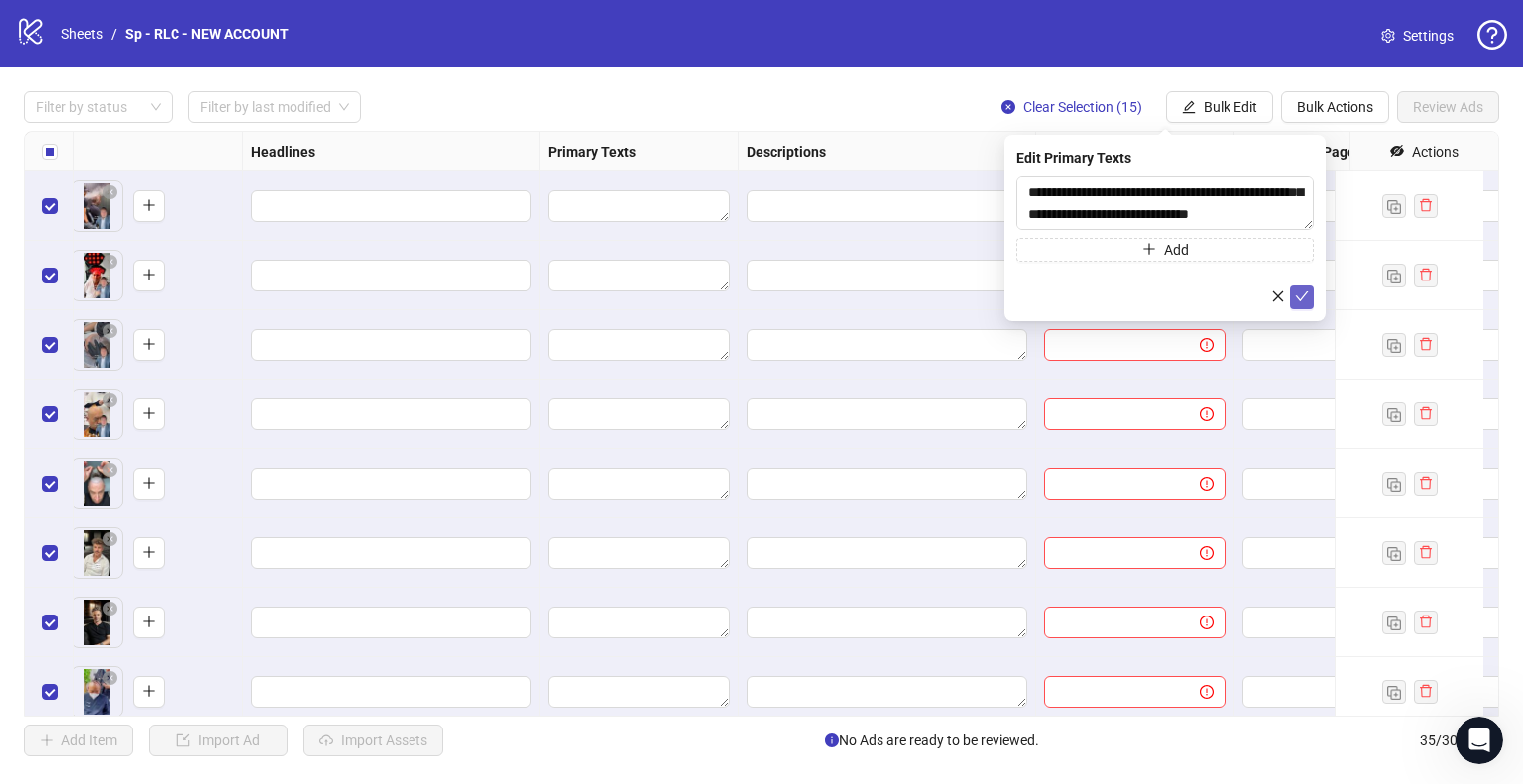 click 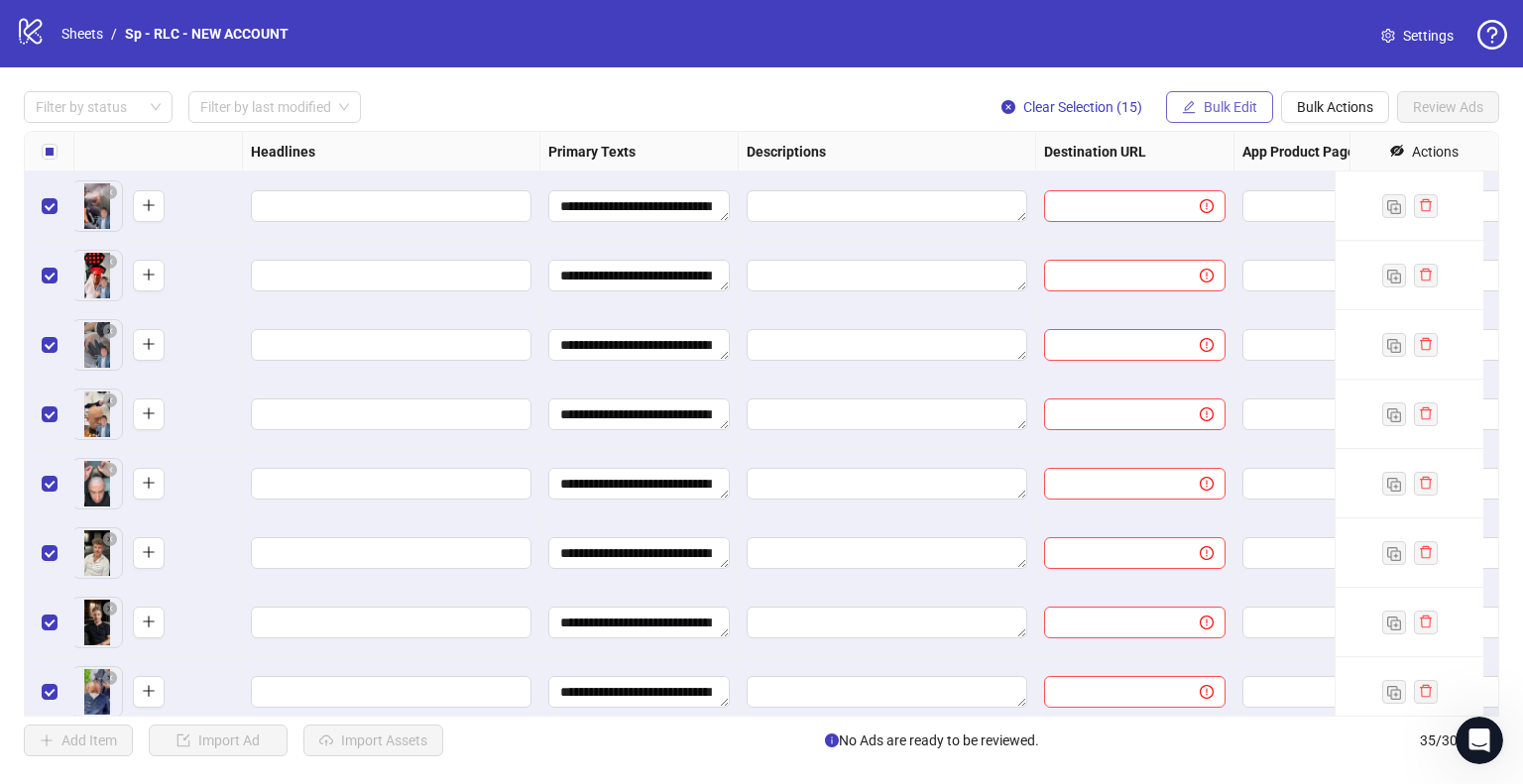 click on "Bulk Edit" at bounding box center (1220, 107) 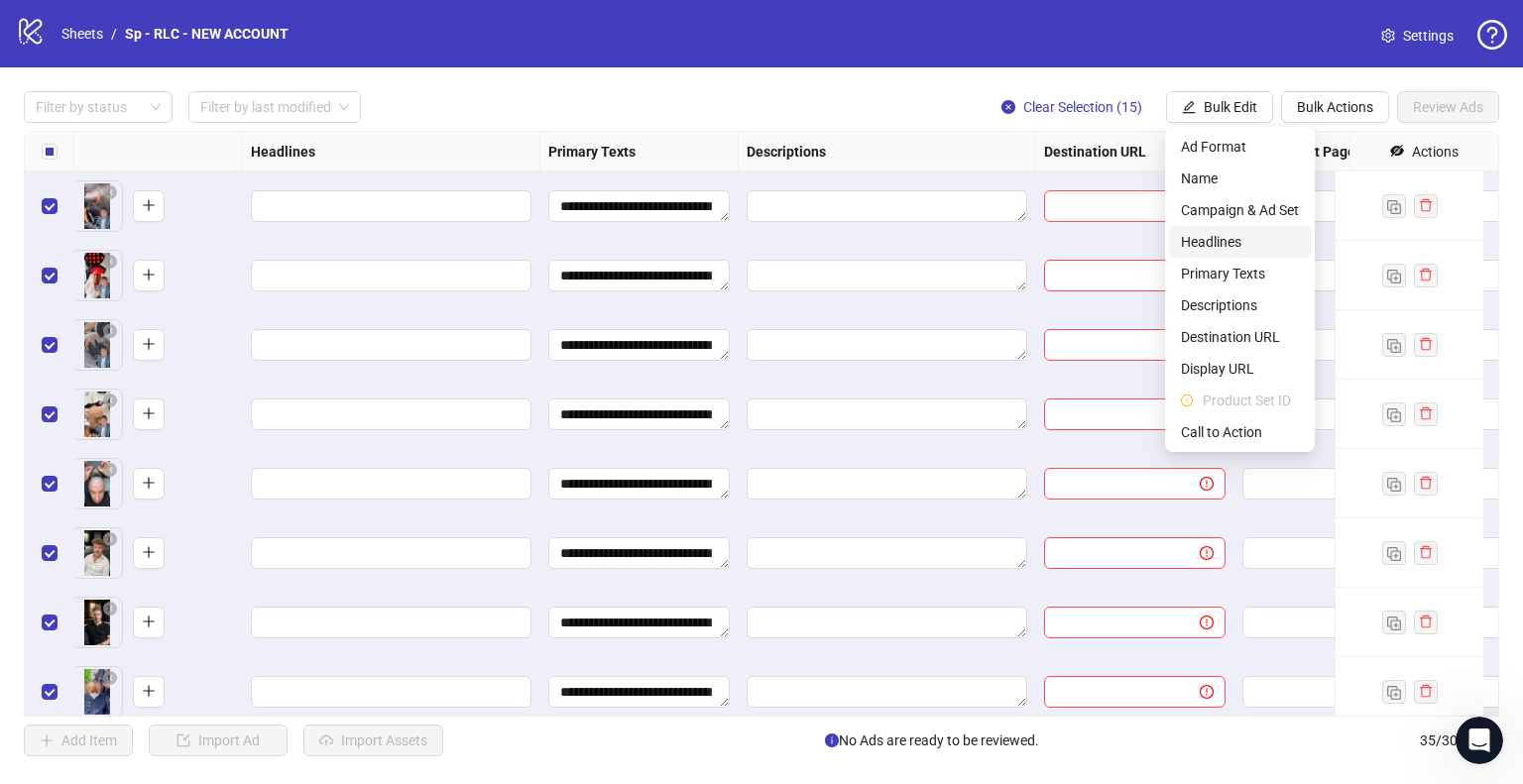 click on "Headlines" at bounding box center (1239, 242) 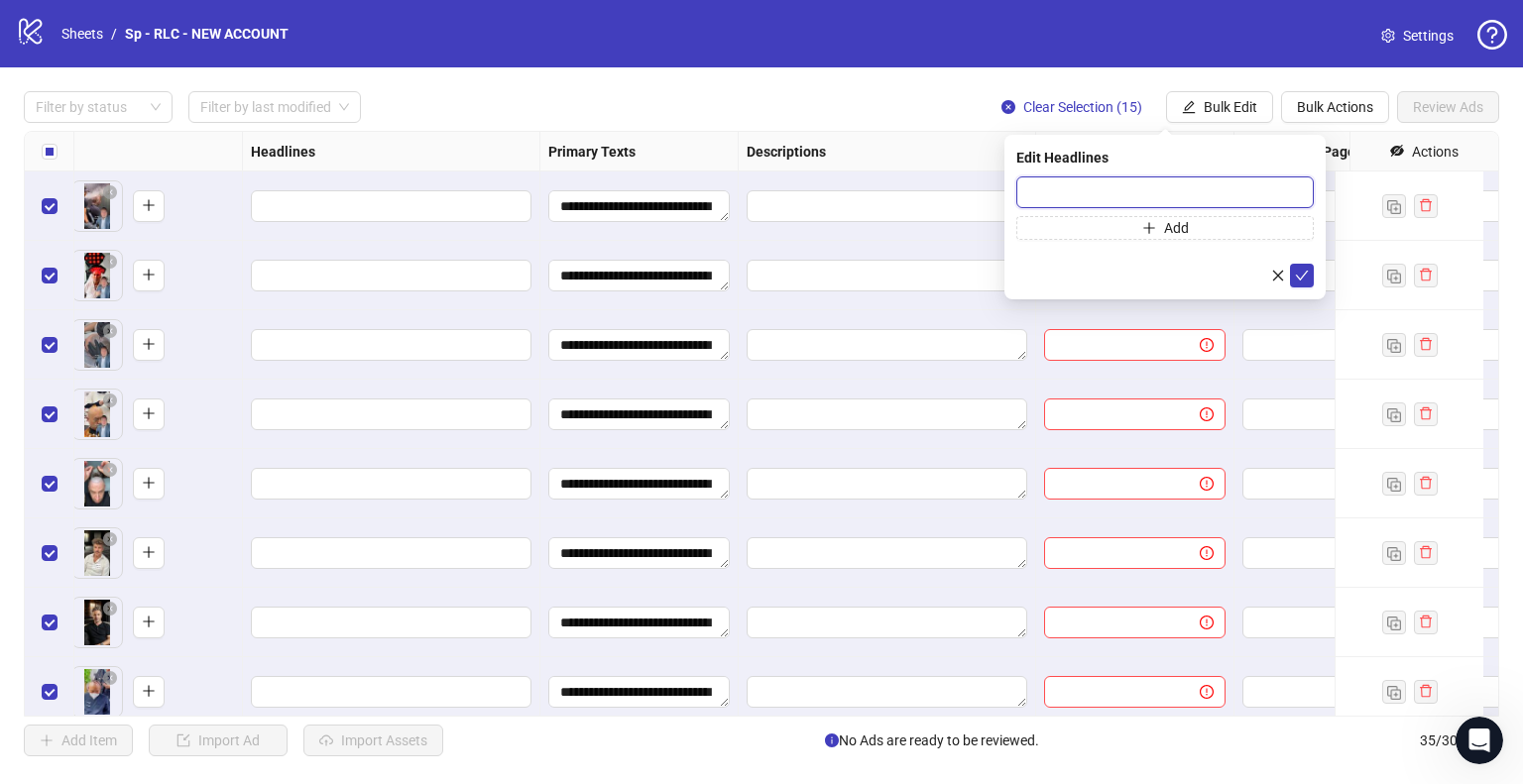 click at bounding box center (1165, 192) 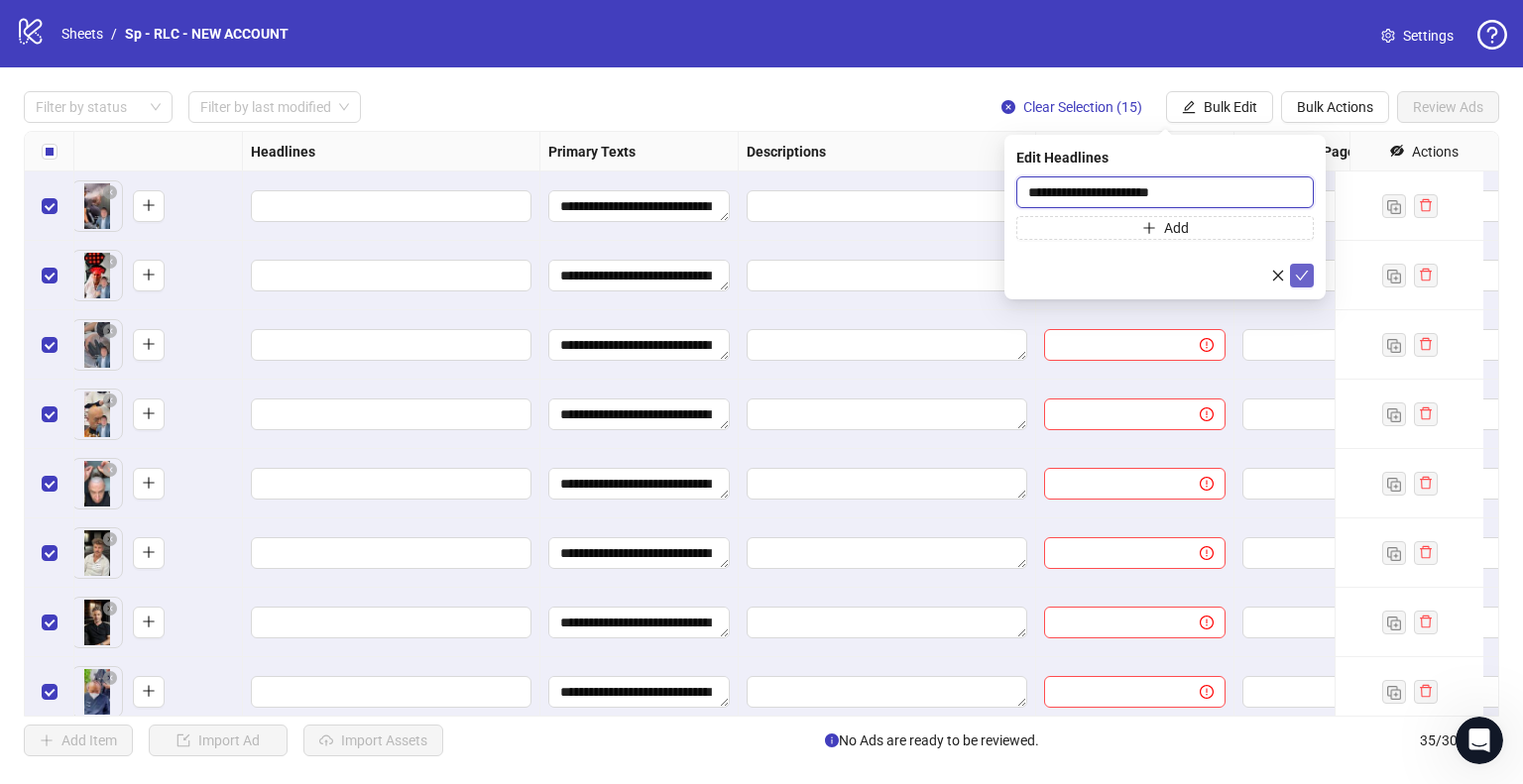 type on "**********" 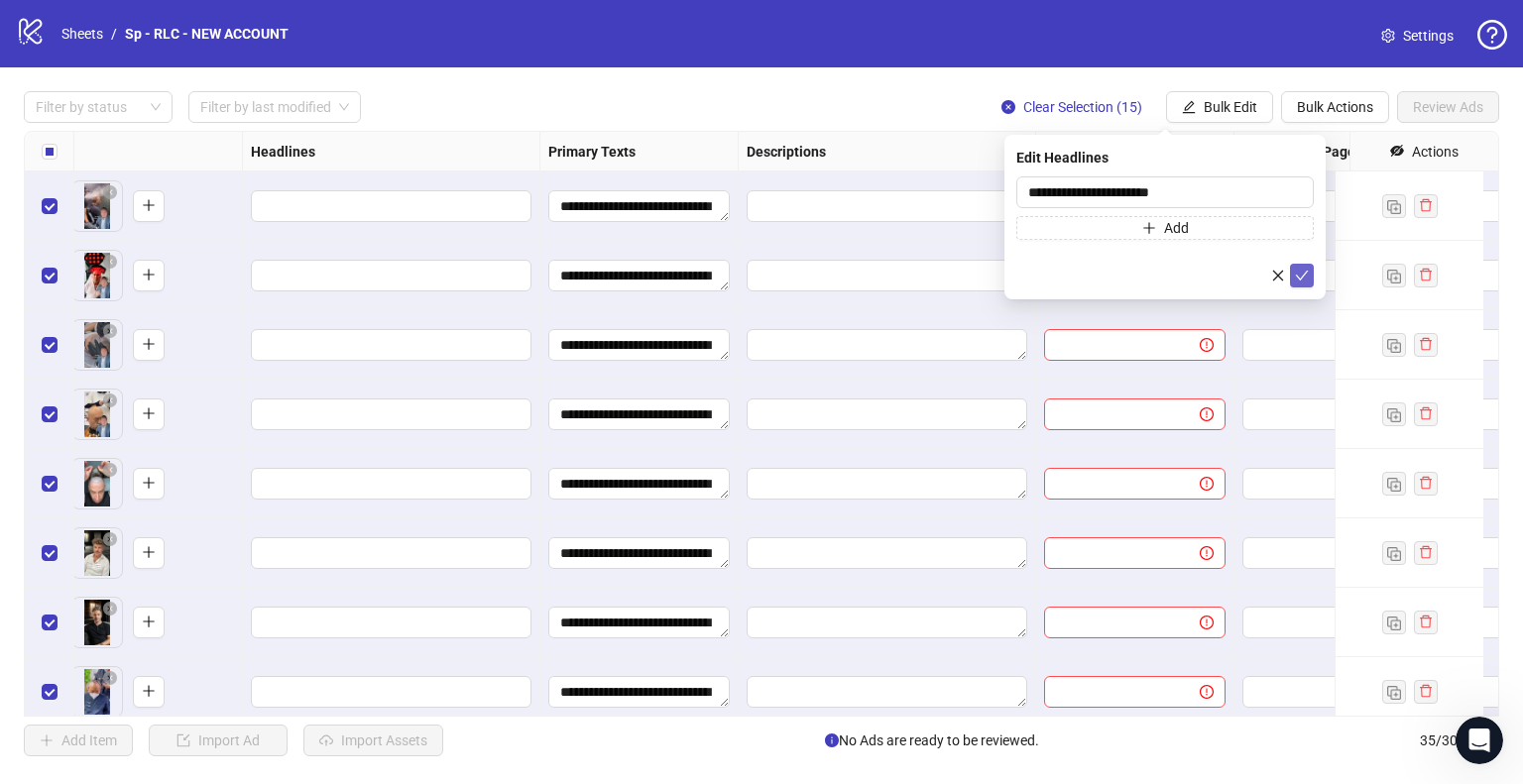 click 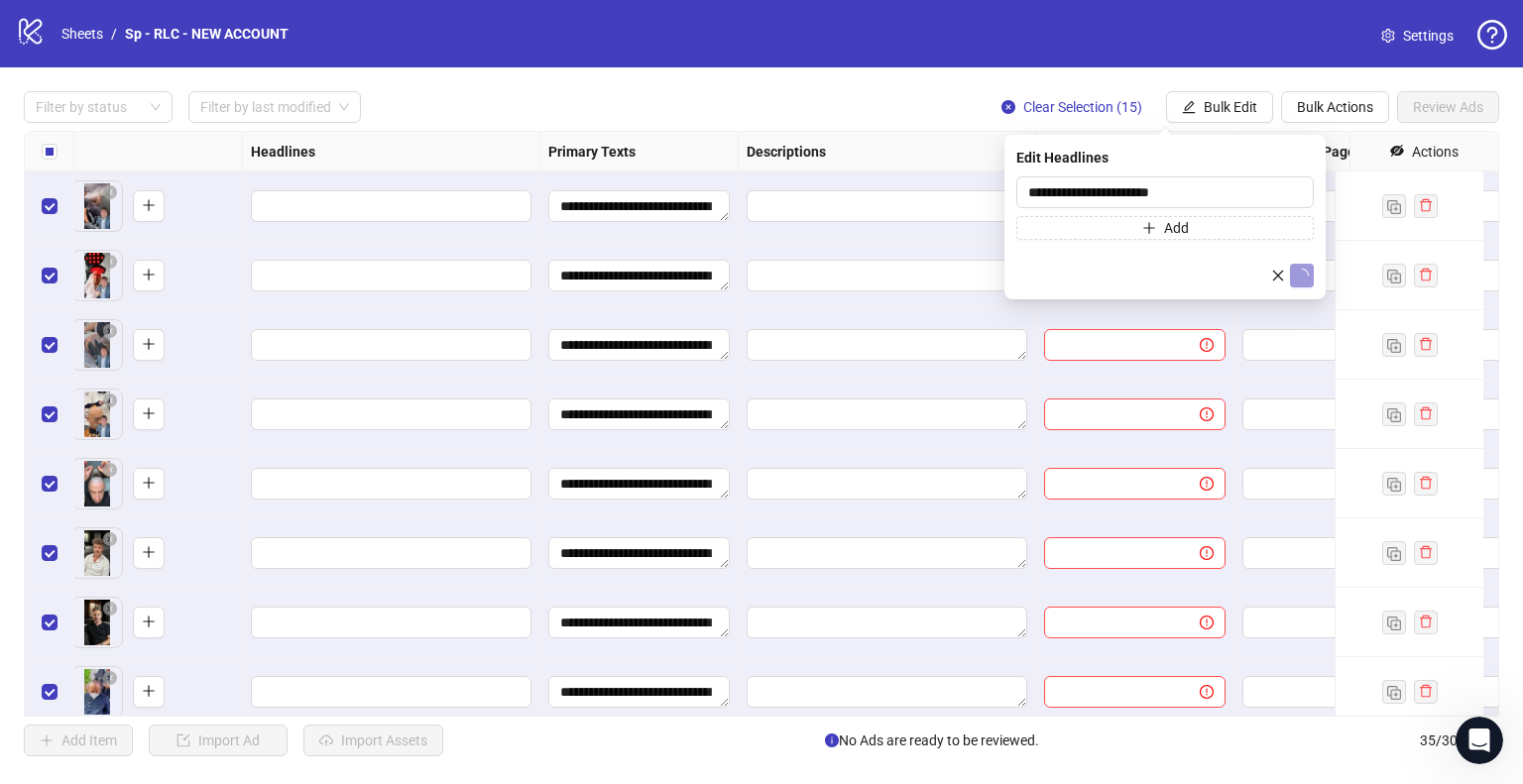 type 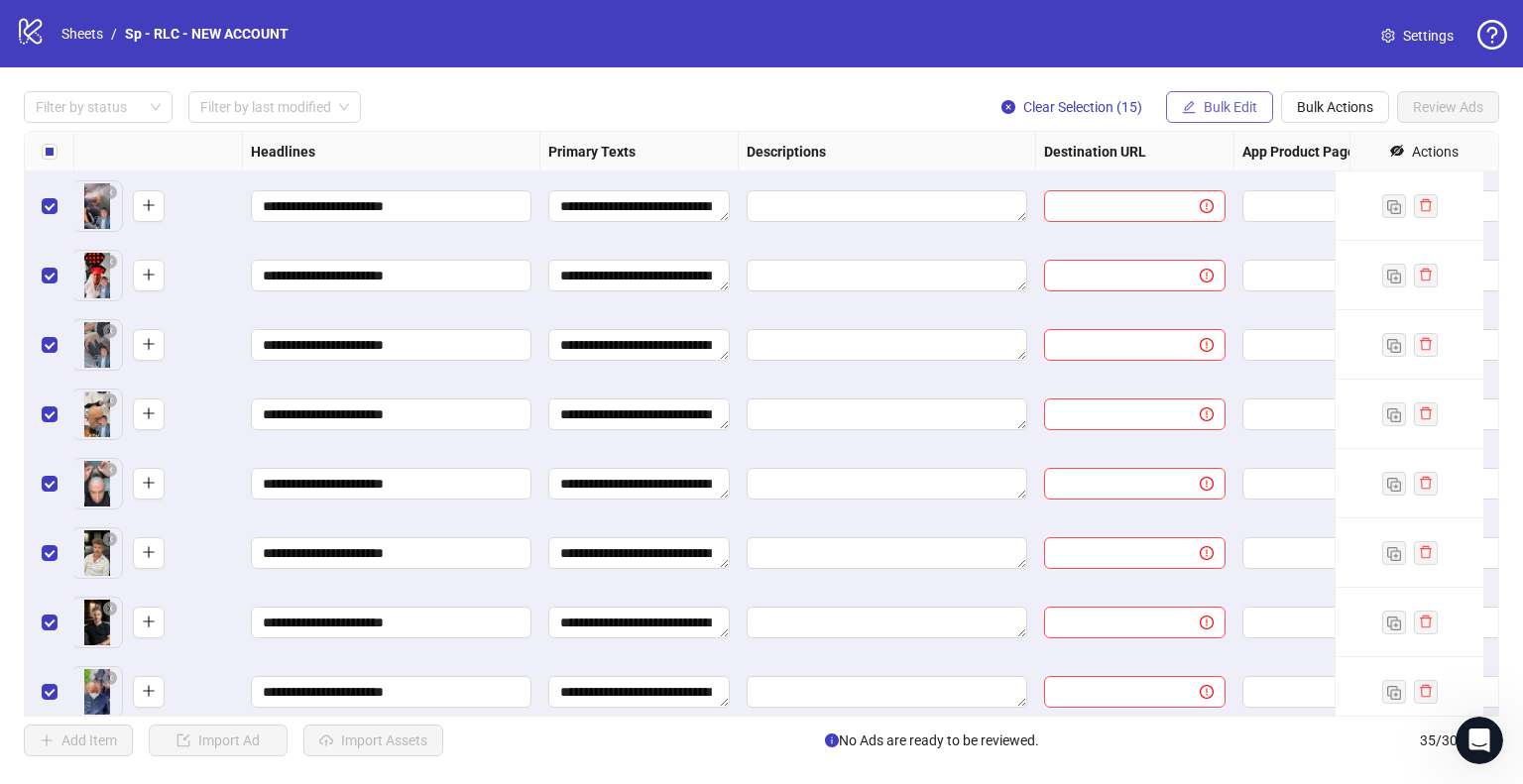 click 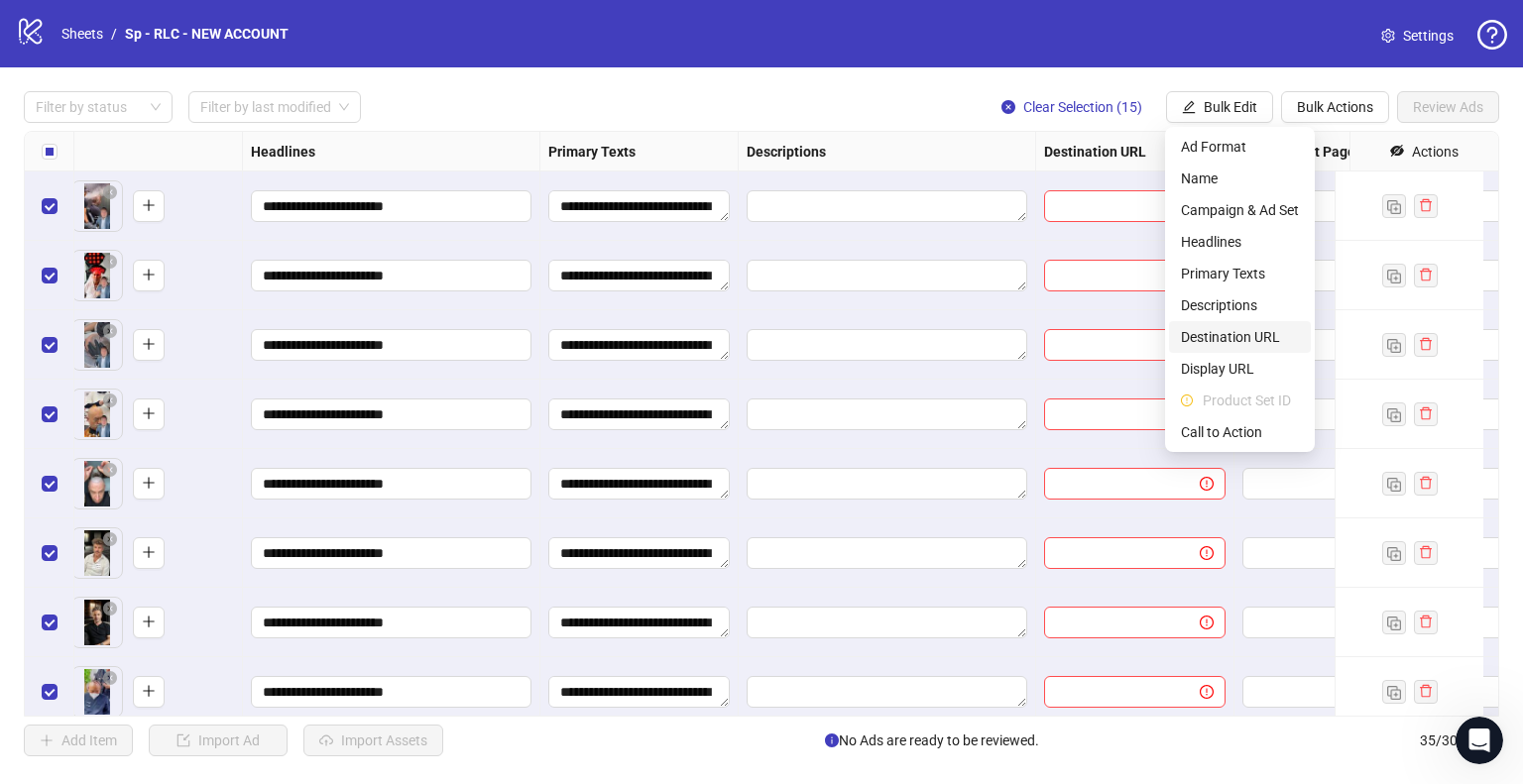 click on "Destination URL" at bounding box center (1239, 337) 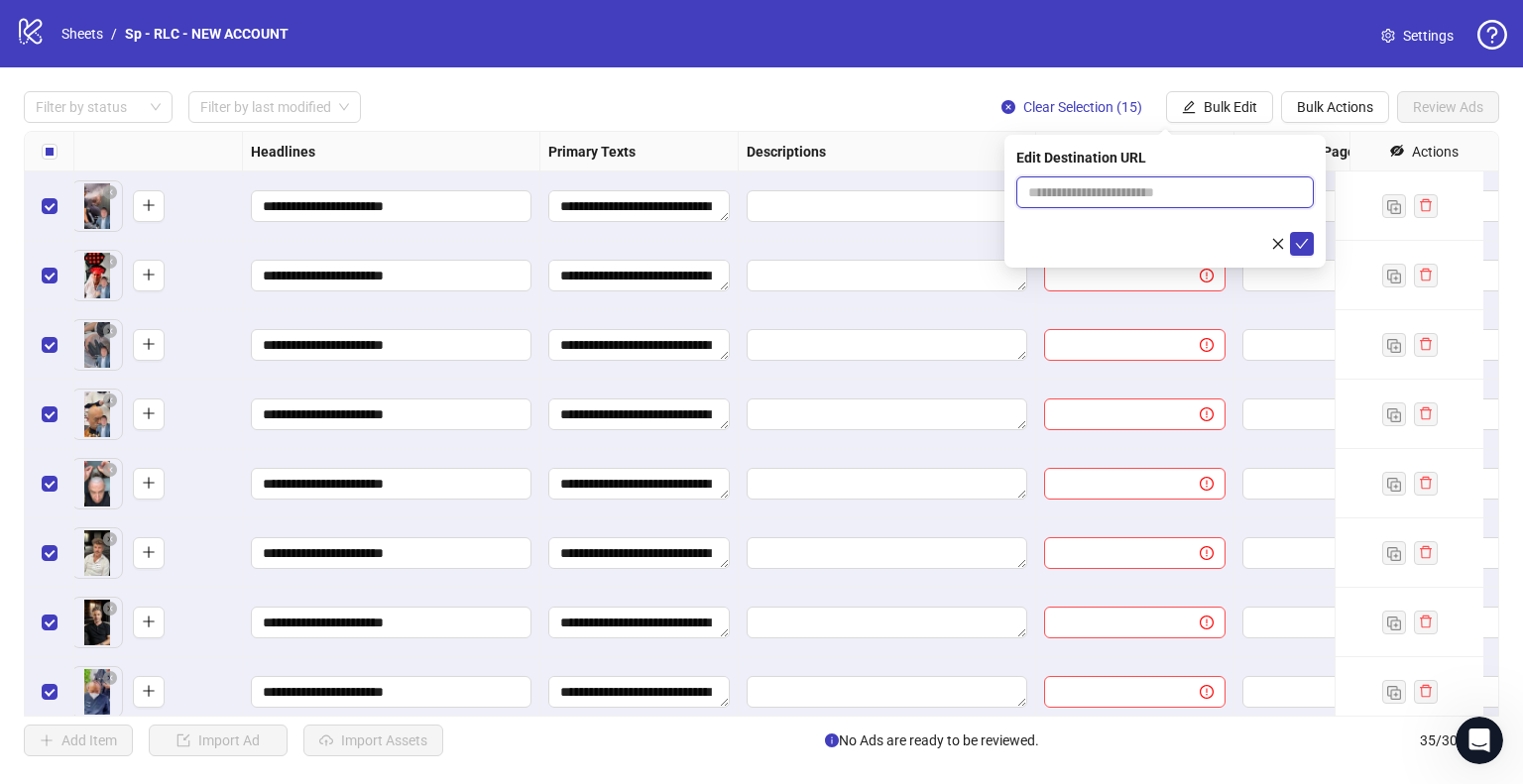 paste on "**********" 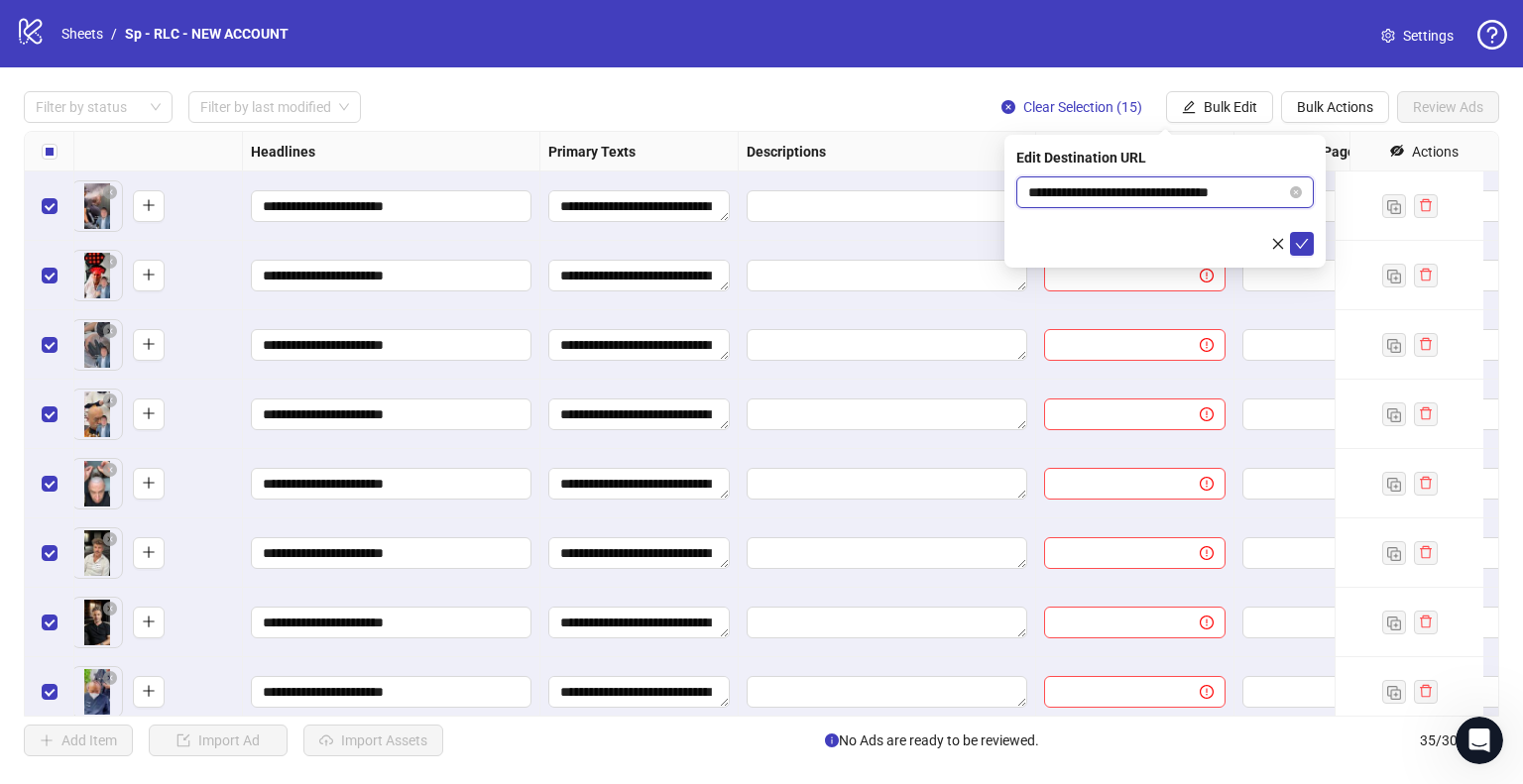 type on "**********" 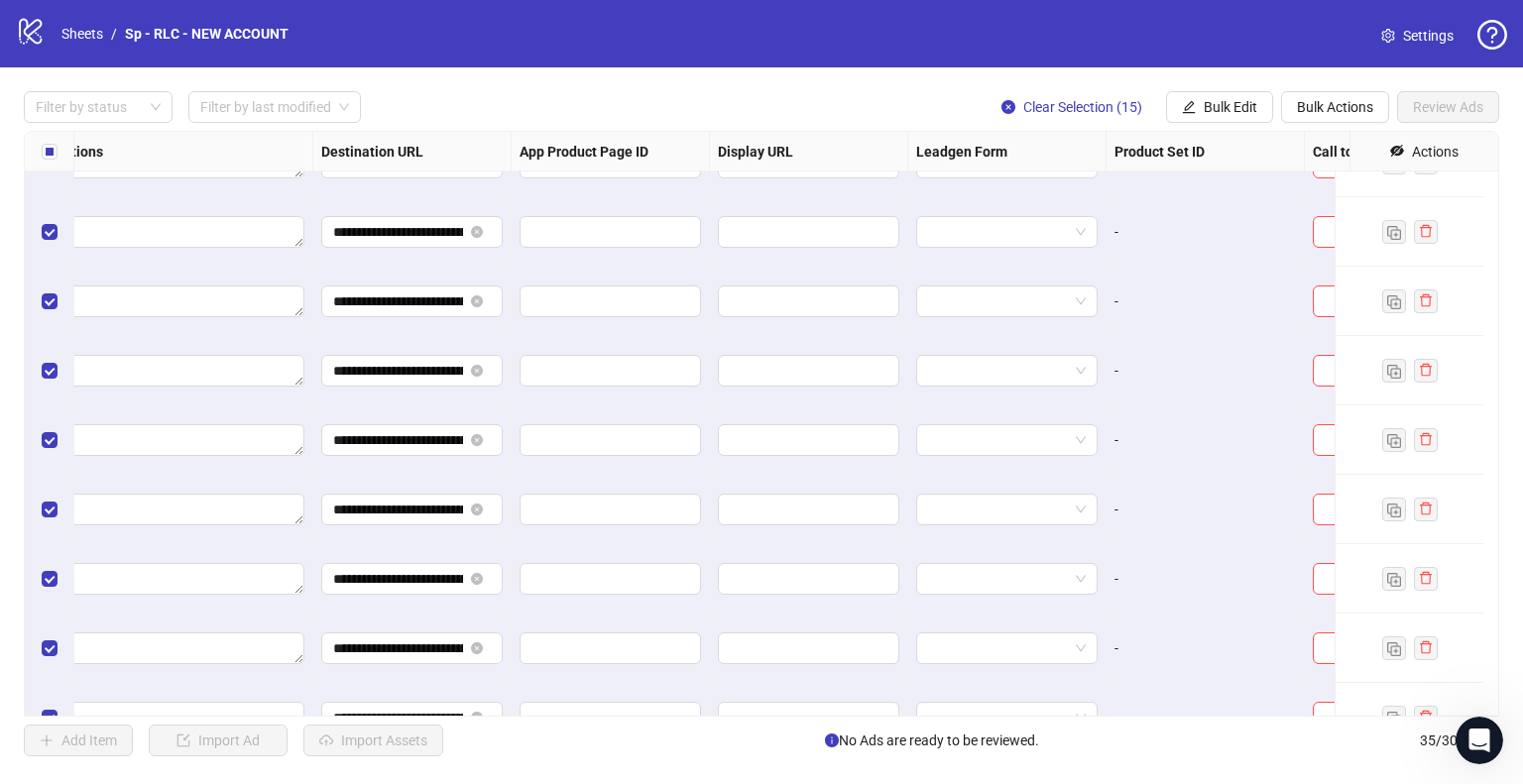 scroll, scrollTop: 1431, scrollLeft: 1784, axis: both 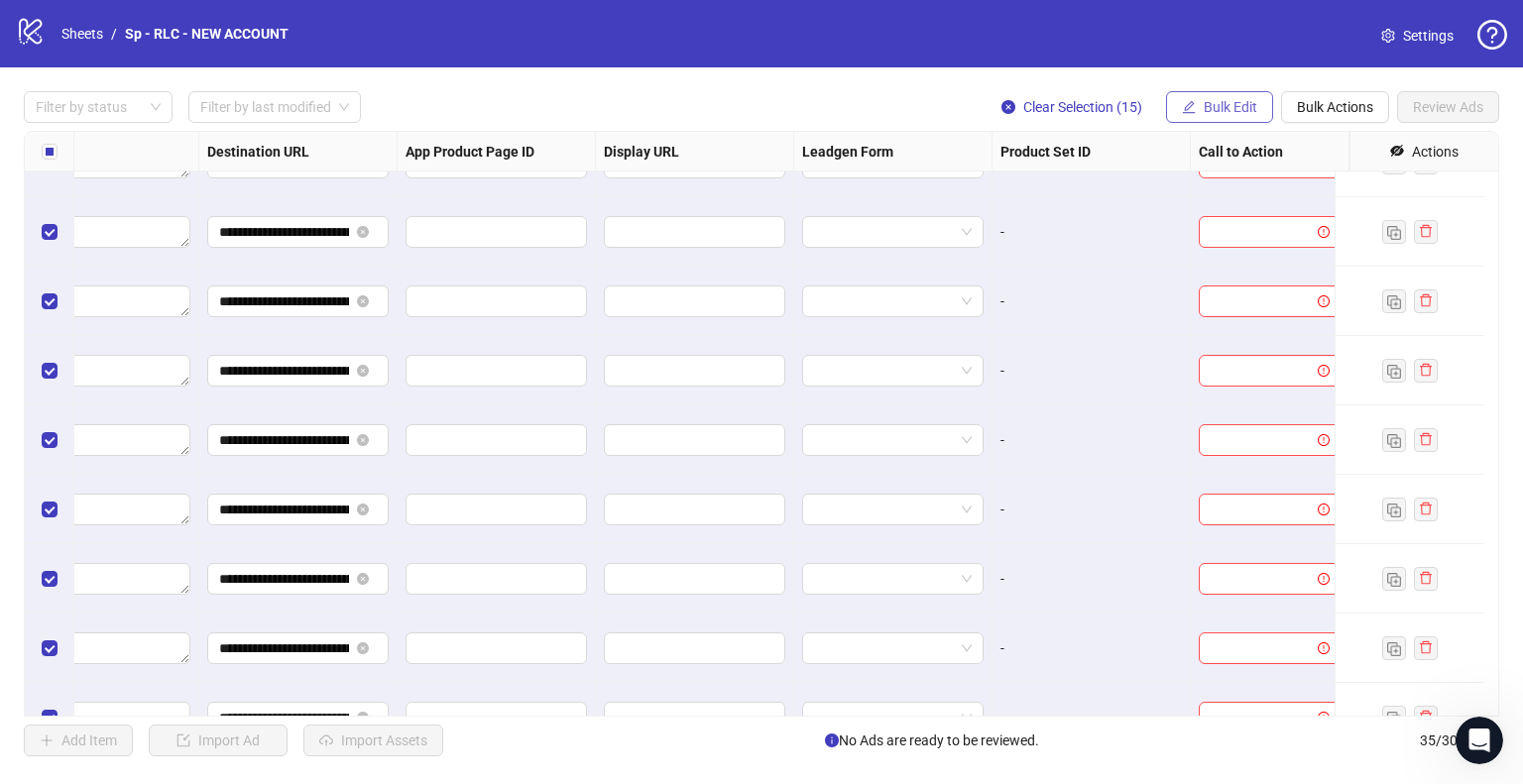 click on "Bulk Edit" at bounding box center (1230, 107) 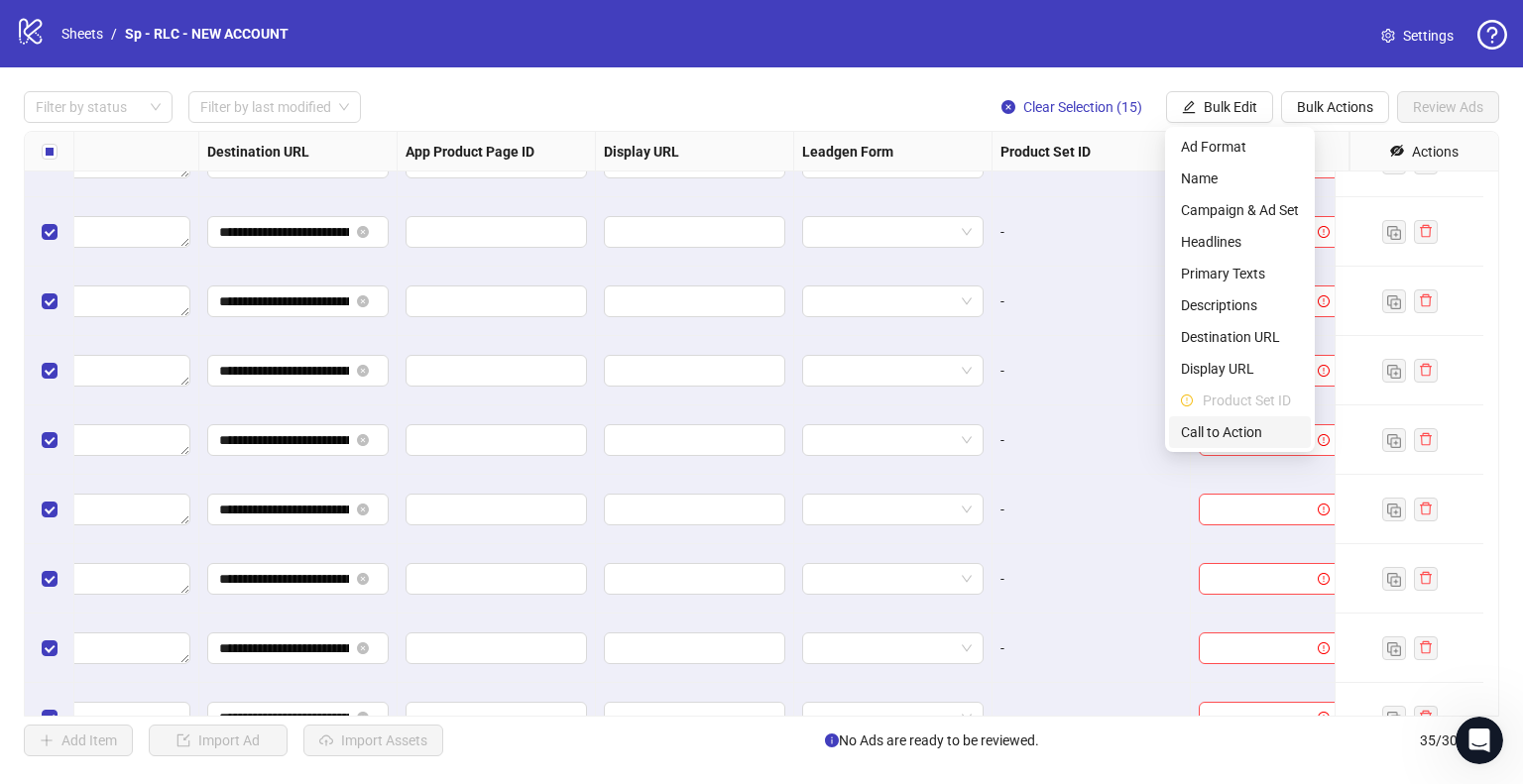 click on "Call to Action" at bounding box center [1239, 432] 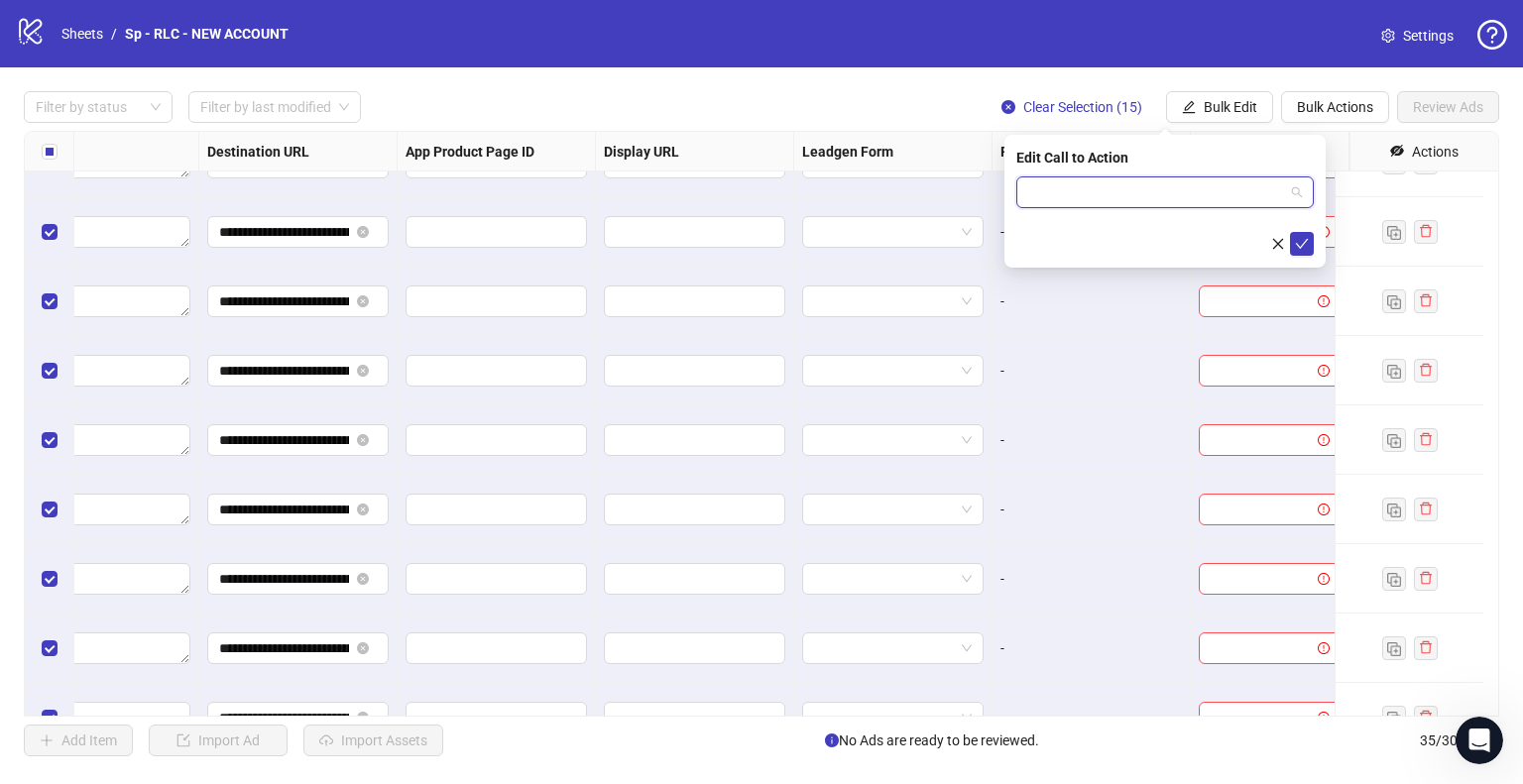 click at bounding box center [1156, 192] 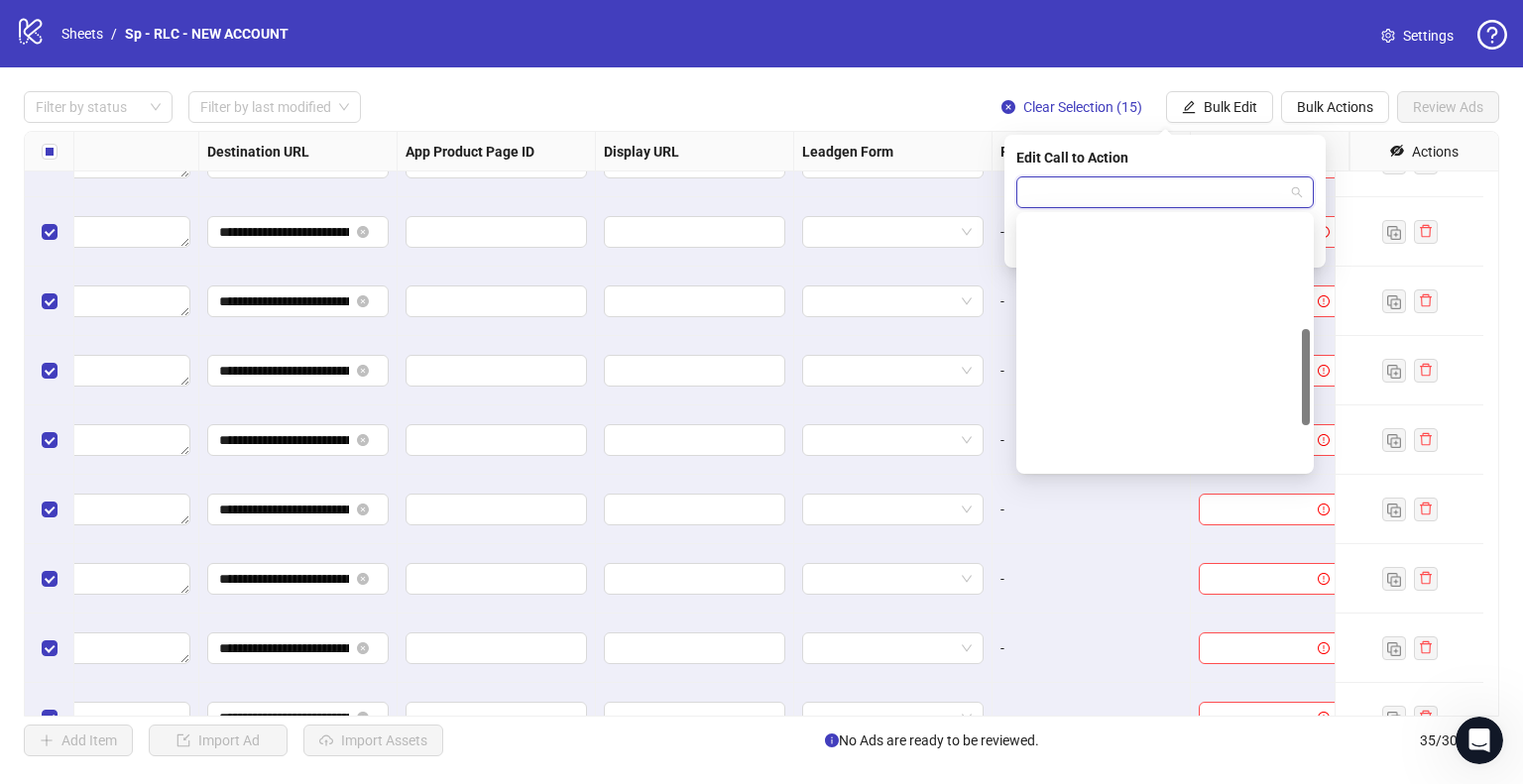scroll, scrollTop: 412, scrollLeft: 0, axis: vertical 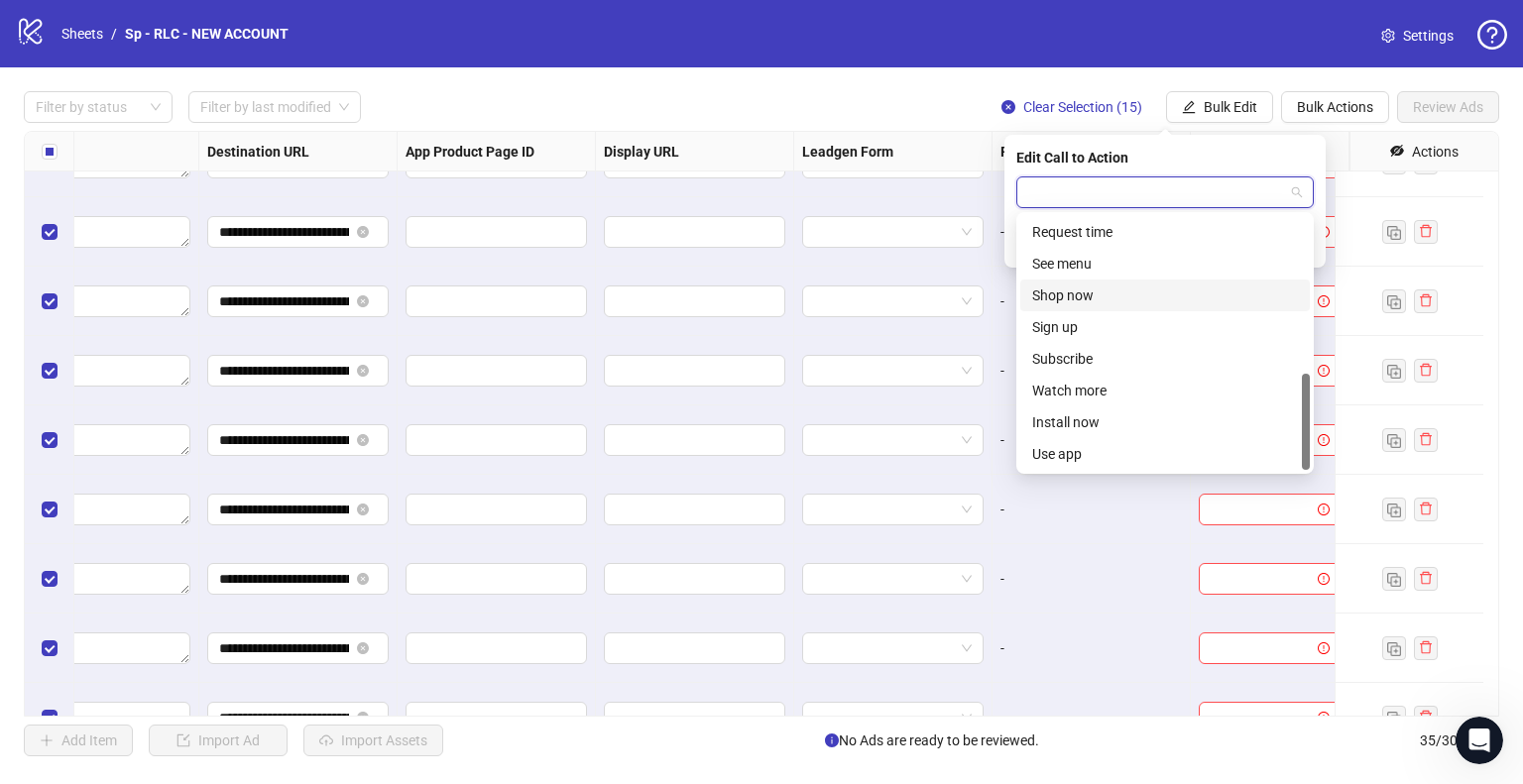 click on "Shop now" at bounding box center [1165, 295] 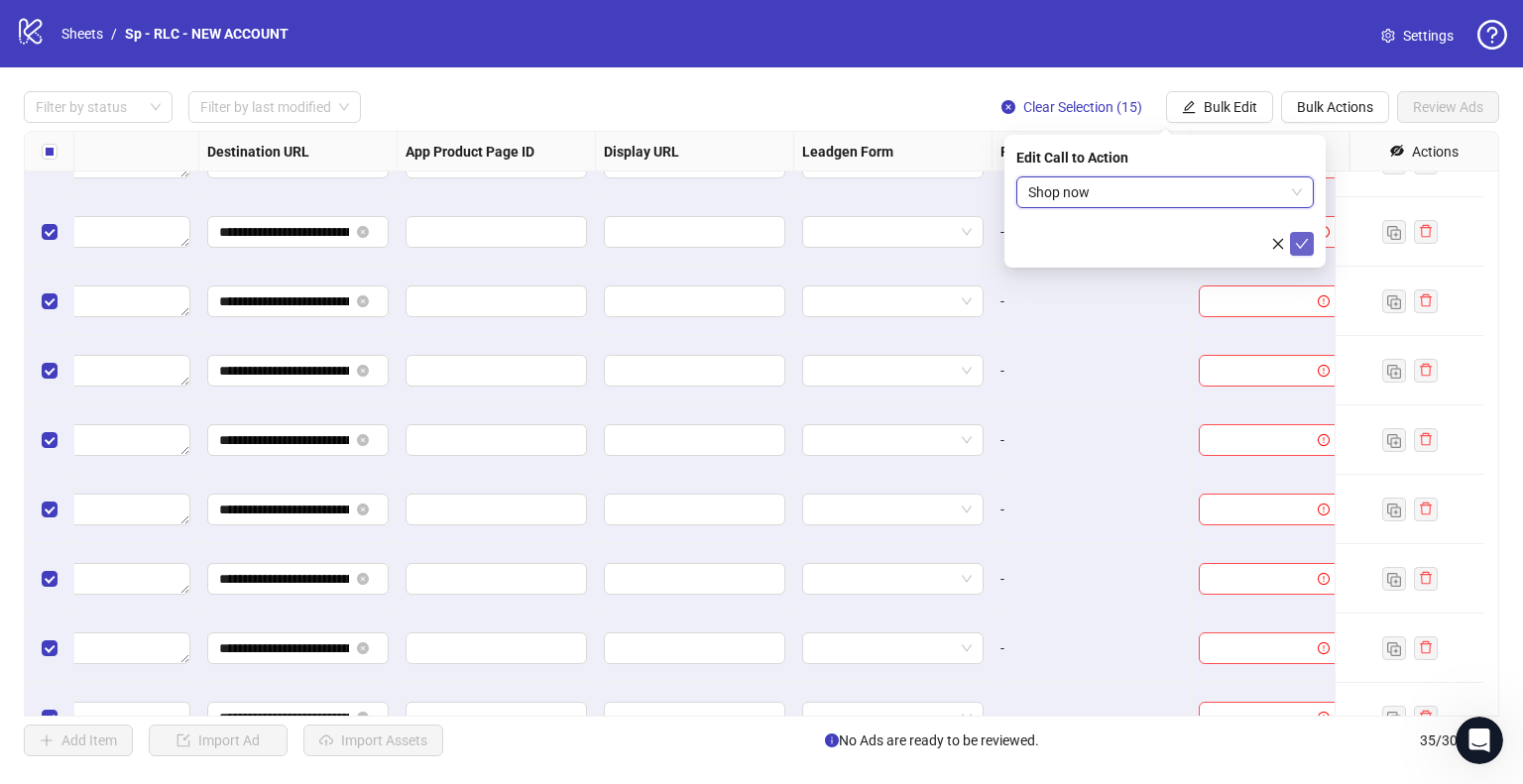 click at bounding box center (1302, 244) 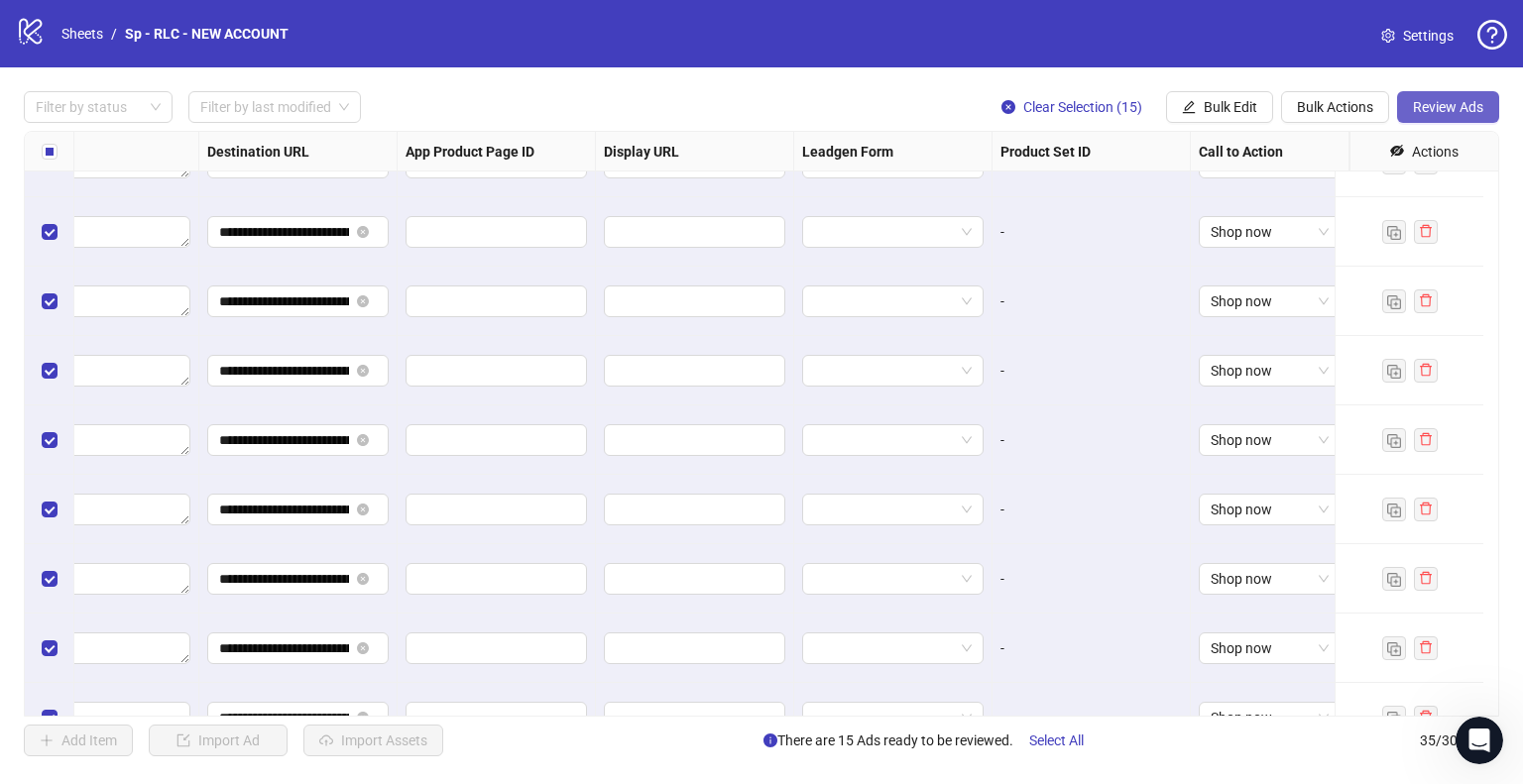 click on "Review Ads" at bounding box center [1448, 107] 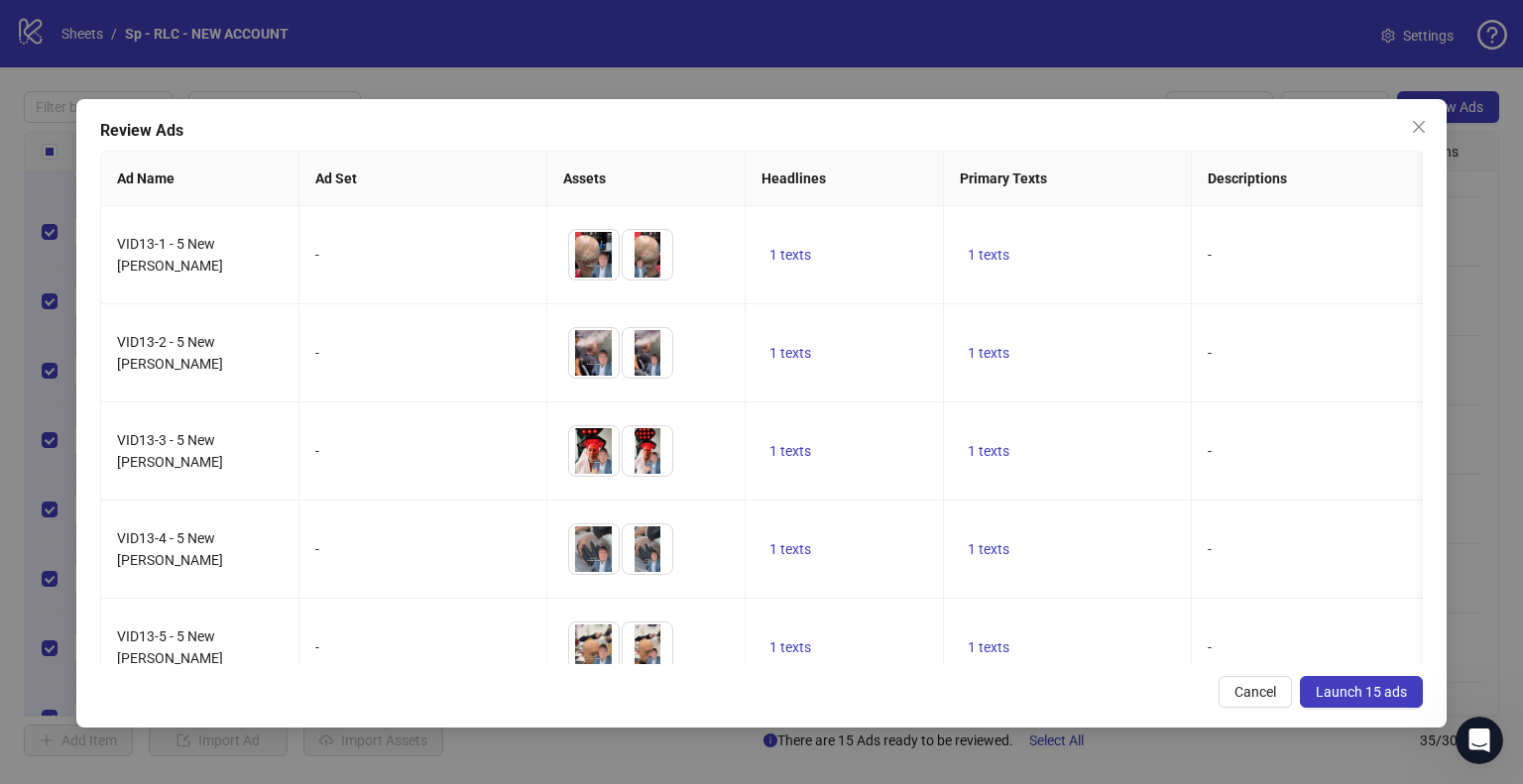 click on "Launch 15 ads" at bounding box center [1361, 692] 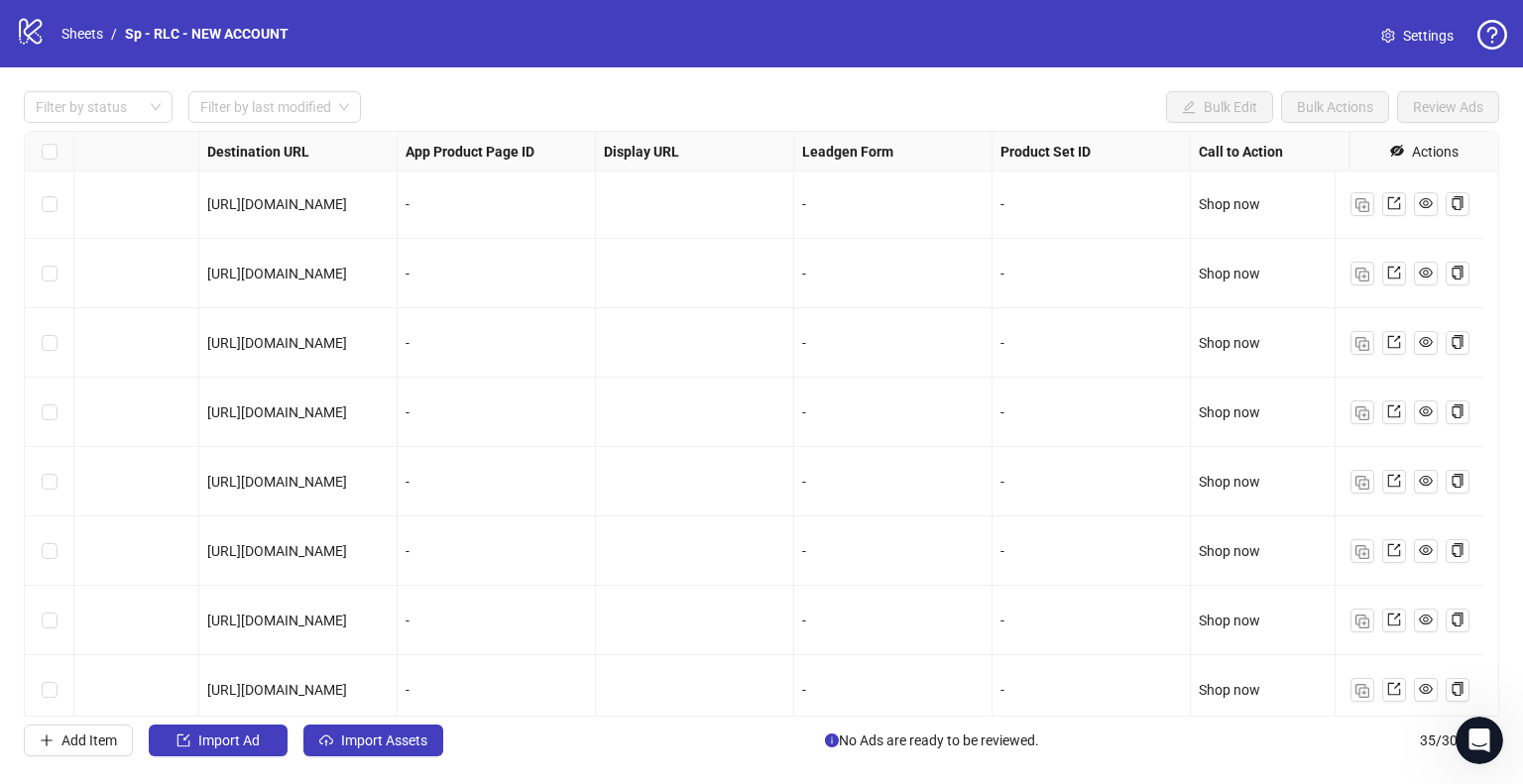 scroll, scrollTop: 1899, scrollLeft: 1784, axis: both 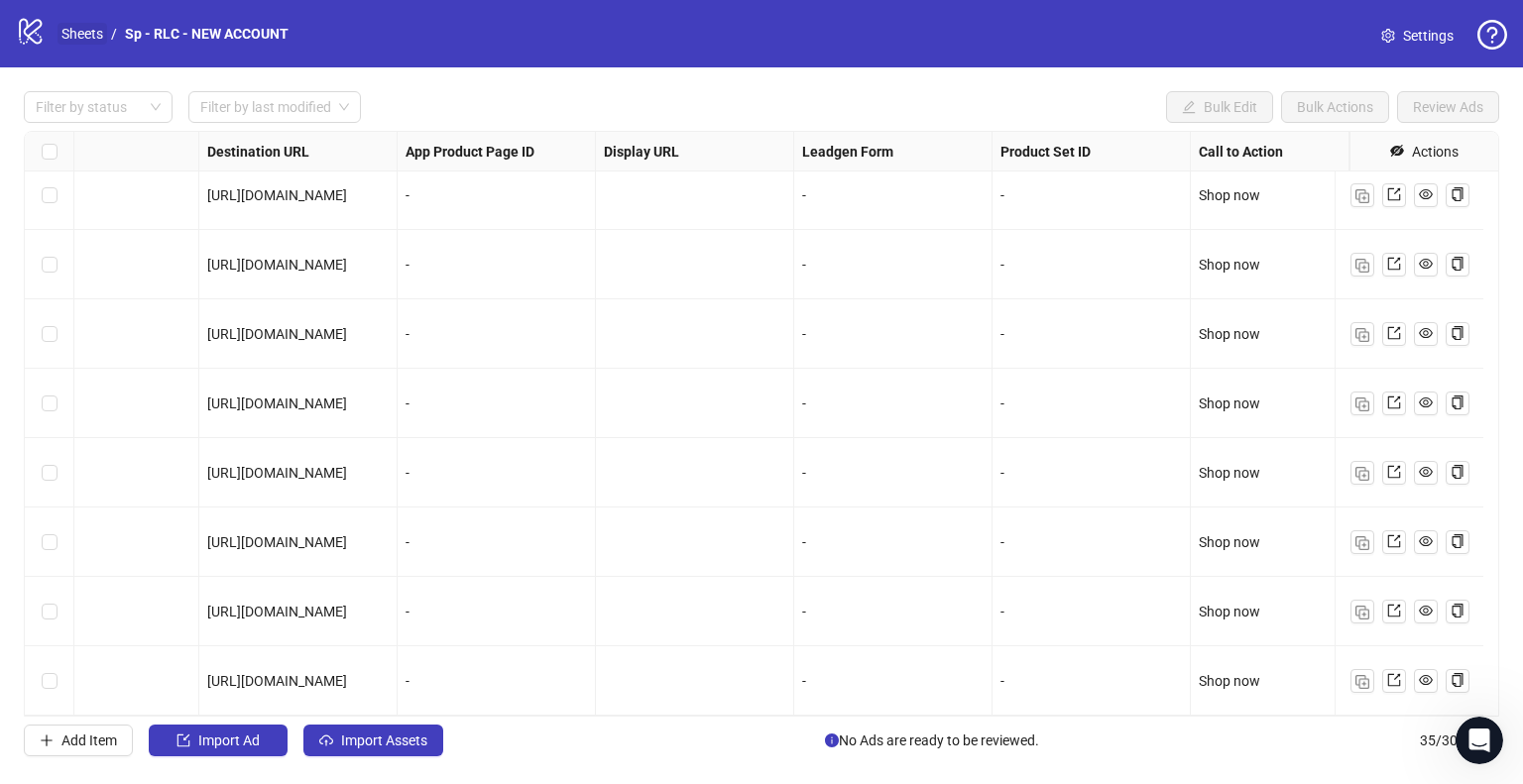 click on "Sheets" at bounding box center [82, 34] 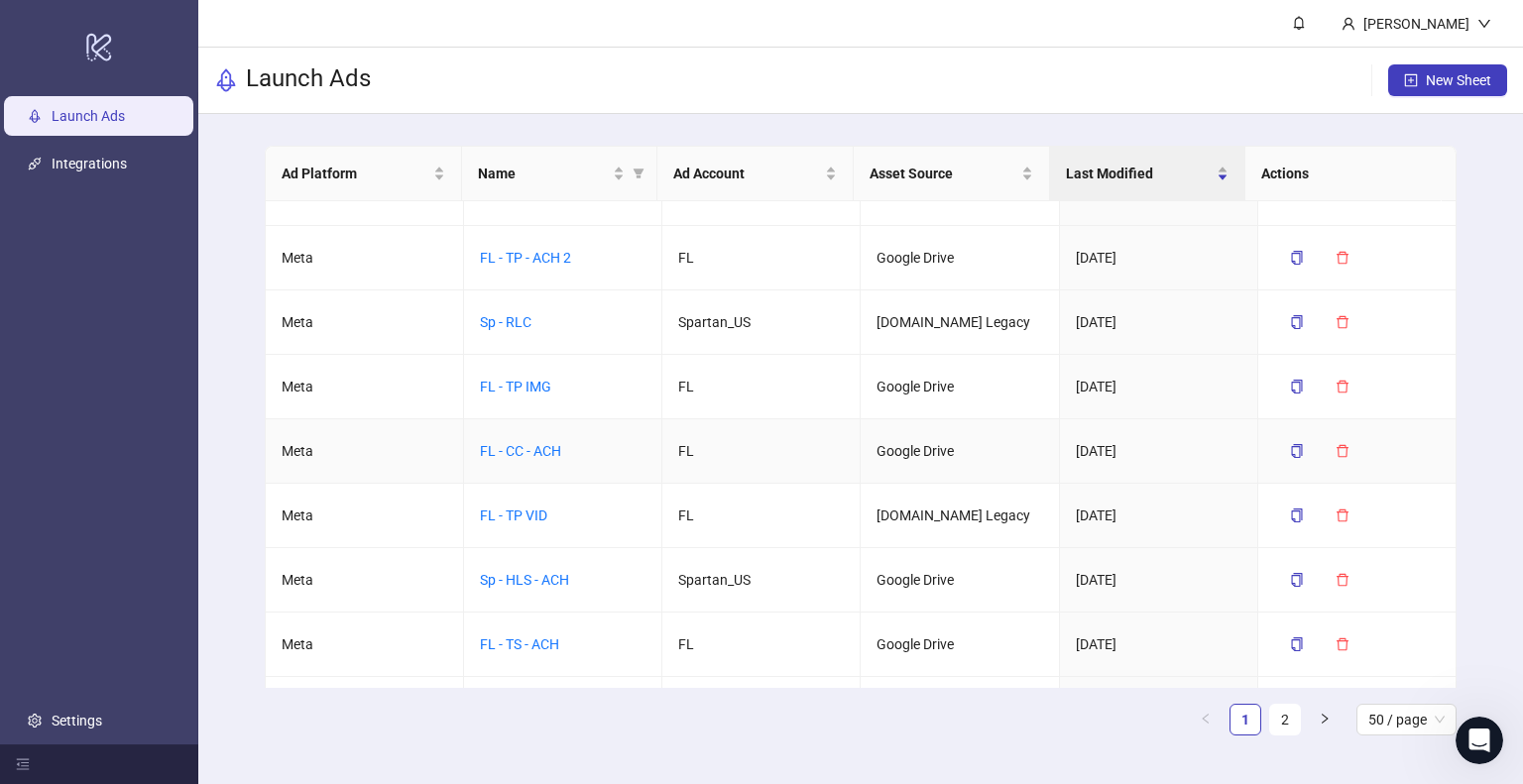 scroll, scrollTop: 559, scrollLeft: 0, axis: vertical 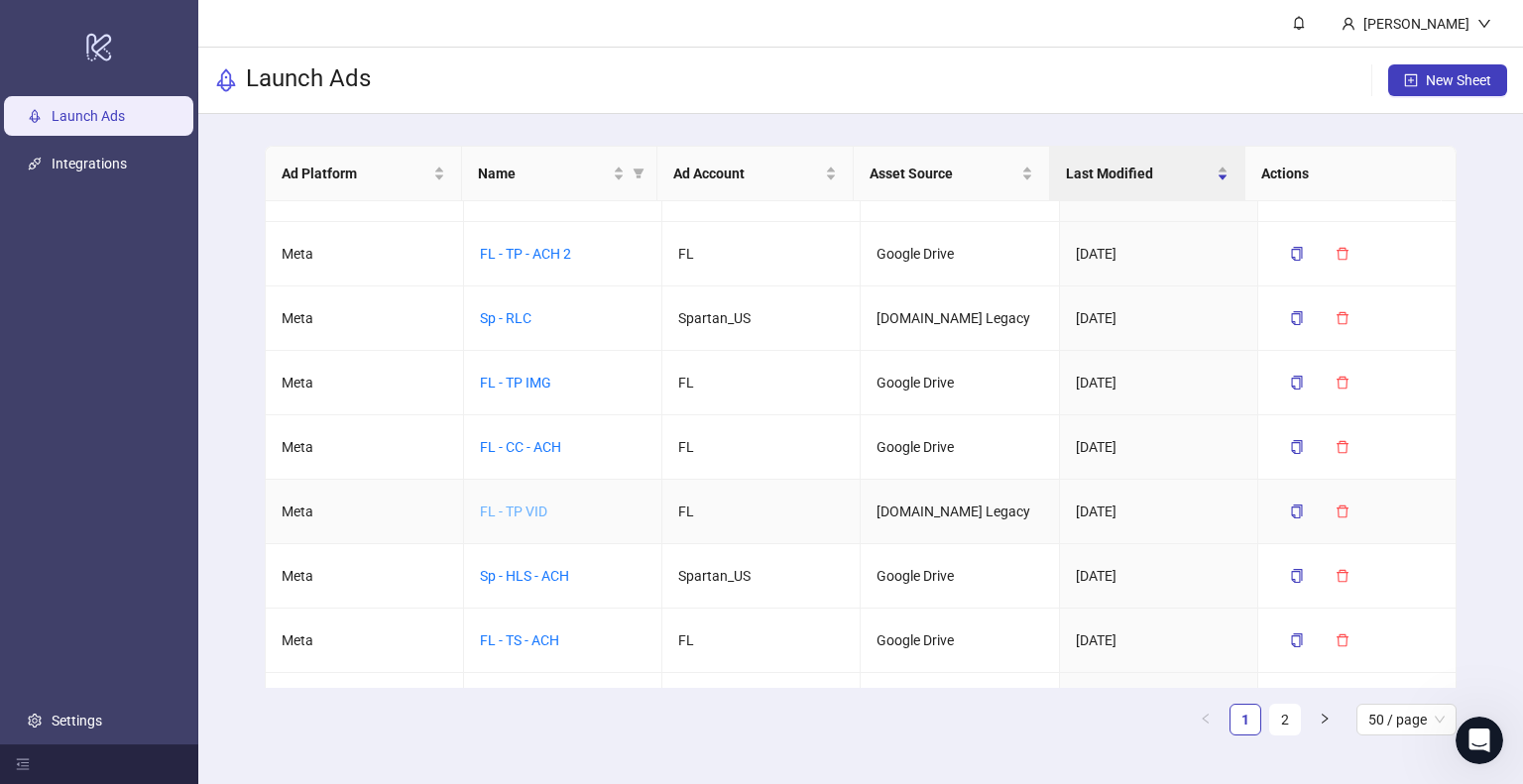 click on "FL - TP VID" at bounding box center (514, 511) 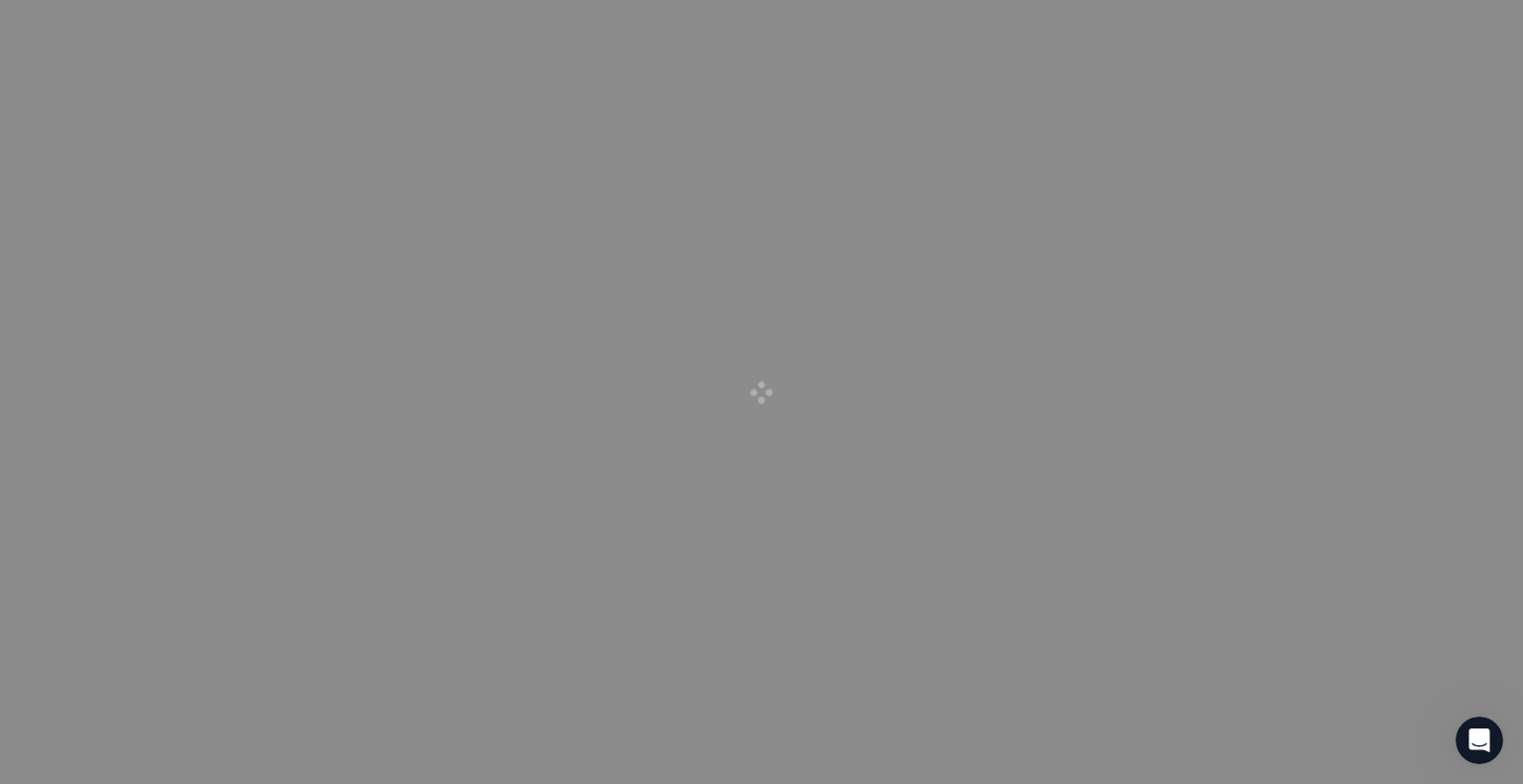 scroll, scrollTop: 4558, scrollLeft: 0, axis: vertical 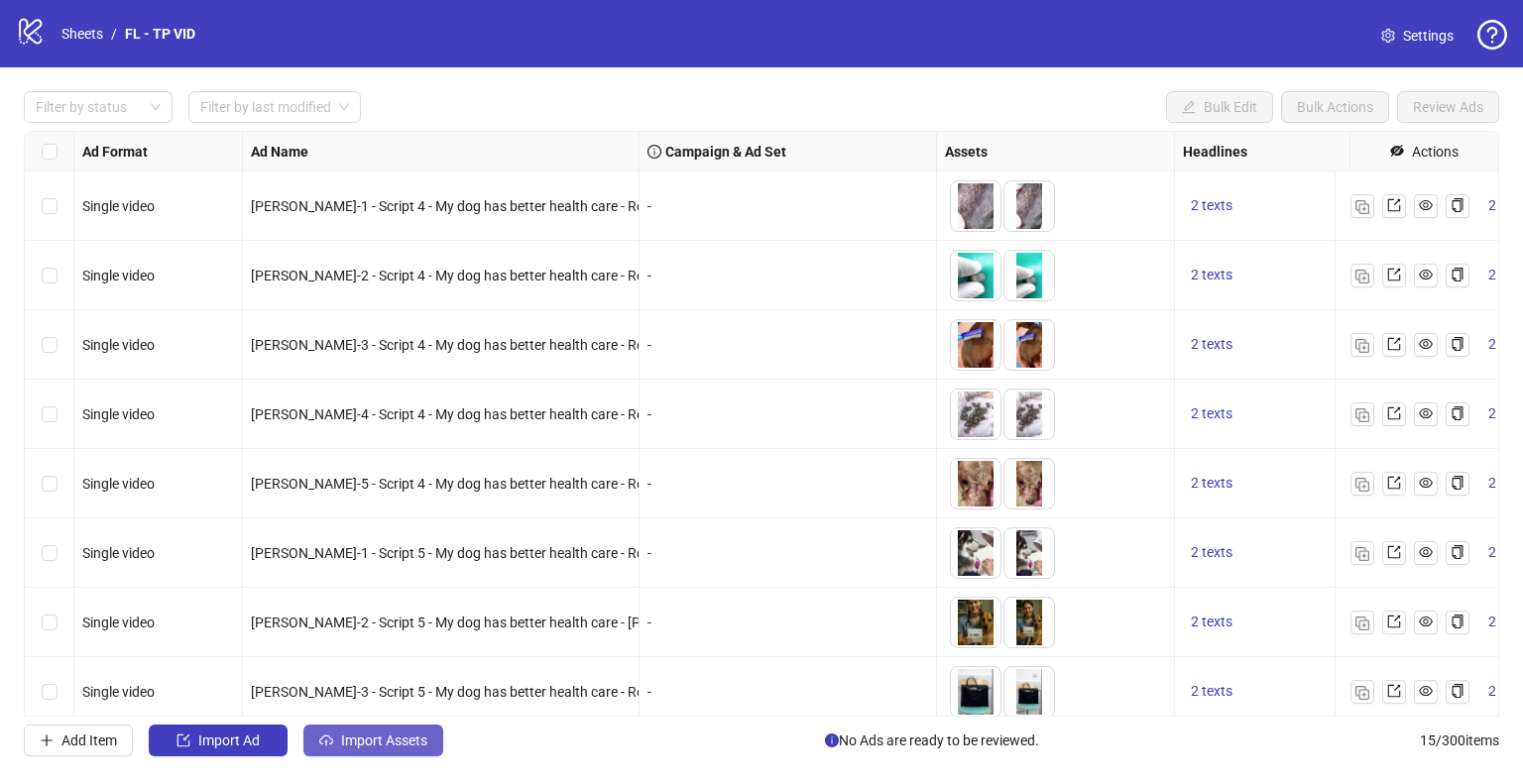 click on "Import Assets" at bounding box center (384, 740) 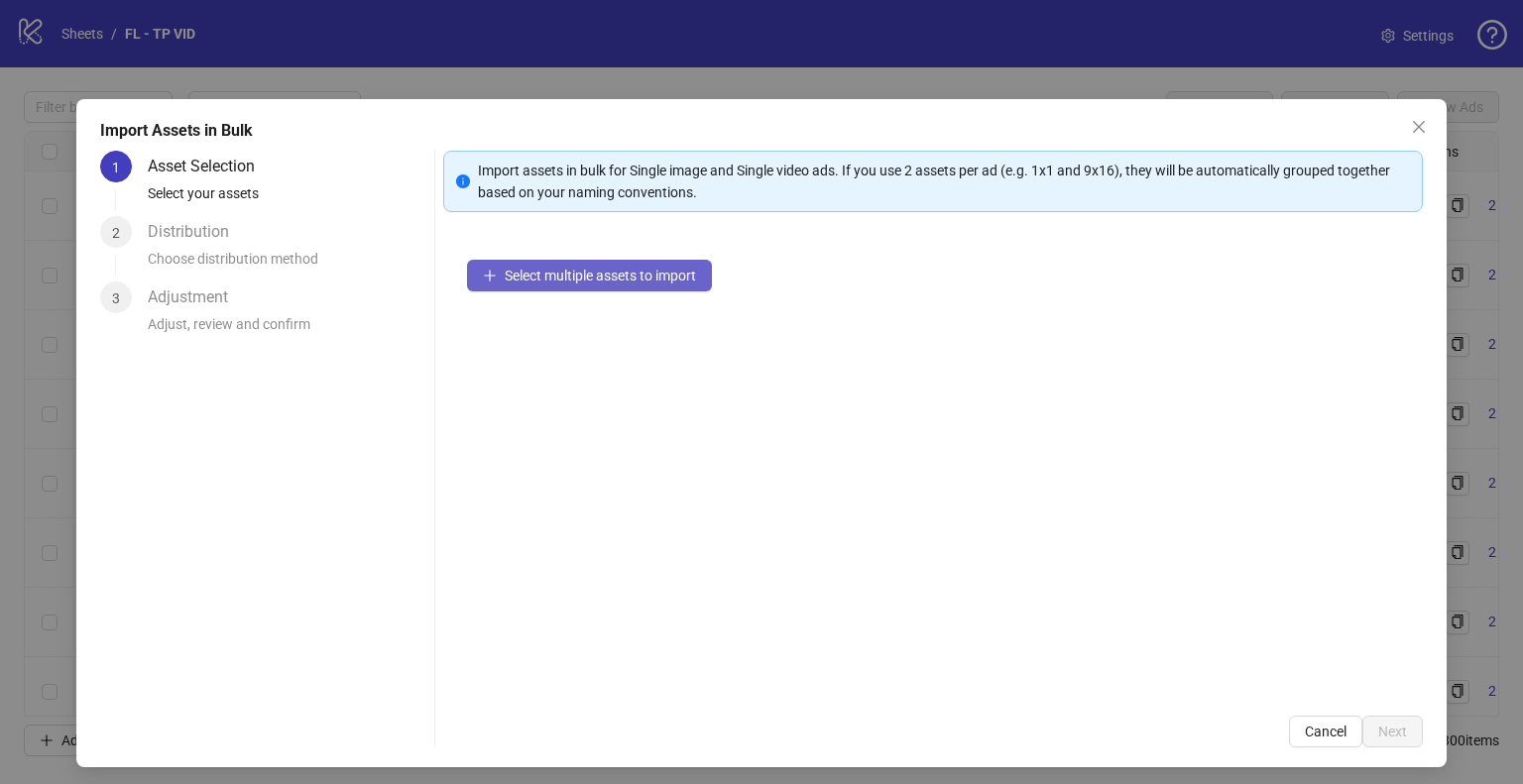 click on "Select multiple assets to import" at bounding box center (589, 276) 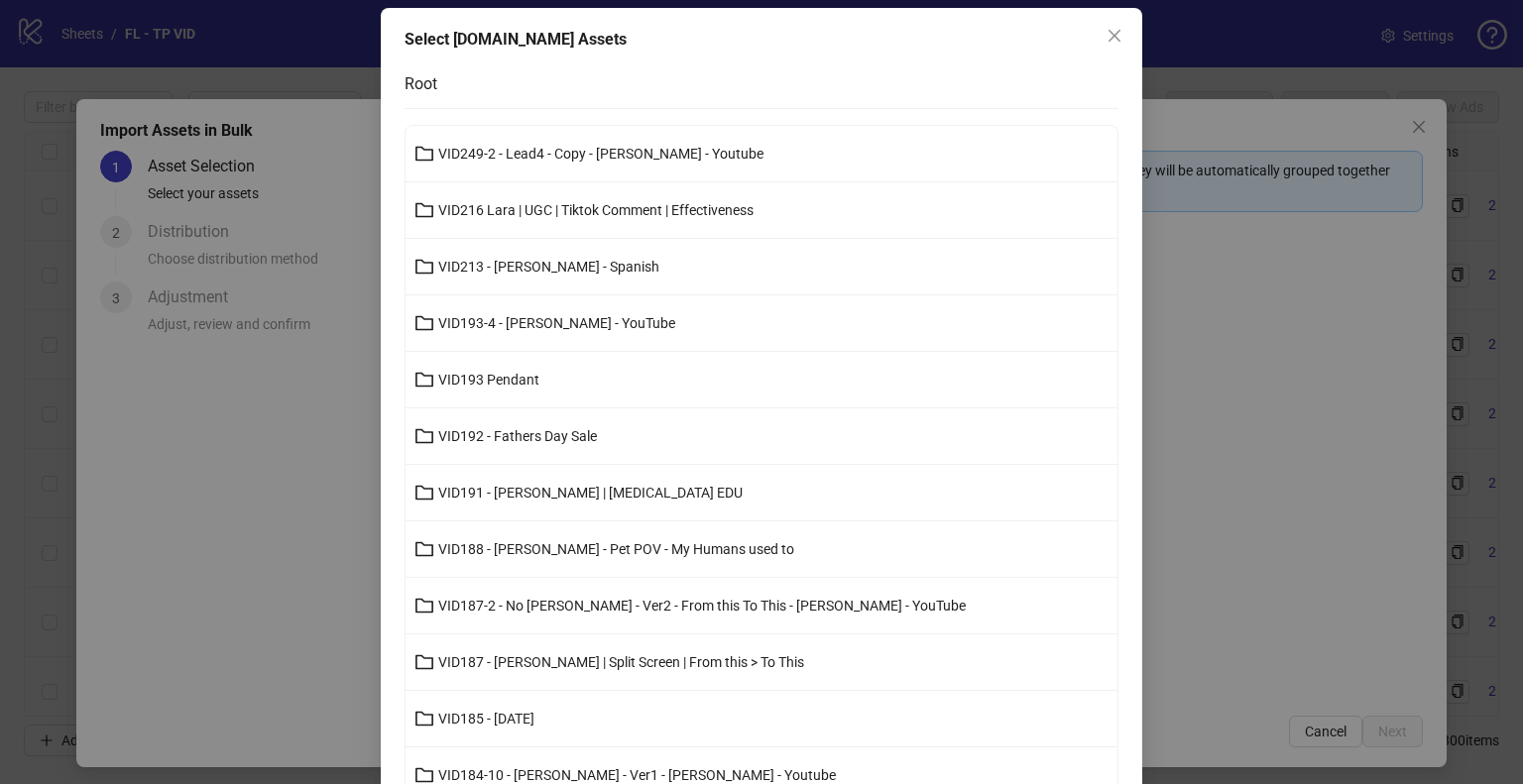 scroll, scrollTop: 95, scrollLeft: 0, axis: vertical 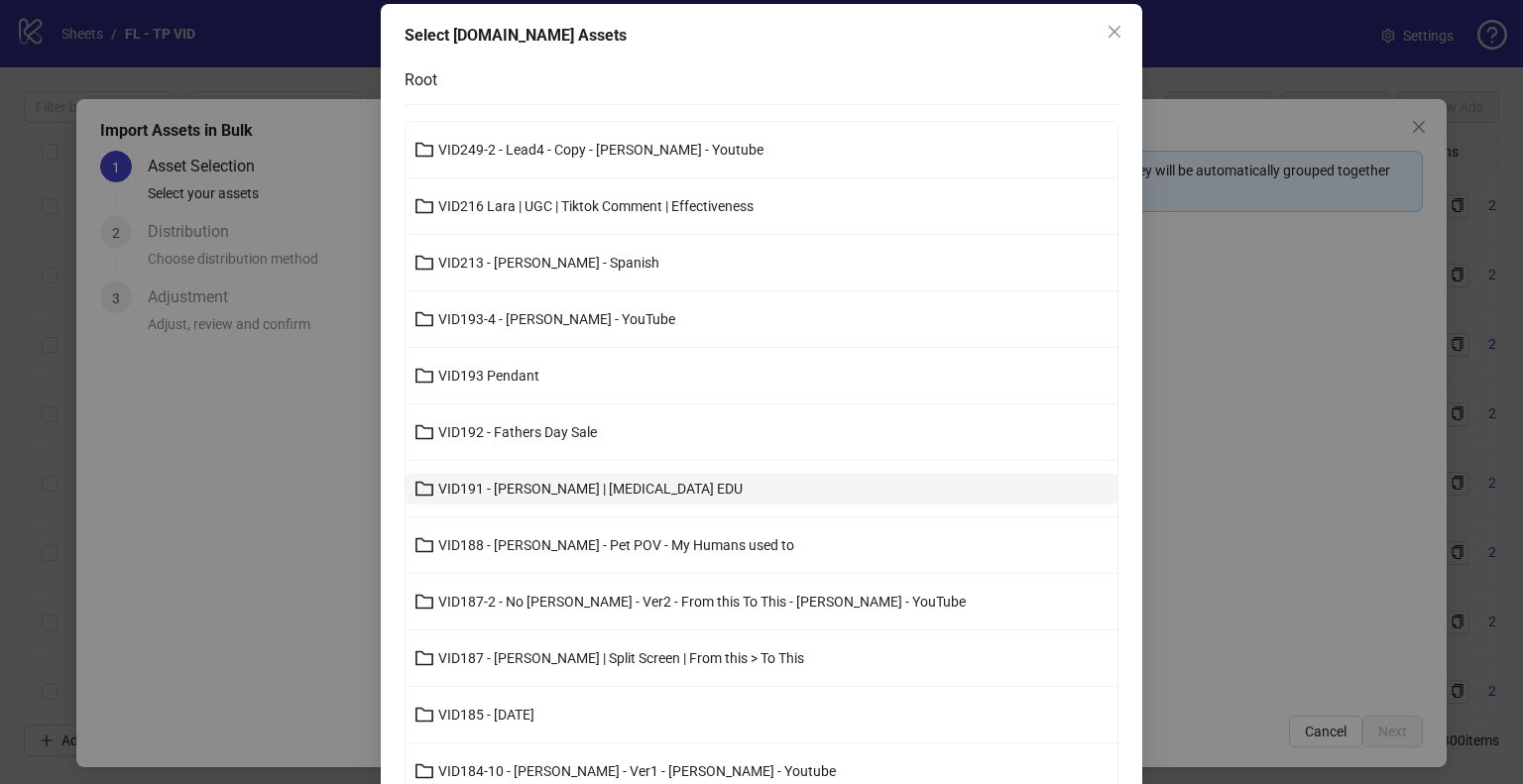 click on "VID191 - [PERSON_NAME] | [MEDICAL_DATA] EDU" at bounding box center [762, 489] 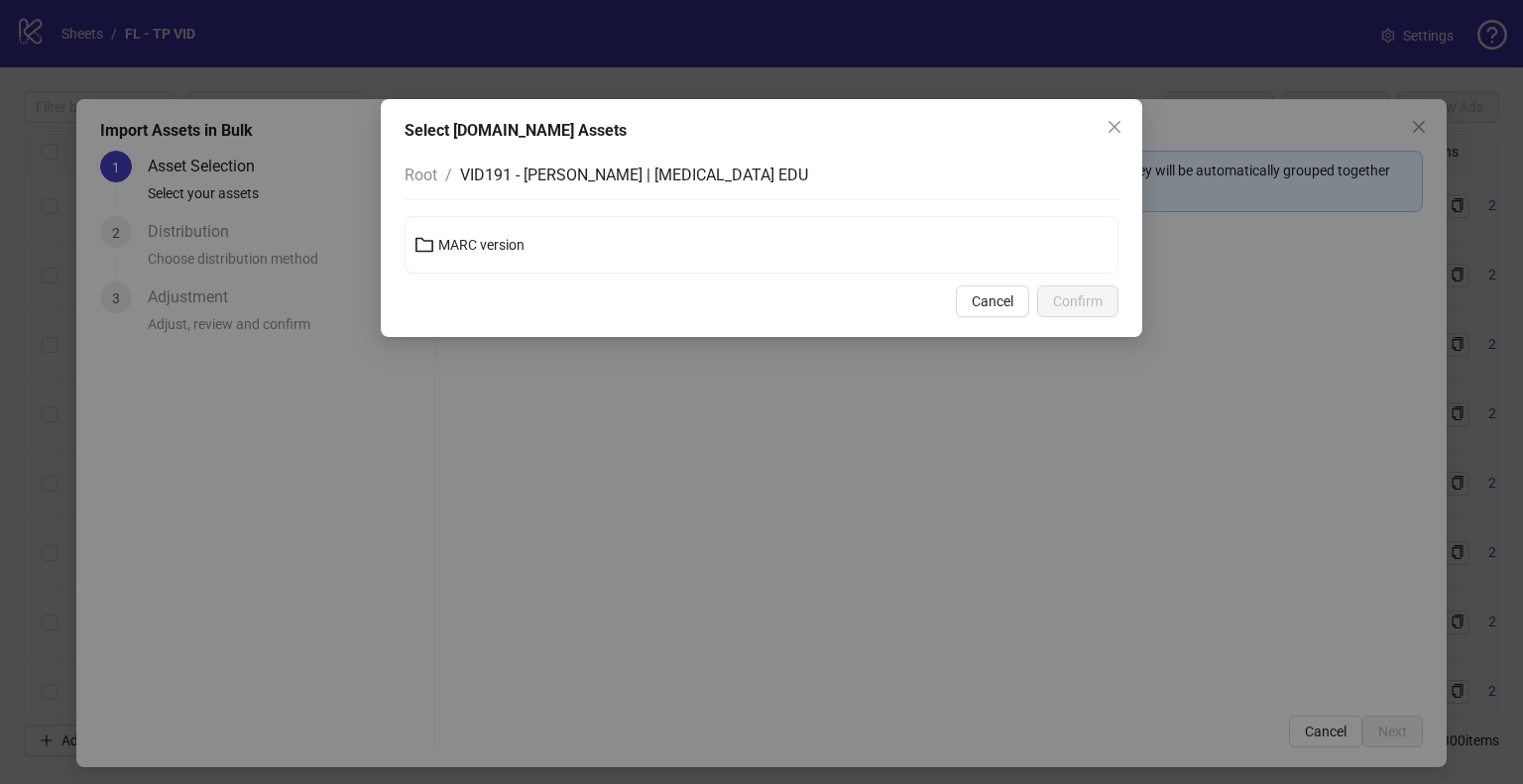 click on "MARC version" at bounding box center (762, 245) 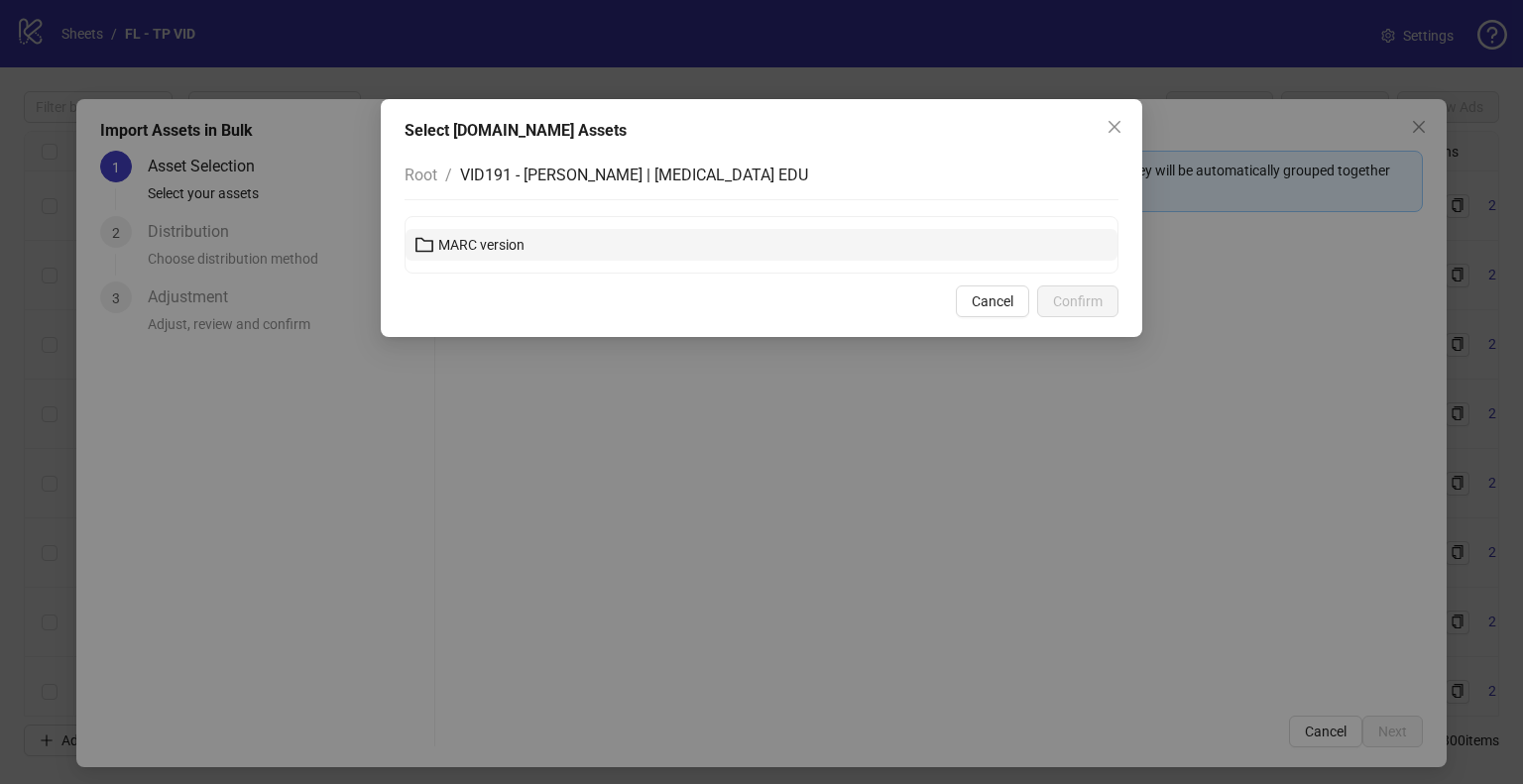 click on "MARC version" at bounding box center [481, 245] 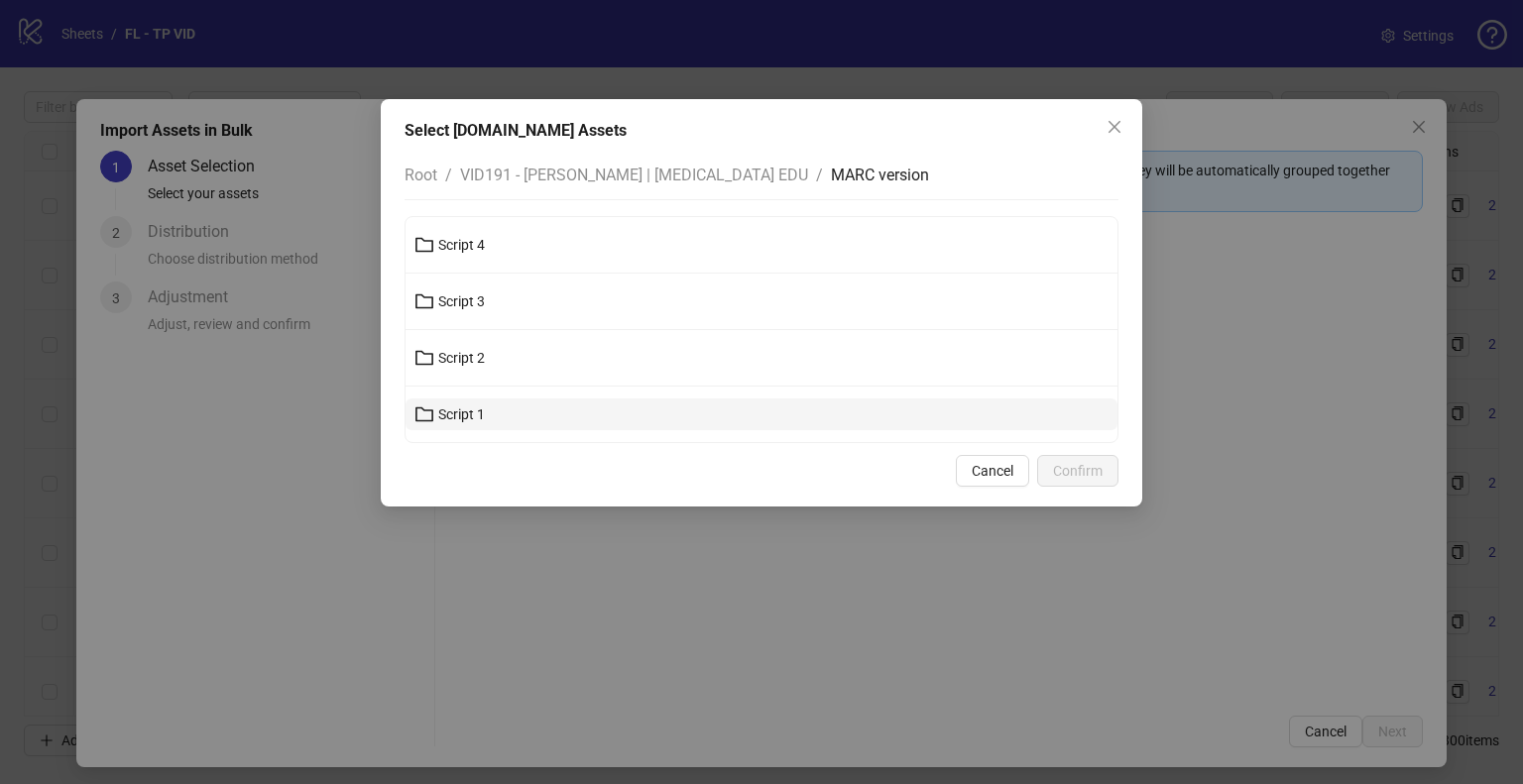 click on "Script 1" at bounding box center (461, 414) 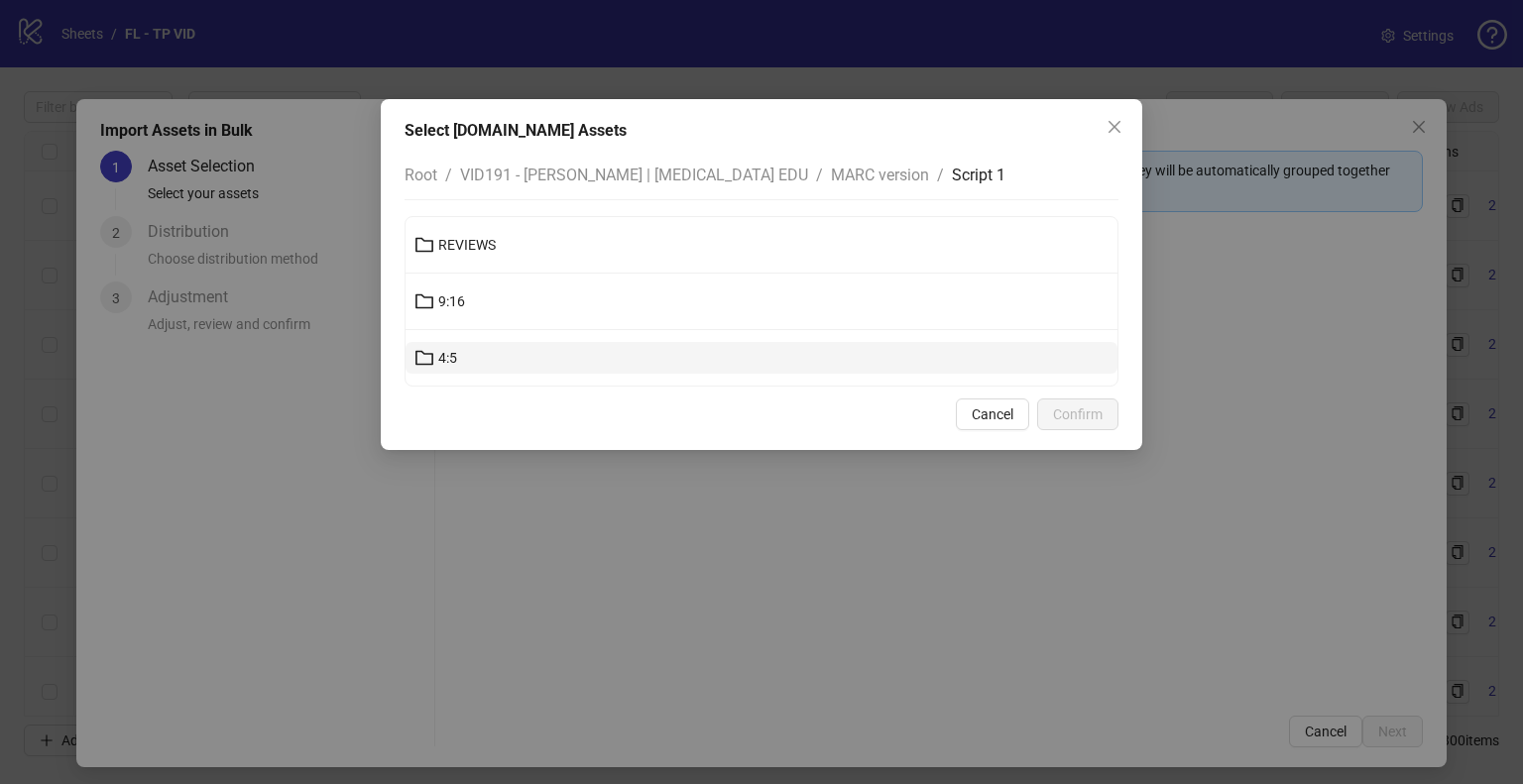 click on "4:5" at bounding box center [762, 358] 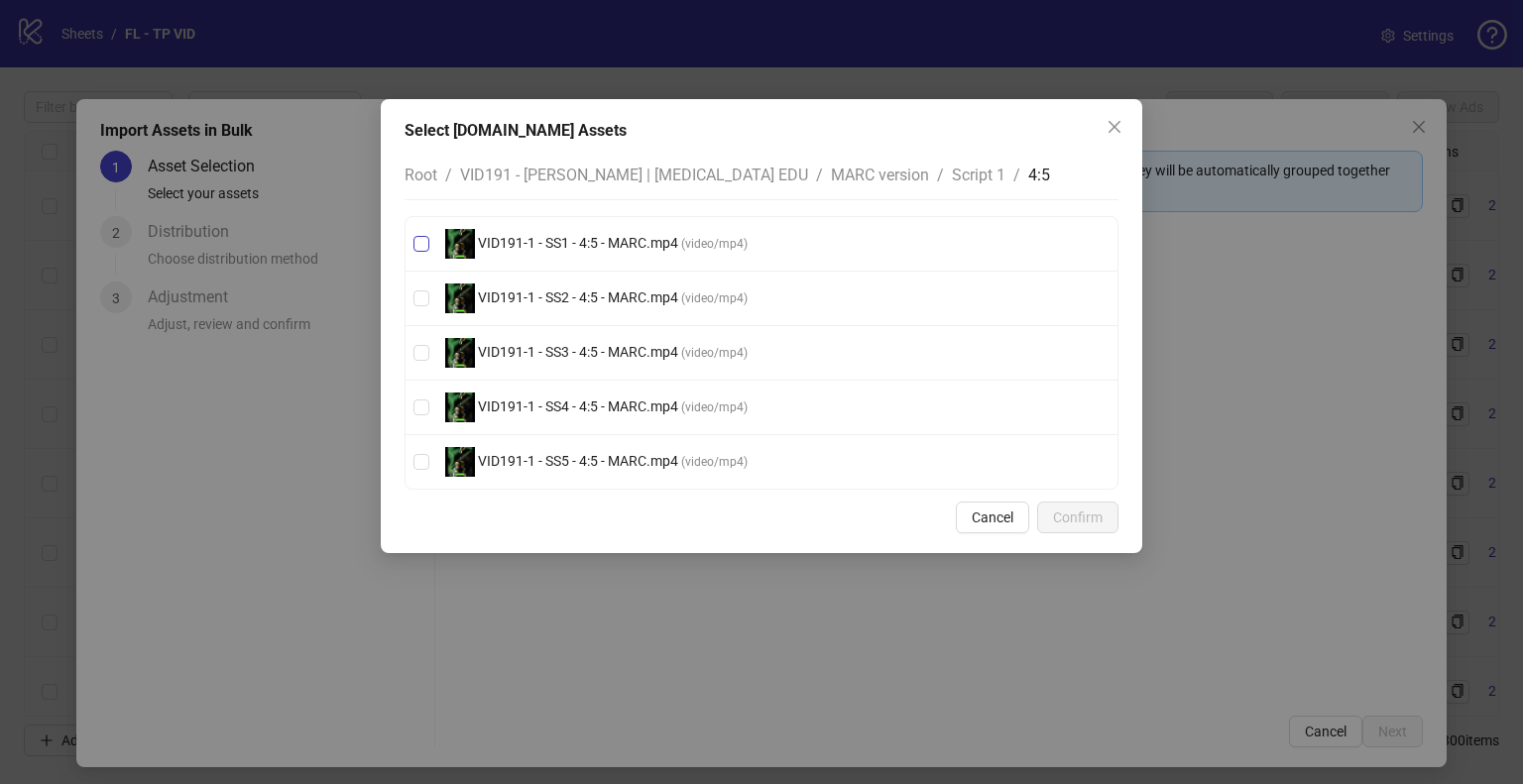 click on "VID191-1 - SS1 - 4:5 - MARC.mp4" at bounding box center [578, 243] 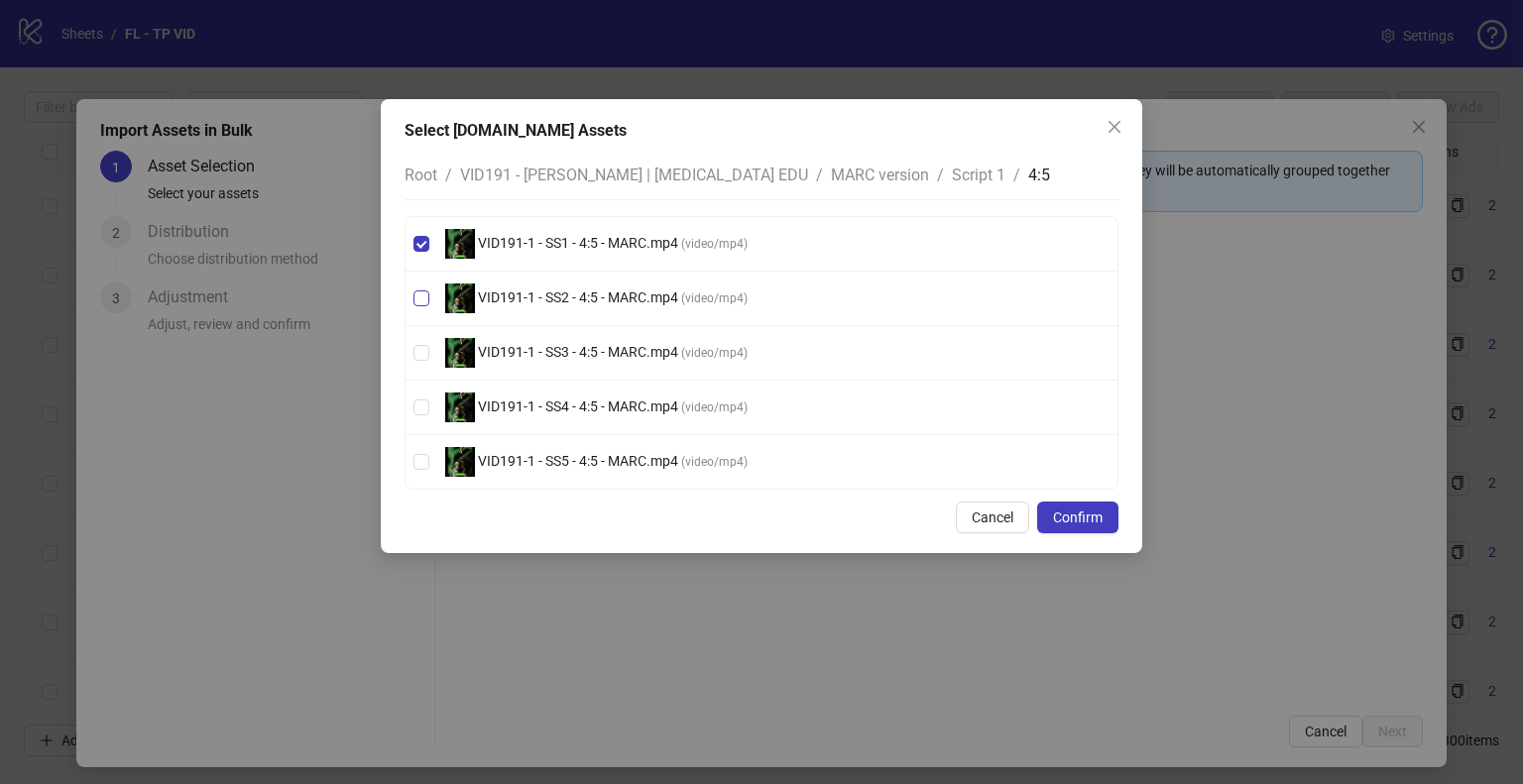 click on "VID191-1 - SS2 - 4:5 - MARC.mp4" at bounding box center (578, 297) 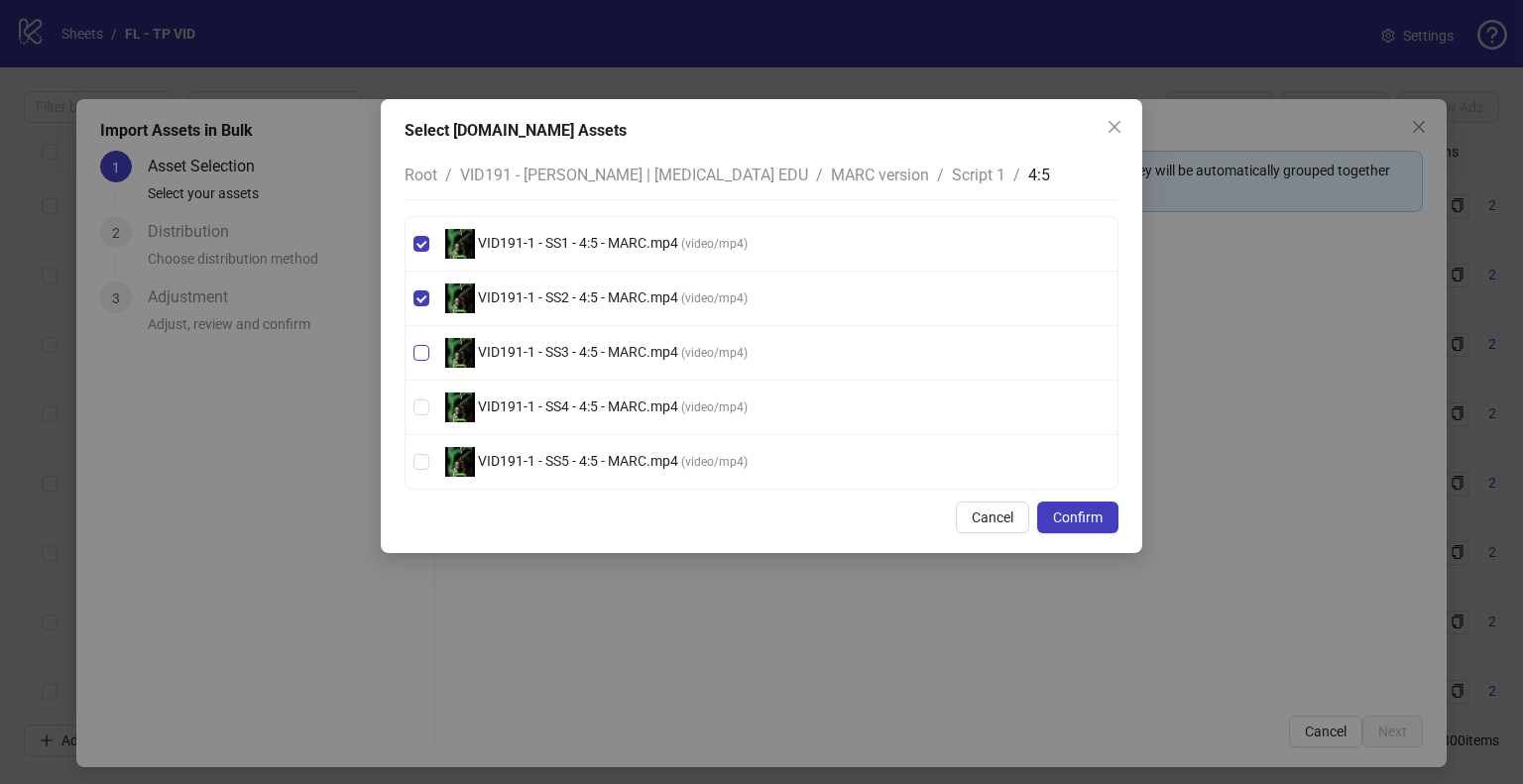 click on "VID191-1 - SS3 - 4:5 - MARC.mp4" at bounding box center [578, 352] 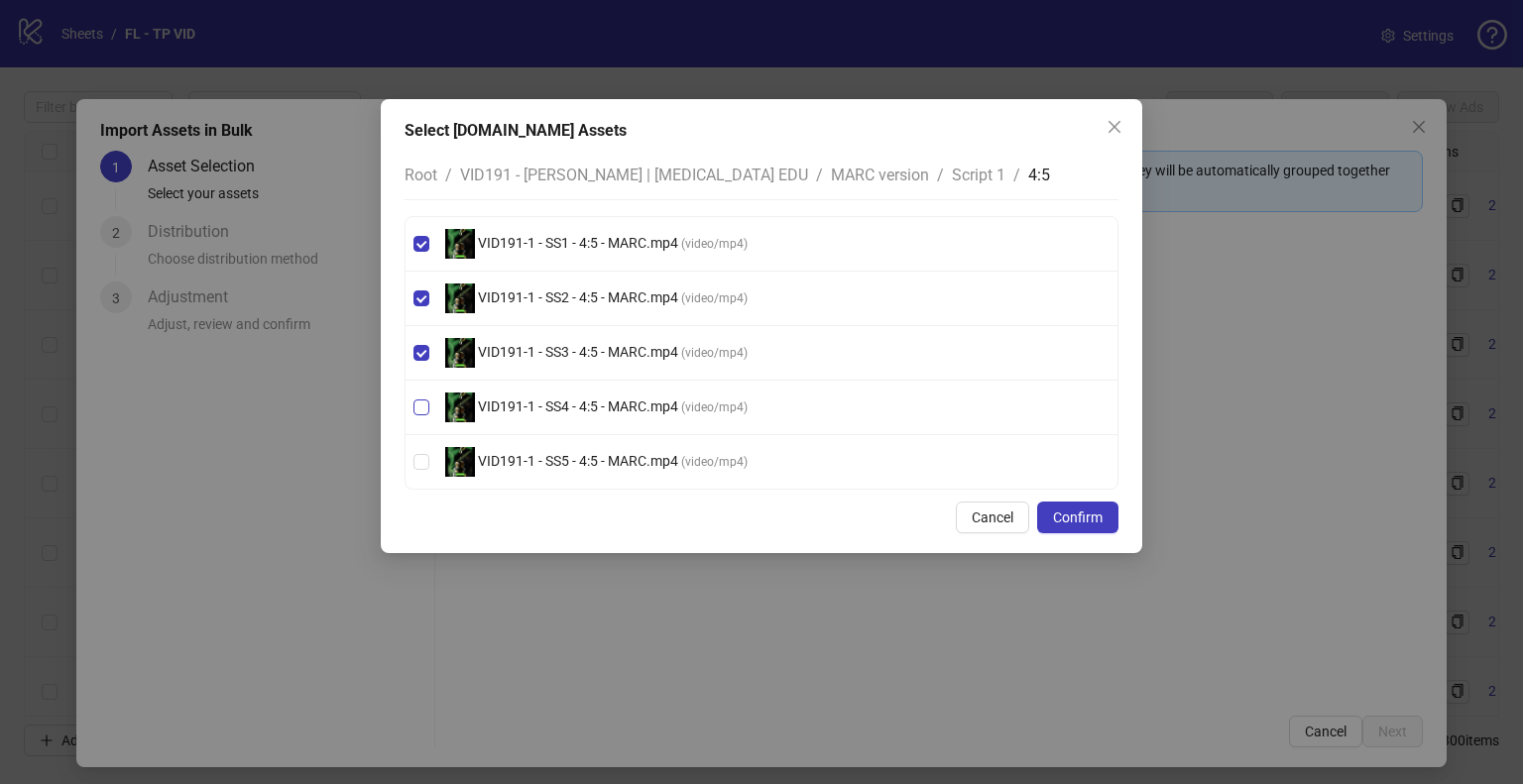 click on "VID191-1 - SS4 - 4:5 - MARC.mp4" at bounding box center (578, 406) 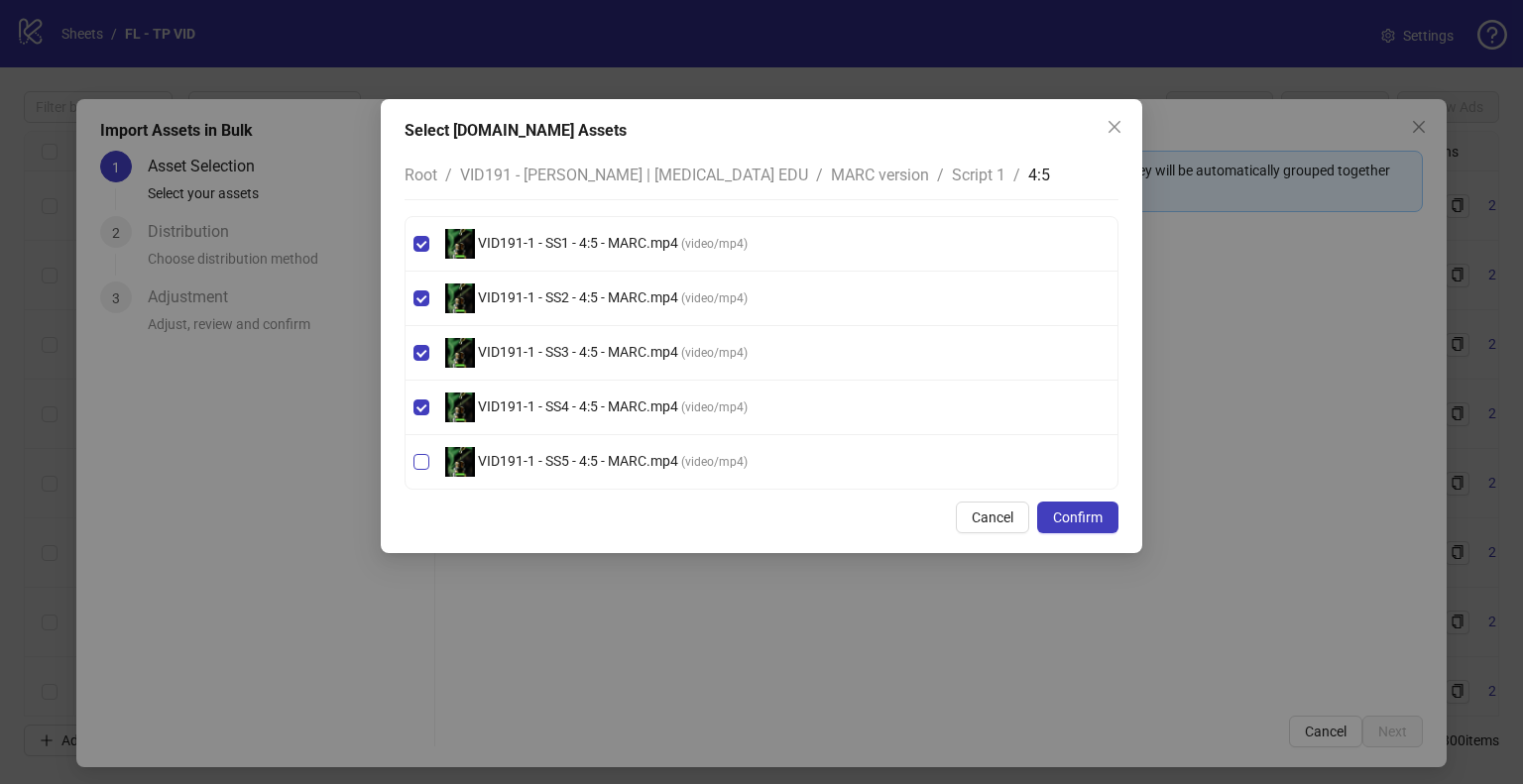 click on "VID191-1 - SS5 - 4:5 - MARC.mp4   ( video/mp4 )" at bounding box center [596, 462] 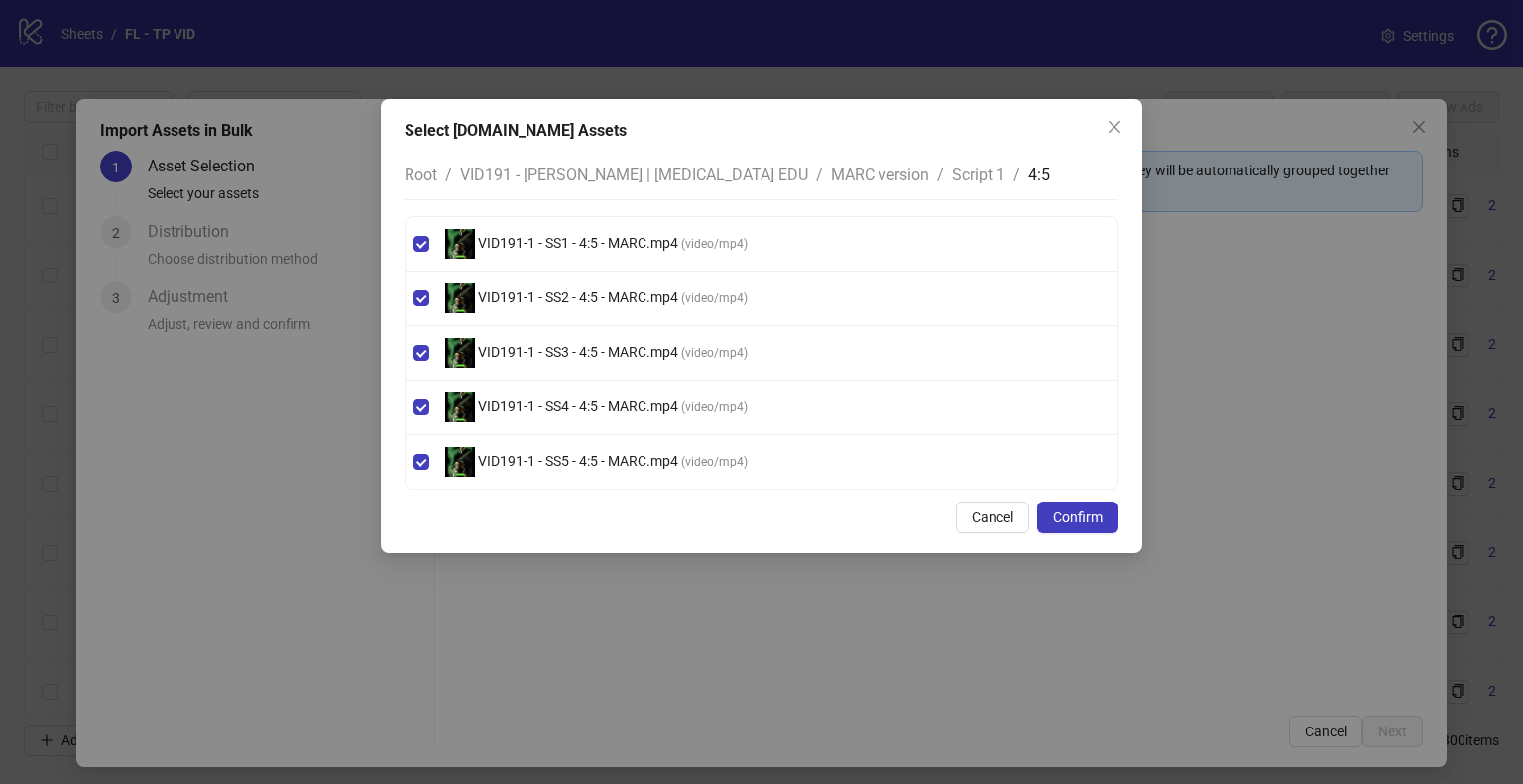 click on "Script 1" at bounding box center [979, 174] 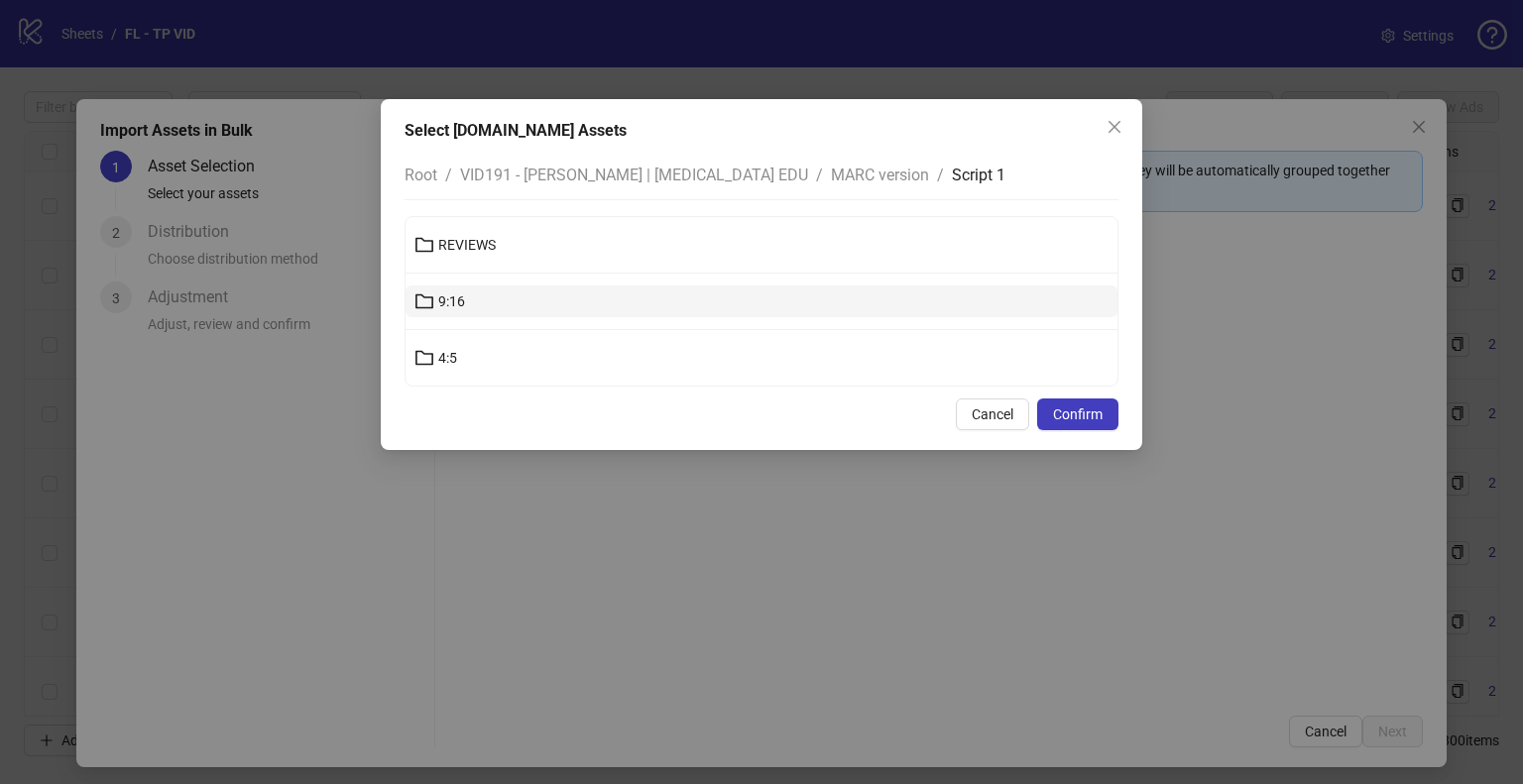 click on "9:16" at bounding box center (762, 301) 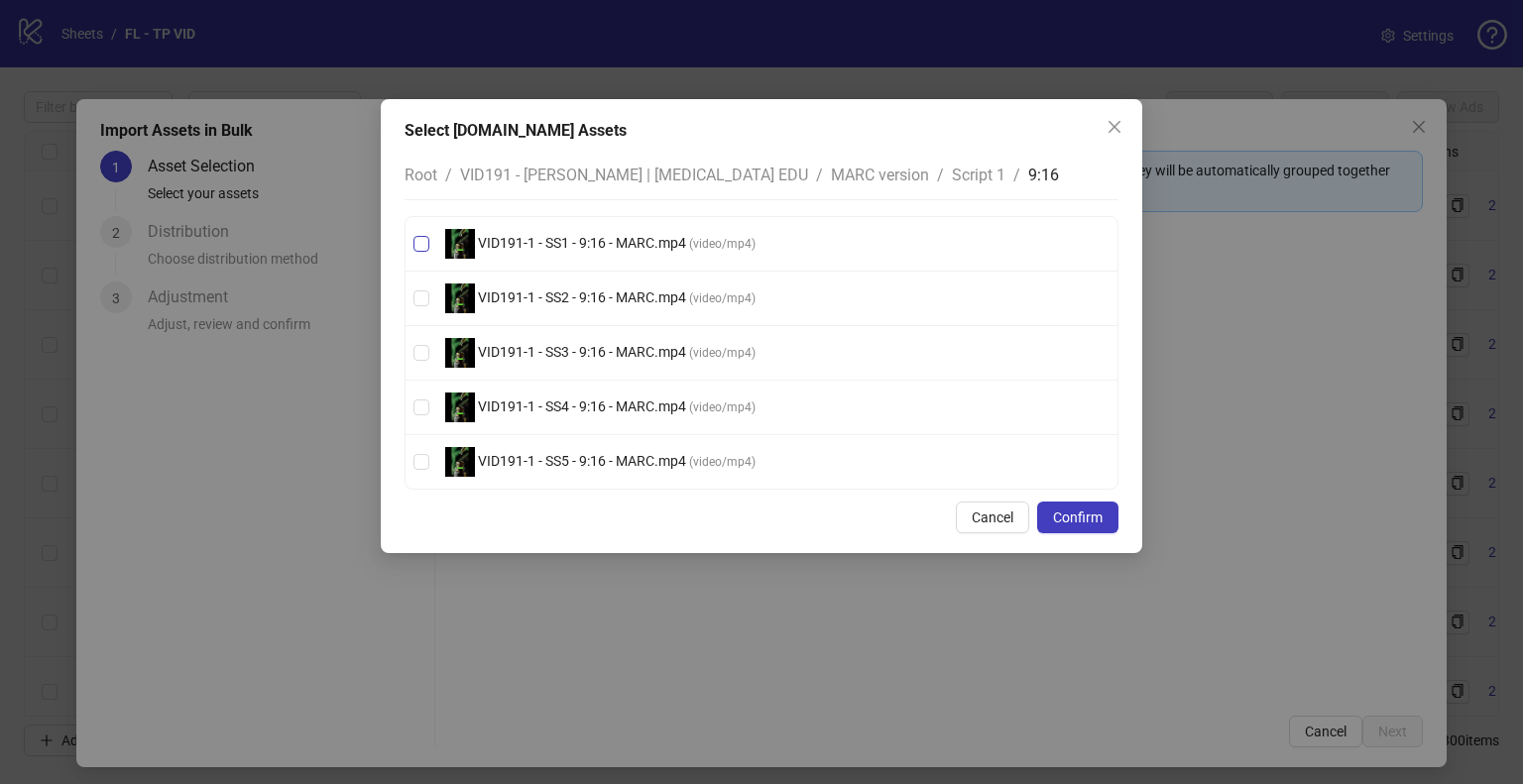 click on "VID191-1 - SS1 - 9:16 - MARC.mp4" at bounding box center (582, 243) 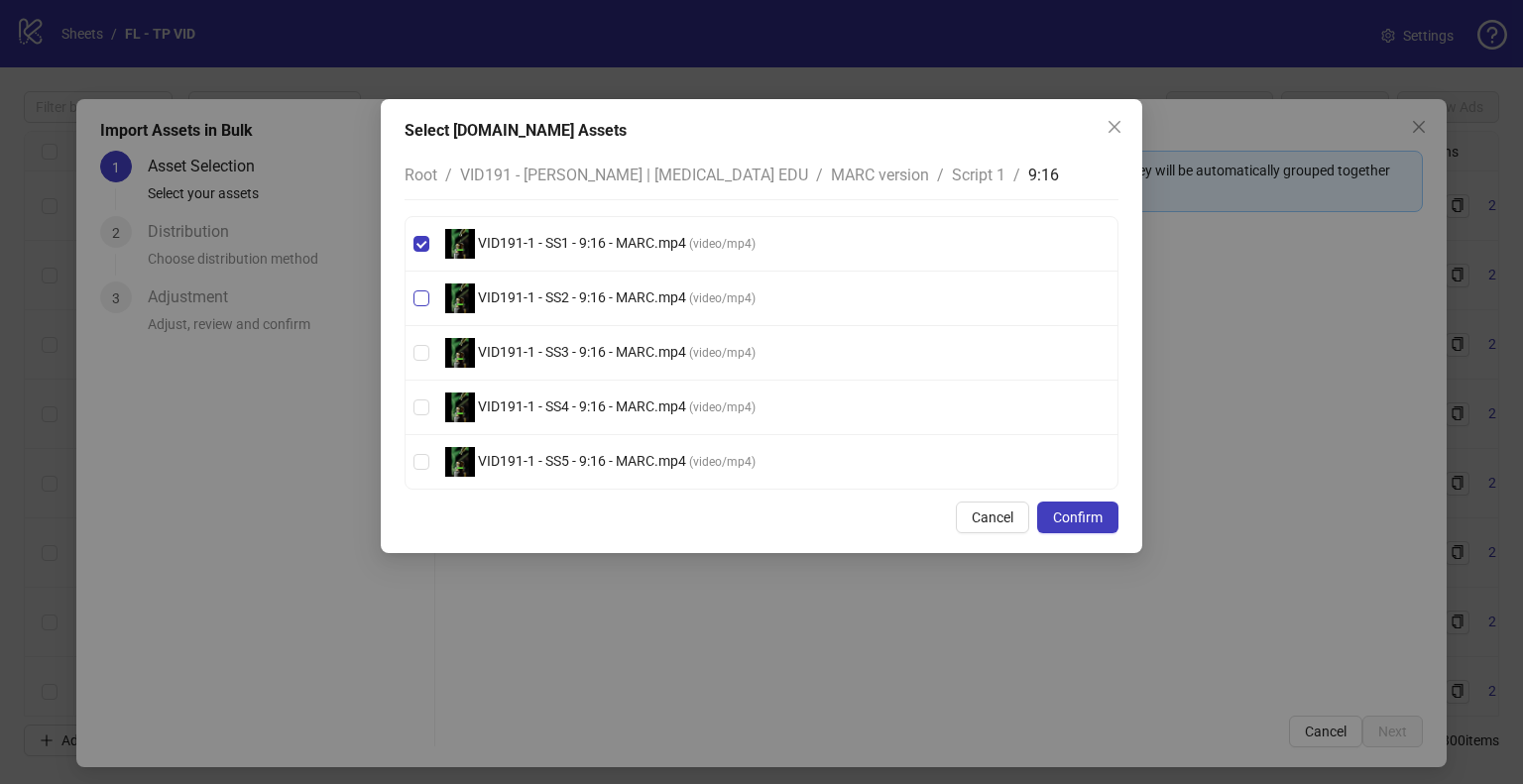 click on "VID191-1 - SS2 - 9:16 - MARC.mp4" at bounding box center (582, 297) 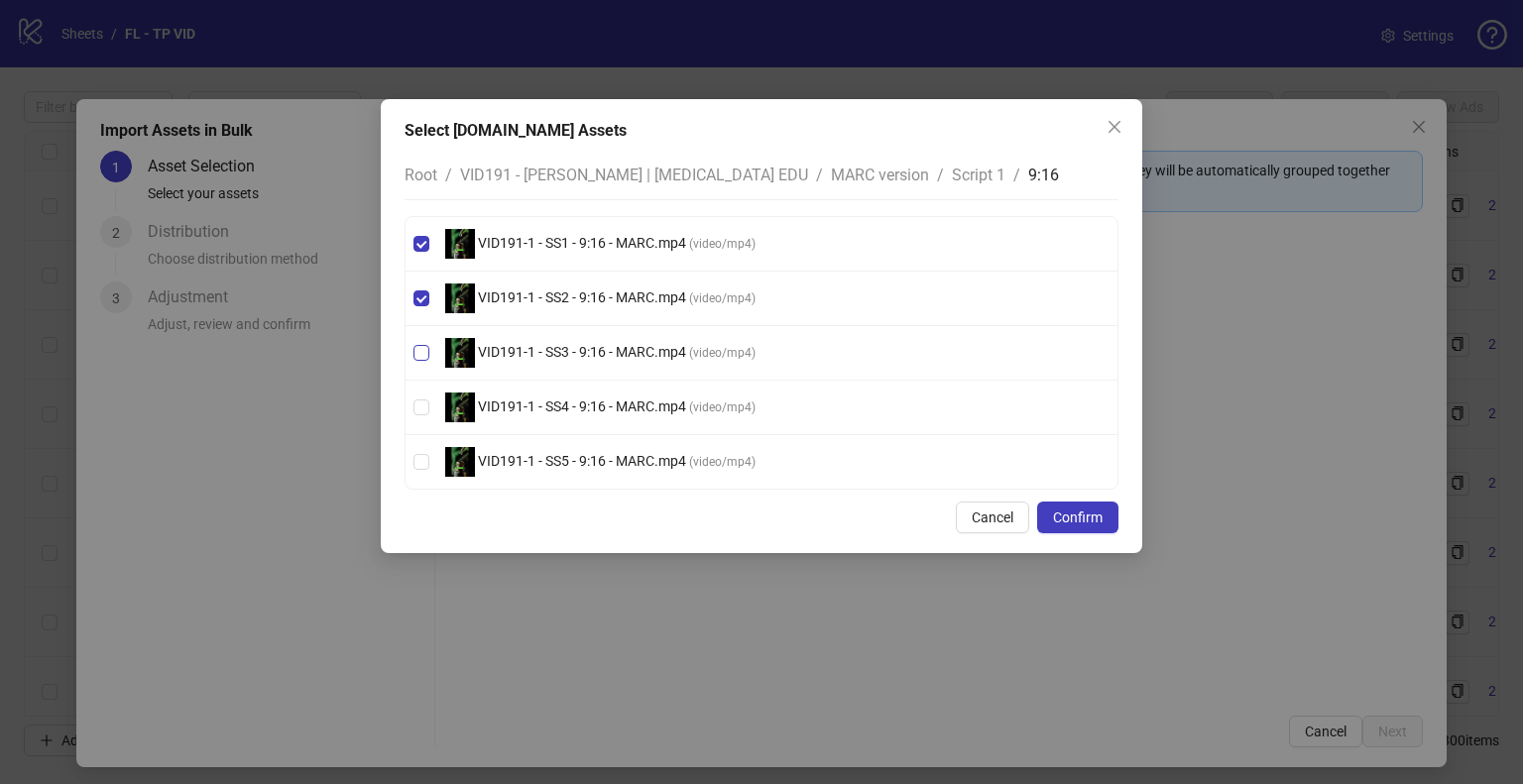 click on "VID191-1 - SS3 - 9:16 - MARC.mp4" at bounding box center (582, 352) 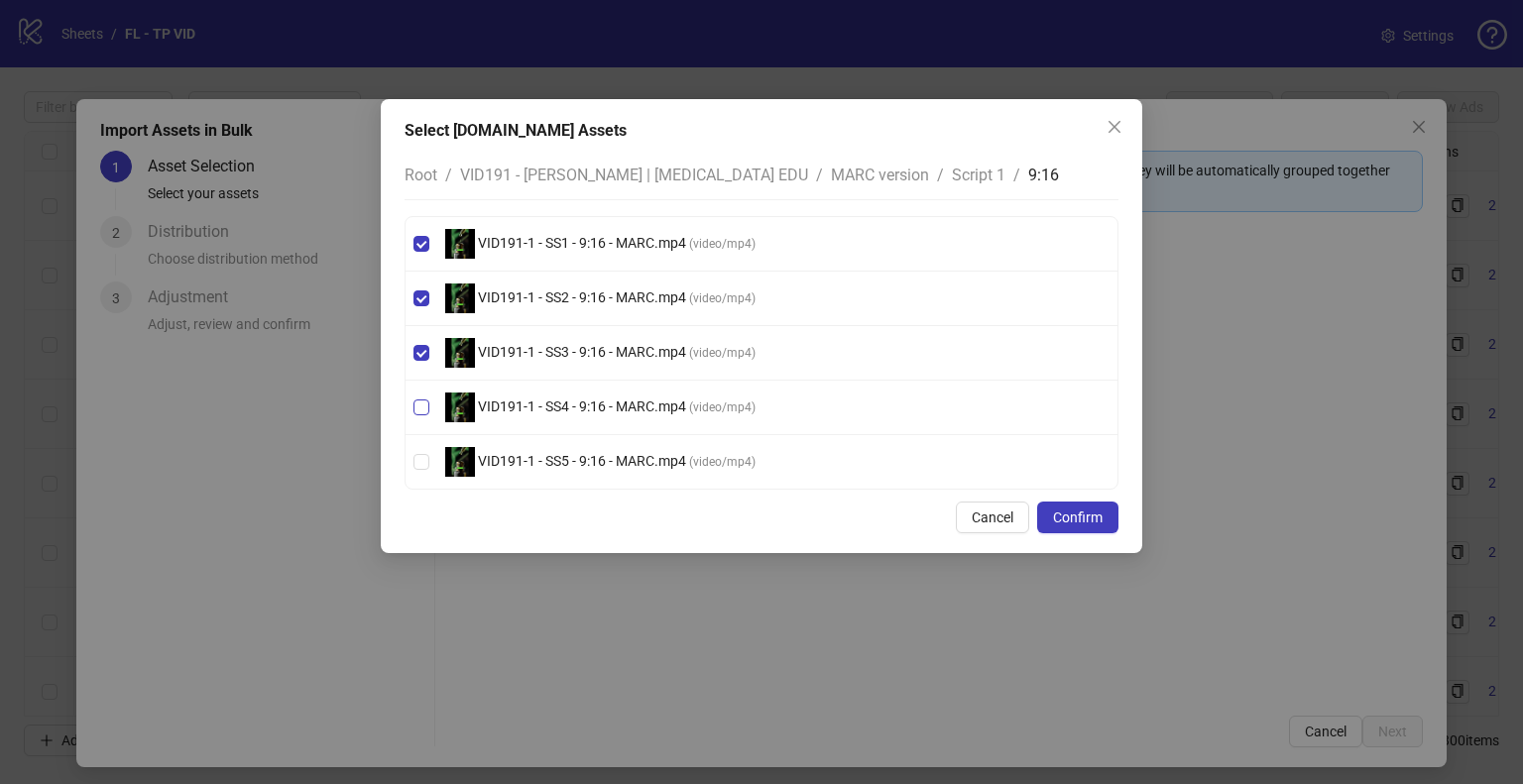 click on "VID191-1 - SS4 - 9:16 - MARC.mp4   ( video/mp4 )" at bounding box center (600, 407) 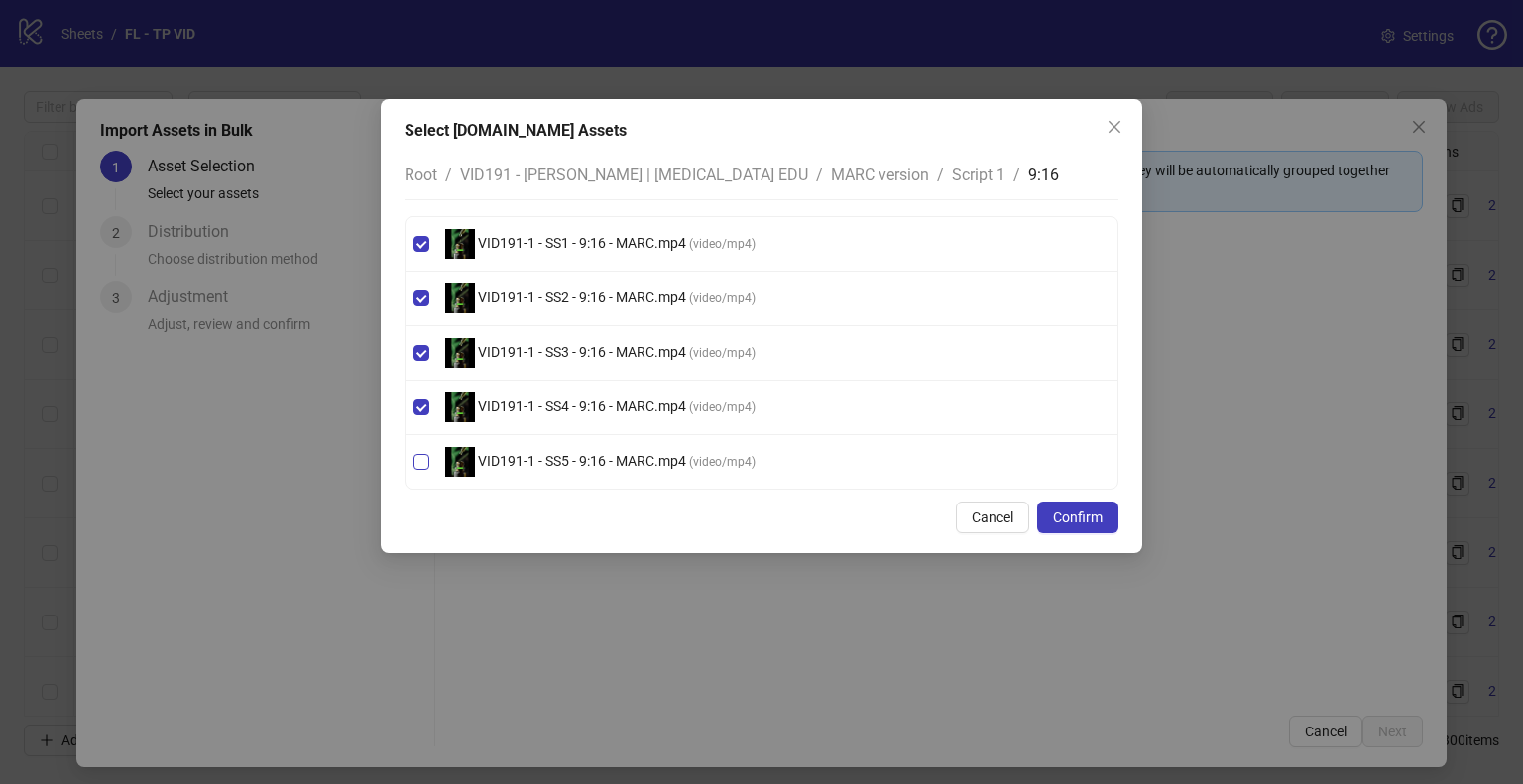 click on "VID191-1 - SS5 - 9:16 - MARC.mp4" at bounding box center [582, 461] 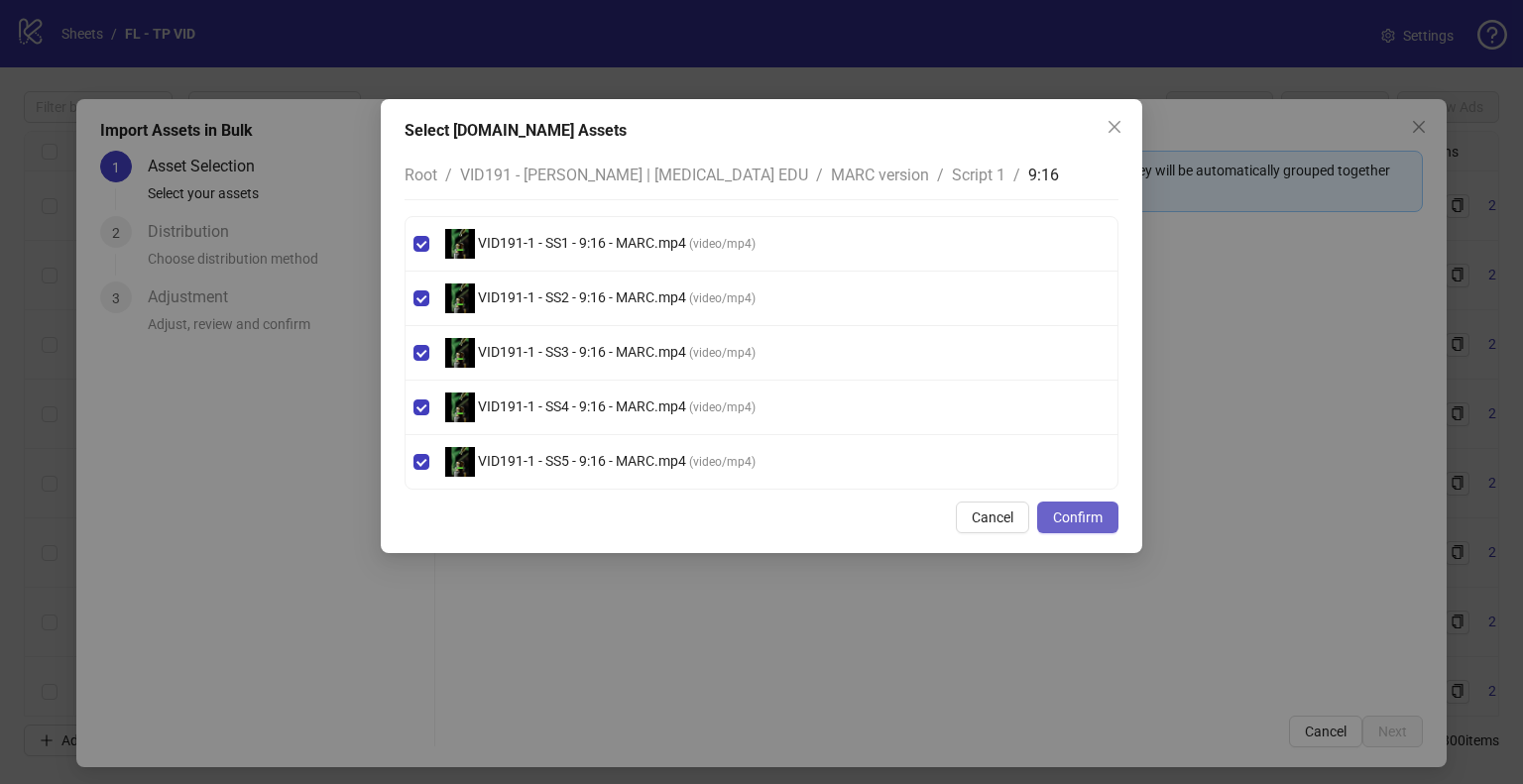 click on "Confirm" at bounding box center [1078, 517] 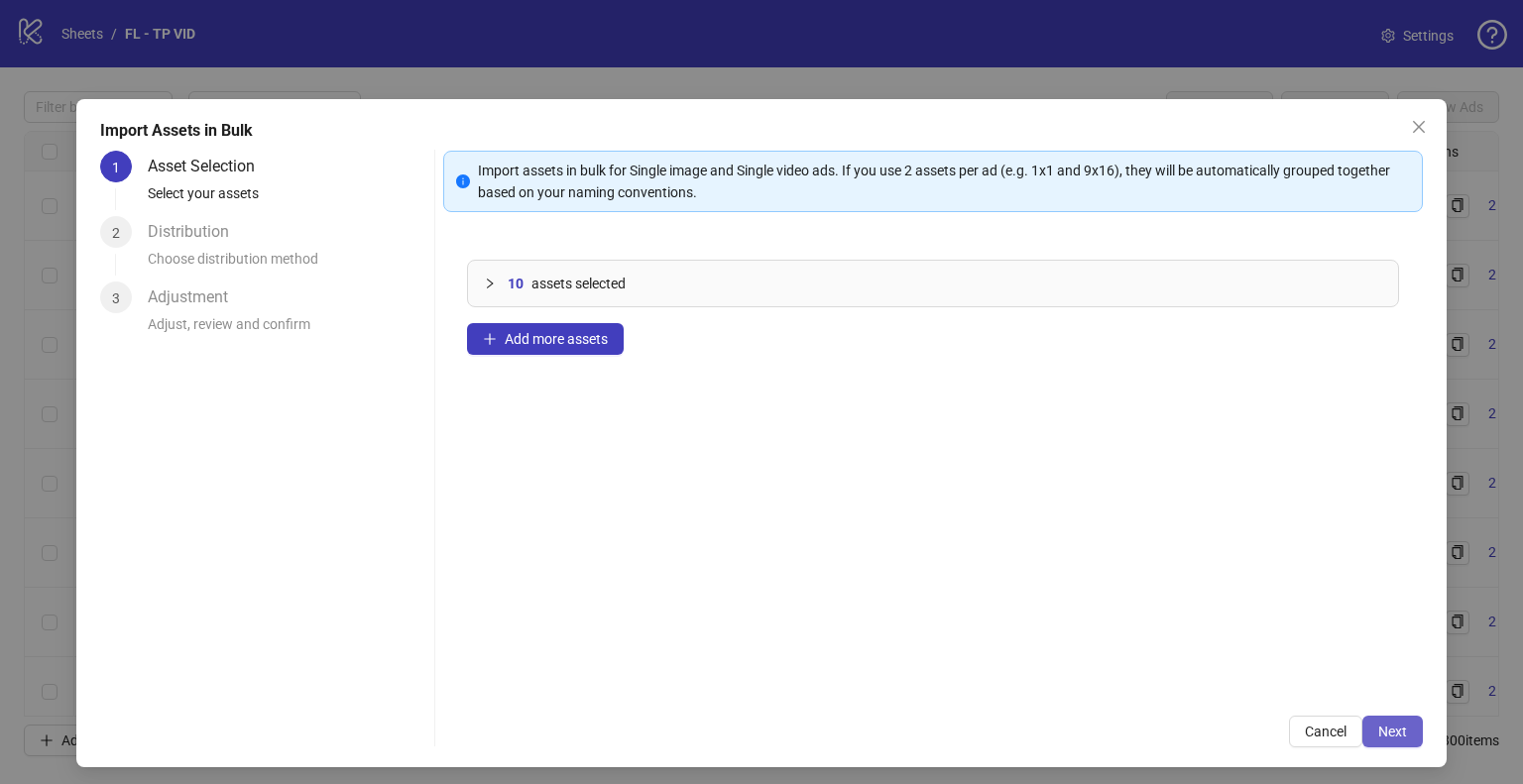 click on "Next" at bounding box center (1392, 731) 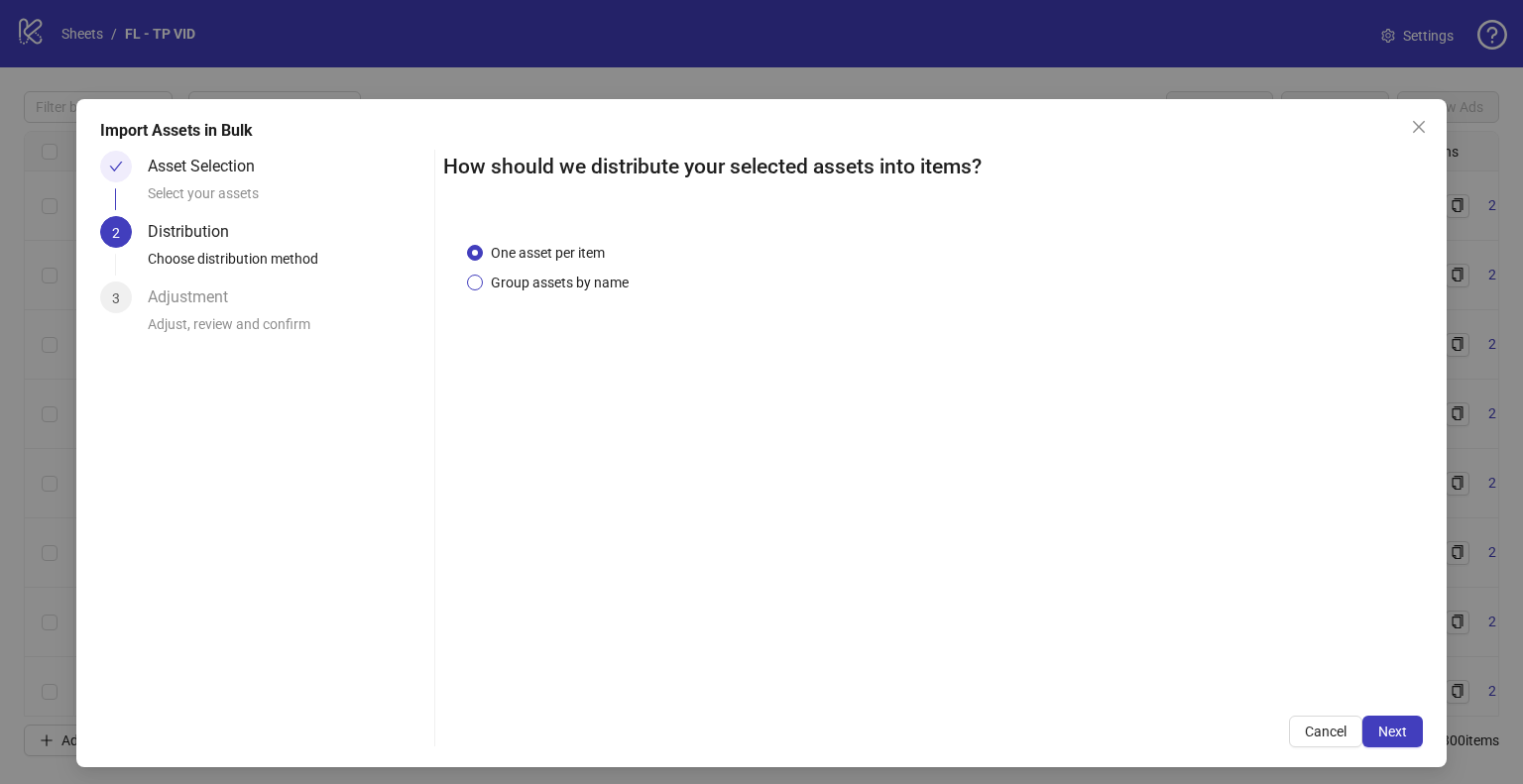 click on "Group assets by name" at bounding box center (559, 282) 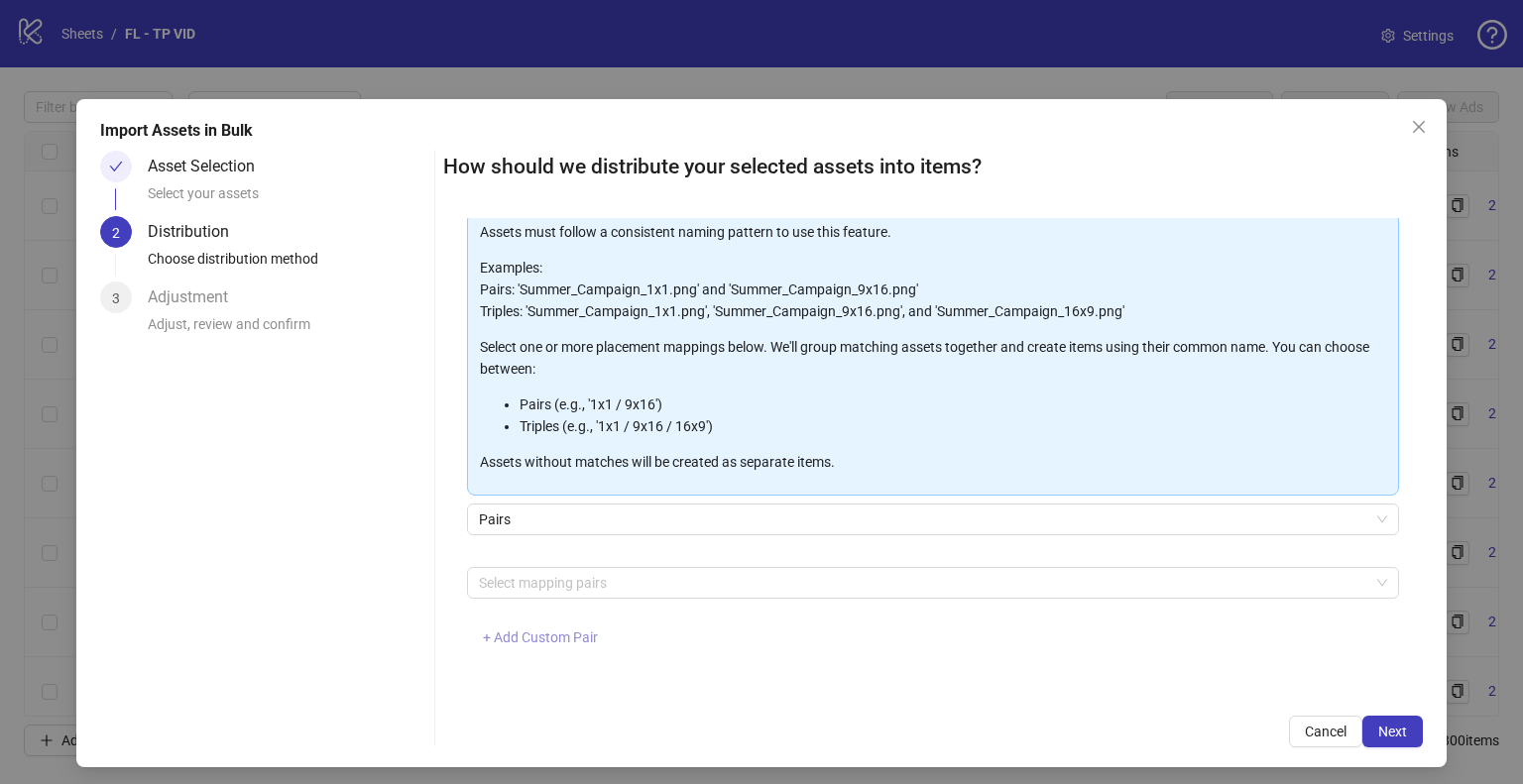 scroll, scrollTop: 104, scrollLeft: 0, axis: vertical 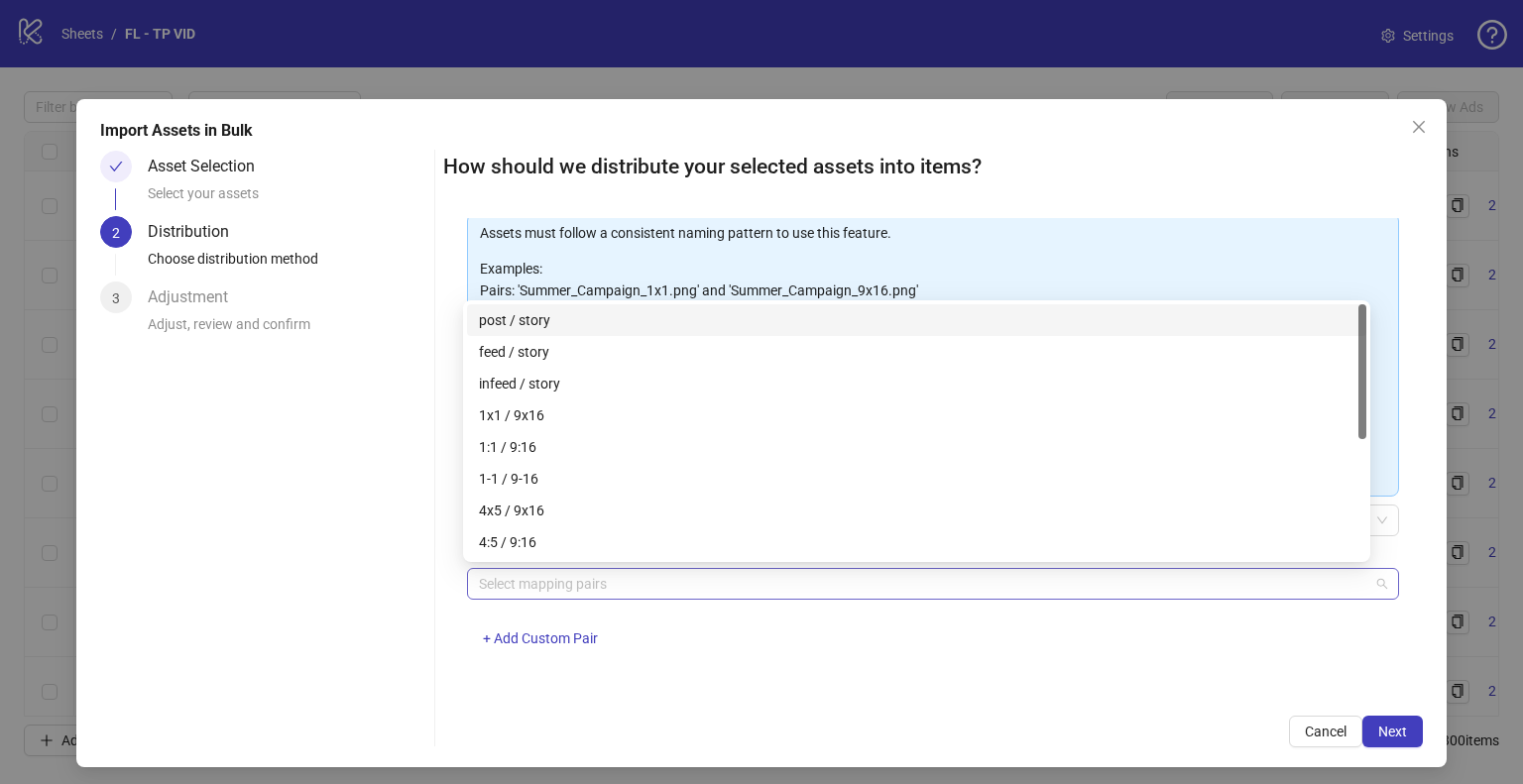 click at bounding box center (922, 584) 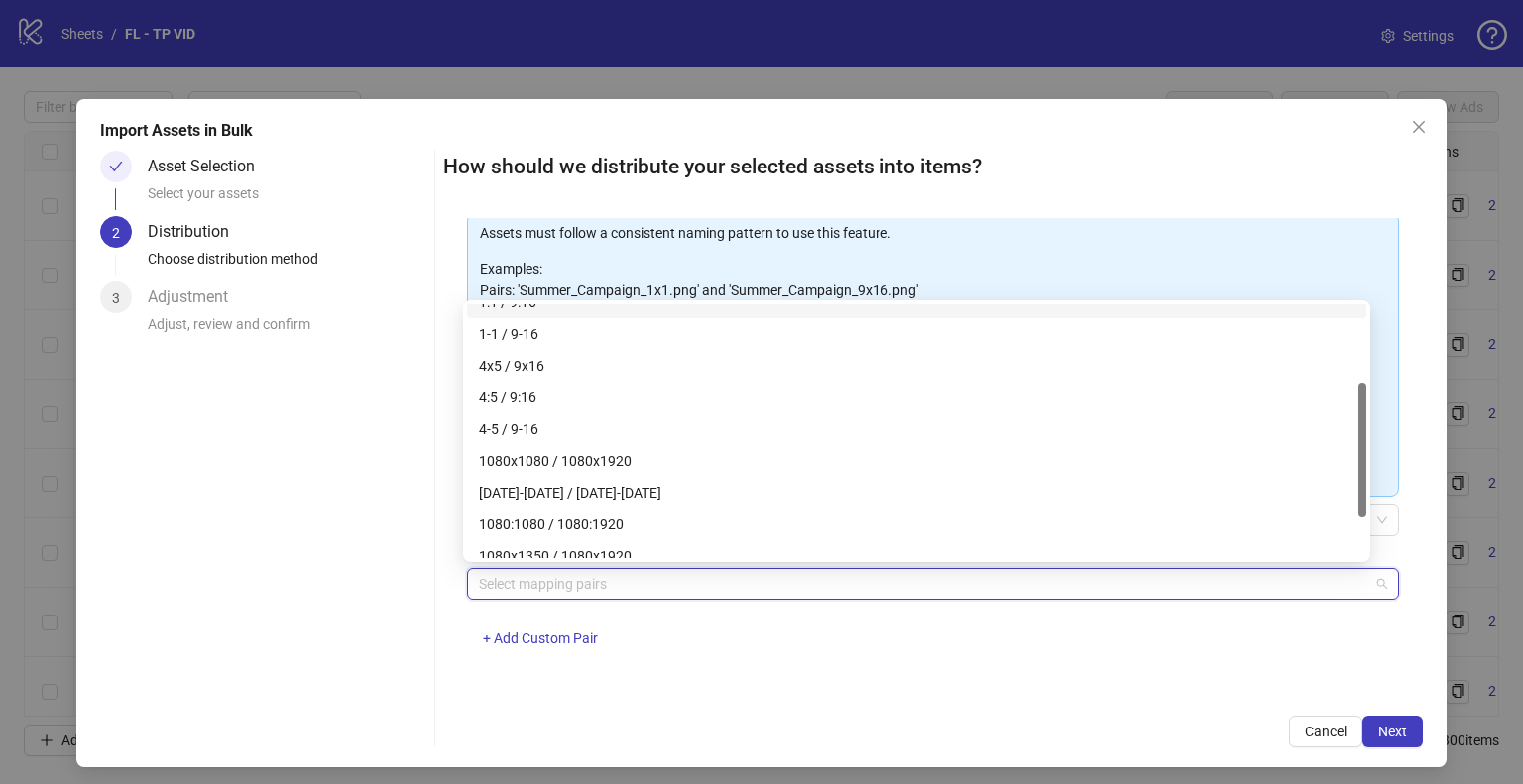 scroll, scrollTop: 146, scrollLeft: 0, axis: vertical 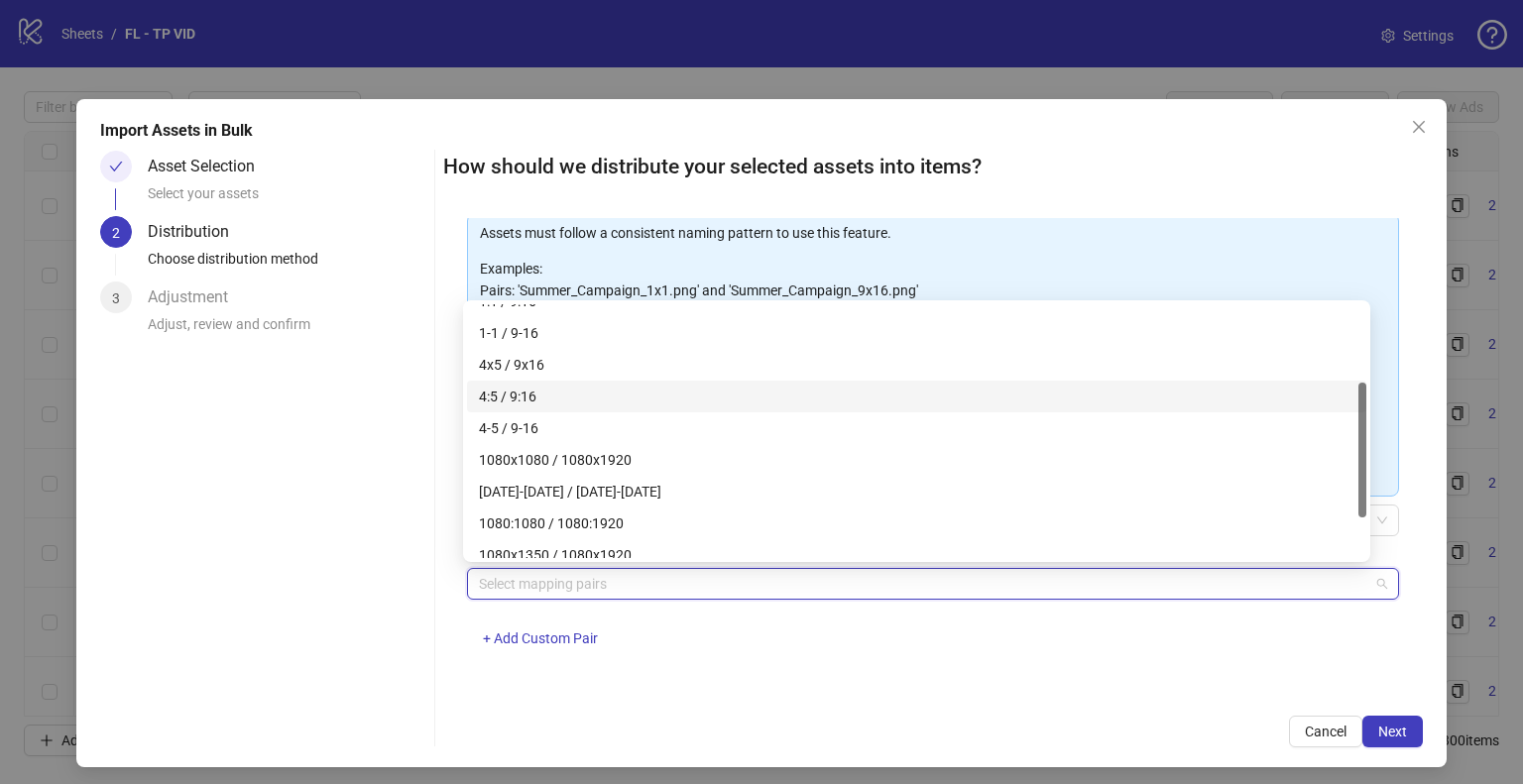 click on "4:5 / 9:16" at bounding box center [916, 396] 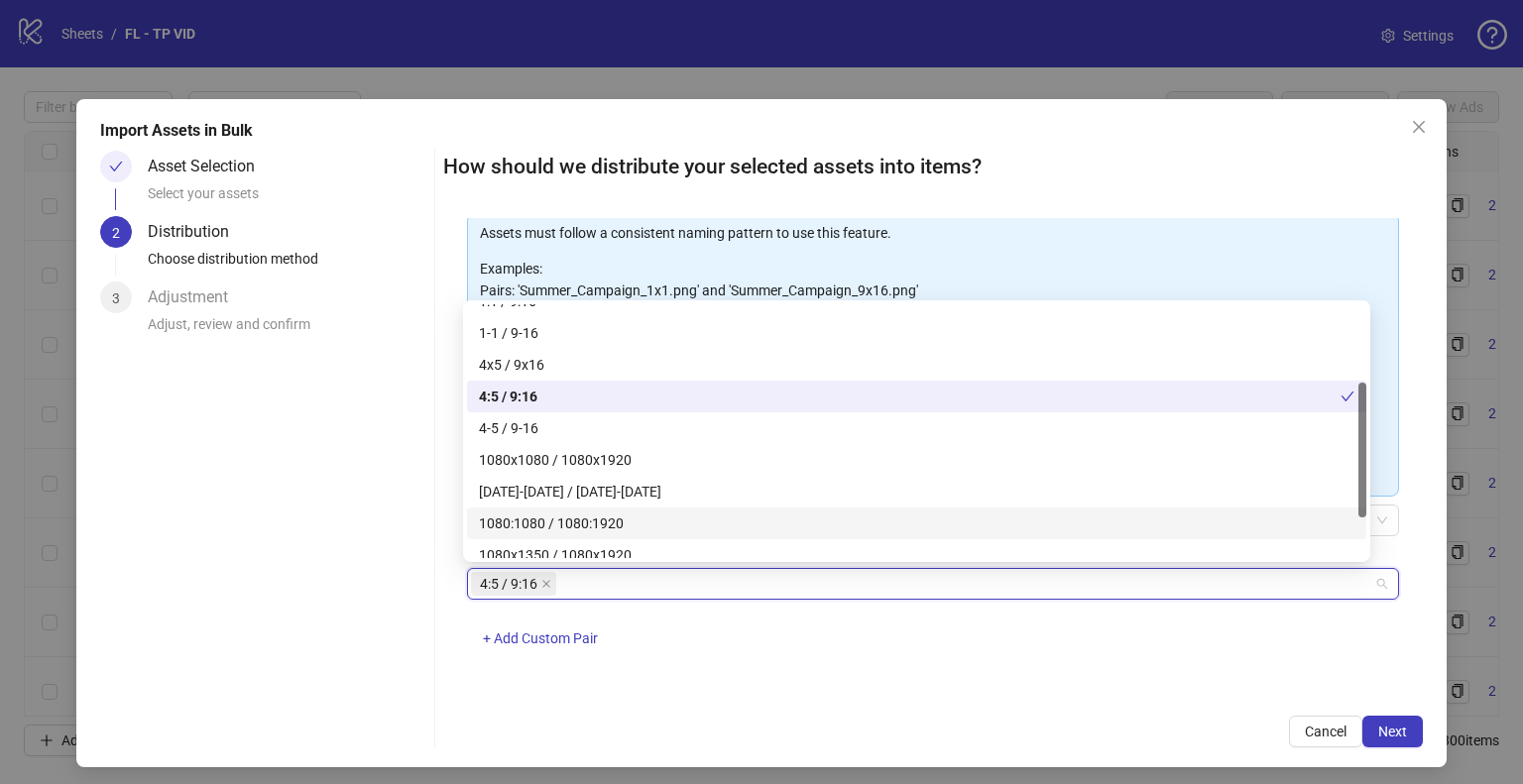 click on "4:5 / 9:16   + Add Custom Pair" at bounding box center [933, 619] 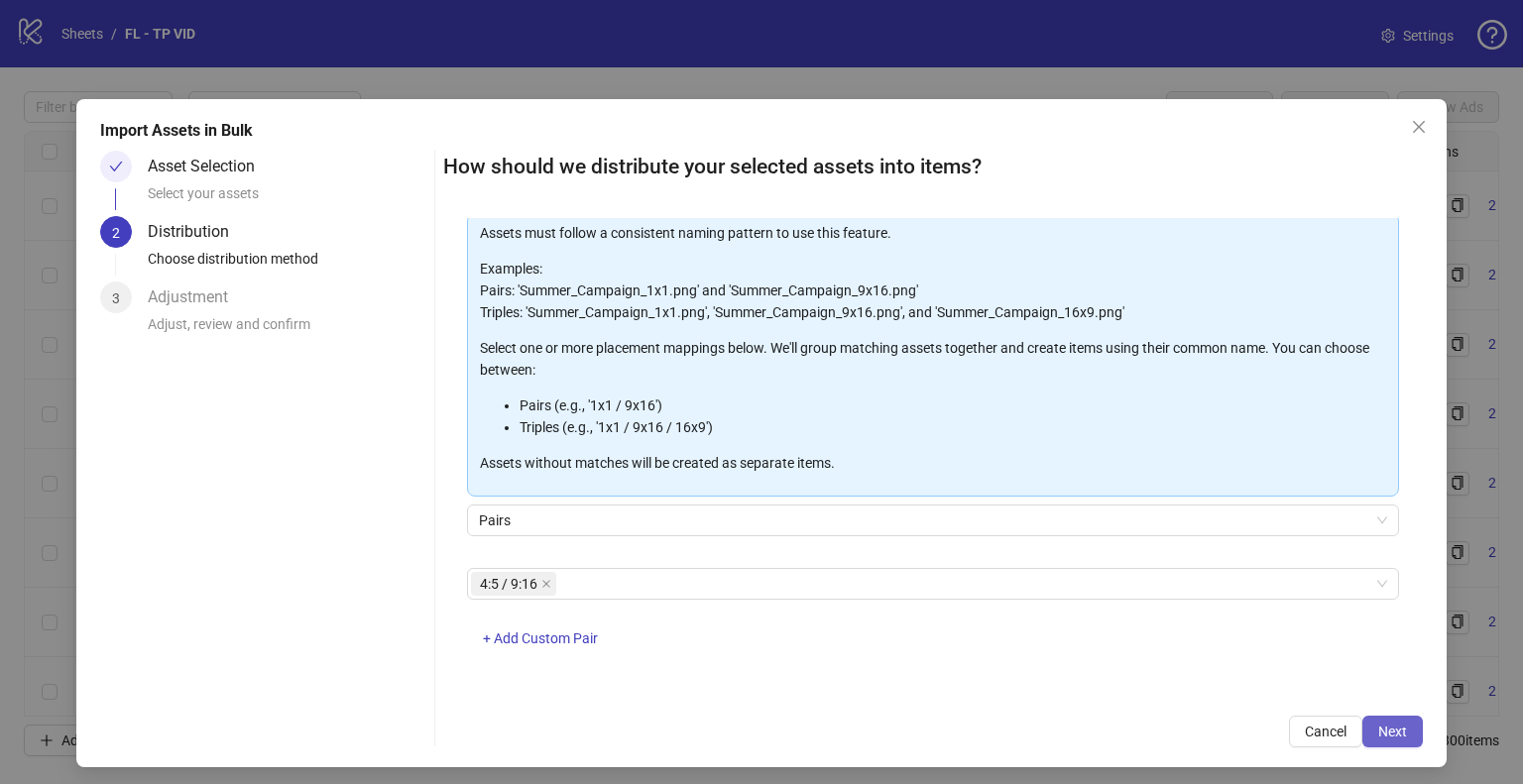 click on "Next" at bounding box center [1392, 731] 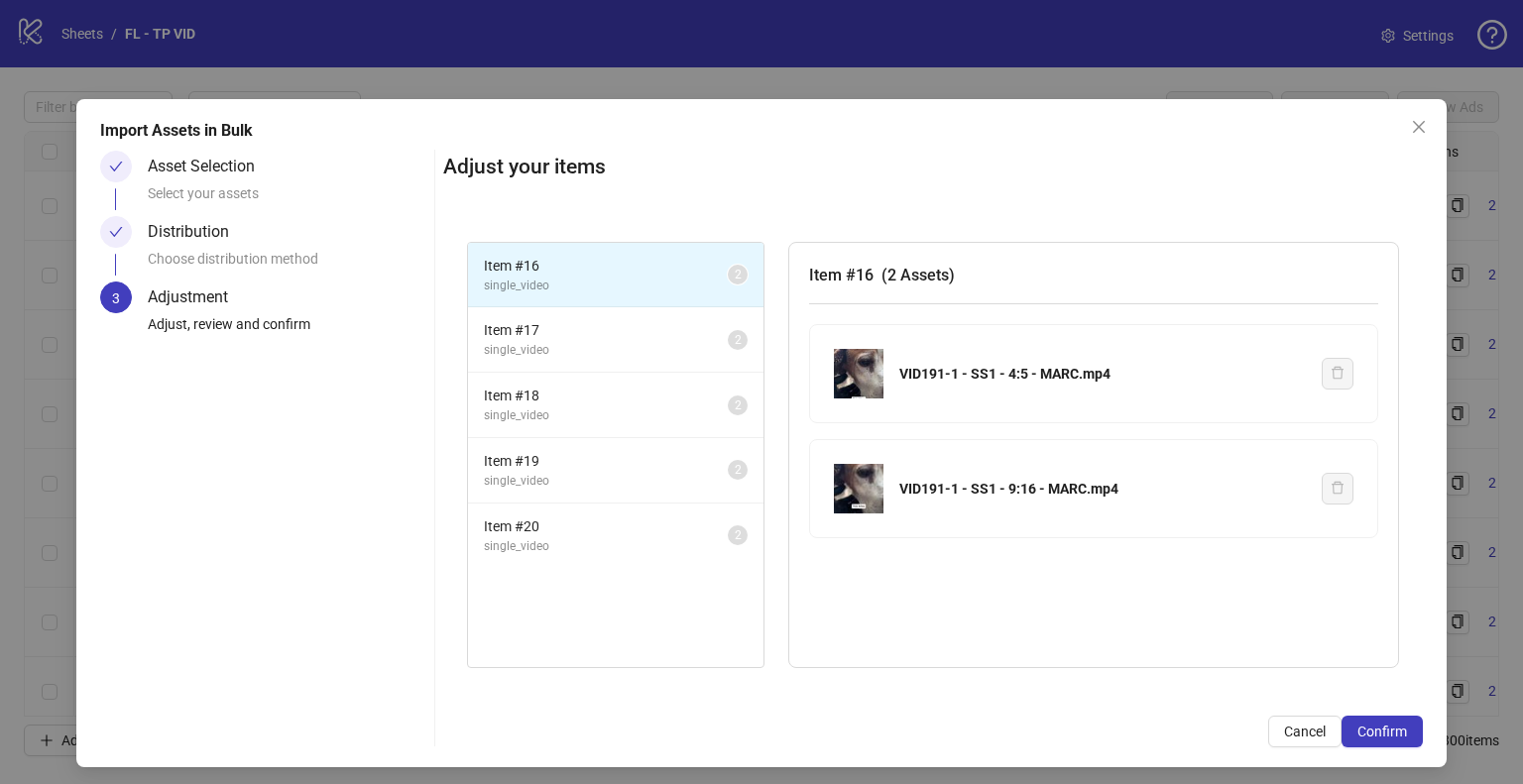 click on "Confirm" at bounding box center [1382, 731] 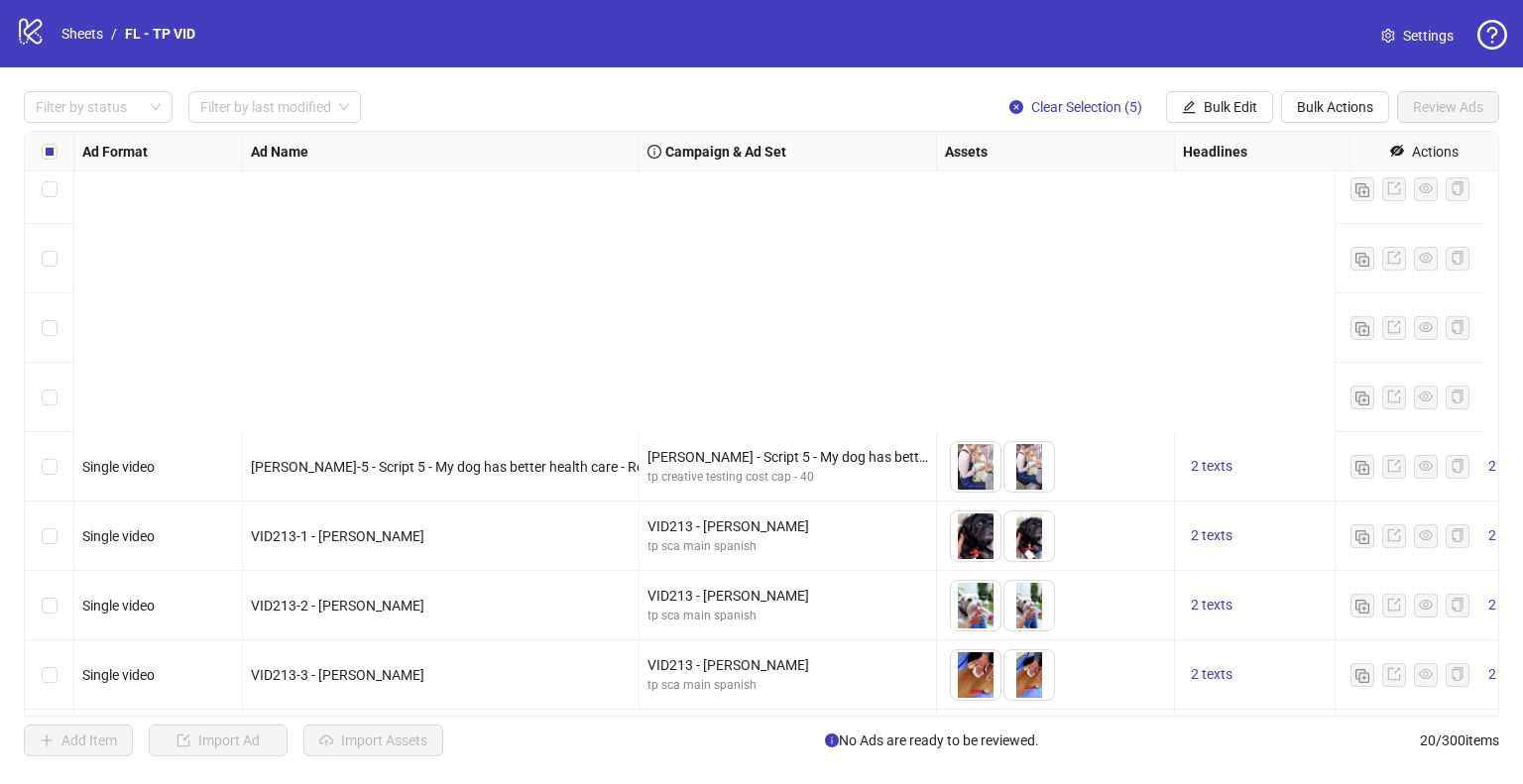 scroll, scrollTop: 857, scrollLeft: 0, axis: vertical 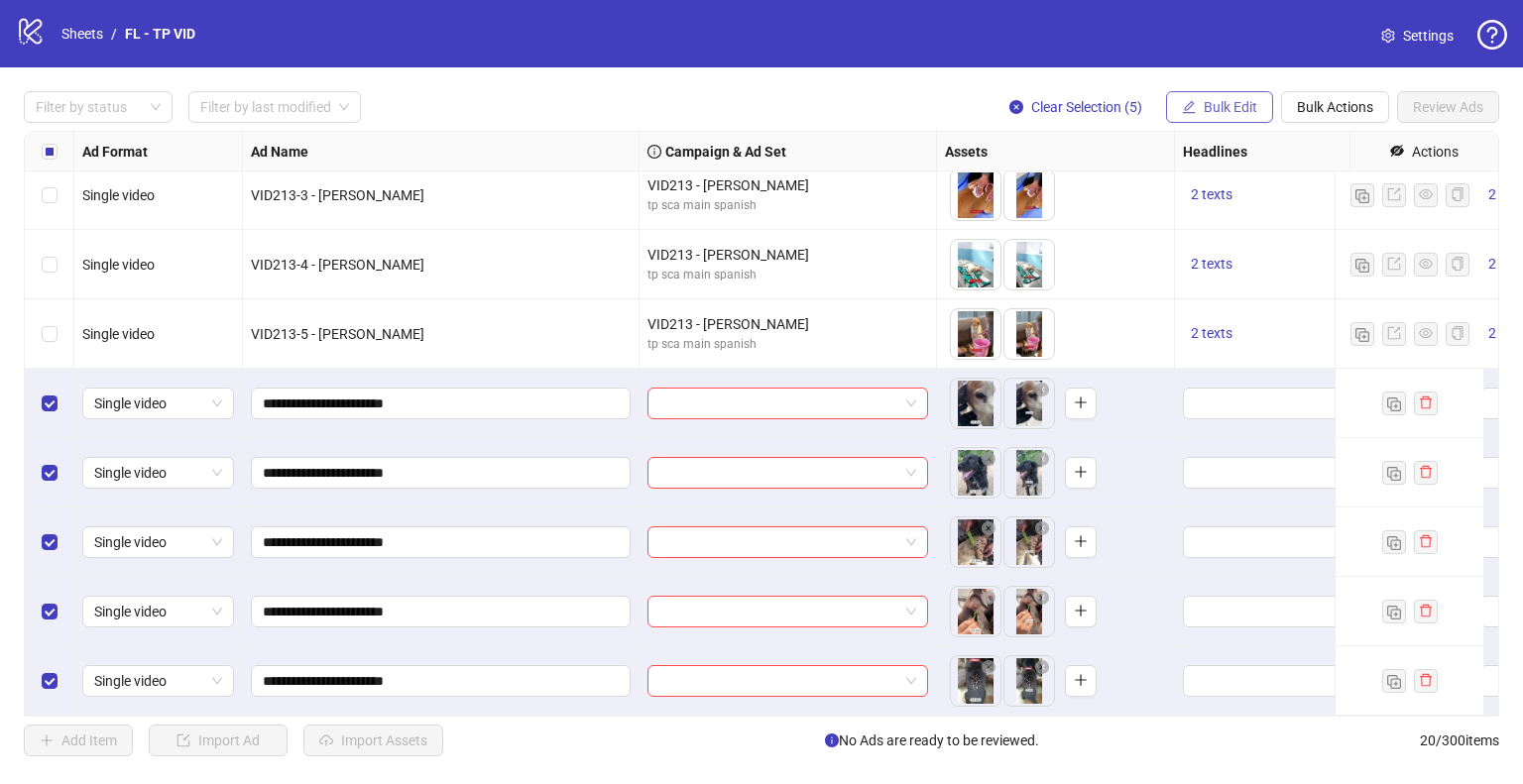 click on "Bulk Edit" at bounding box center (1230, 107) 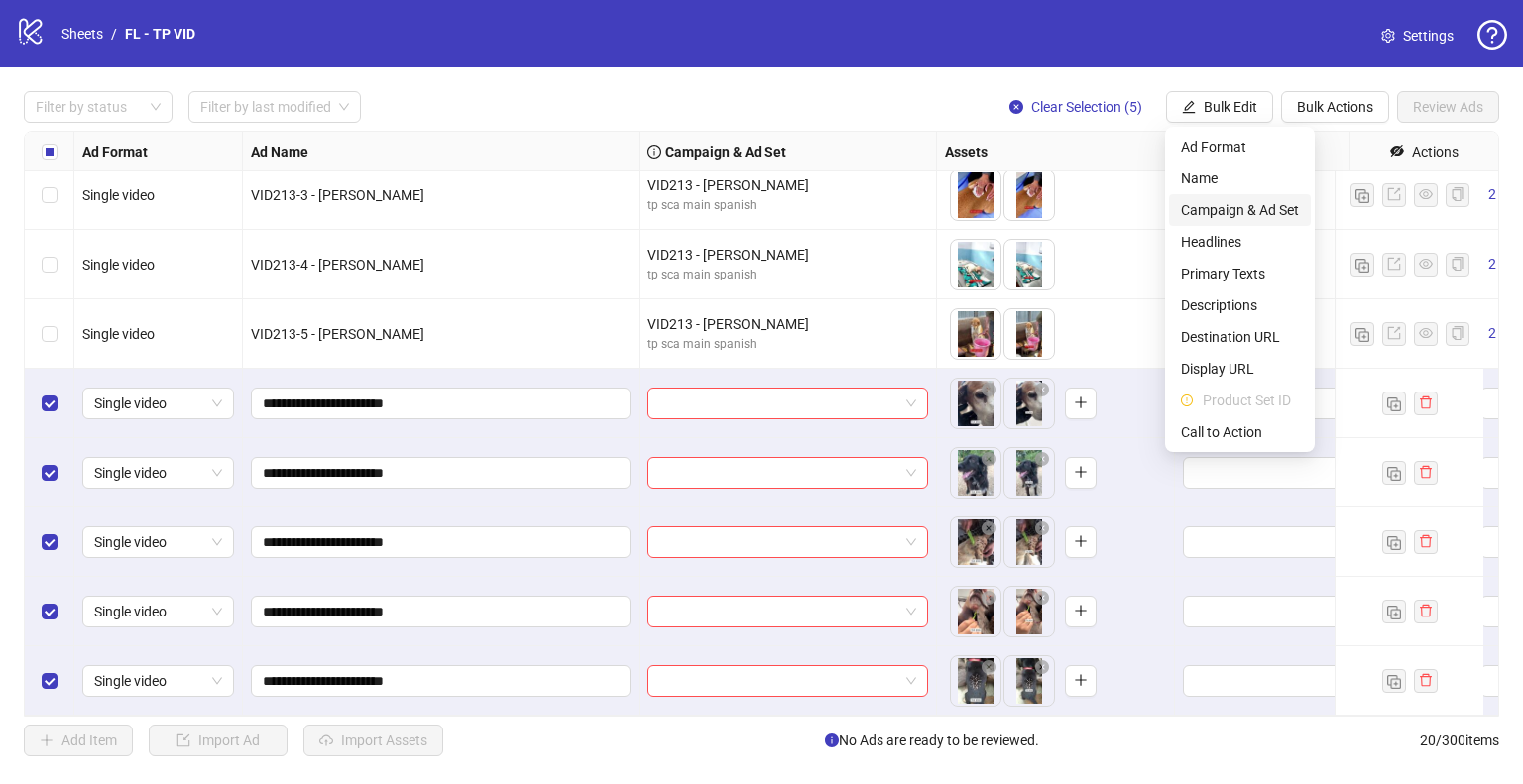 click on "Campaign & Ad Set" at bounding box center [1239, 210] 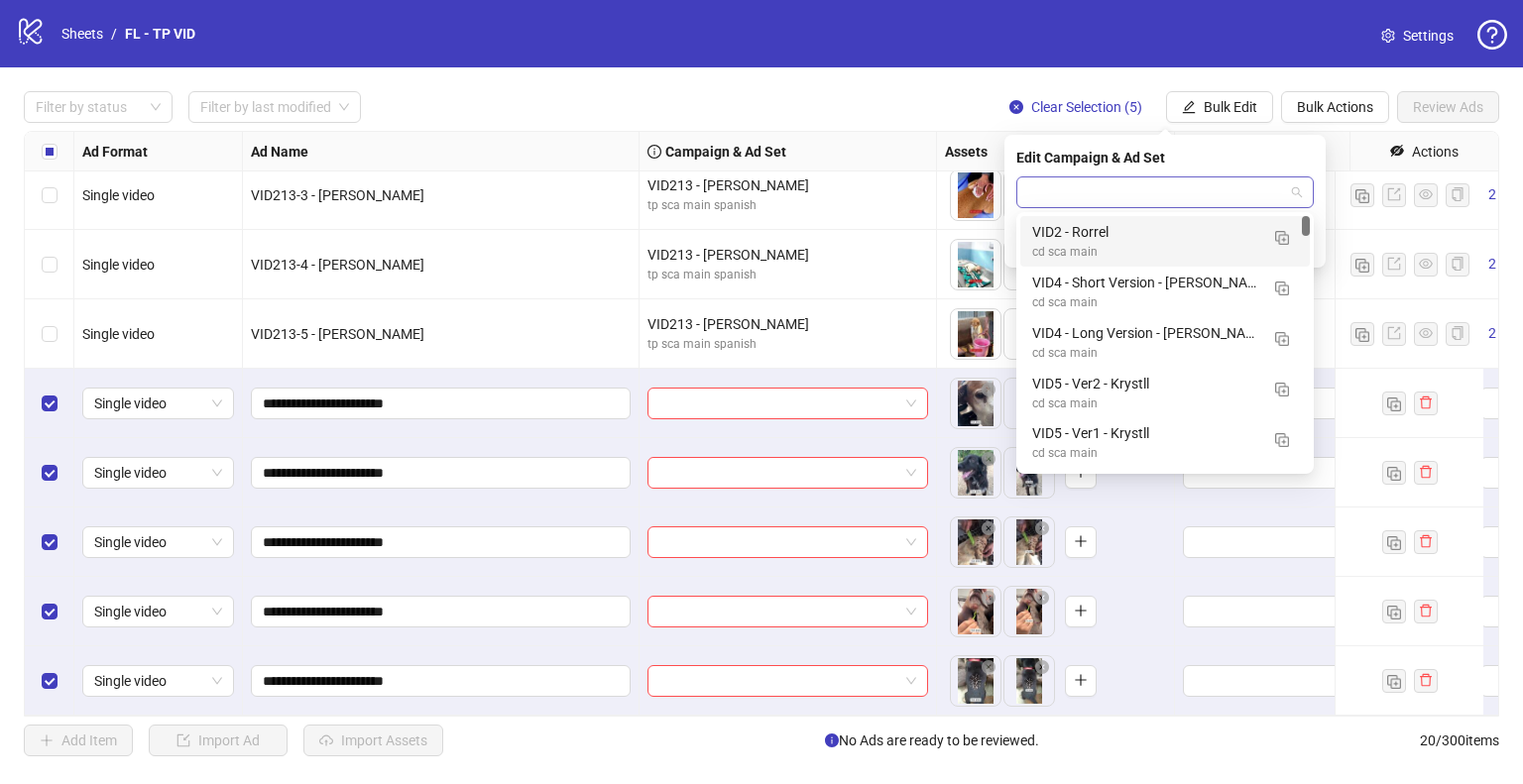click at bounding box center [1165, 192] 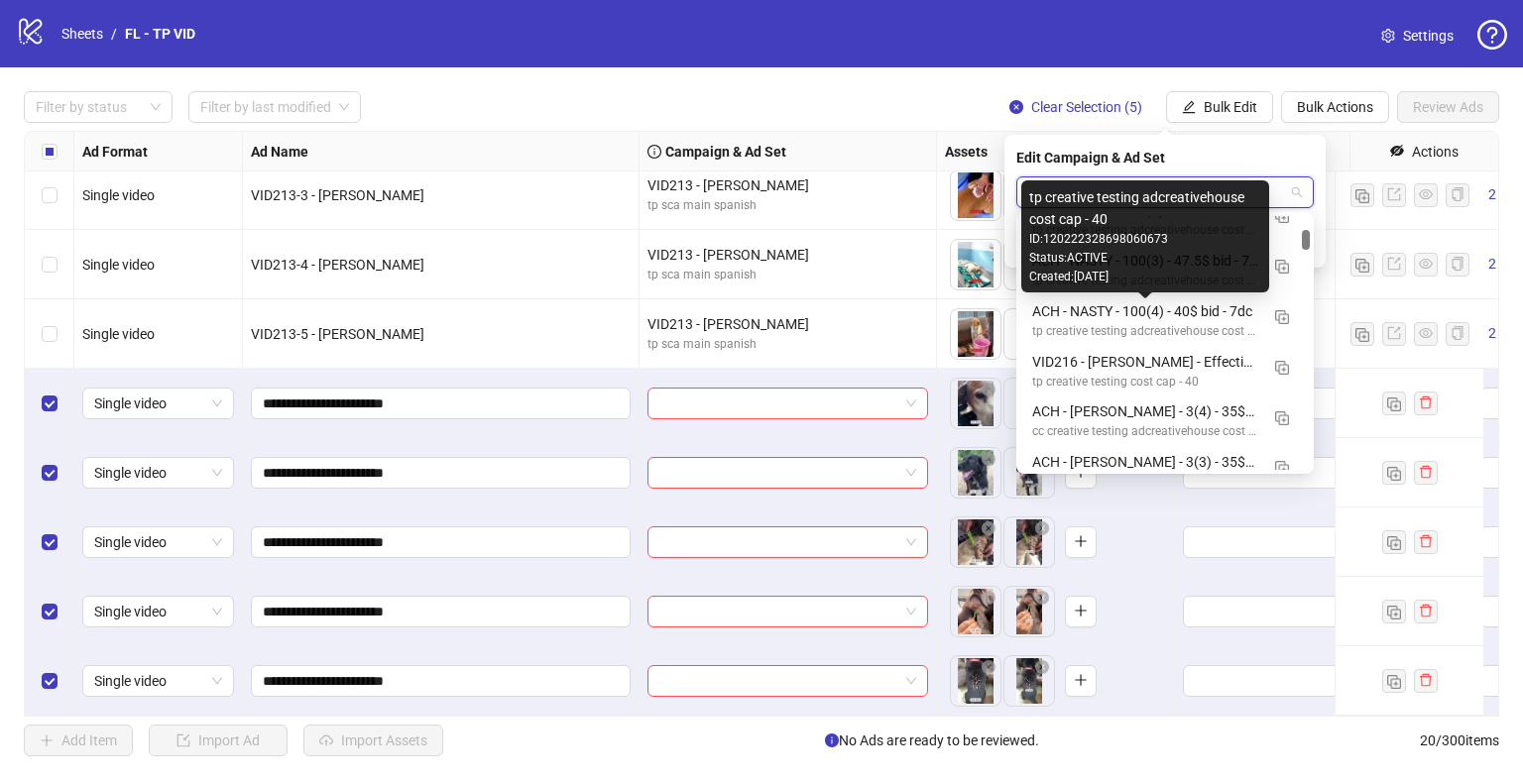 scroll, scrollTop: 1186, scrollLeft: 0, axis: vertical 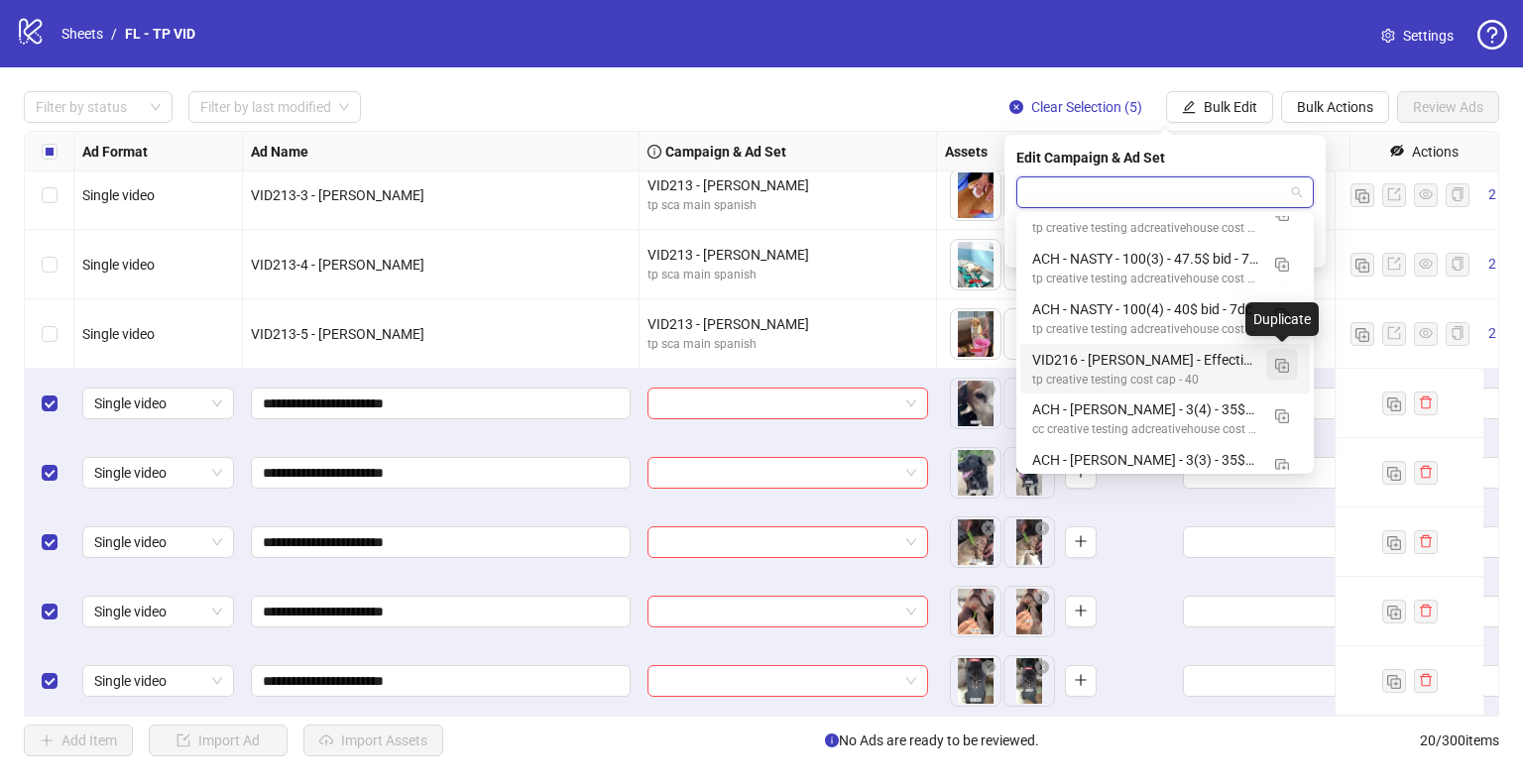 click at bounding box center (1282, 366) 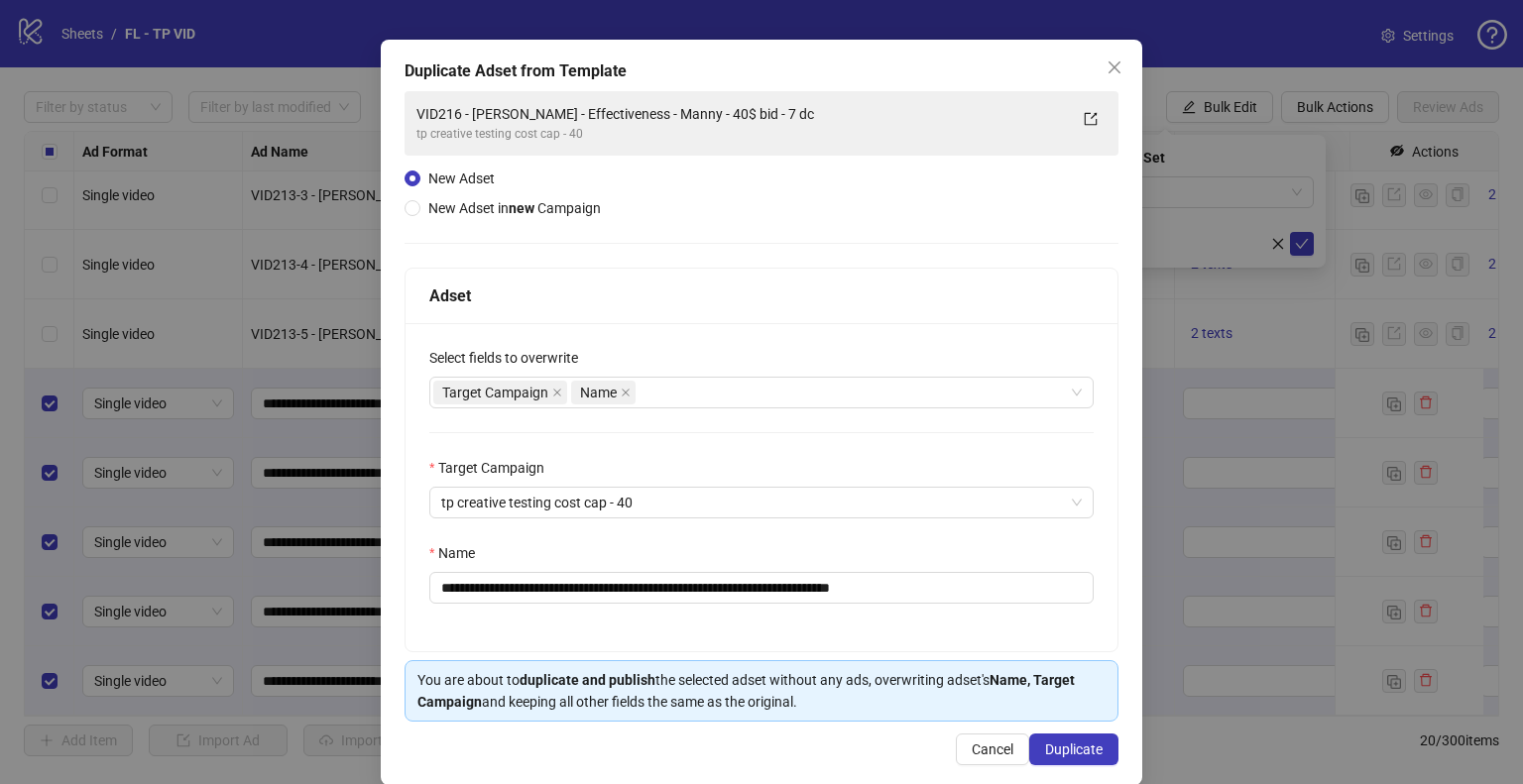 scroll, scrollTop: 83, scrollLeft: 0, axis: vertical 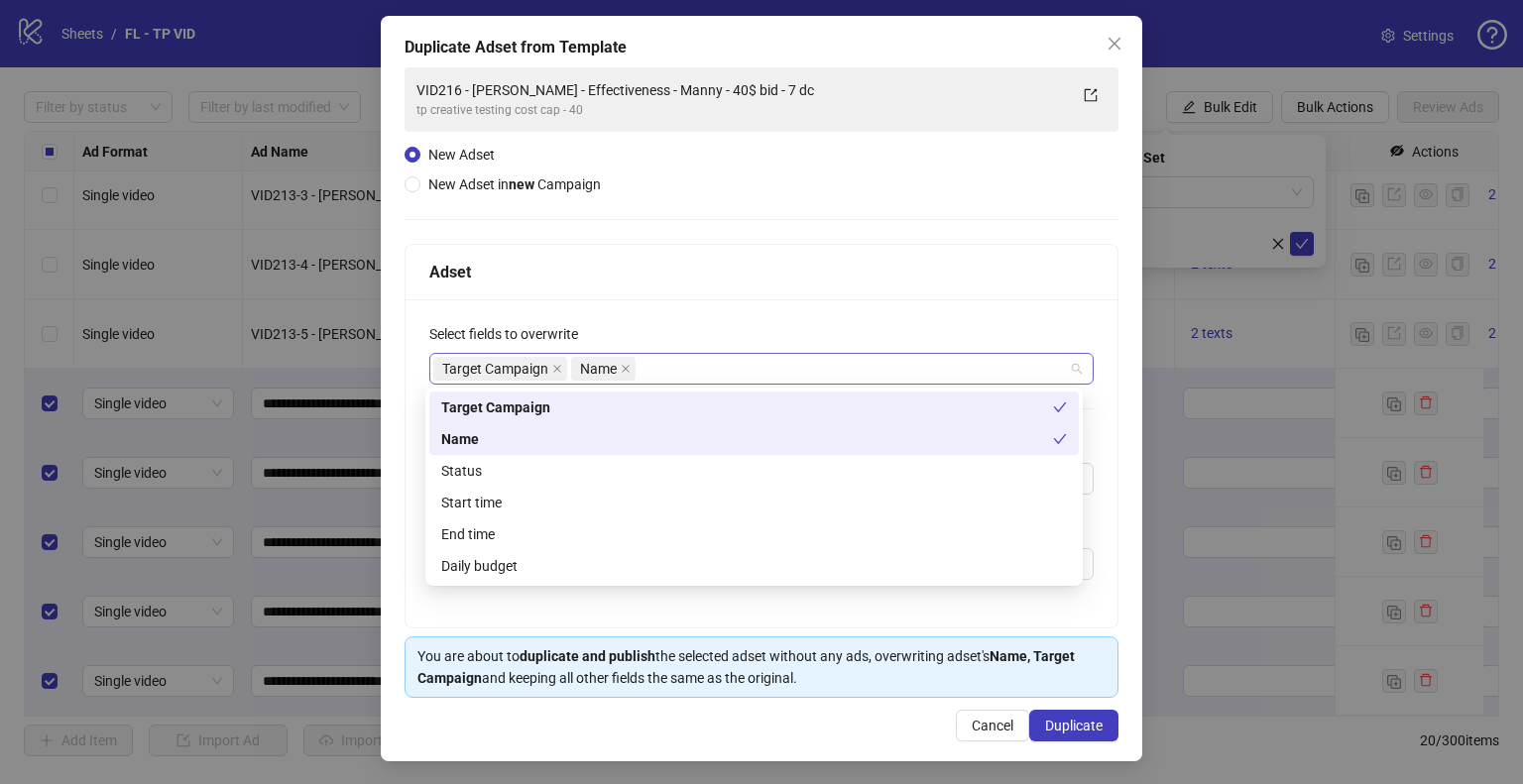 click on "Target Campaign Name" at bounding box center [751, 369] 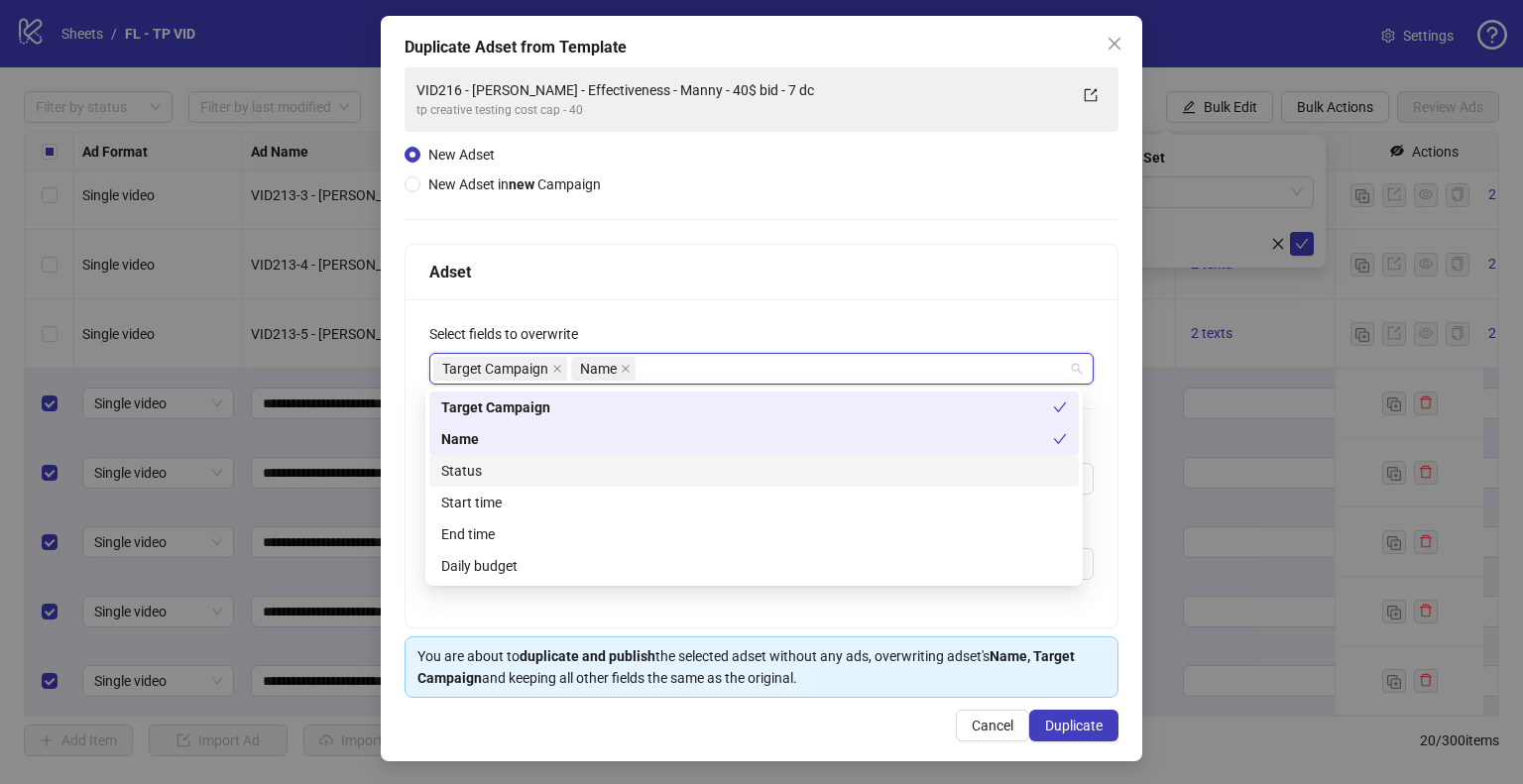 click on "Status" at bounding box center [754, 471] 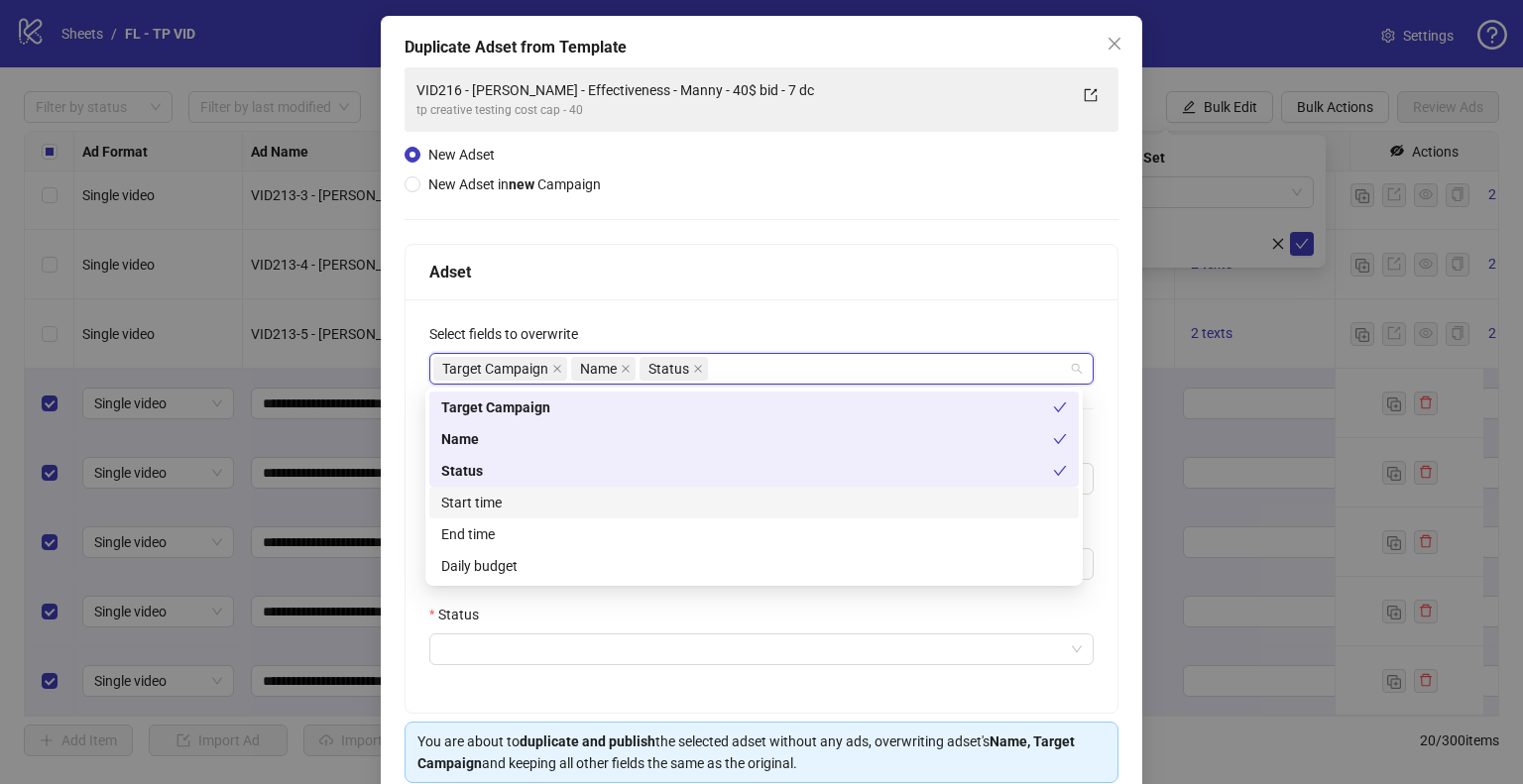 click on "Start time" at bounding box center (754, 503) 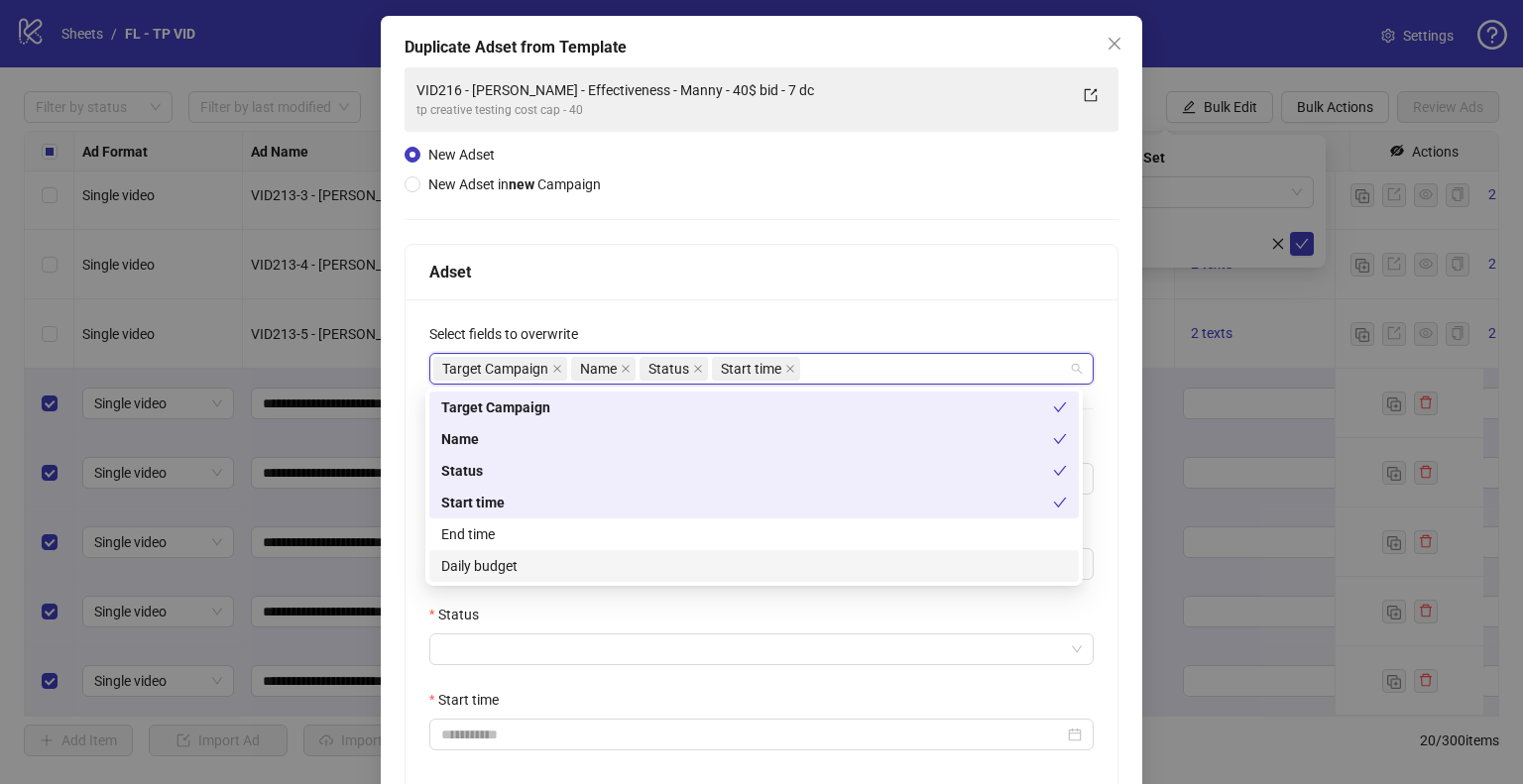 click on "Daily budget" at bounding box center (754, 566) 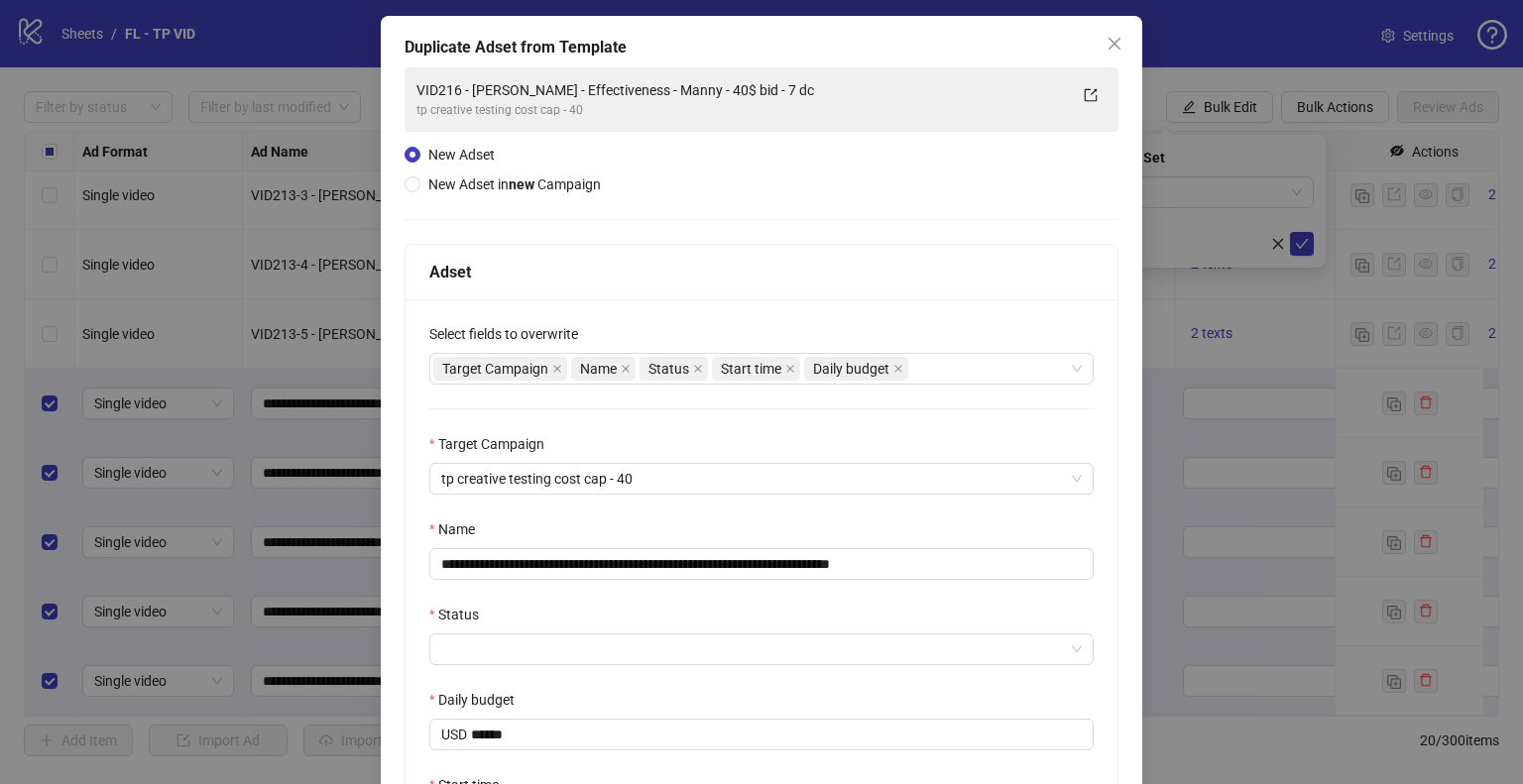click on "**********" at bounding box center [762, 516] 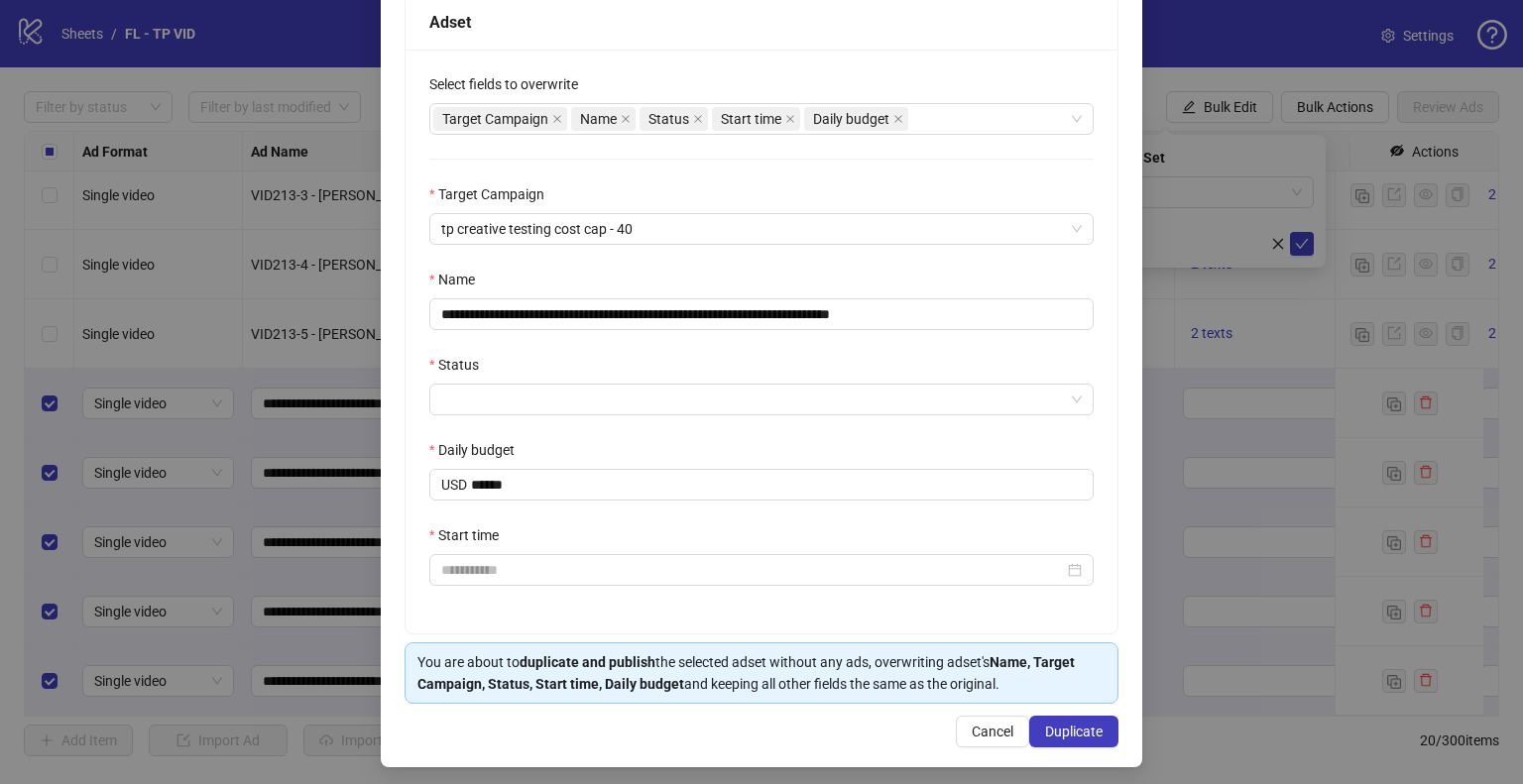 scroll, scrollTop: 338, scrollLeft: 0, axis: vertical 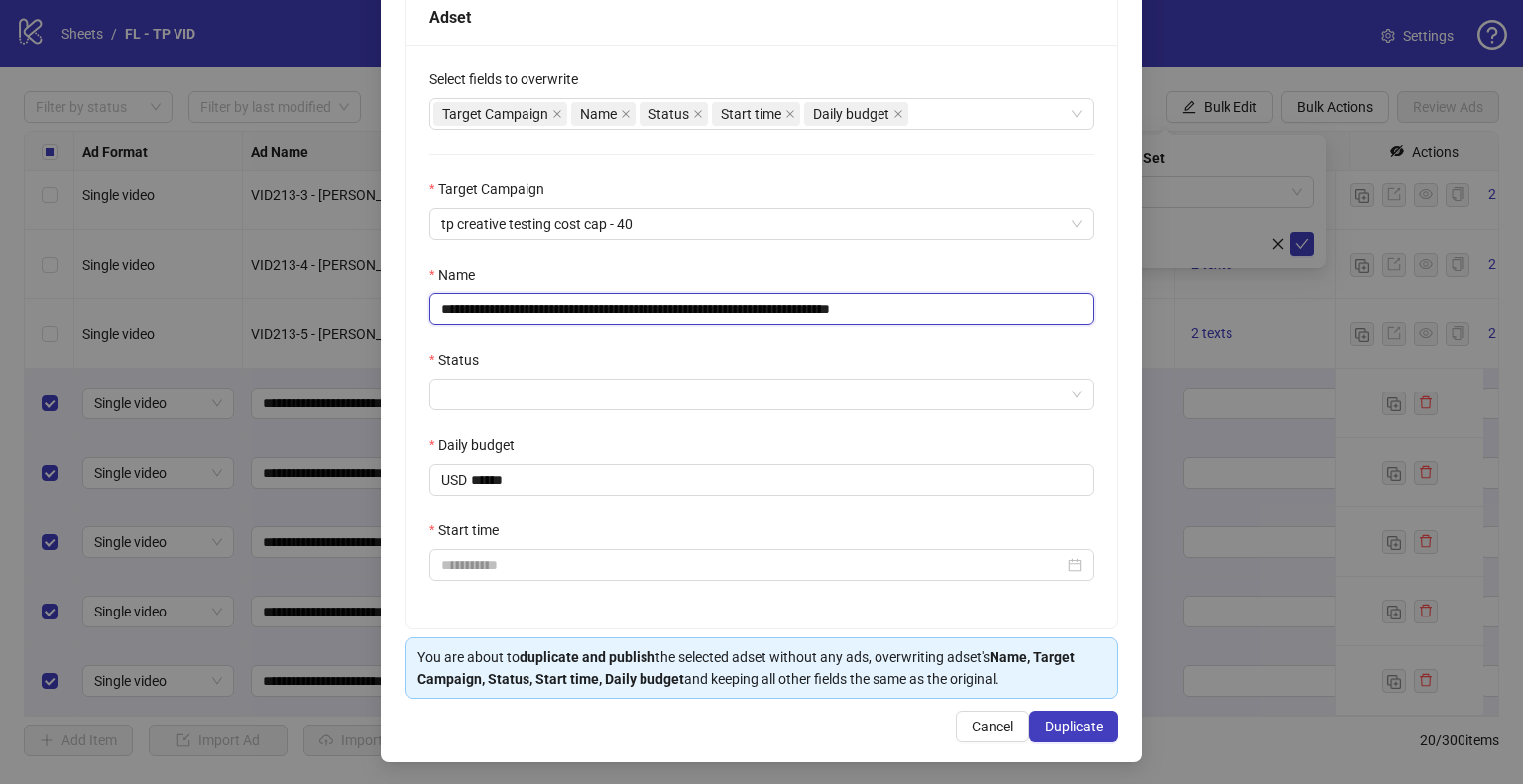 click on "**********" at bounding box center [762, 309] 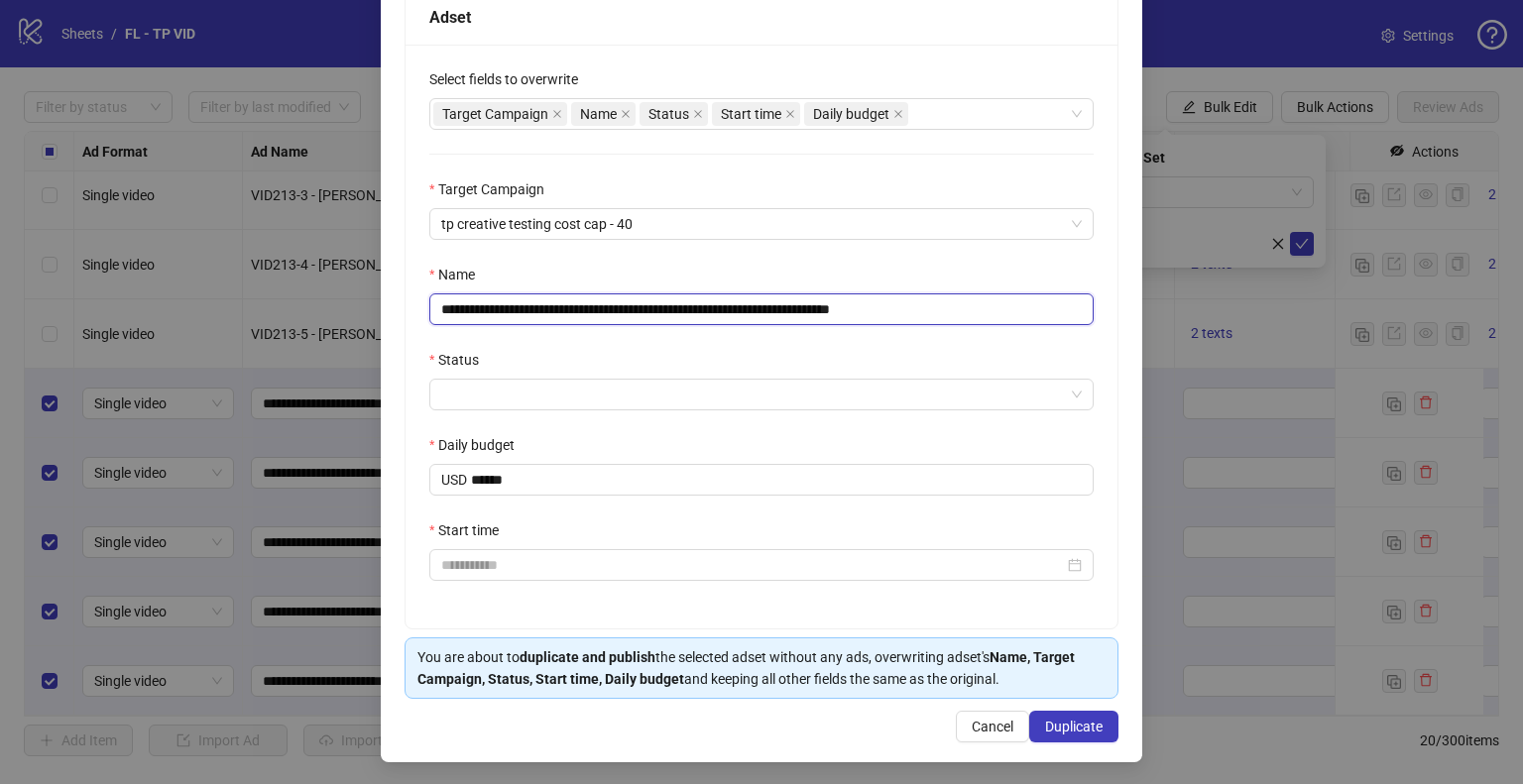 click on "**********" at bounding box center (762, 309) 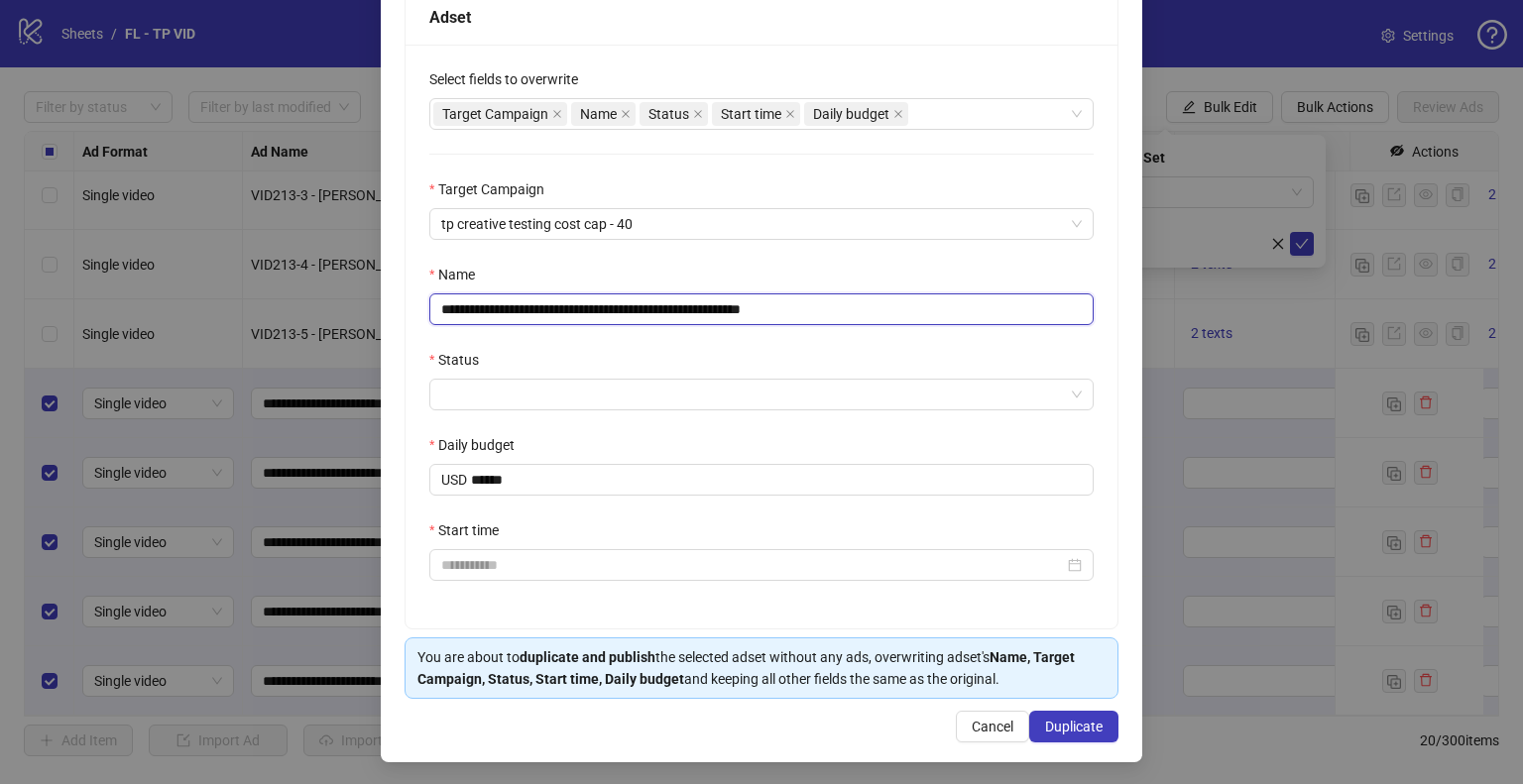 click on "**********" at bounding box center [762, 309] 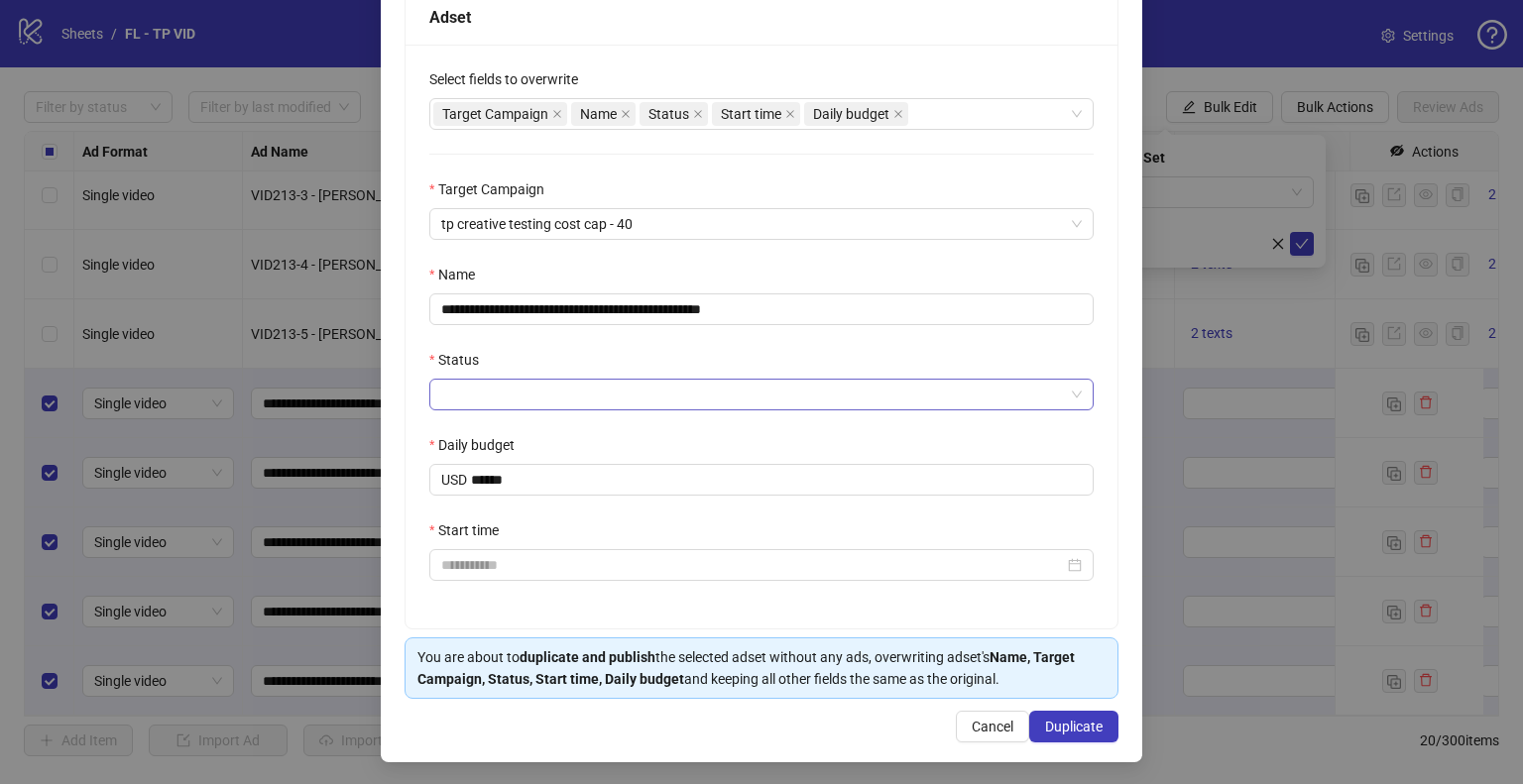 click on "Status" at bounding box center [753, 394] 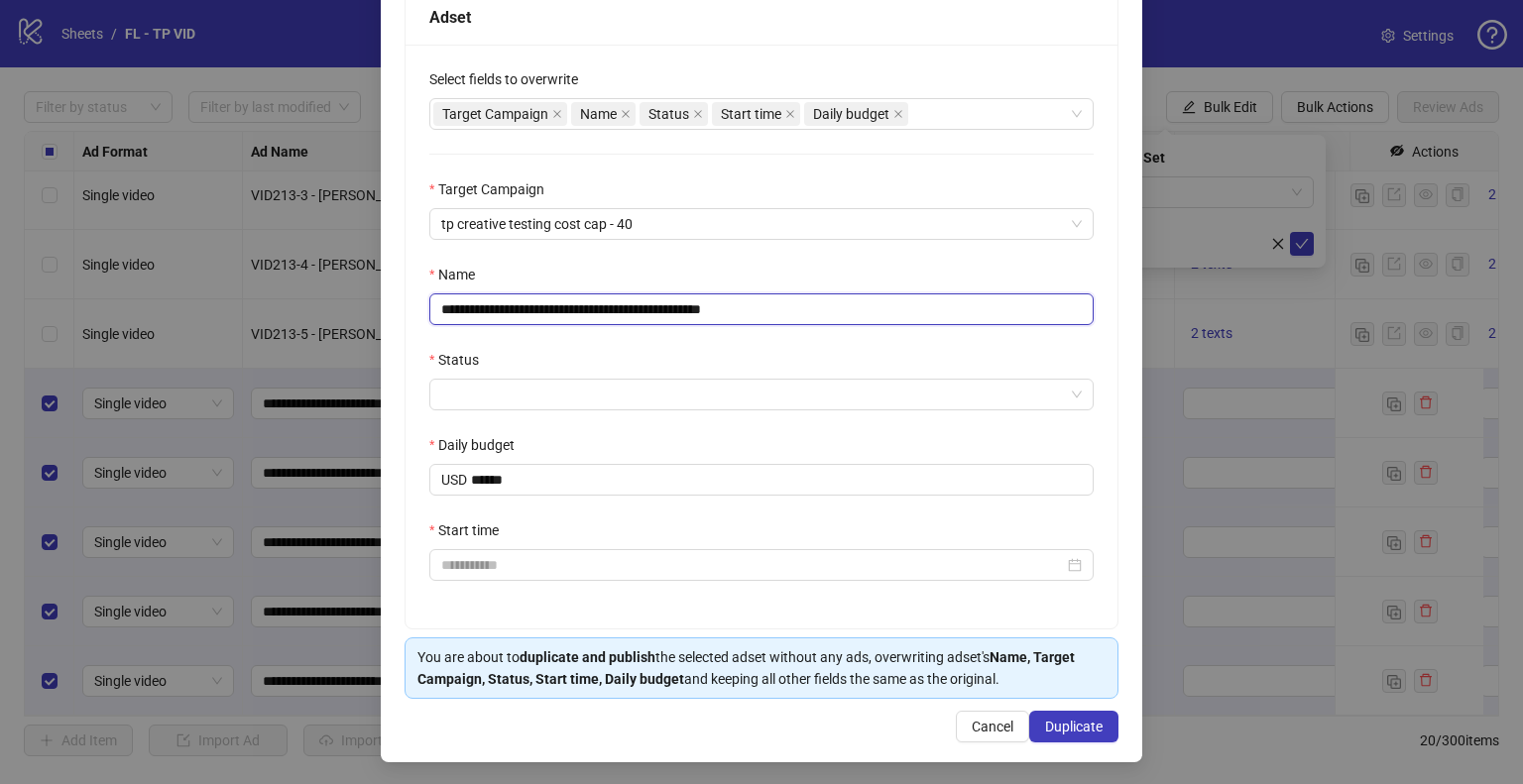 click on "**********" at bounding box center (762, 309) 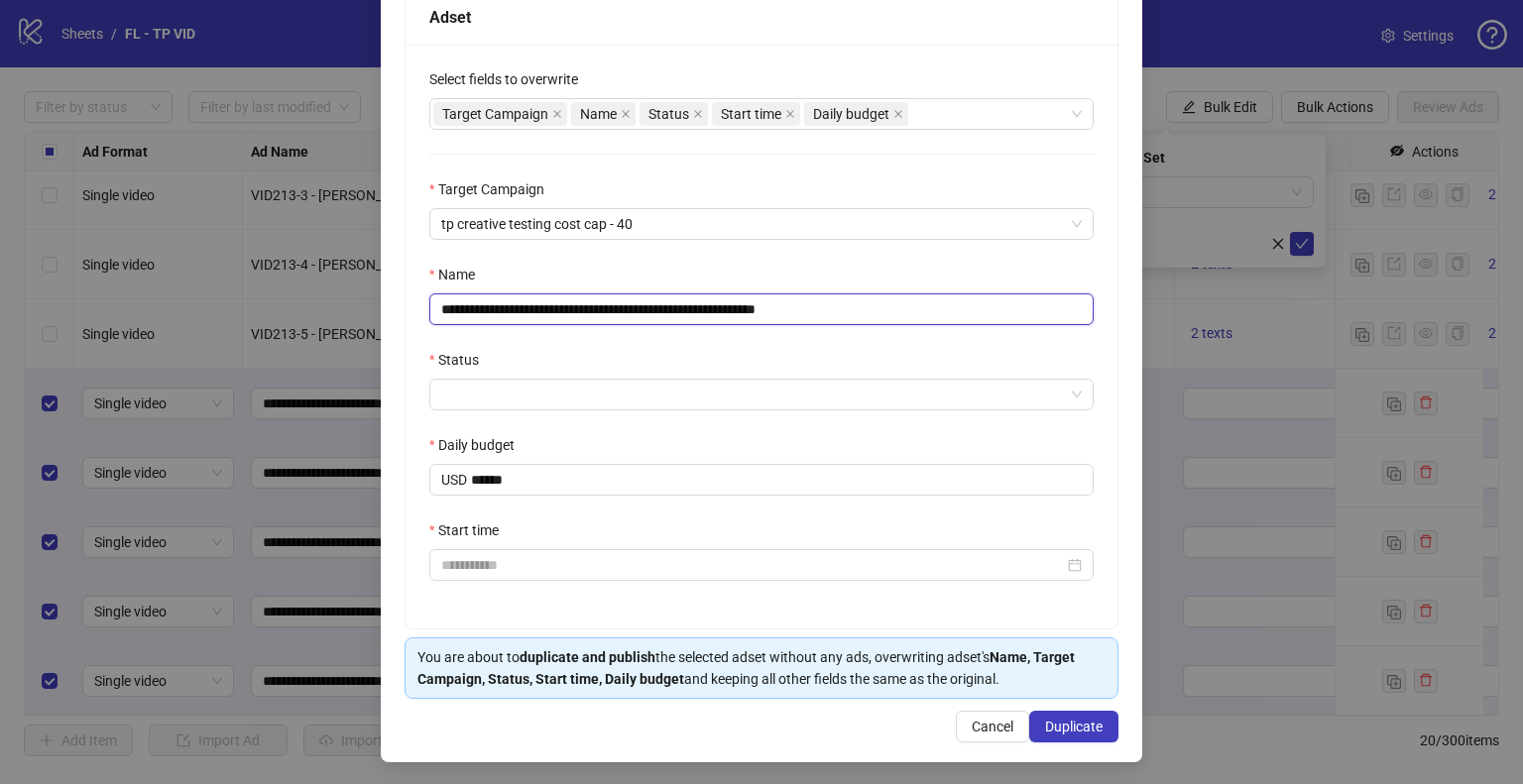 drag, startPoint x: 715, startPoint y: 307, endPoint x: 416, endPoint y: 308, distance: 299.00167 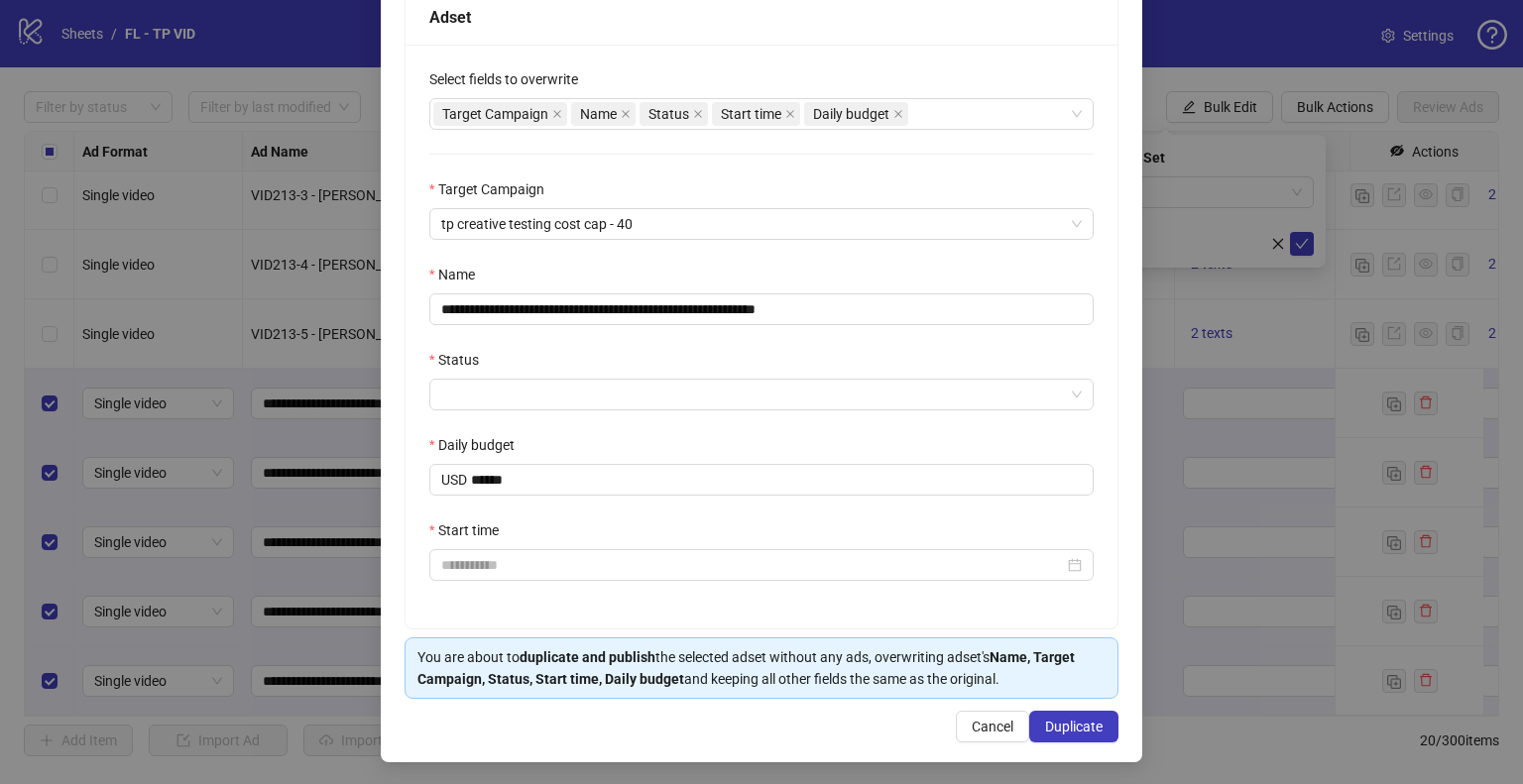 click on "**********" at bounding box center (762, 262) 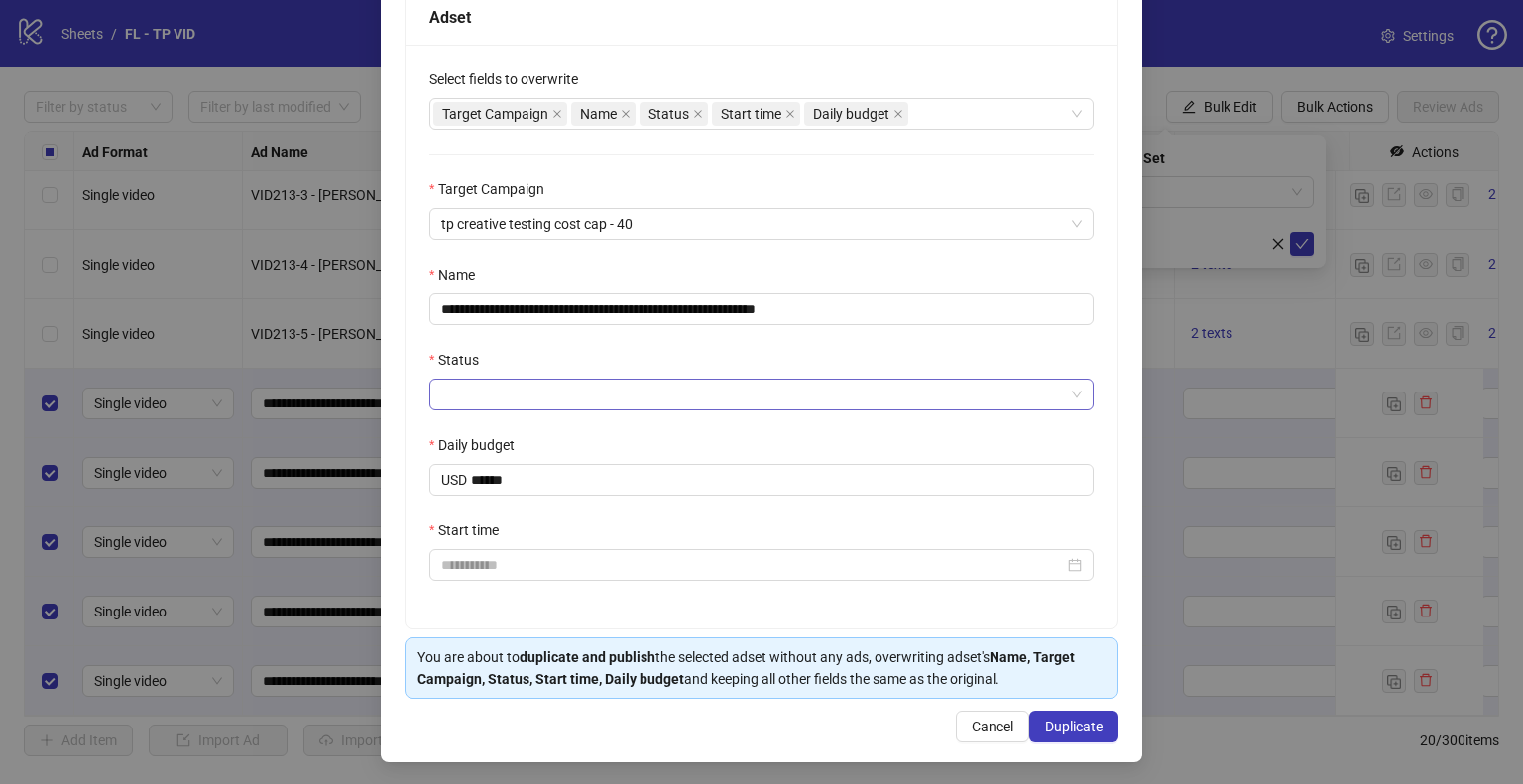 click on "Status" at bounding box center (753, 394) 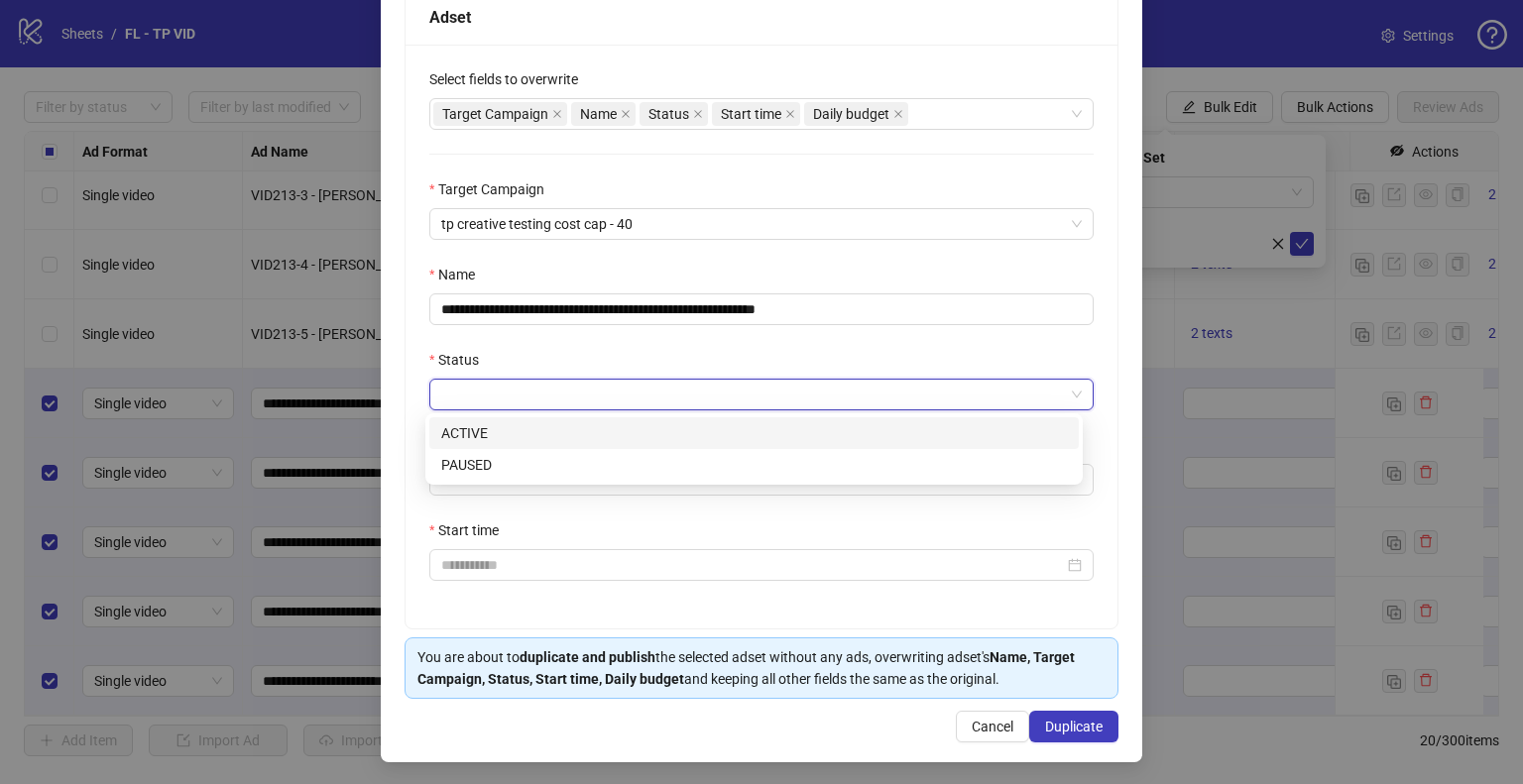 click on "ACTIVE" at bounding box center (754, 433) 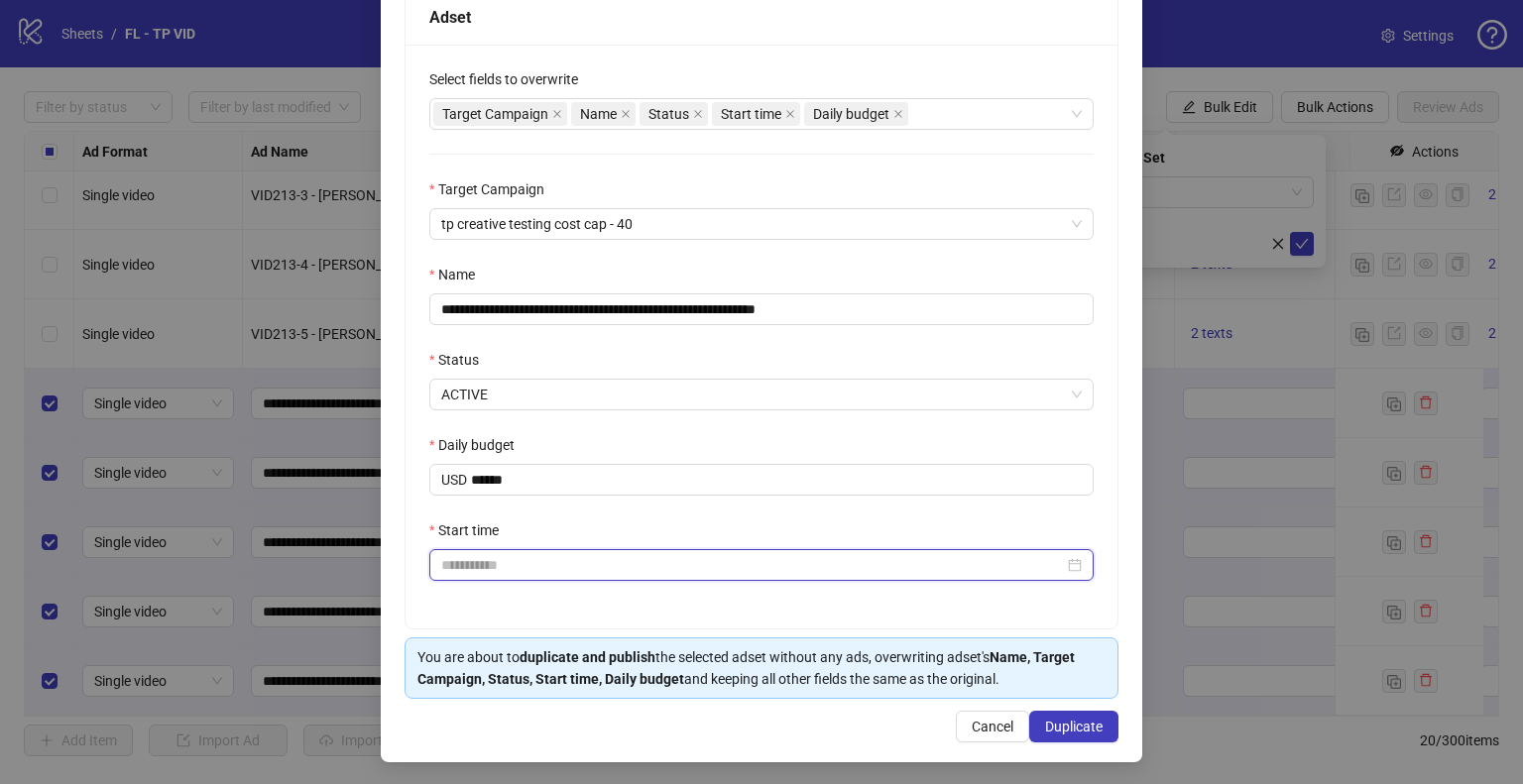 click on "Start time" at bounding box center (753, 565) 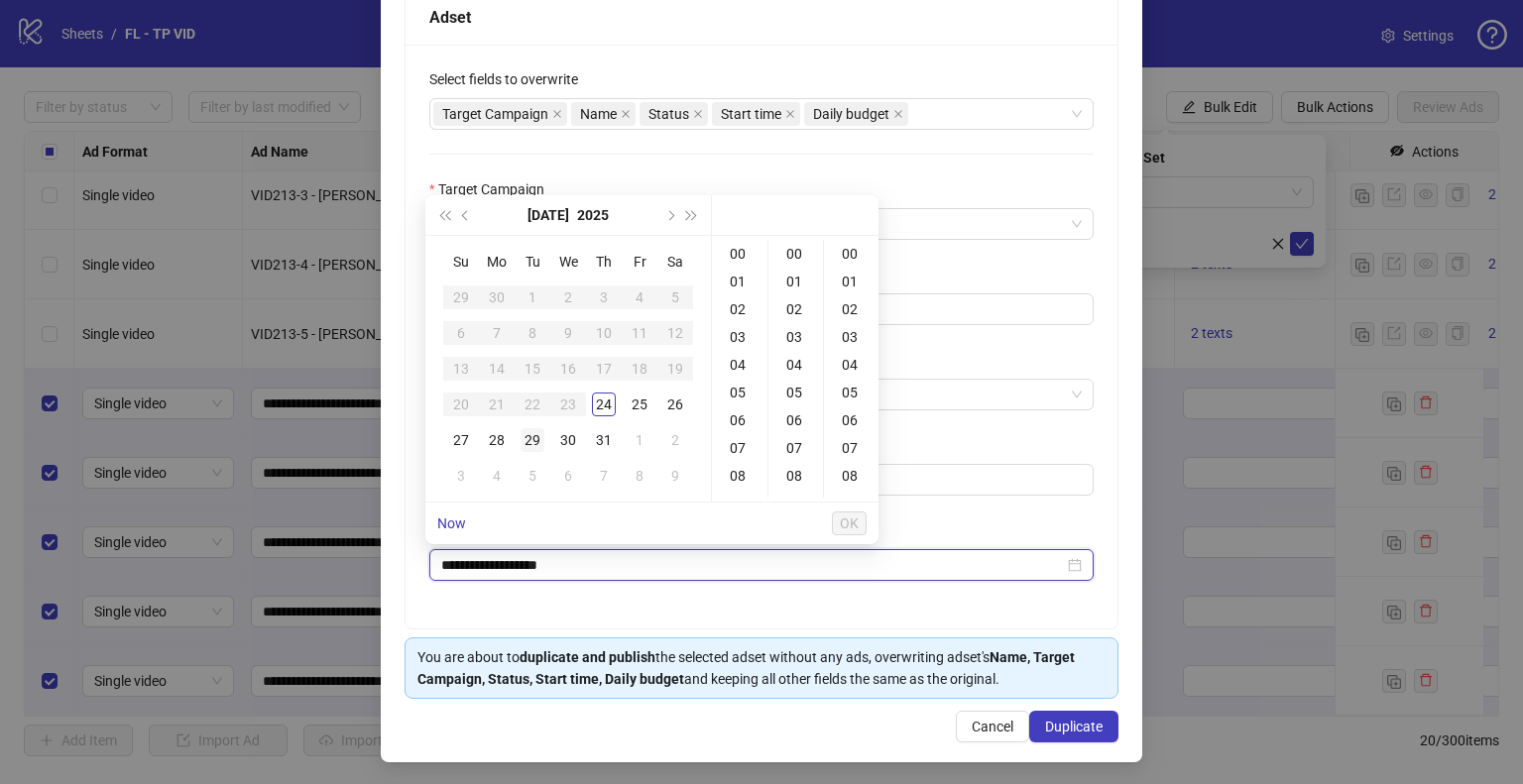 type on "**********" 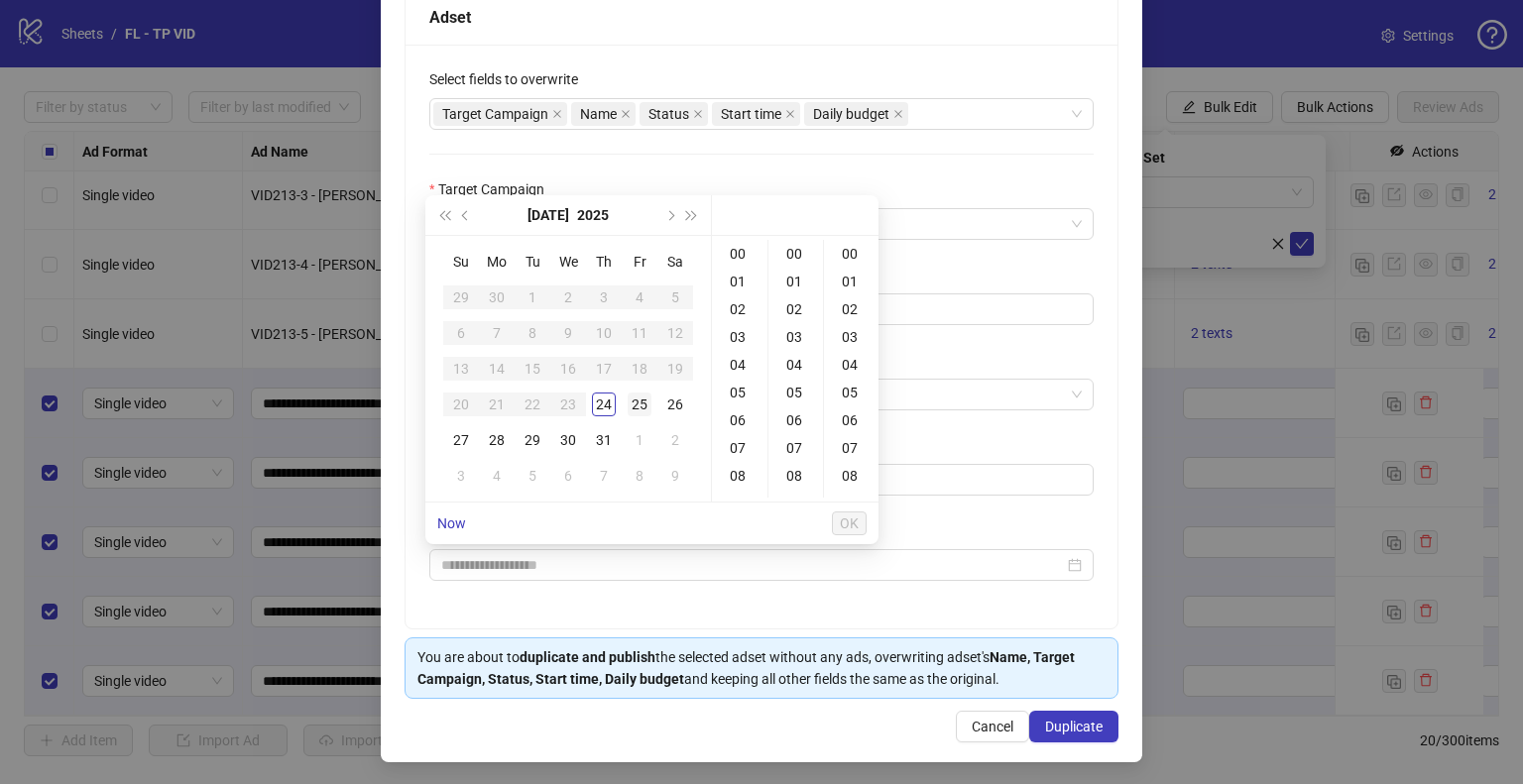 click on "25" at bounding box center (640, 404) 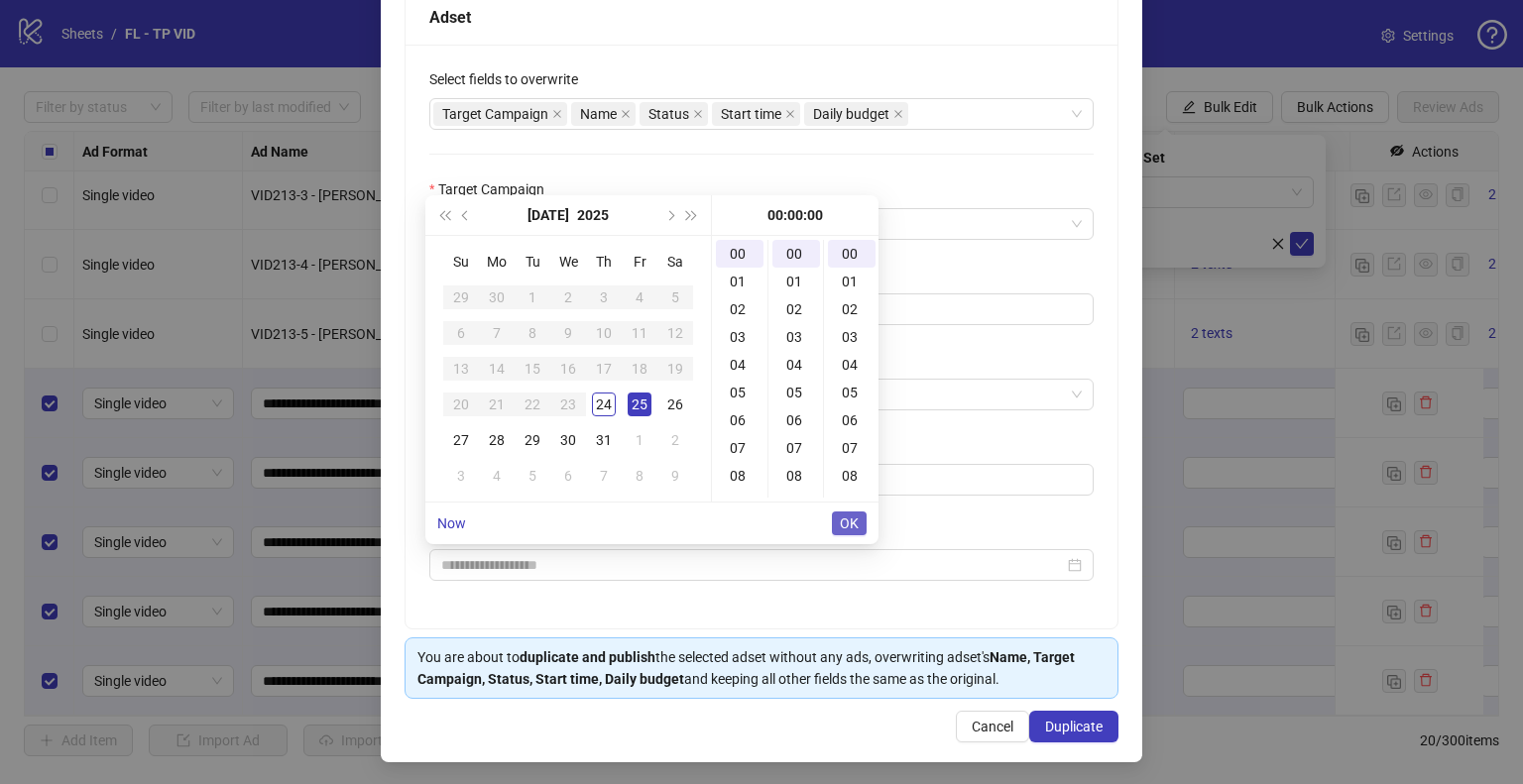 type on "**********" 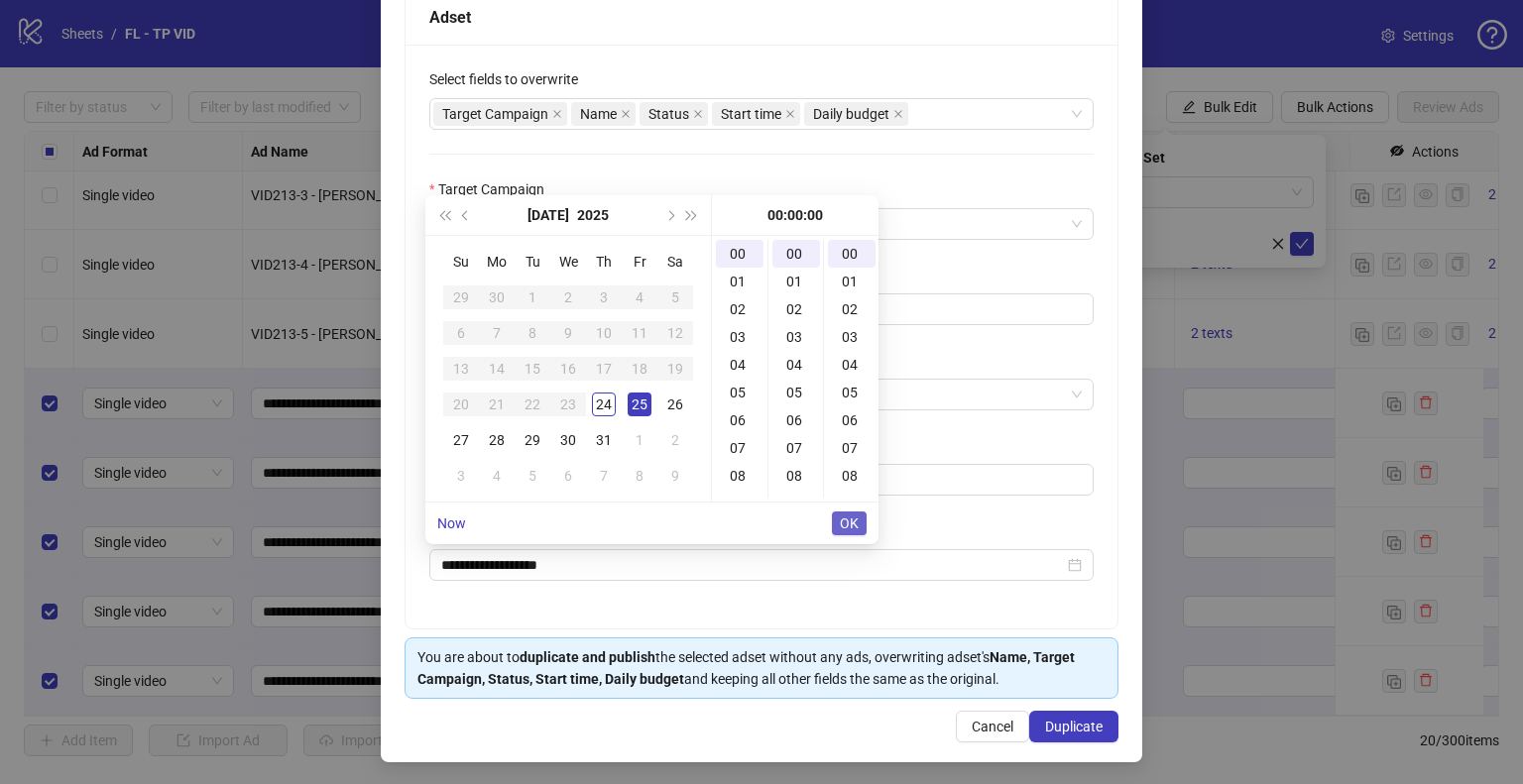 click on "OK" at bounding box center [849, 523] 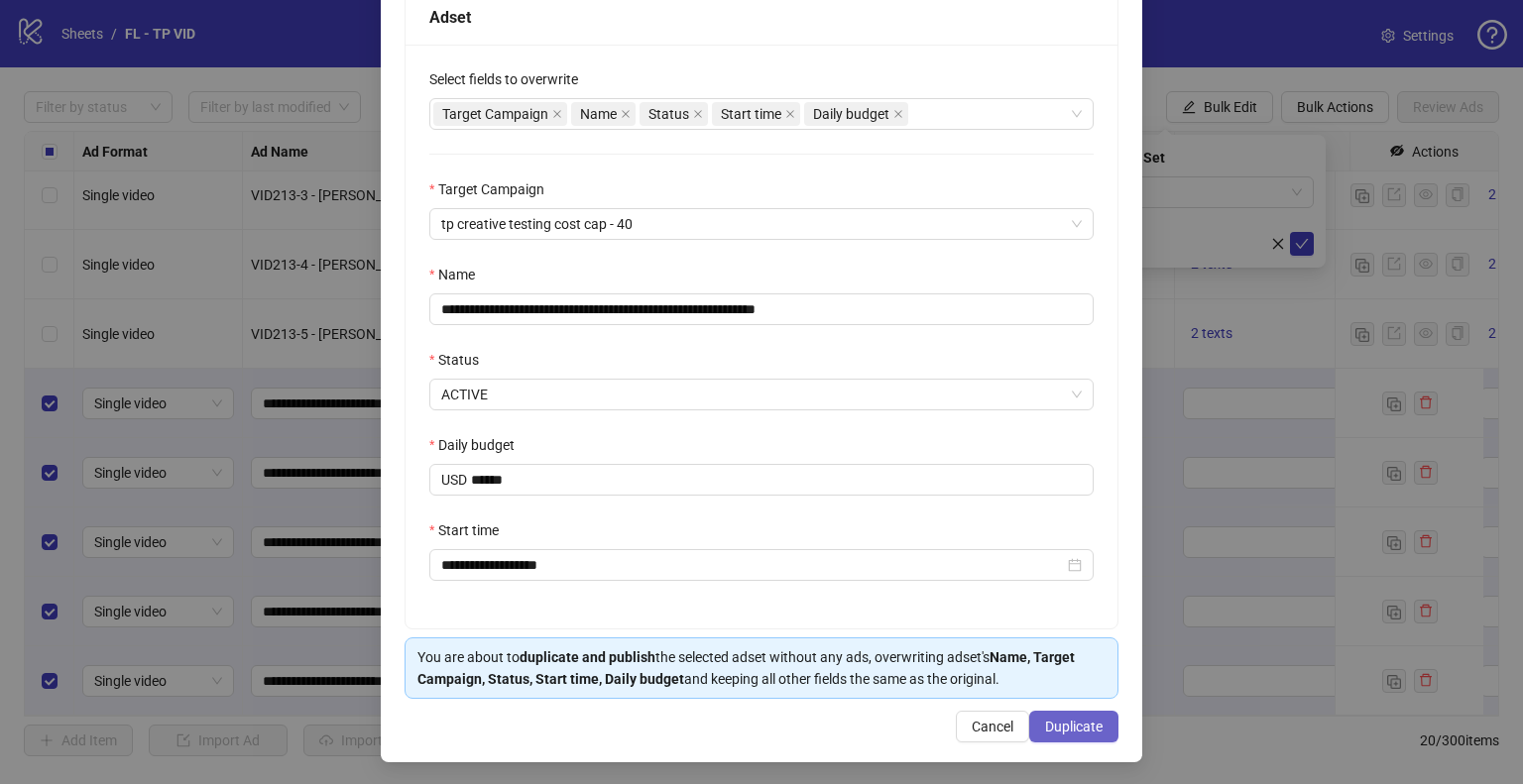 click on "Duplicate" at bounding box center (1074, 727) 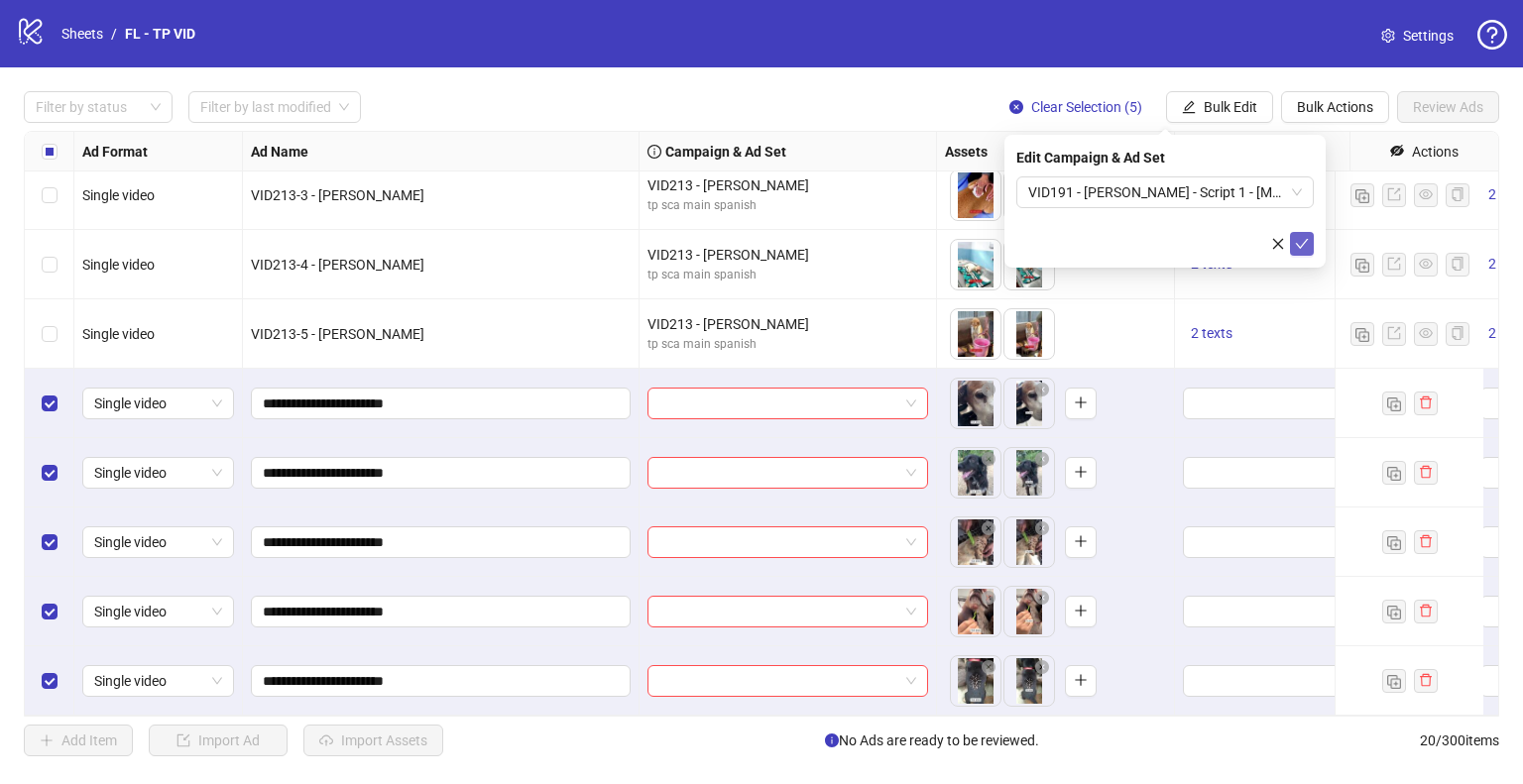 click 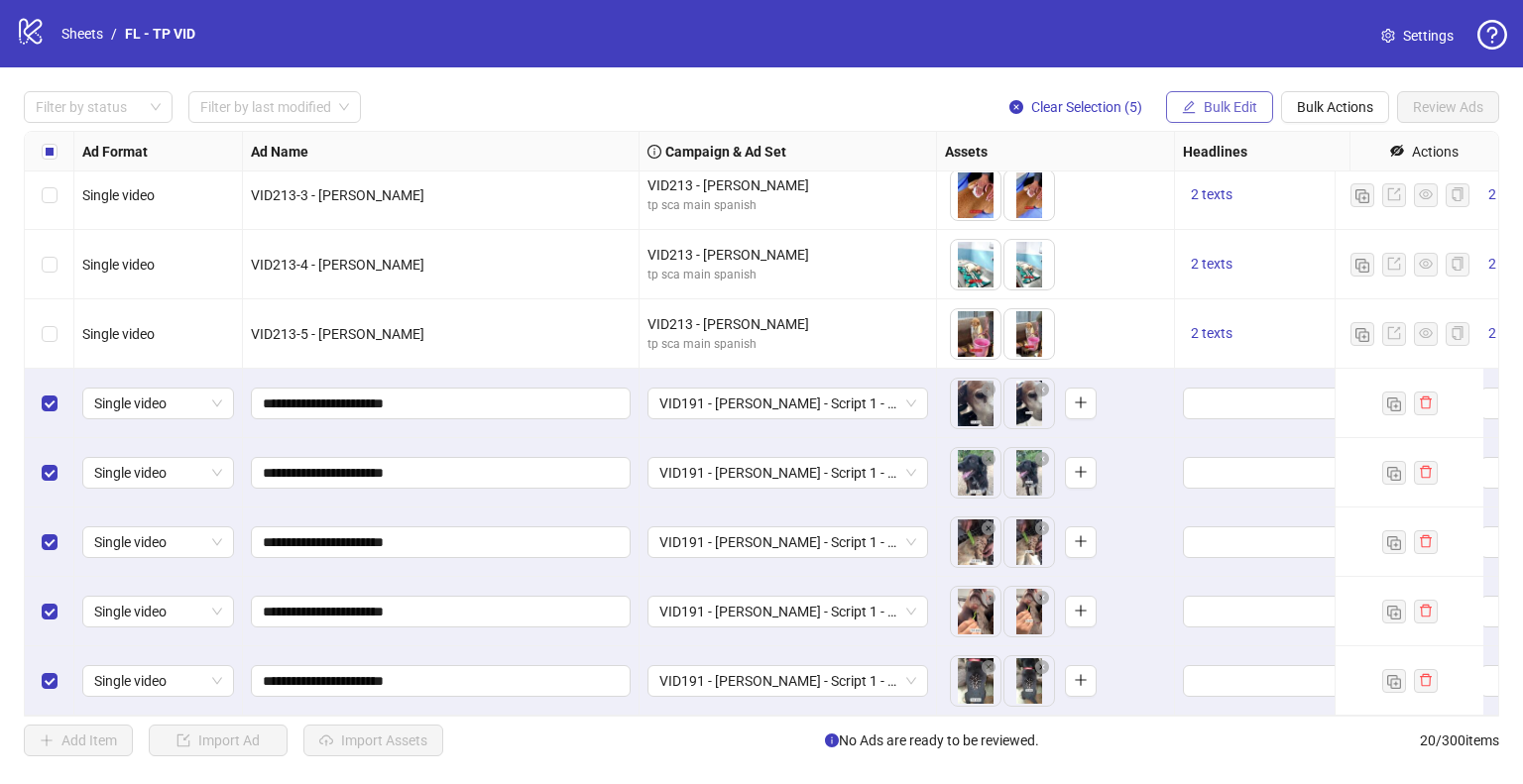 click on "Bulk Edit" at bounding box center [1230, 107] 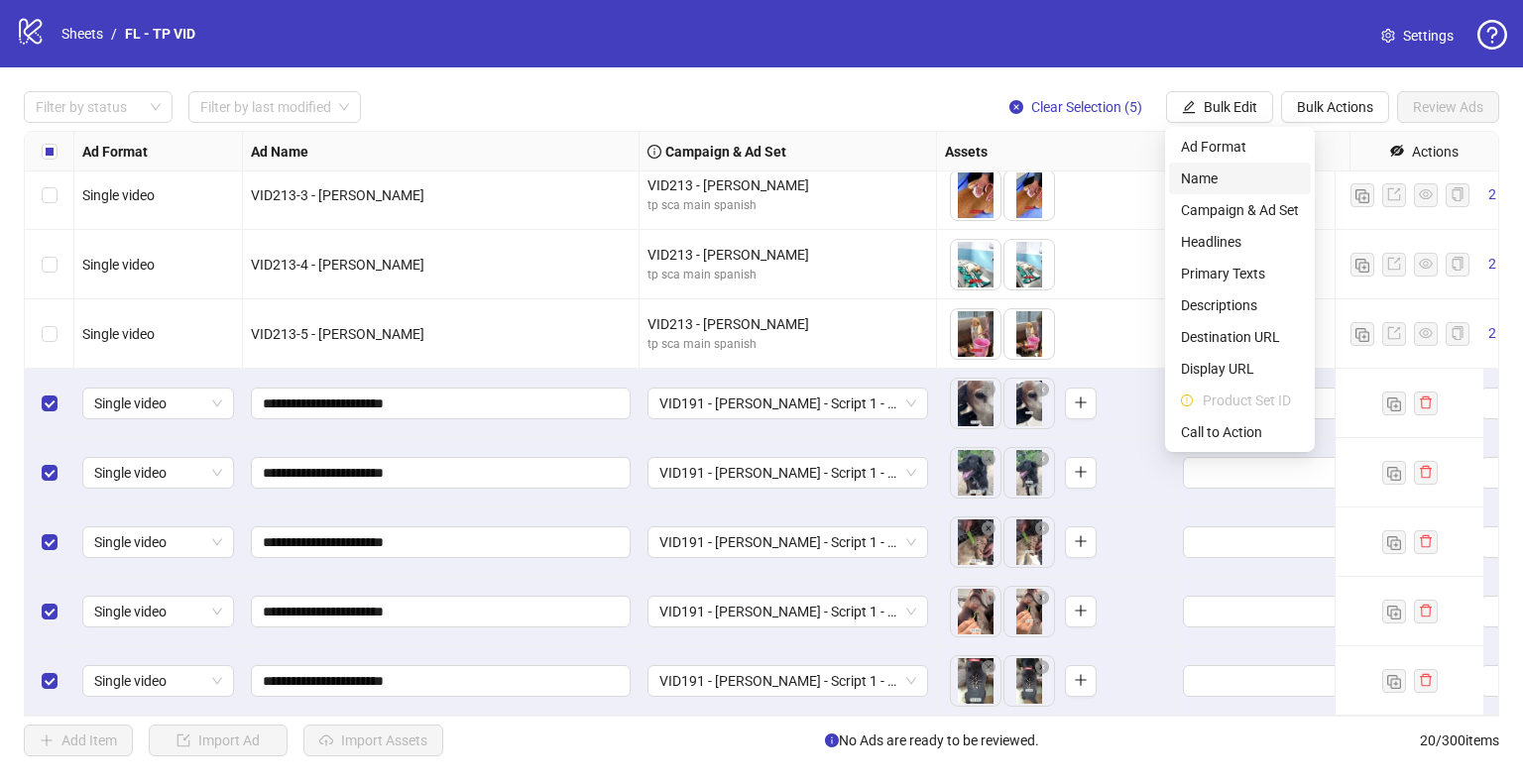 click on "Name" at bounding box center [1239, 178] 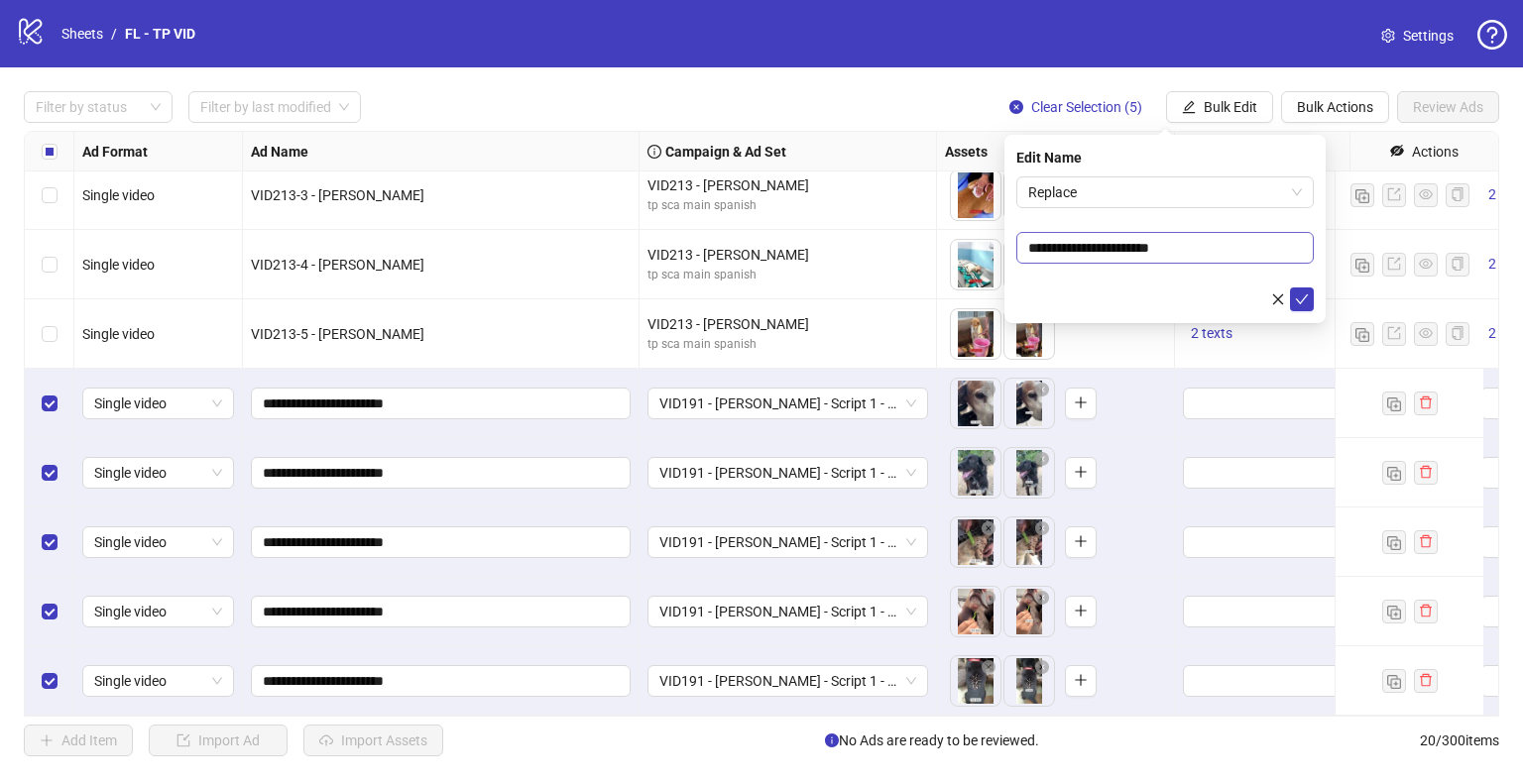 drag, startPoint x: 1060, startPoint y: 267, endPoint x: 1079, endPoint y: 246, distance: 28.319605 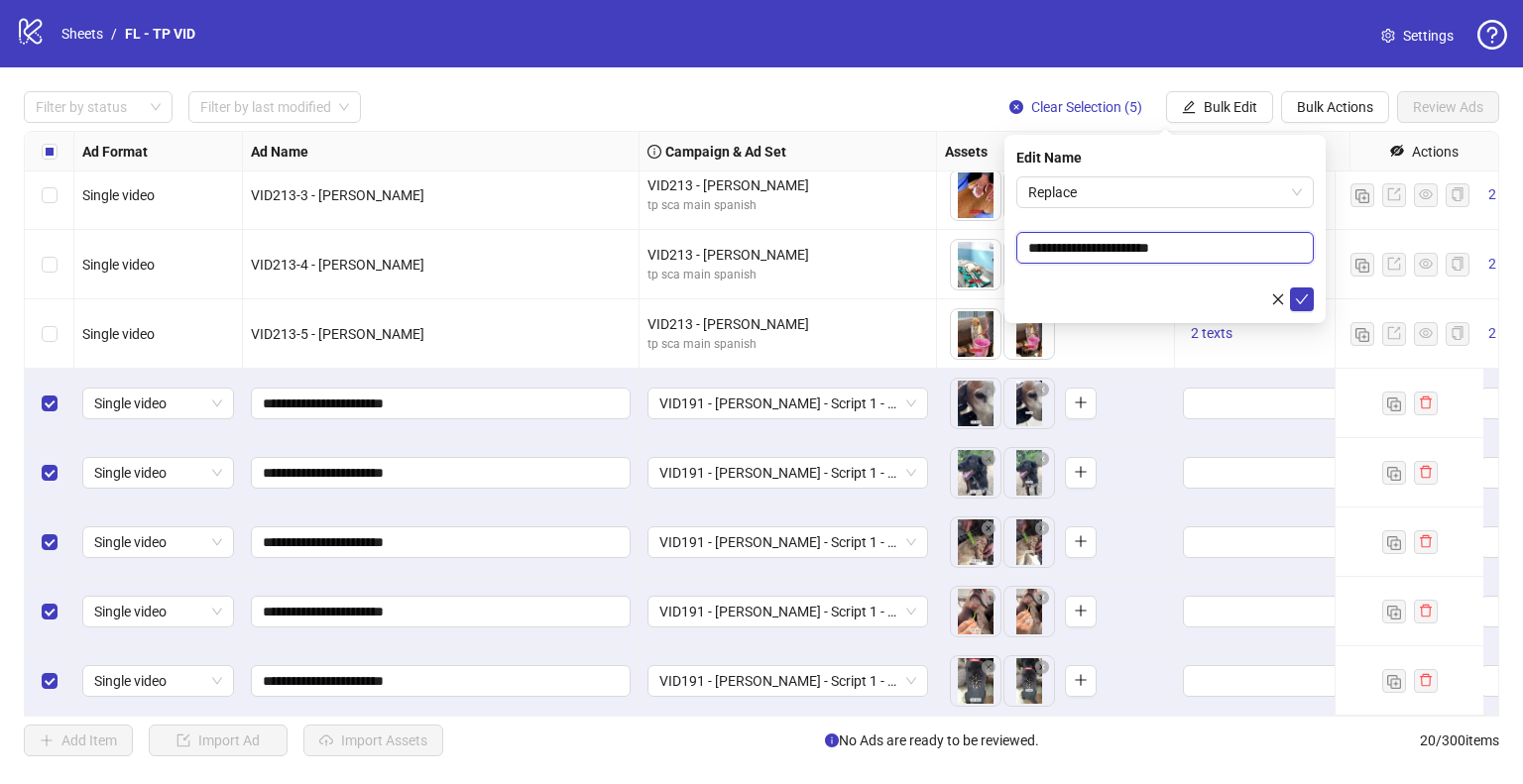 click on "**********" at bounding box center [1165, 248] 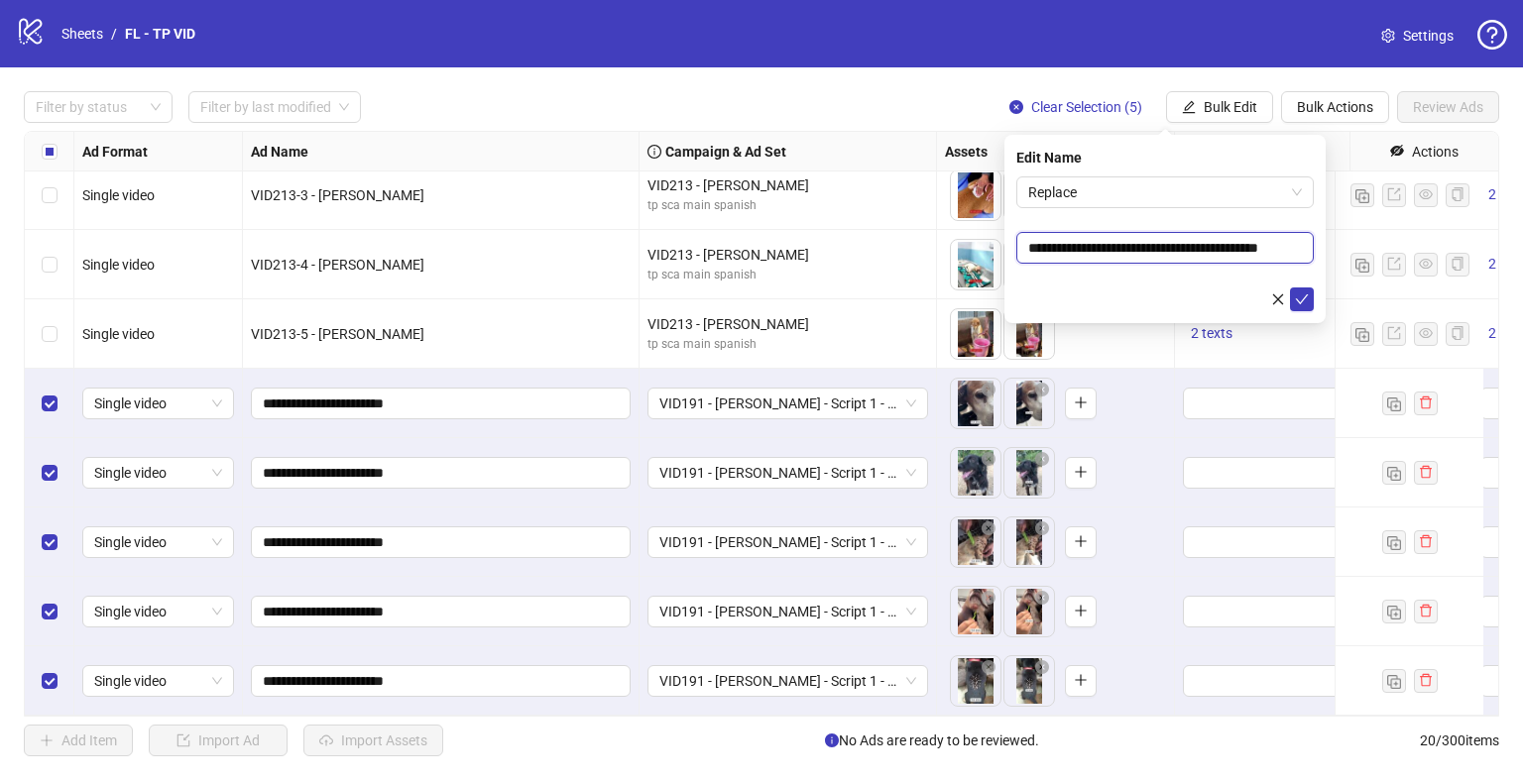 scroll, scrollTop: 0, scrollLeft: 4, axis: horizontal 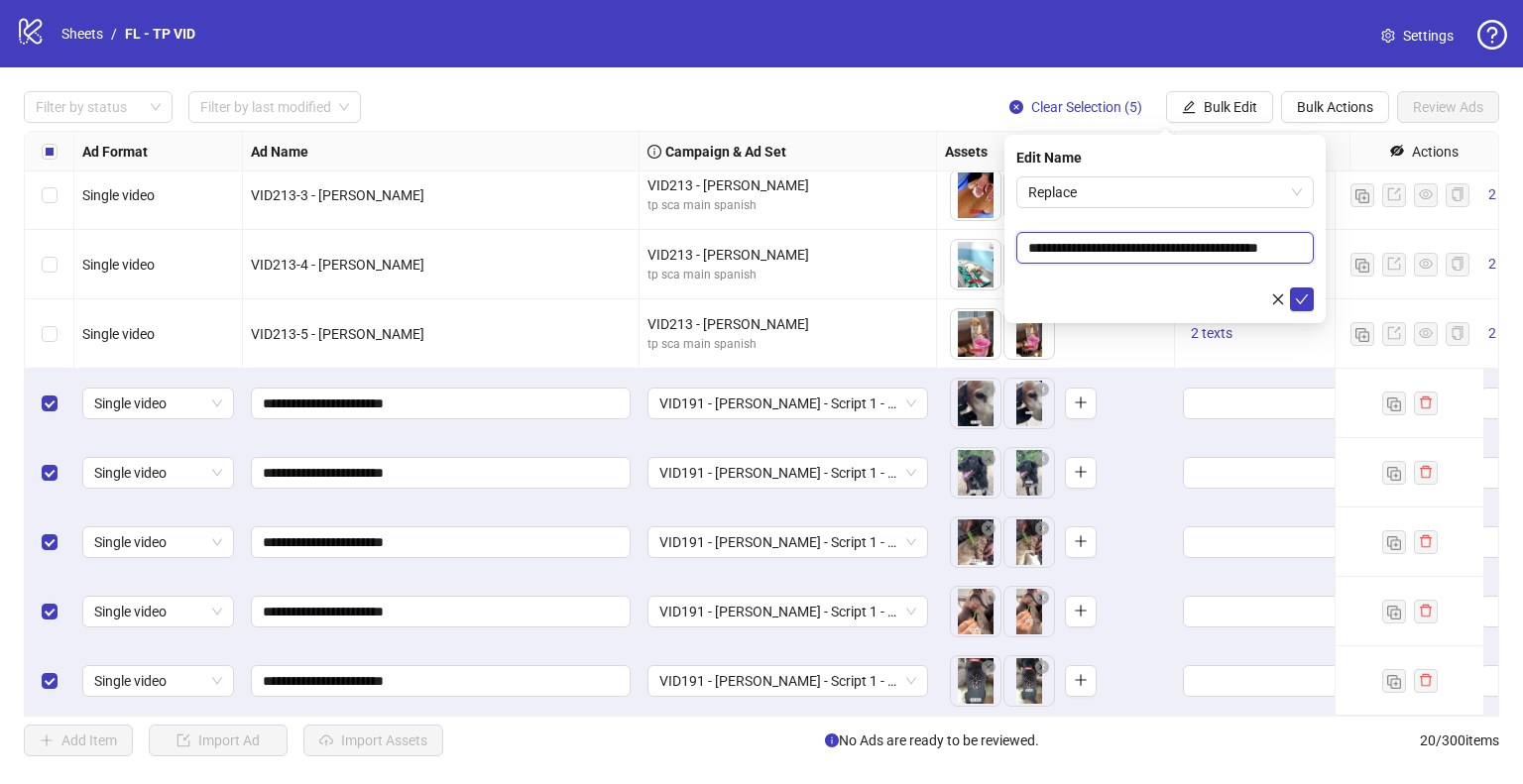 type on "**********" 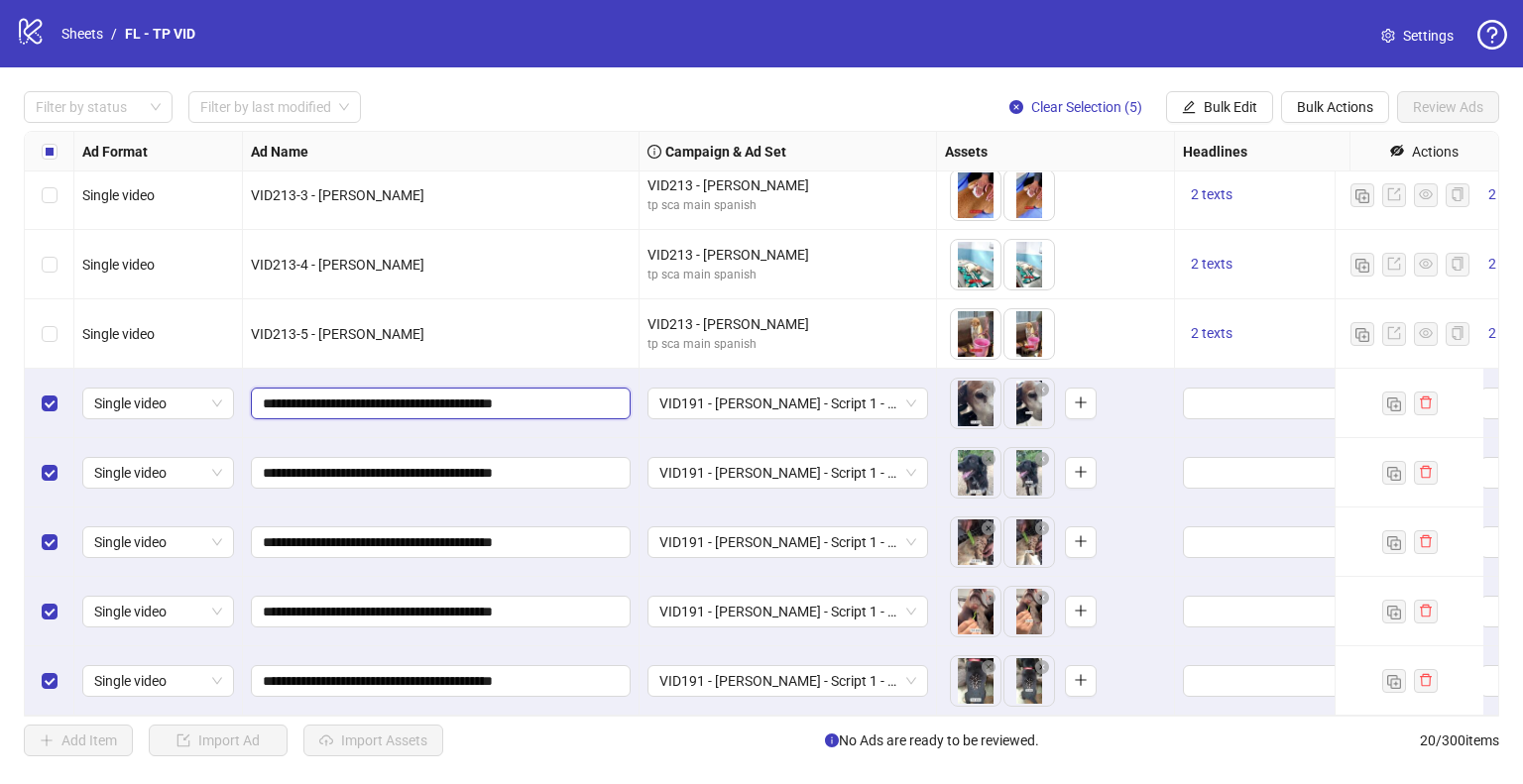 click on "**********" at bounding box center (438, 403) 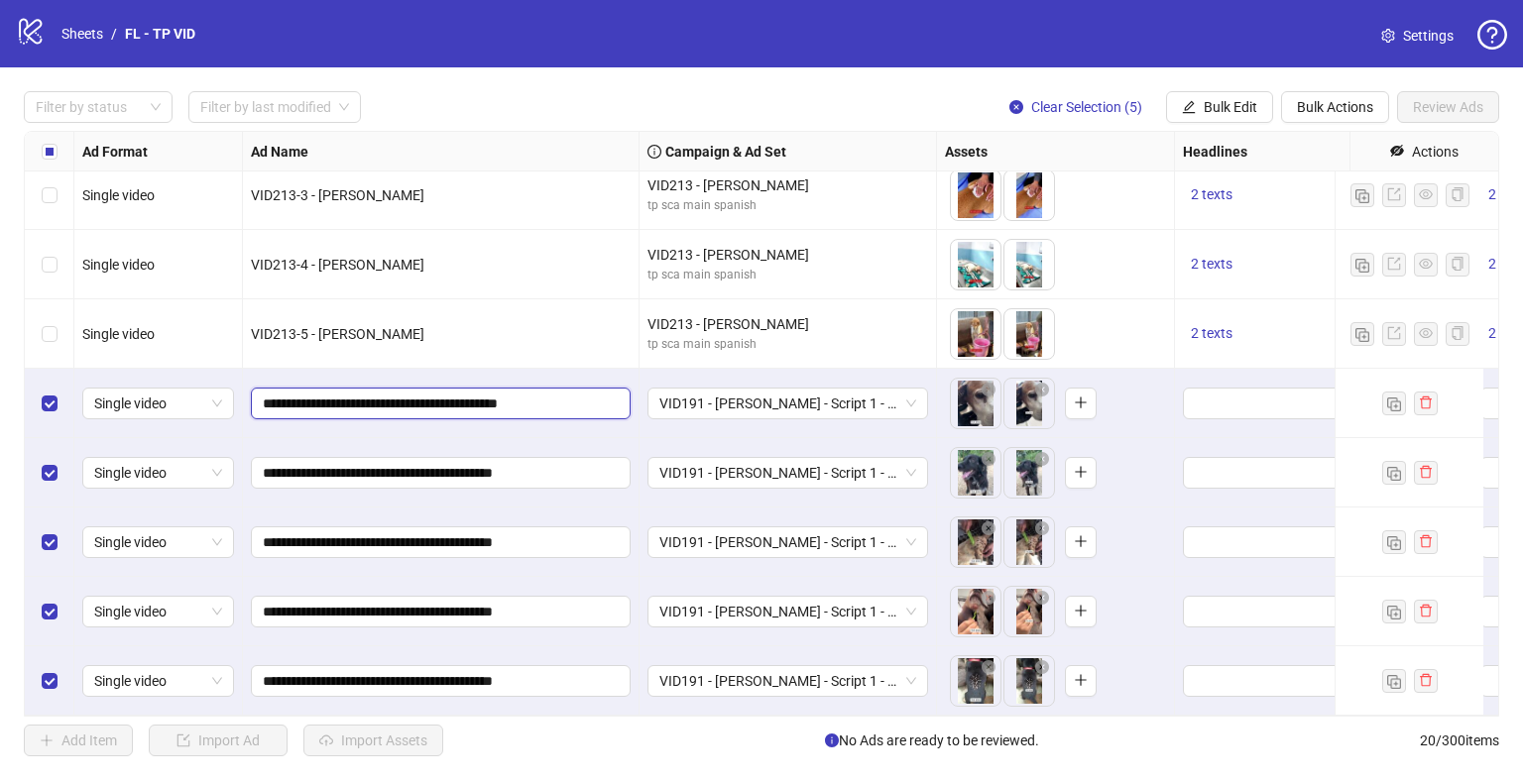 type on "**********" 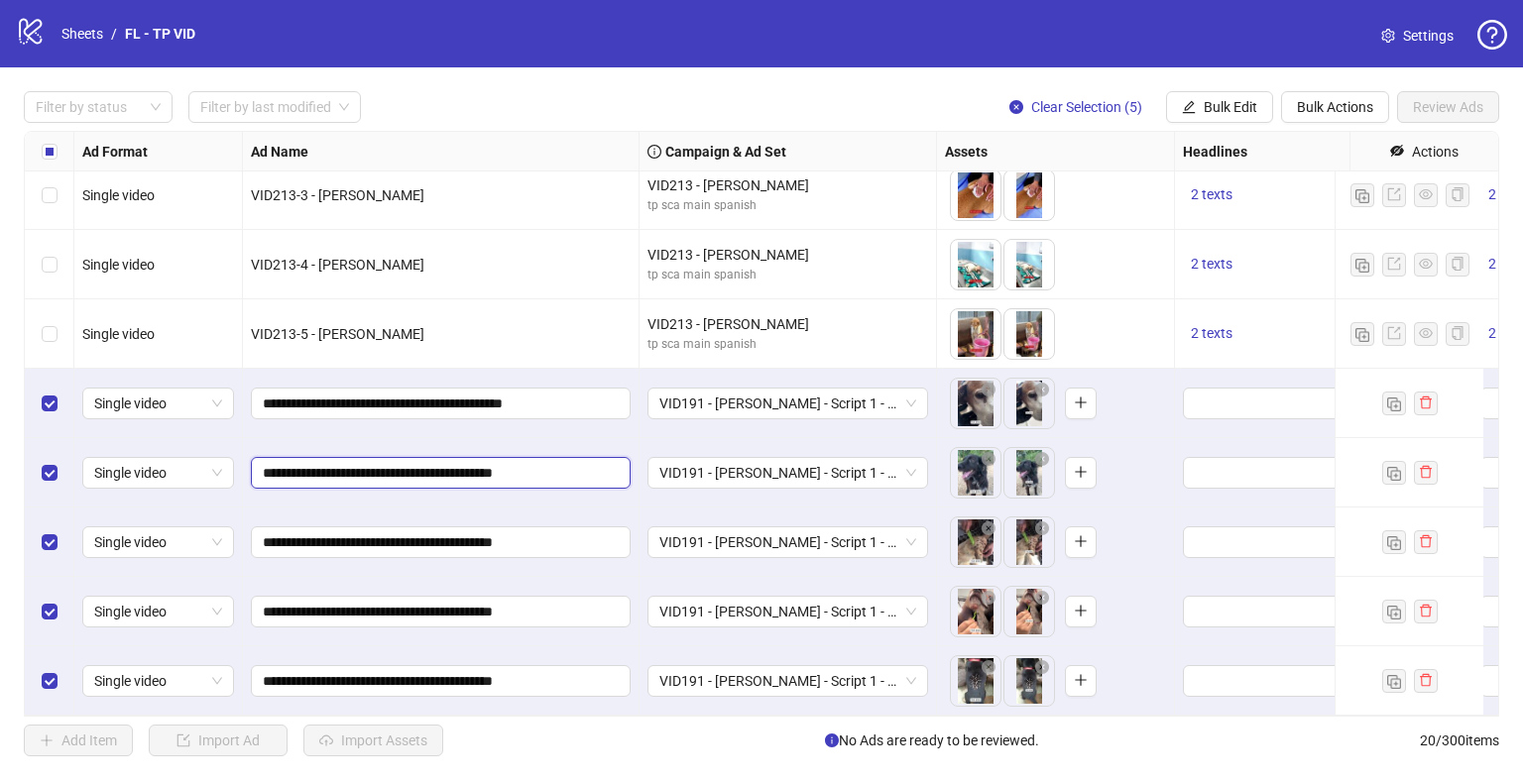 click on "**********" at bounding box center (438, 473) 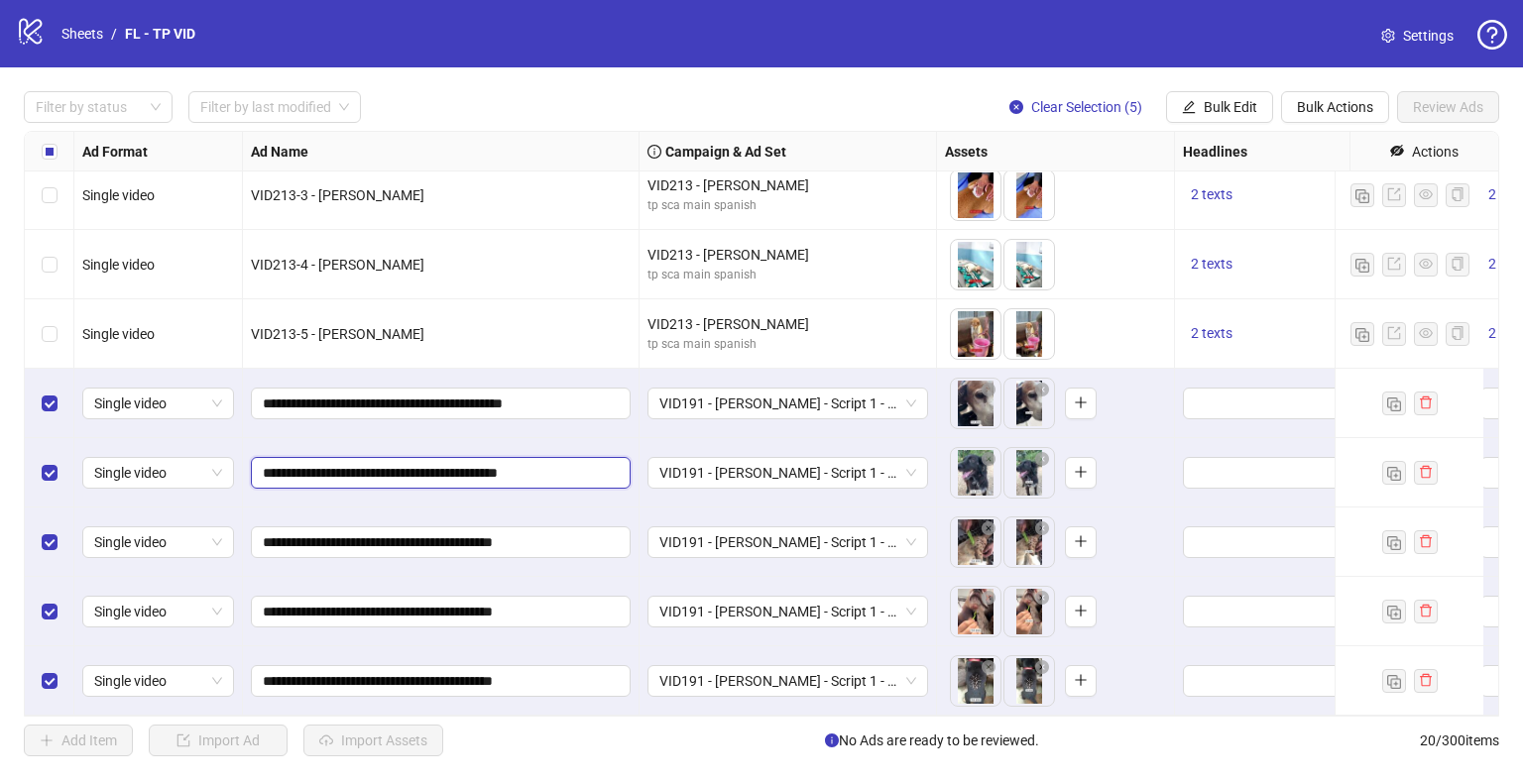 type on "**********" 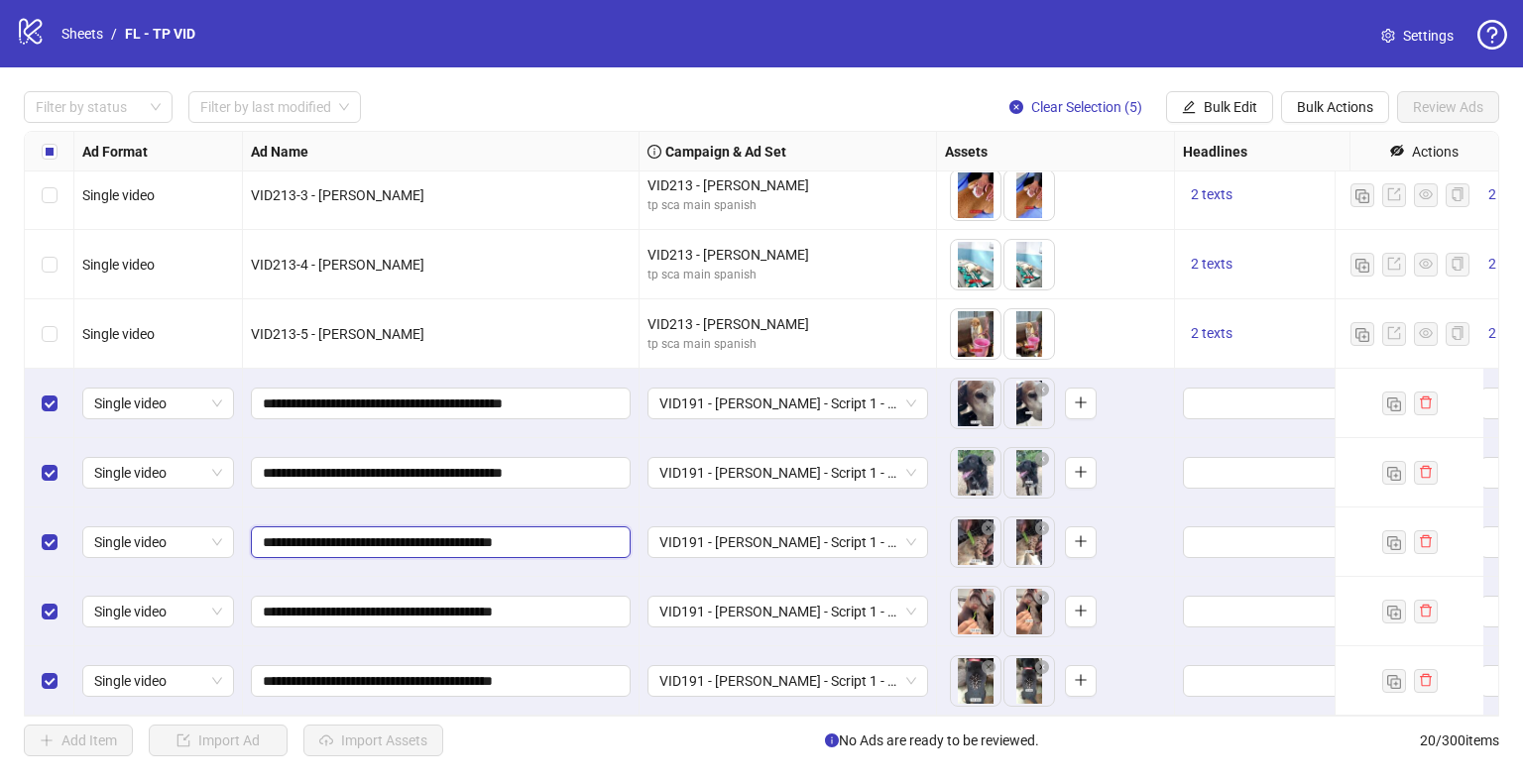 click on "**********" at bounding box center [438, 542] 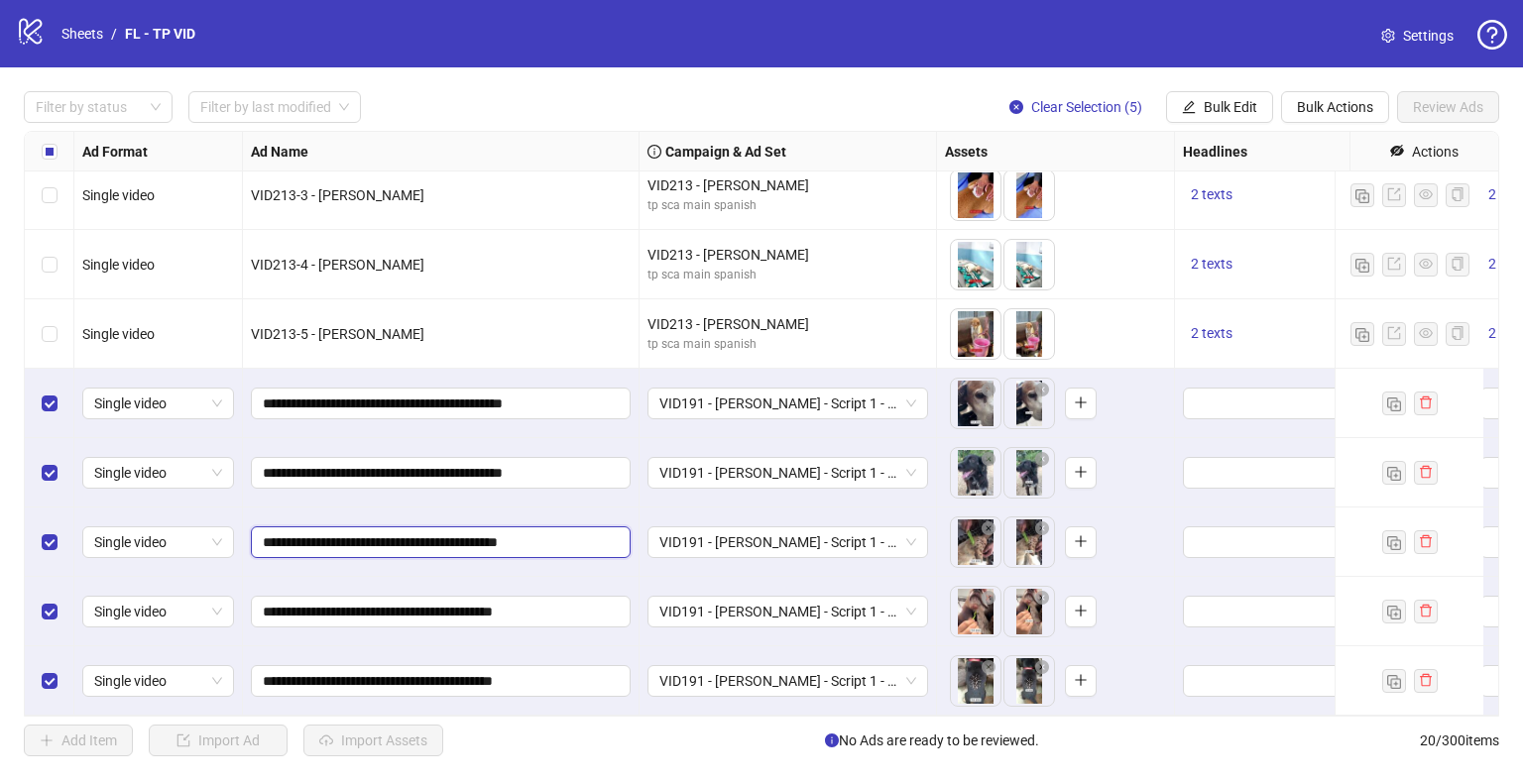 type on "**********" 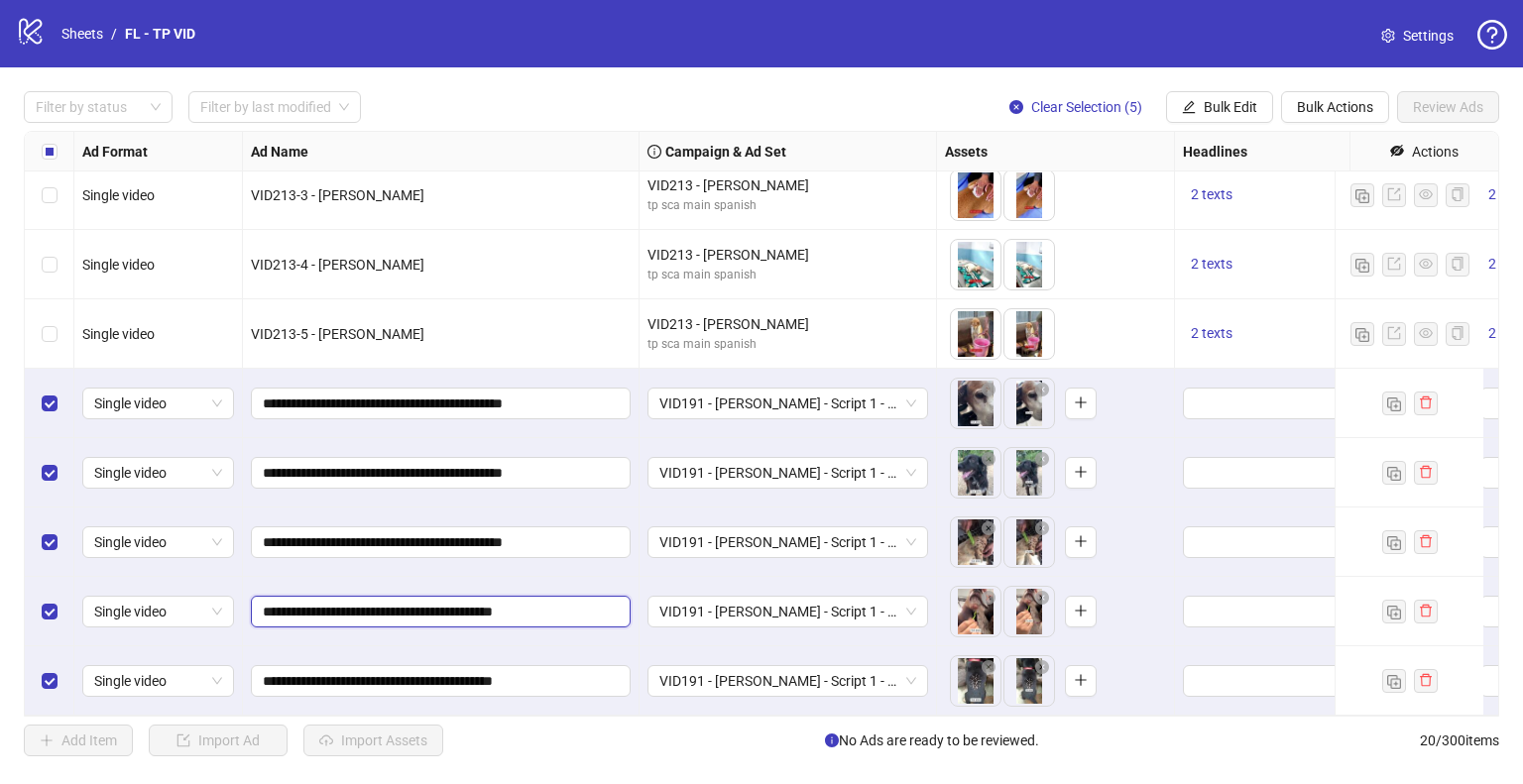 click on "**********" at bounding box center [438, 612] 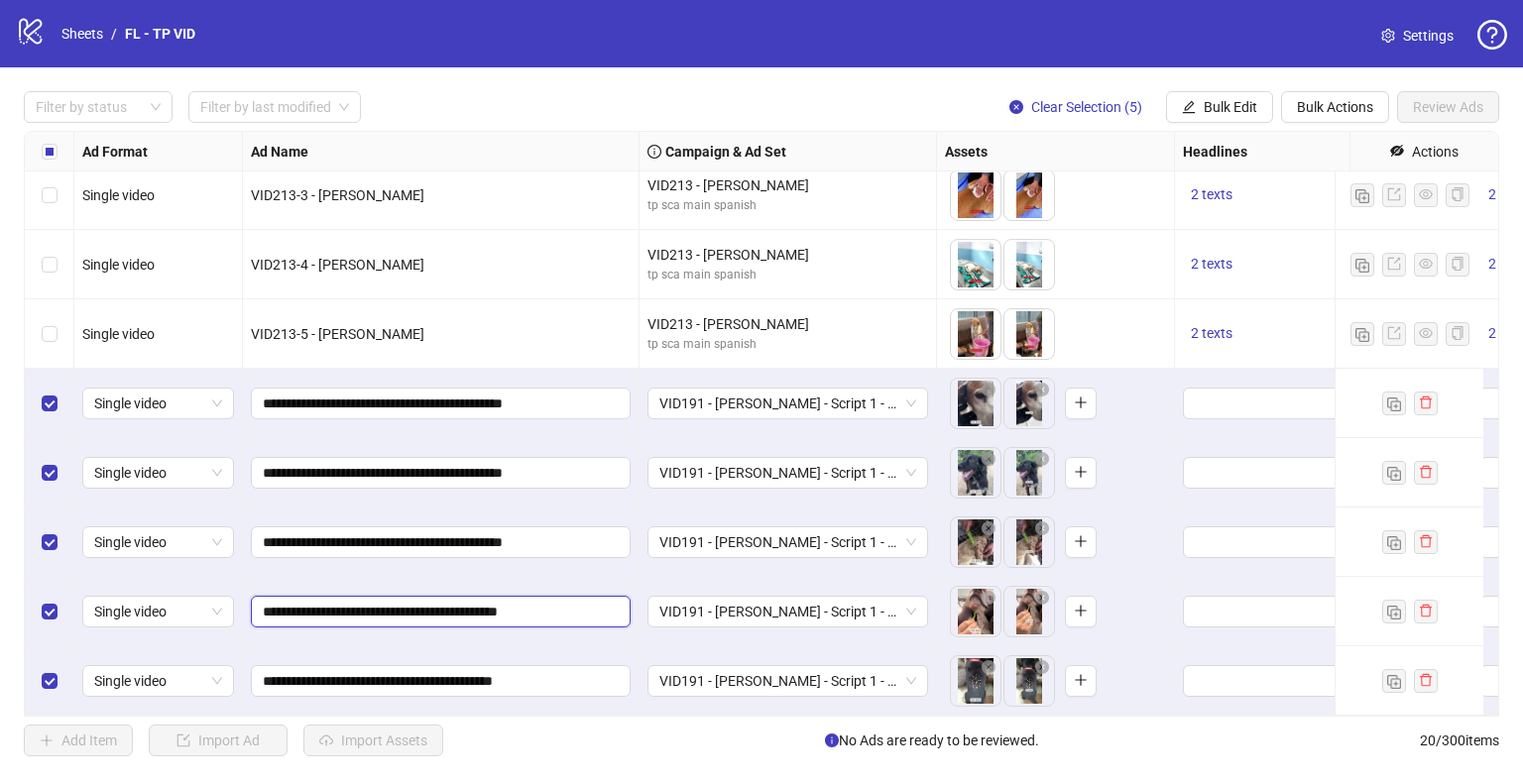 type on "**********" 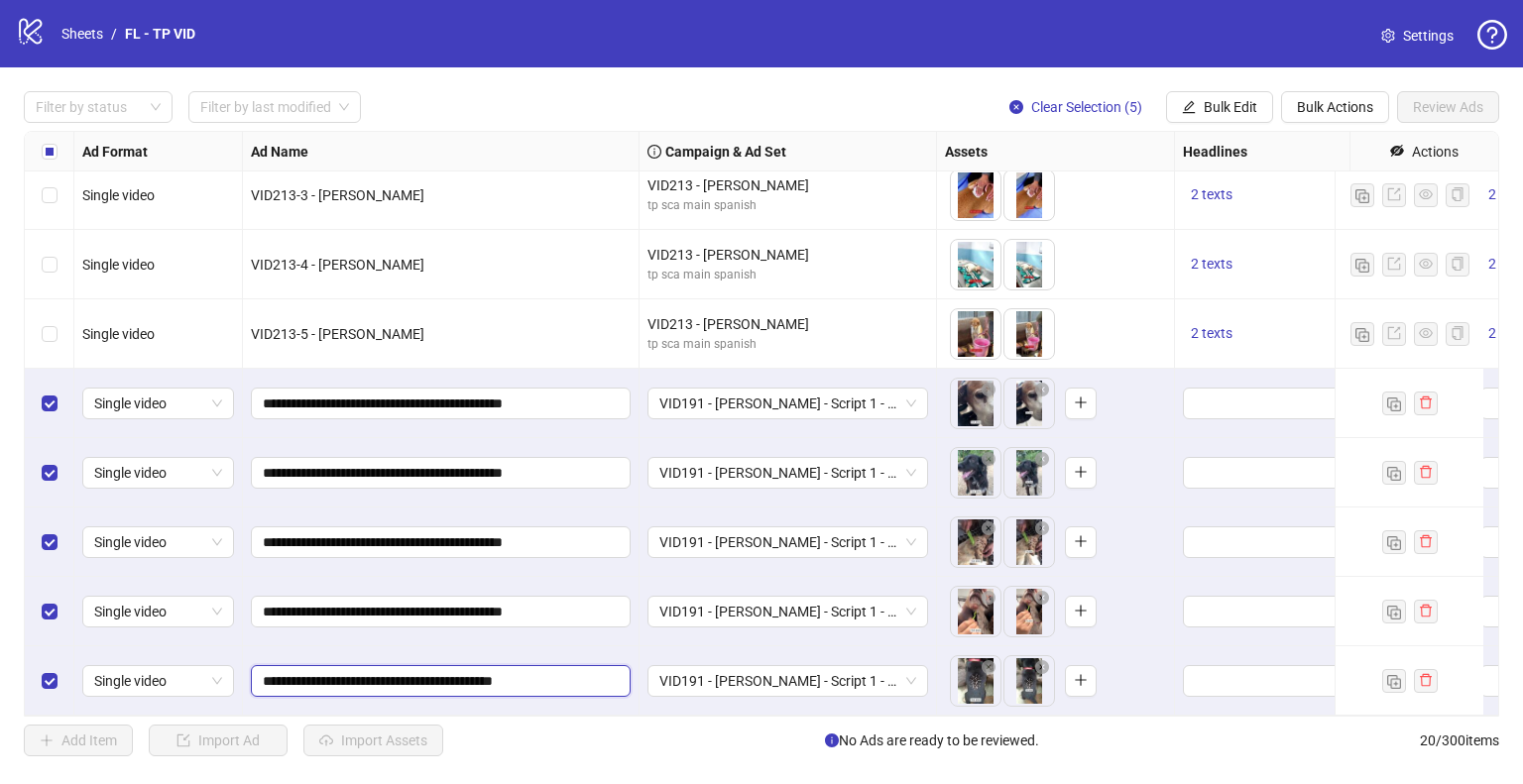 click on "**********" at bounding box center (438, 681) 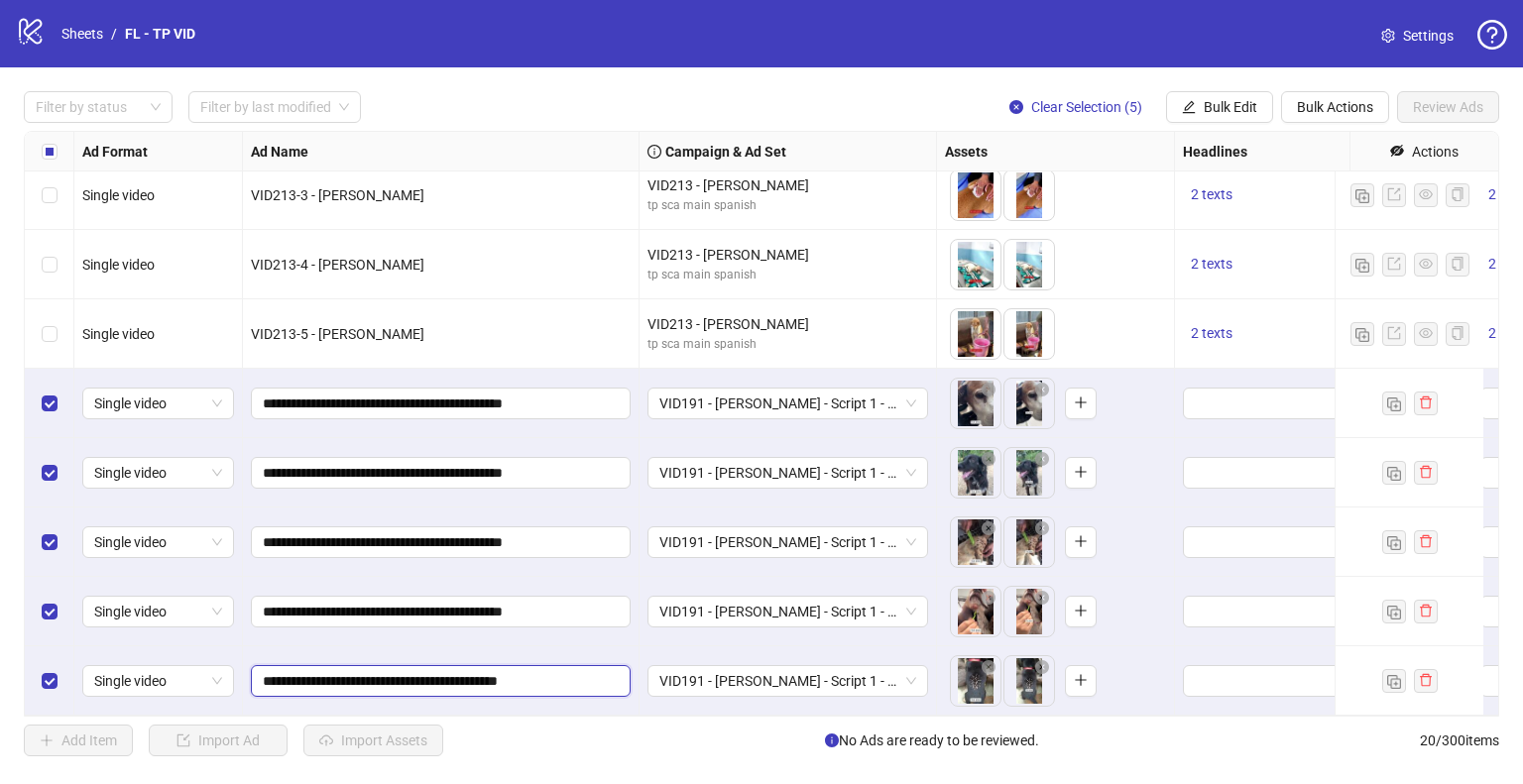 type on "**********" 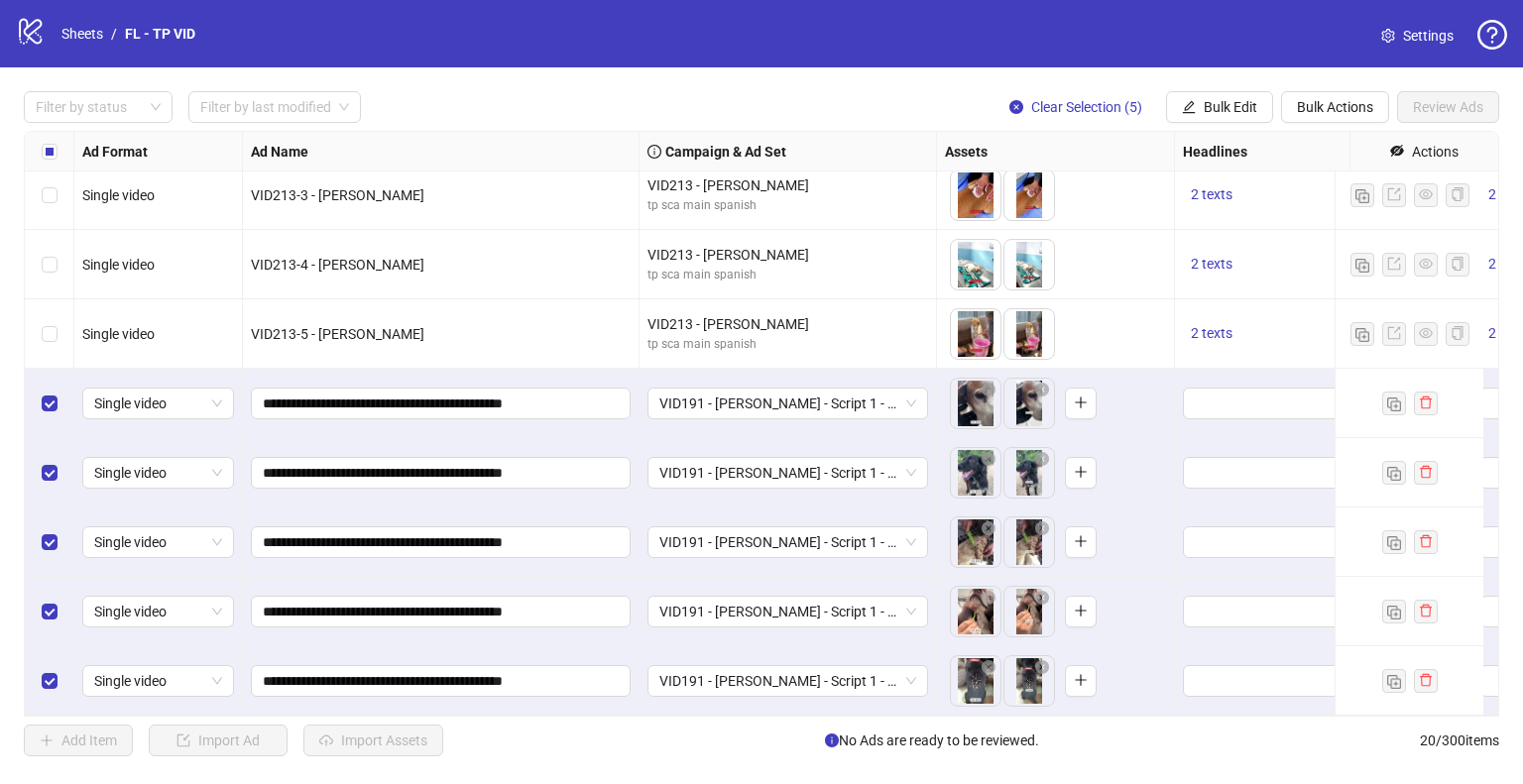 click on "**********" at bounding box center [441, 612] 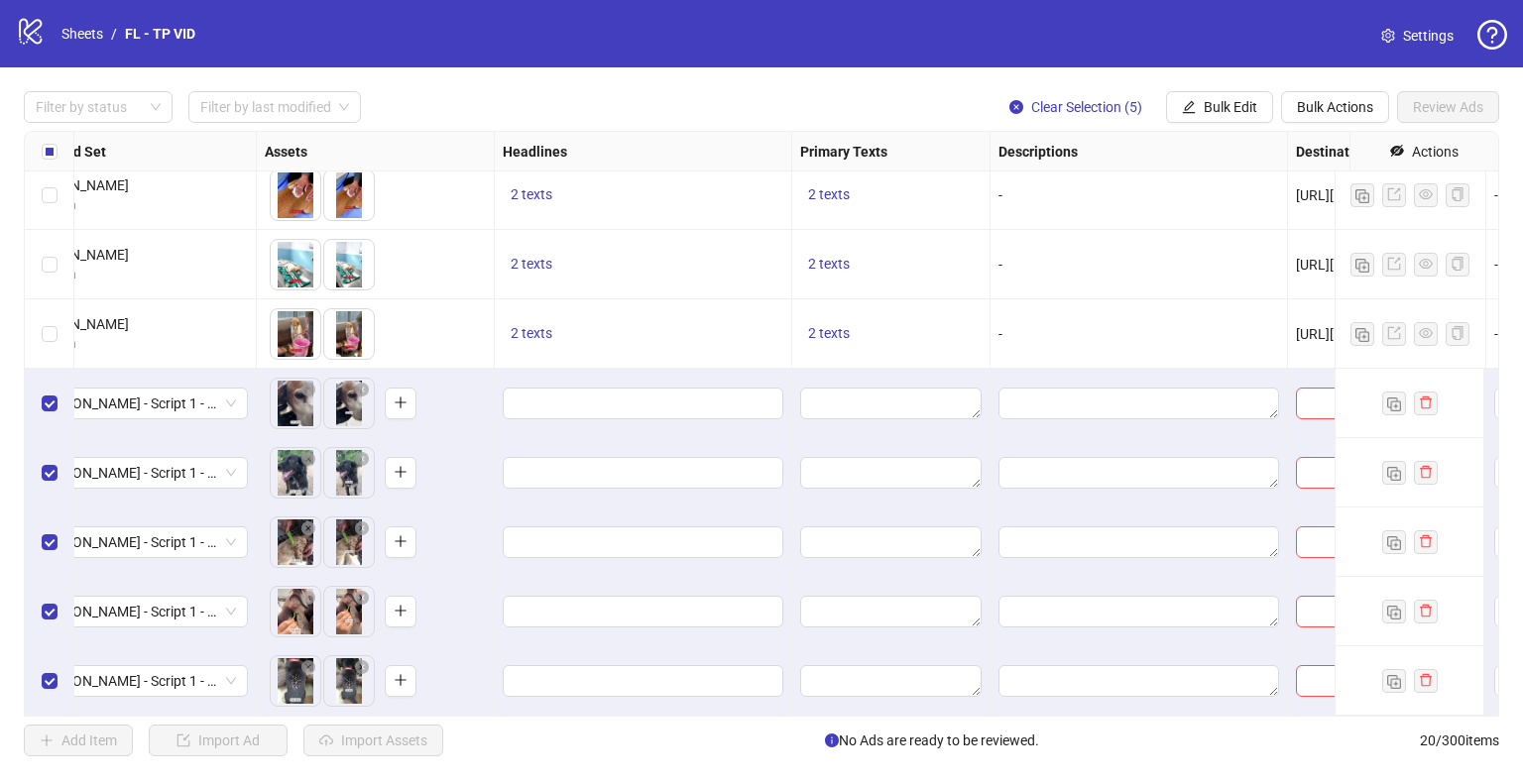 scroll, scrollTop: 857, scrollLeft: 684, axis: both 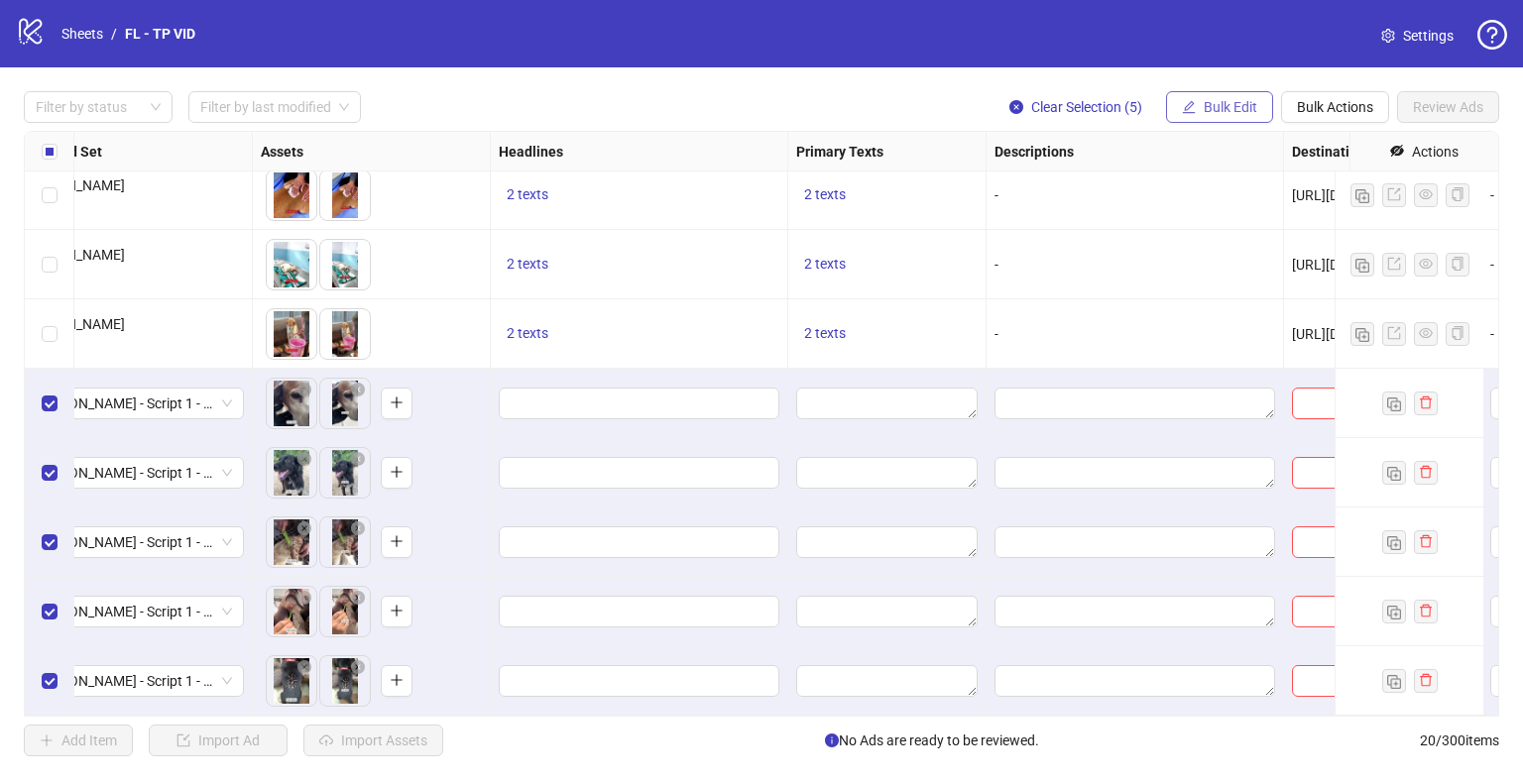 click on "Bulk Edit" at bounding box center [1230, 107] 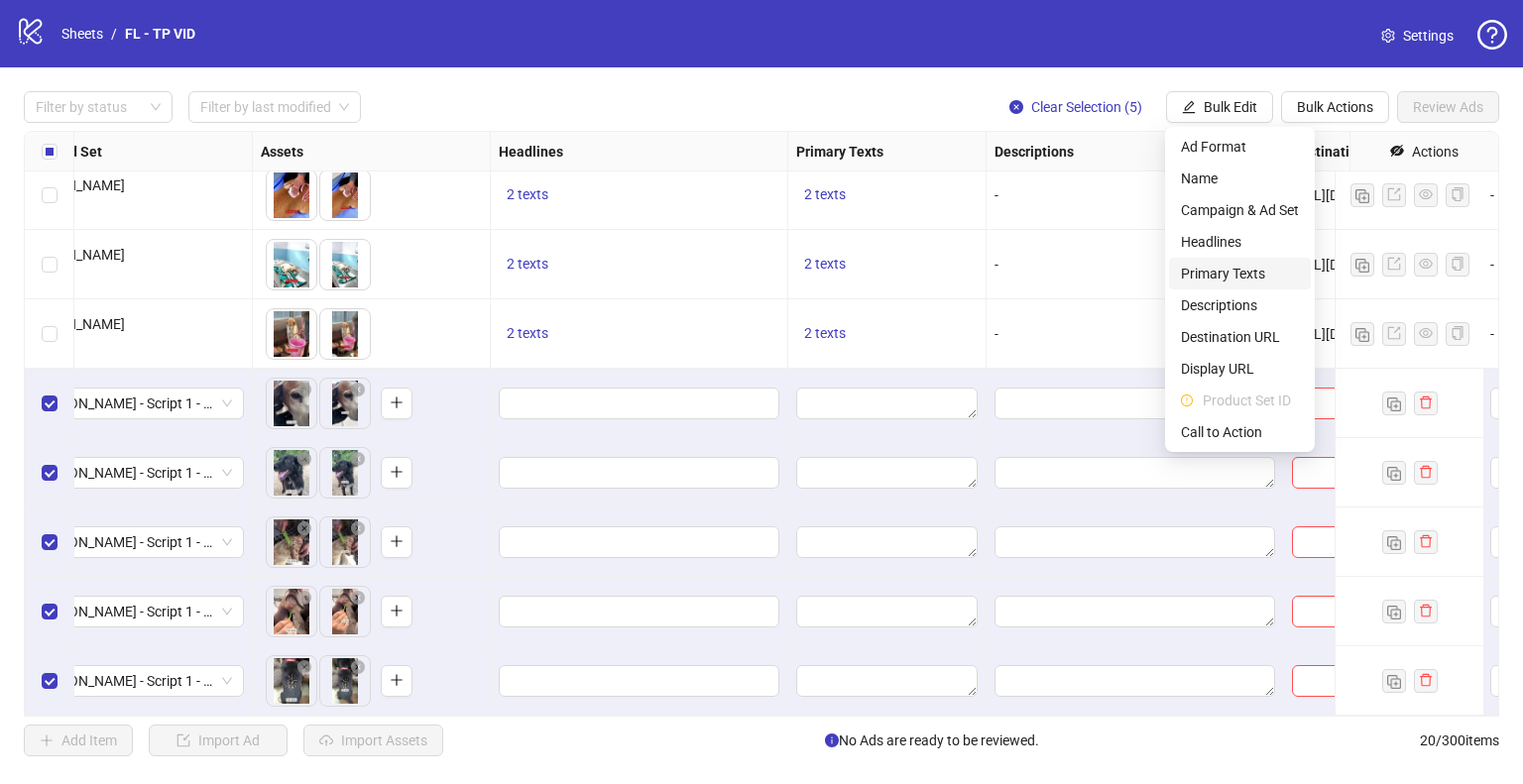 click on "Primary Texts" at bounding box center [1239, 274] 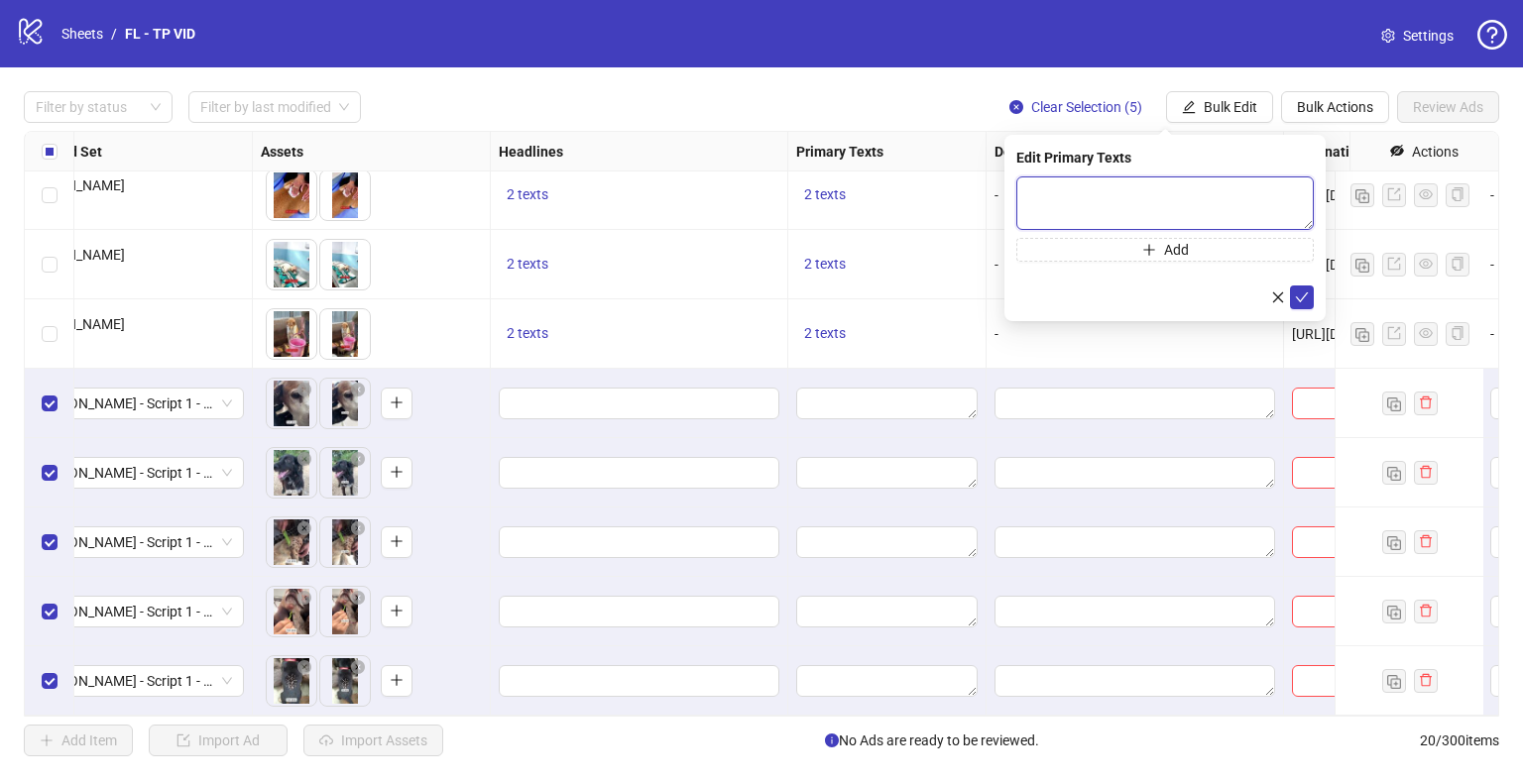 click at bounding box center [1165, 203] 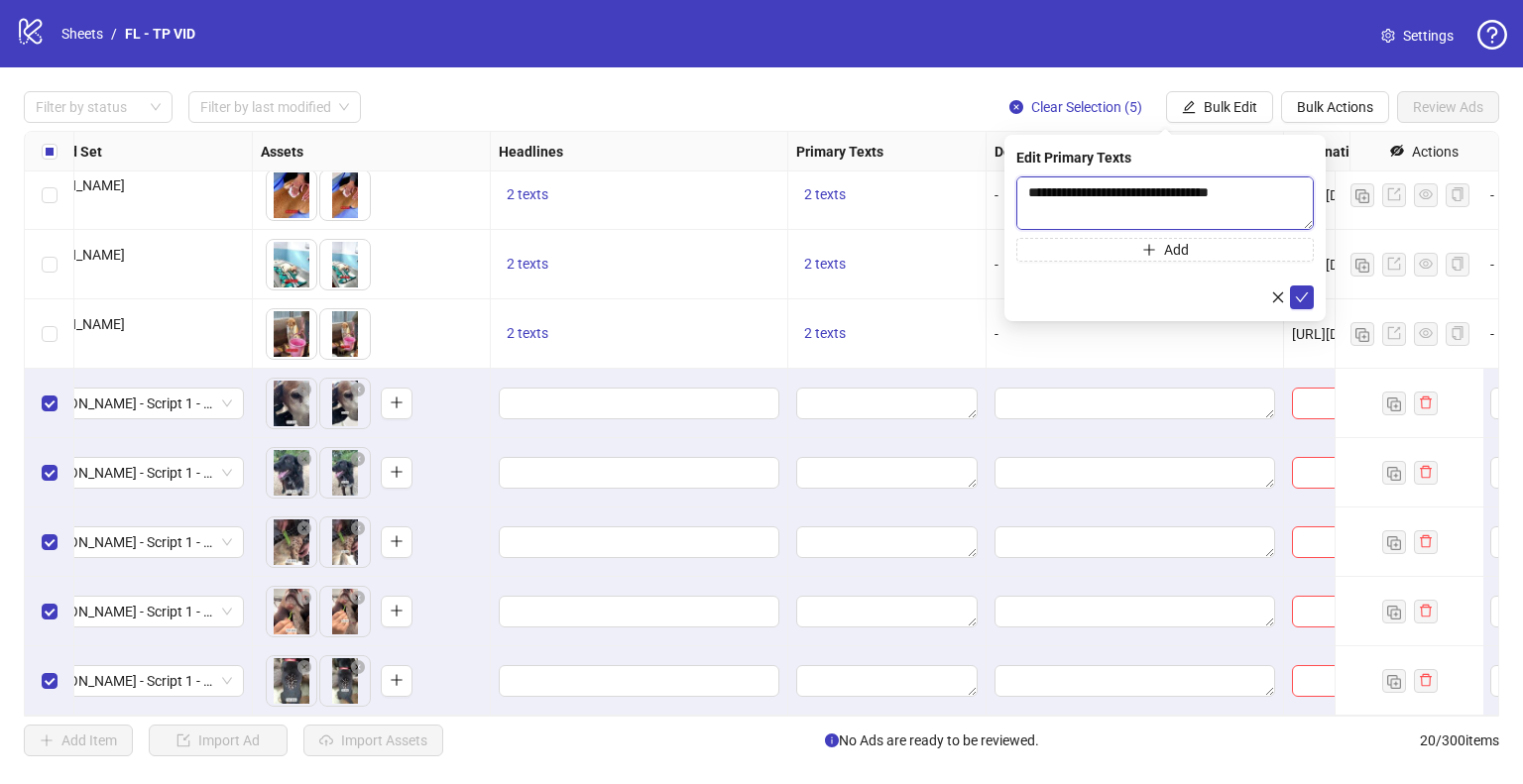 scroll, scrollTop: 321, scrollLeft: 0, axis: vertical 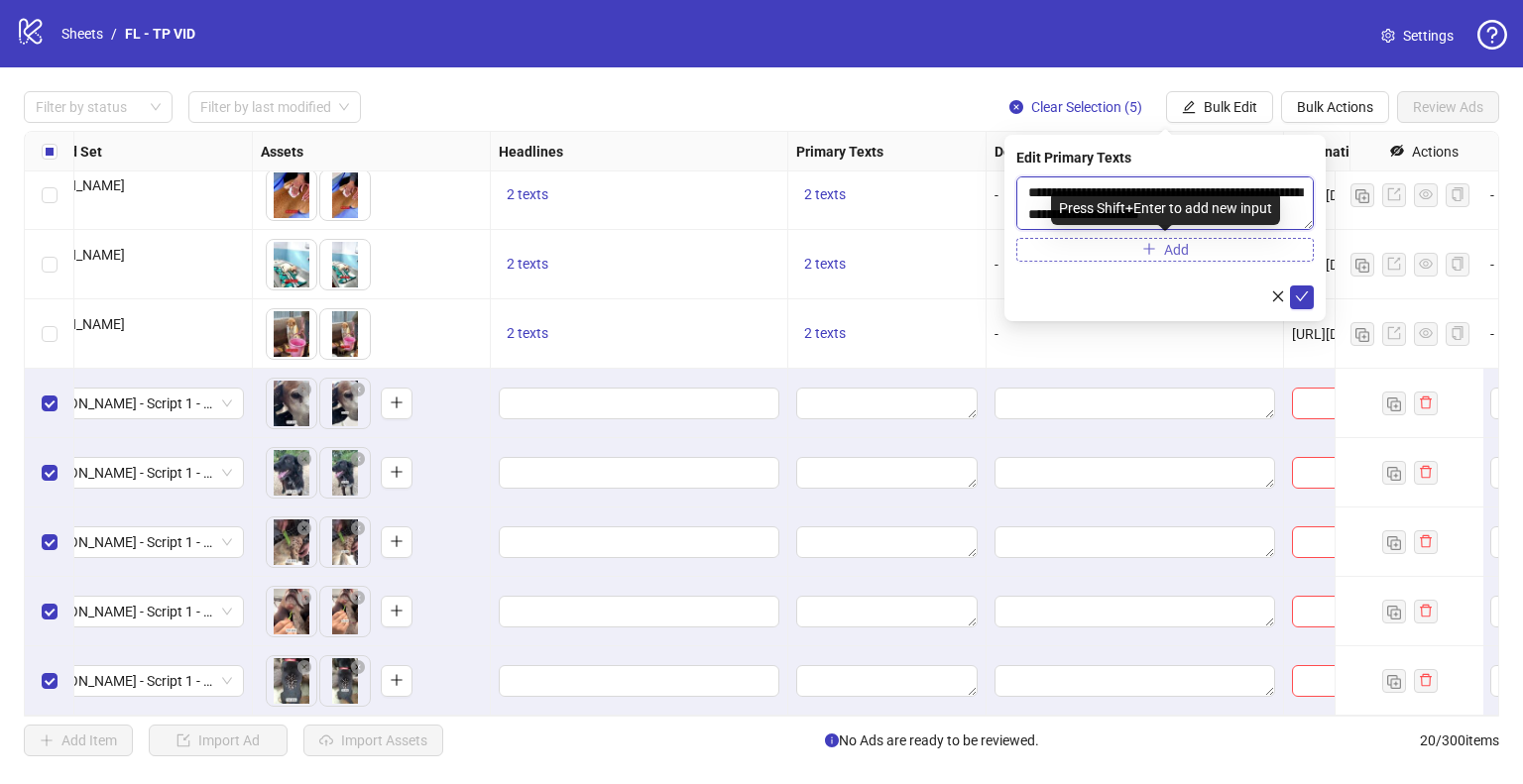 type on "**********" 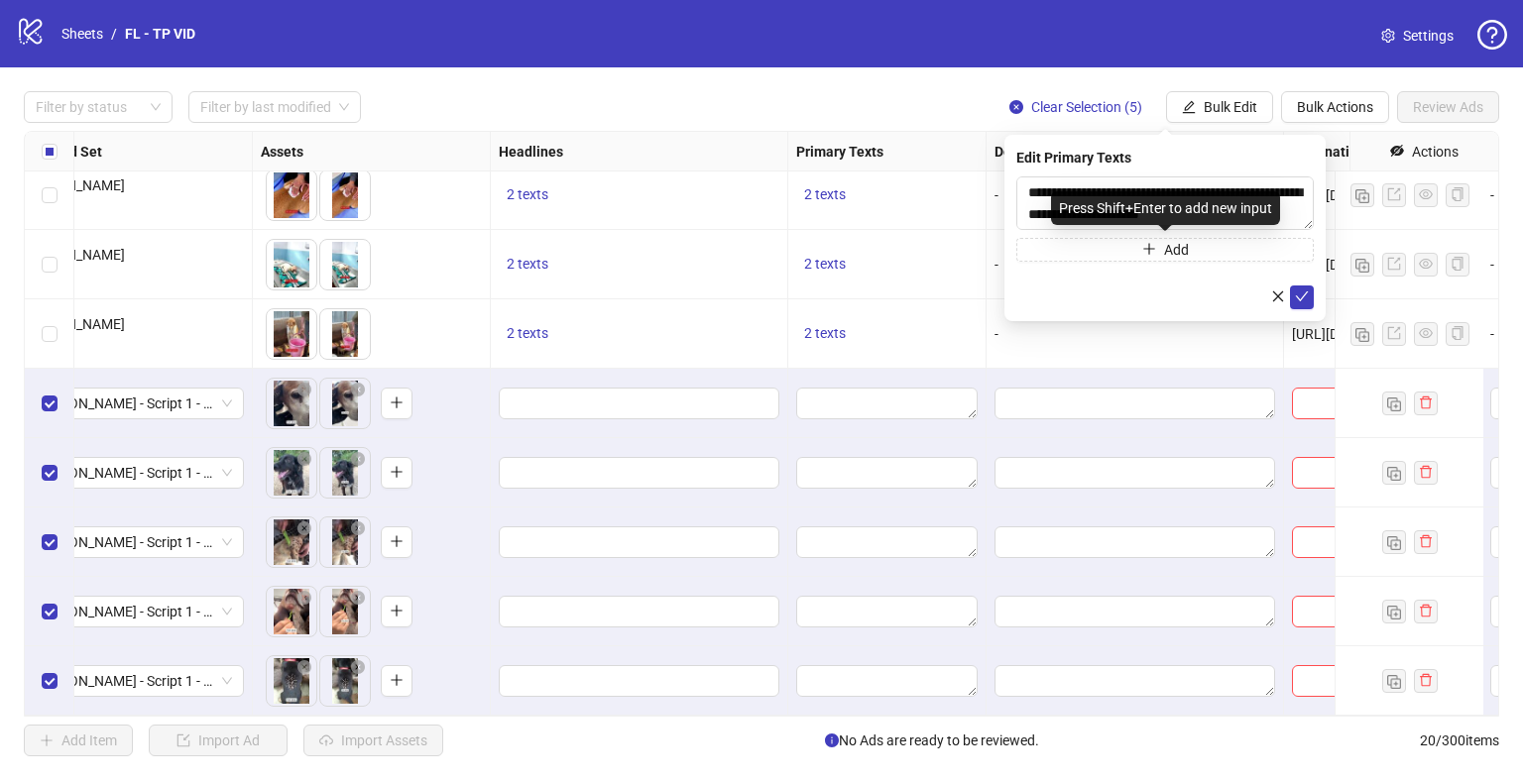 click on "**********" at bounding box center [1165, 243] 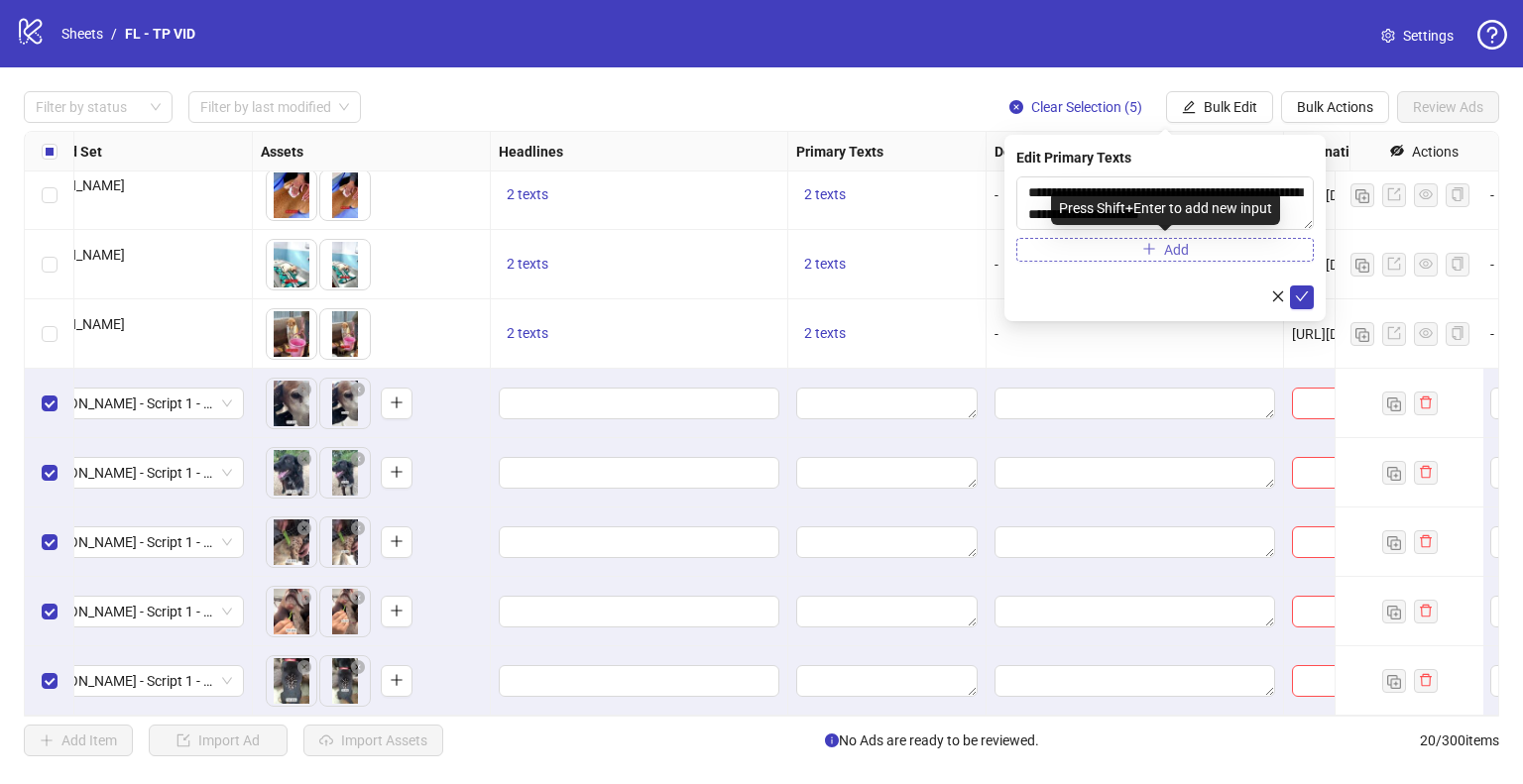 click on "Add" at bounding box center [1165, 250] 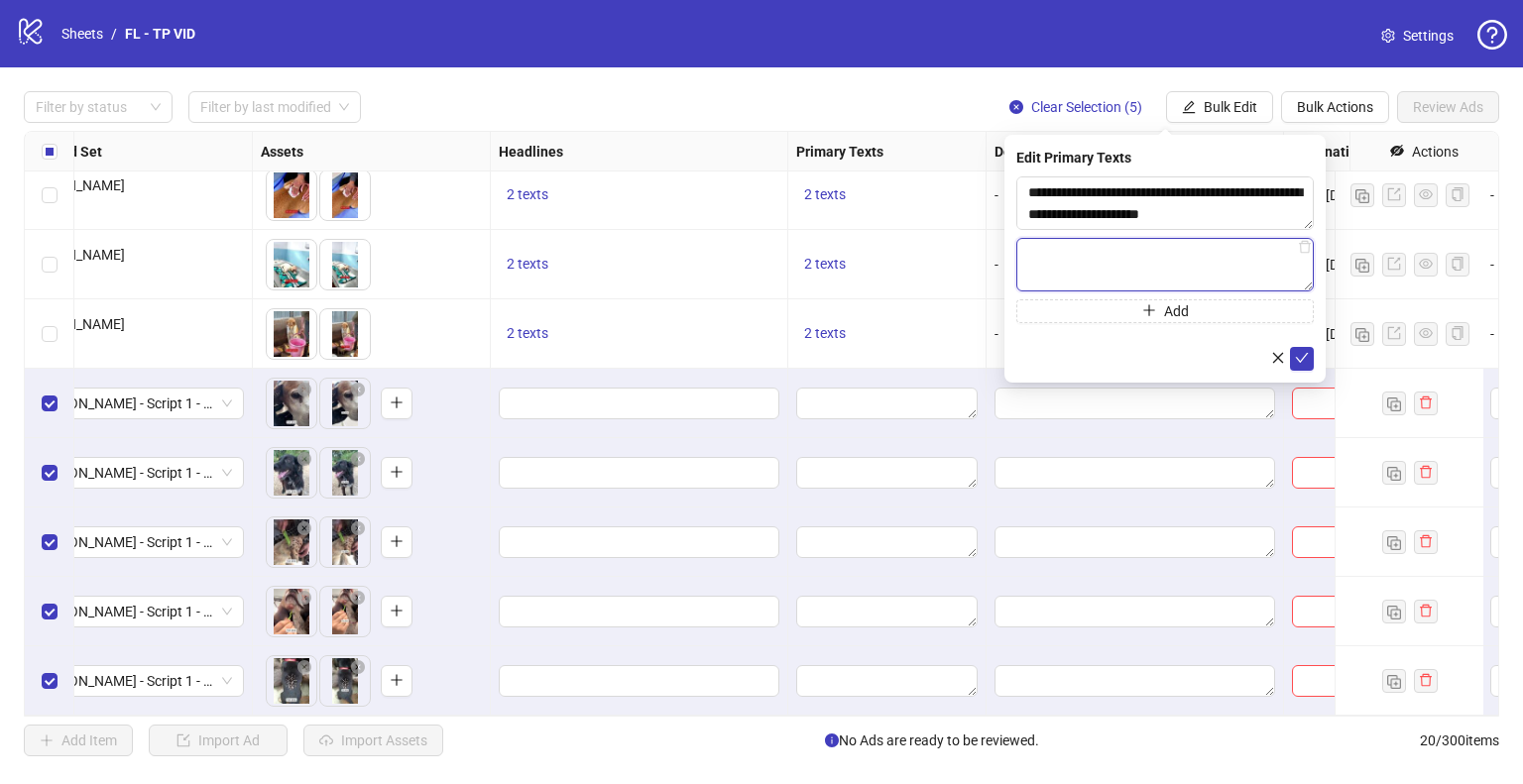paste on "**********" 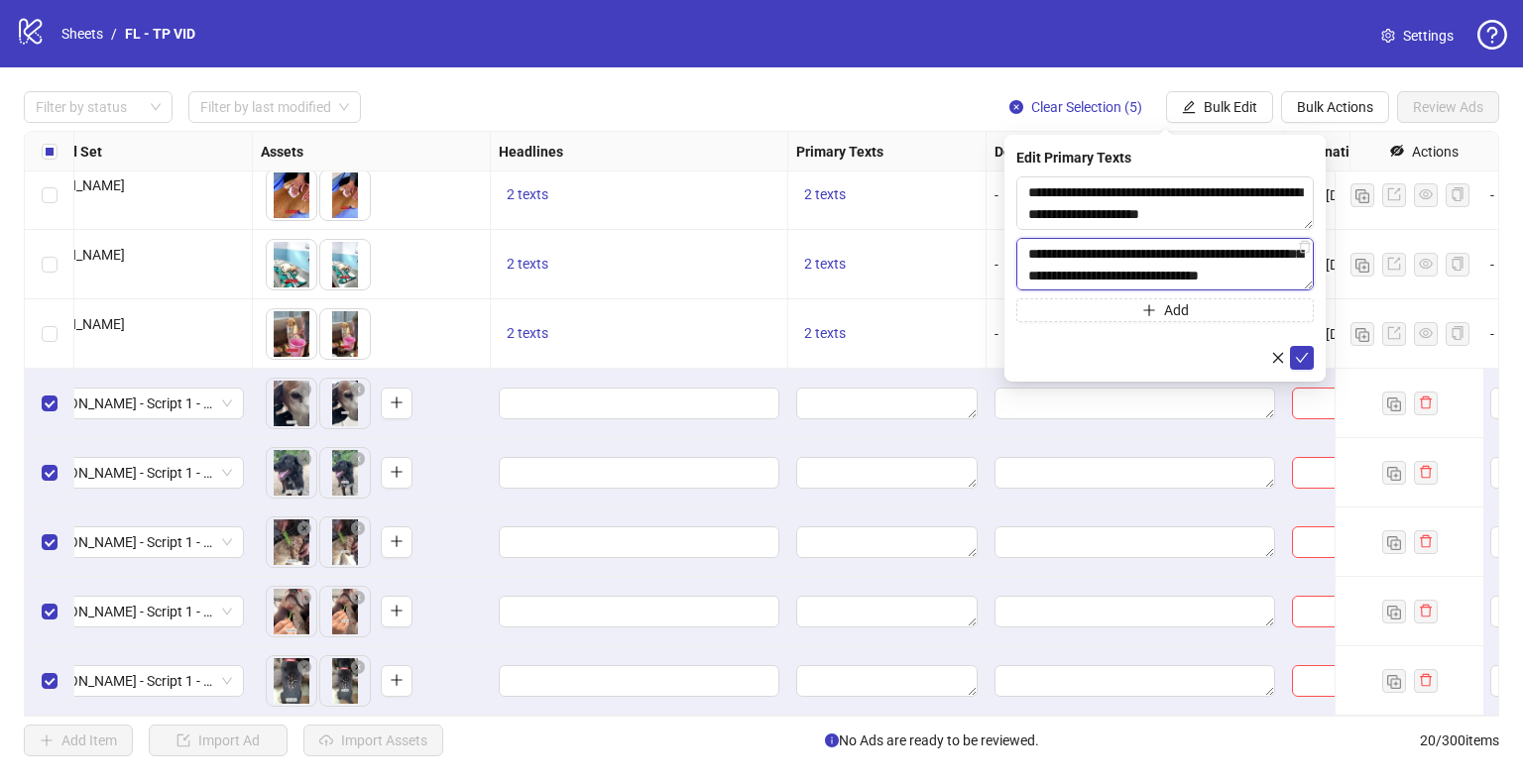 scroll, scrollTop: 327, scrollLeft: 0, axis: vertical 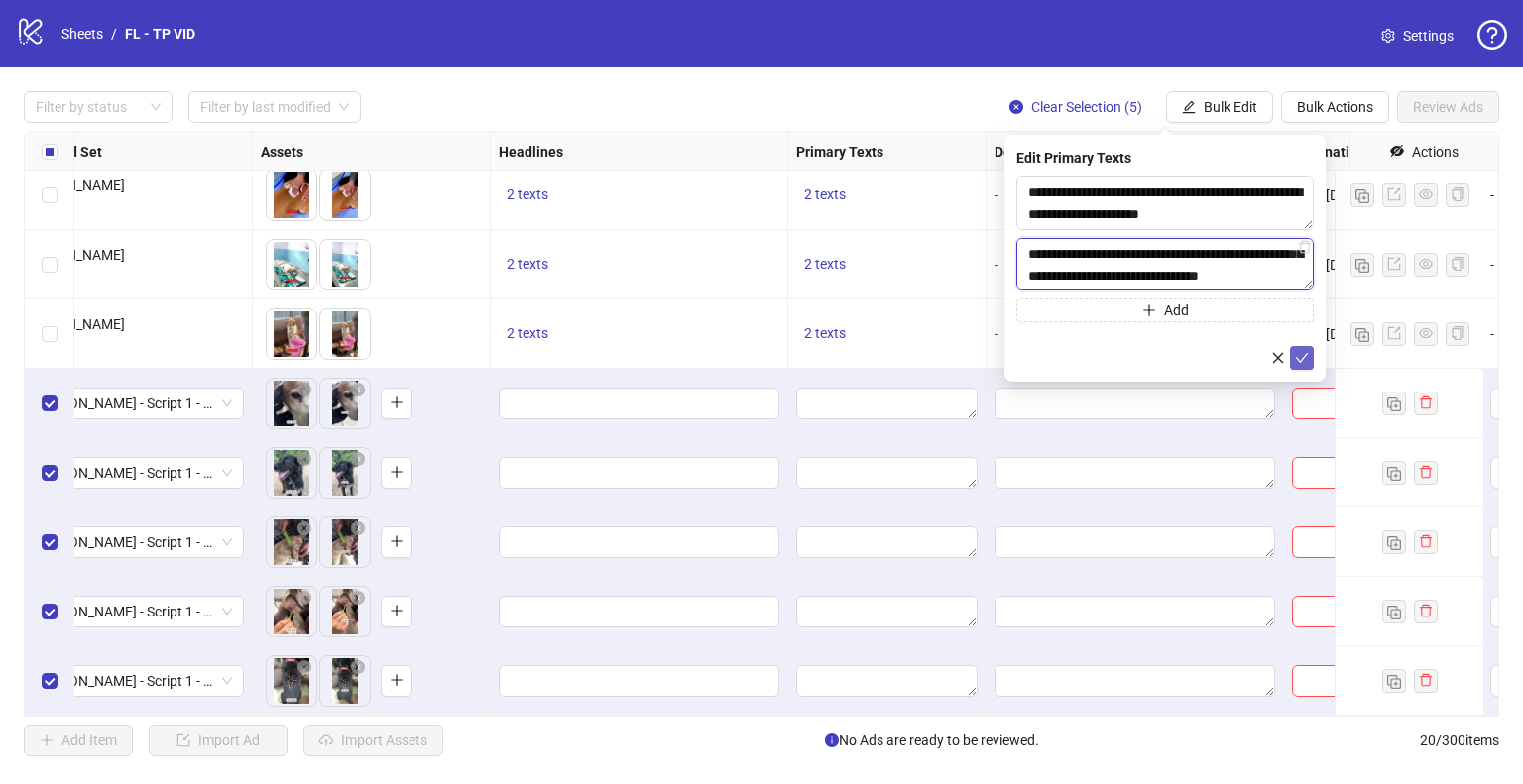 type on "**********" 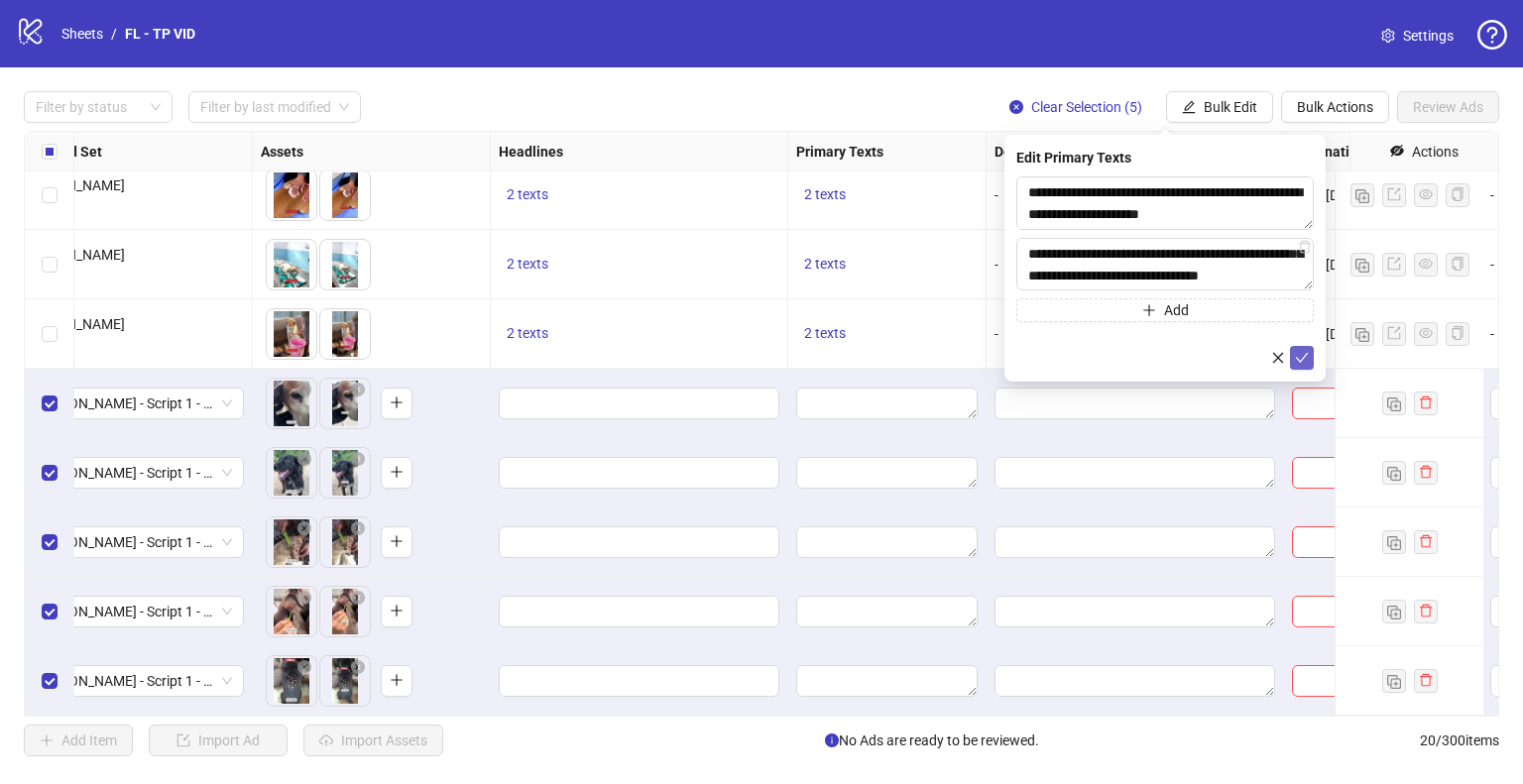 click at bounding box center (1302, 358) 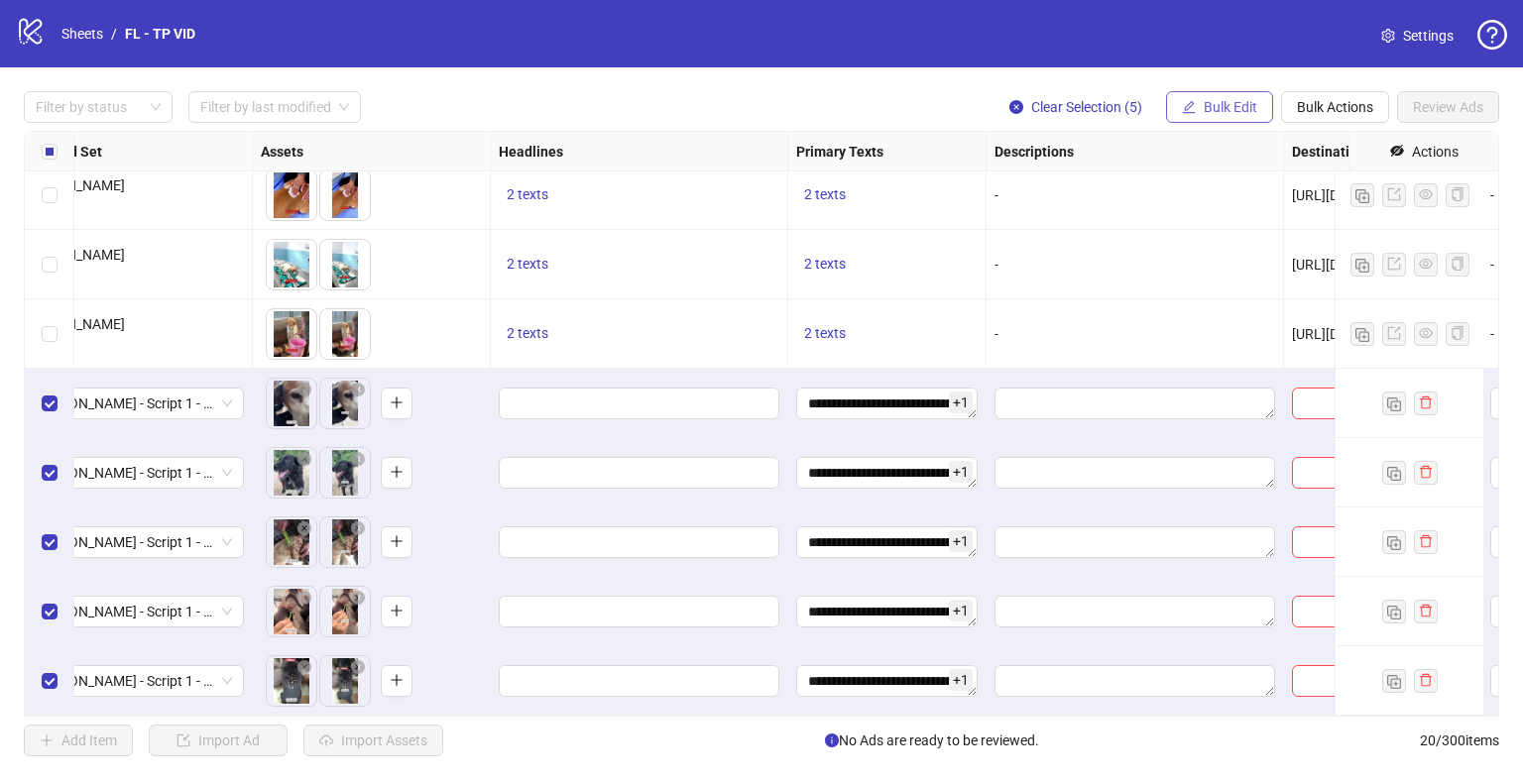 click on "Bulk Edit" at bounding box center [1220, 107] 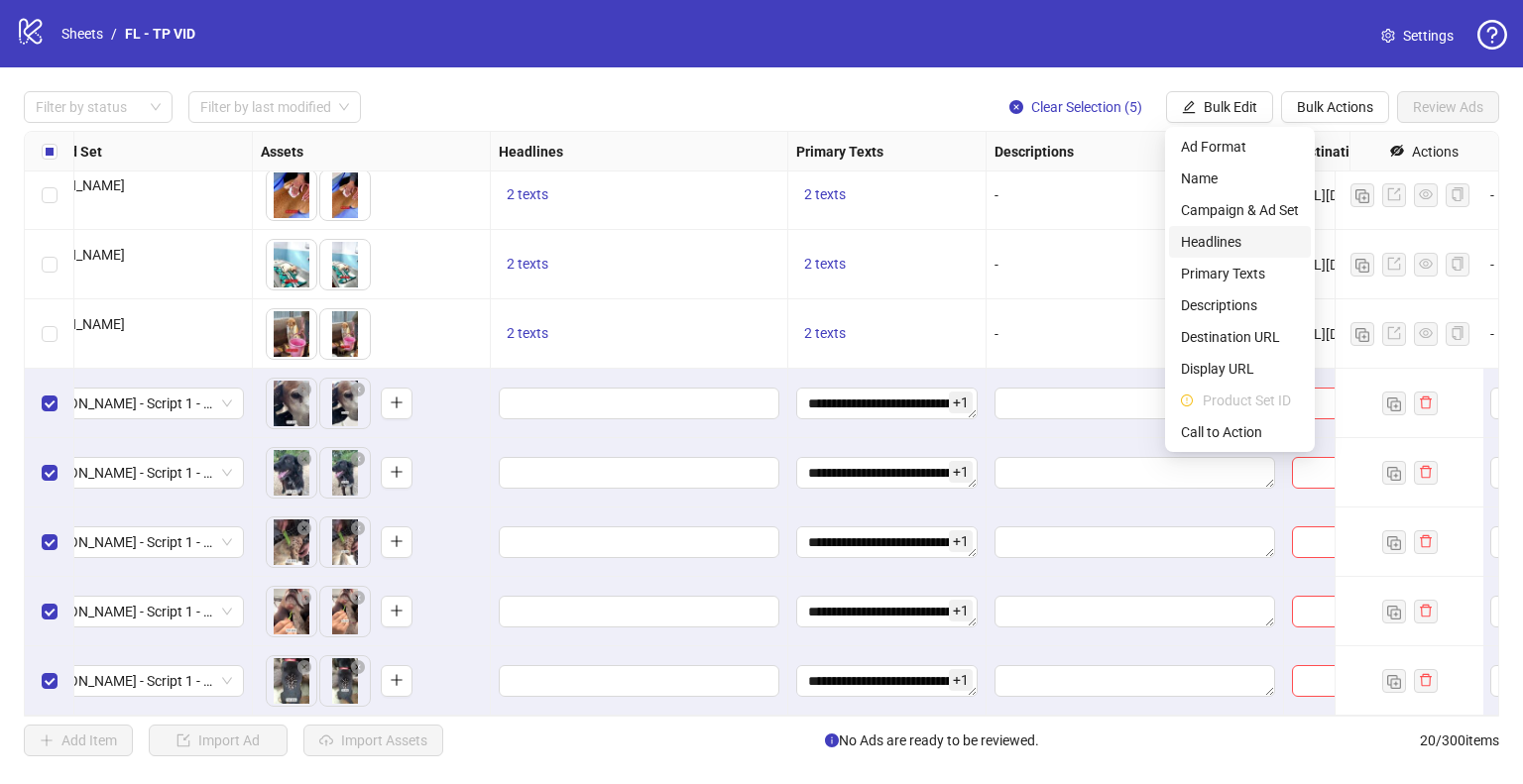 click on "Headlines" at bounding box center (1239, 242) 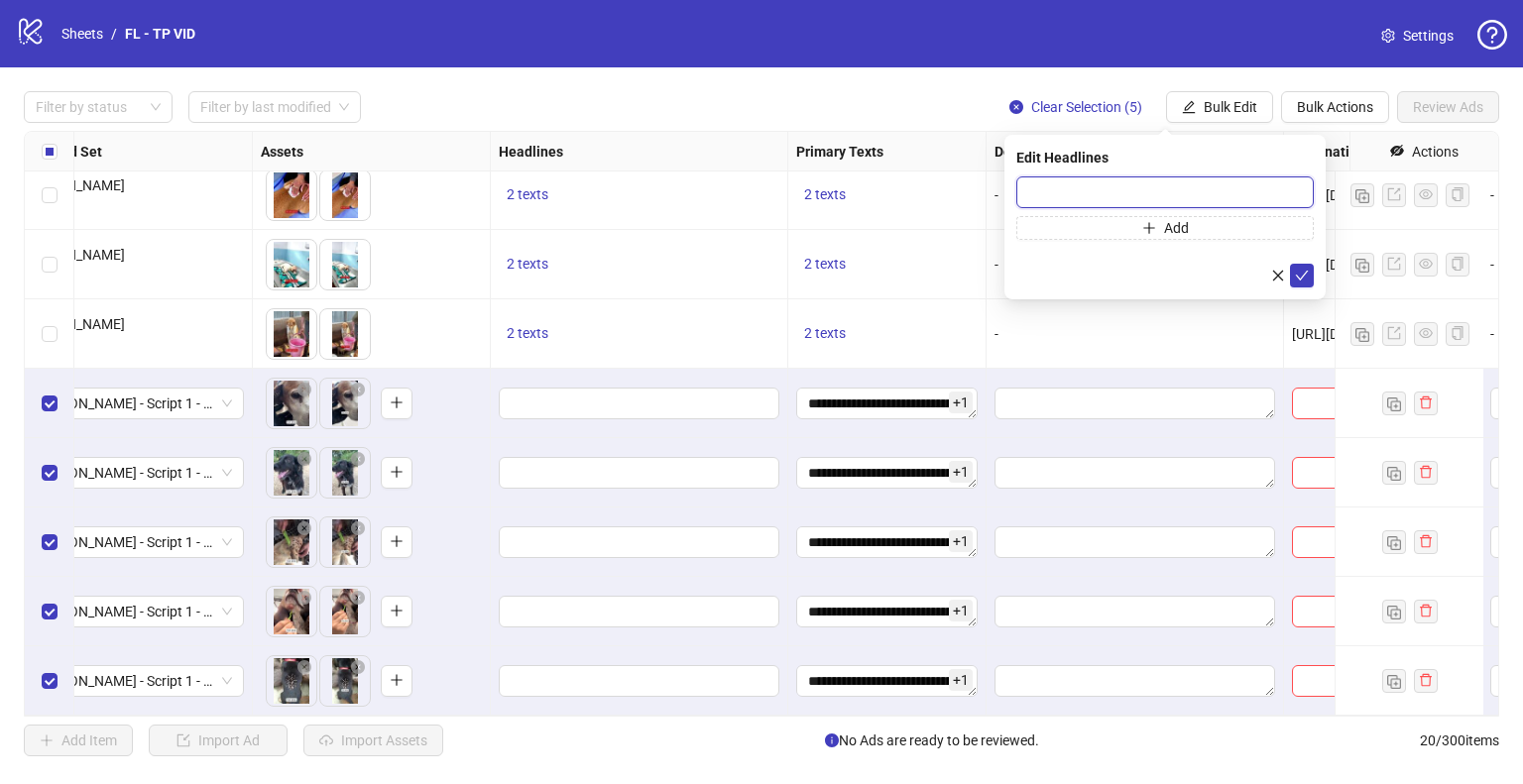 paste on "**********" 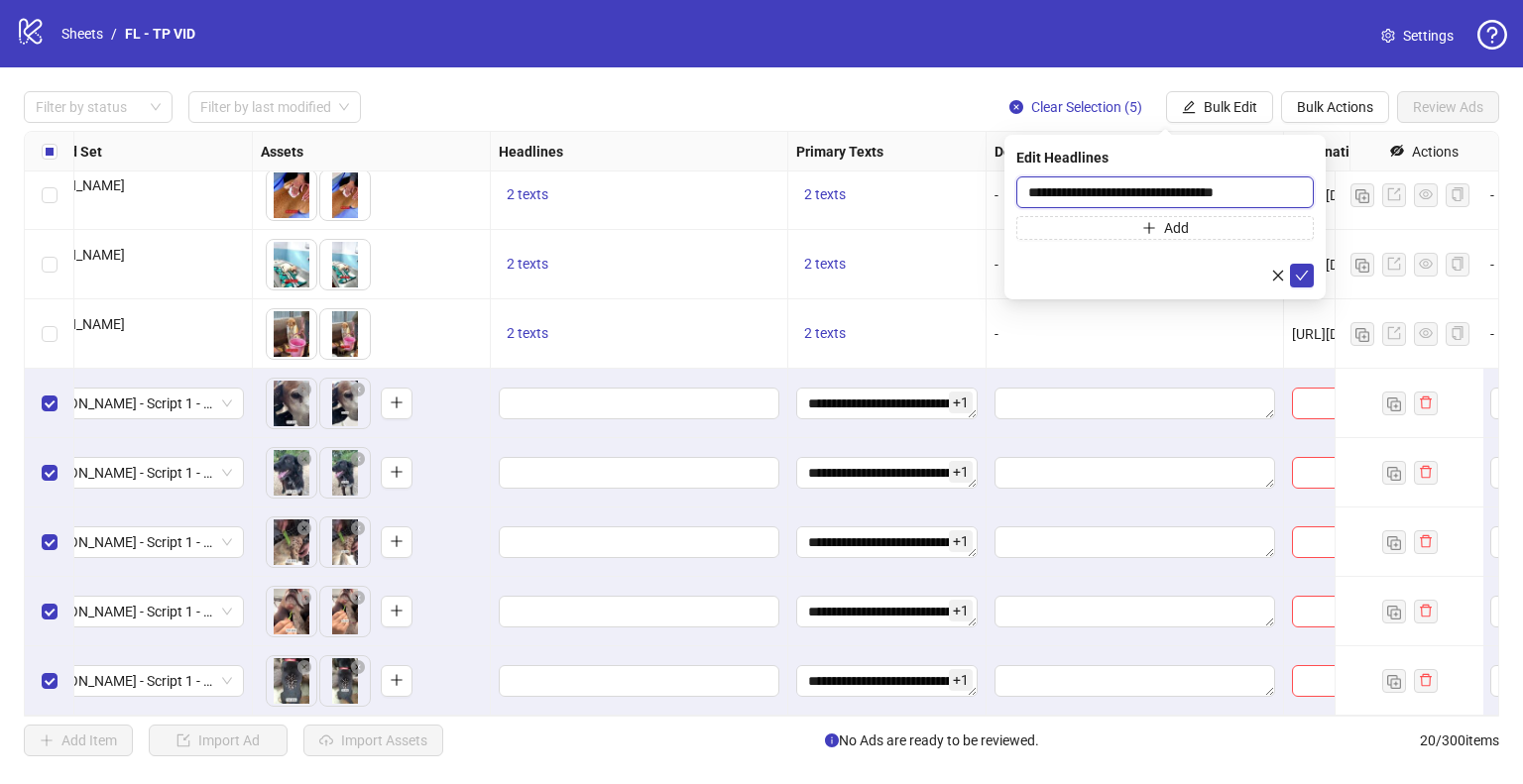click on "**********" at bounding box center [1165, 192] 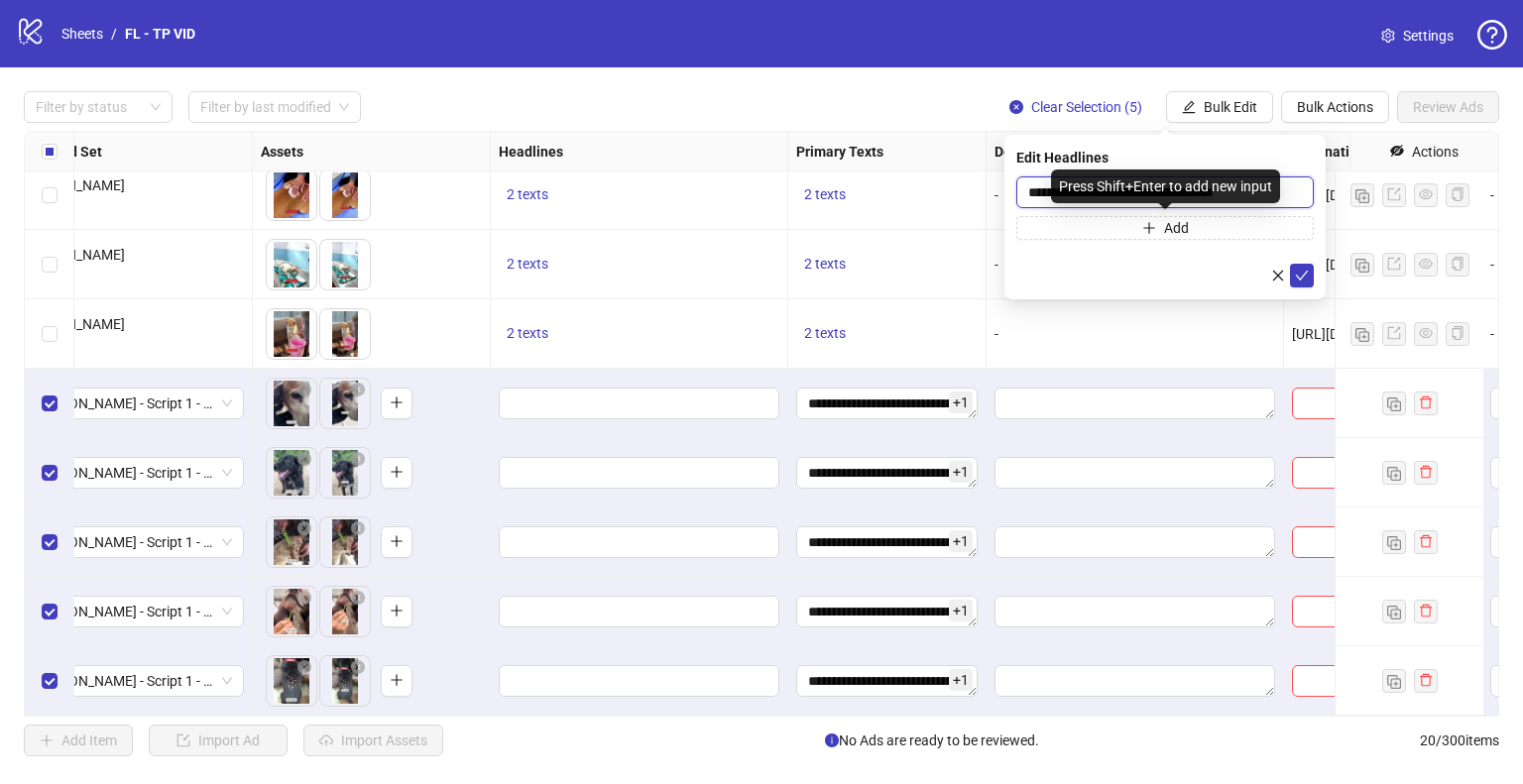 type on "**********" 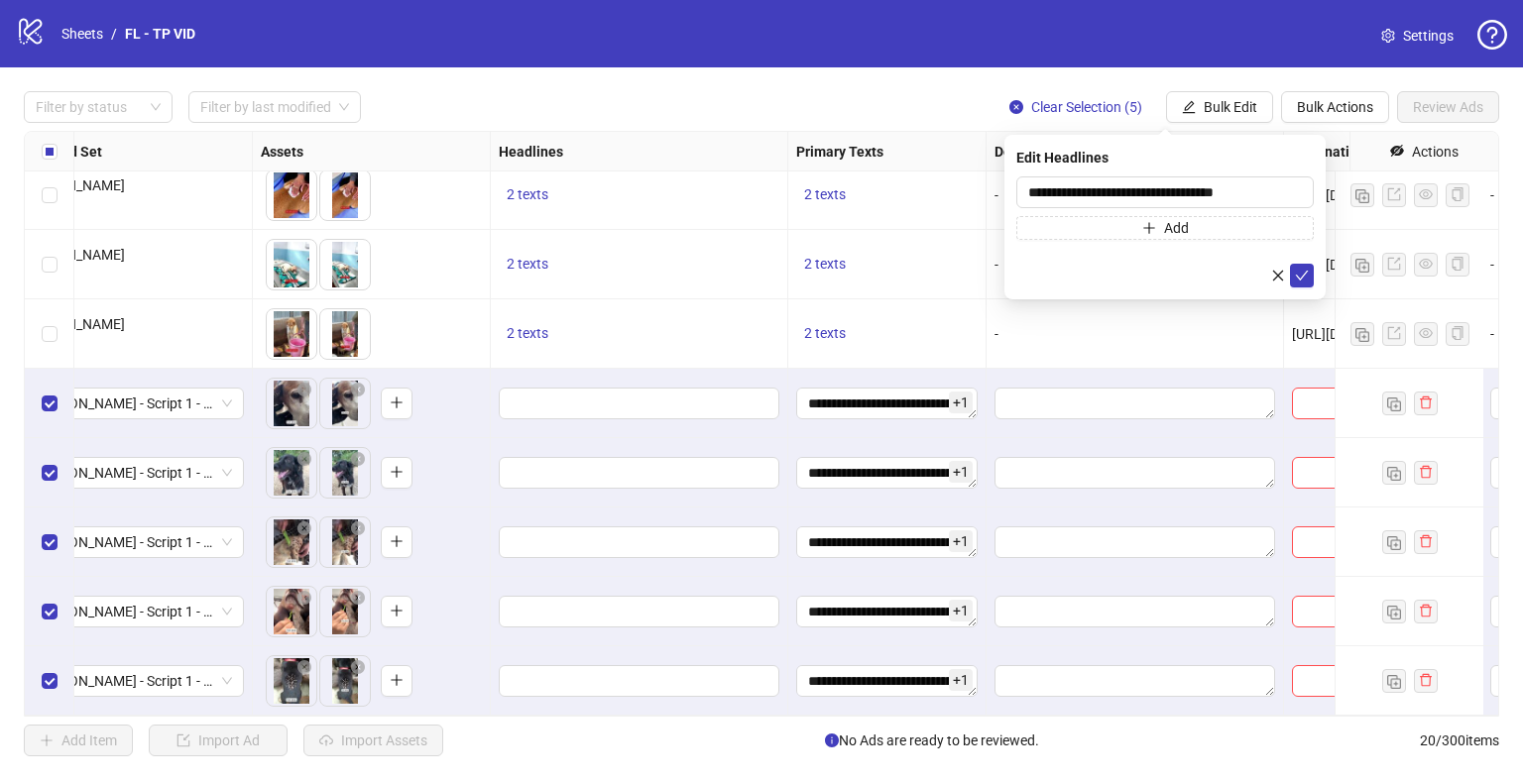click on "**********" at bounding box center [1165, 232] 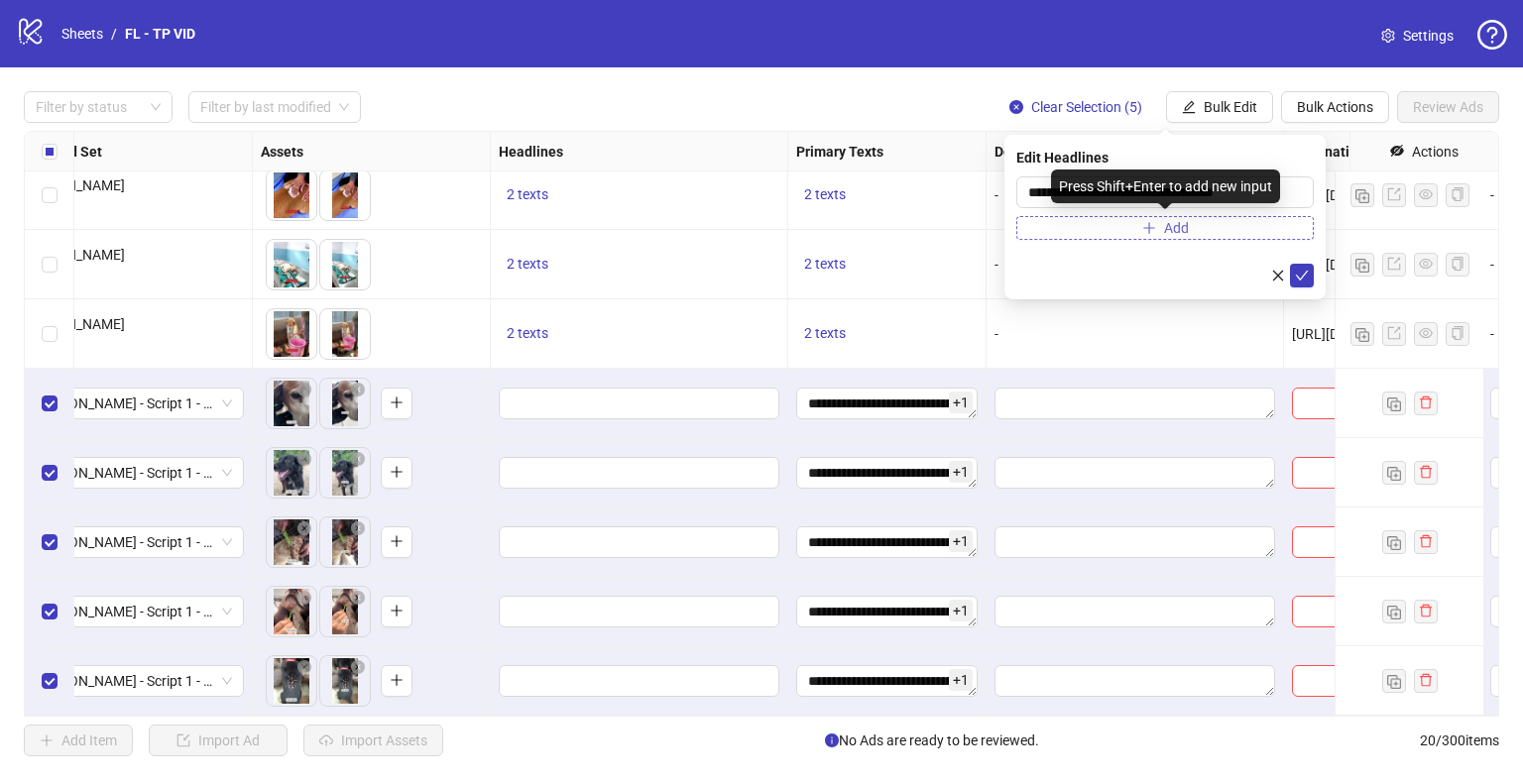 click on "Add" at bounding box center [1165, 228] 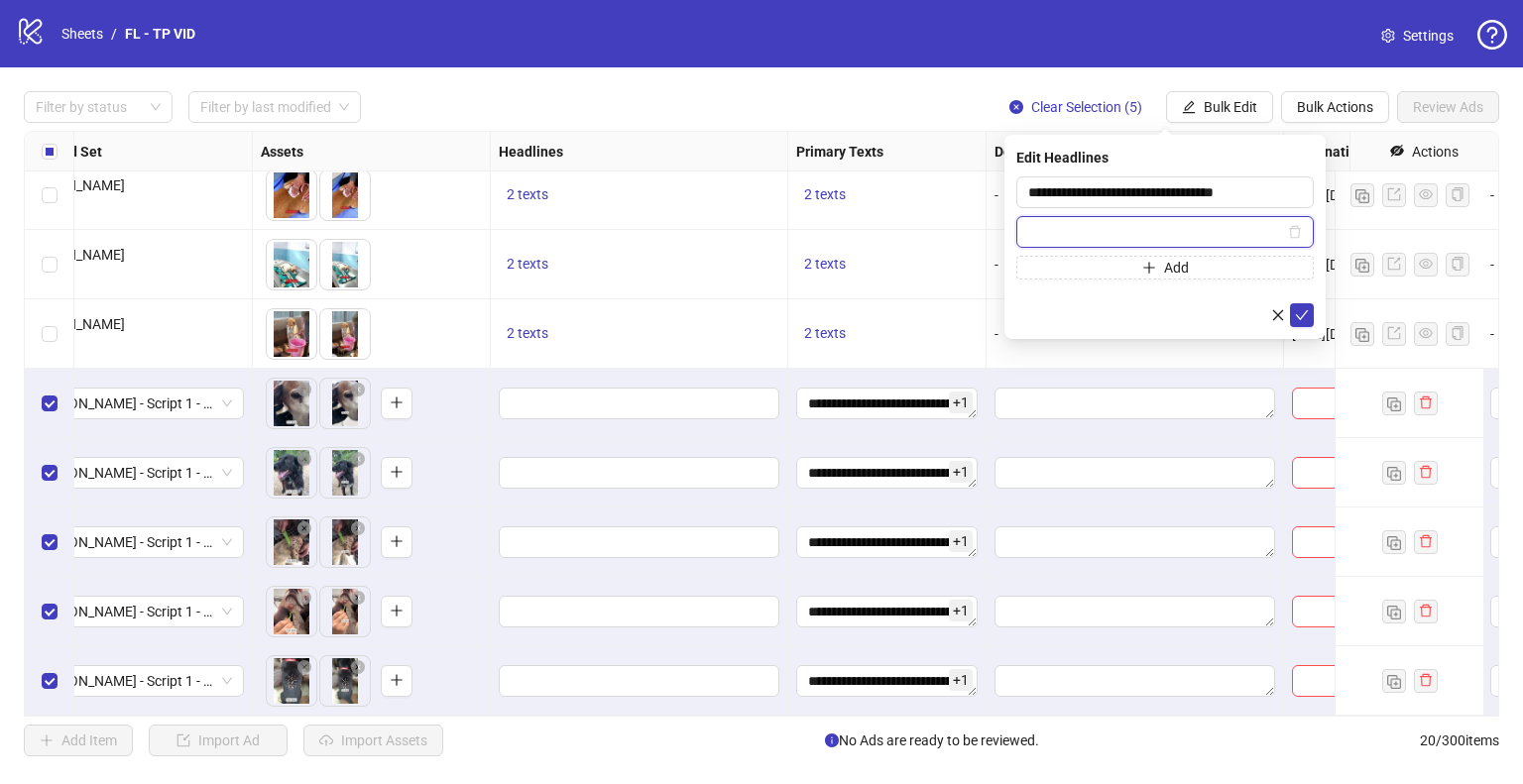 paste on "**********" 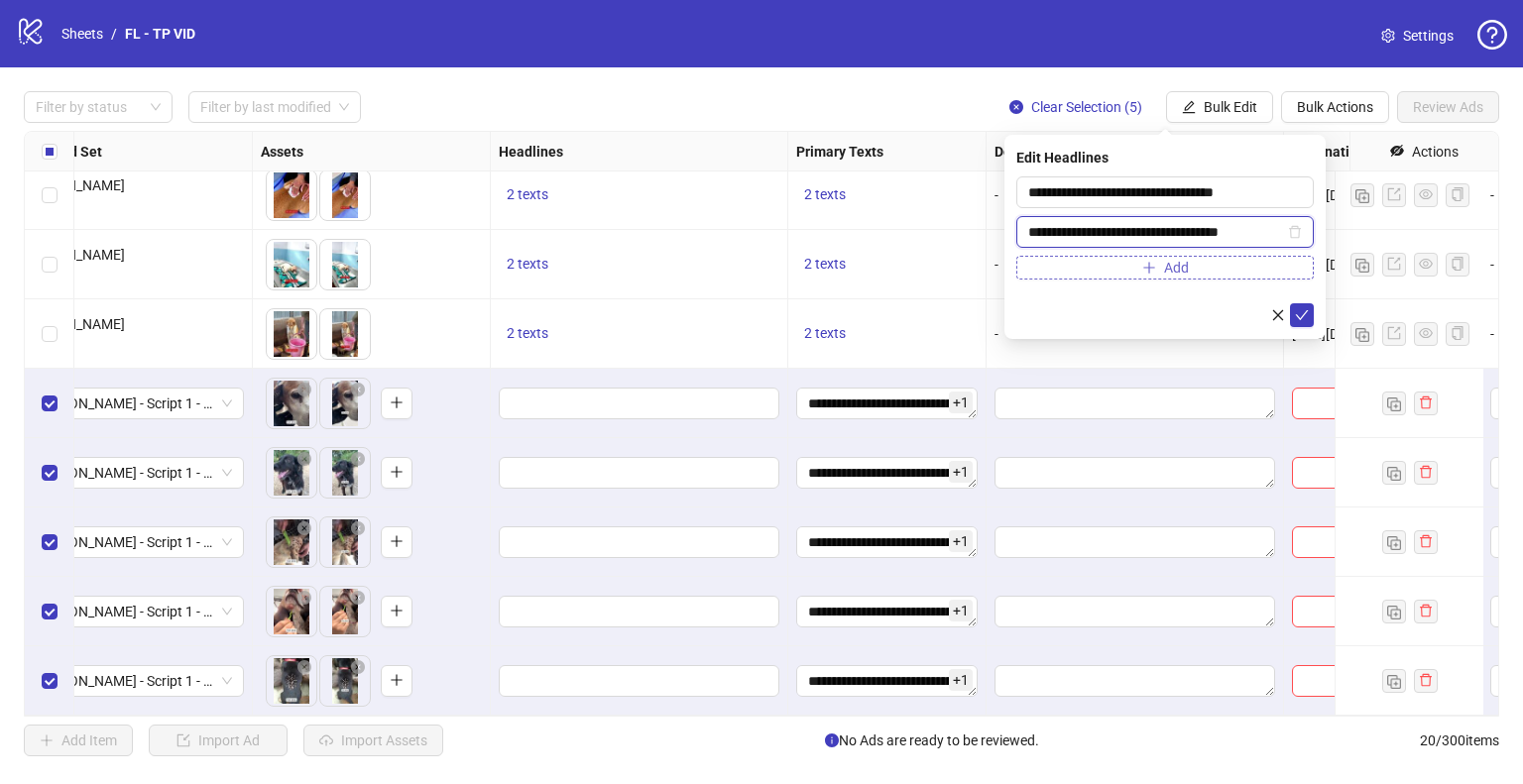 type on "**********" 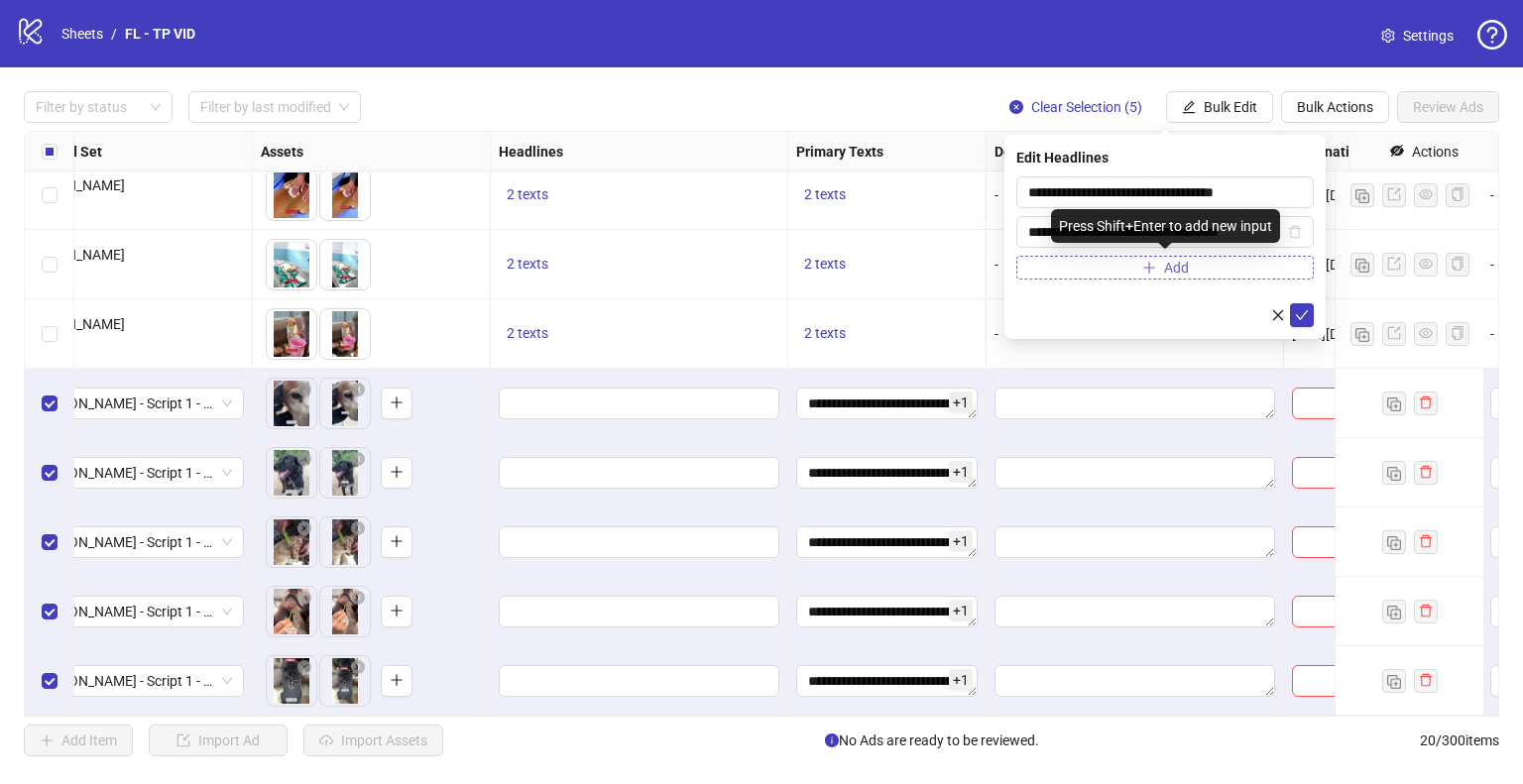 click on "Add" at bounding box center (1165, 268) 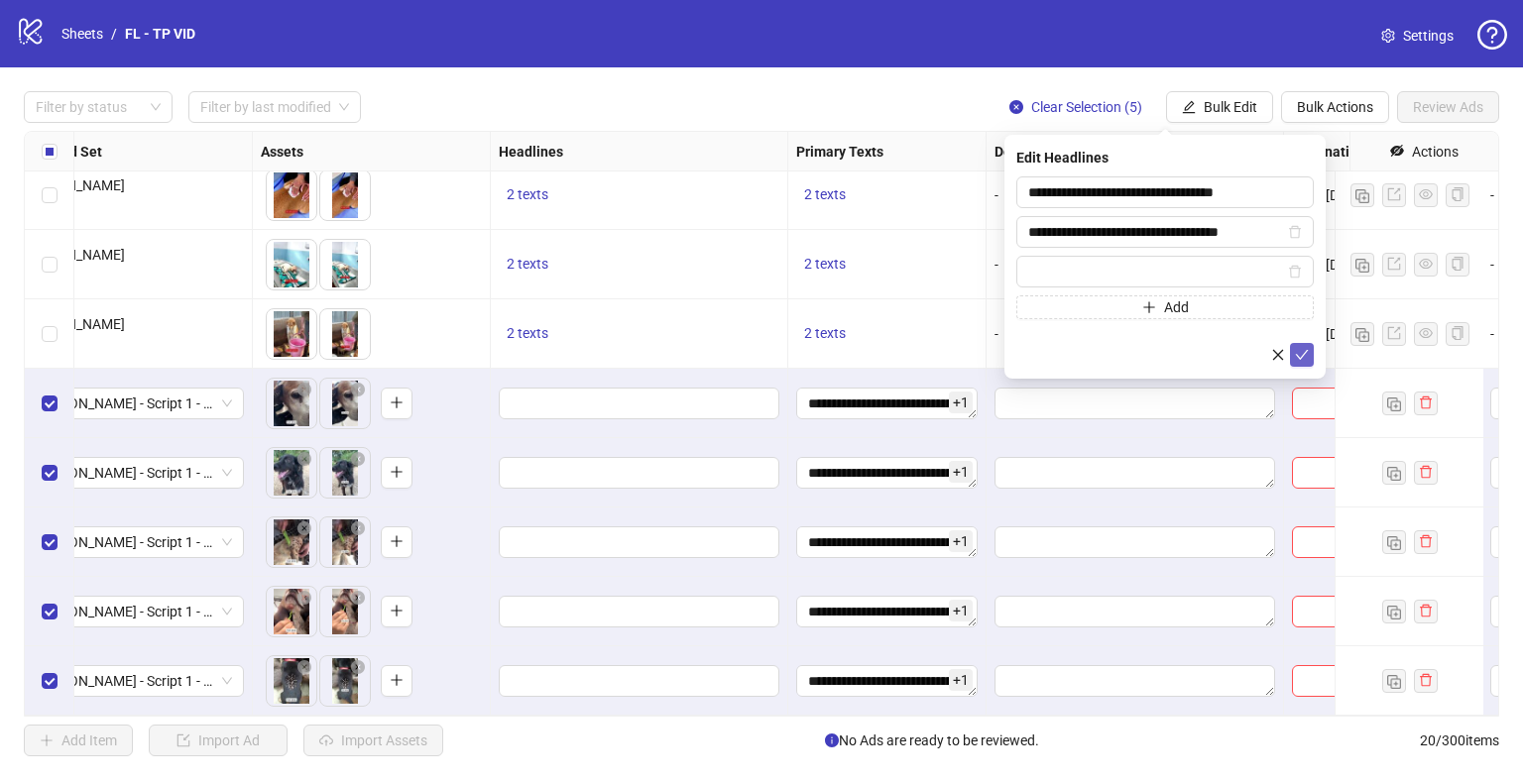 click 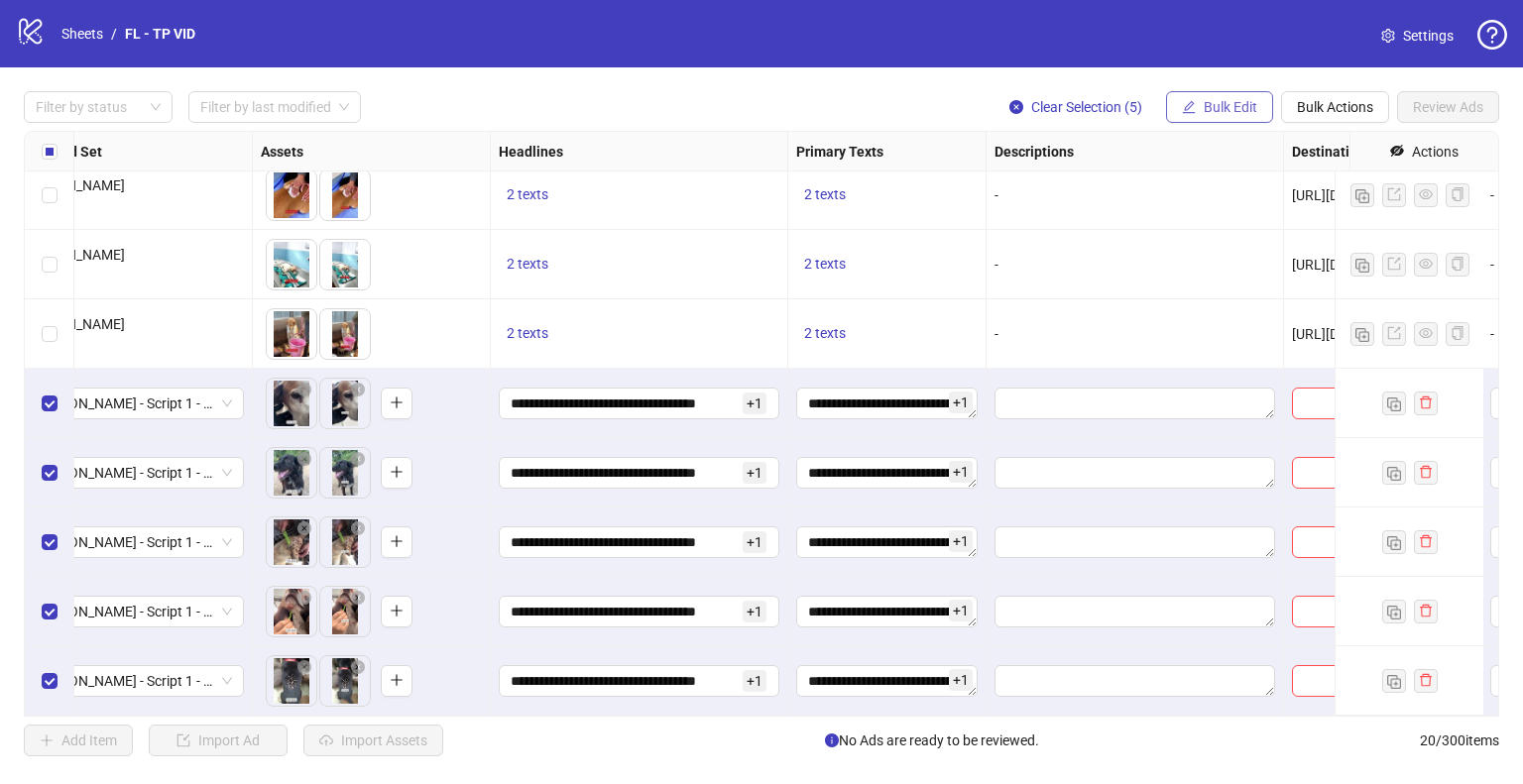 click on "Bulk Edit" at bounding box center [1230, 107] 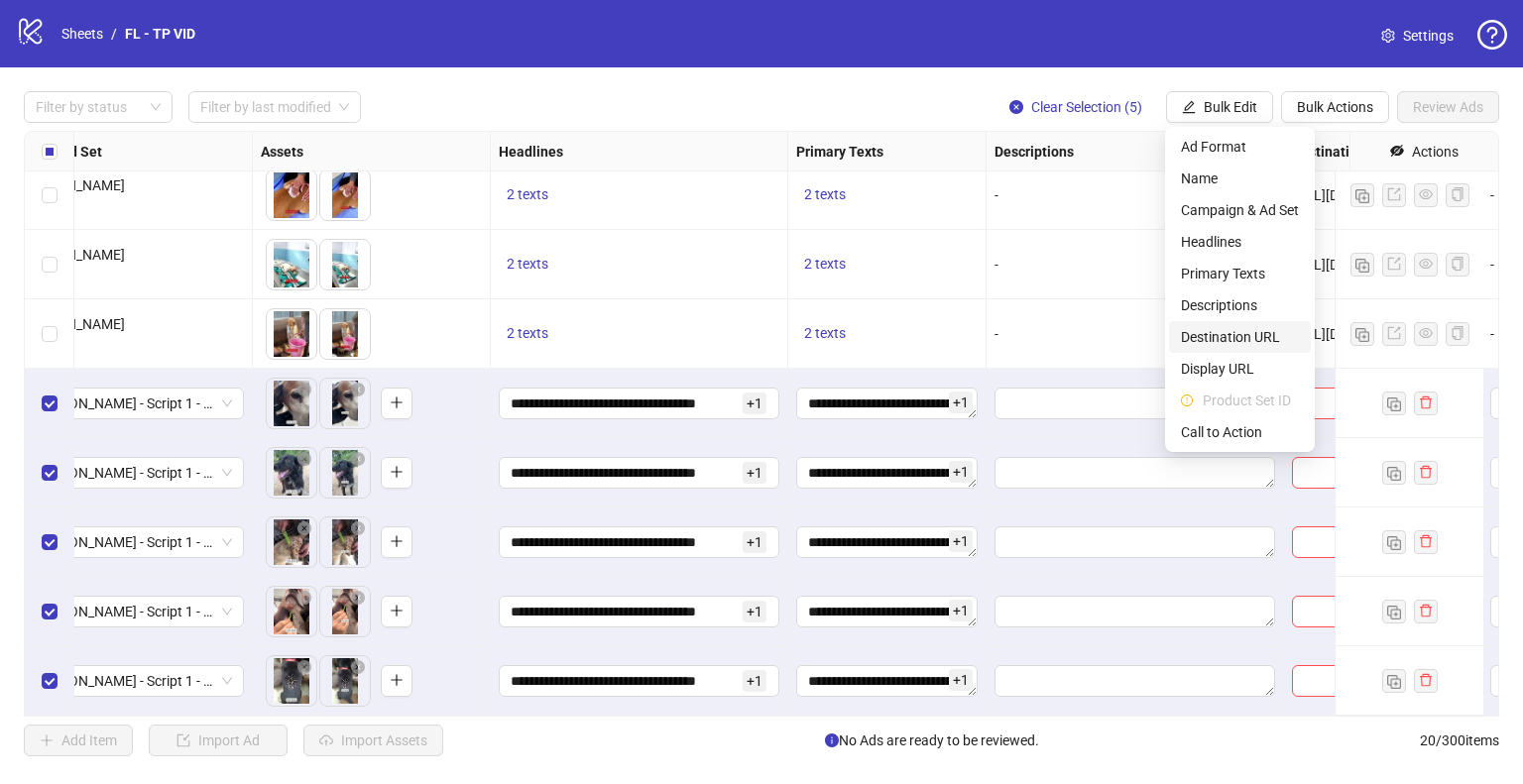 click on "Destination URL" at bounding box center (1239, 337) 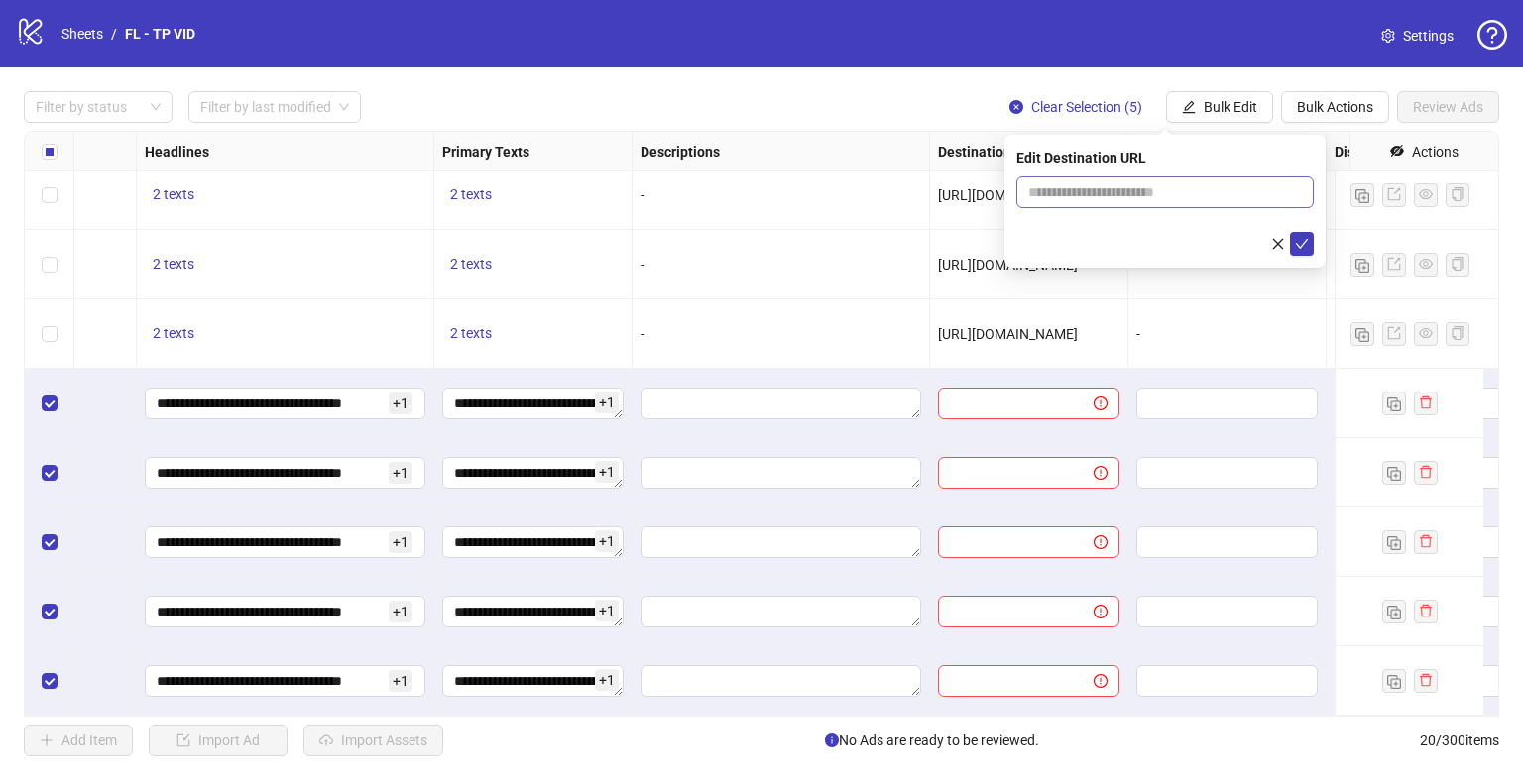 scroll, scrollTop: 857, scrollLeft: 1045, axis: both 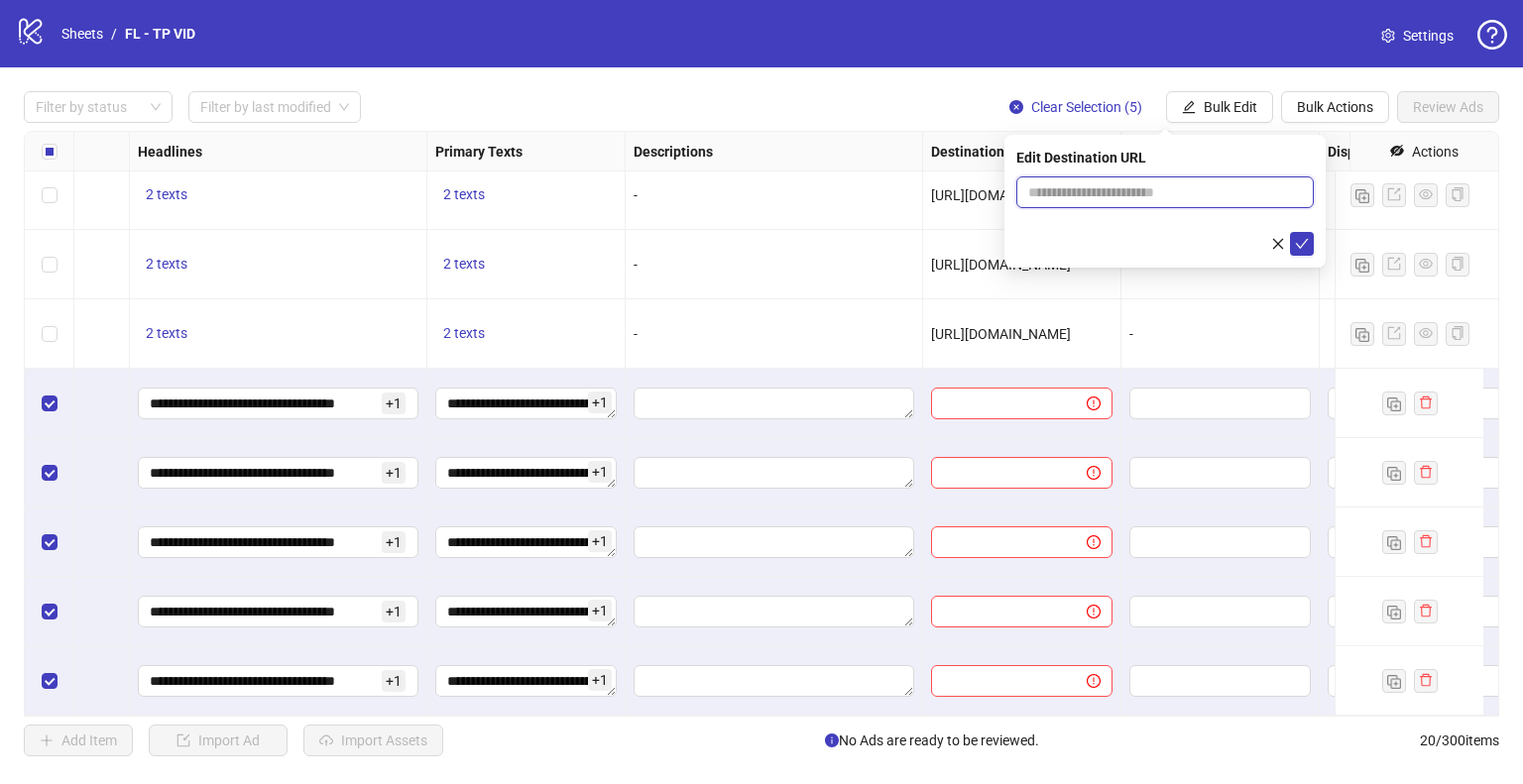click at bounding box center [1157, 192] 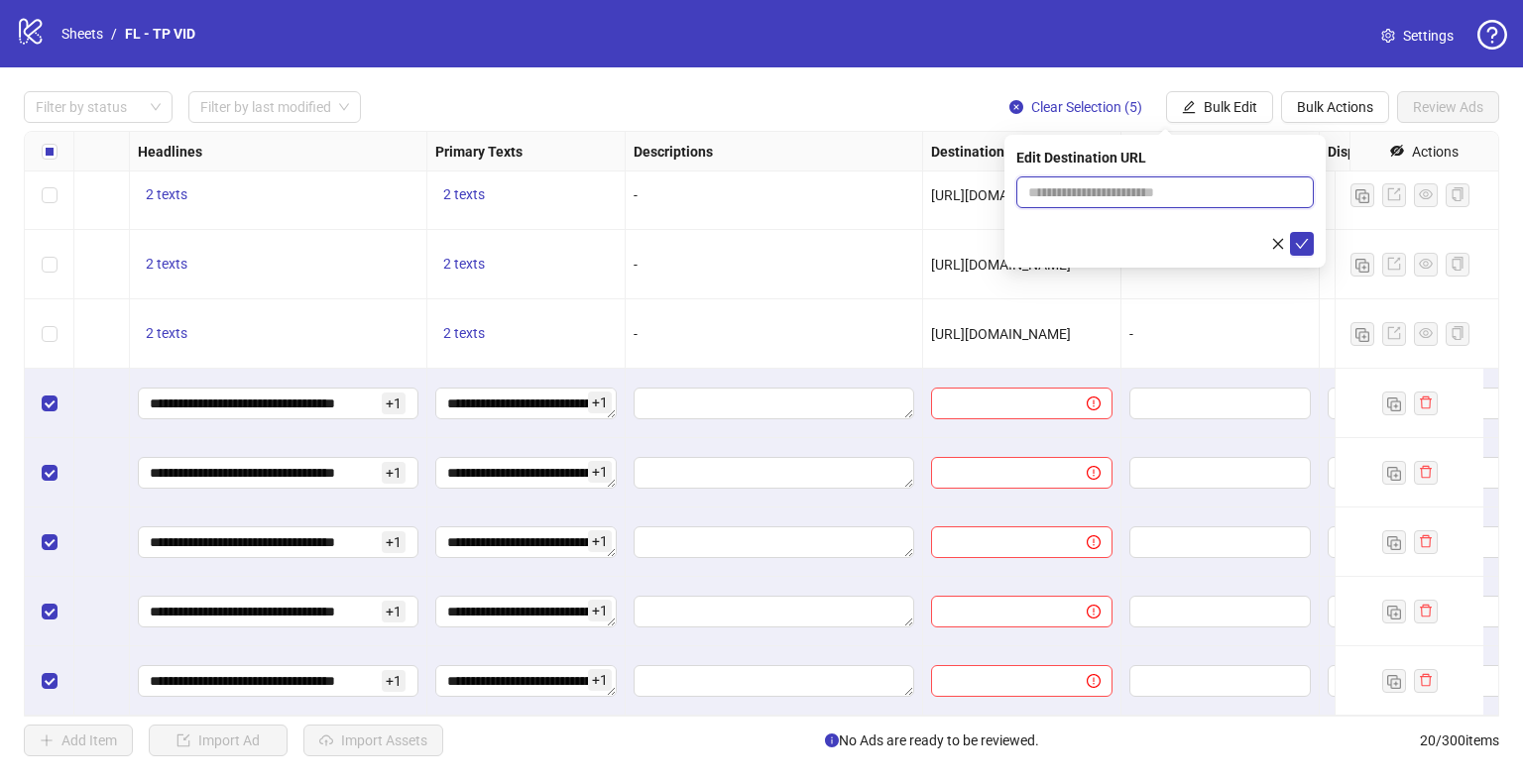 paste on "**********" 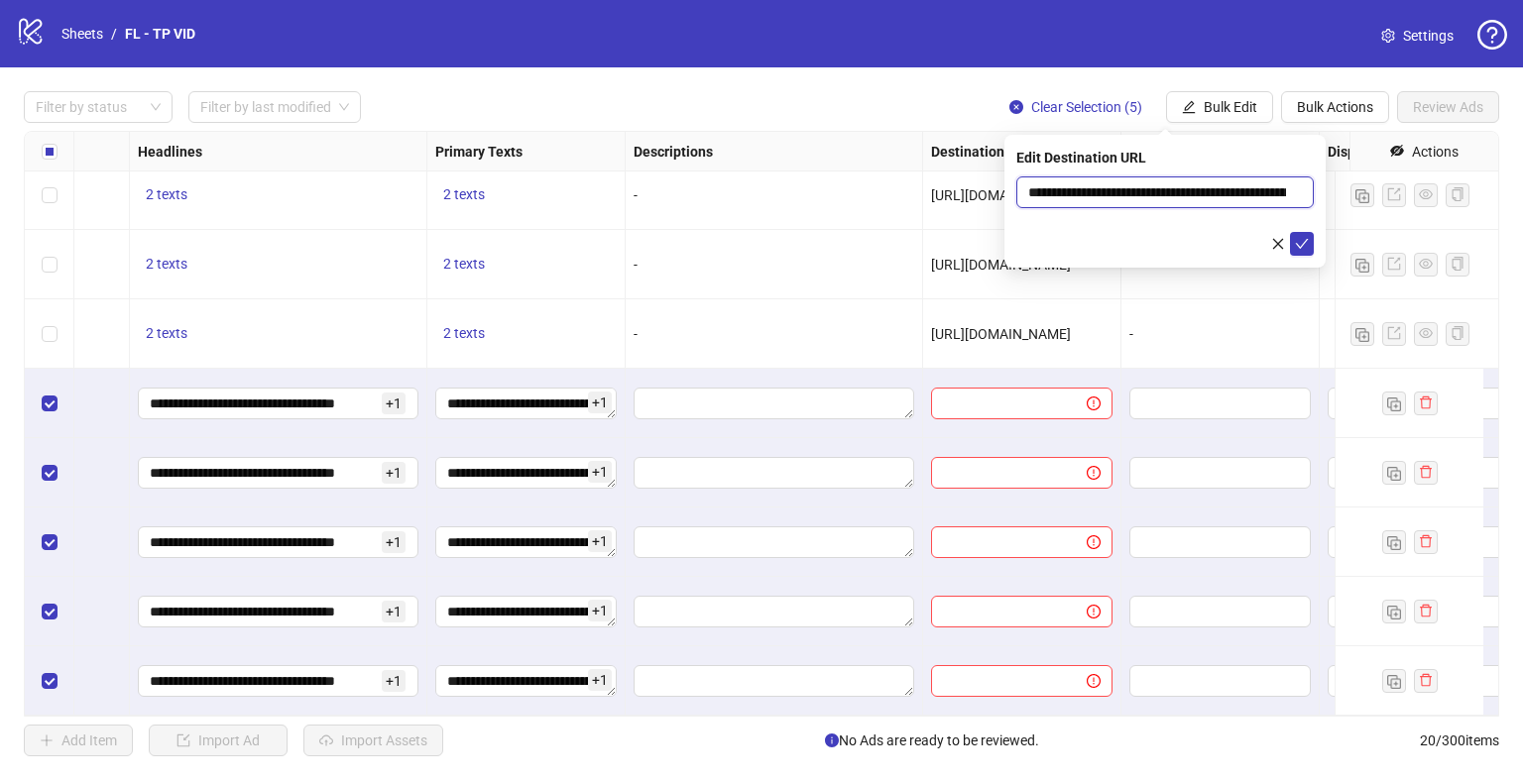 scroll, scrollTop: 0, scrollLeft: 160, axis: horizontal 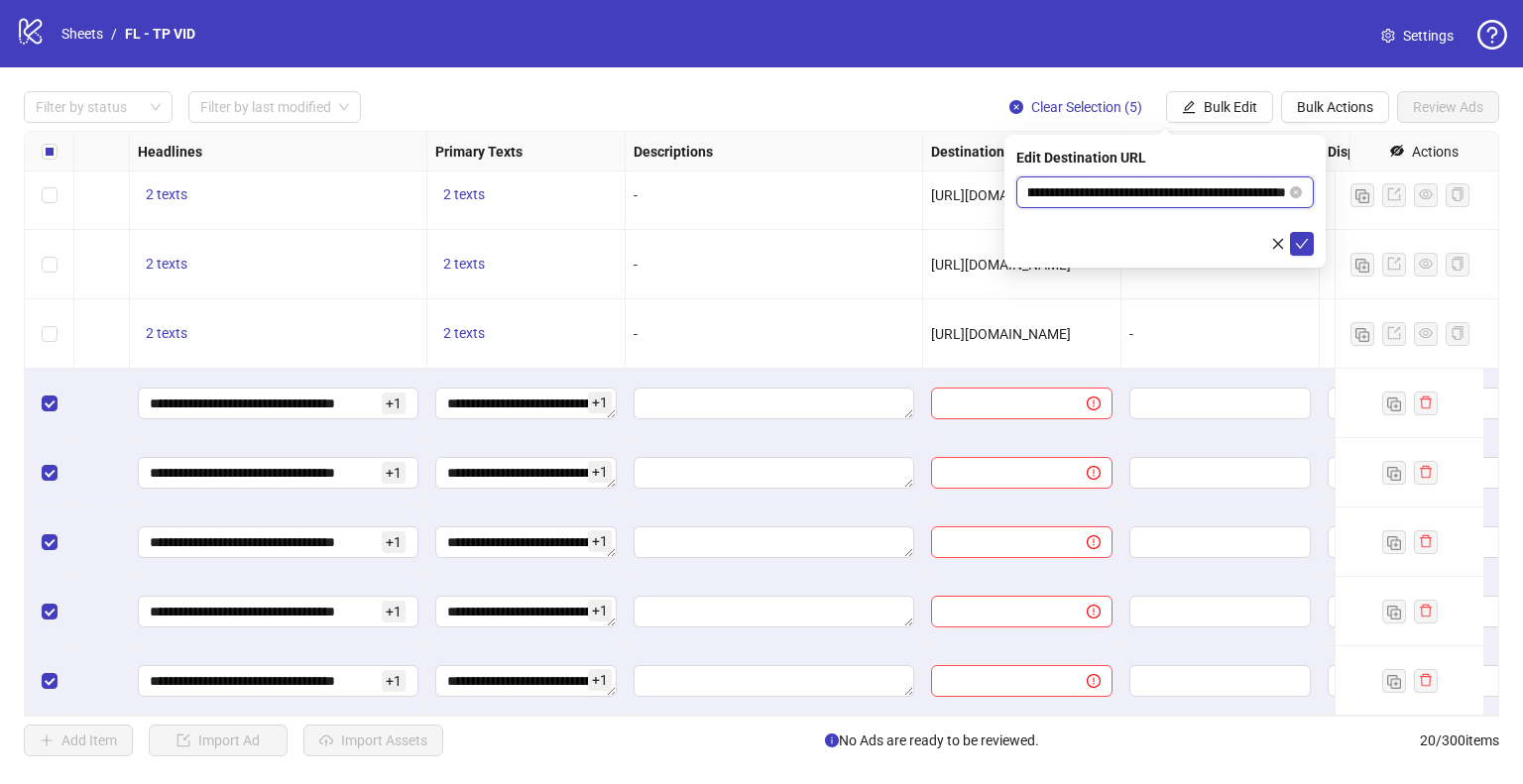 type on "**********" 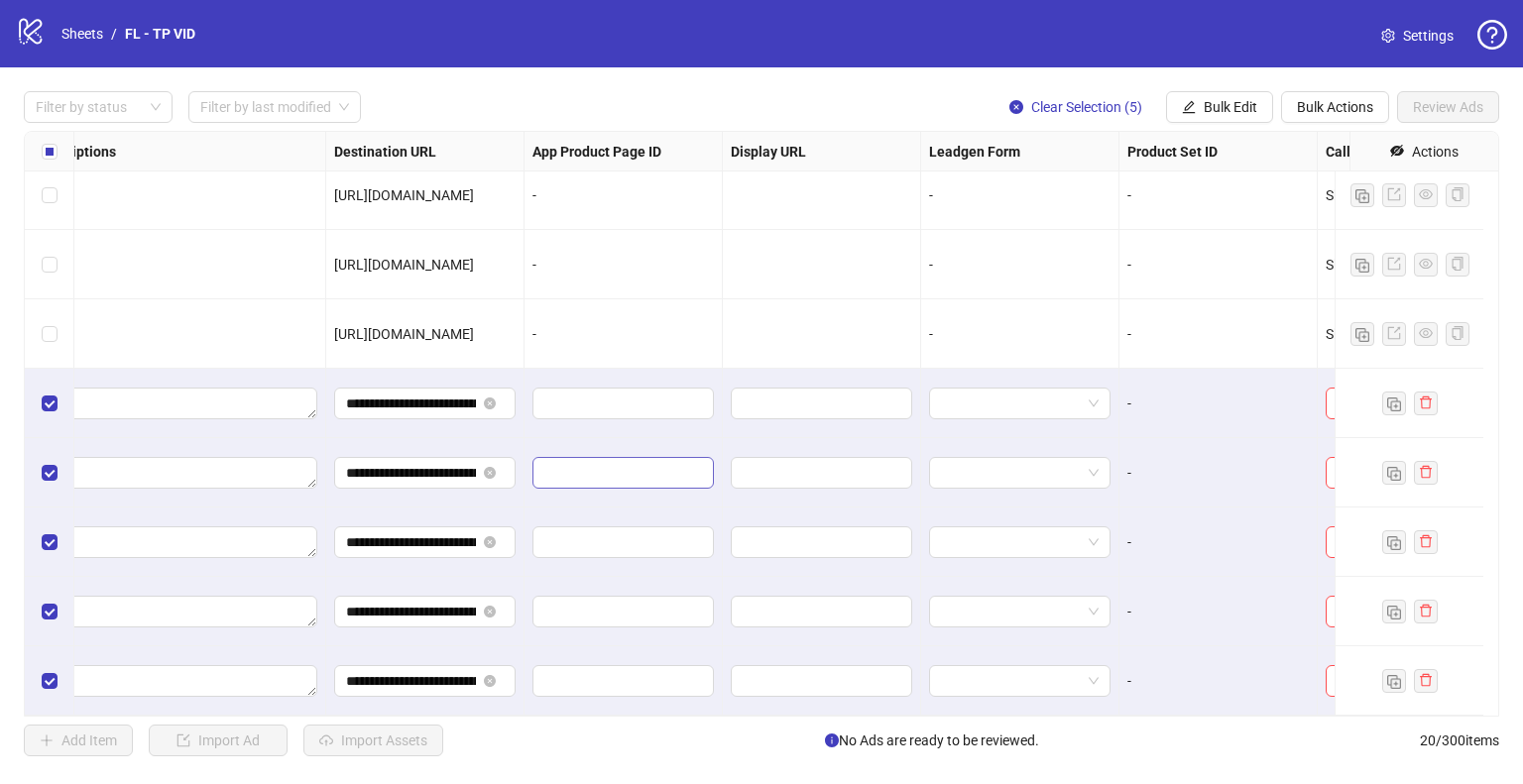 scroll, scrollTop: 857, scrollLeft: 1784, axis: both 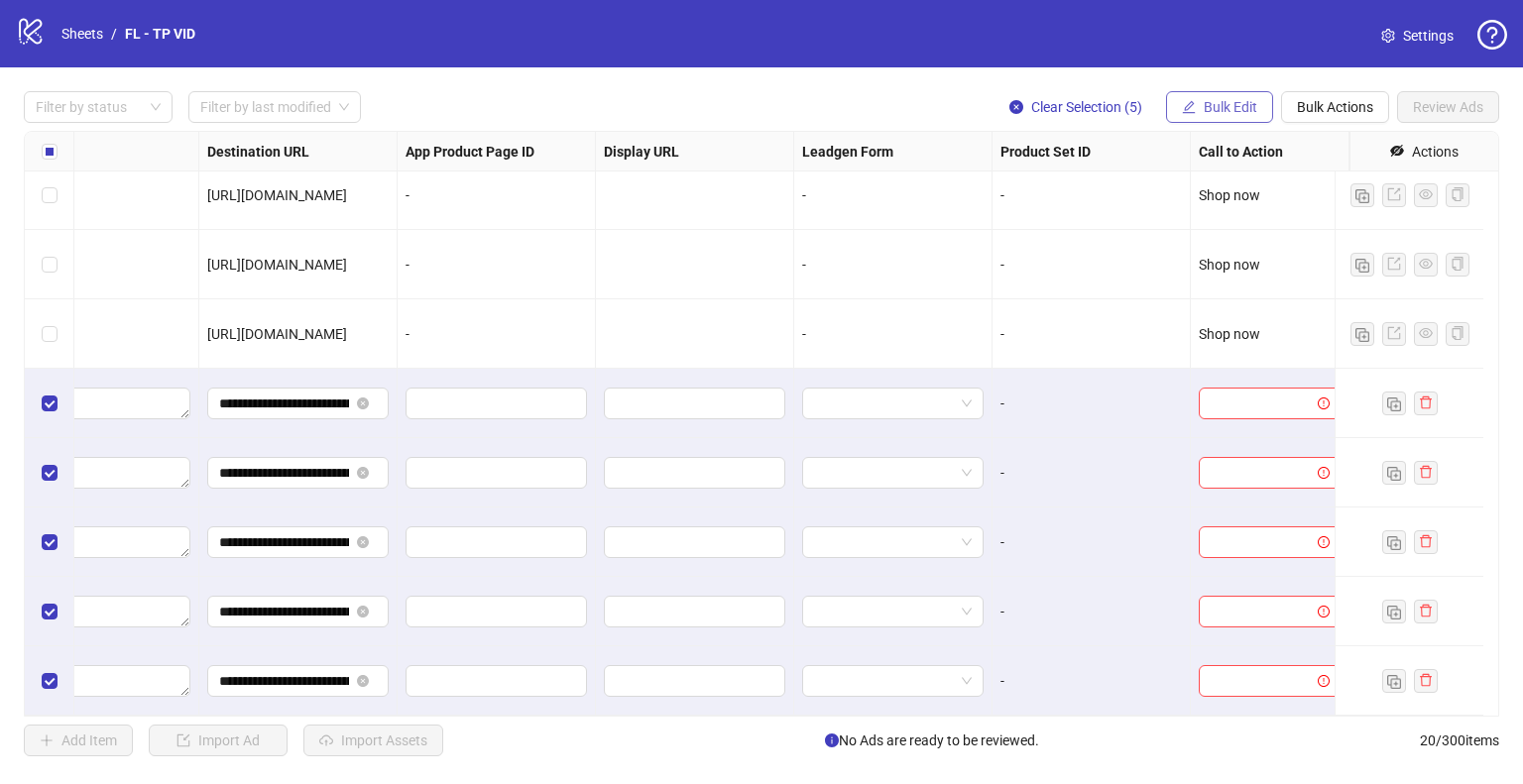 click on "Bulk Edit" at bounding box center (1230, 107) 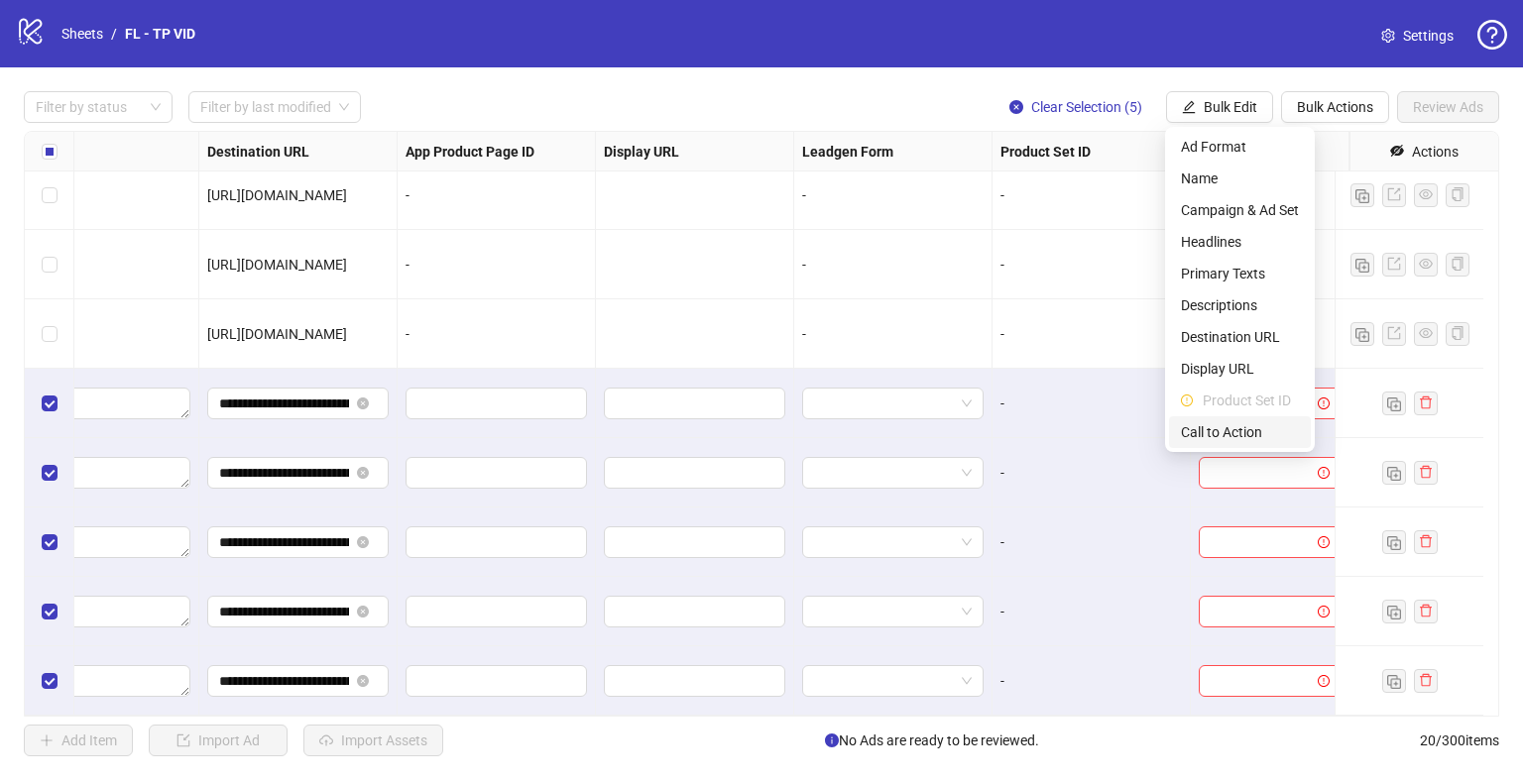 click on "Call to Action" at bounding box center (1239, 432) 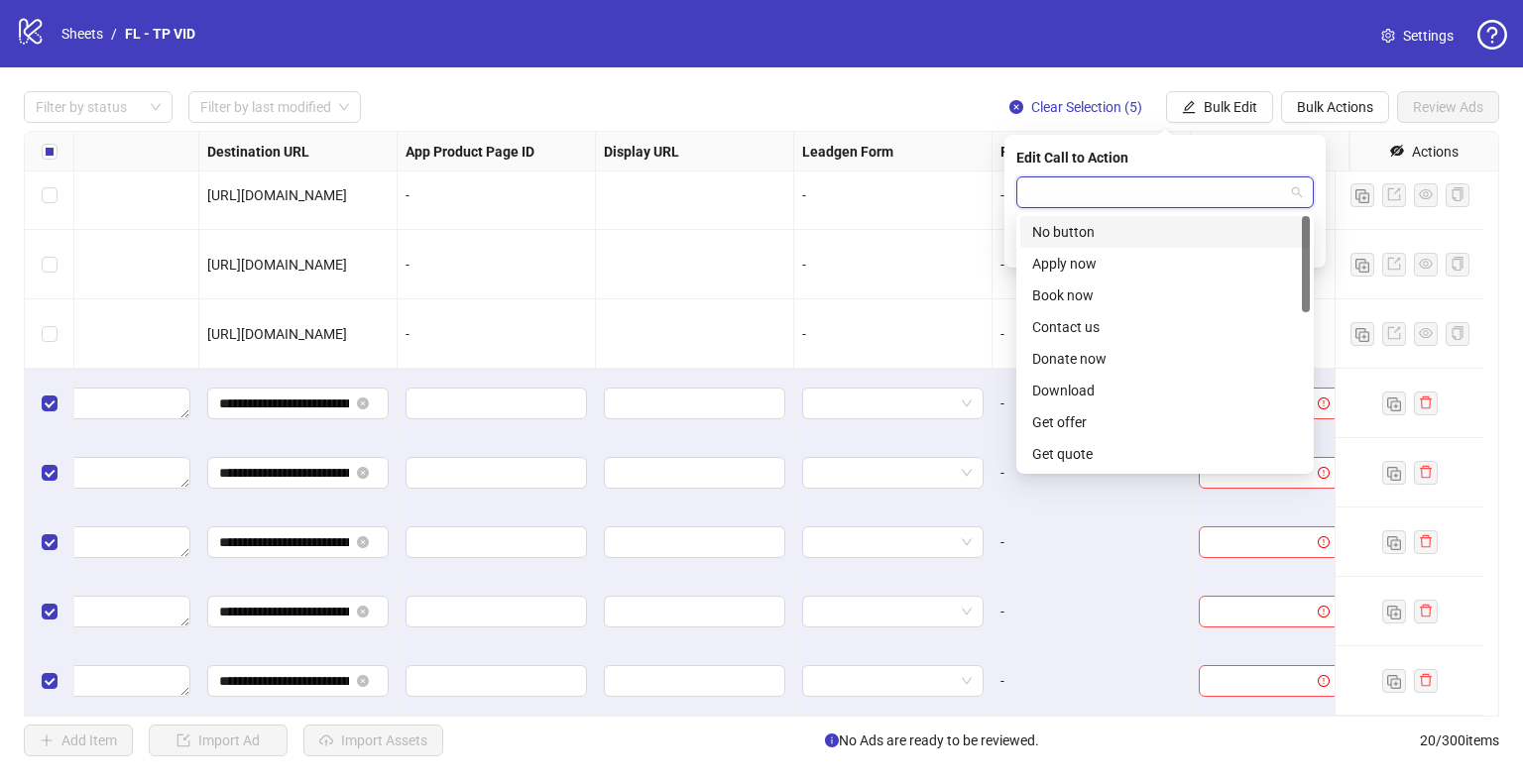 click at bounding box center (1156, 192) 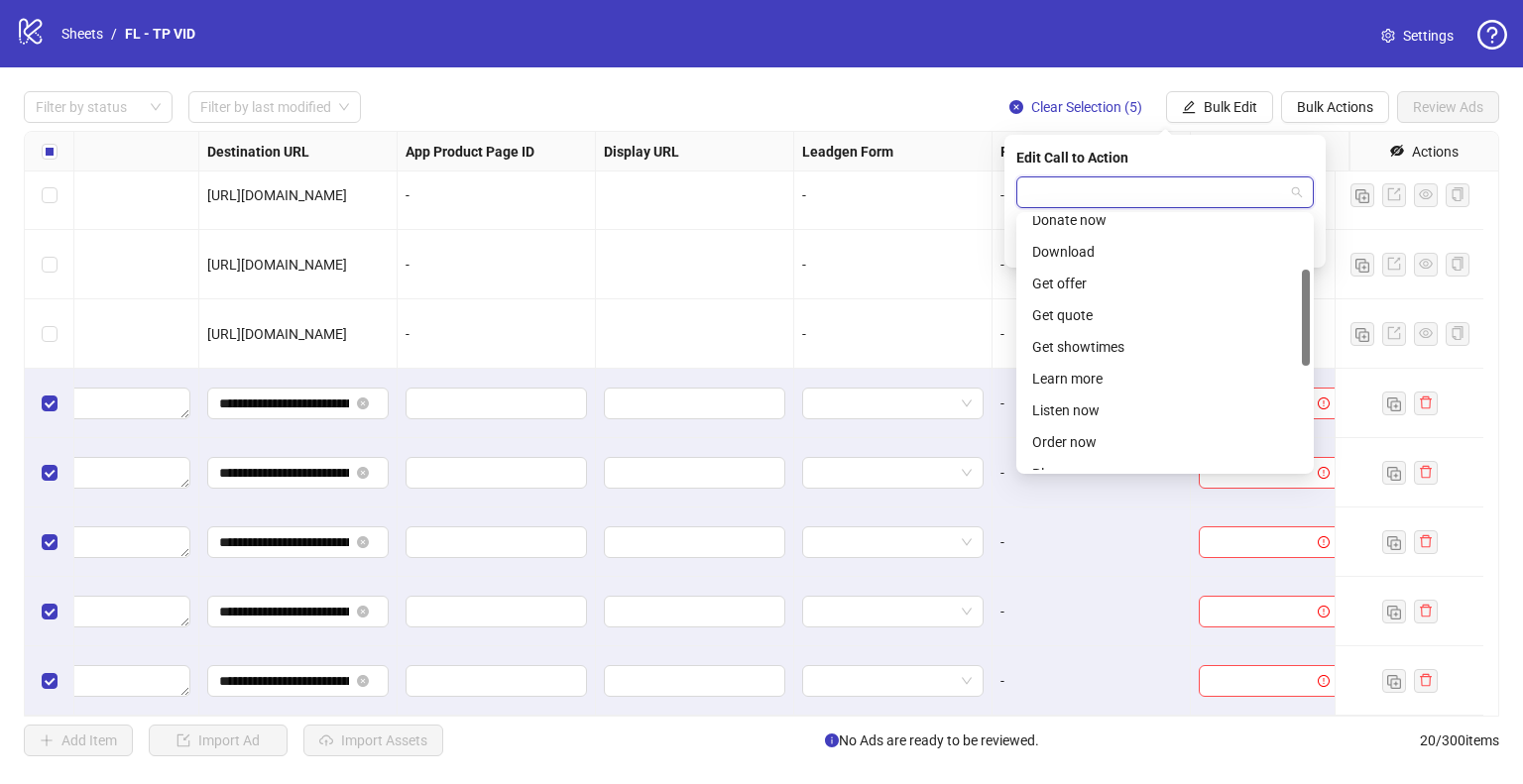scroll, scrollTop: 140, scrollLeft: 0, axis: vertical 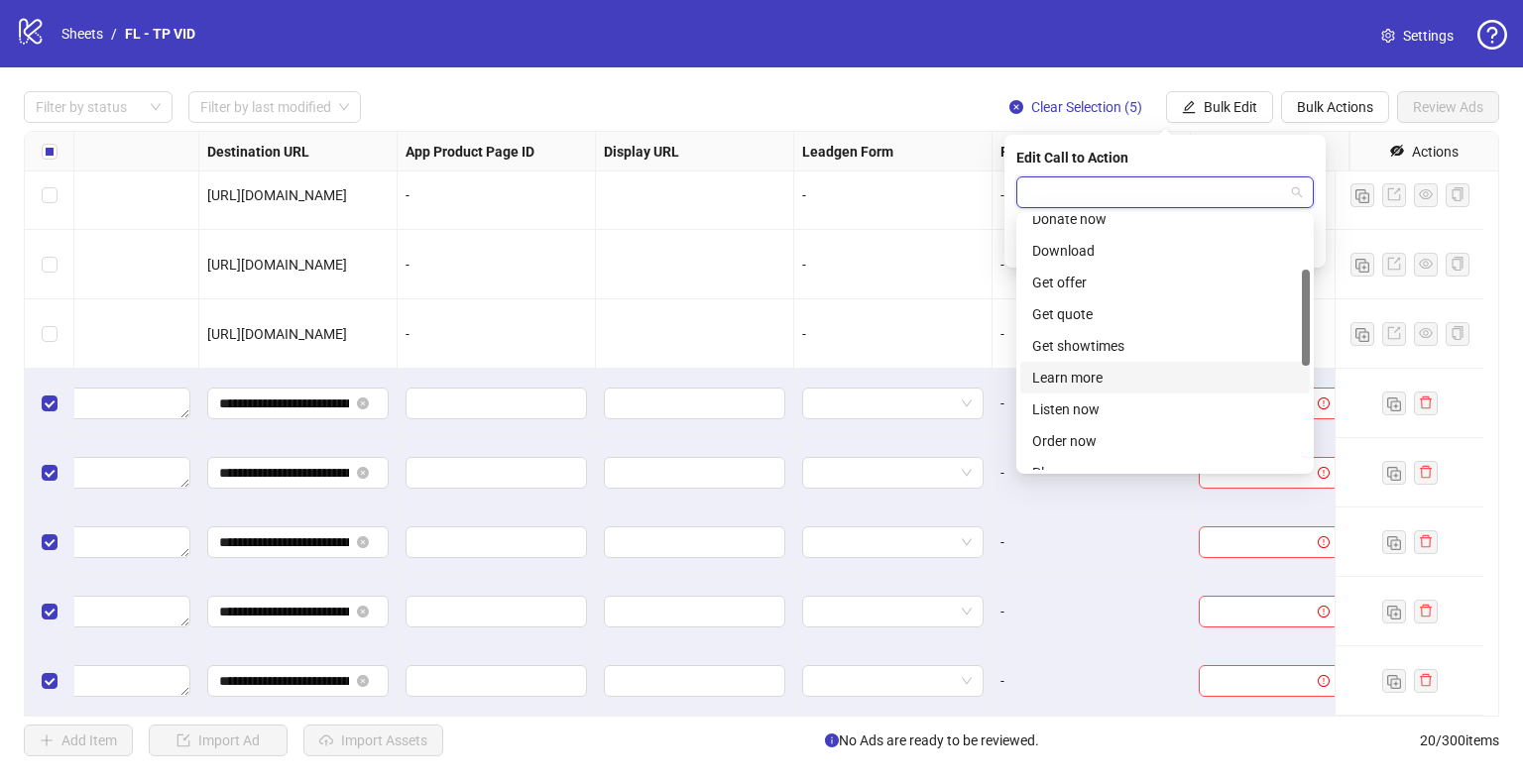 click on "Learn more" at bounding box center [1165, 378] 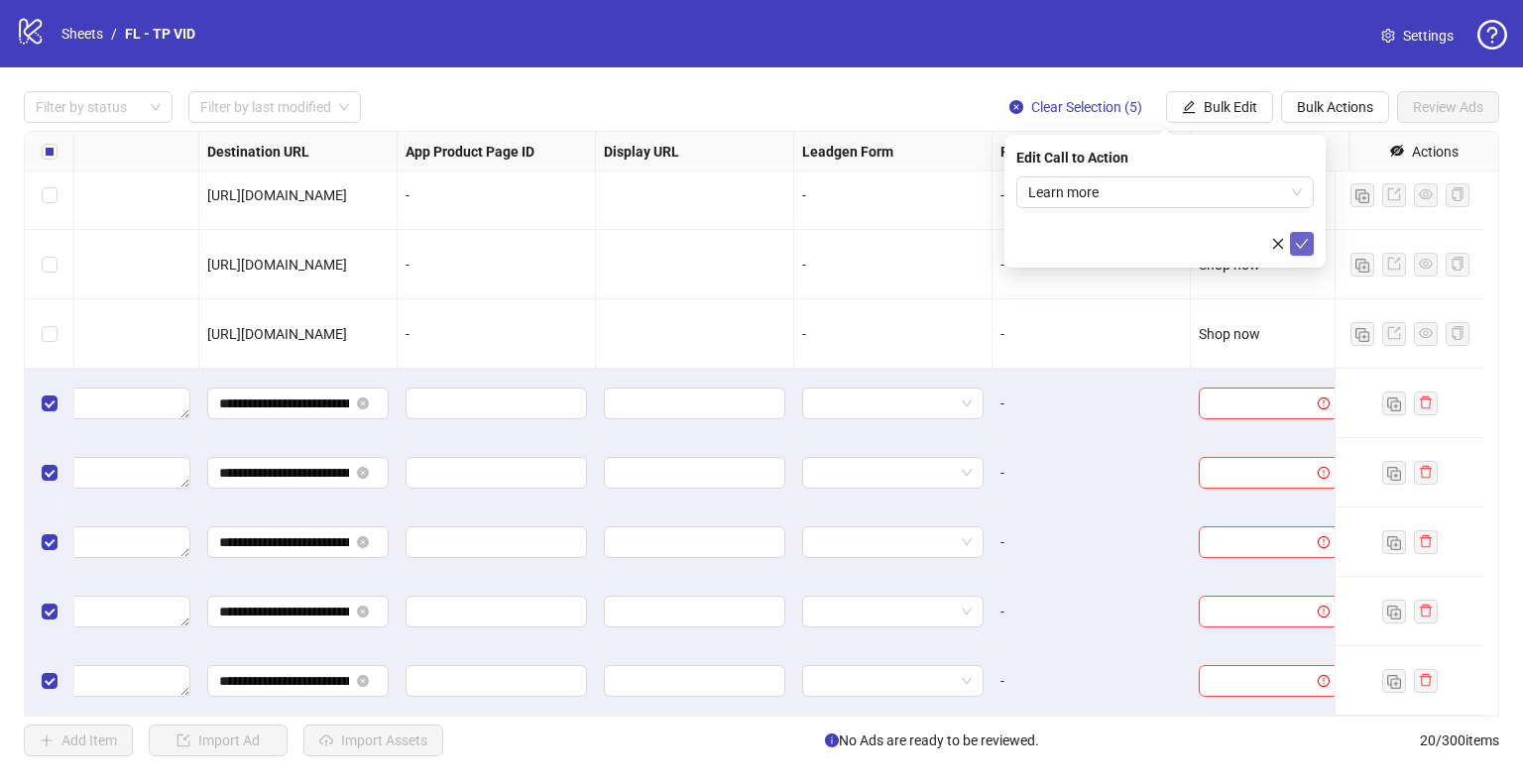 click at bounding box center (1302, 244) 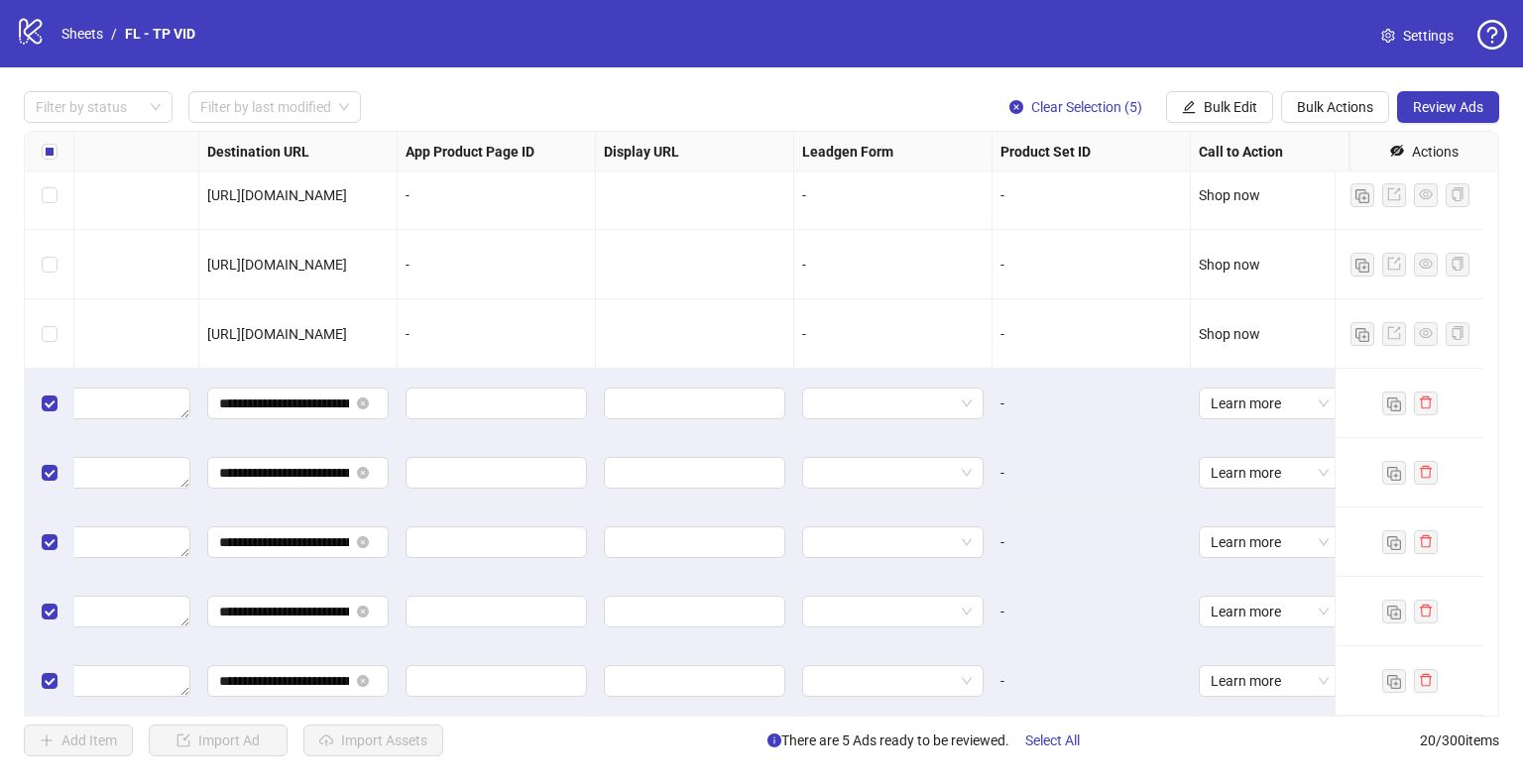 click on "Shop now" at bounding box center (1269, 265) 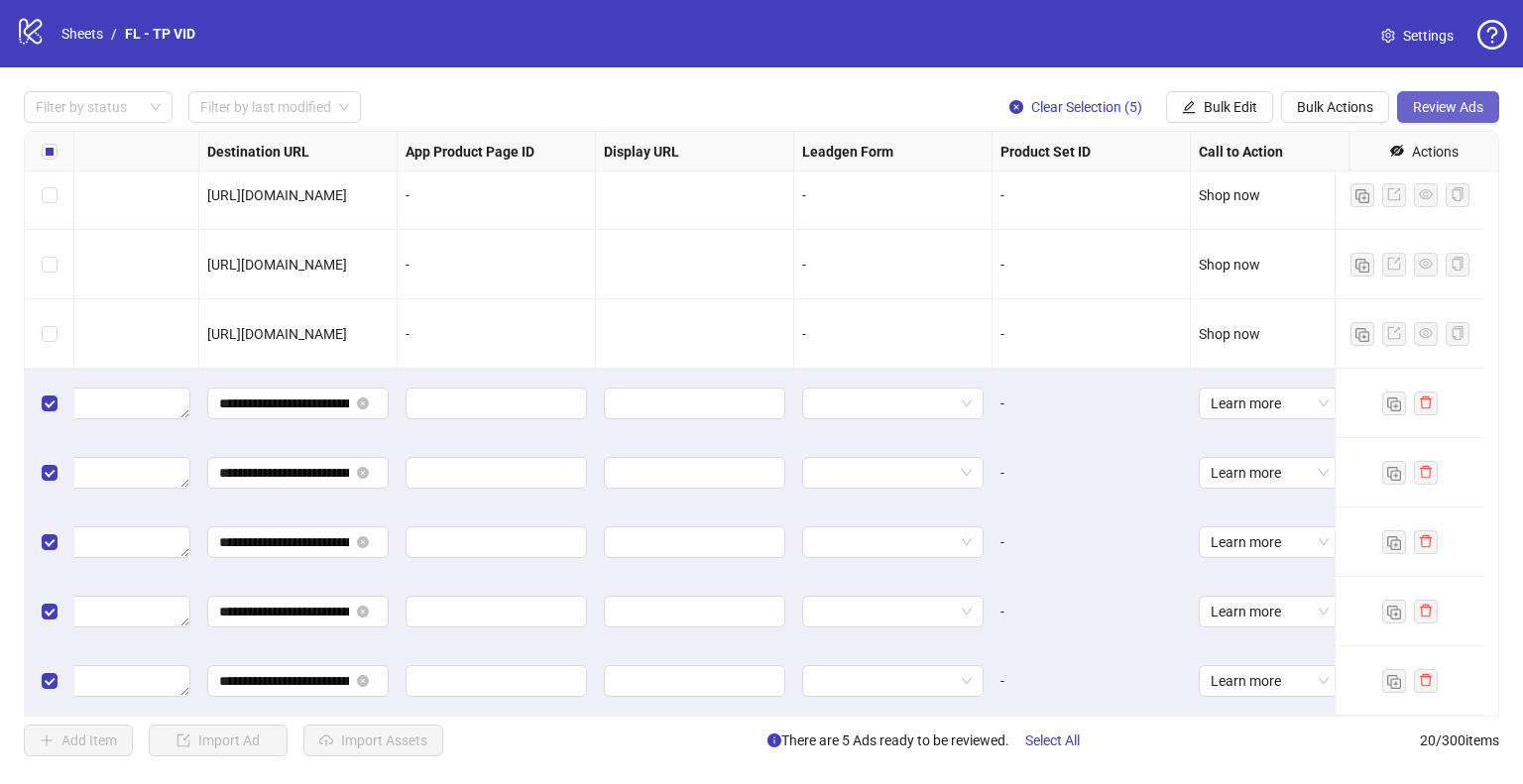 click on "Review Ads" at bounding box center [1448, 107] 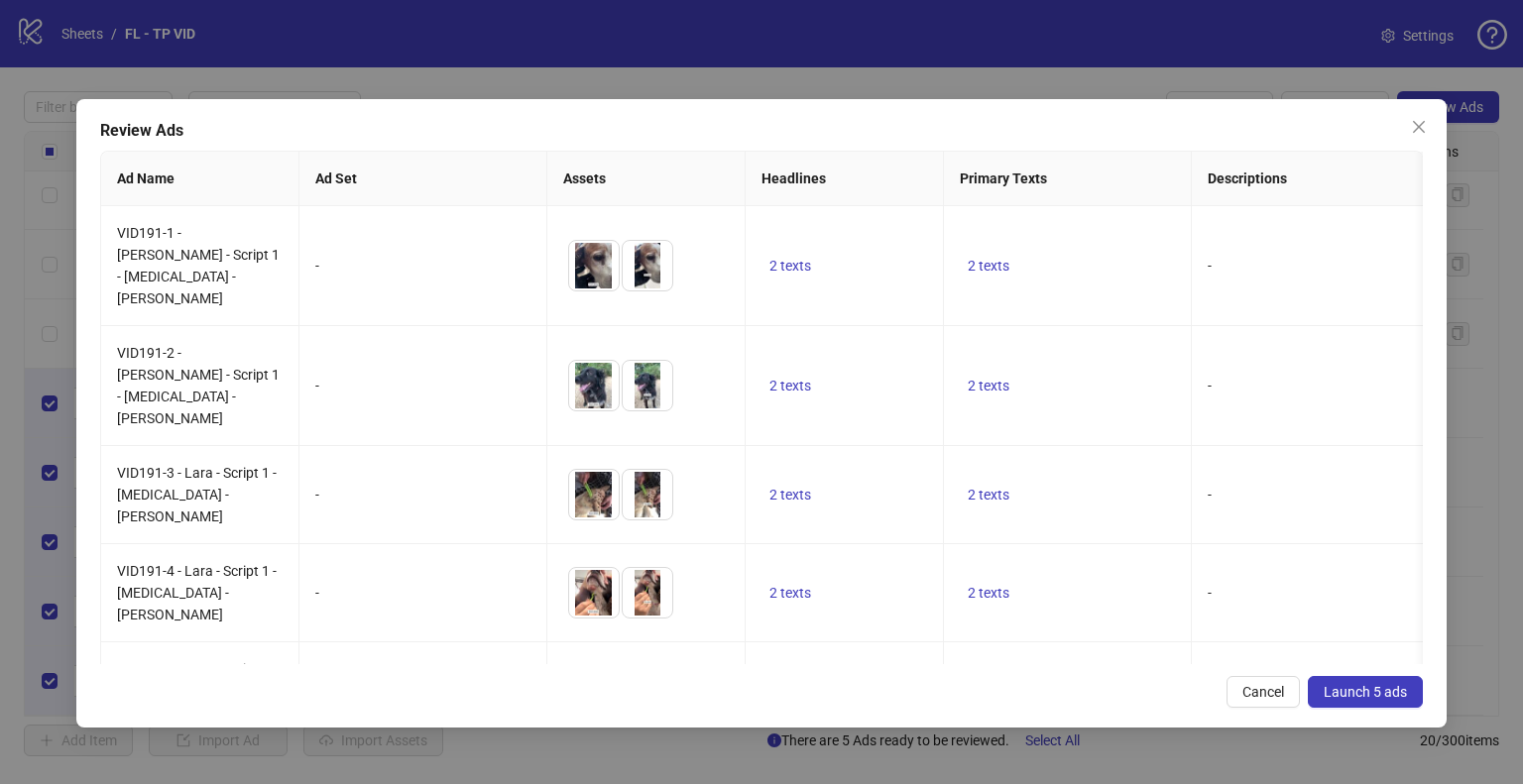 click on "Launch 5 ads" at bounding box center [1365, 692] 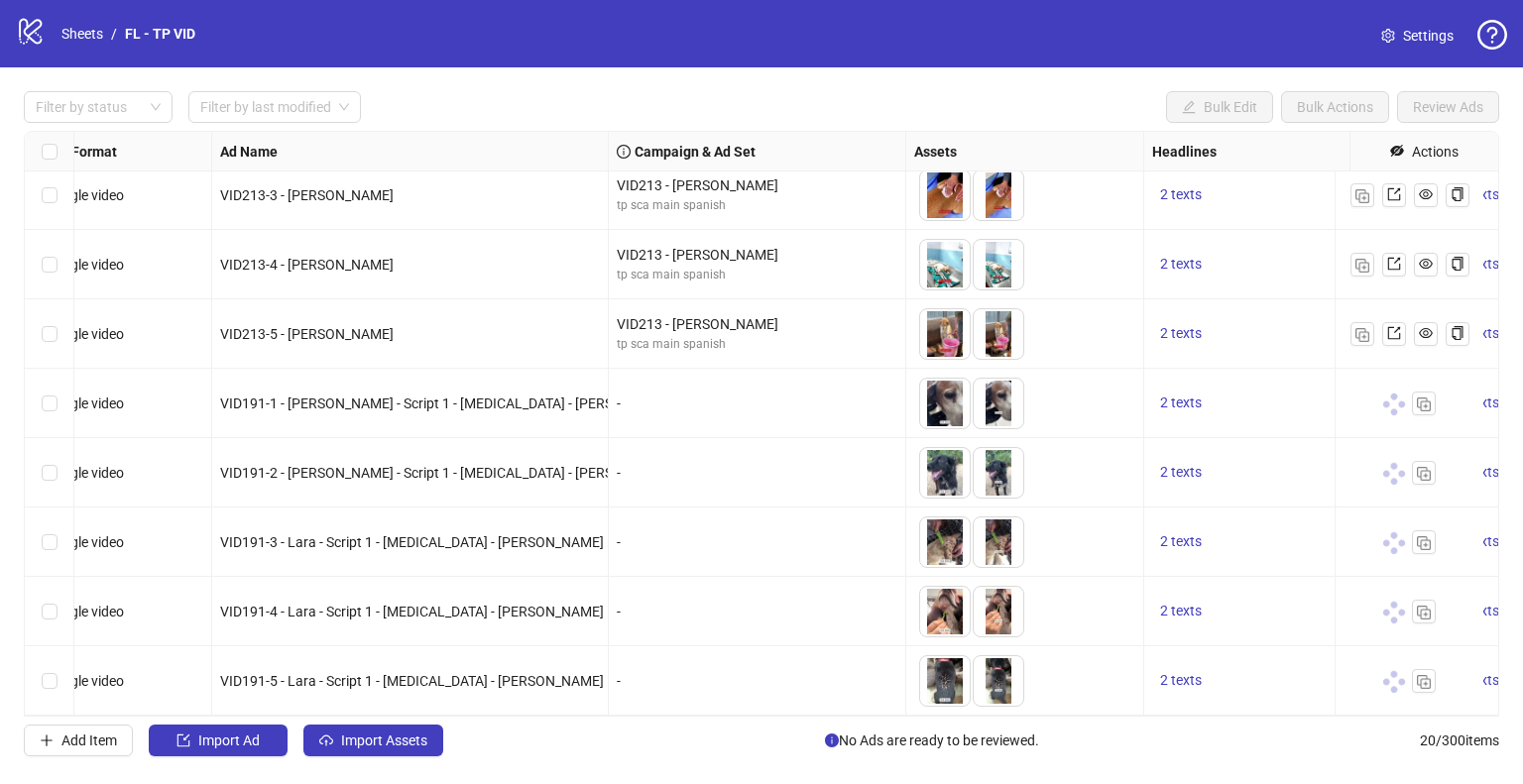 scroll, scrollTop: 857, scrollLeft: 0, axis: vertical 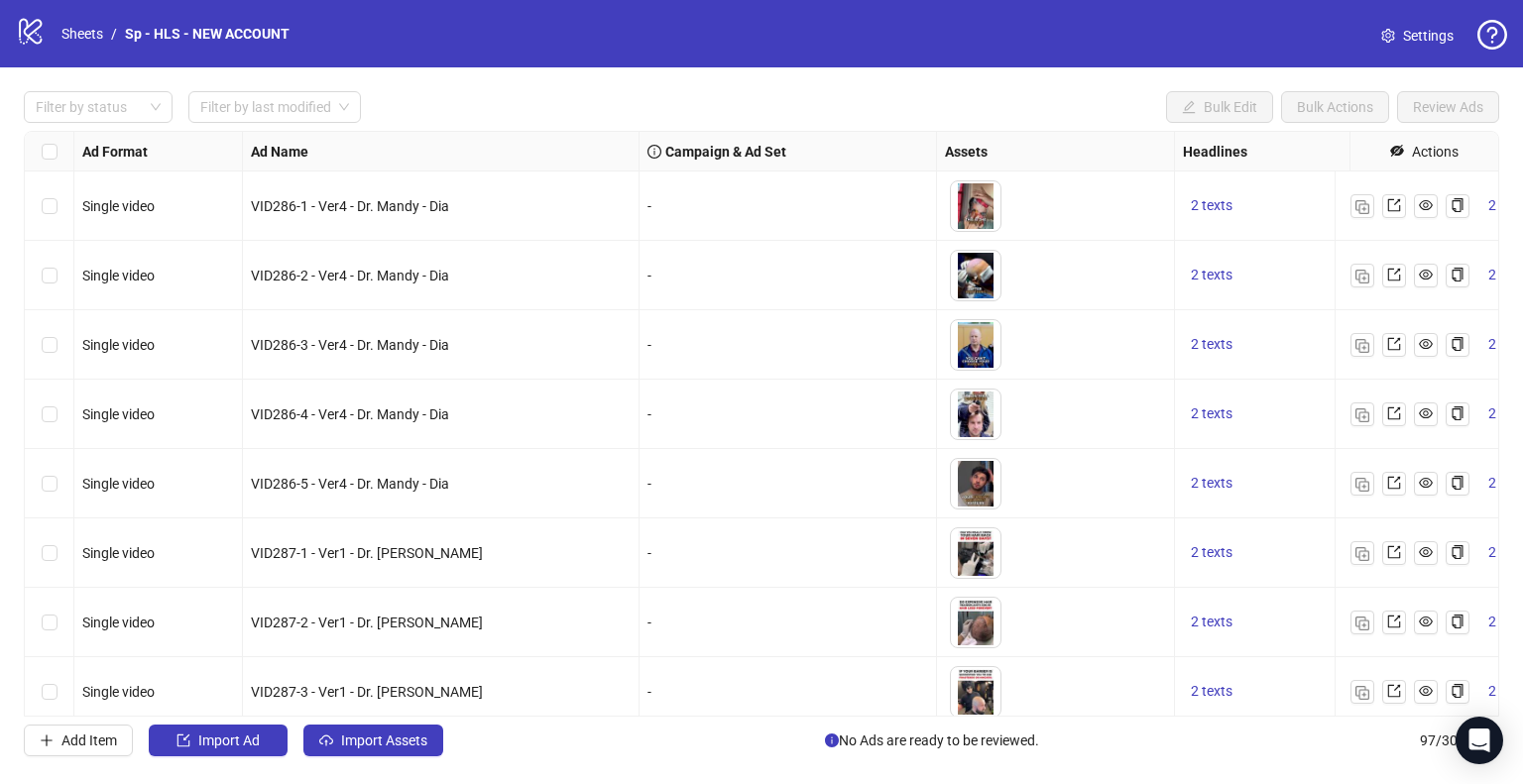 click on "logo/logo-mobile" 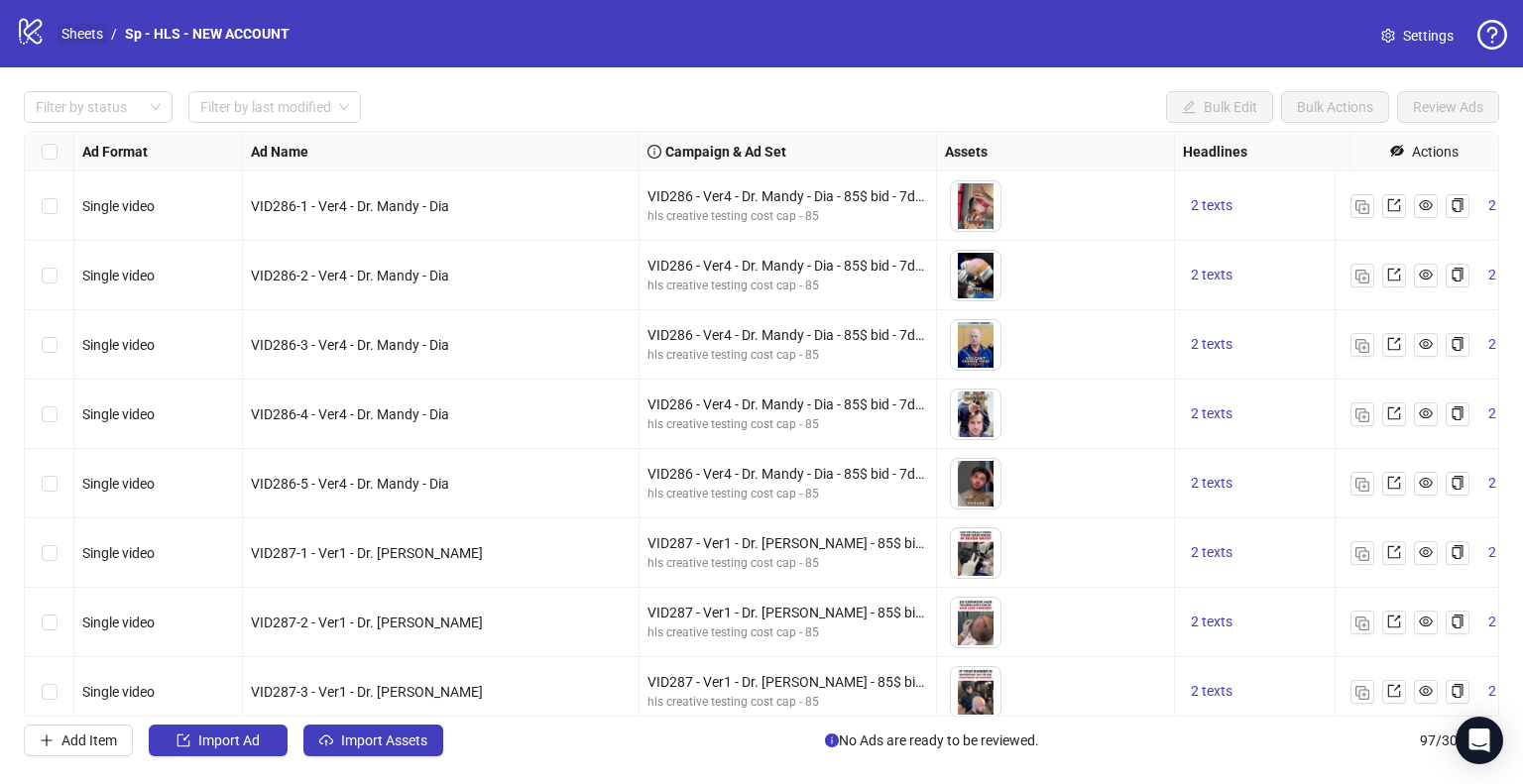 click on "Sheets" at bounding box center (82, 34) 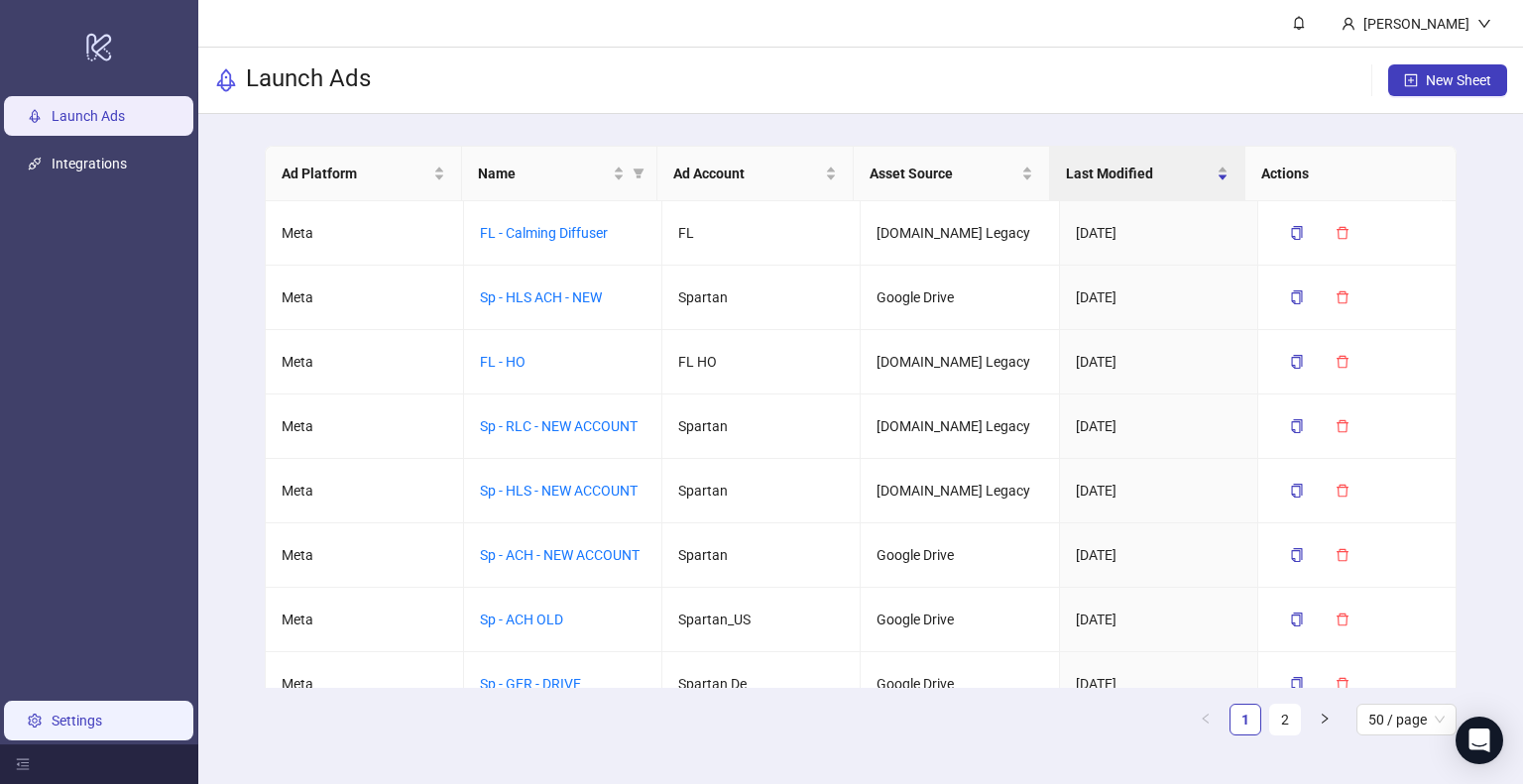 click on "Settings" at bounding box center (76, 721) 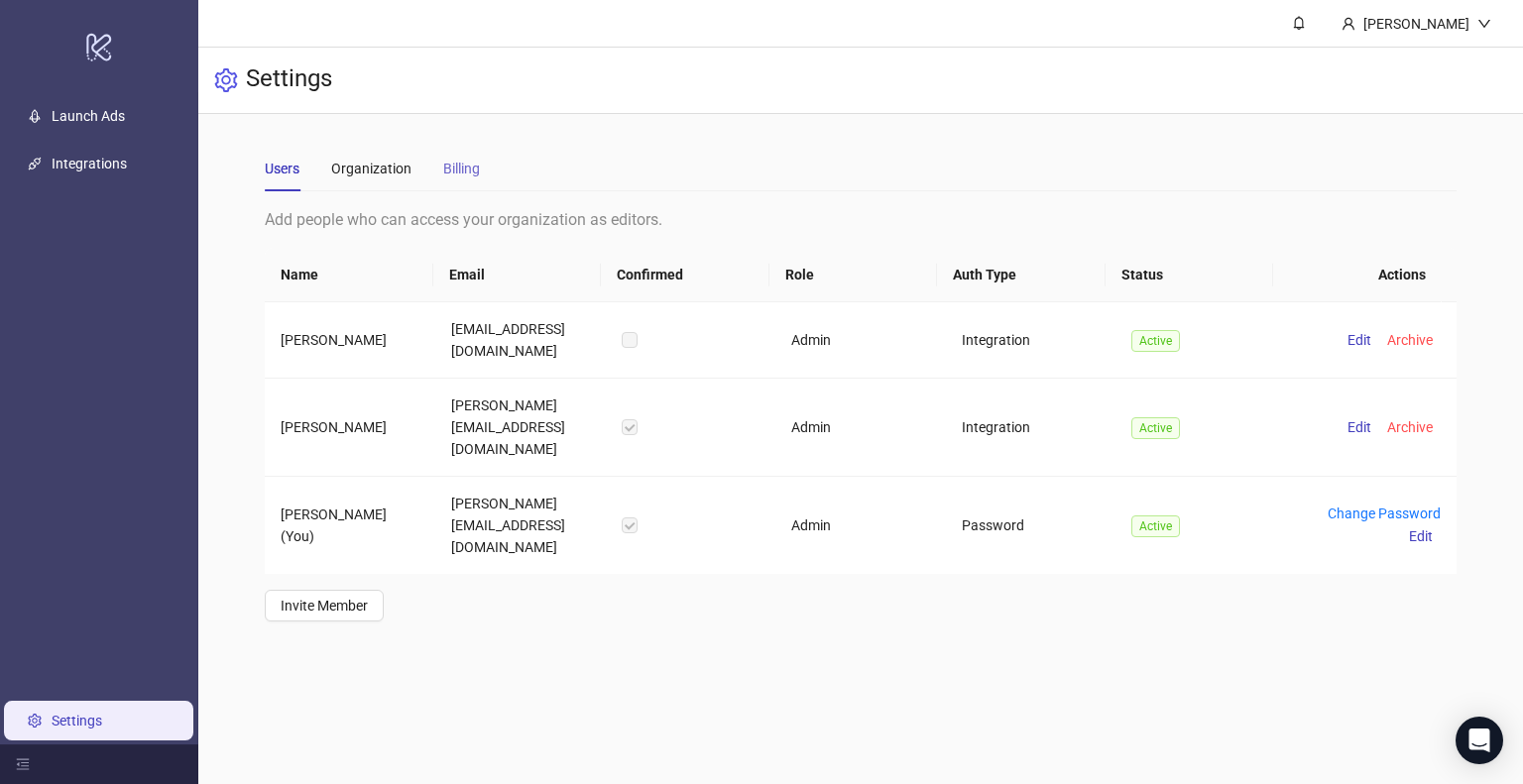 click on "Billing" at bounding box center (461, 168) 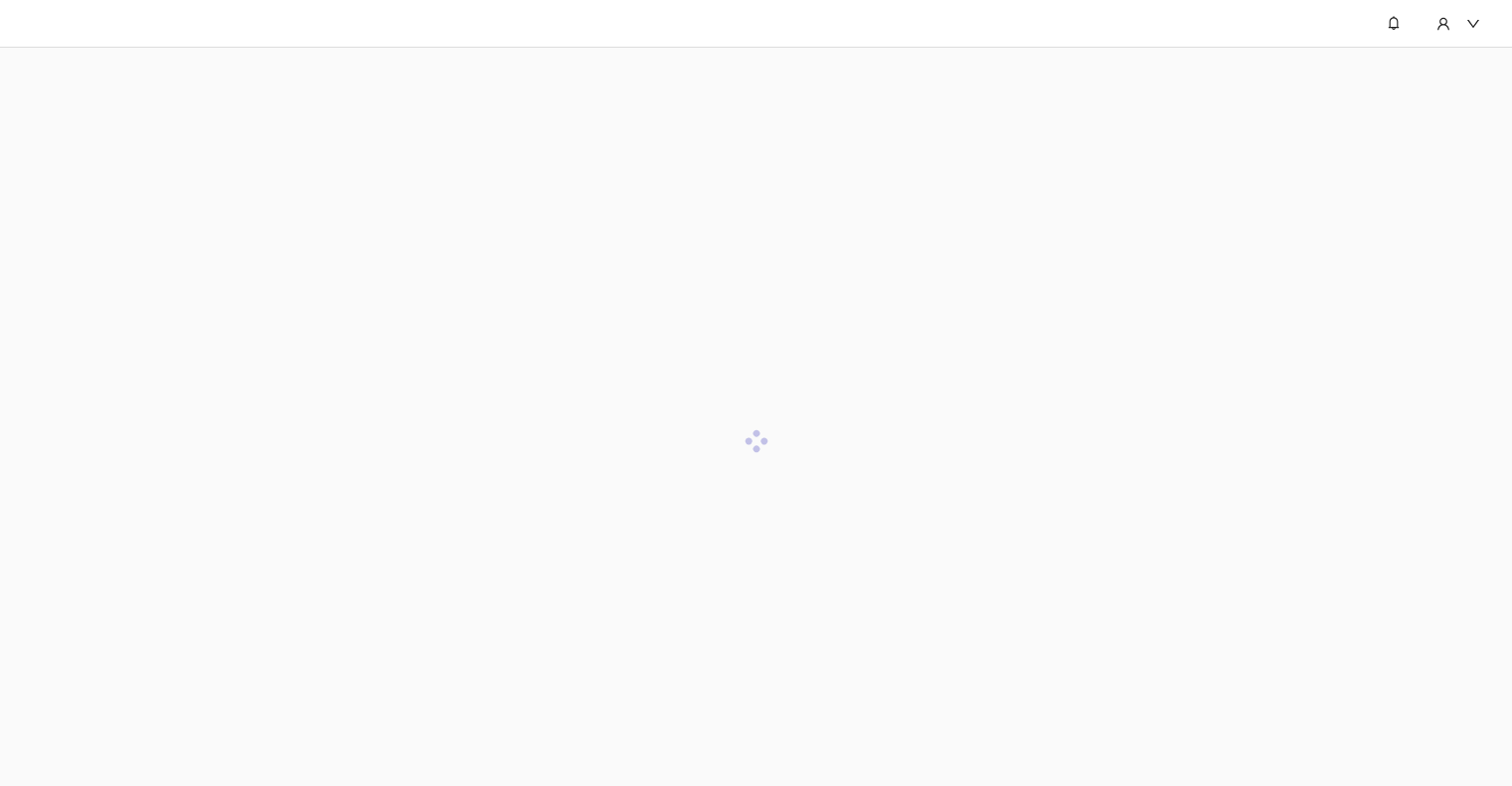 scroll, scrollTop: 0, scrollLeft: 0, axis: both 